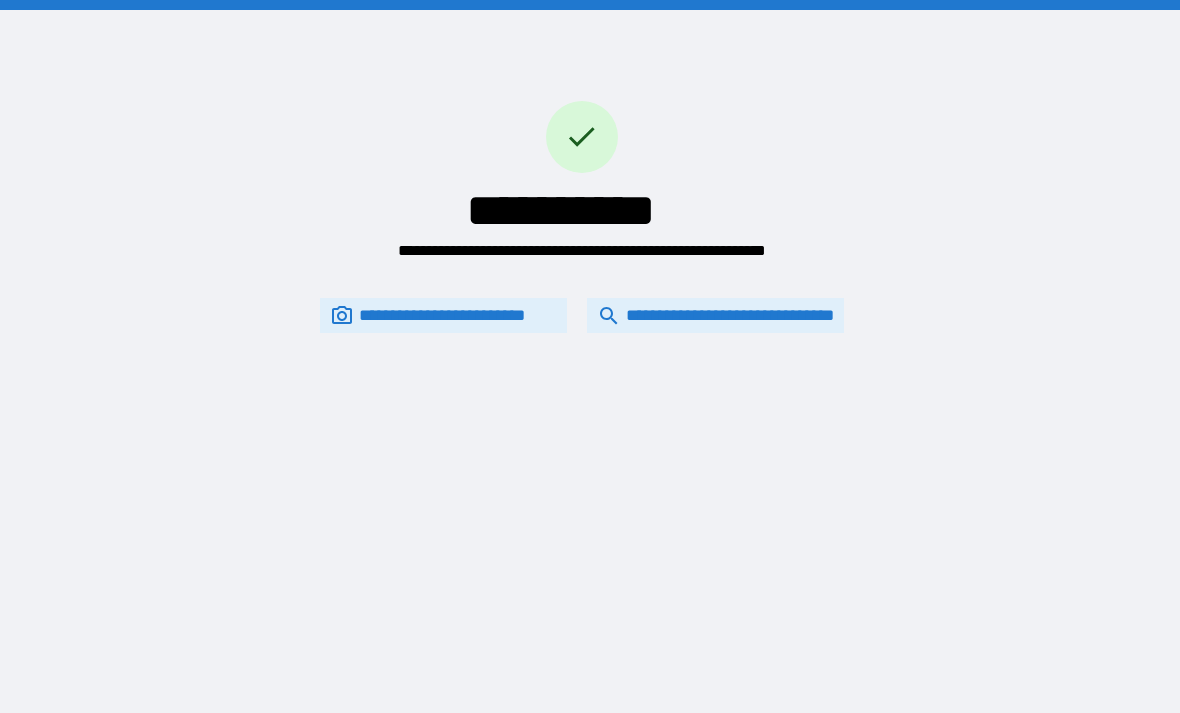 scroll, scrollTop: 0, scrollLeft: 74, axis: horizontal 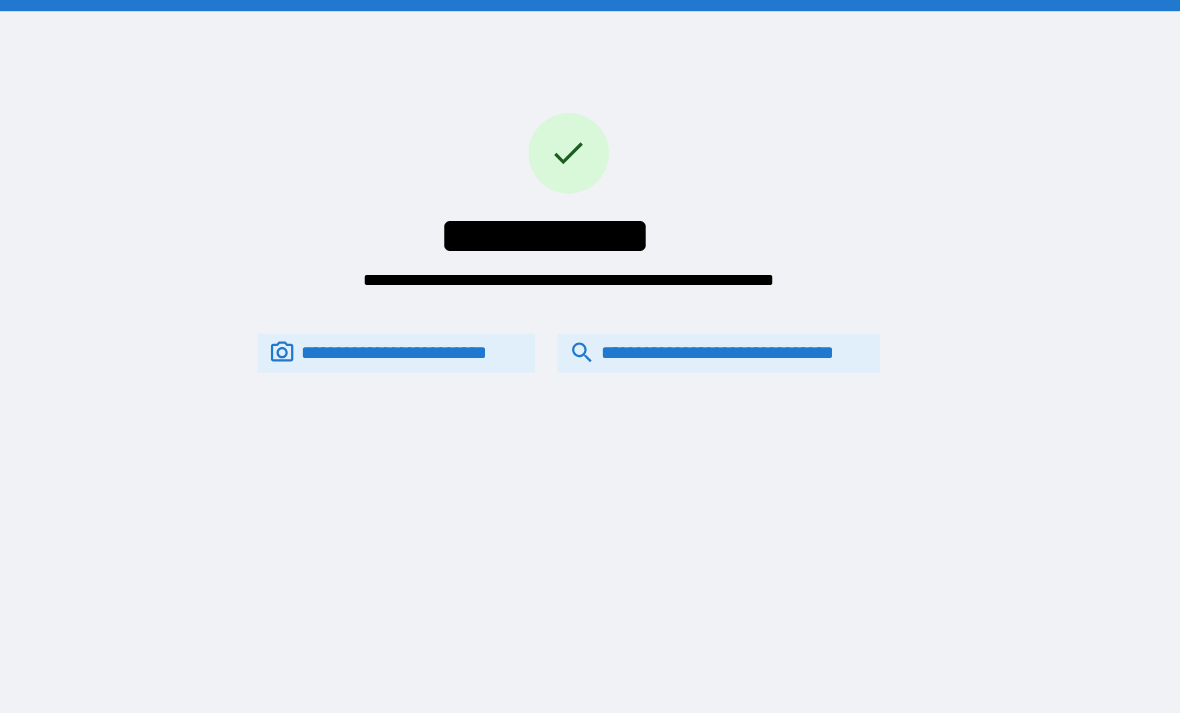 click on "**********" at bounding box center [716, 315] 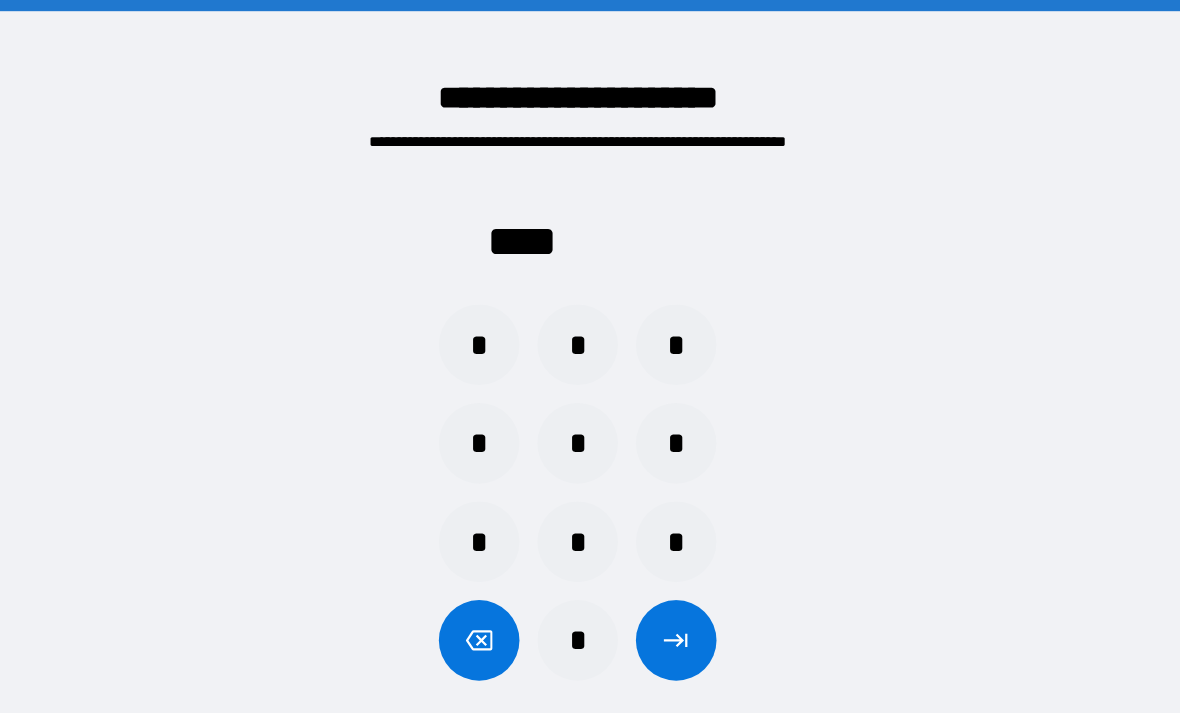 click on "*" at bounding box center (678, 308) 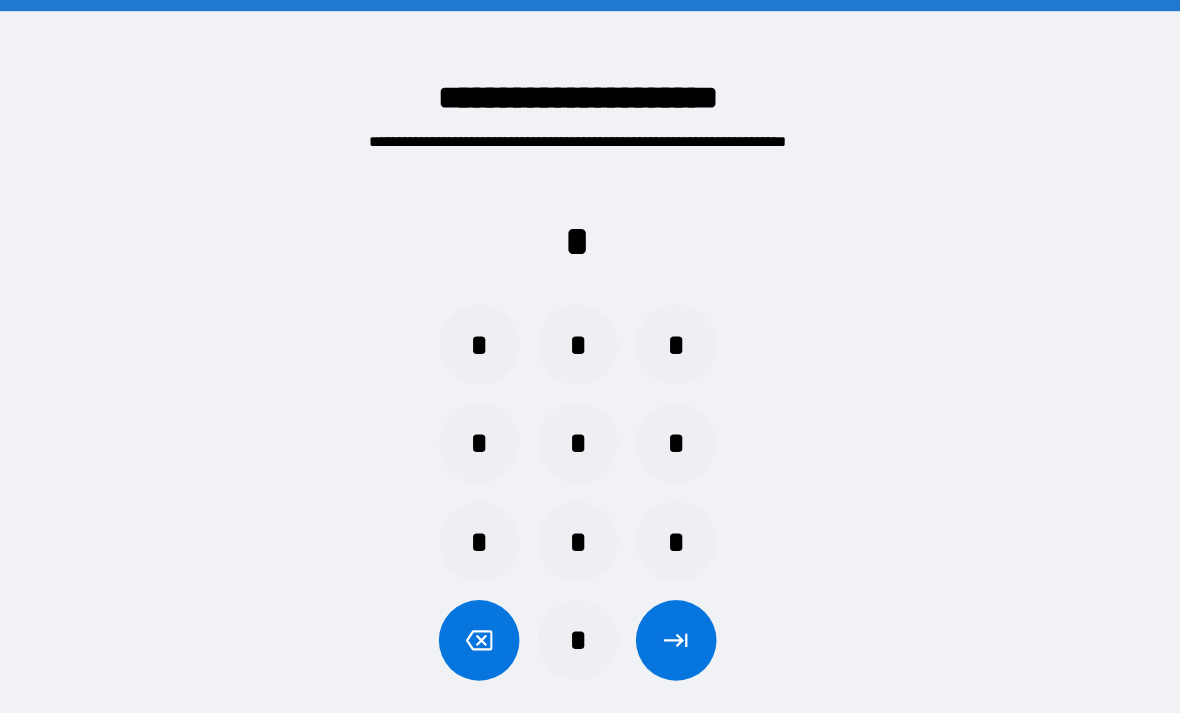 click on "*" at bounding box center (502, 308) 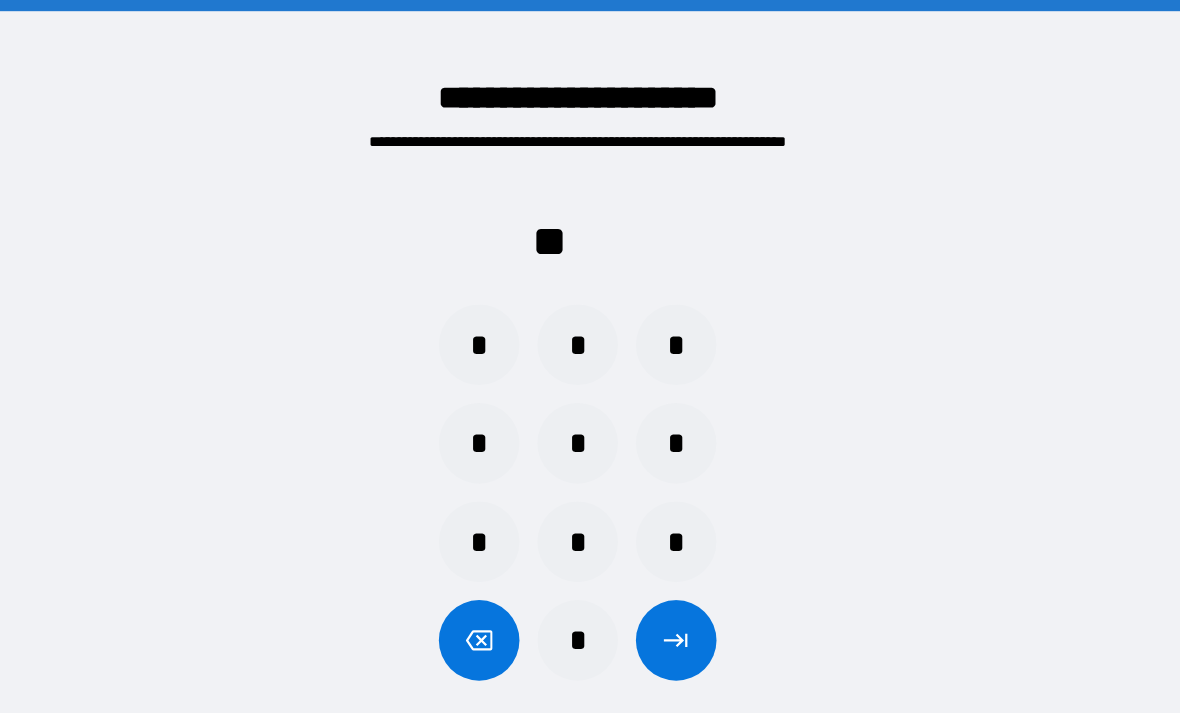 click on "*" at bounding box center (502, 396) 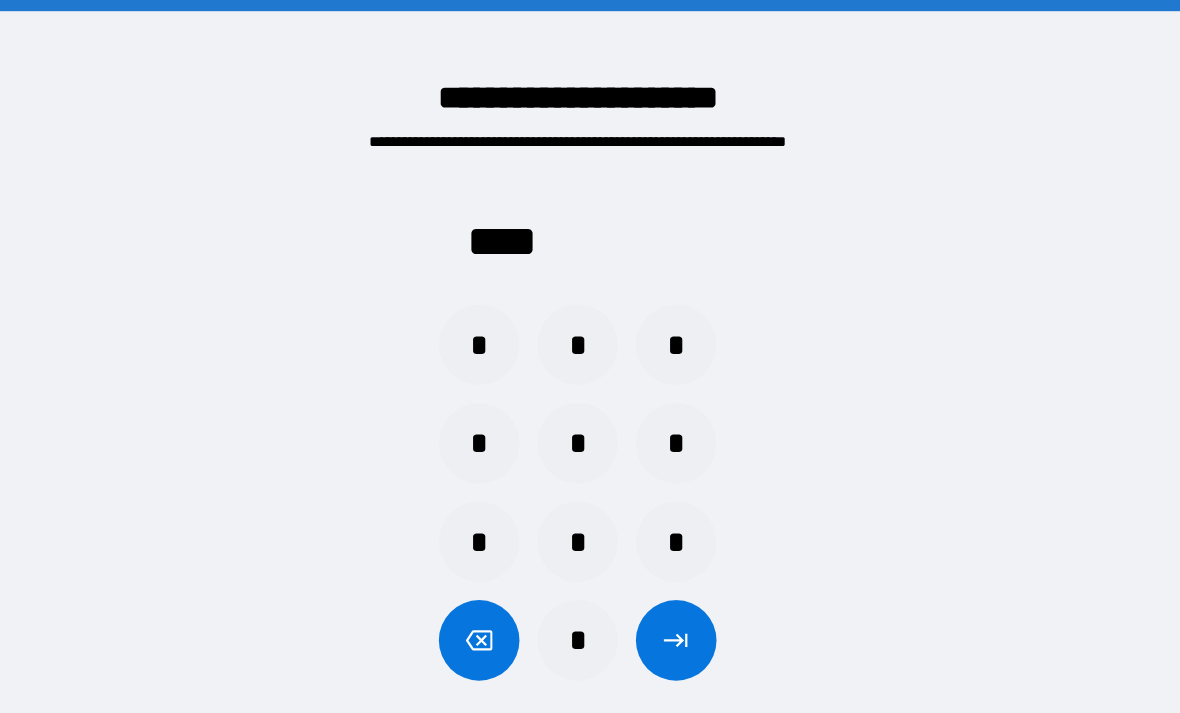 click 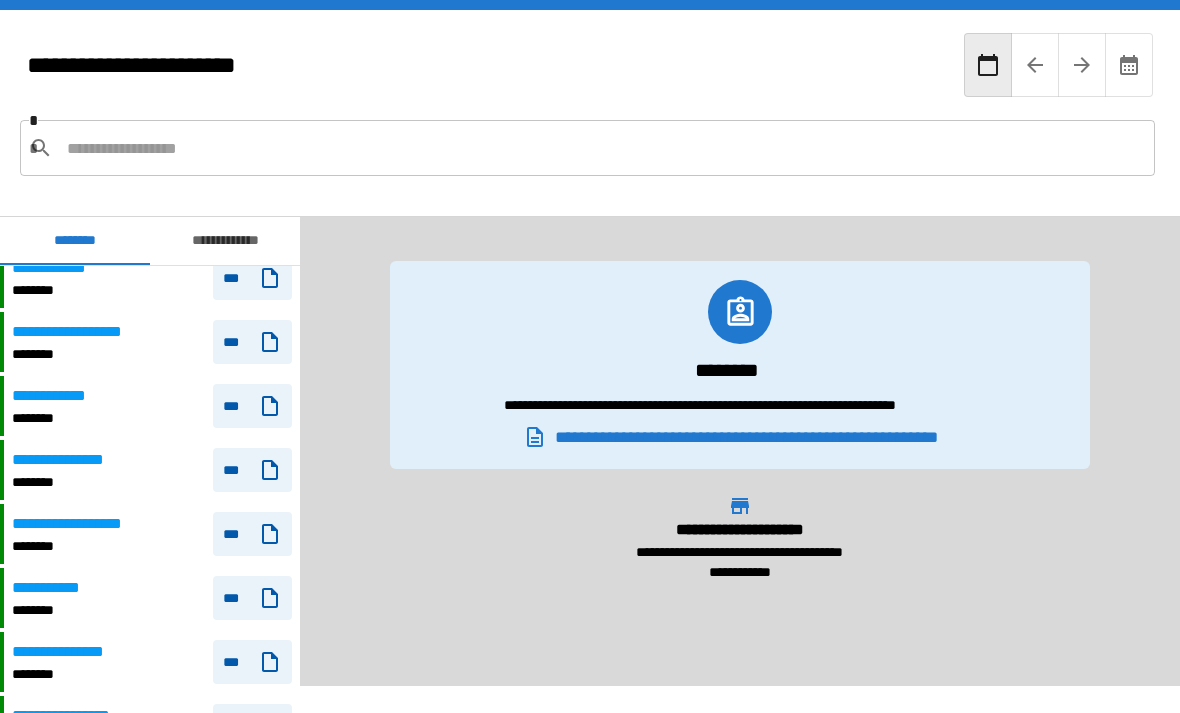 scroll, scrollTop: 563, scrollLeft: 0, axis: vertical 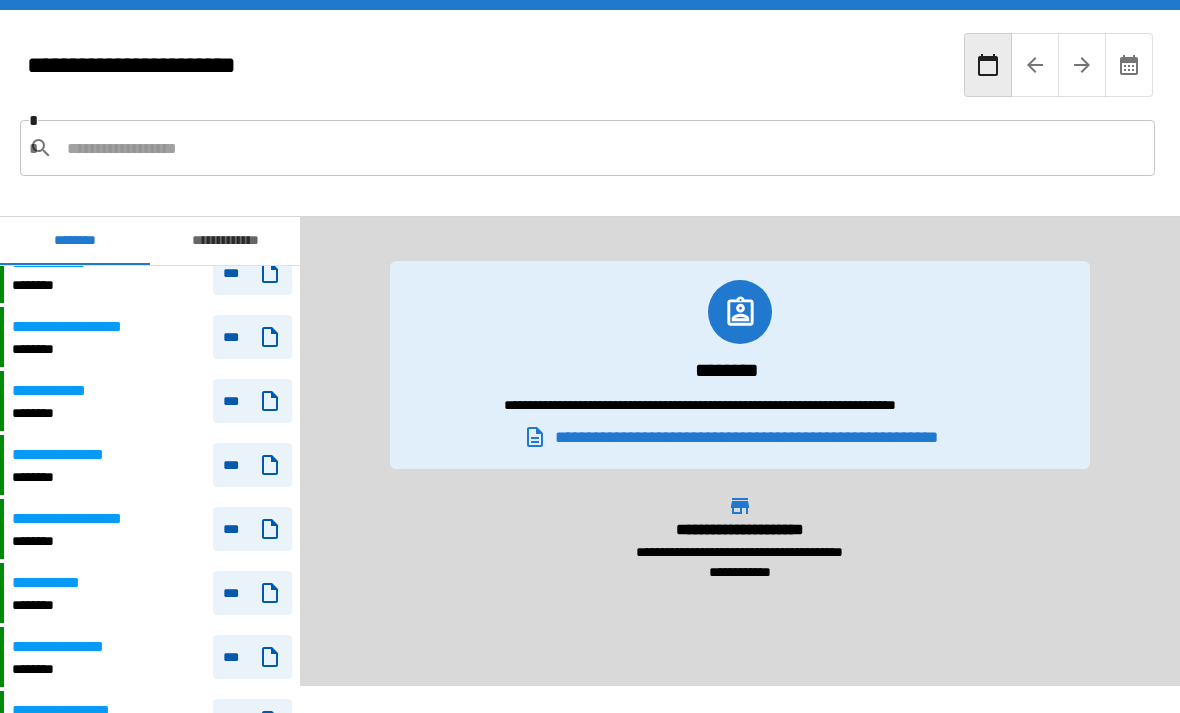click on "**********" at bounding box center (152, 529) 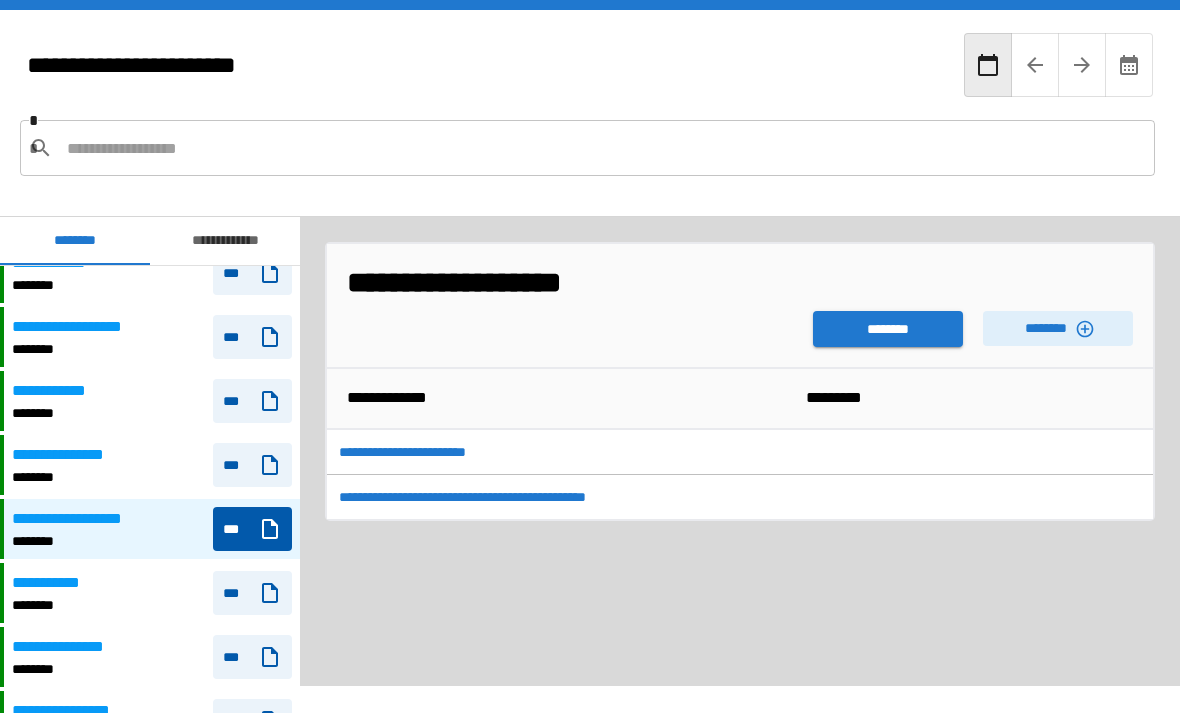 click on "********" at bounding box center (888, 329) 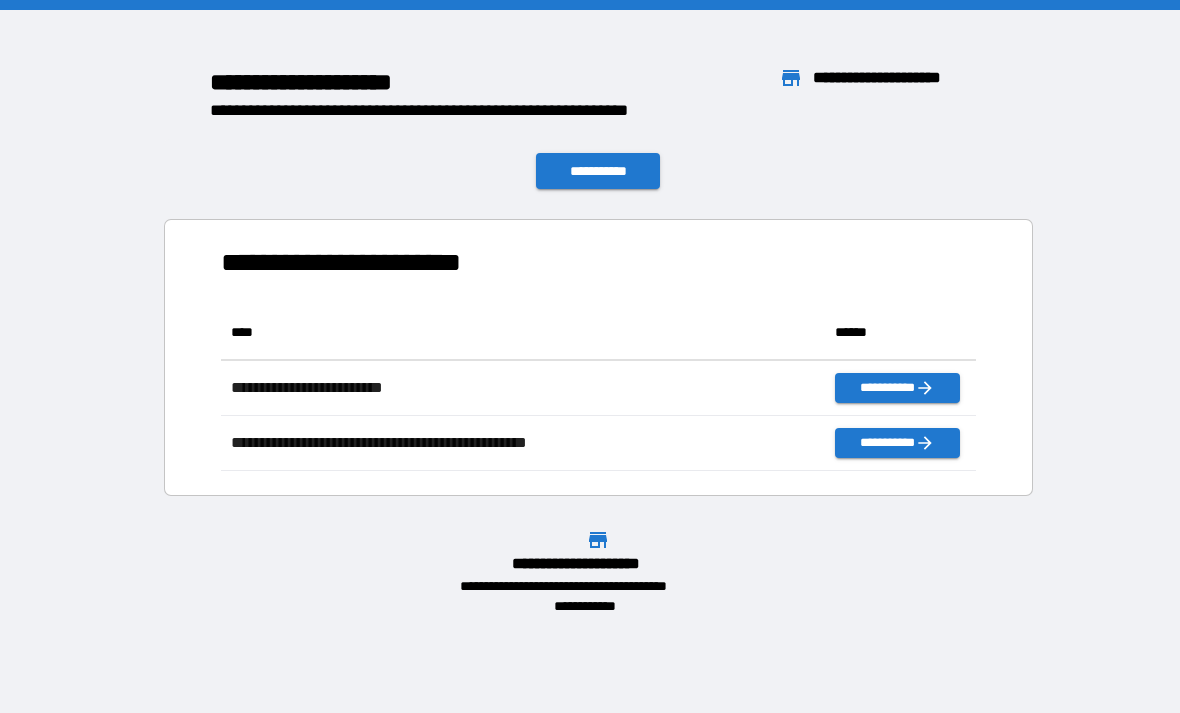 scroll, scrollTop: 1, scrollLeft: 1, axis: both 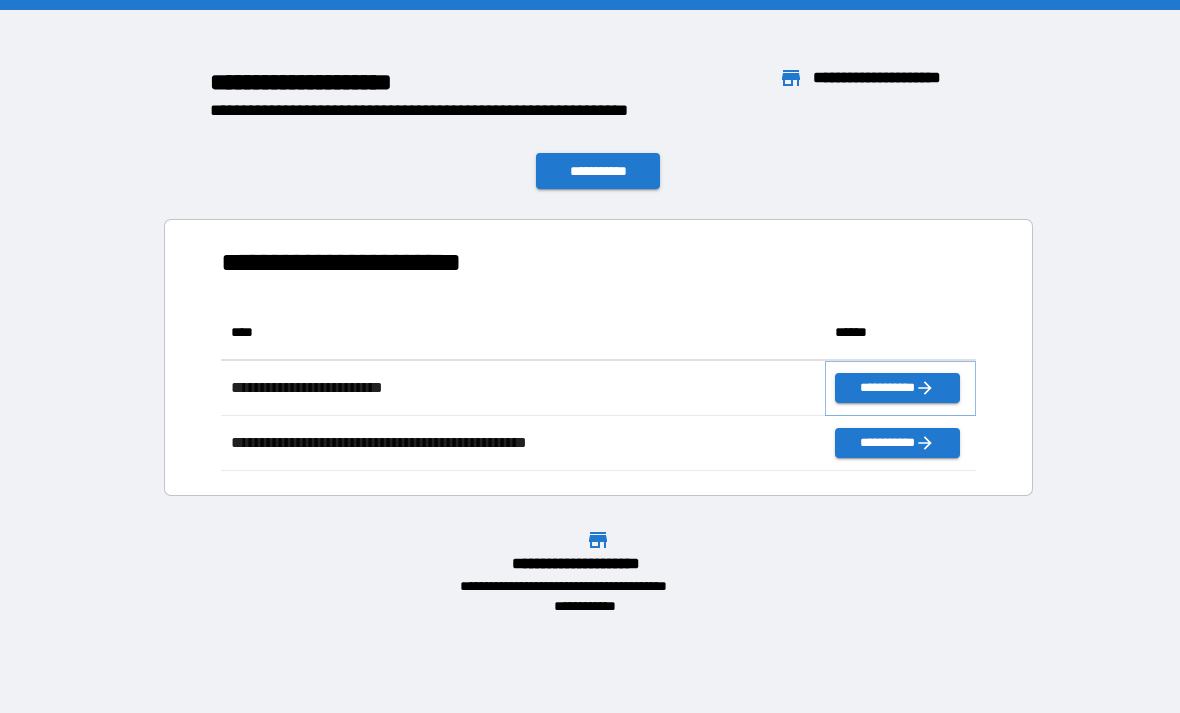 click on "**********" at bounding box center [897, 388] 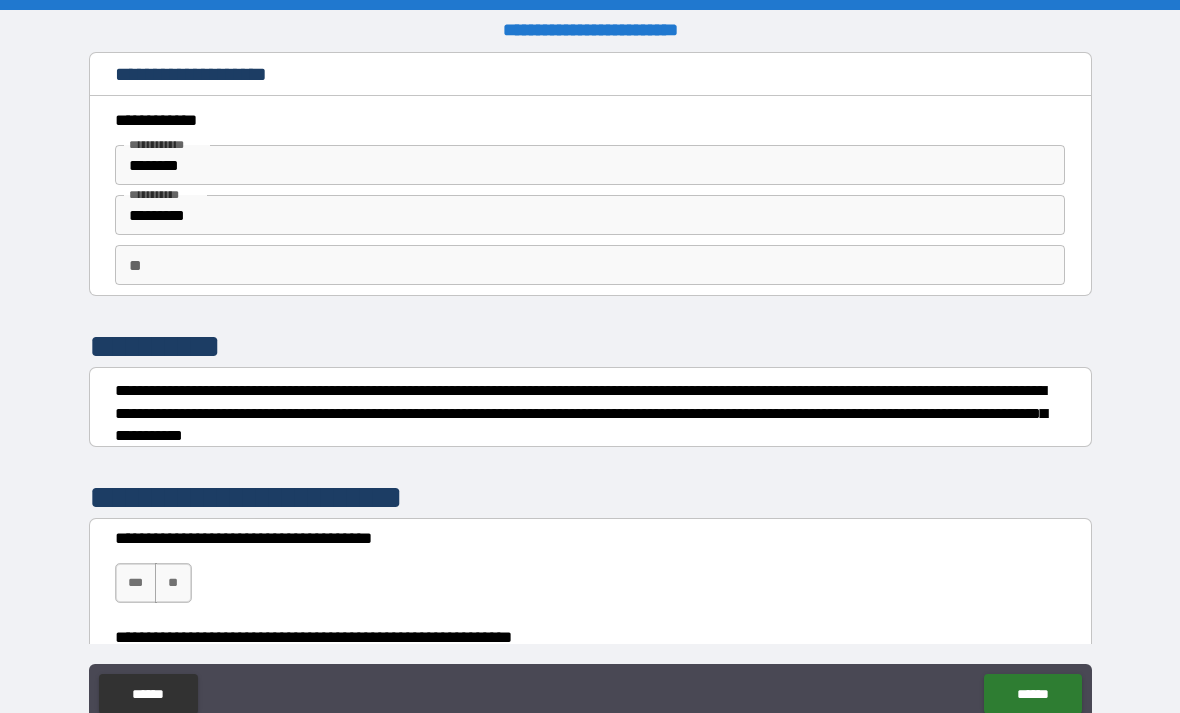 click on "[FIRST] [LAST] [CITY] [STATE] [POSTAL_CODE] [ADDRESS] [COUNTRY] [PHONE] [EMAIL] [CREDIT_CARD] [SSN] [DRIVER_LICENSE] [PASSPORT] [DATE] [AGE]" at bounding box center (590, 391) 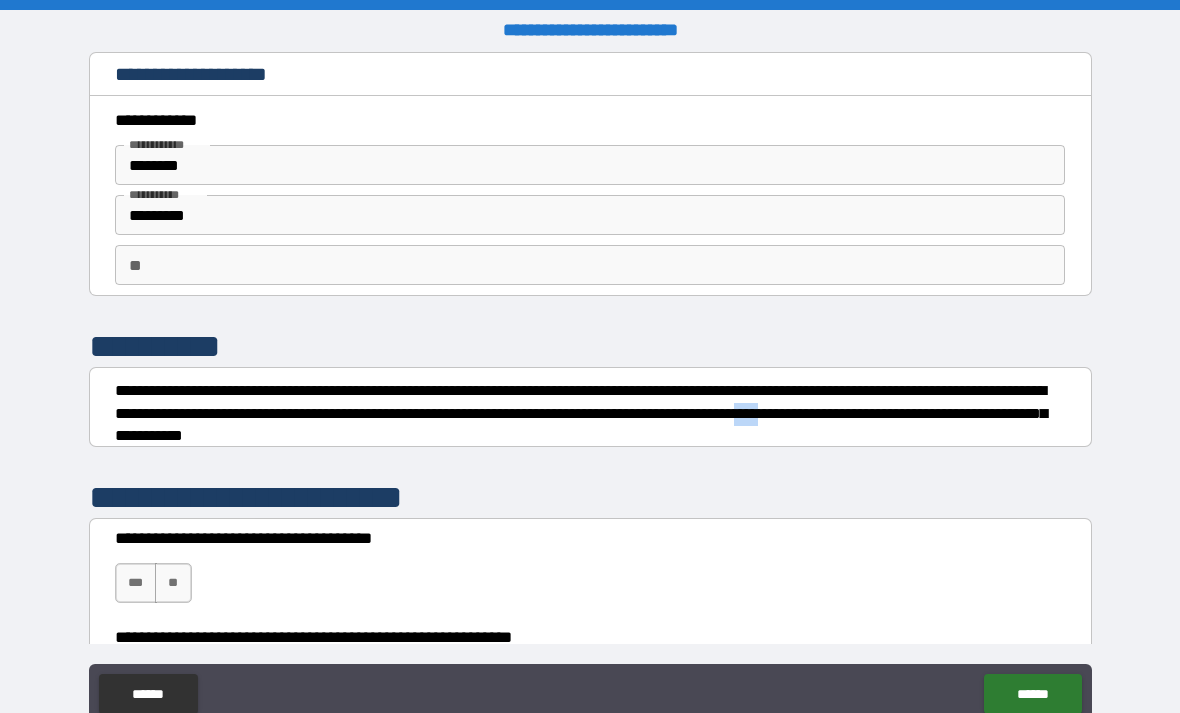 click on "**" at bounding box center (590, 265) 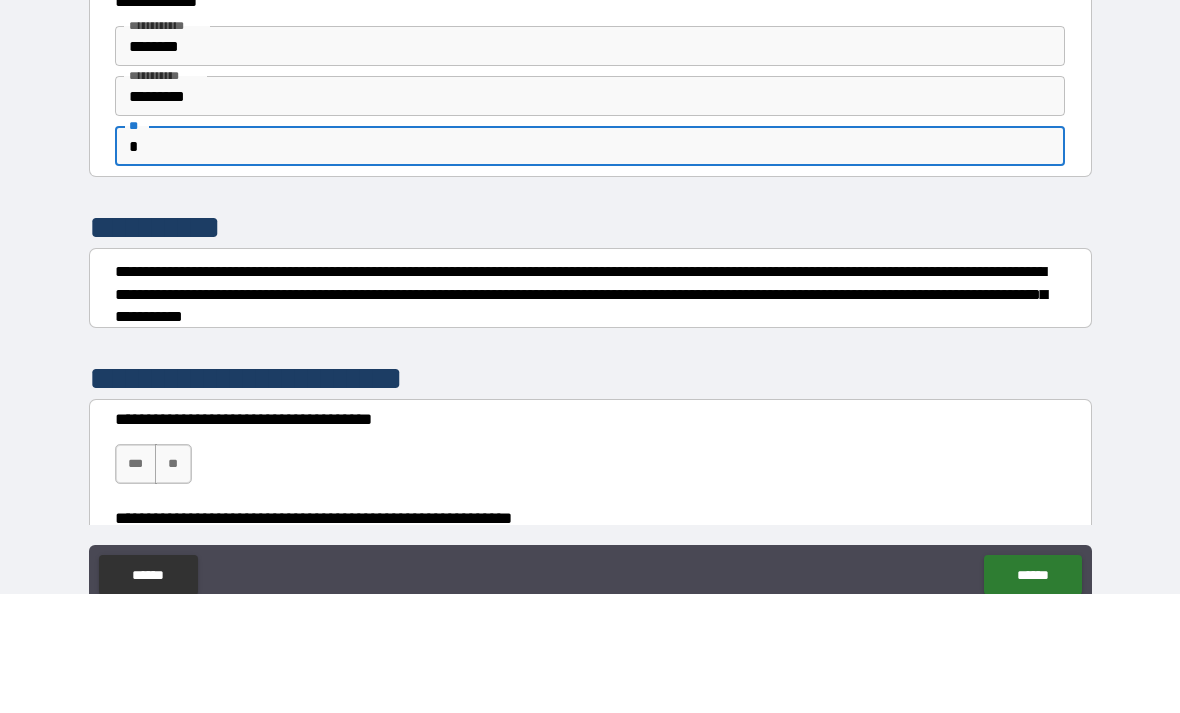 scroll, scrollTop: 64, scrollLeft: 0, axis: vertical 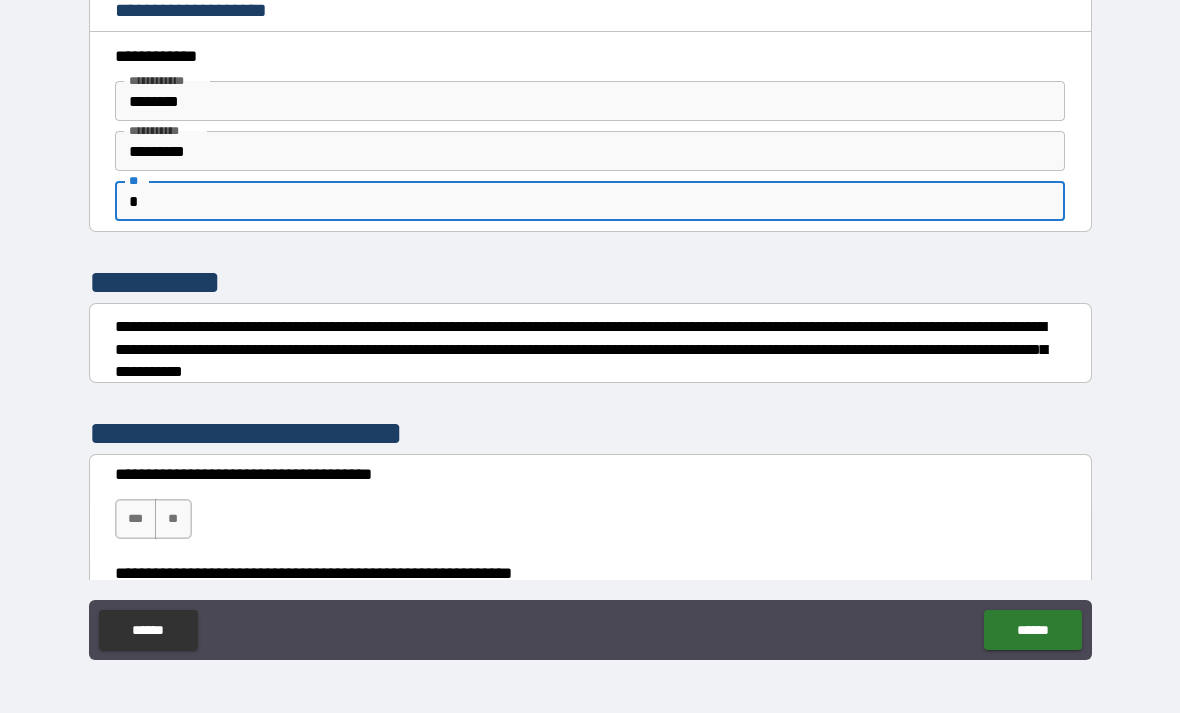 type on "*" 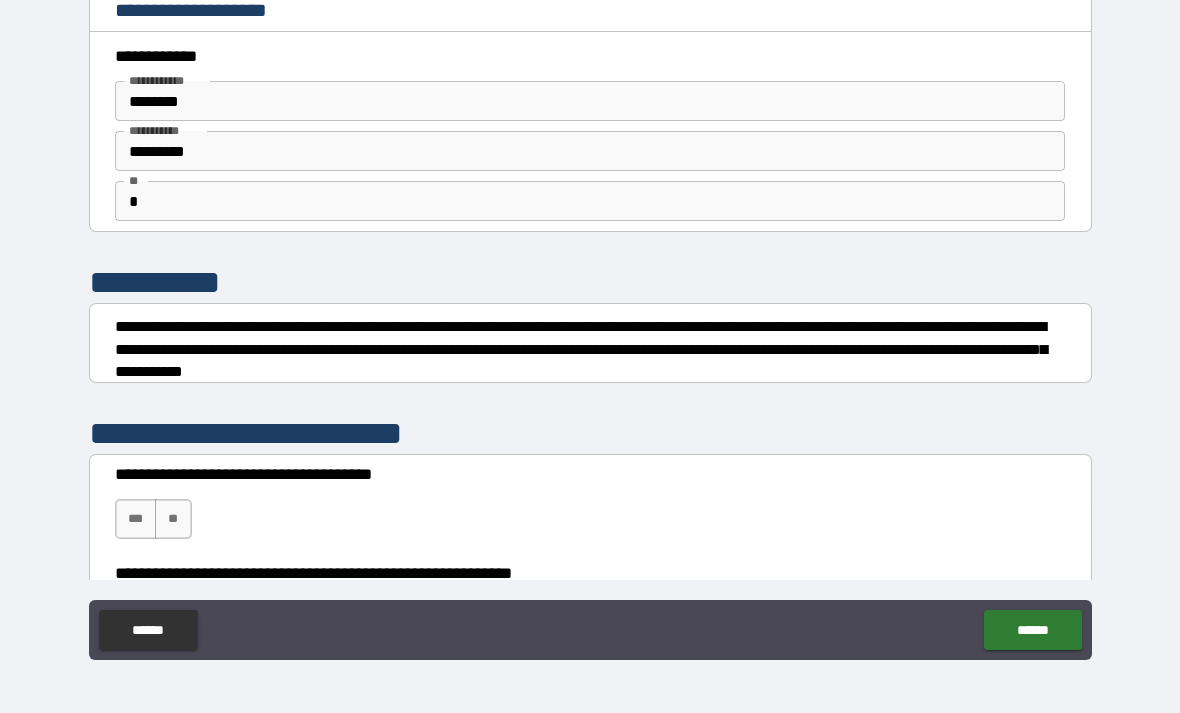 click on "**" at bounding box center [173, 519] 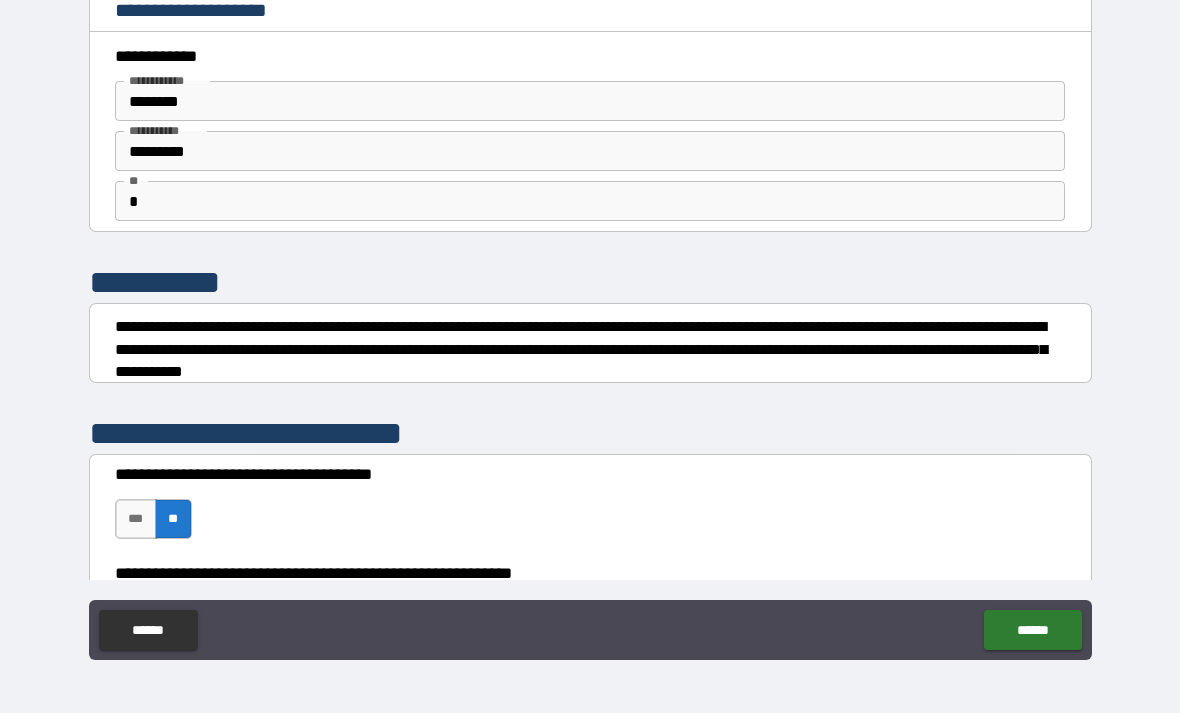 click on "******" at bounding box center (1032, 630) 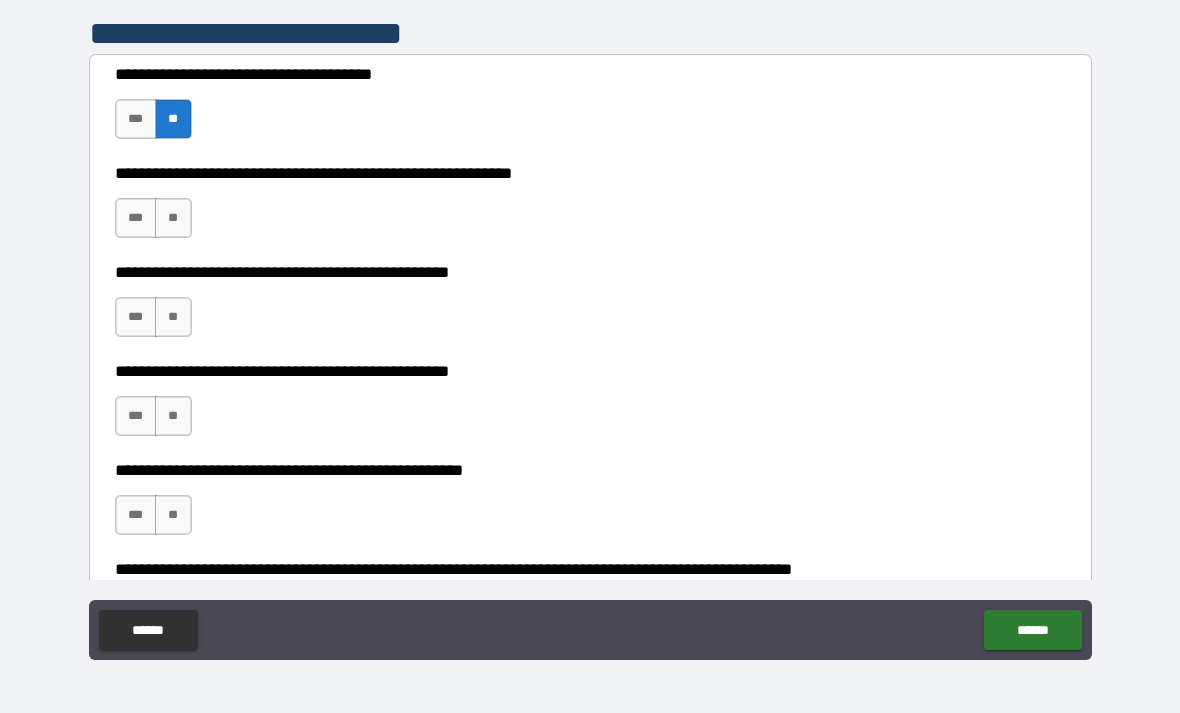 scroll, scrollTop: 405, scrollLeft: 0, axis: vertical 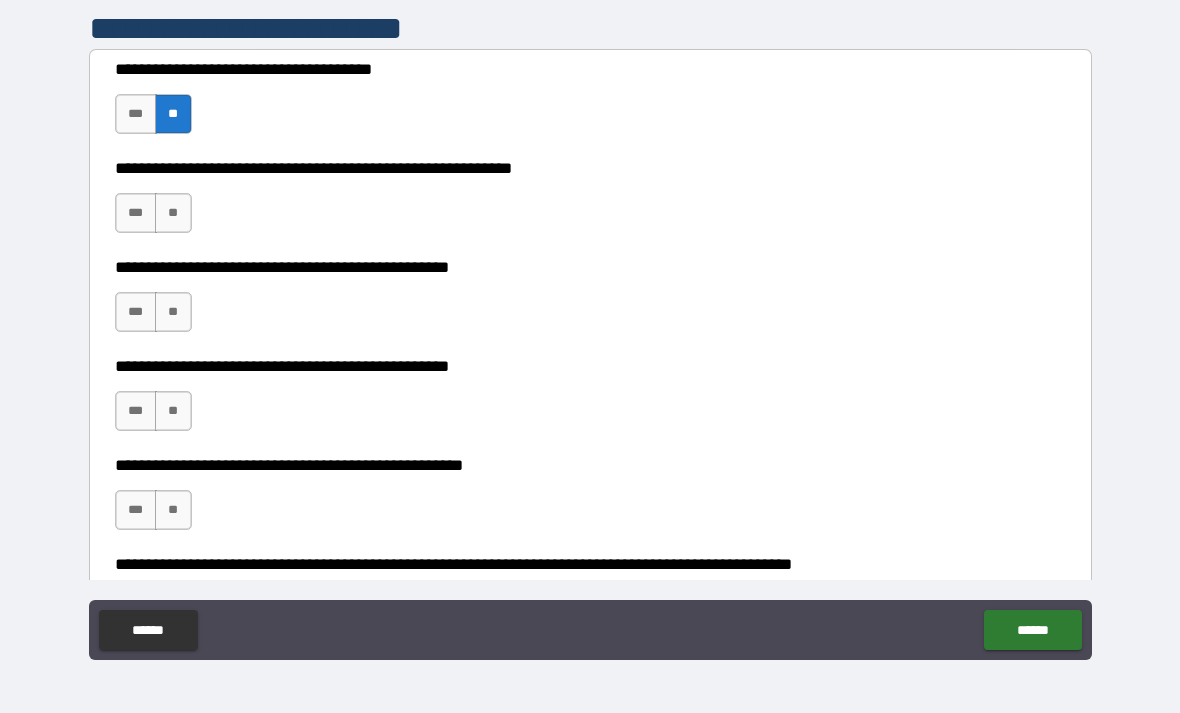 click on "***" at bounding box center (136, 213) 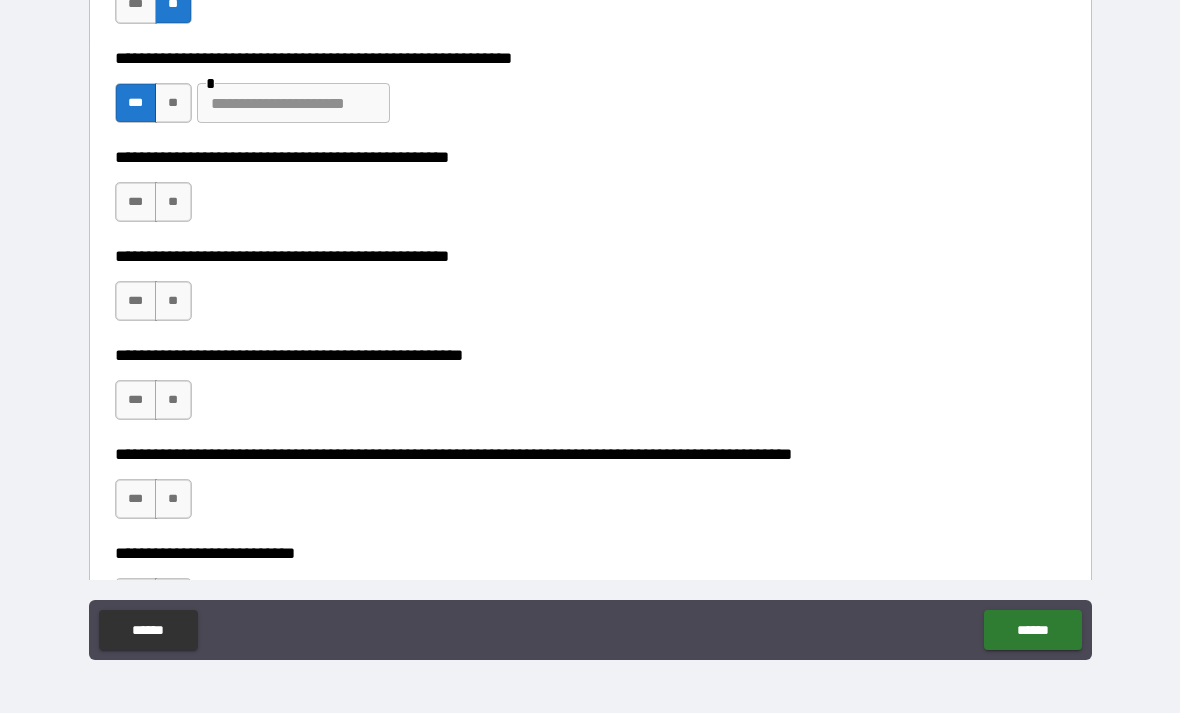 scroll, scrollTop: 516, scrollLeft: 0, axis: vertical 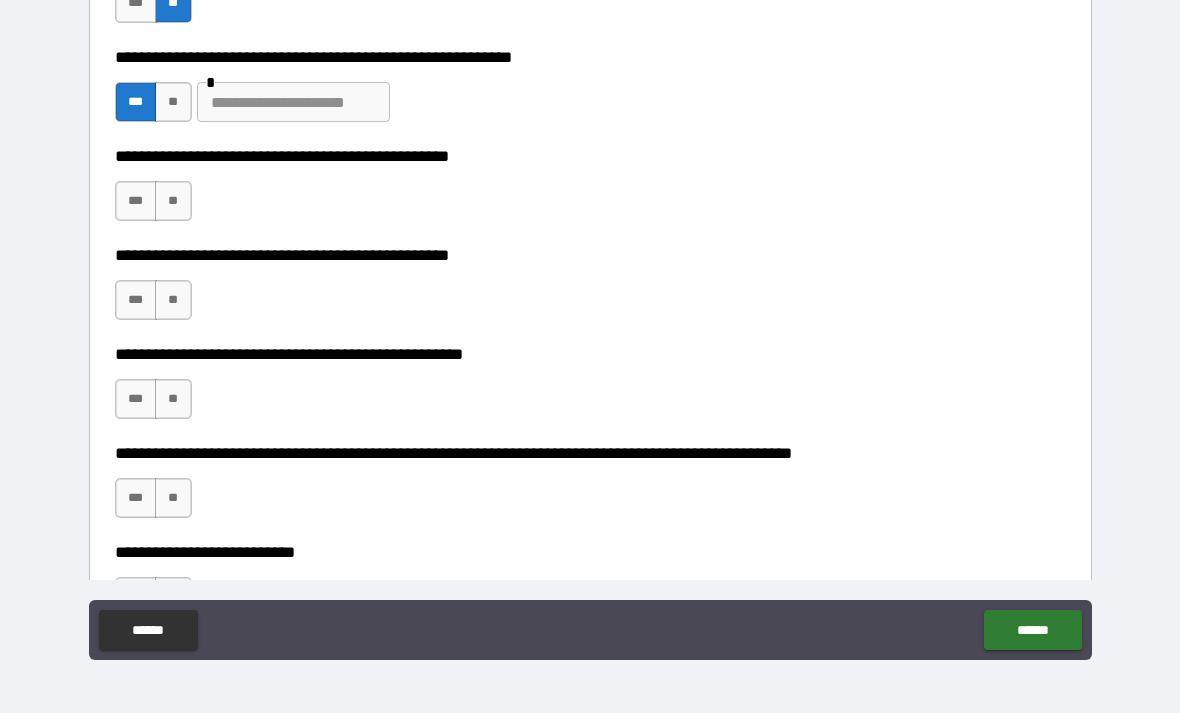 click on "***" at bounding box center (136, 201) 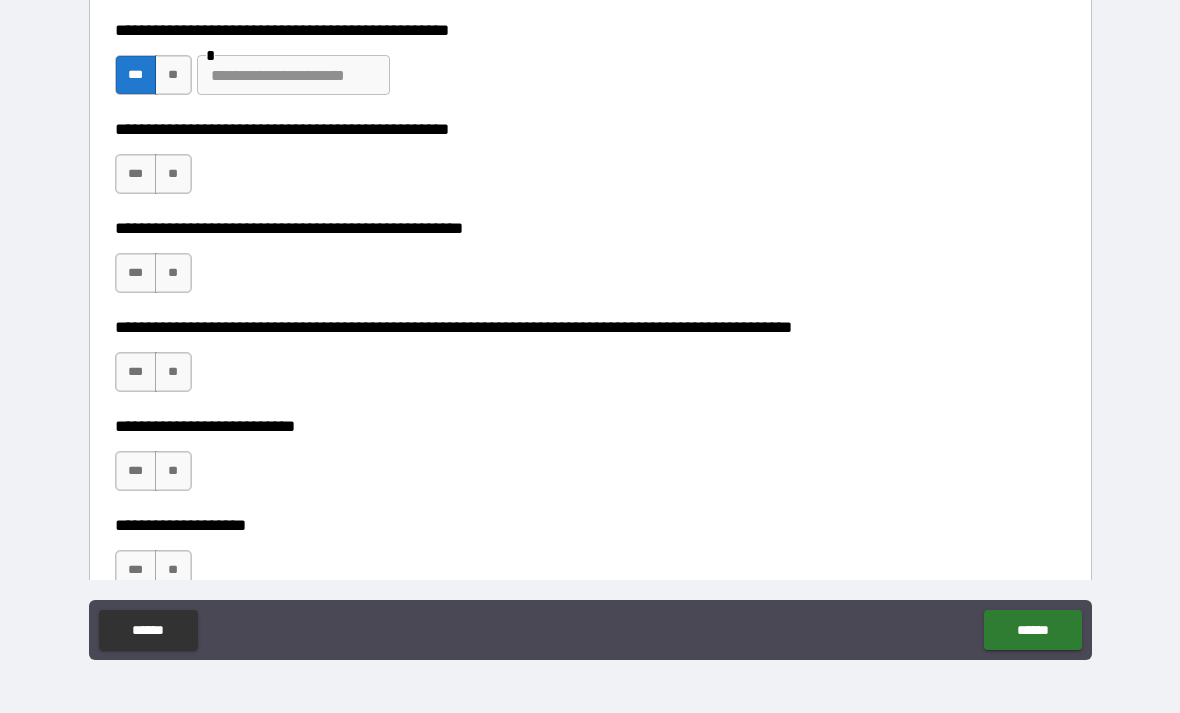 scroll, scrollTop: 643, scrollLeft: 0, axis: vertical 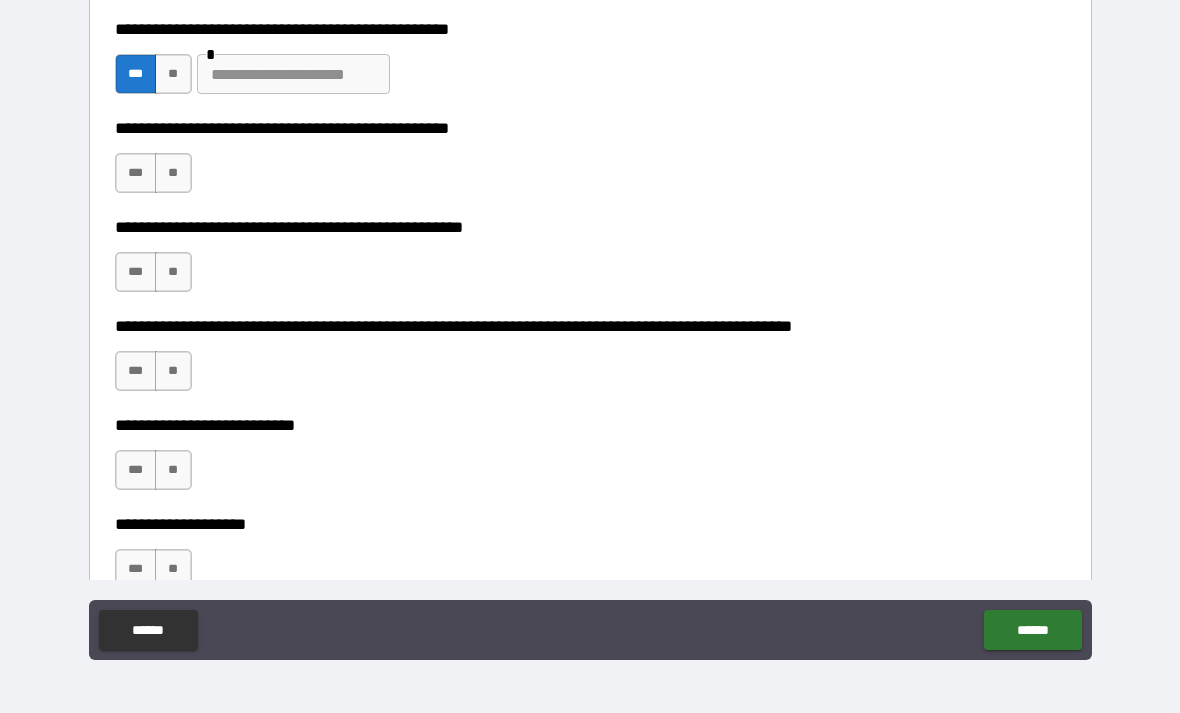 click on "***" at bounding box center (136, 173) 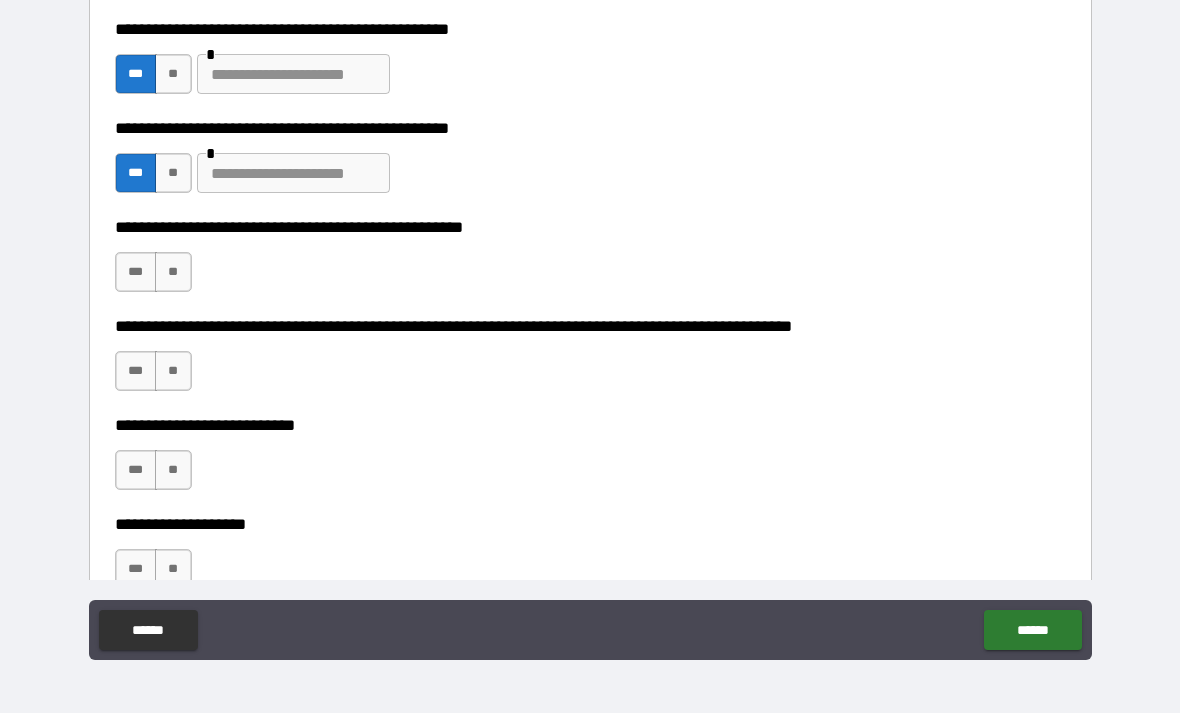 click on "**" at bounding box center (173, 272) 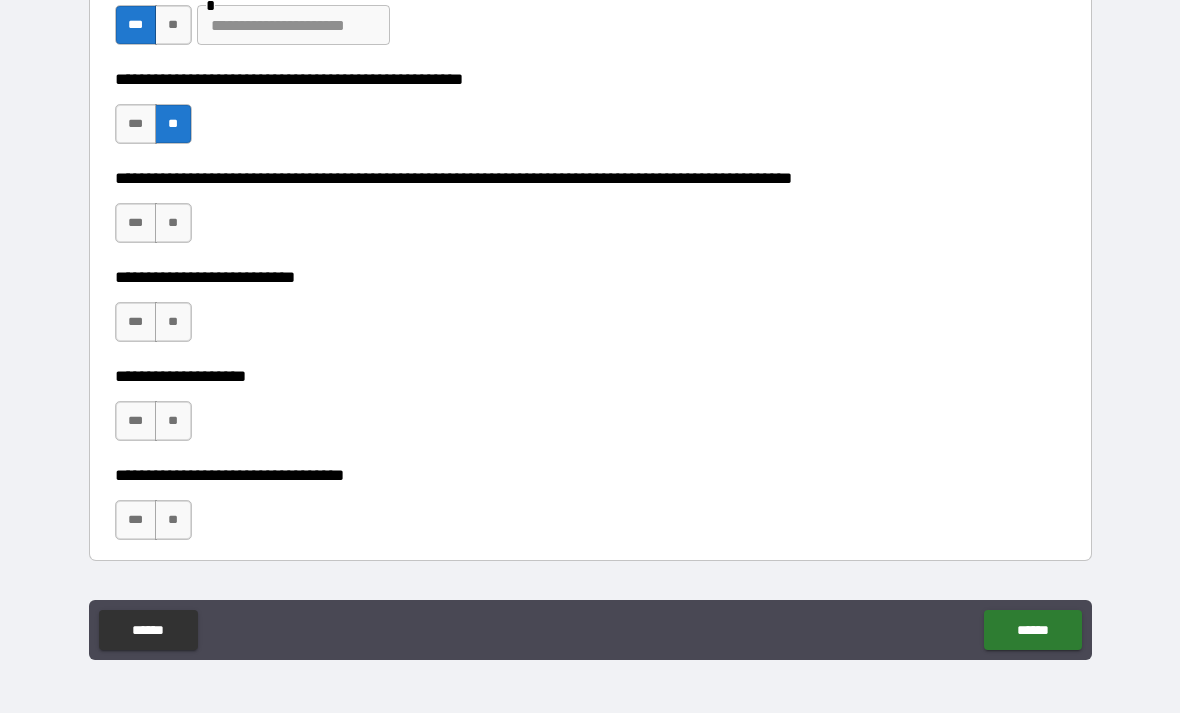 scroll, scrollTop: 794, scrollLeft: 0, axis: vertical 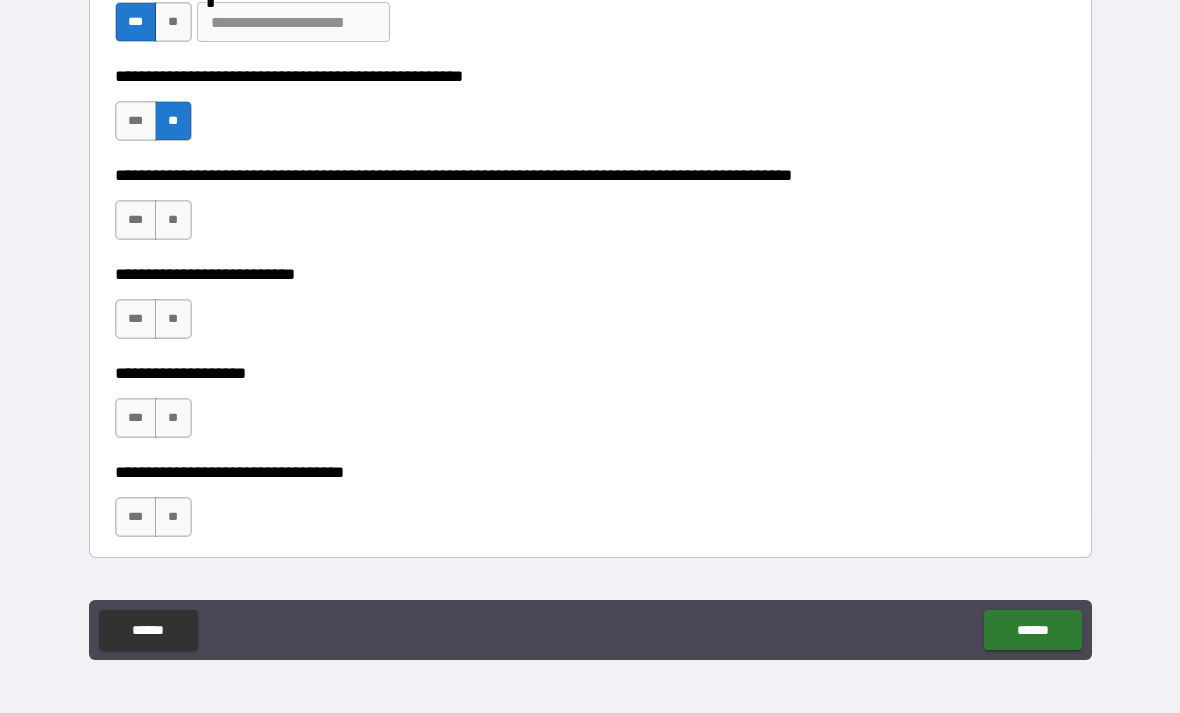 click on "***" at bounding box center (136, 220) 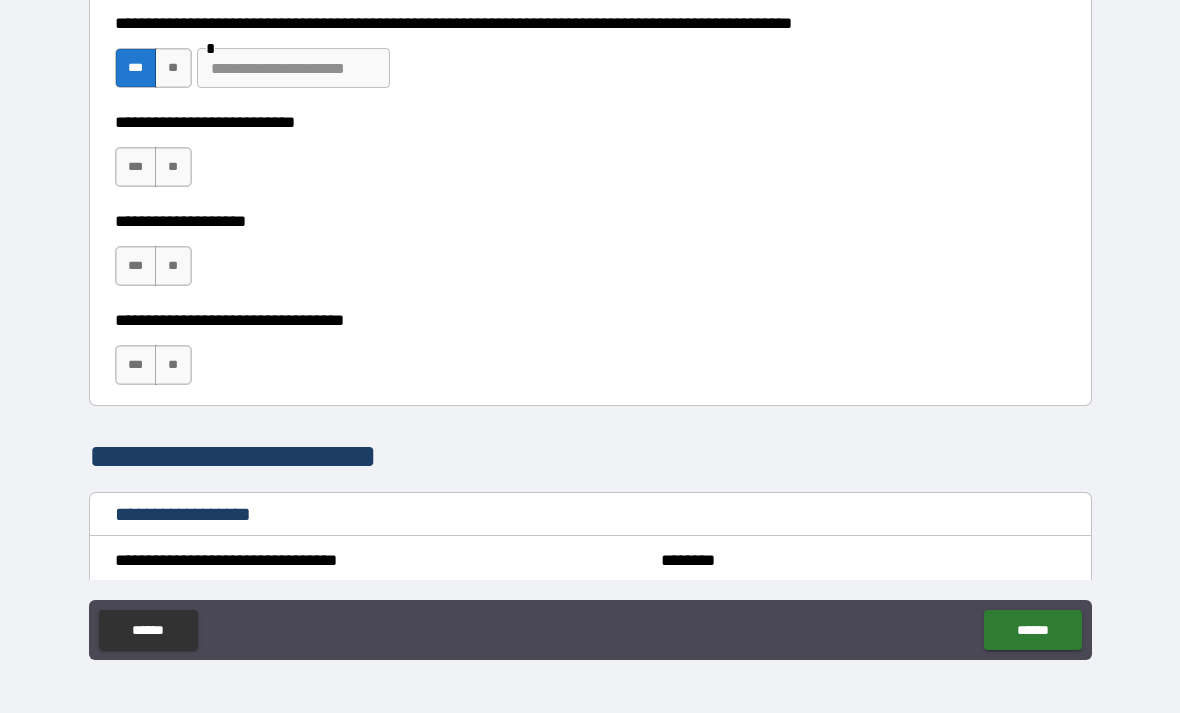 scroll, scrollTop: 947, scrollLeft: 0, axis: vertical 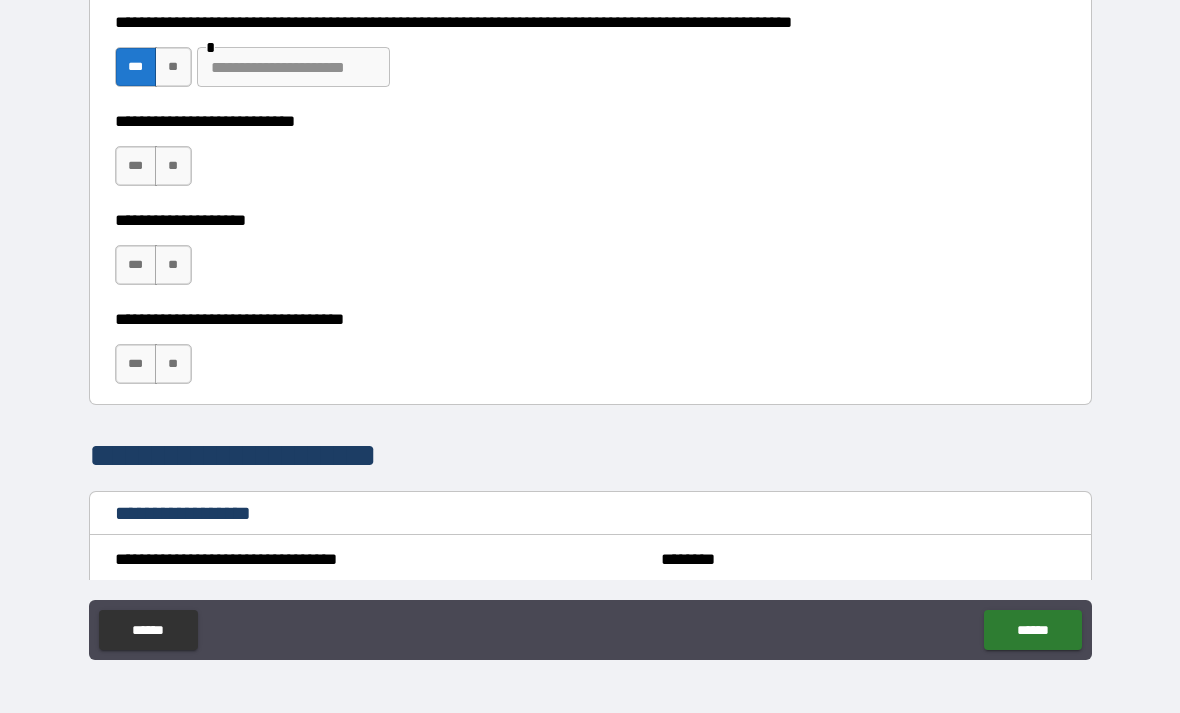 click on "**" at bounding box center [173, 166] 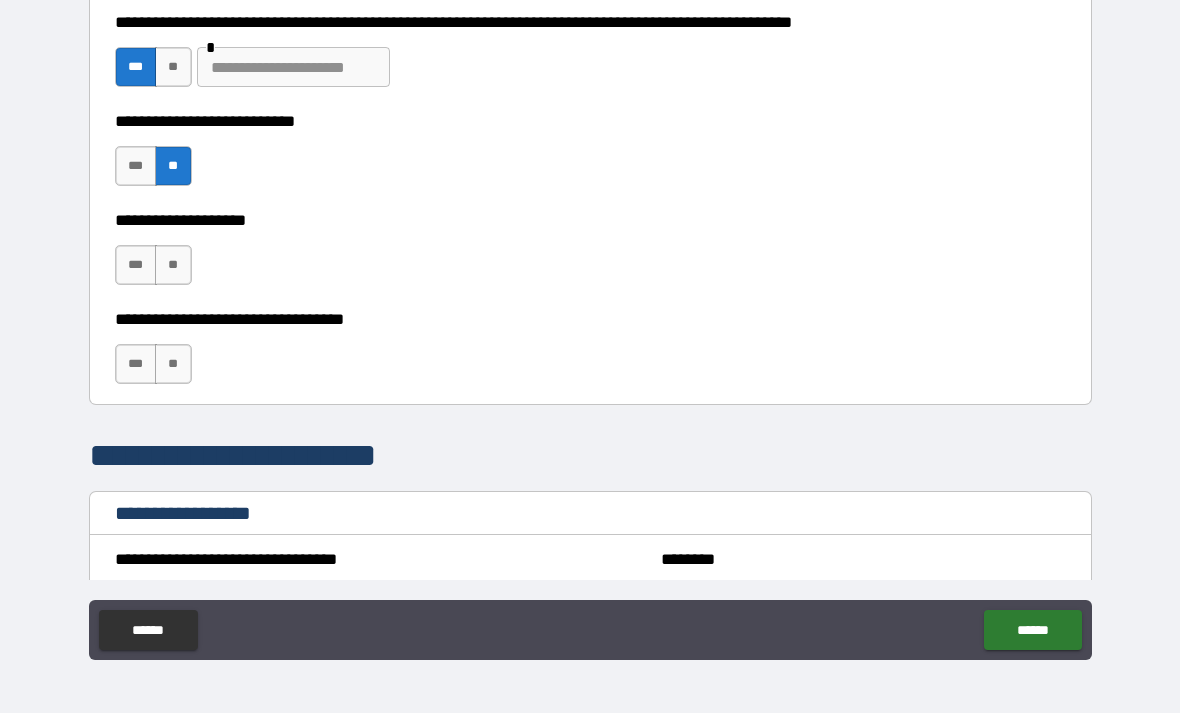 click on "**" at bounding box center [173, 265] 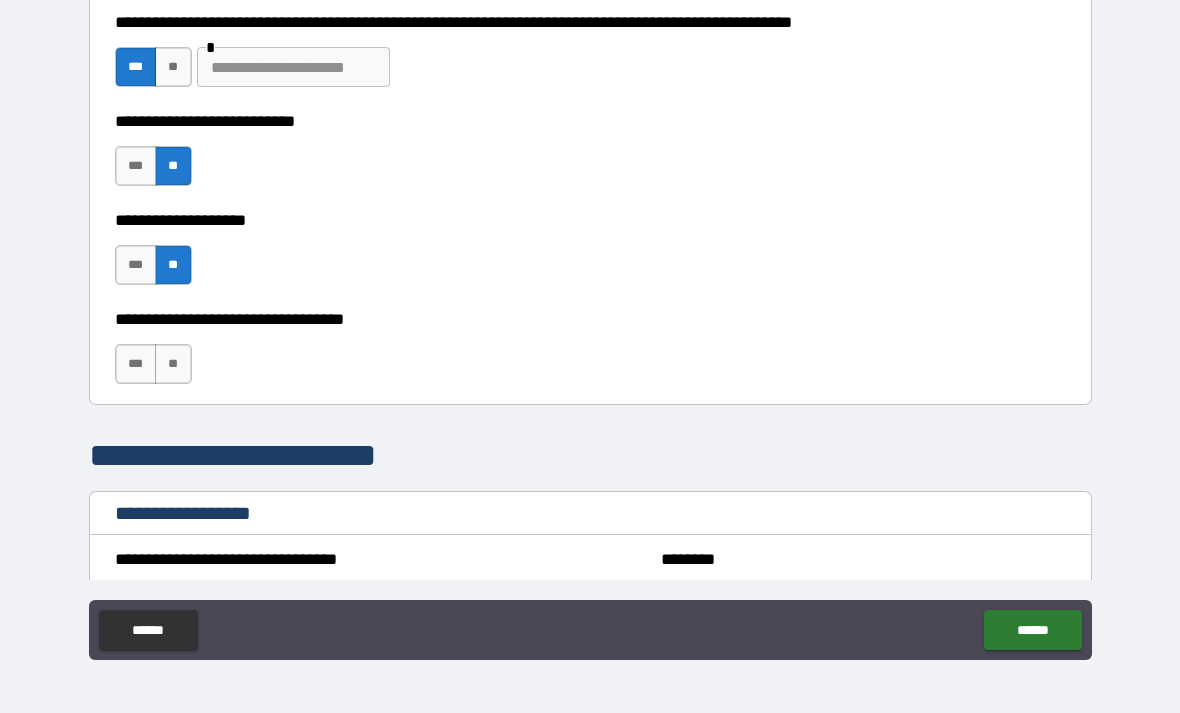 click on "**" at bounding box center (173, 364) 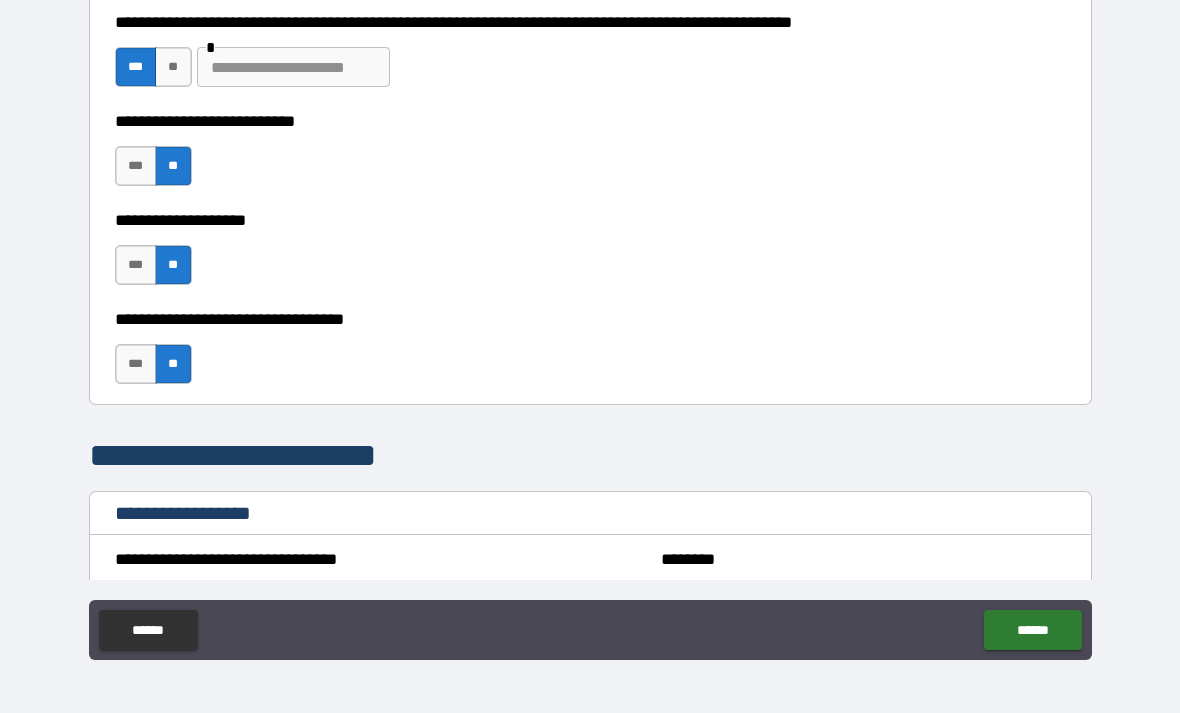 click on "******" at bounding box center (1032, 630) 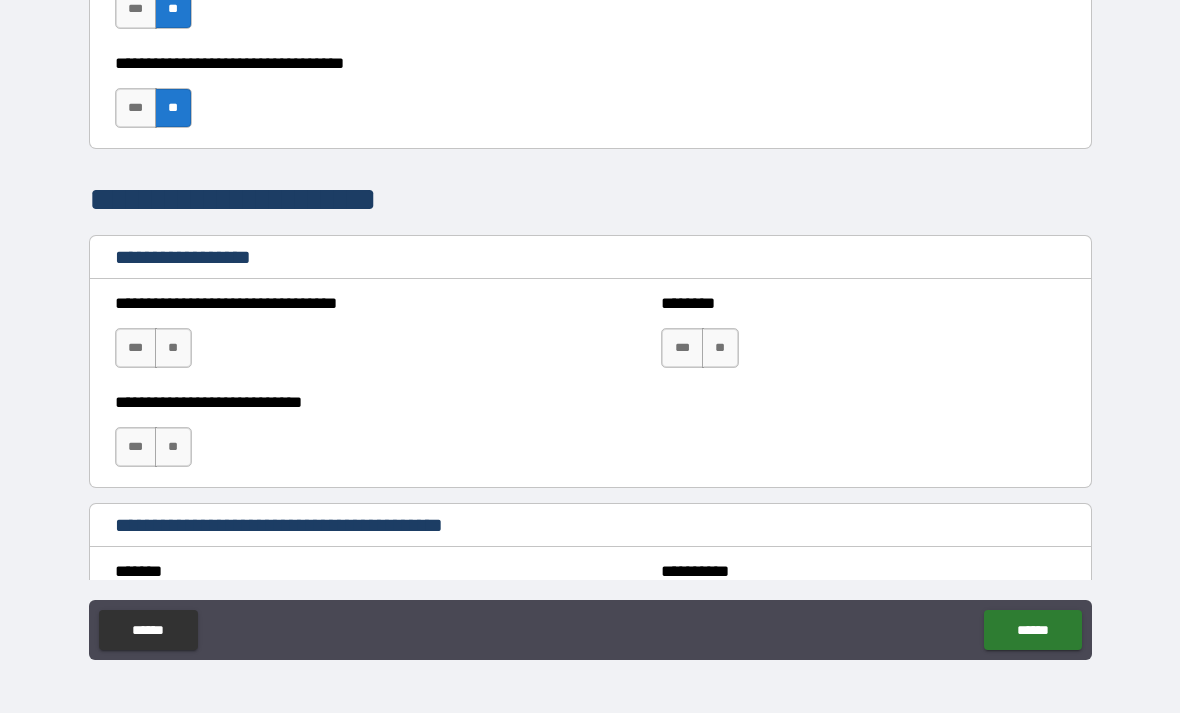 scroll, scrollTop: 1203, scrollLeft: 0, axis: vertical 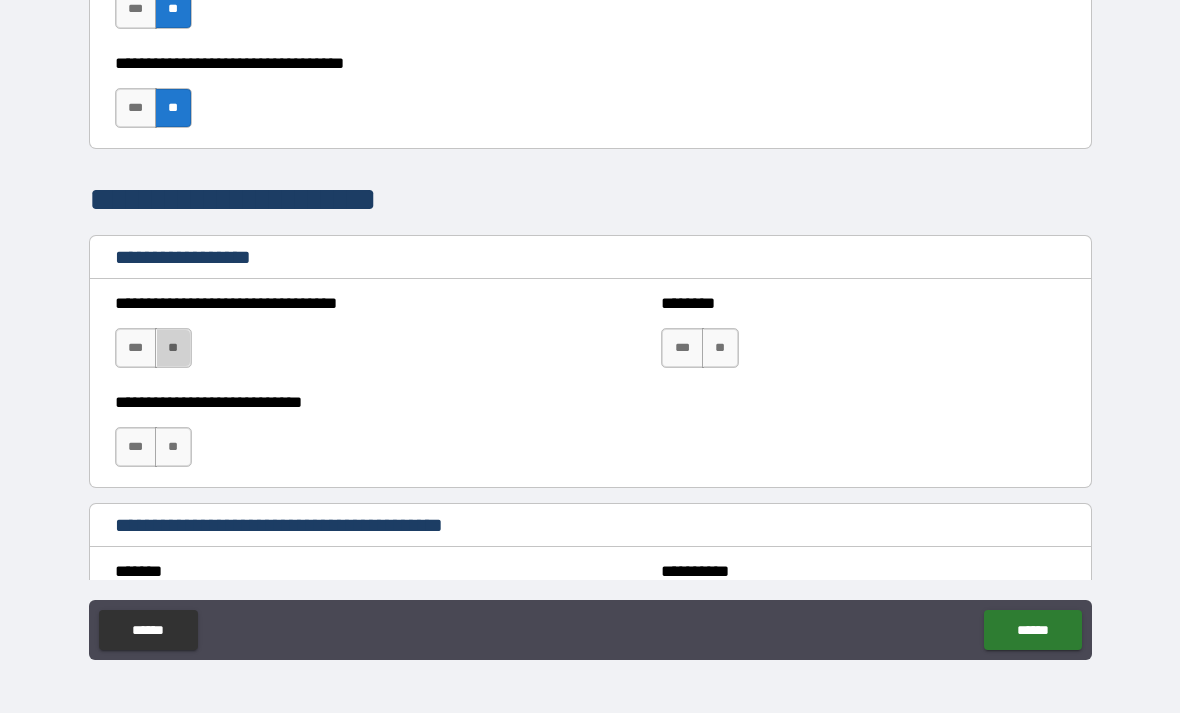 click on "**" at bounding box center (173, 348) 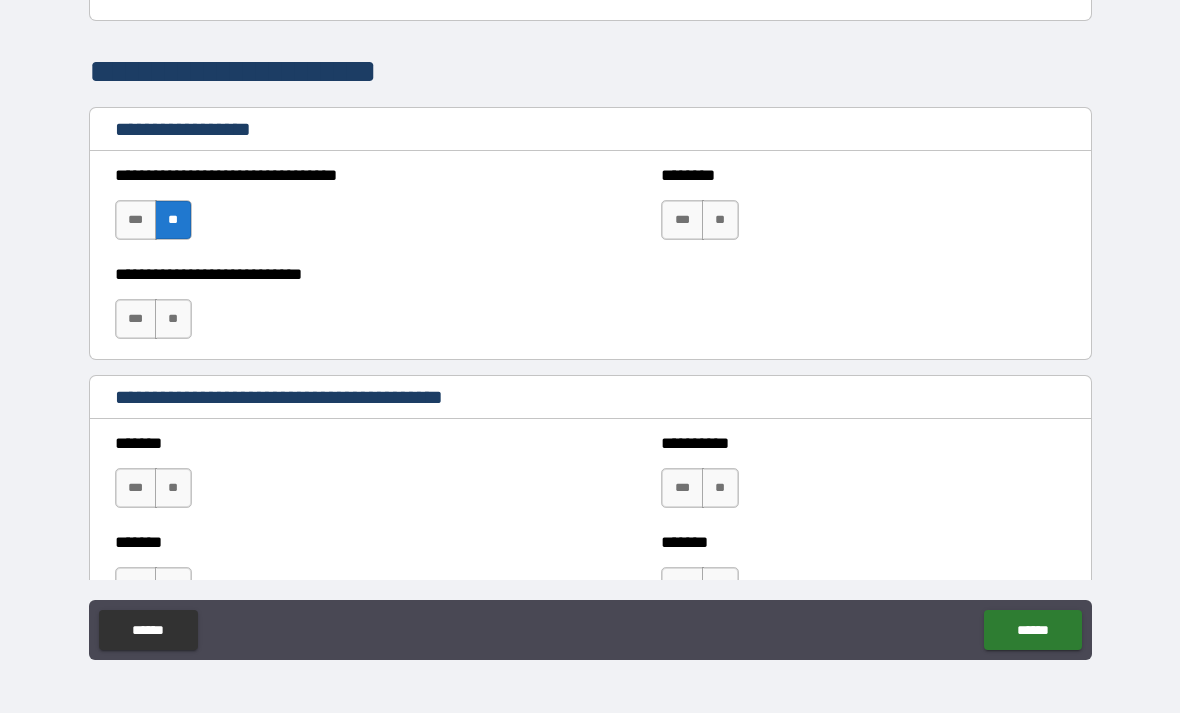 scroll, scrollTop: 1326, scrollLeft: 0, axis: vertical 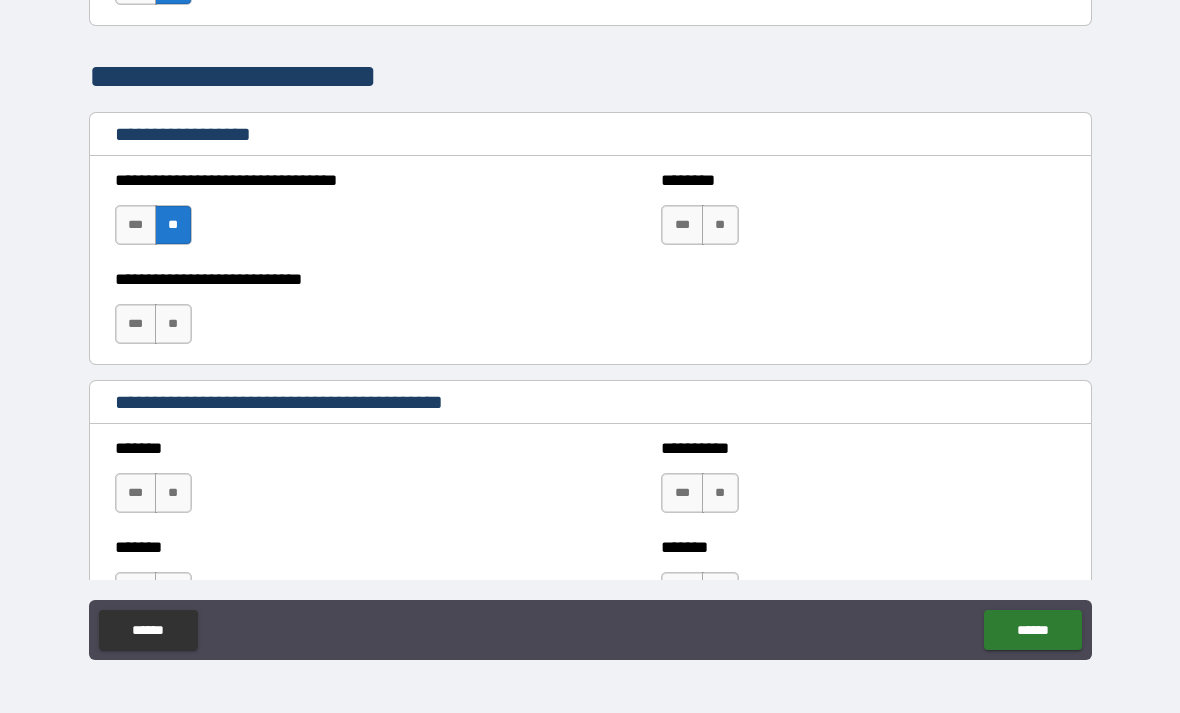 click on "**" at bounding box center [173, 324] 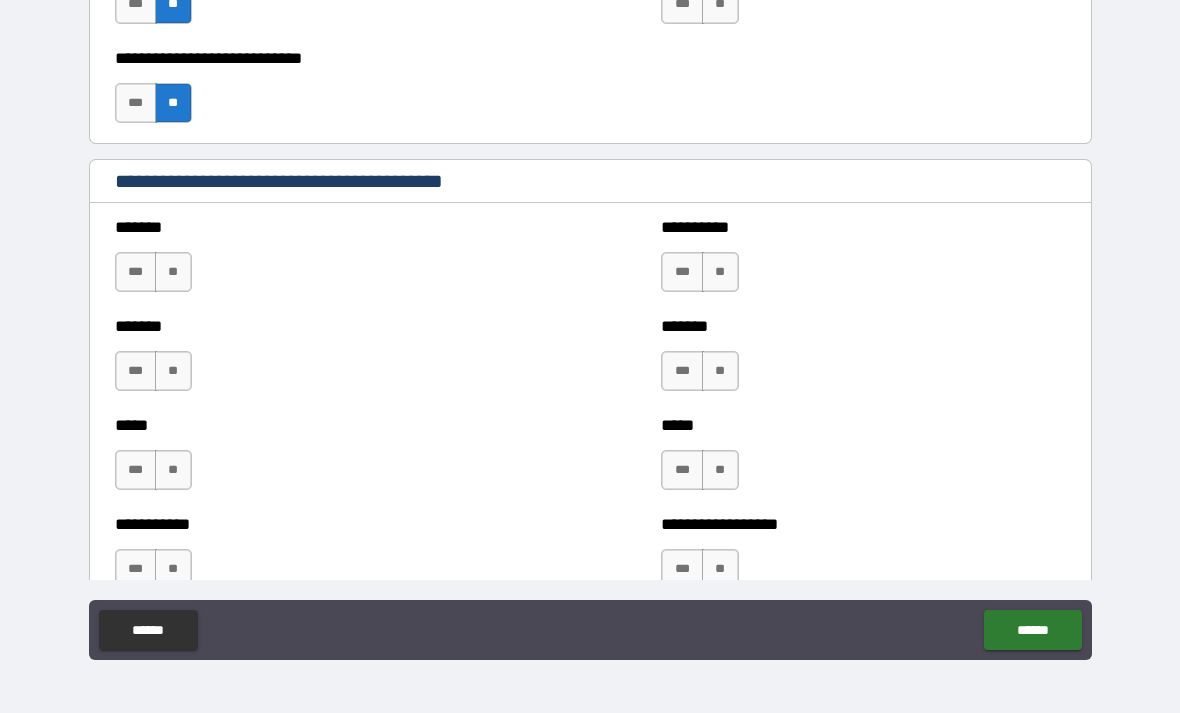 scroll, scrollTop: 1549, scrollLeft: 0, axis: vertical 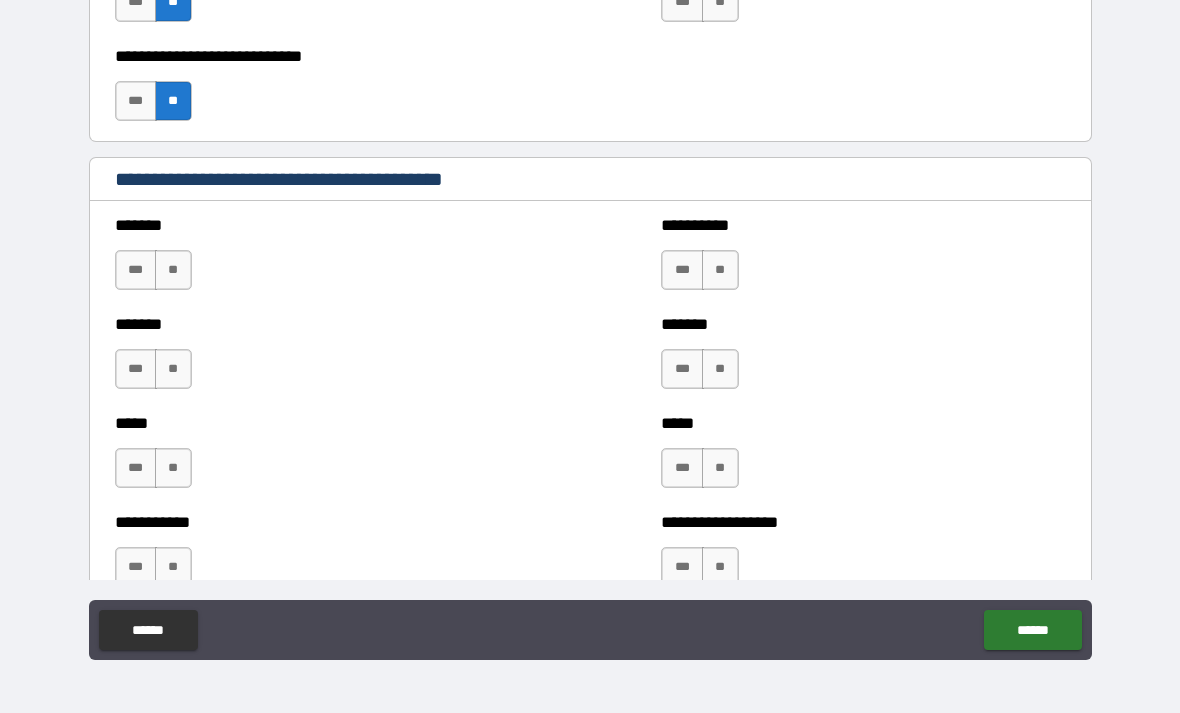 click on "**" at bounding box center (173, 270) 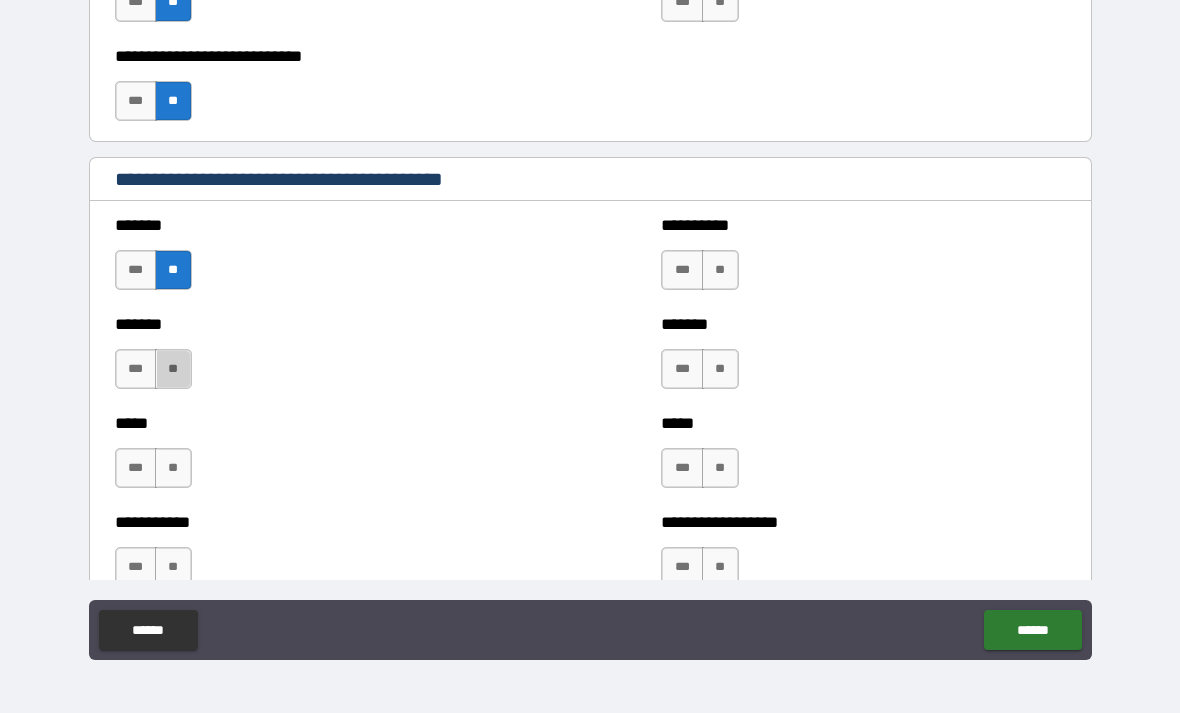 click on "**" at bounding box center (173, 369) 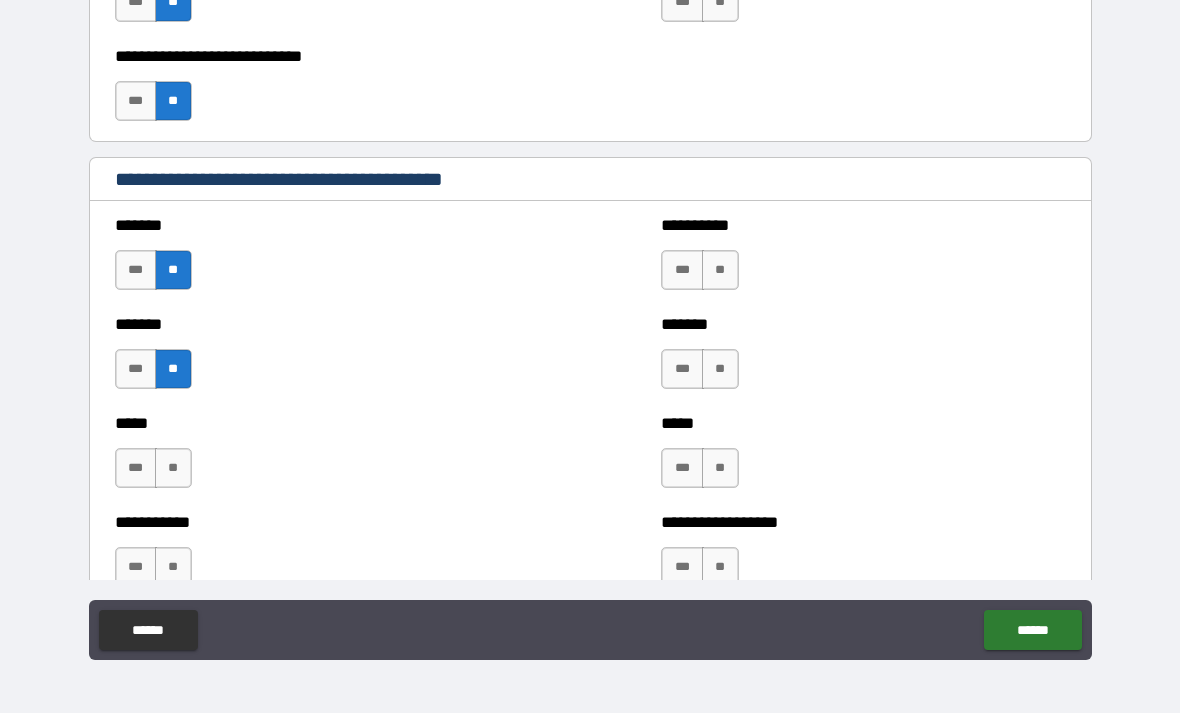 click on "**" at bounding box center (173, 468) 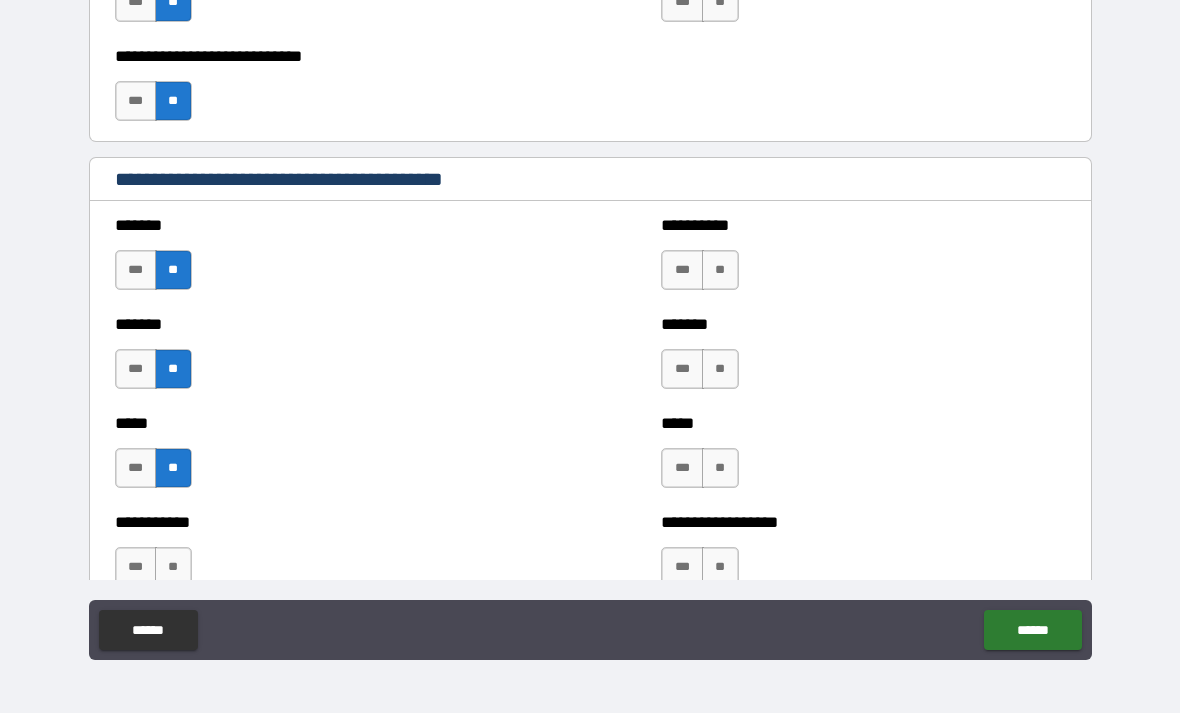 click on "**" at bounding box center [173, 567] 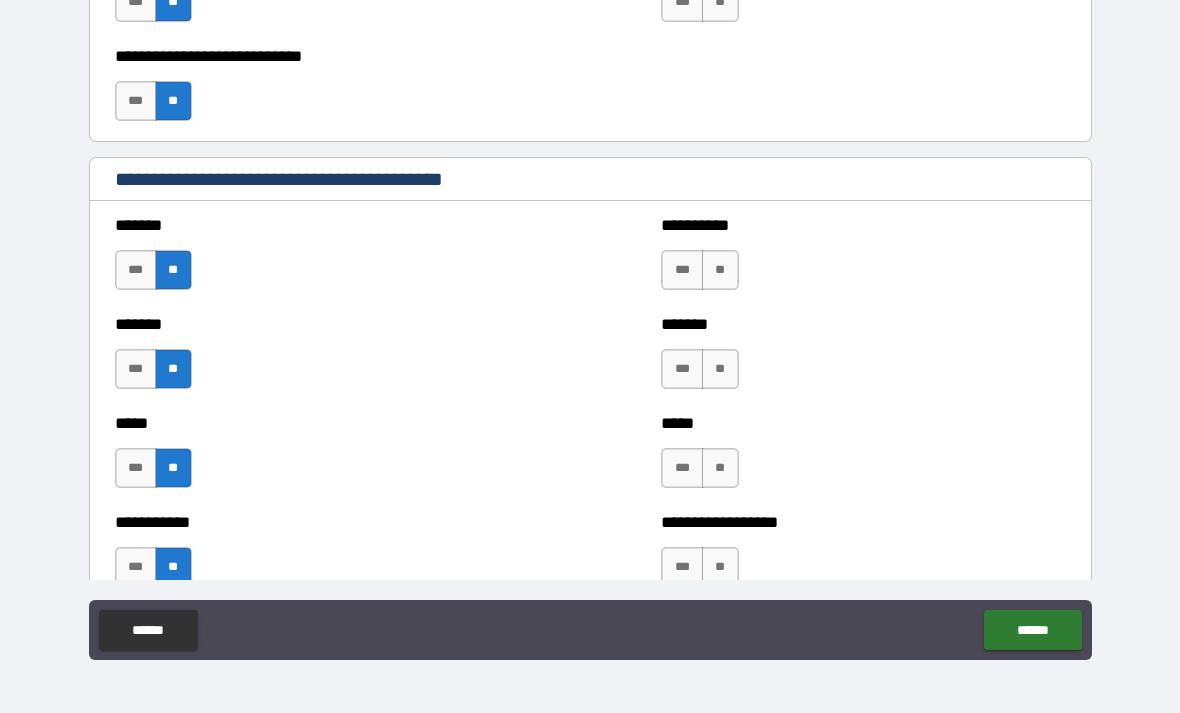 click on "**" at bounding box center [720, 270] 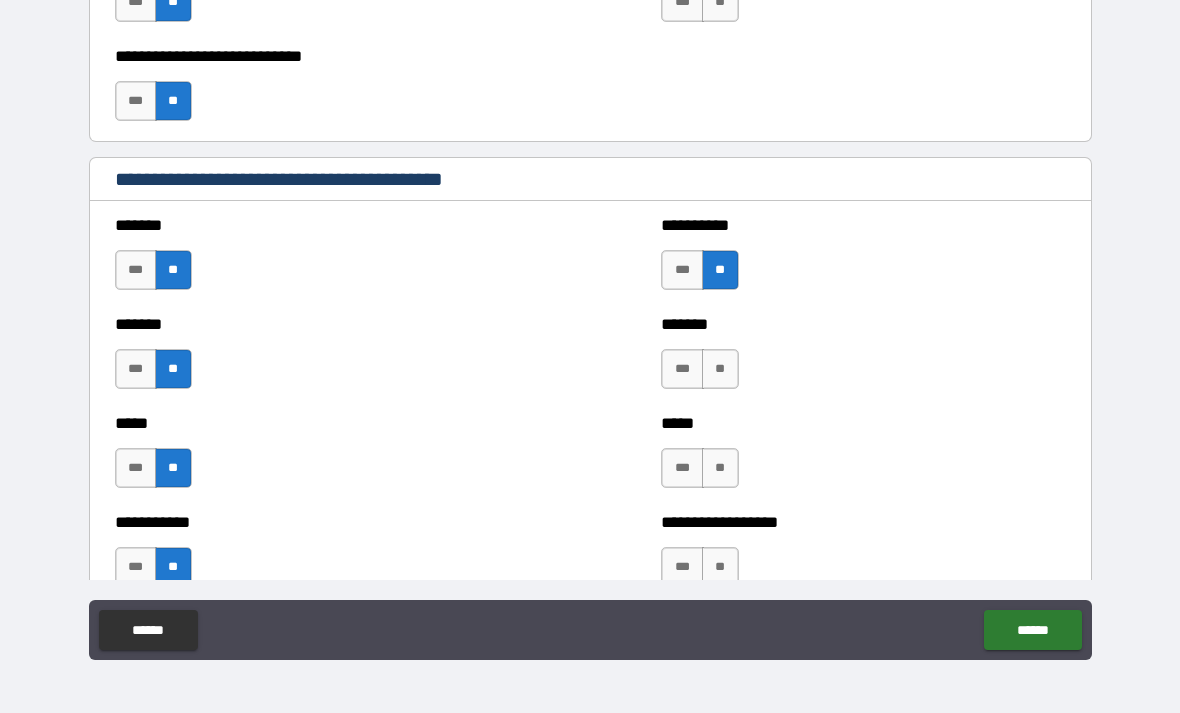 click on "**" at bounding box center (720, 369) 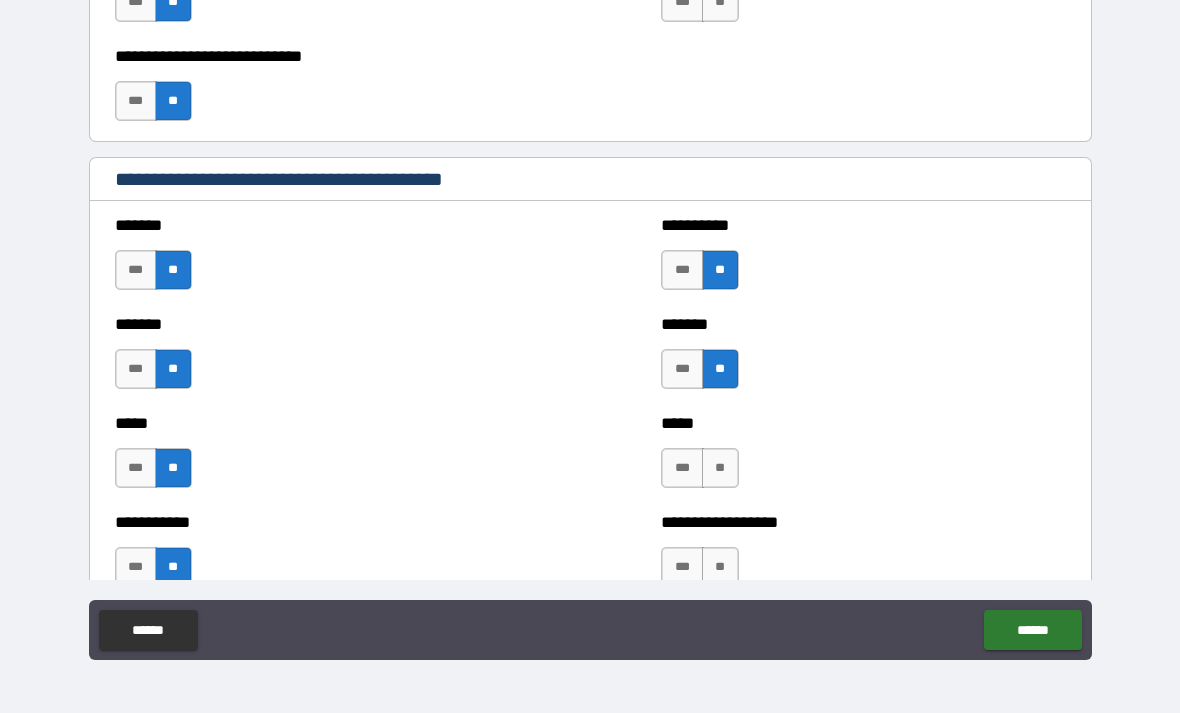 click on "**" at bounding box center [720, 468] 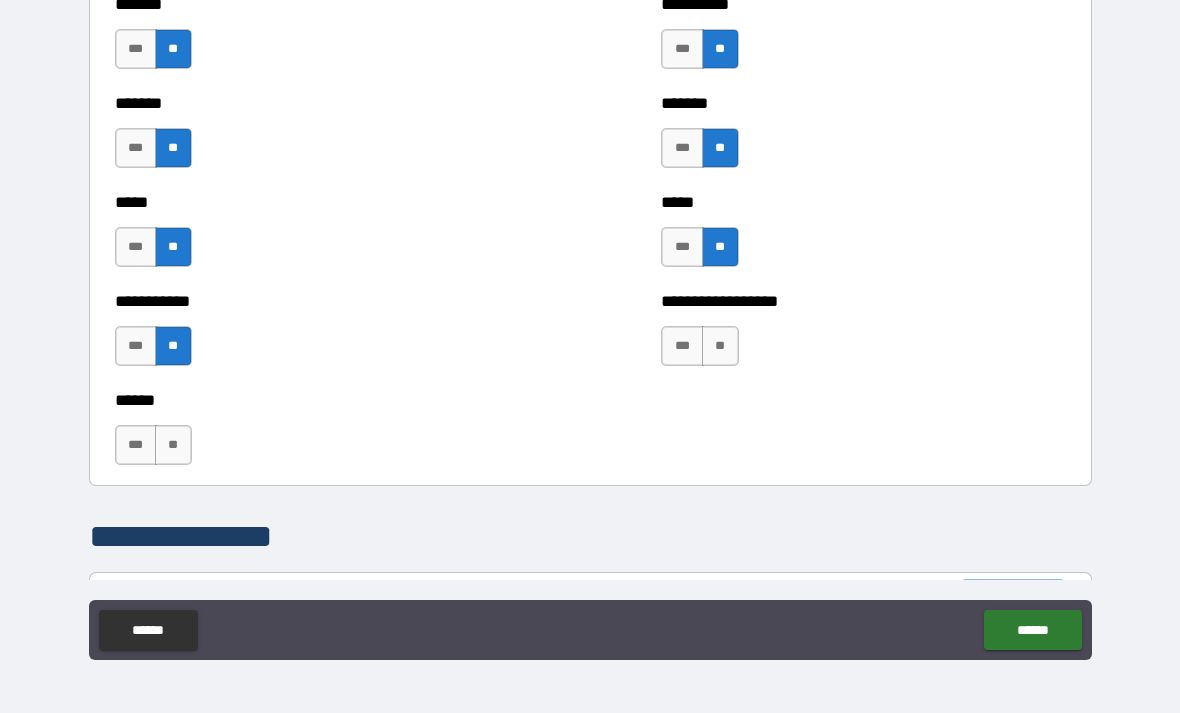 scroll, scrollTop: 1773, scrollLeft: 0, axis: vertical 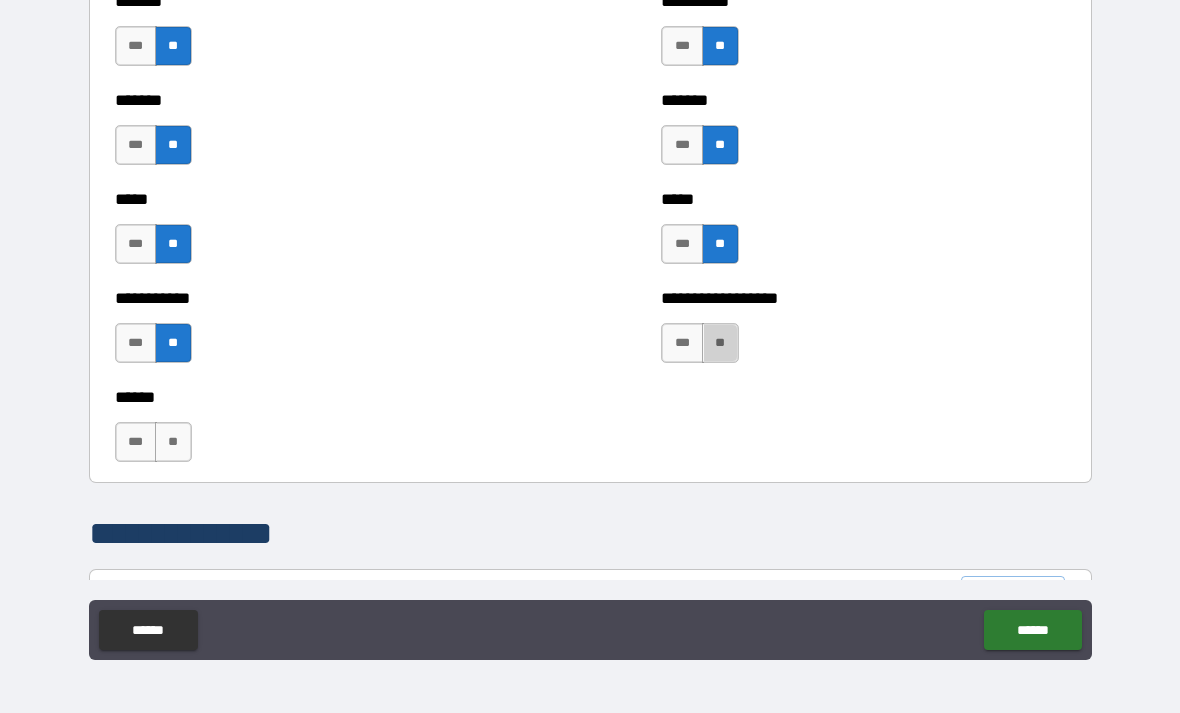 click on "**" at bounding box center (720, 343) 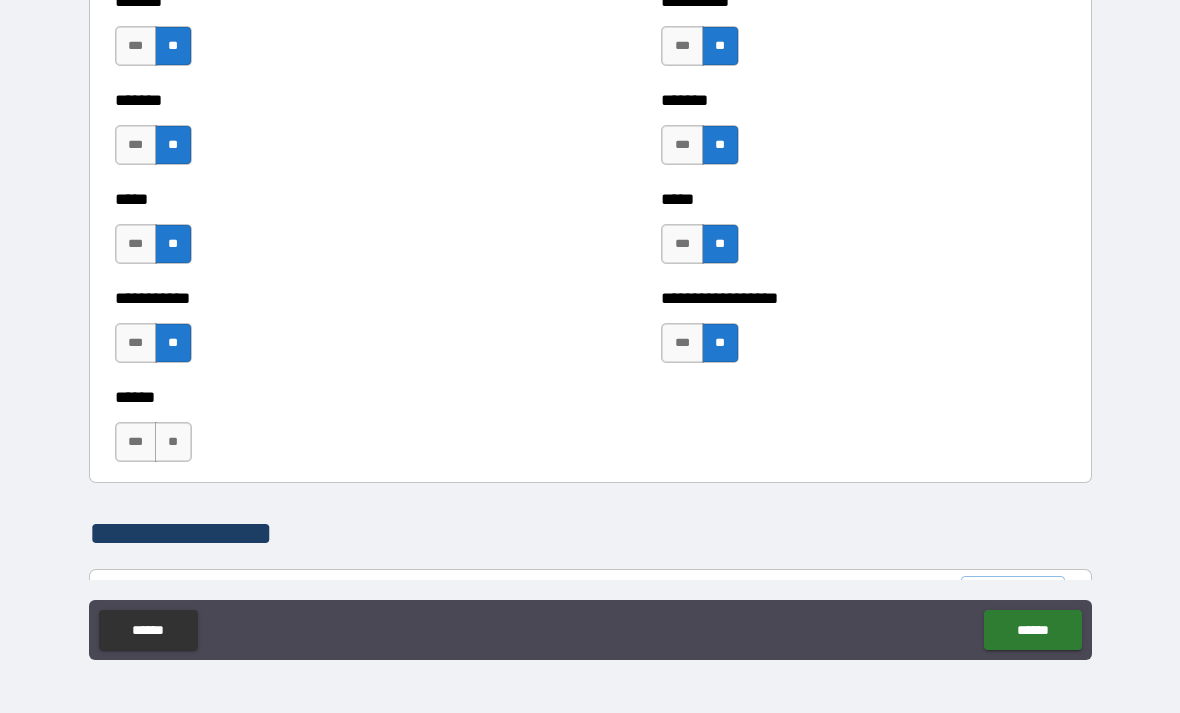 click on "**" at bounding box center (173, 442) 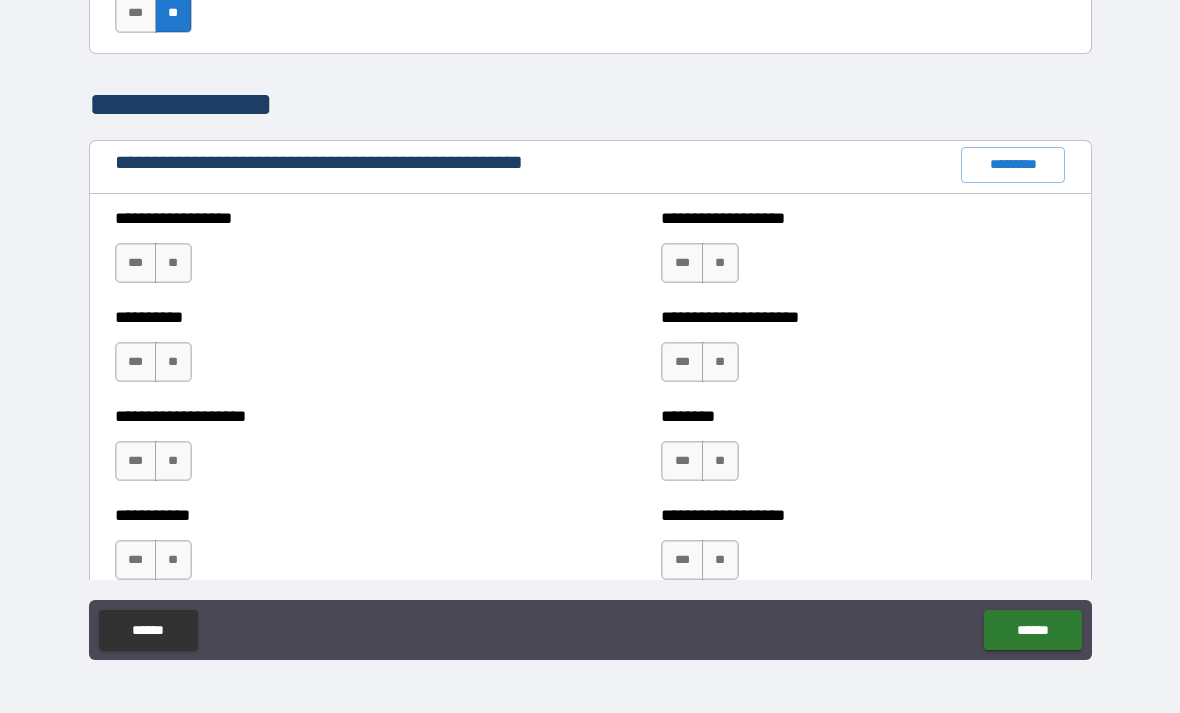 scroll, scrollTop: 2214, scrollLeft: 0, axis: vertical 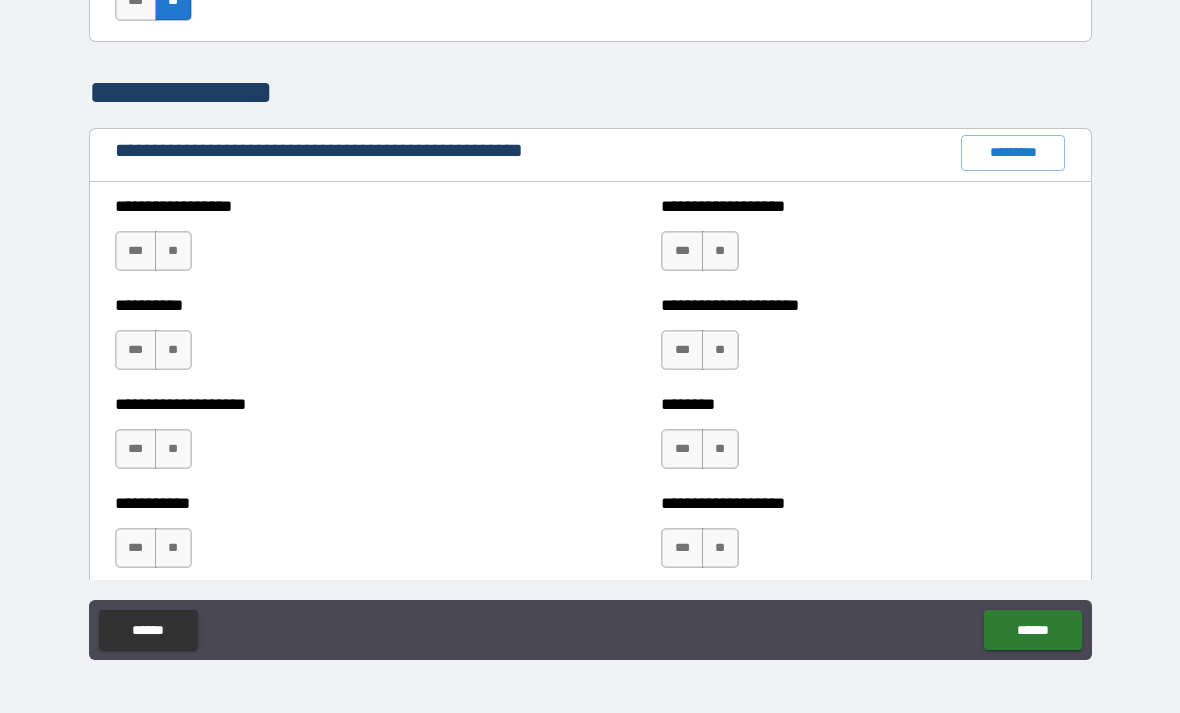 click on "**" at bounding box center (173, 251) 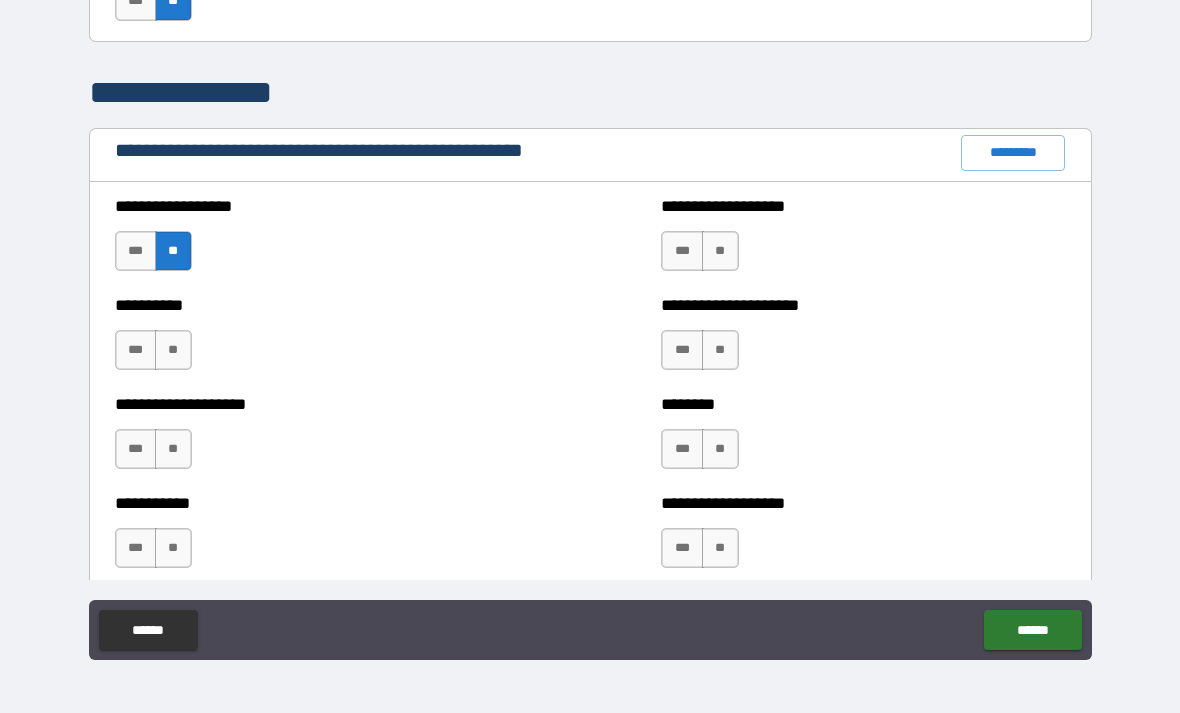 click on "**" at bounding box center (173, 350) 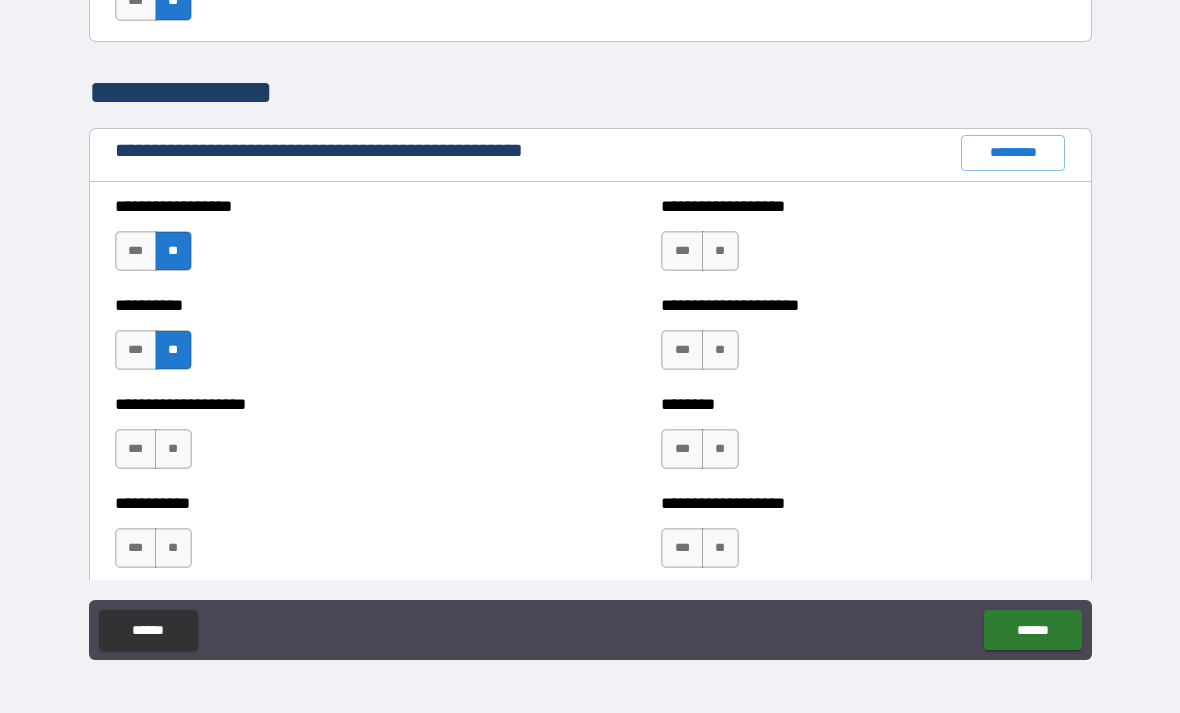 click on "**" at bounding box center [173, 449] 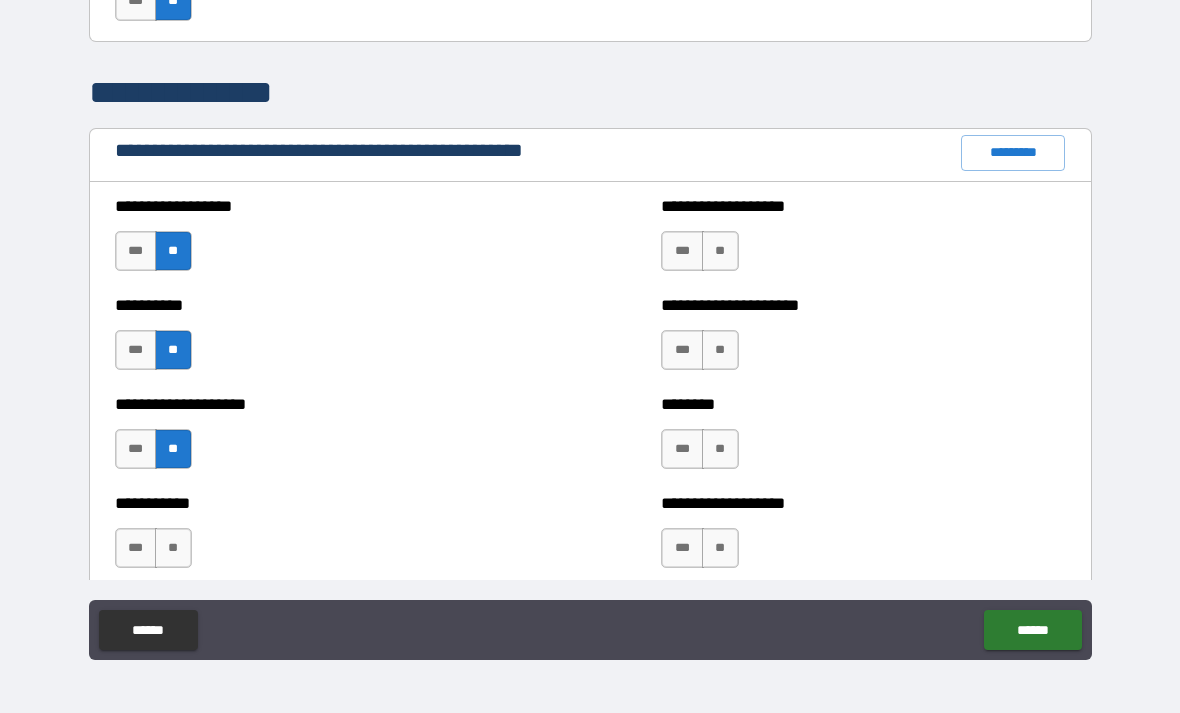 click on "**" at bounding box center [173, 548] 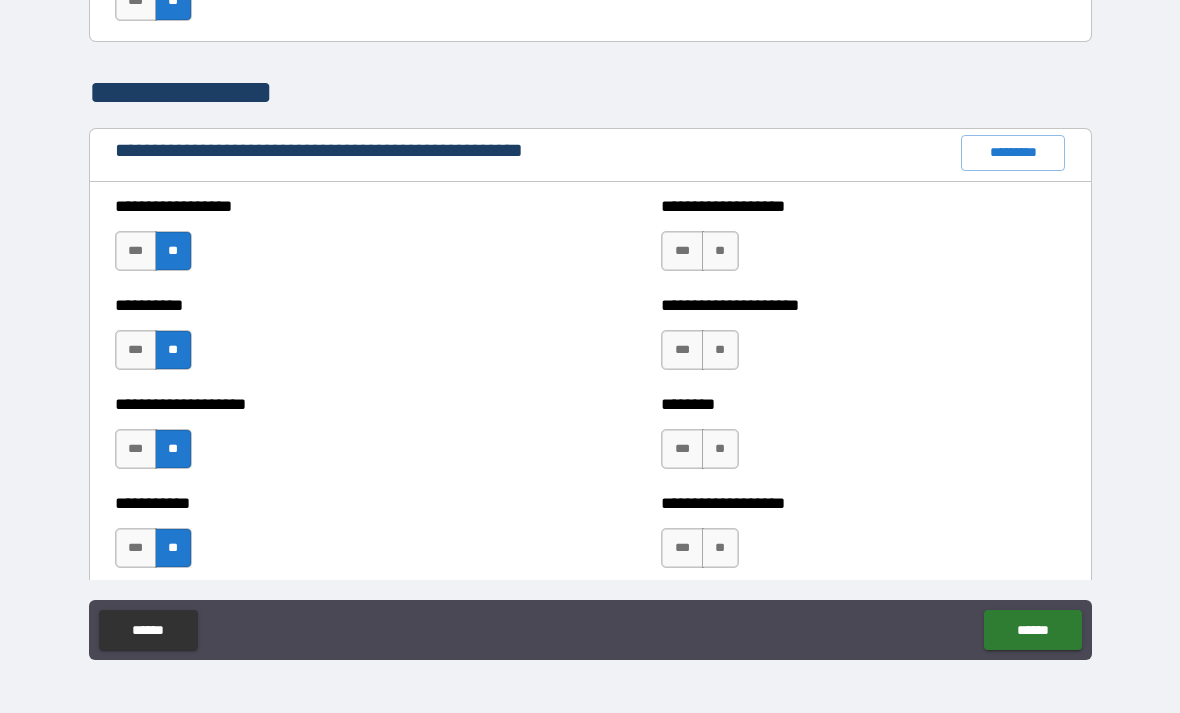 click on "**" at bounding box center (720, 251) 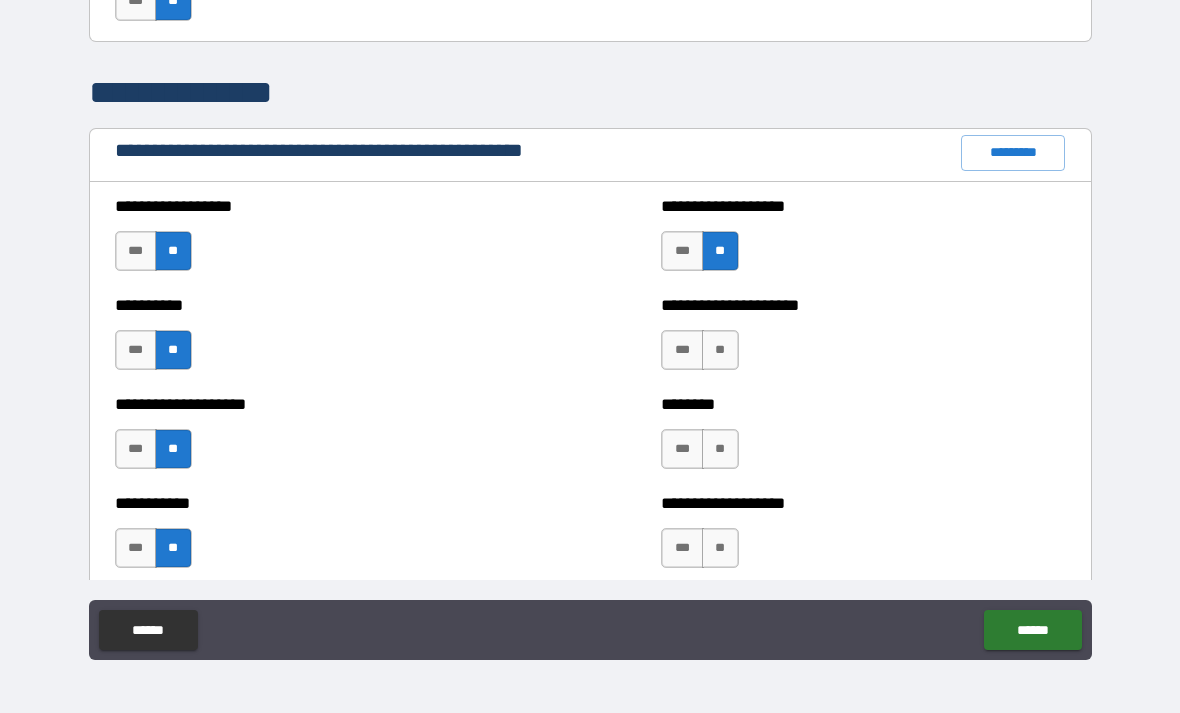 click on "**" at bounding box center (720, 350) 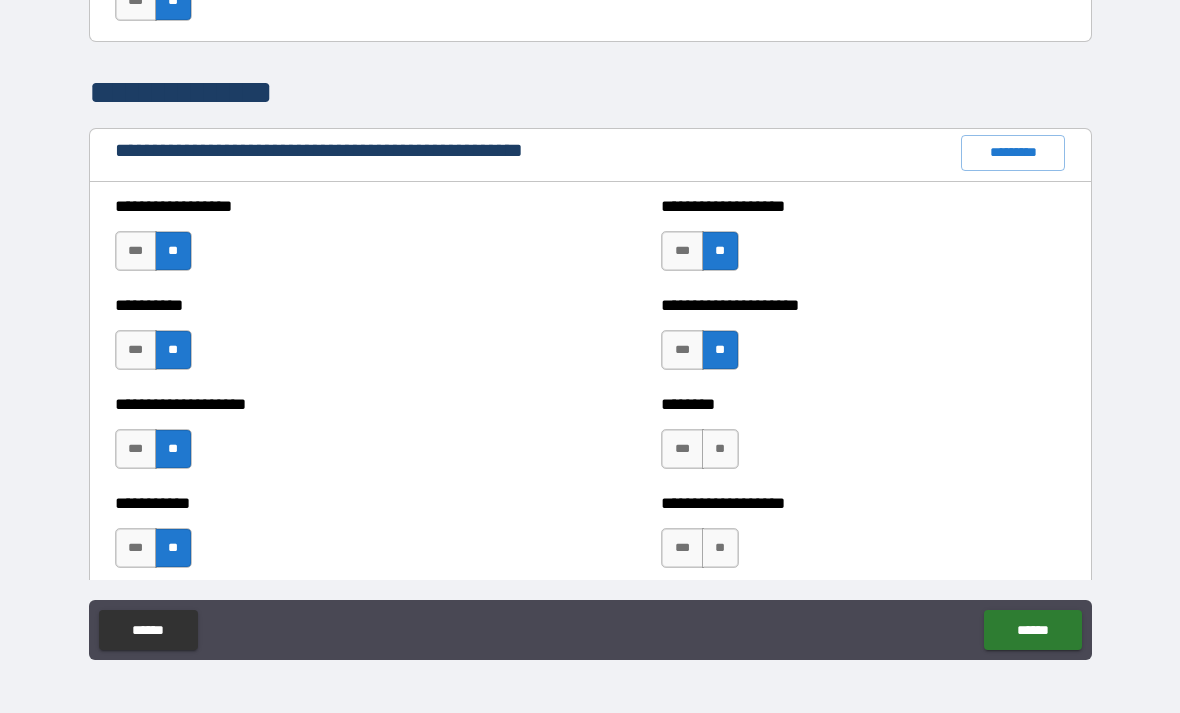 click on "**" at bounding box center [720, 449] 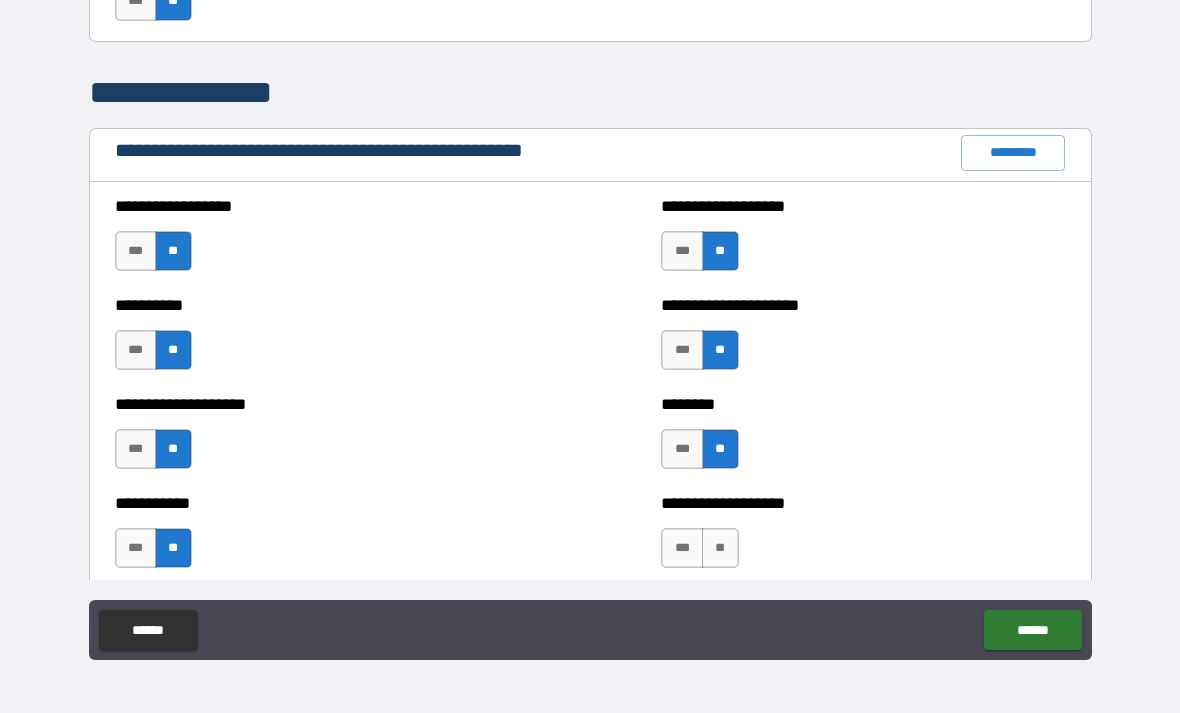 click on "**" at bounding box center [720, 548] 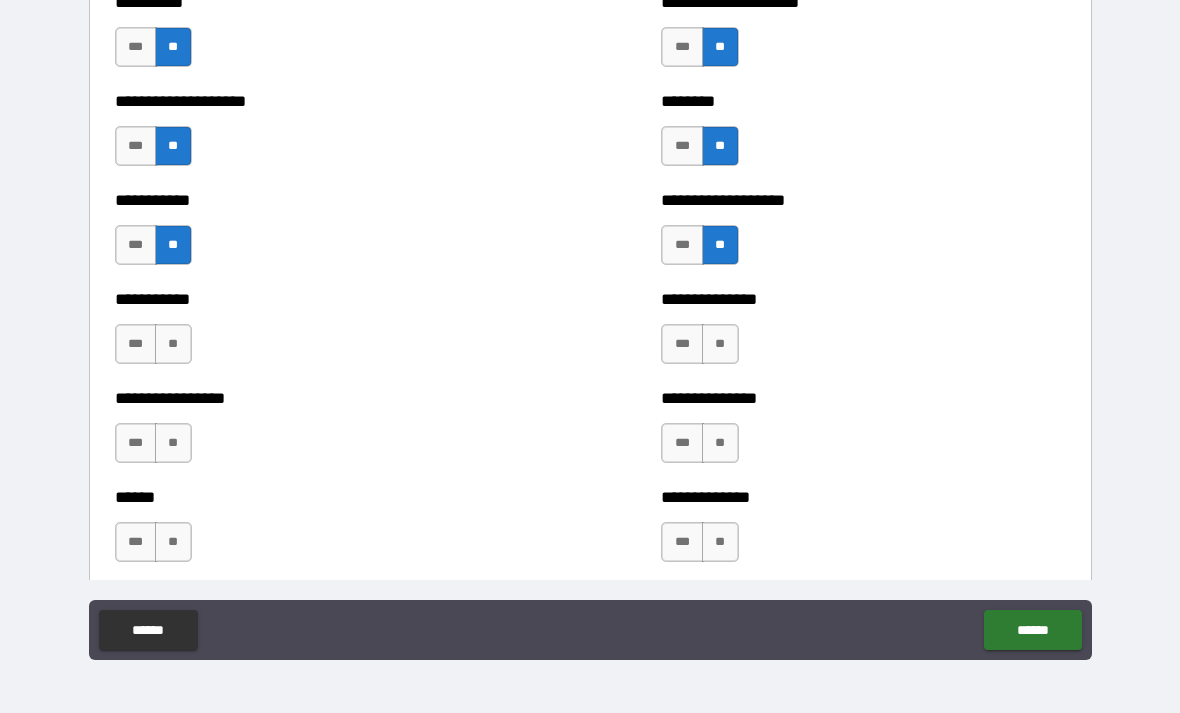 scroll, scrollTop: 2517, scrollLeft: 0, axis: vertical 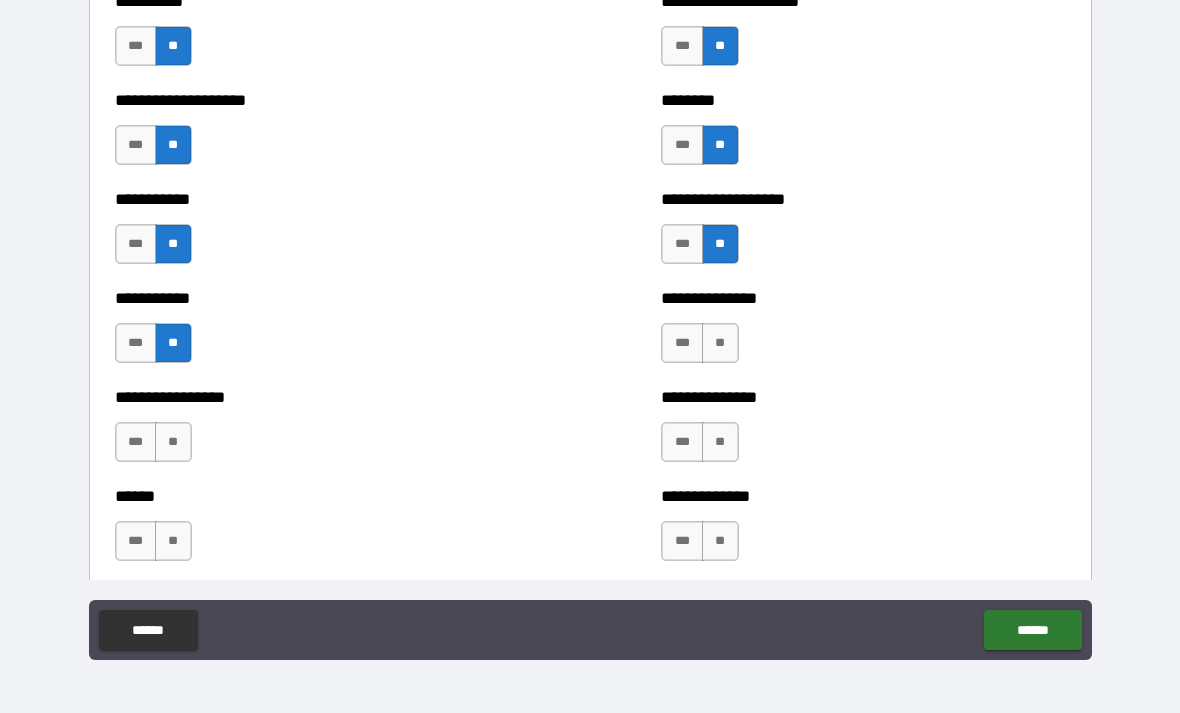 click on "**" at bounding box center [173, 442] 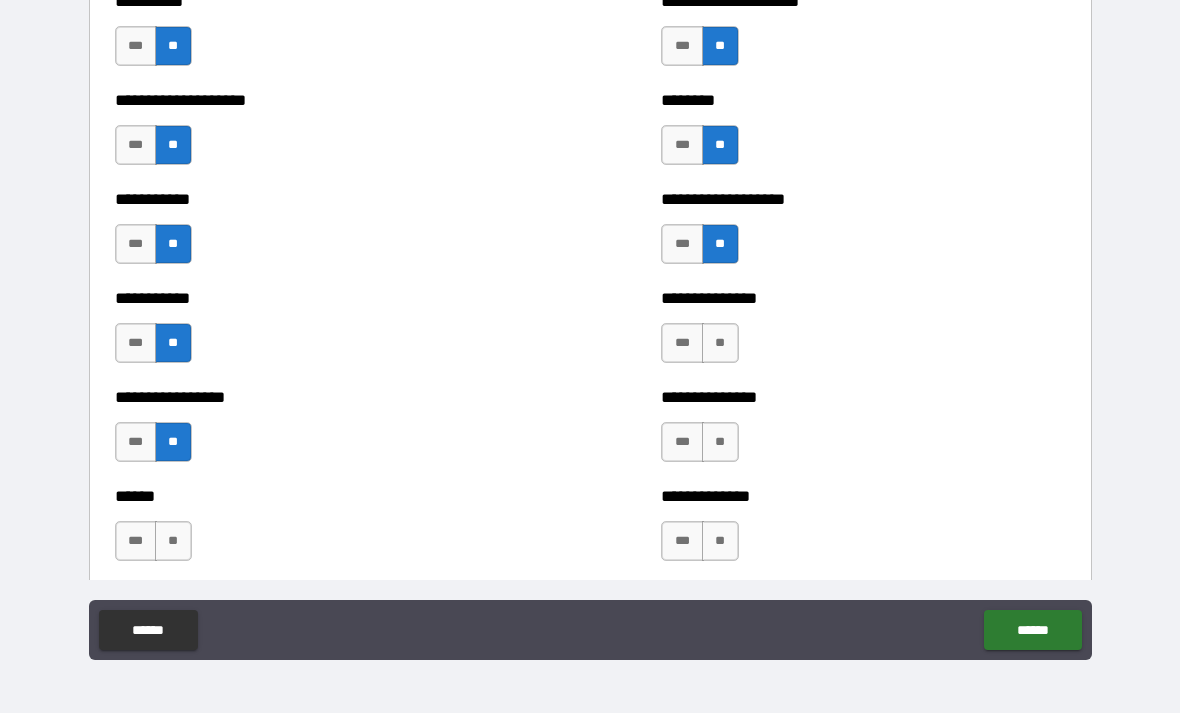click on "**" at bounding box center (173, 541) 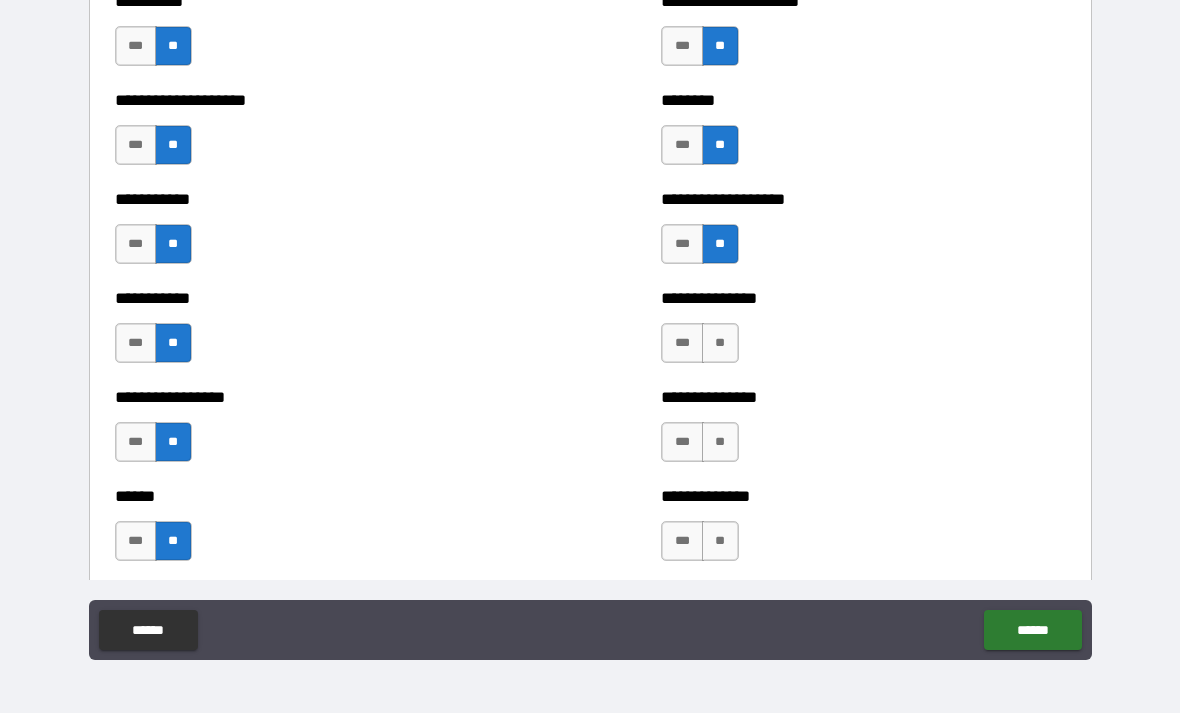 click on "**" at bounding box center [720, 343] 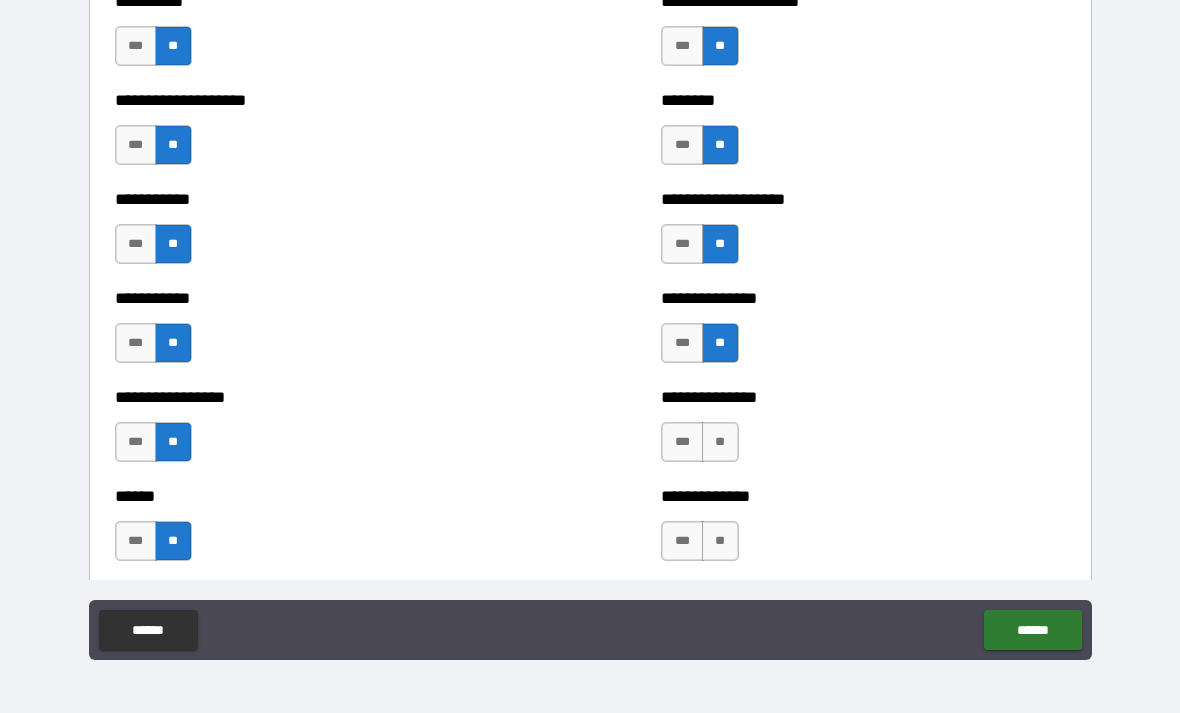 click on "**" at bounding box center (720, 442) 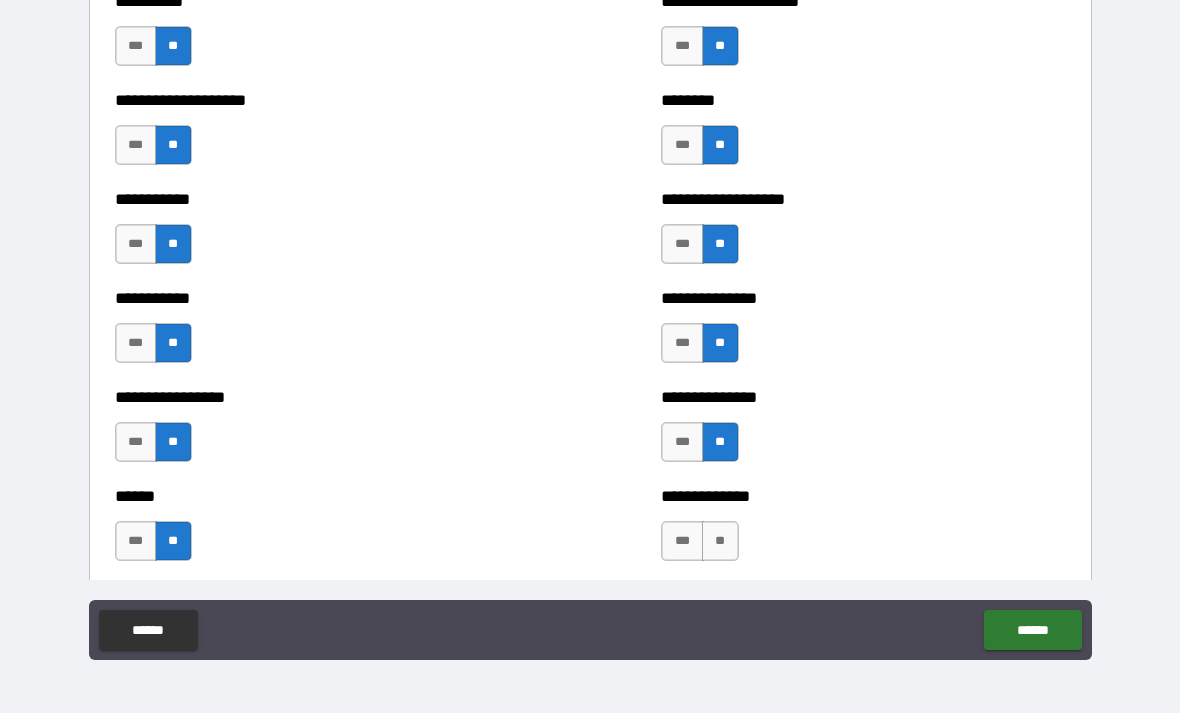 click on "**" at bounding box center [720, 541] 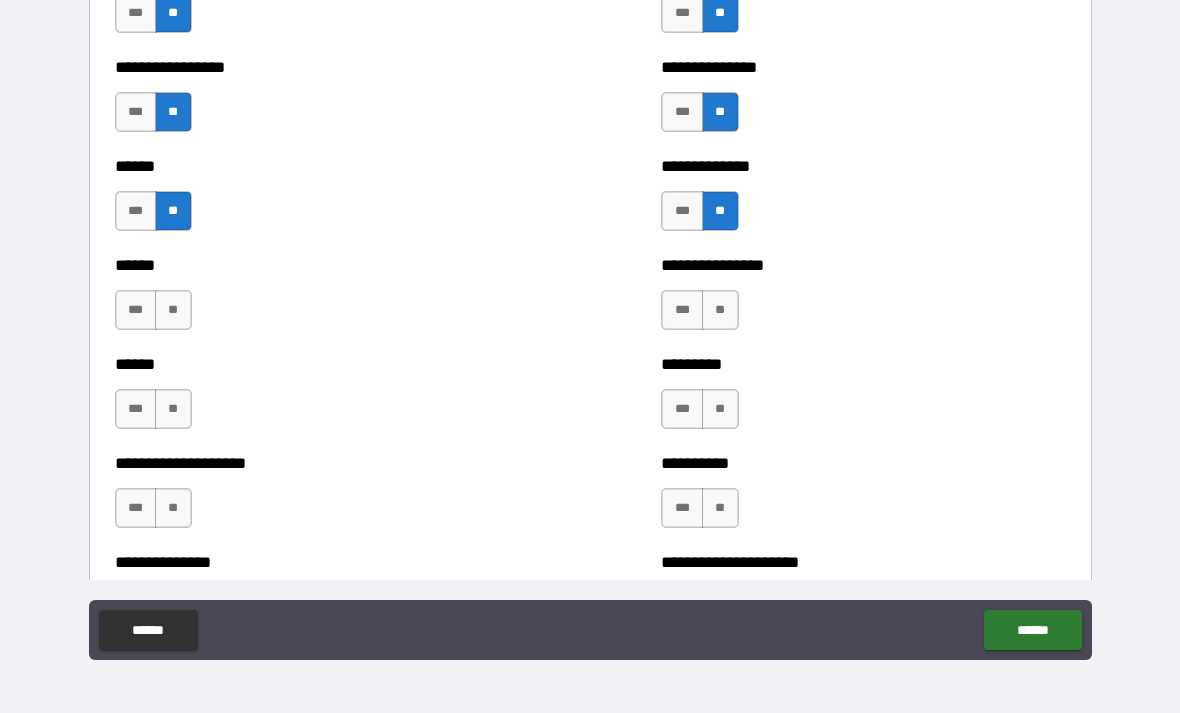 scroll, scrollTop: 2845, scrollLeft: 0, axis: vertical 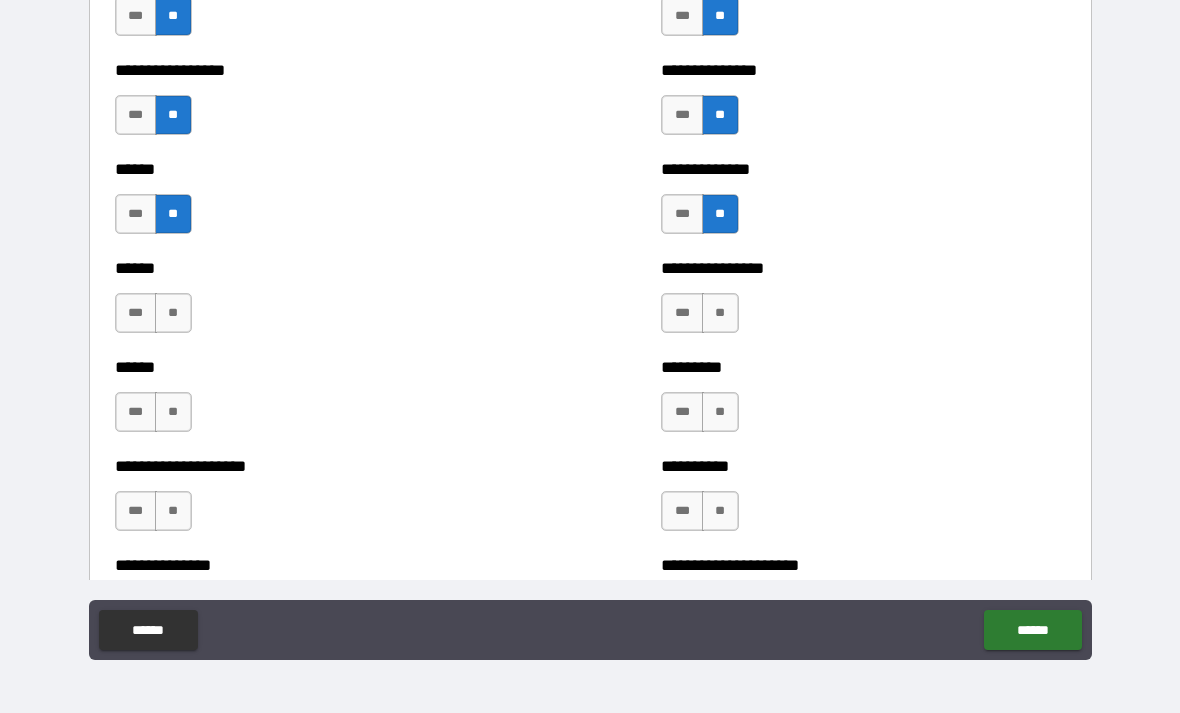 click on "**" at bounding box center [173, 313] 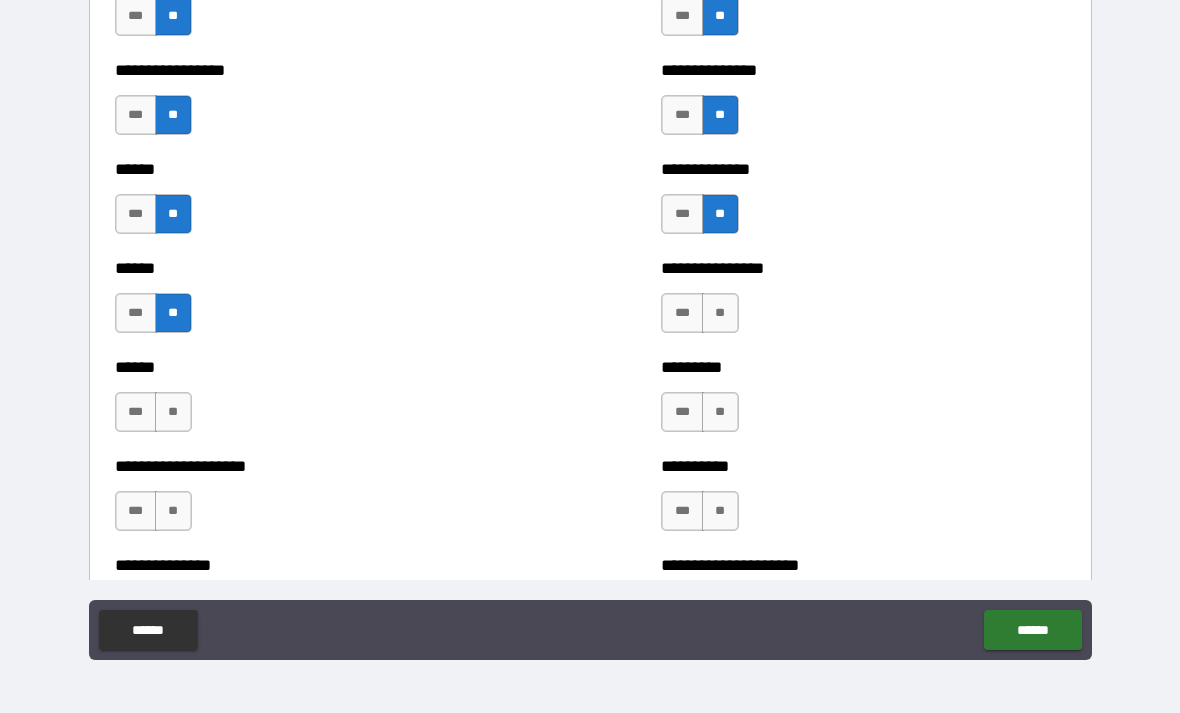 click on "**" at bounding box center (173, 412) 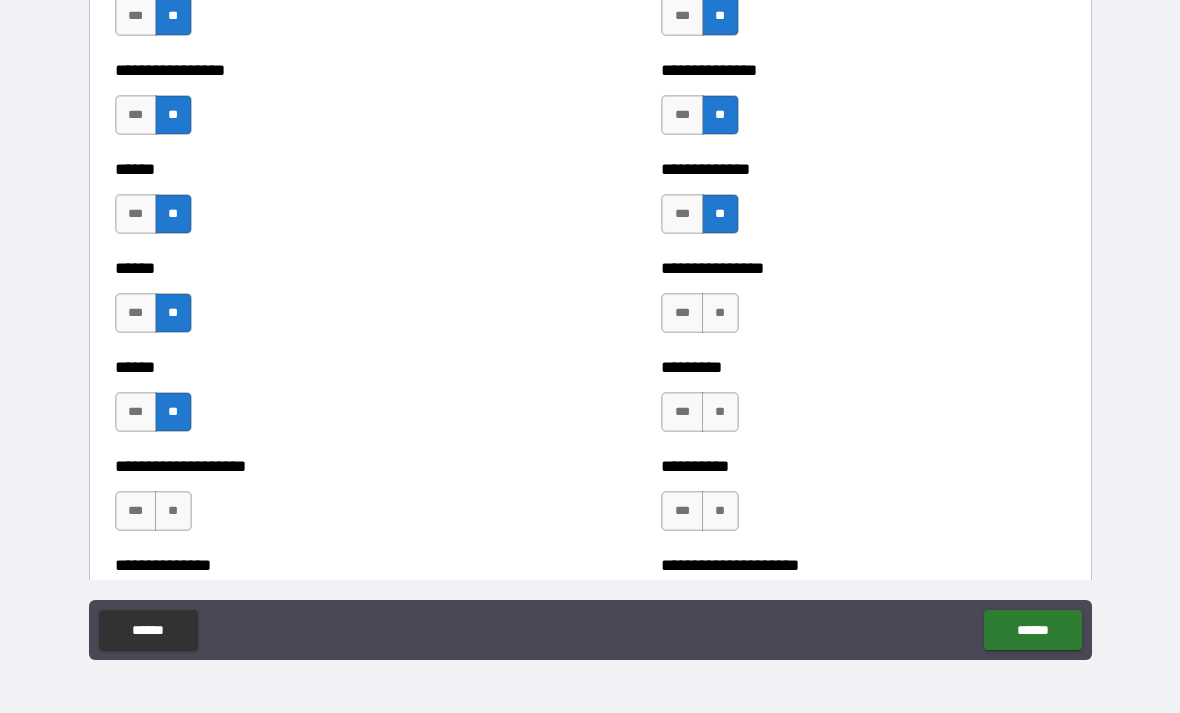 click on "**" at bounding box center (173, 511) 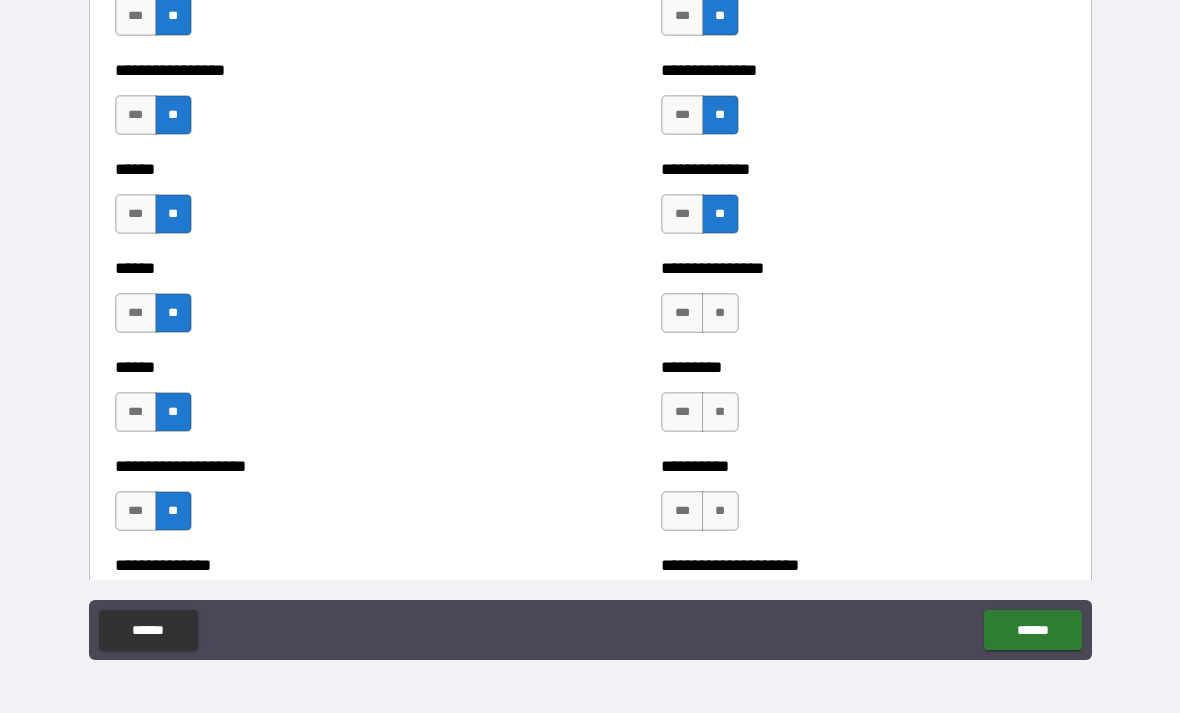 click on "**" at bounding box center [720, 313] 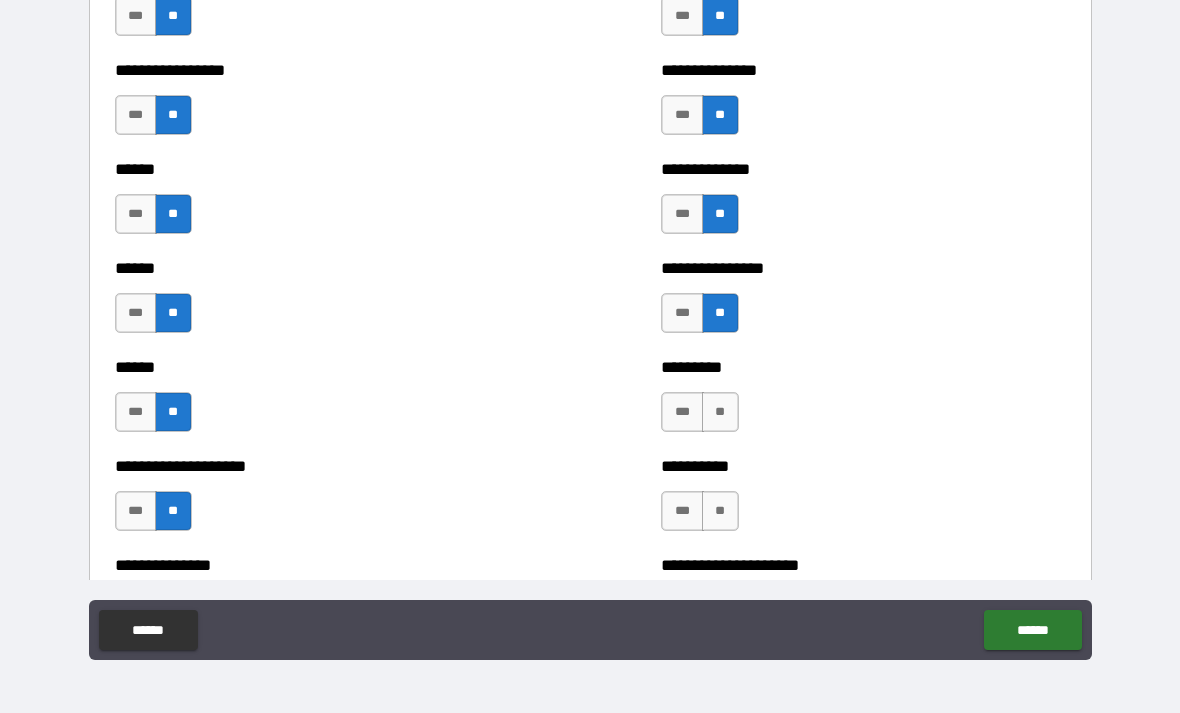 click on "**" at bounding box center (720, 412) 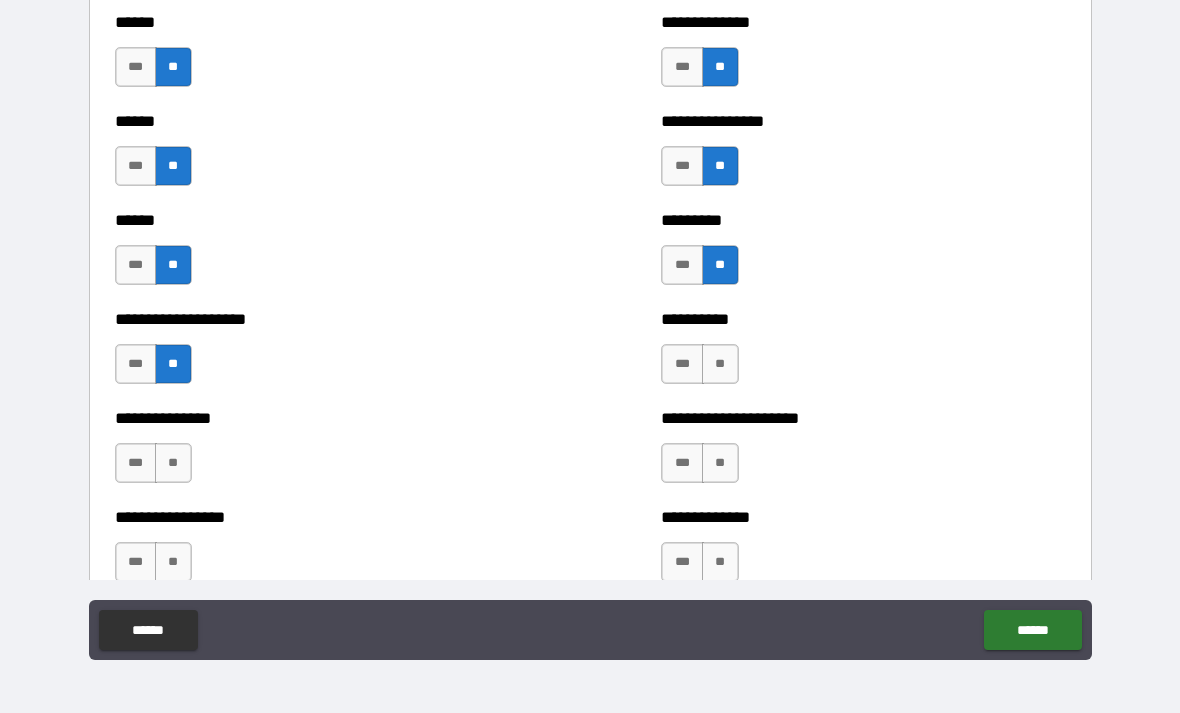 scroll, scrollTop: 2995, scrollLeft: 0, axis: vertical 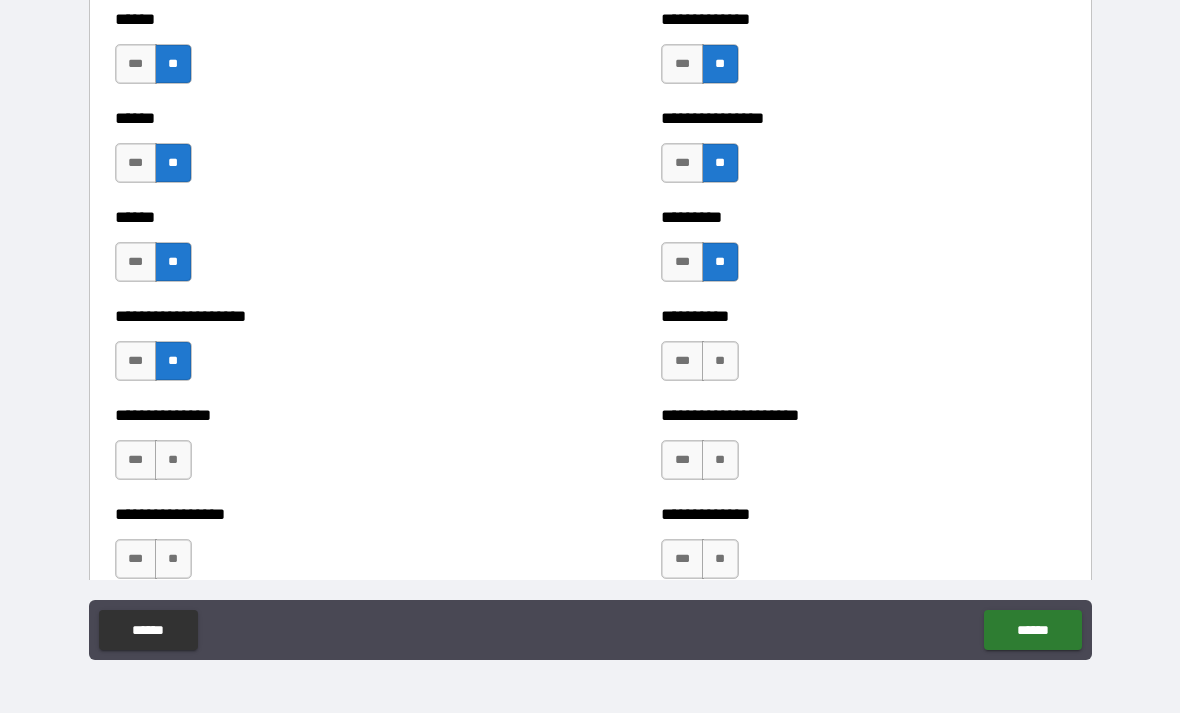 click on "**" at bounding box center (720, 361) 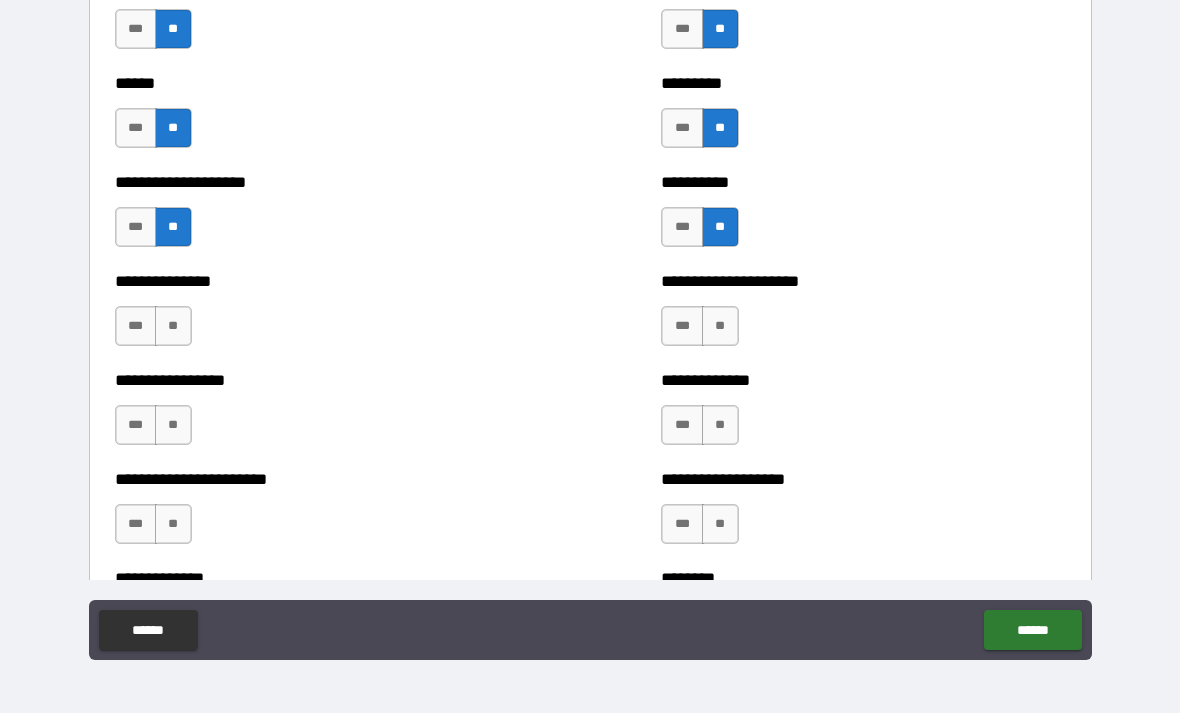 scroll, scrollTop: 3171, scrollLeft: 0, axis: vertical 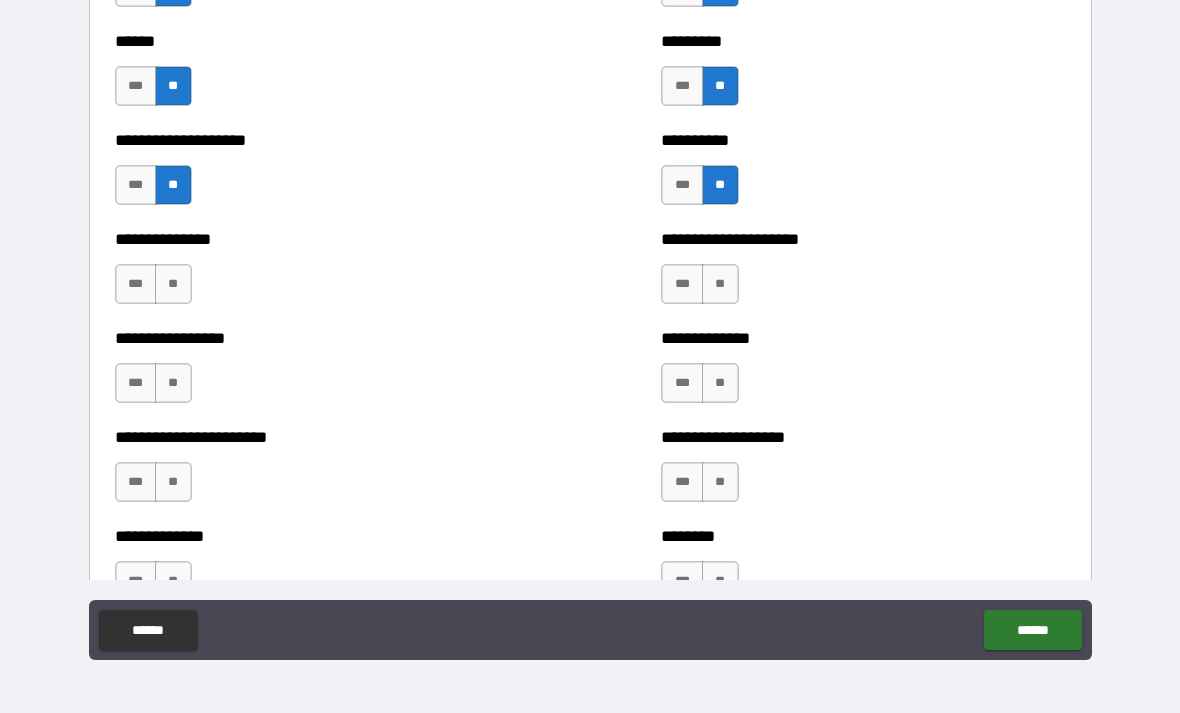 click on "**" at bounding box center (173, 284) 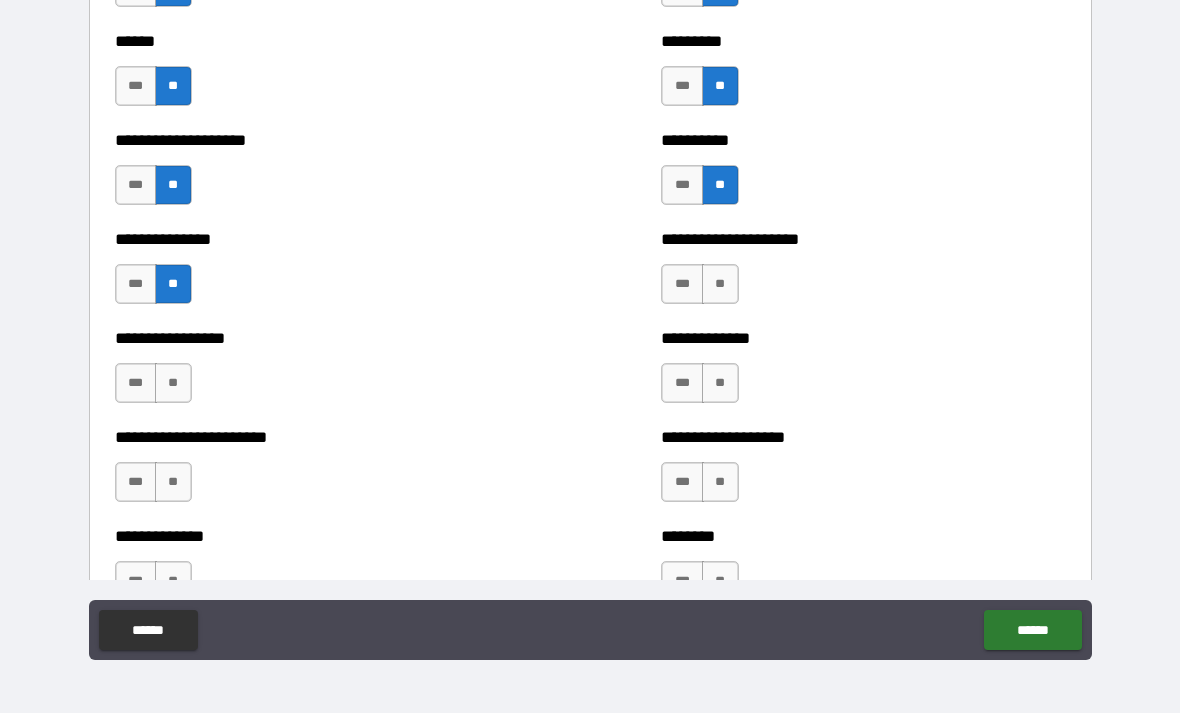 click on "**" at bounding box center [173, 383] 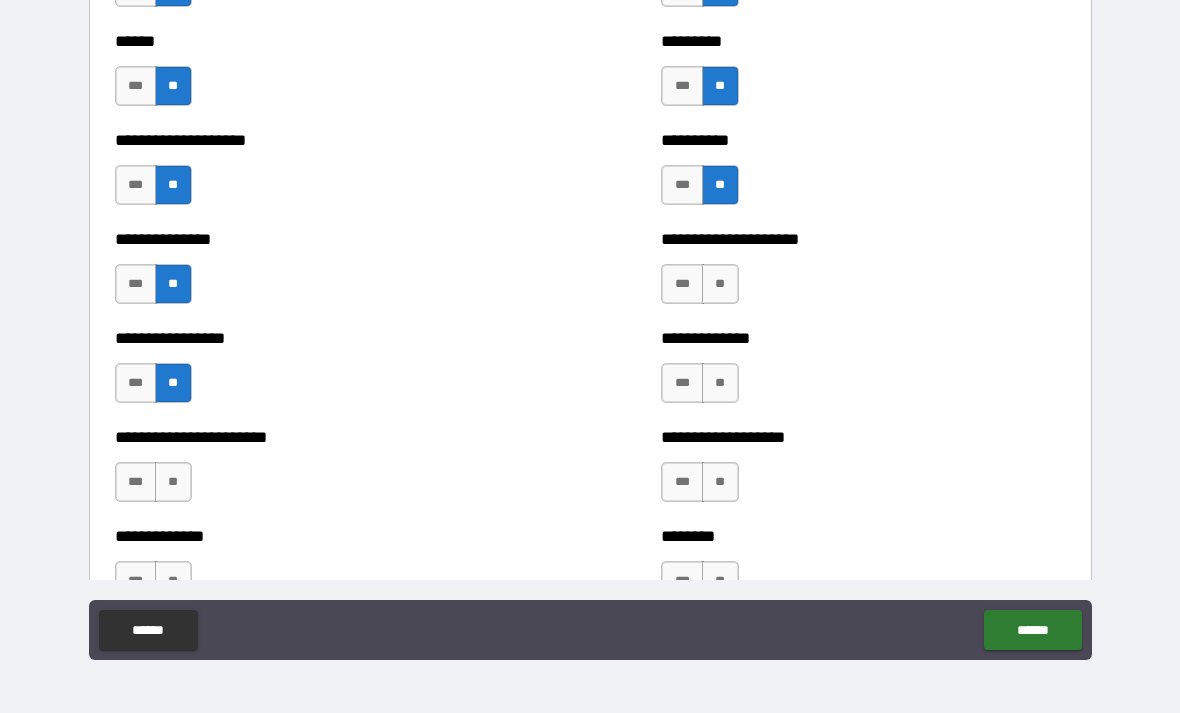 click on "**" at bounding box center (173, 482) 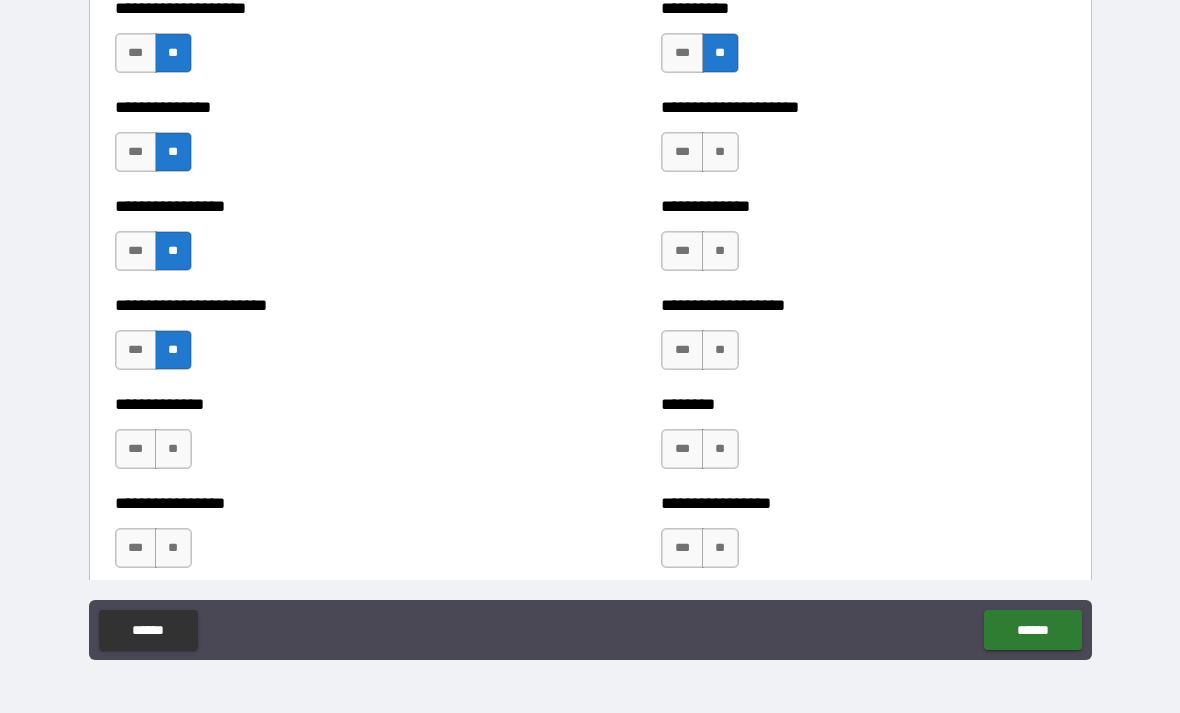 scroll, scrollTop: 3304, scrollLeft: 0, axis: vertical 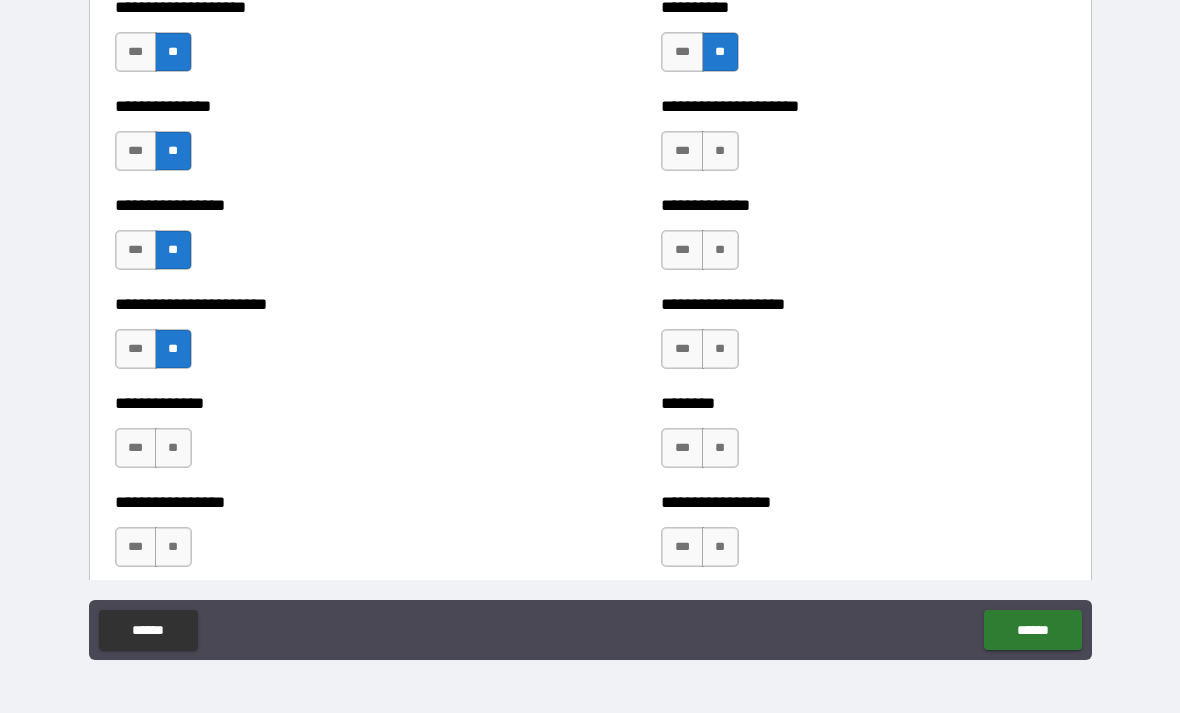 click on "**" at bounding box center (173, 448) 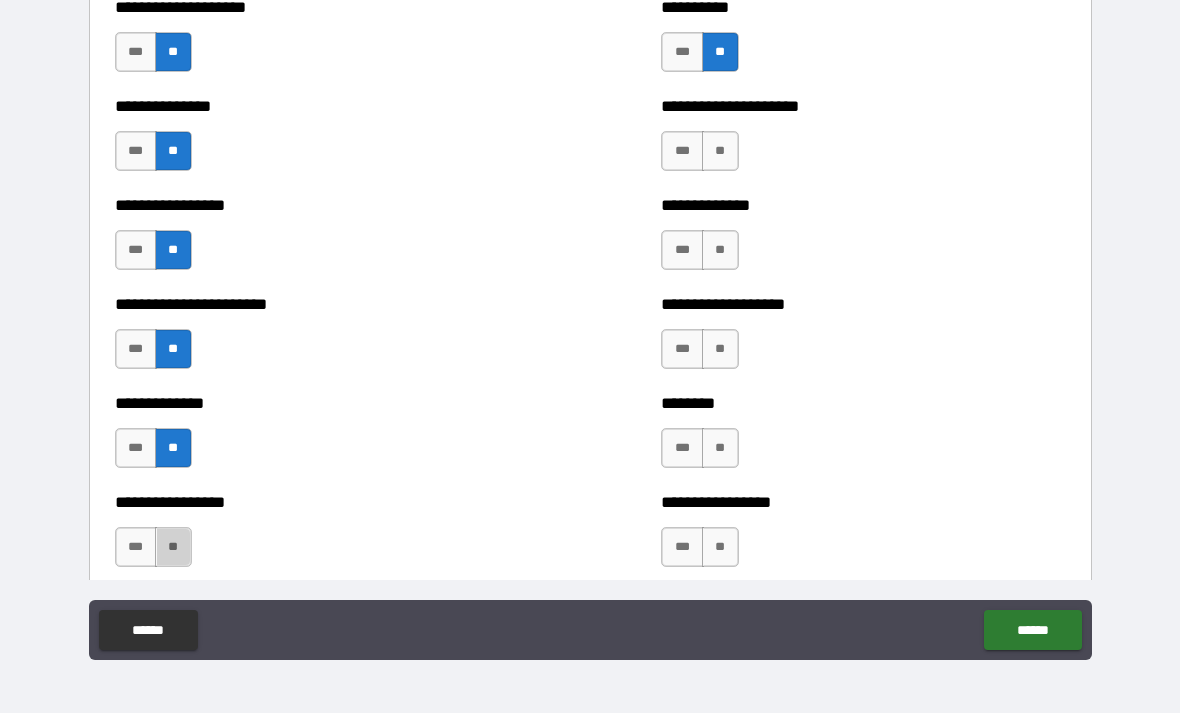 click on "**" at bounding box center [173, 547] 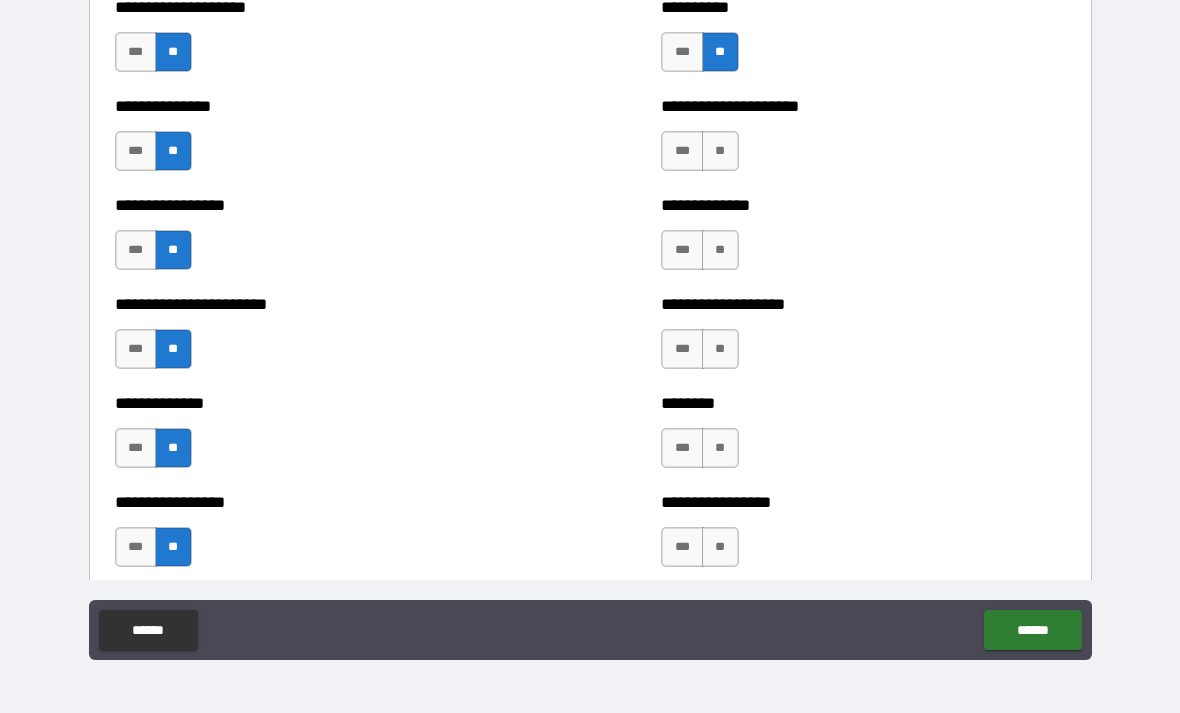 scroll, scrollTop: 3302, scrollLeft: 0, axis: vertical 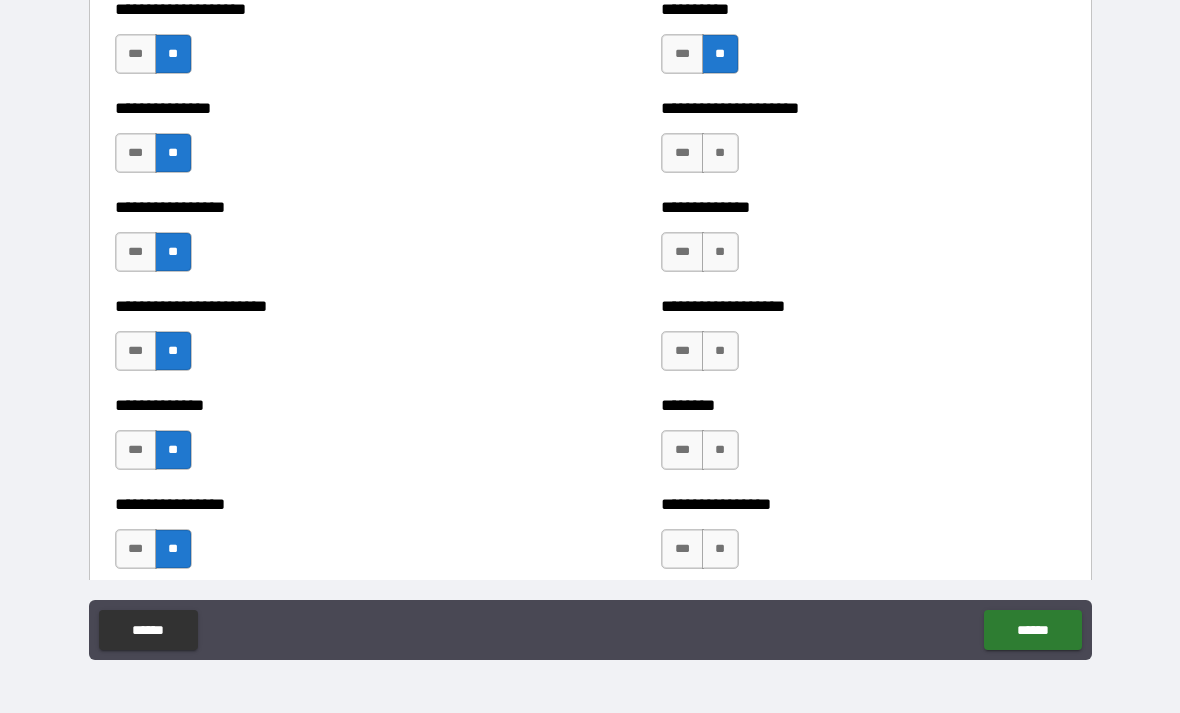 click on "**" at bounding box center [720, 153] 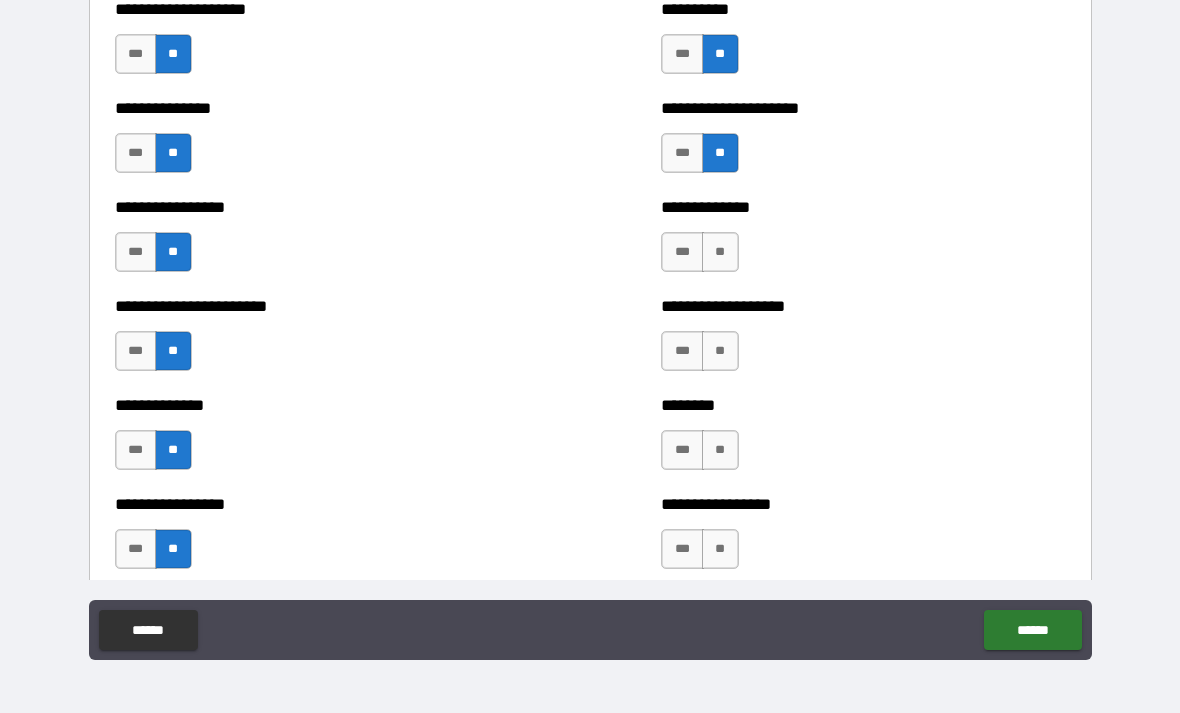 click on "**" at bounding box center (720, 252) 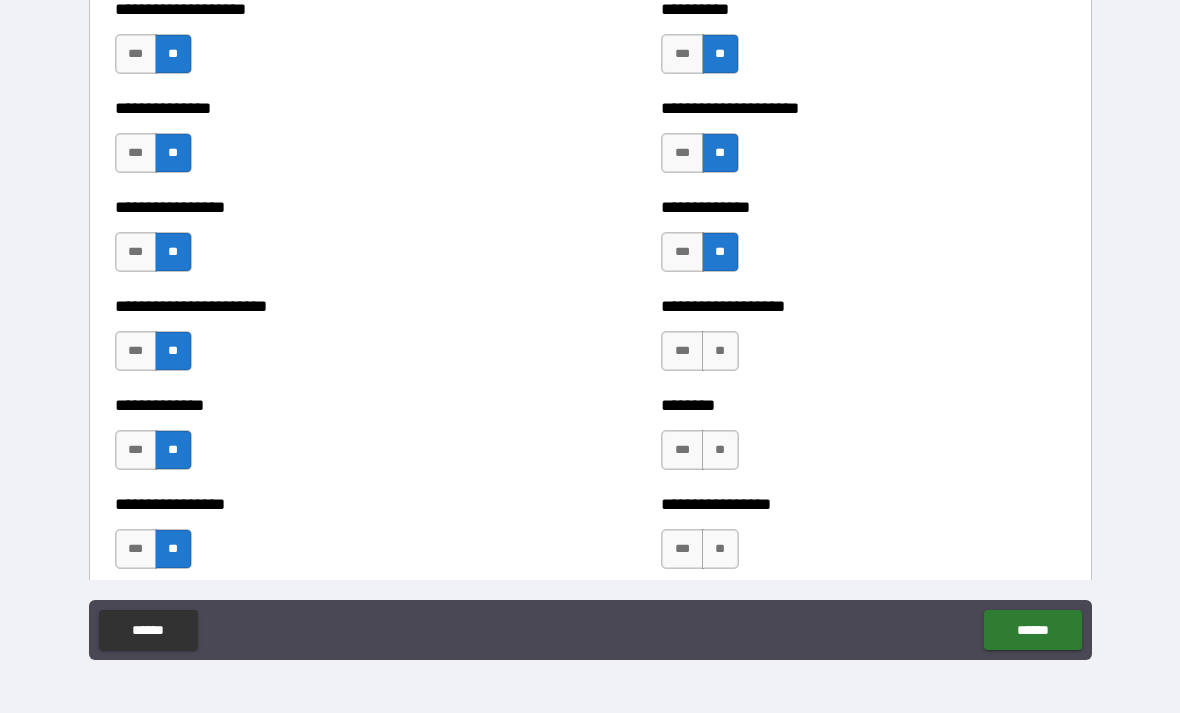 click on "**" at bounding box center (720, 351) 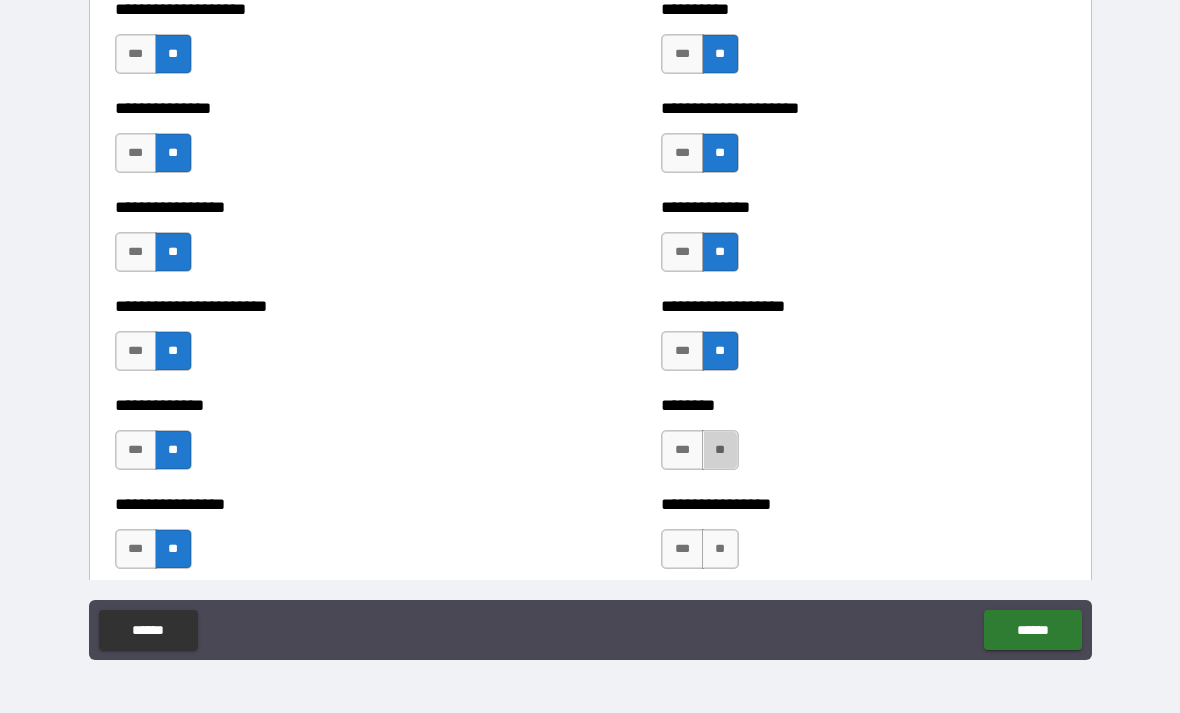 click on "**" at bounding box center [720, 450] 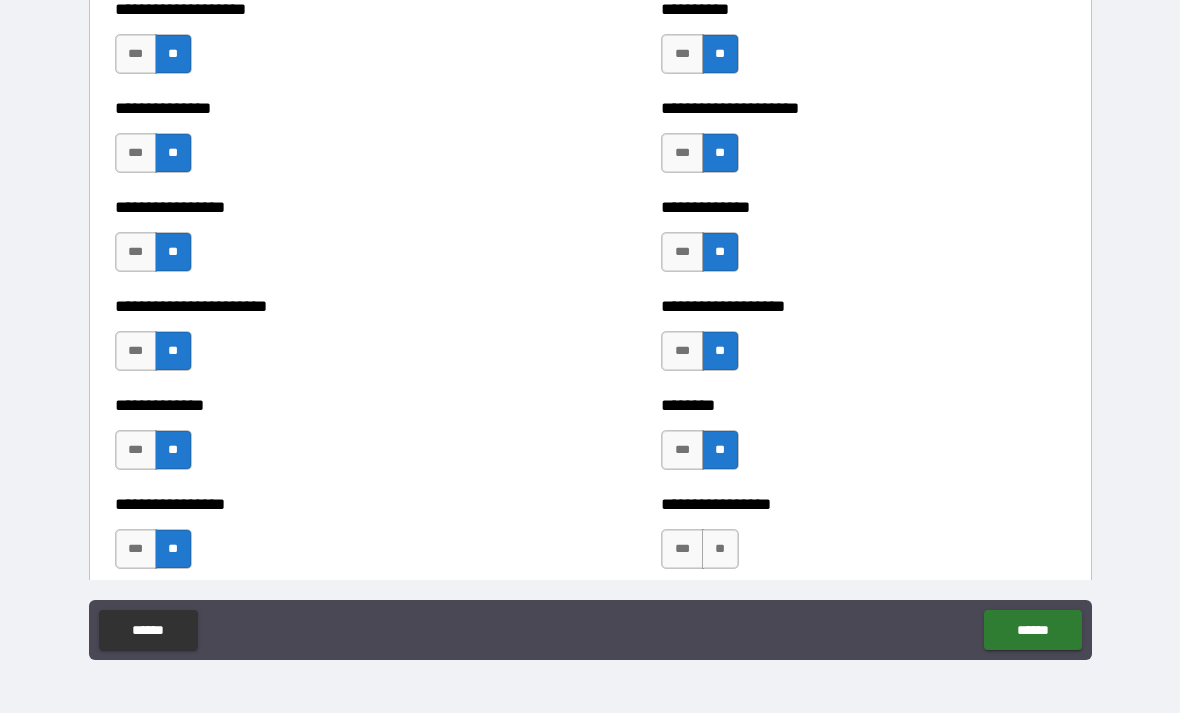 click on "**" at bounding box center [720, 549] 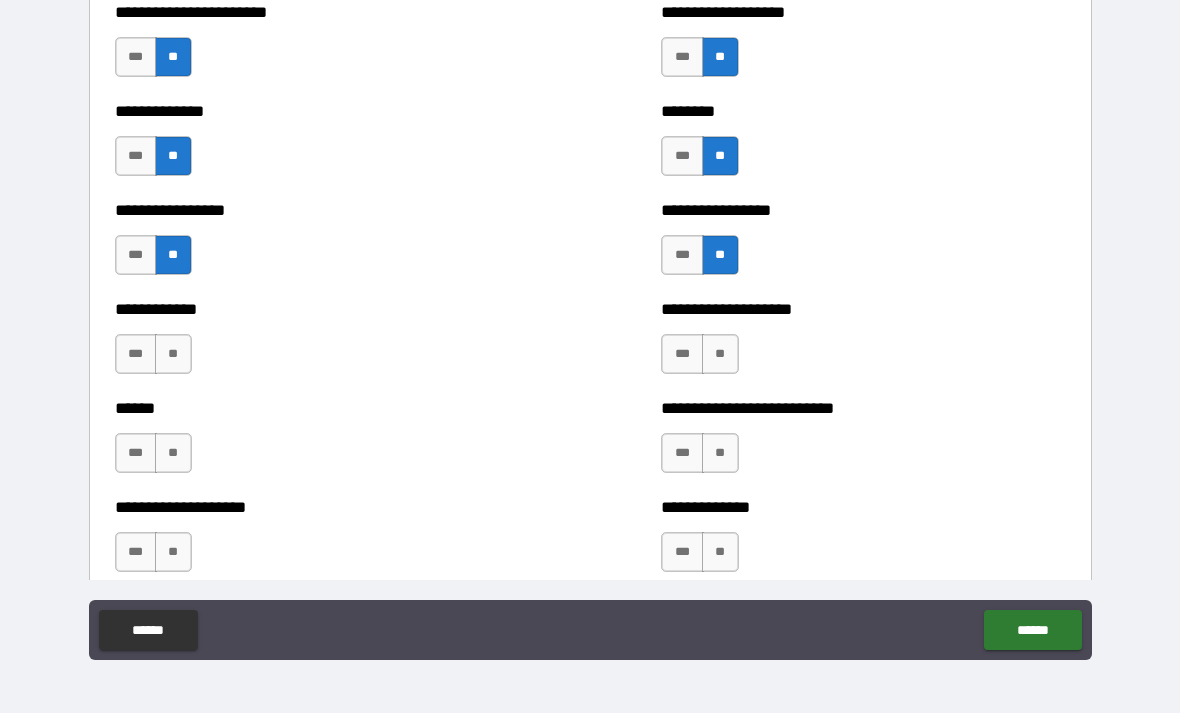 scroll, scrollTop: 3599, scrollLeft: 0, axis: vertical 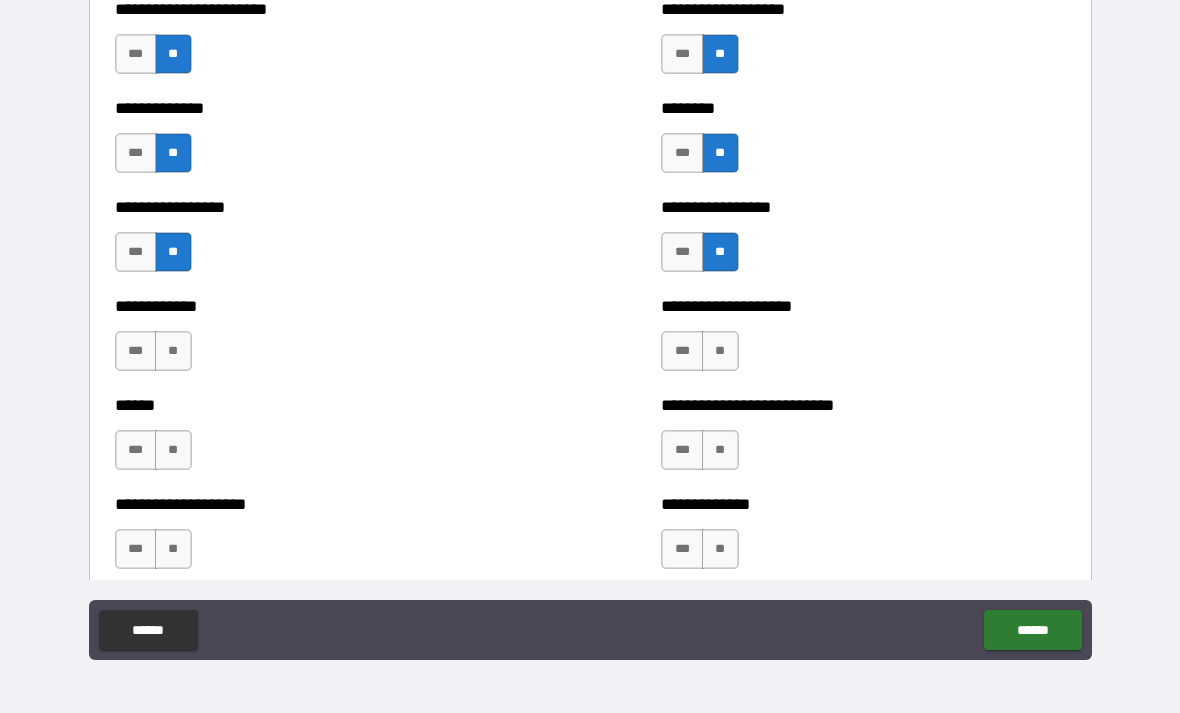 click on "**" at bounding box center [173, 351] 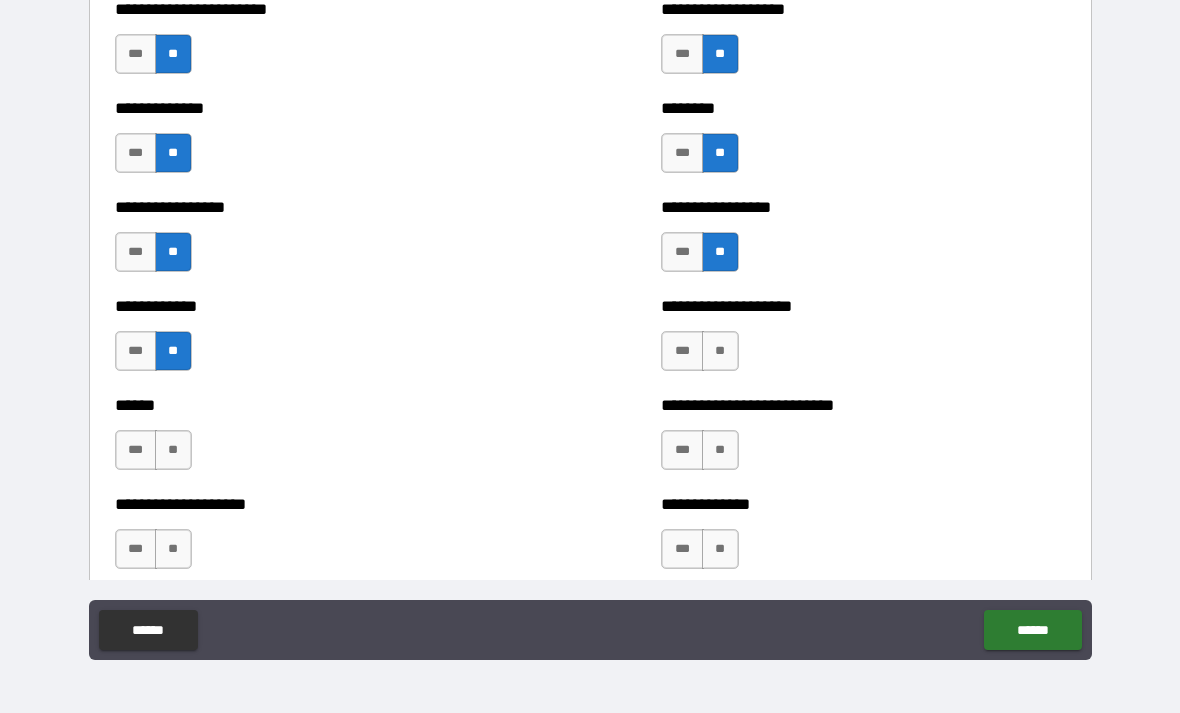 click on "**" at bounding box center [173, 450] 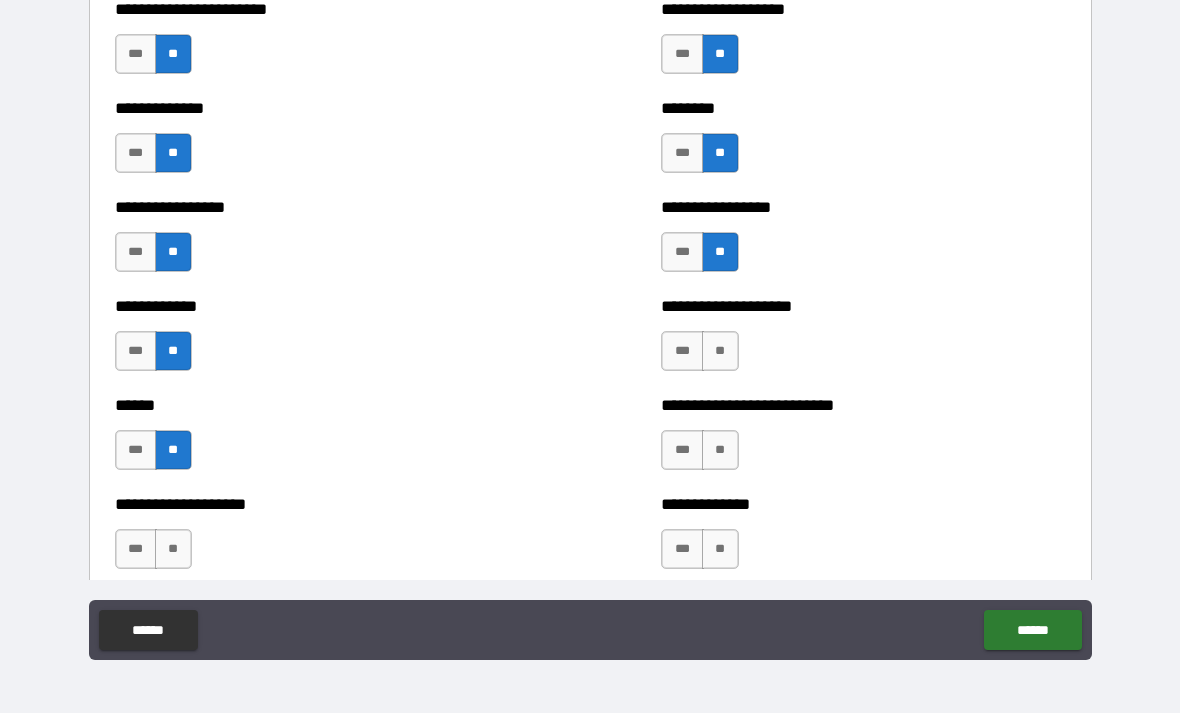 click on "**" at bounding box center (173, 549) 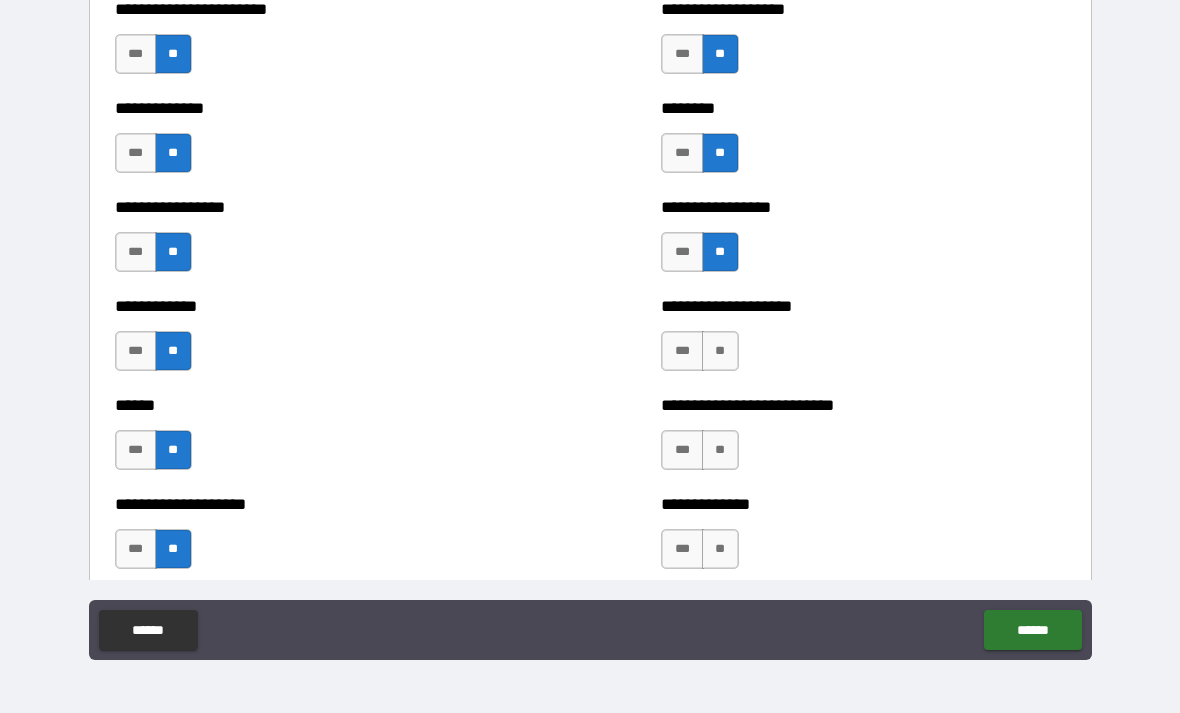 click on "**" at bounding box center [720, 351] 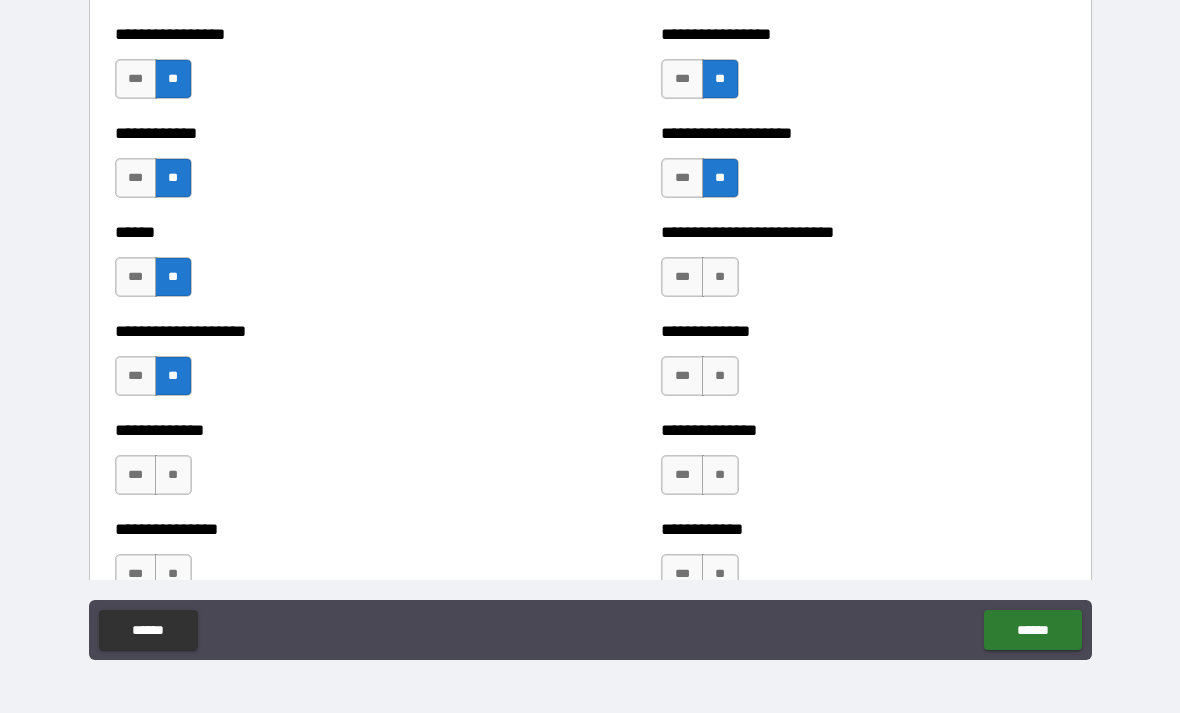 scroll, scrollTop: 3775, scrollLeft: 0, axis: vertical 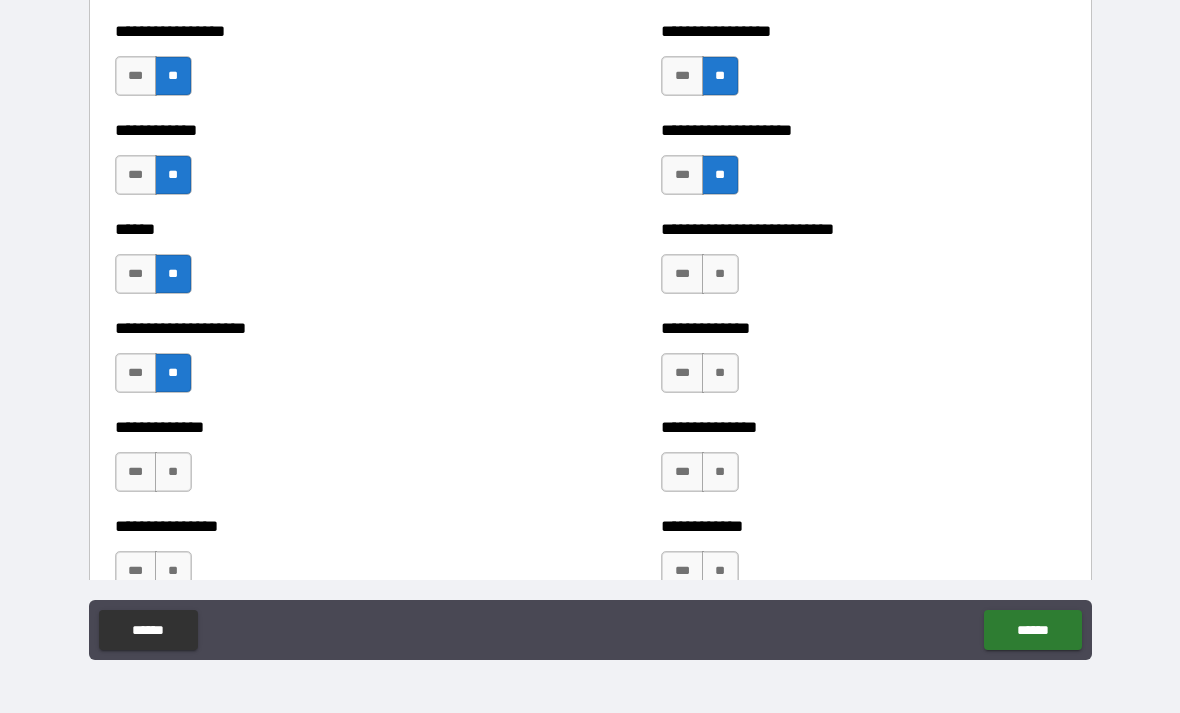 click on "**" at bounding box center (720, 274) 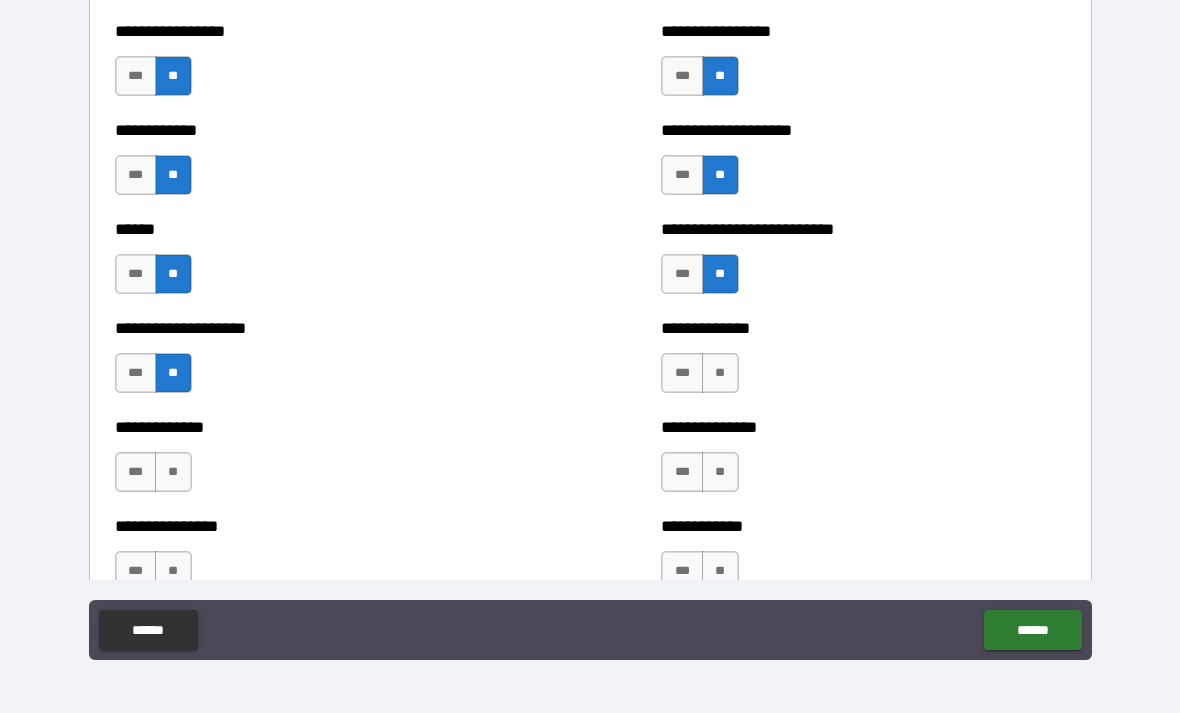click on "**" at bounding box center [720, 373] 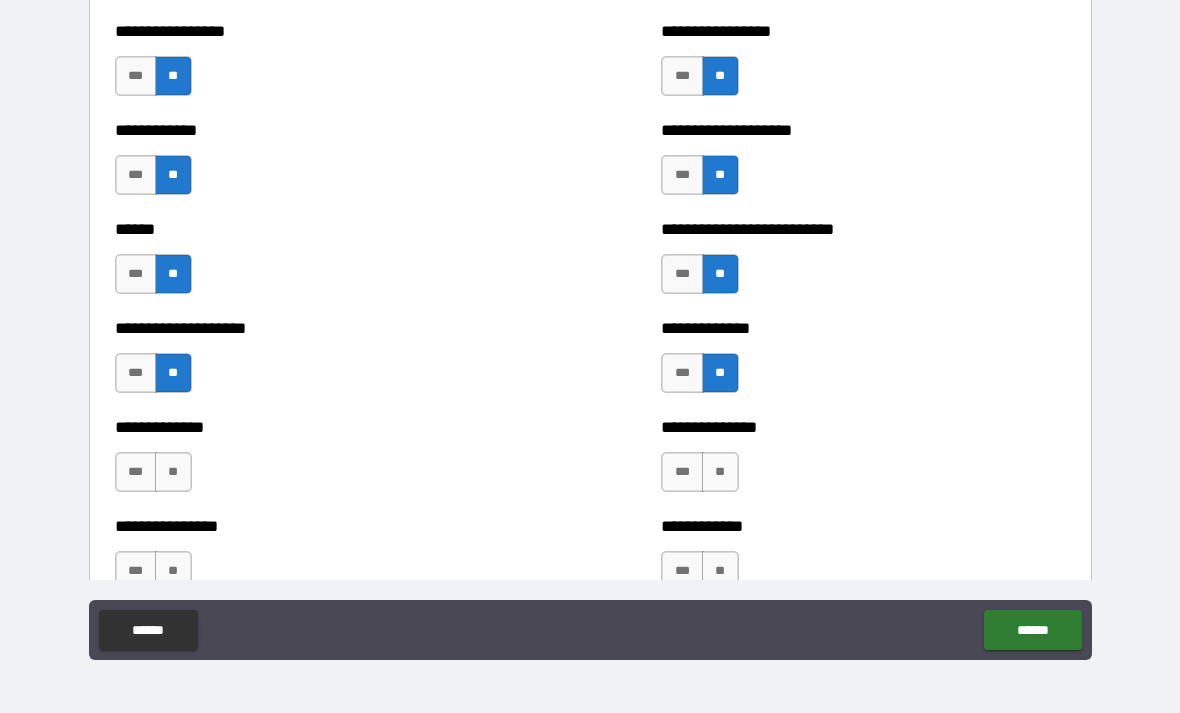 click on "**" at bounding box center [720, 472] 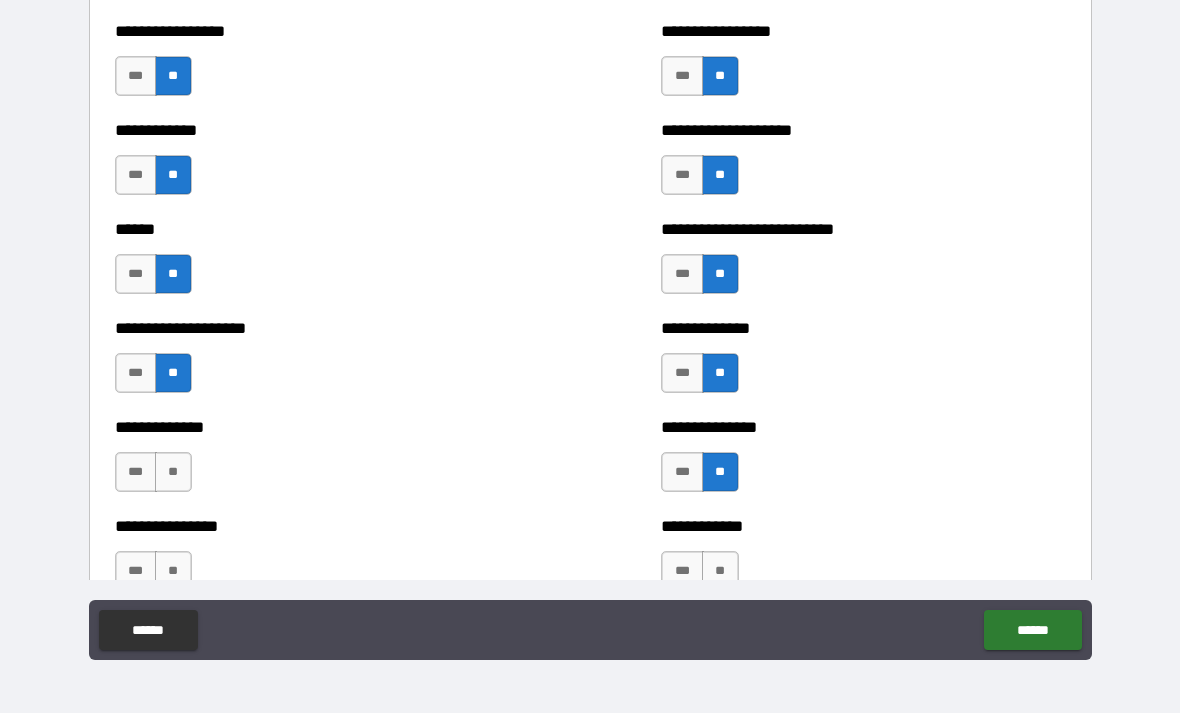 click on "**" at bounding box center (173, 472) 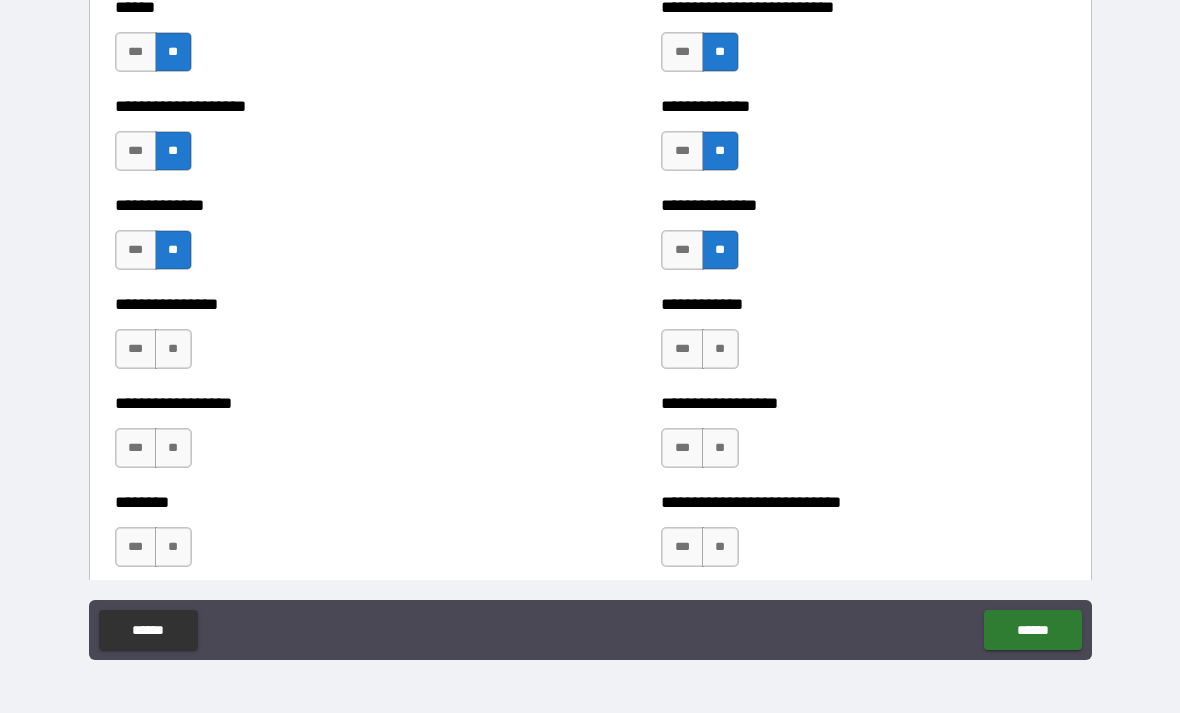 scroll, scrollTop: 4003, scrollLeft: 0, axis: vertical 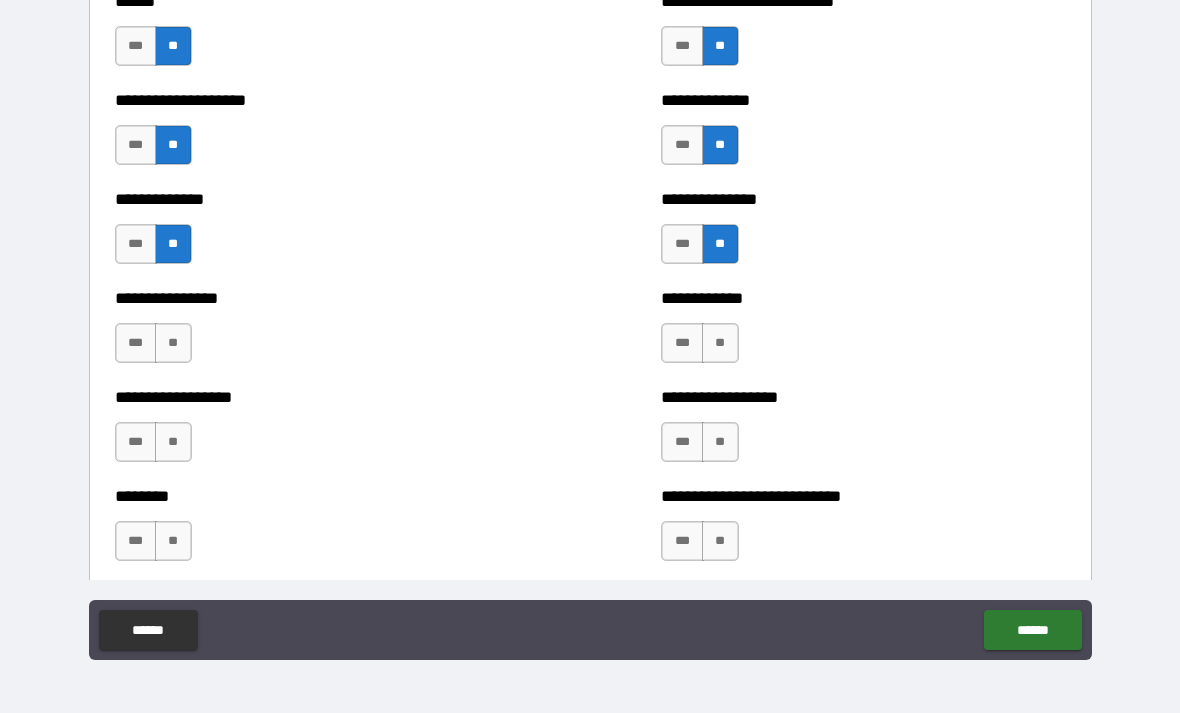 click on "**" at bounding box center [173, 343] 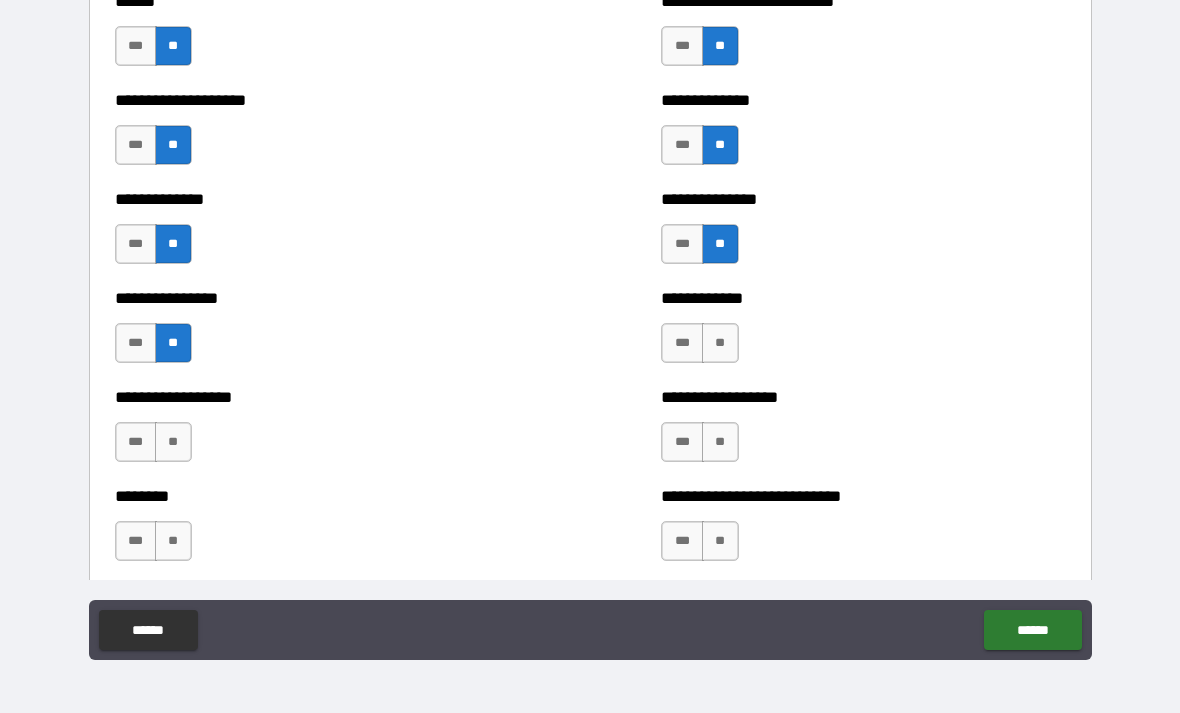 click on "**" at bounding box center [173, 442] 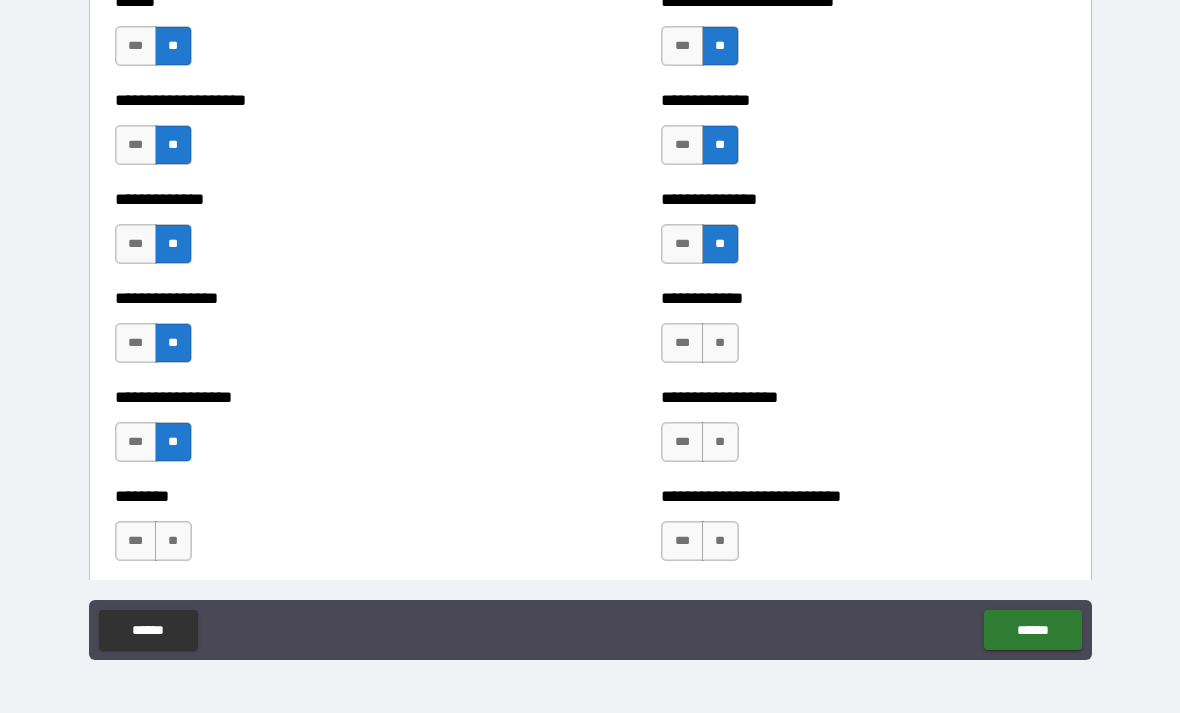 click on "**" at bounding box center [173, 541] 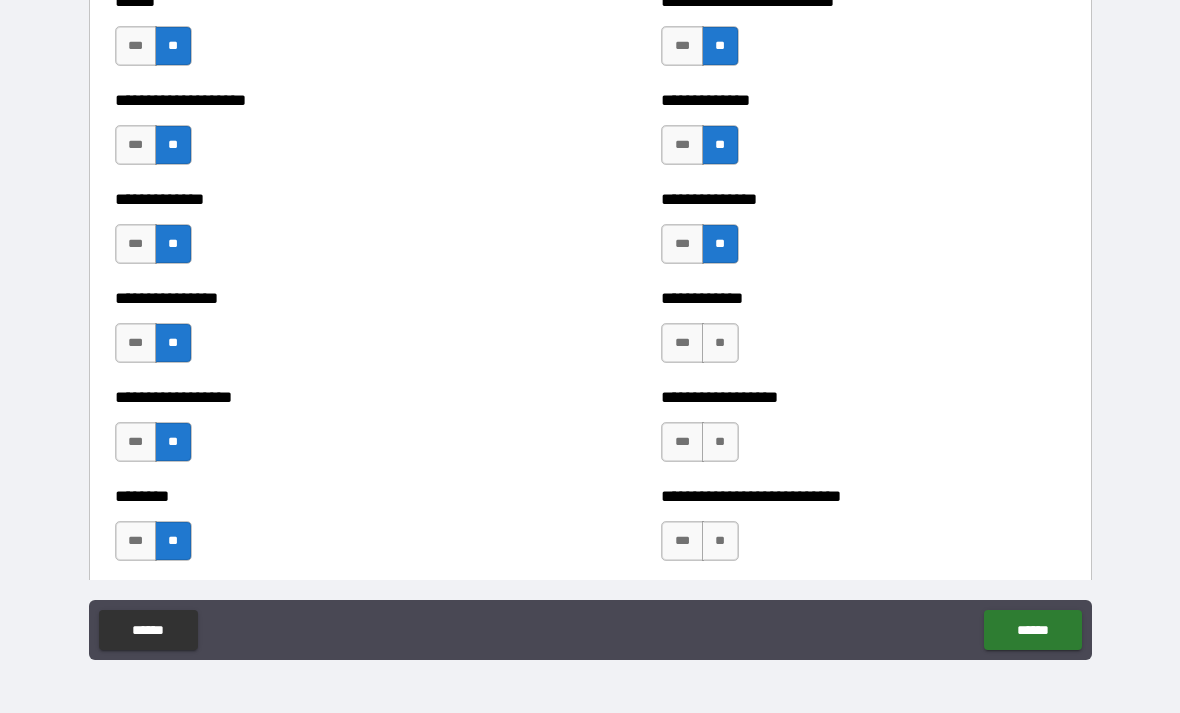 click on "**" at bounding box center (720, 343) 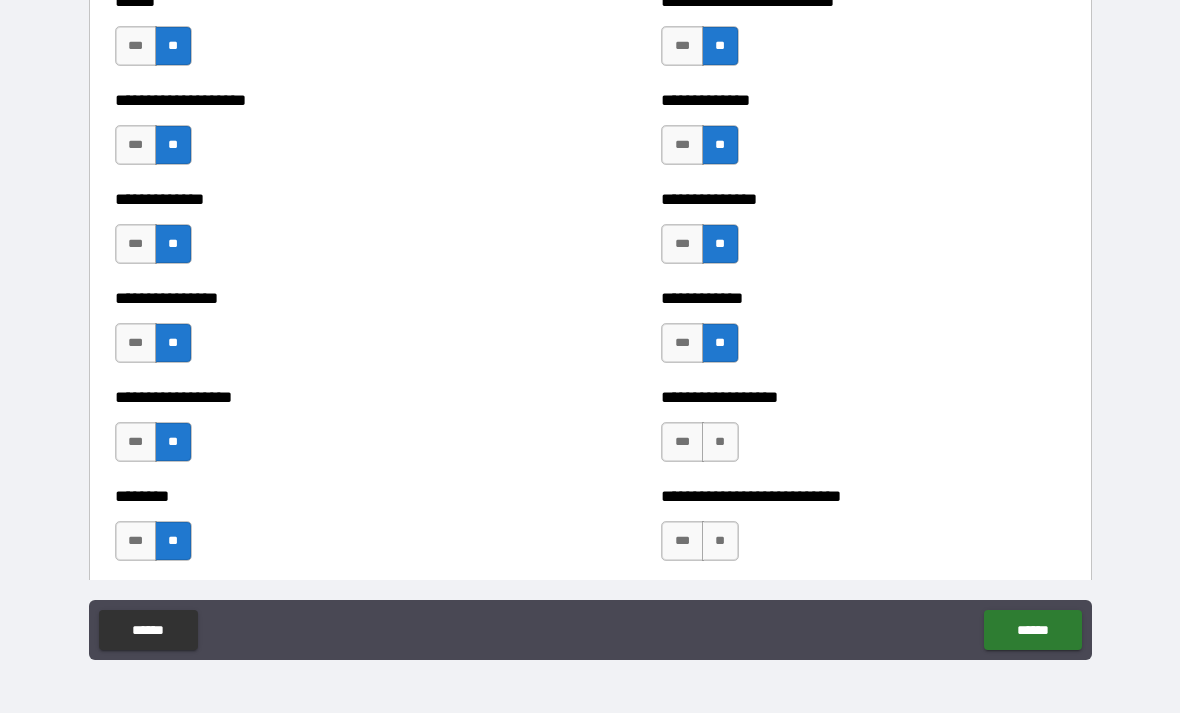 click on "**" at bounding box center (720, 442) 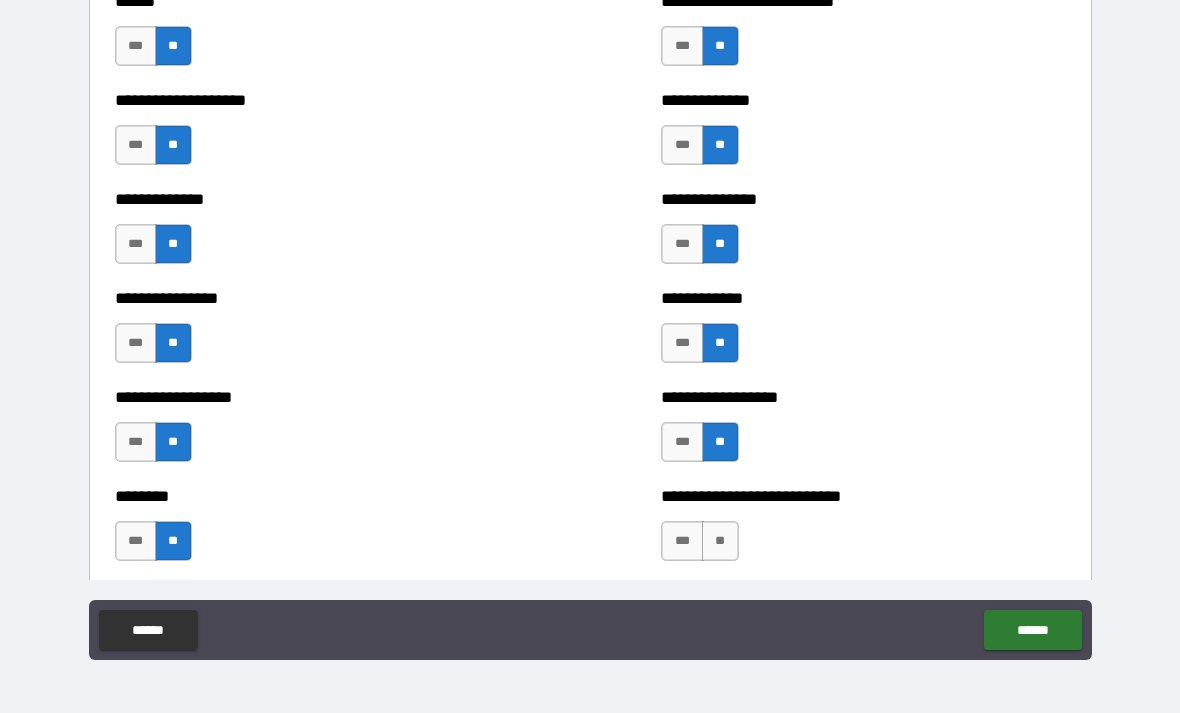 click on "**" at bounding box center (720, 541) 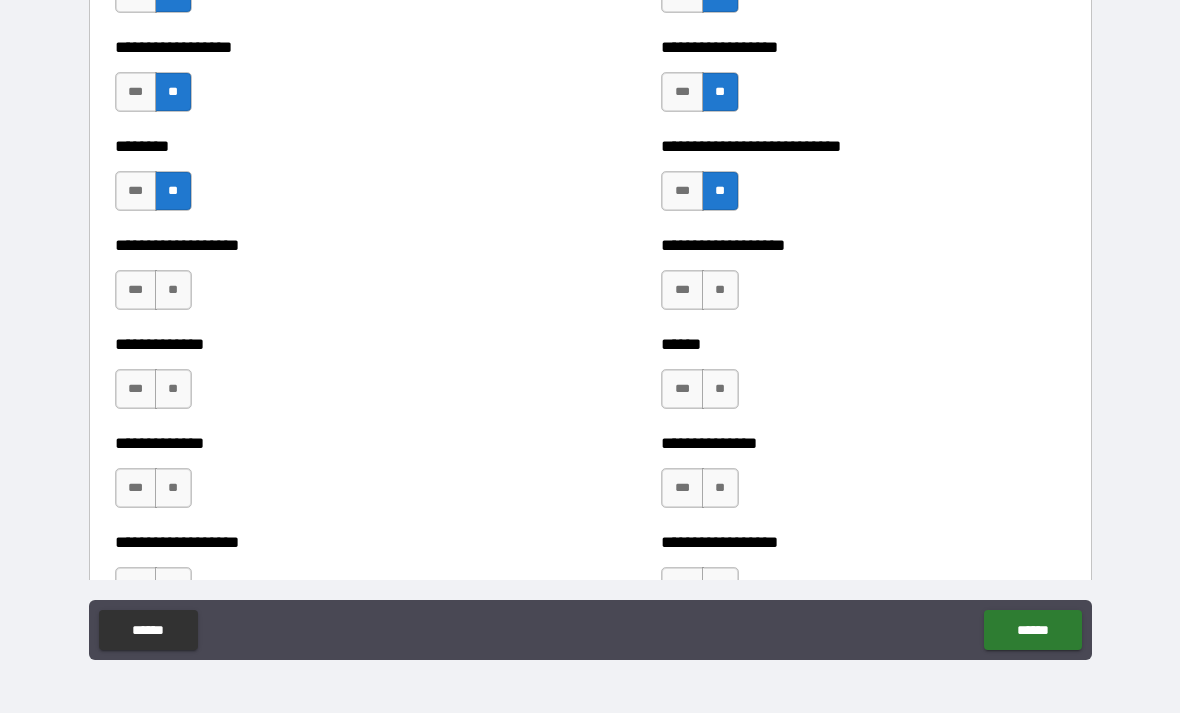 scroll, scrollTop: 4362, scrollLeft: 0, axis: vertical 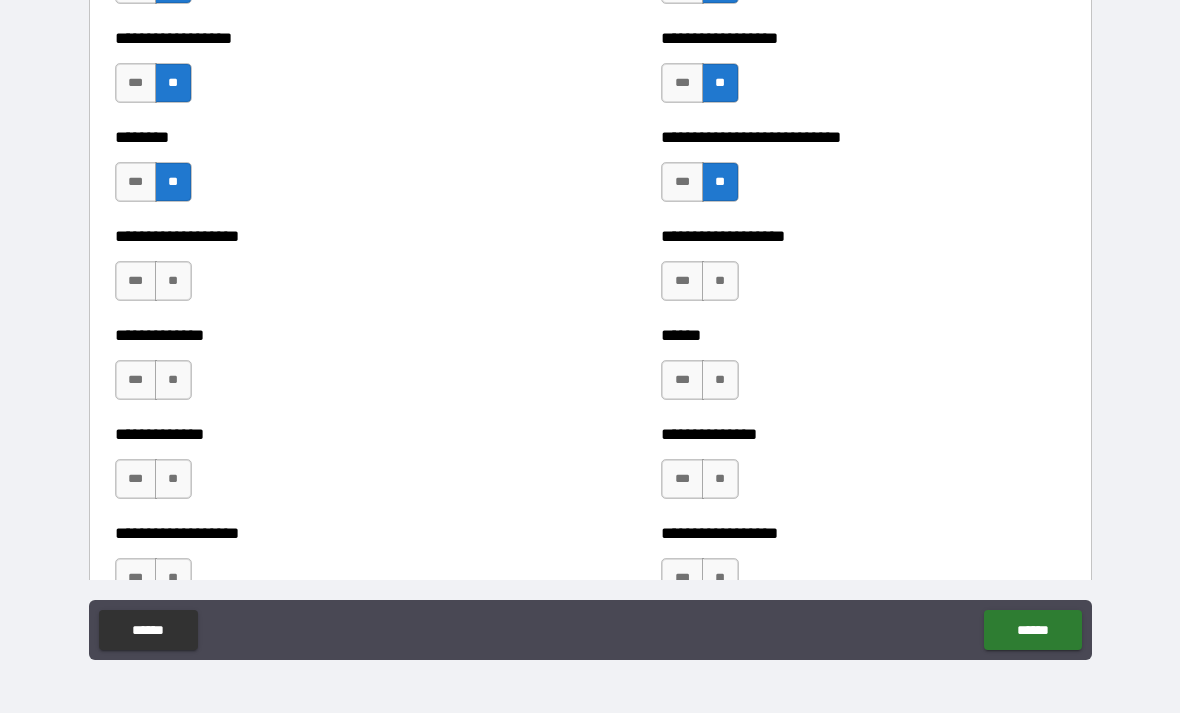 click on "**" at bounding box center [173, 281] 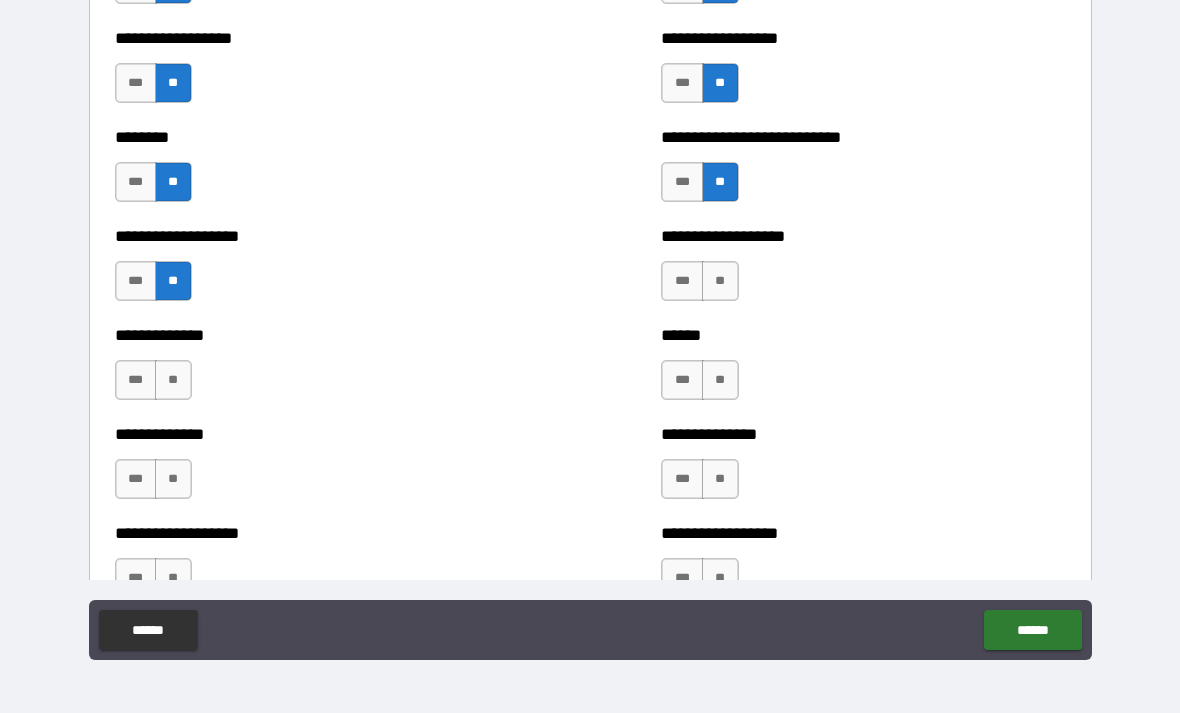 click on "**" at bounding box center [173, 380] 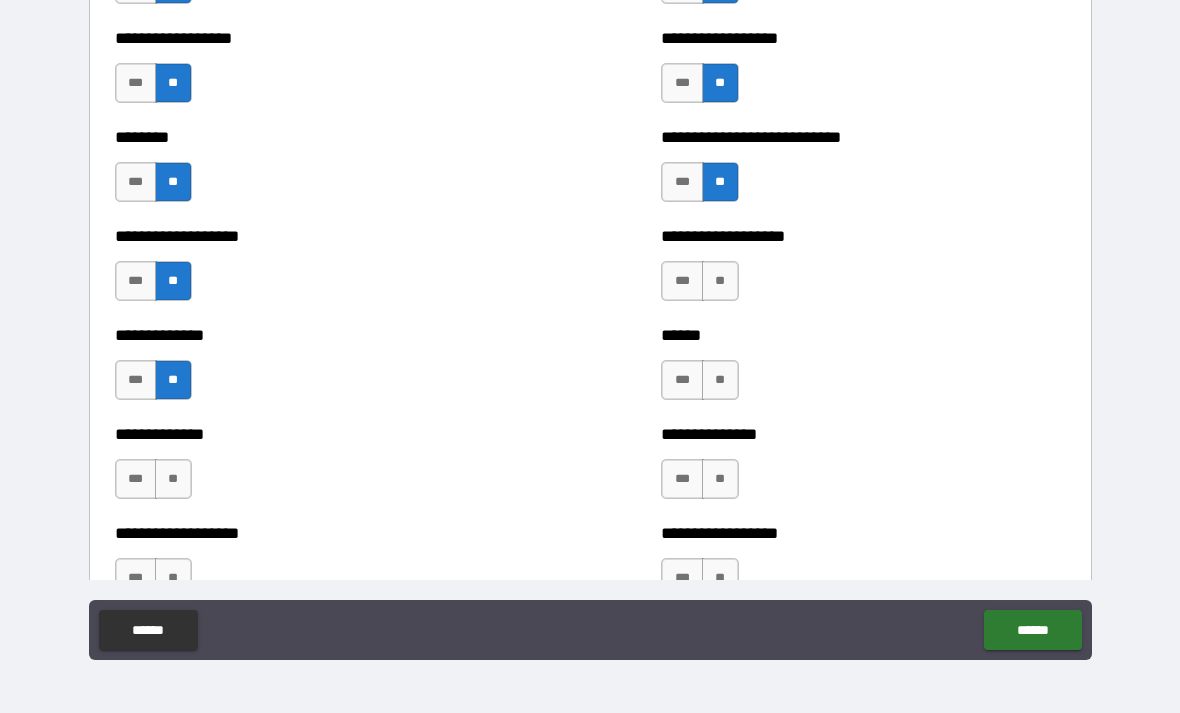 click on "**" at bounding box center (173, 479) 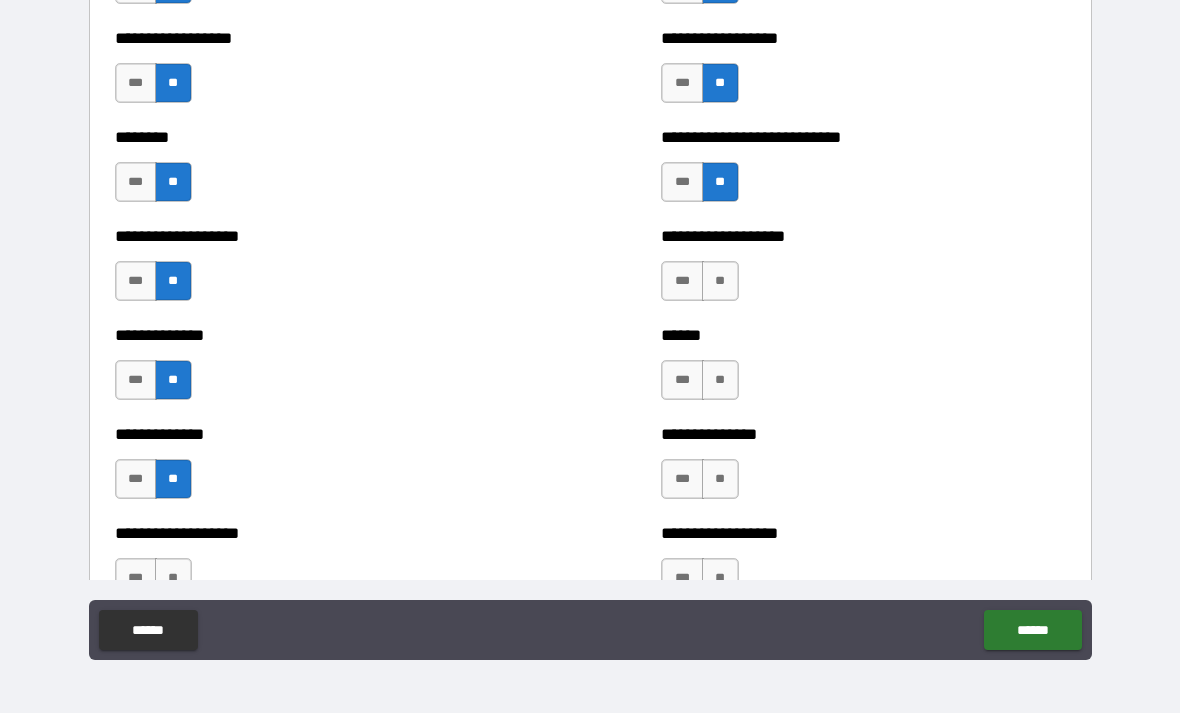 click on "**" at bounding box center [173, 479] 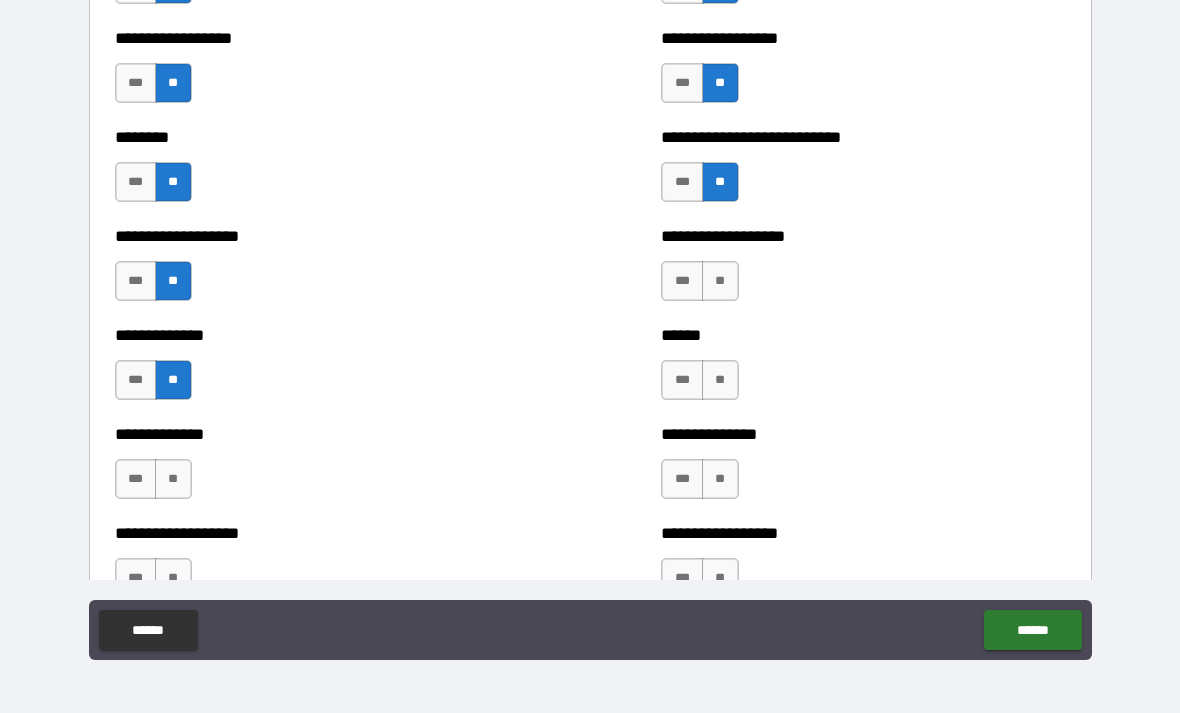 click on "***" at bounding box center (136, 479) 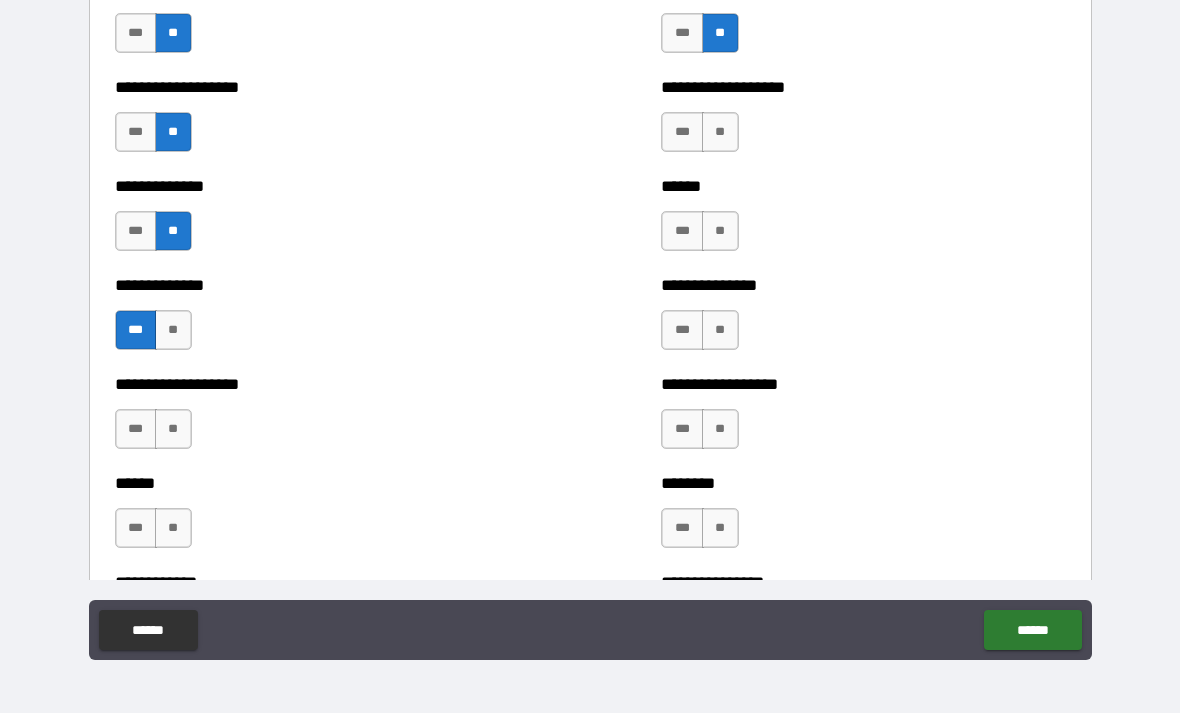 scroll, scrollTop: 4523, scrollLeft: 0, axis: vertical 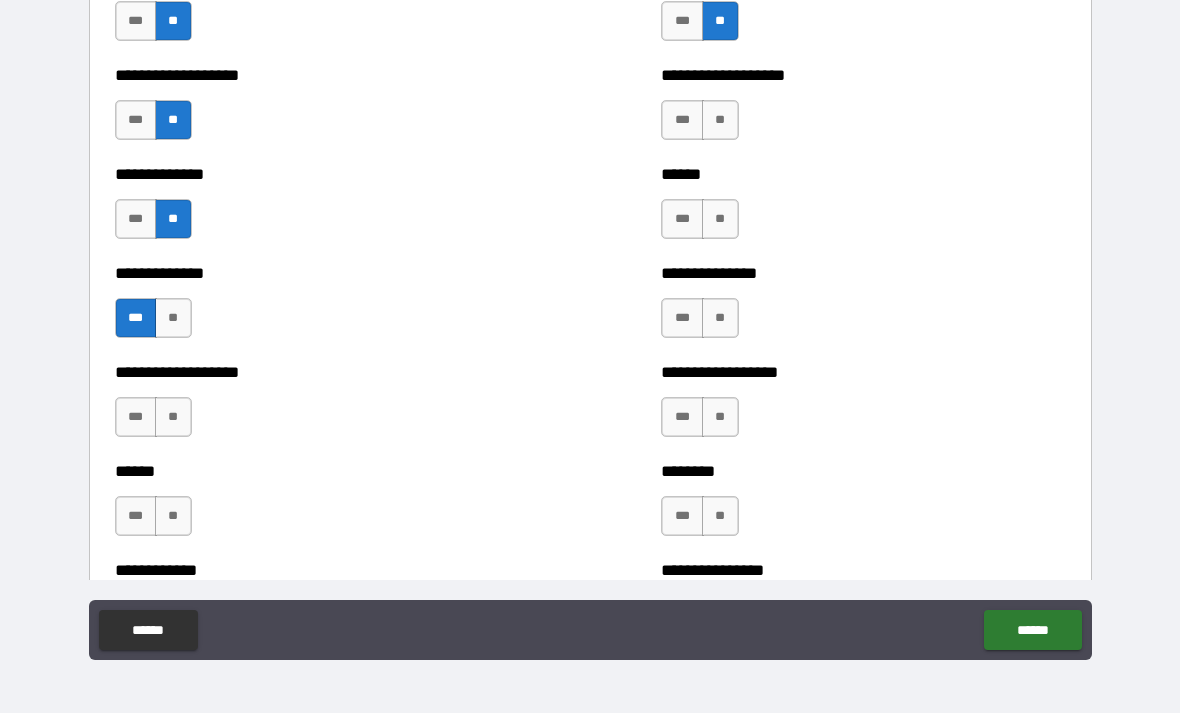 click on "**" at bounding box center (173, 417) 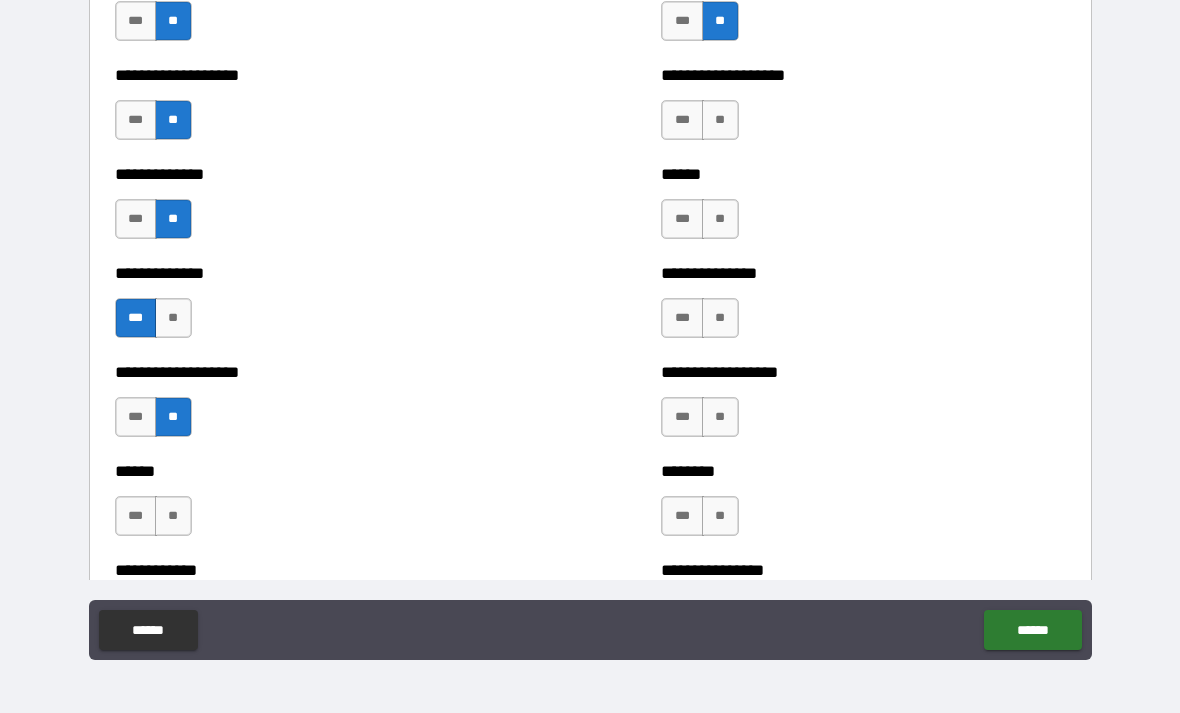 click on "**" at bounding box center (173, 516) 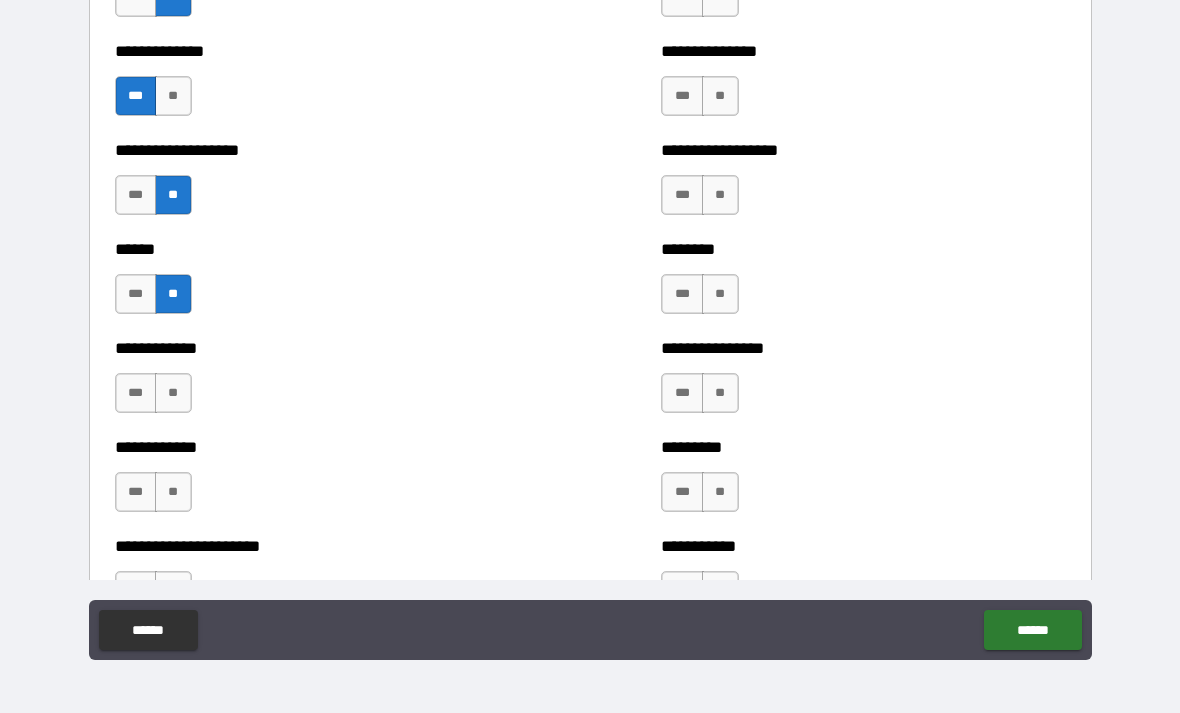 scroll, scrollTop: 4761, scrollLeft: 0, axis: vertical 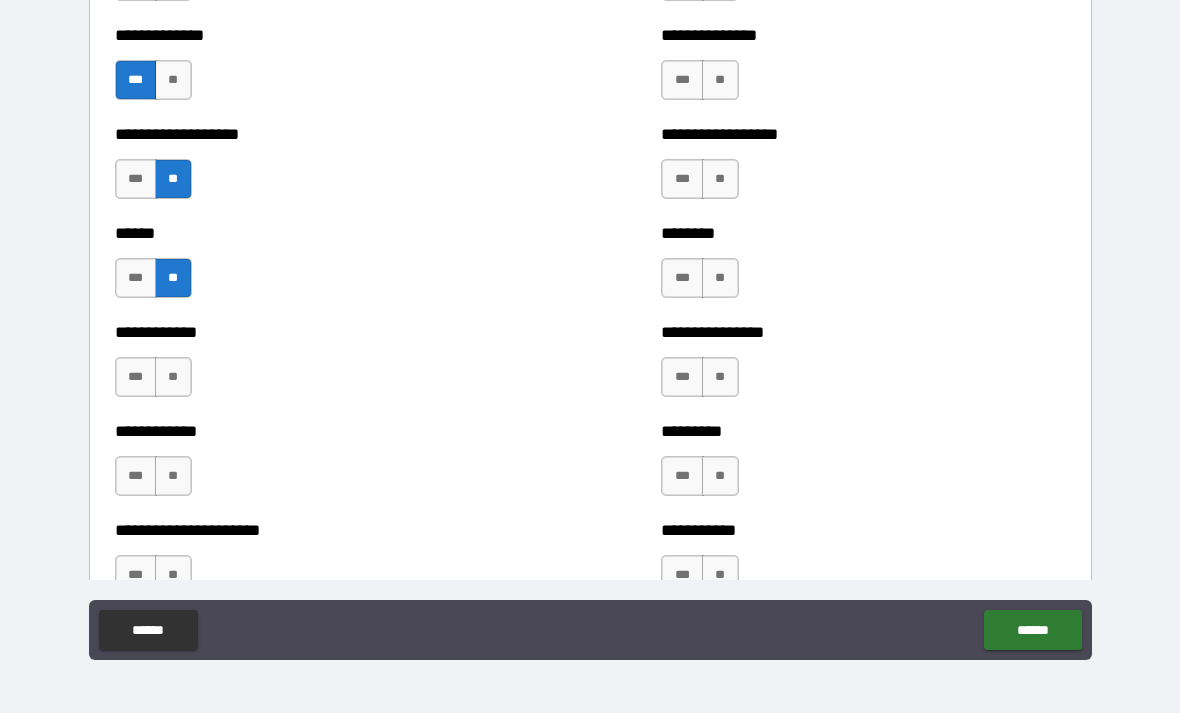 click on "**" at bounding box center [173, 377] 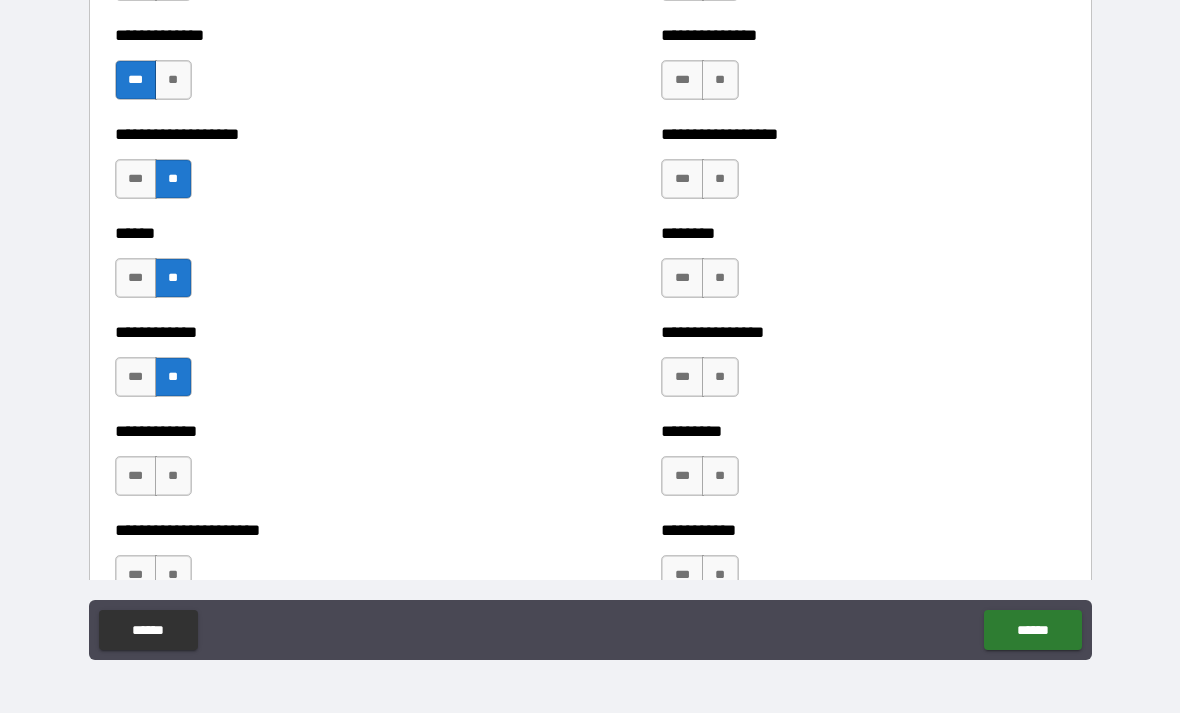 click on "**" at bounding box center (173, 476) 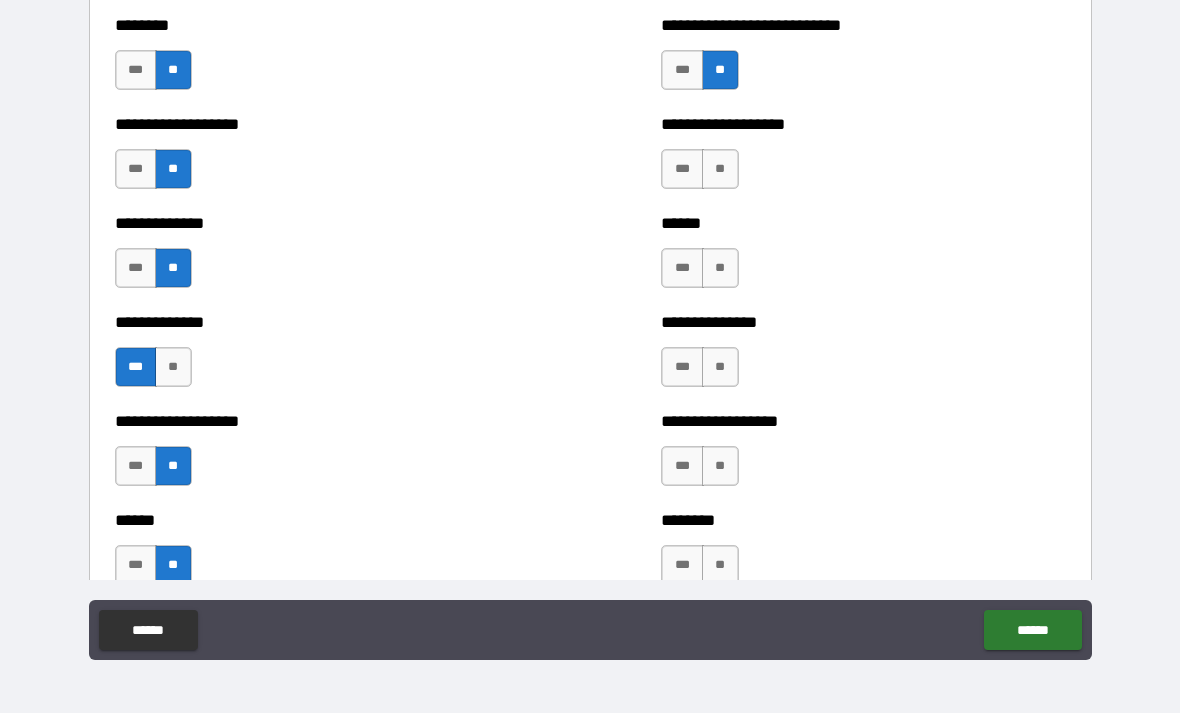 scroll, scrollTop: 4470, scrollLeft: 0, axis: vertical 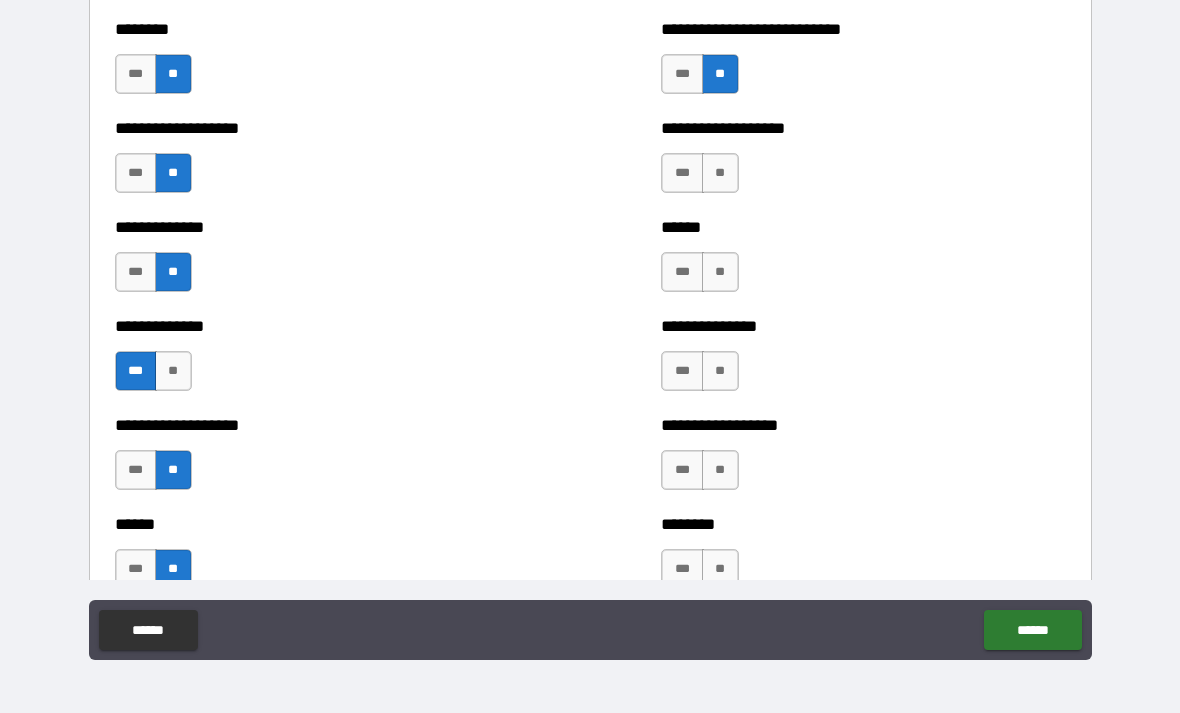 click on "**" at bounding box center [720, 173] 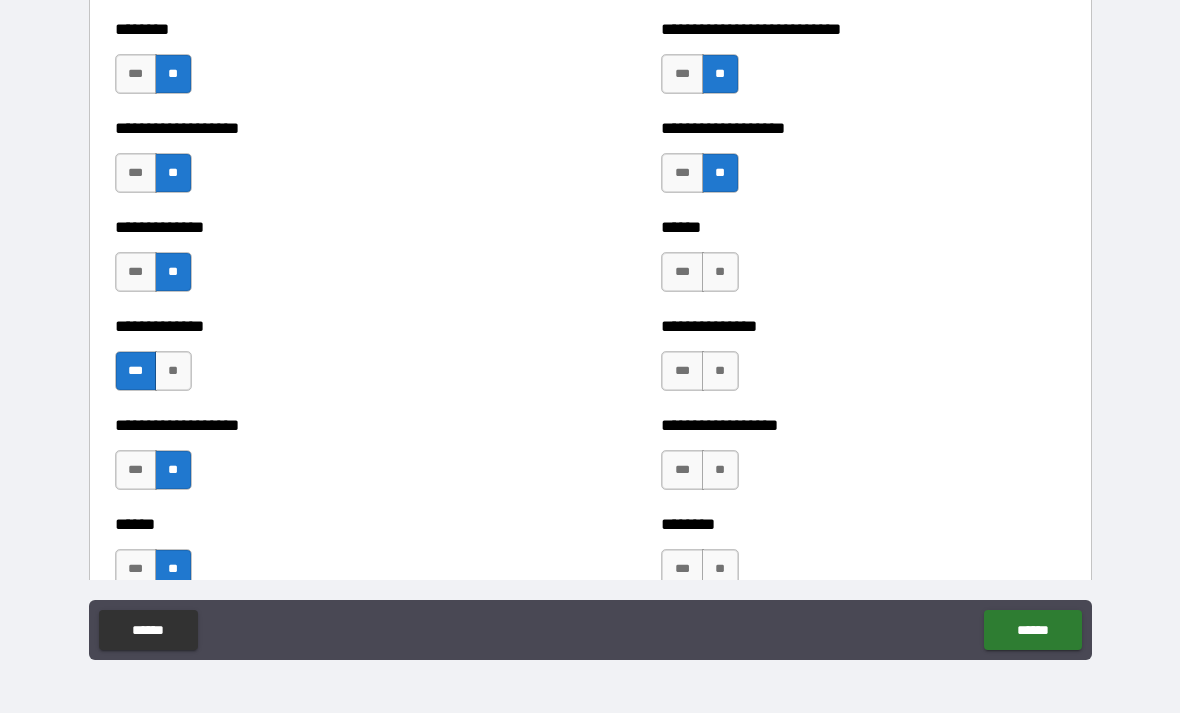 click on "**" at bounding box center (720, 272) 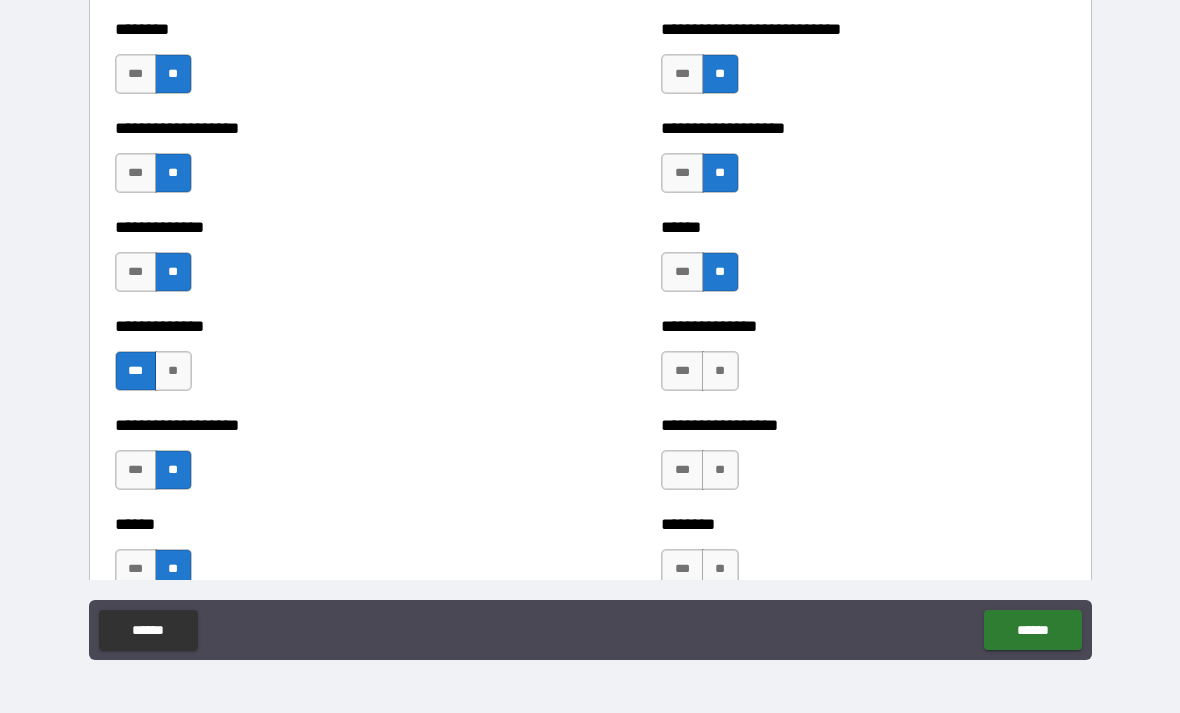 click on "**" at bounding box center [720, 371] 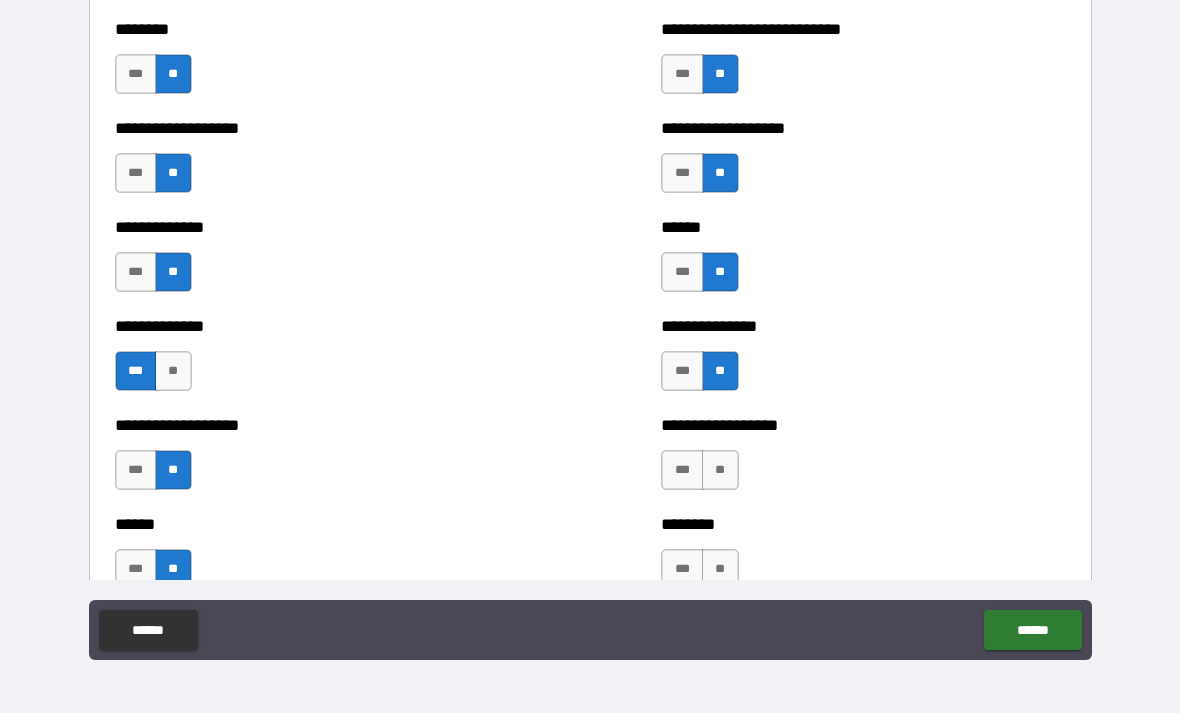 click on "**" at bounding box center [720, 470] 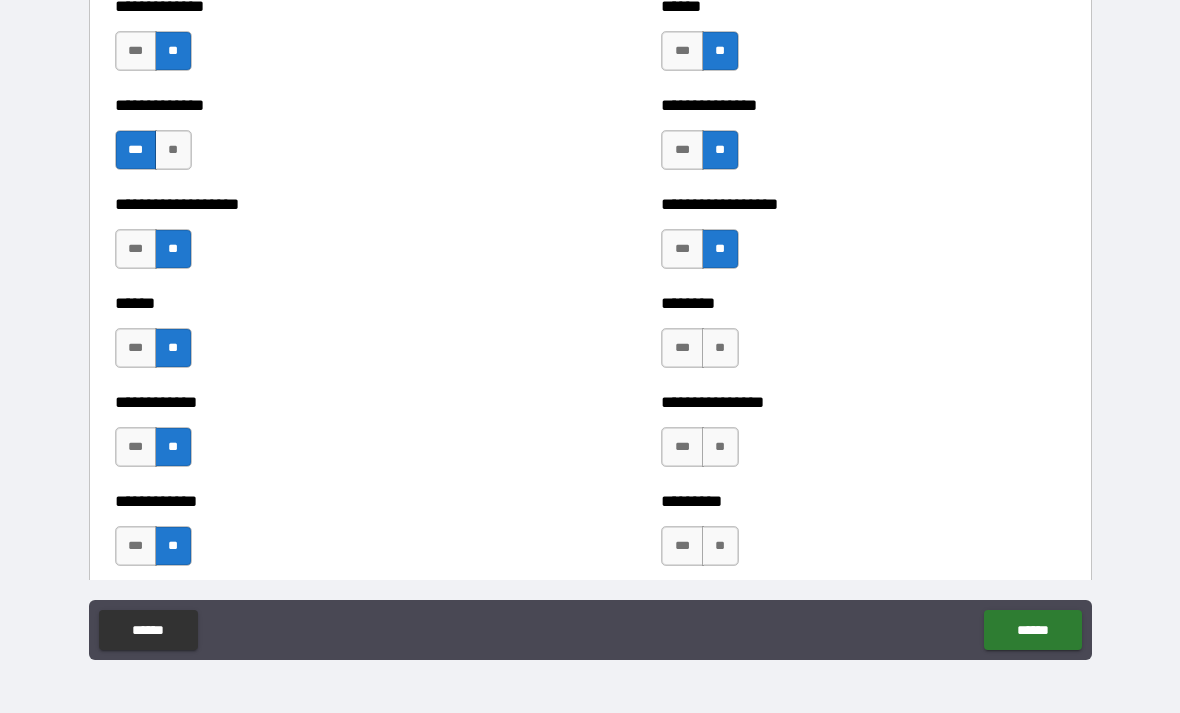 scroll, scrollTop: 4708, scrollLeft: 0, axis: vertical 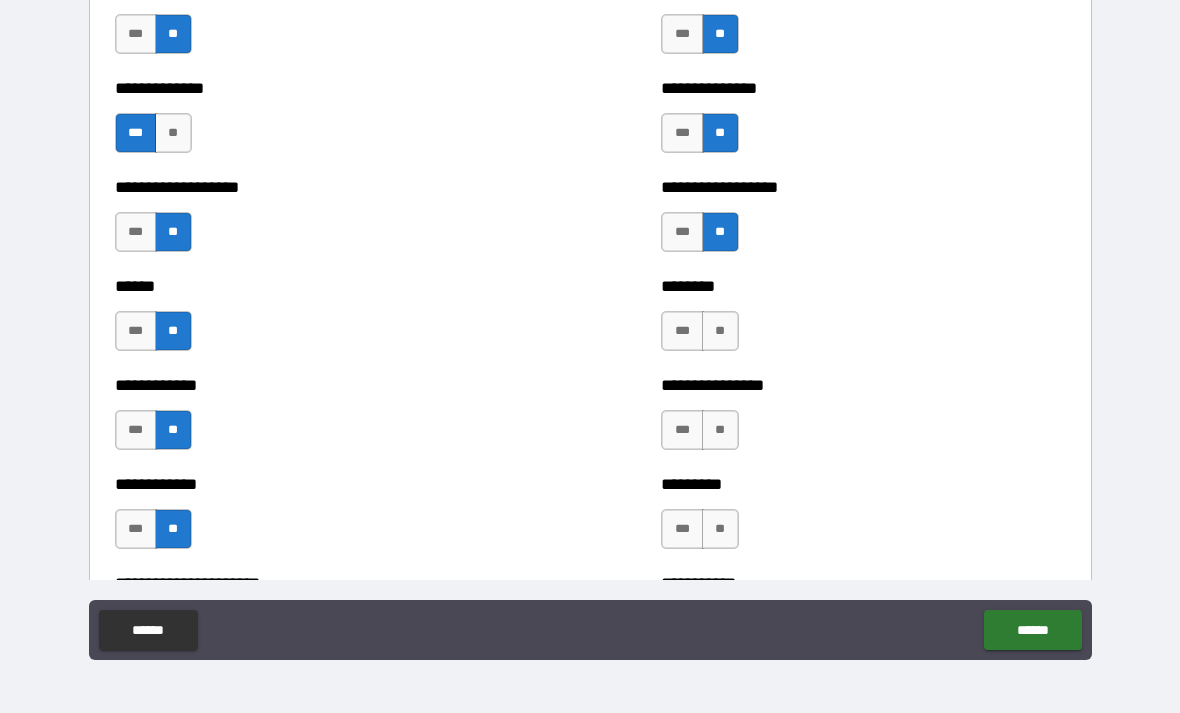 click on "**" at bounding box center [720, 331] 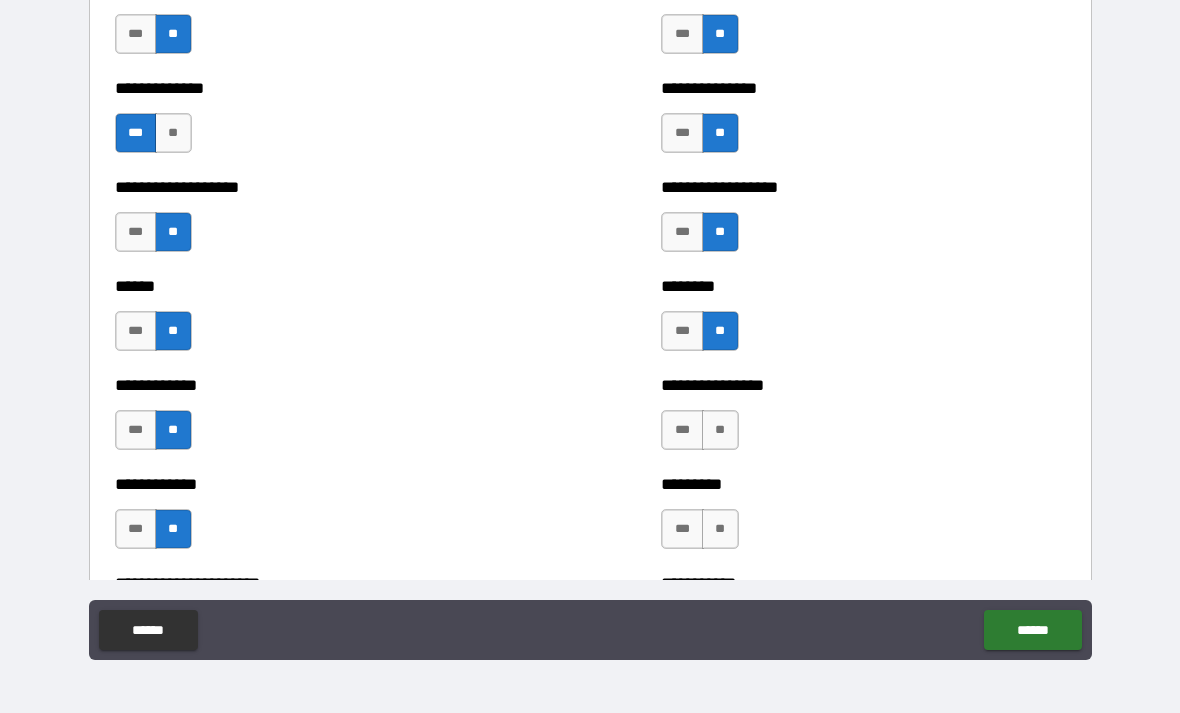 click on "**" at bounding box center [720, 430] 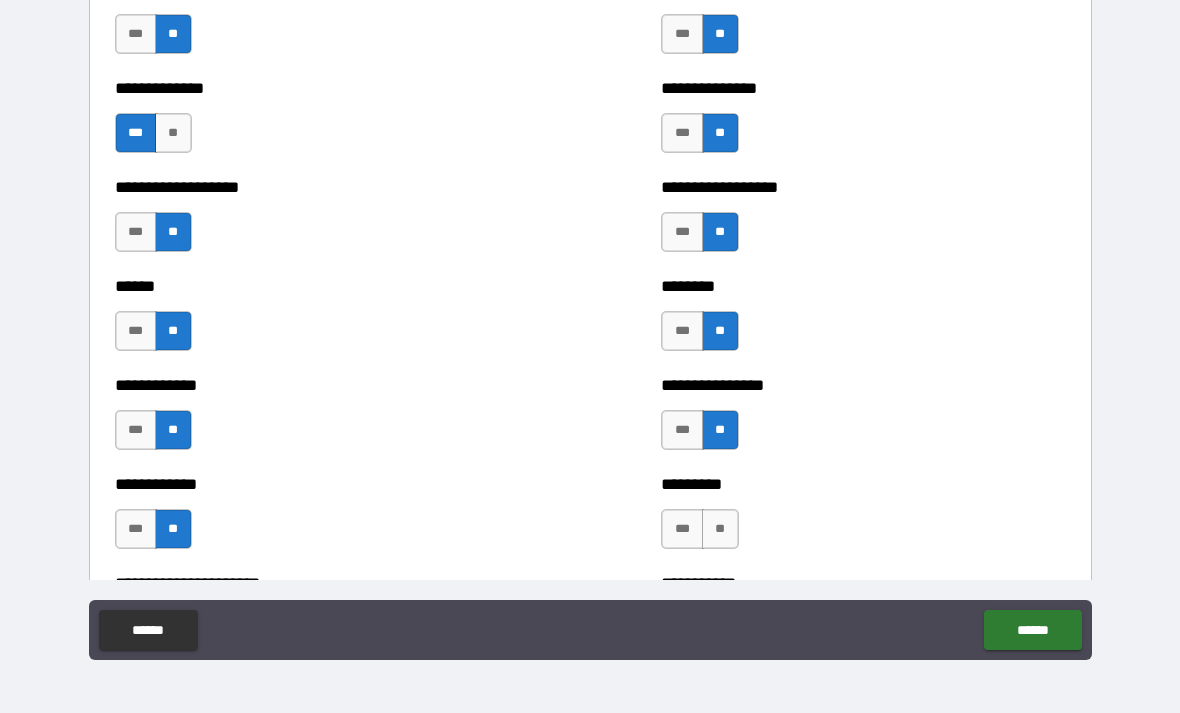 click on "**" at bounding box center (720, 529) 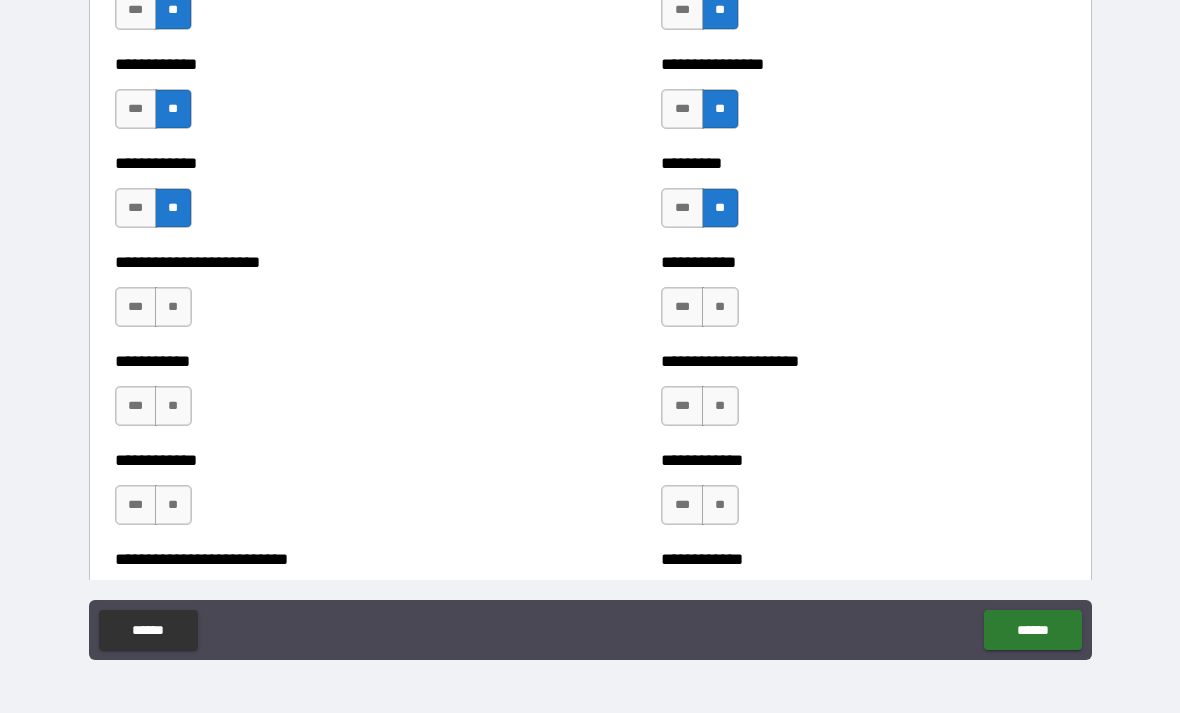 scroll, scrollTop: 5030, scrollLeft: 0, axis: vertical 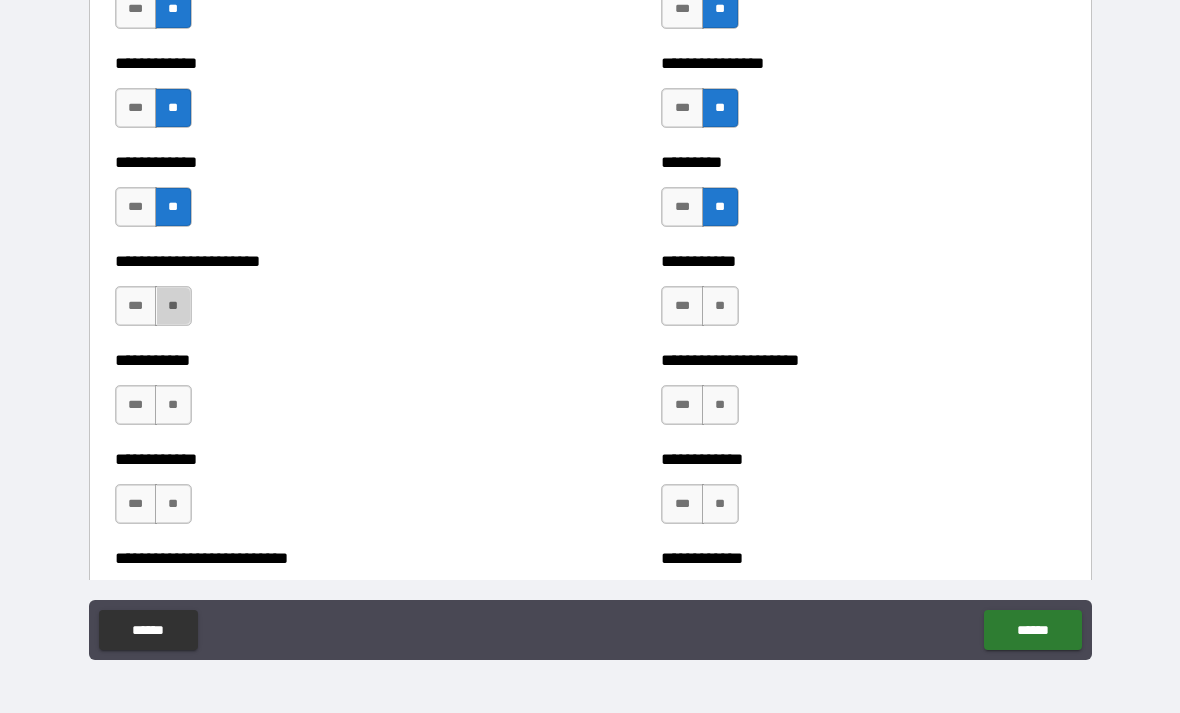 click on "**" at bounding box center [173, 306] 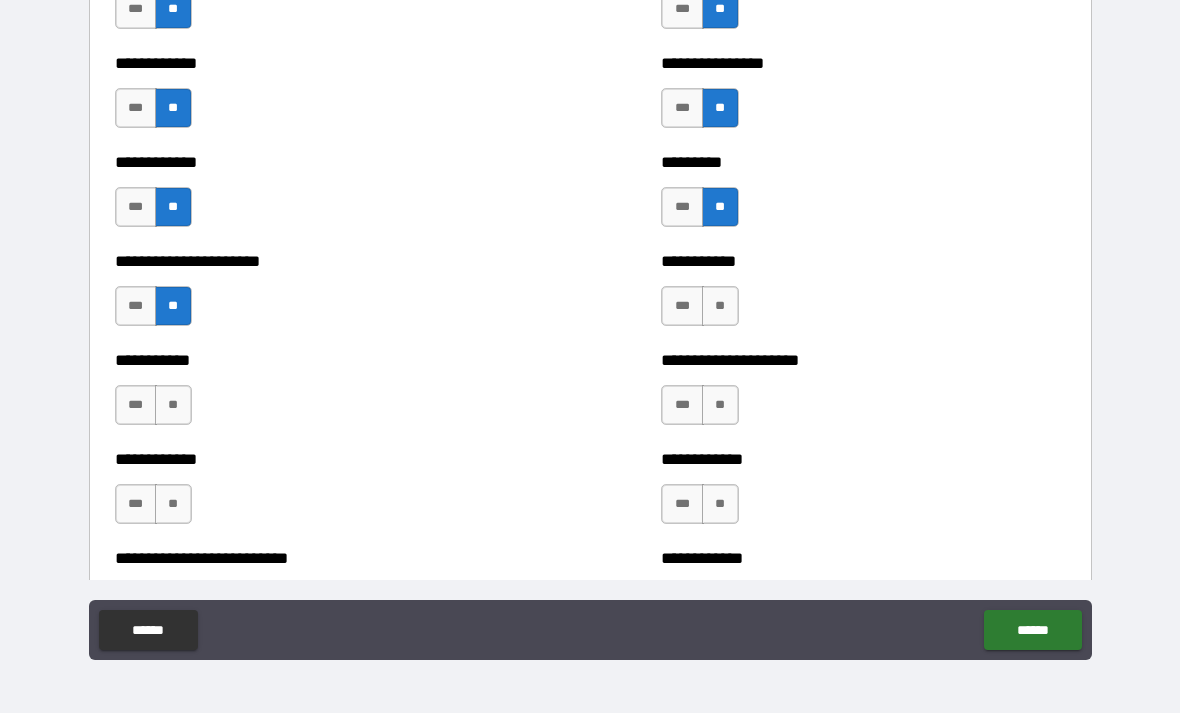 click on "**" at bounding box center [173, 405] 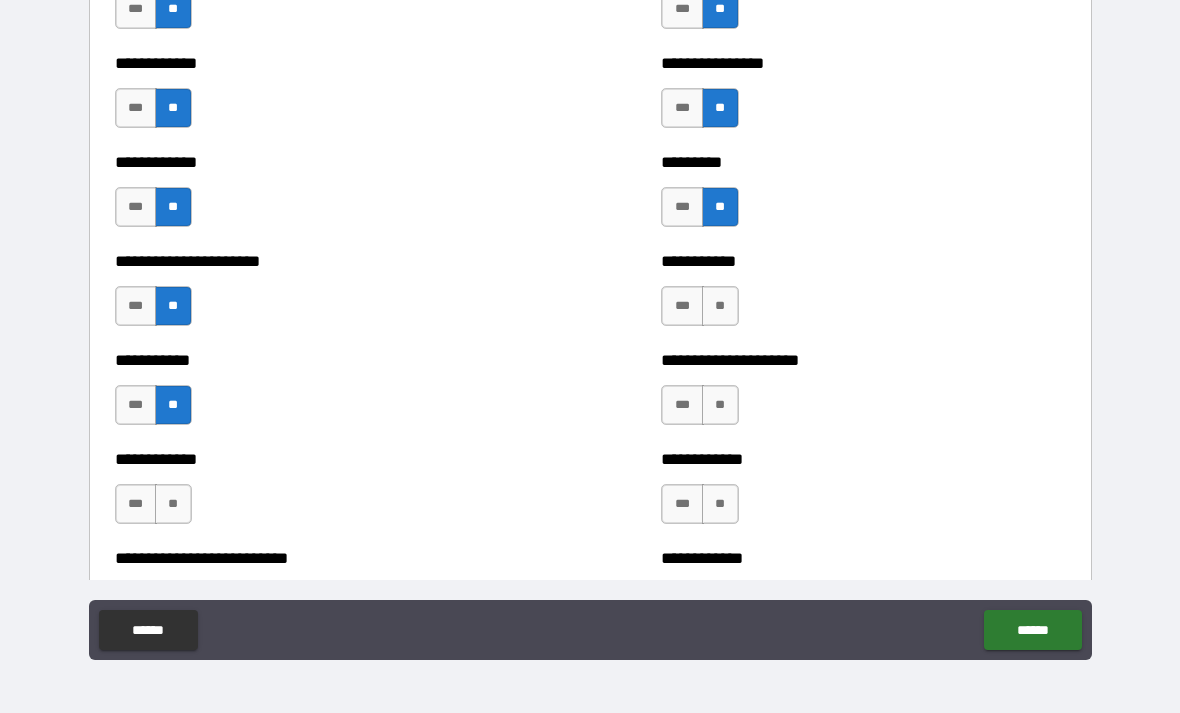 click on "***" at bounding box center (136, 504) 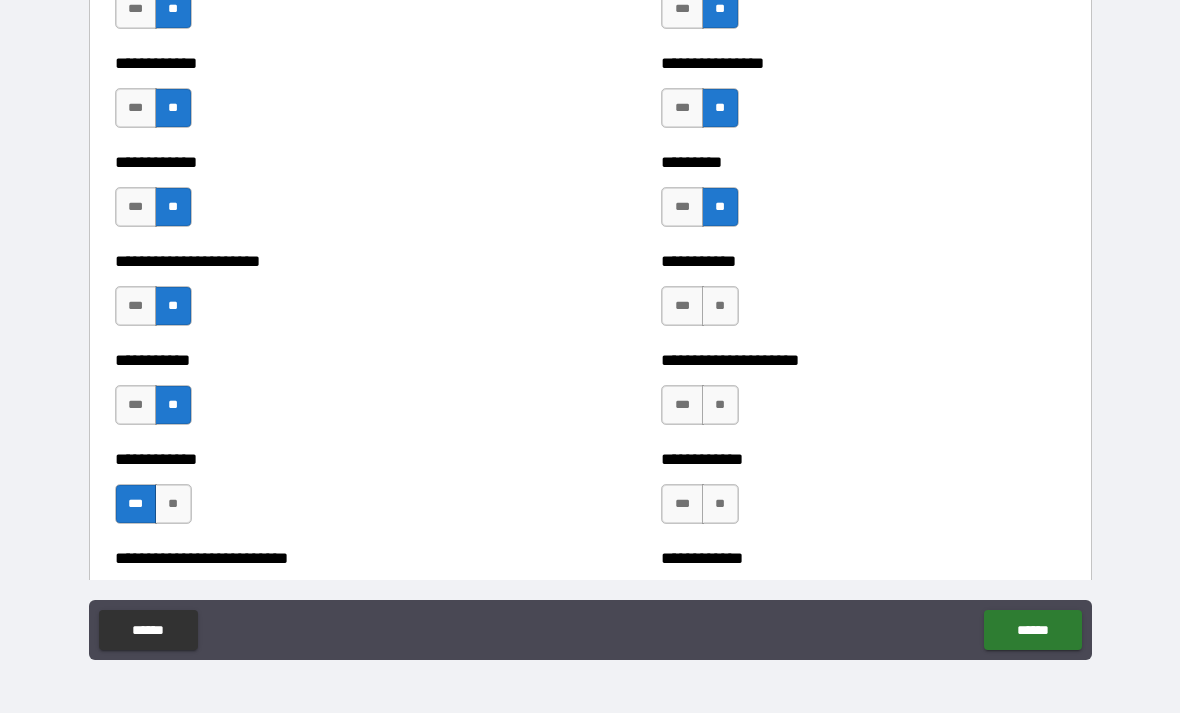 click on "**" at bounding box center (720, 306) 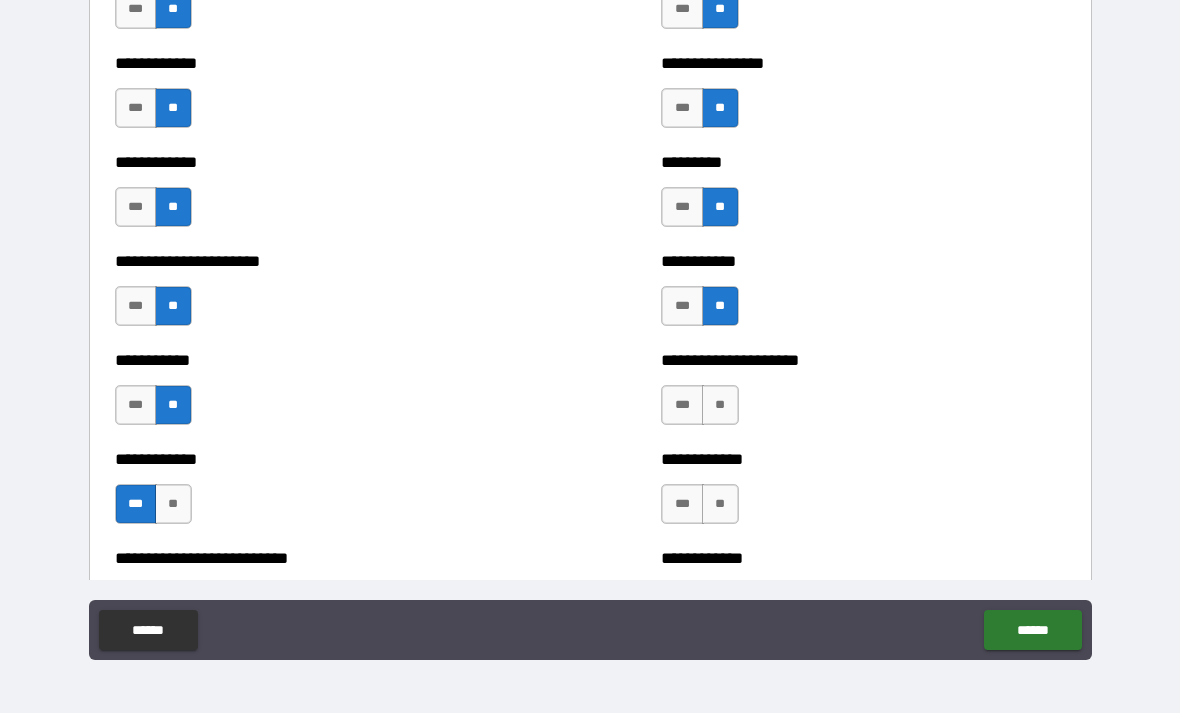 click on "**" at bounding box center (720, 405) 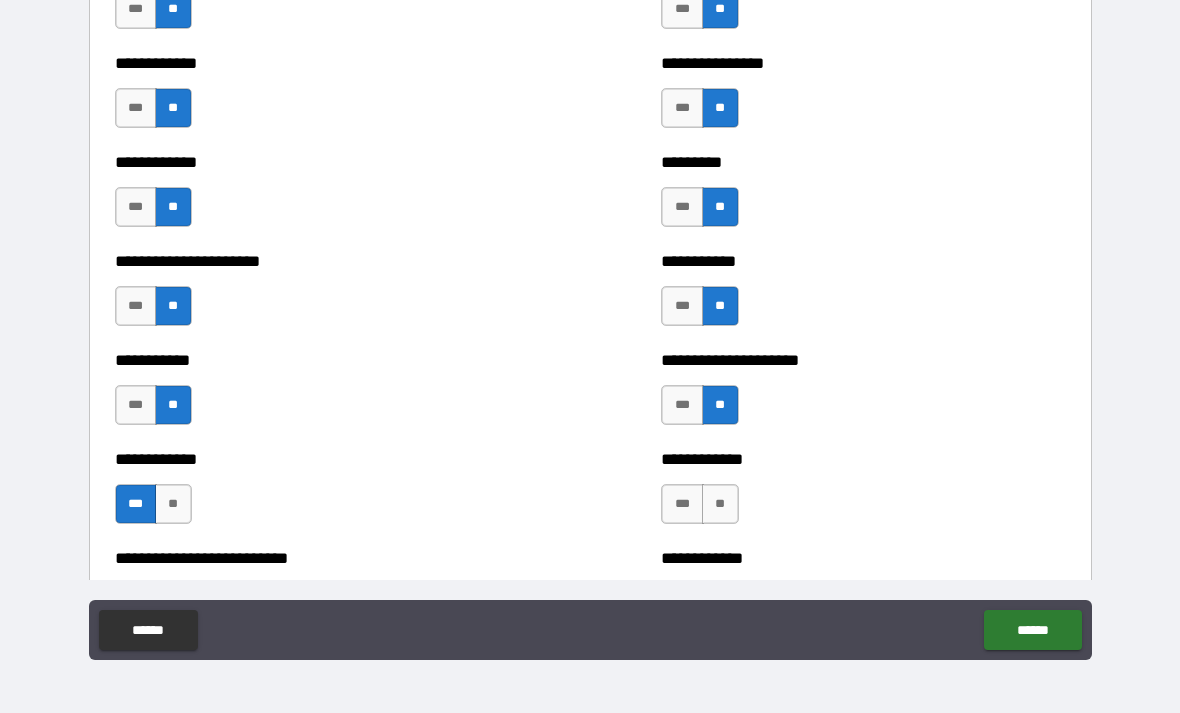 click on "**" at bounding box center [720, 504] 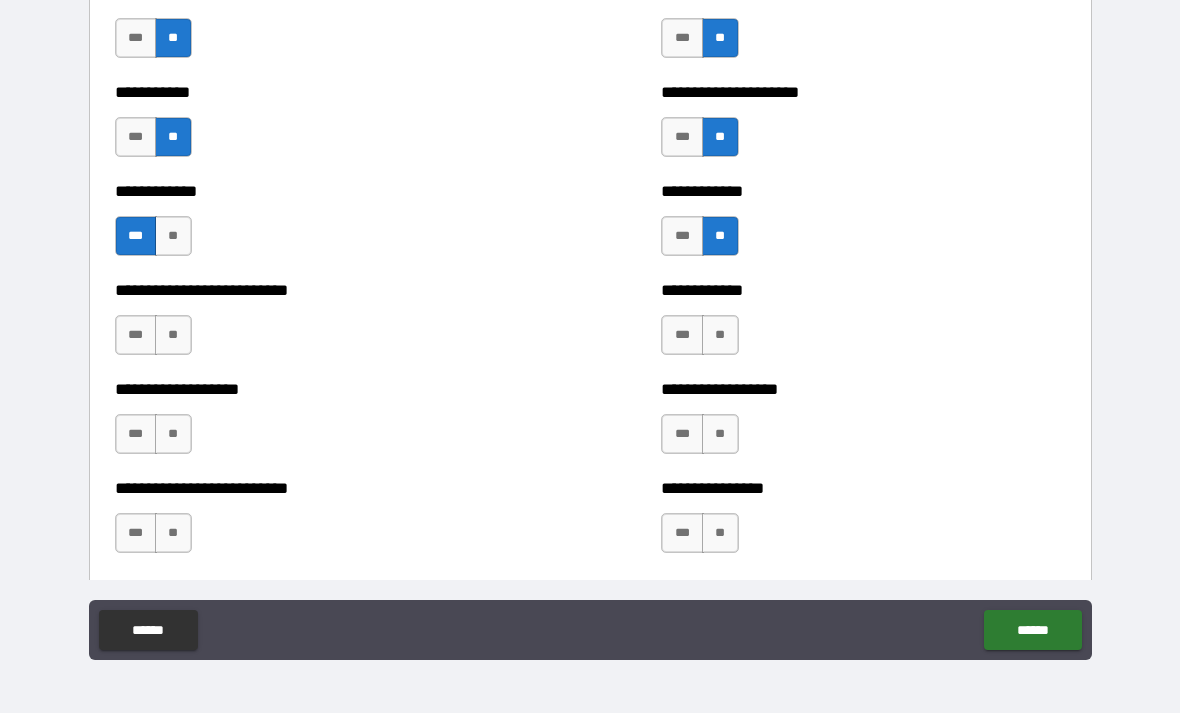scroll, scrollTop: 5304, scrollLeft: 0, axis: vertical 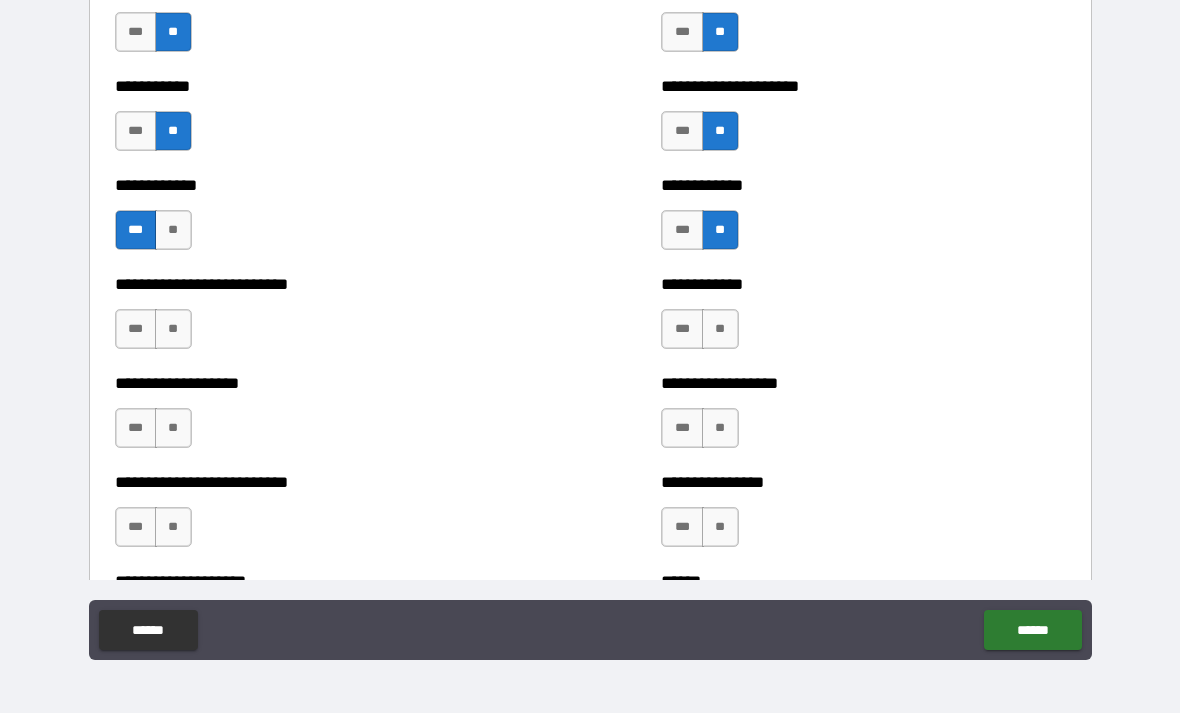 click on "**" at bounding box center [720, 329] 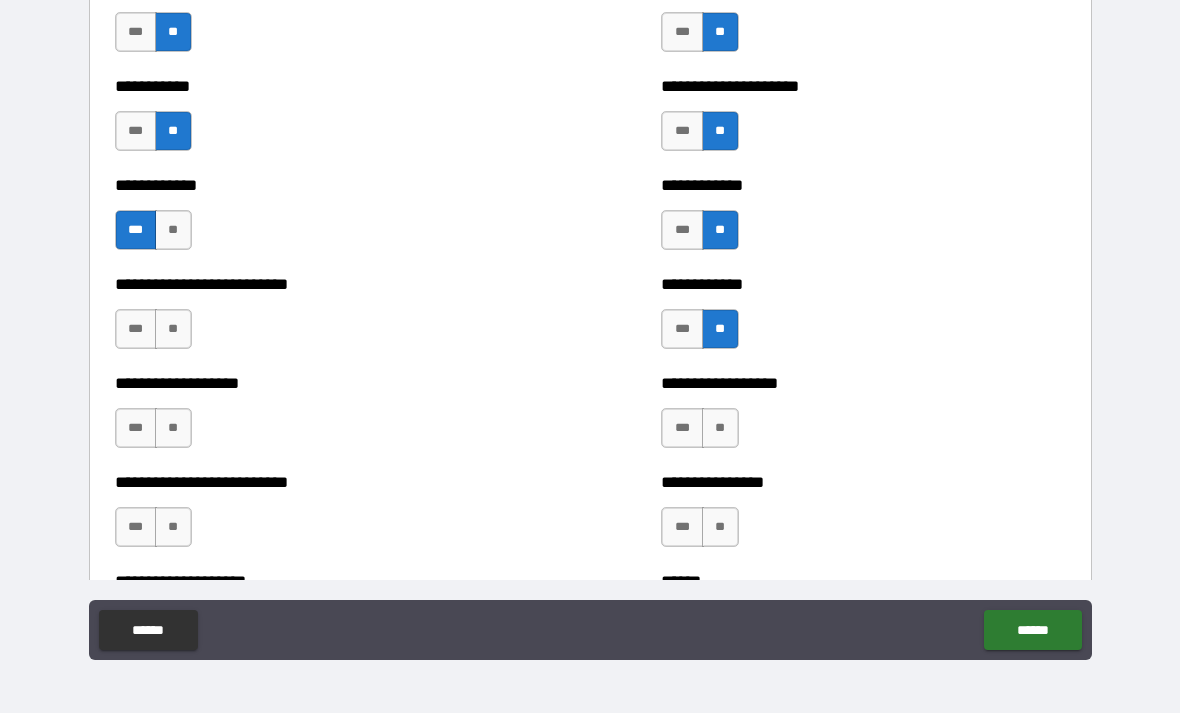 click on "**" at bounding box center (720, 428) 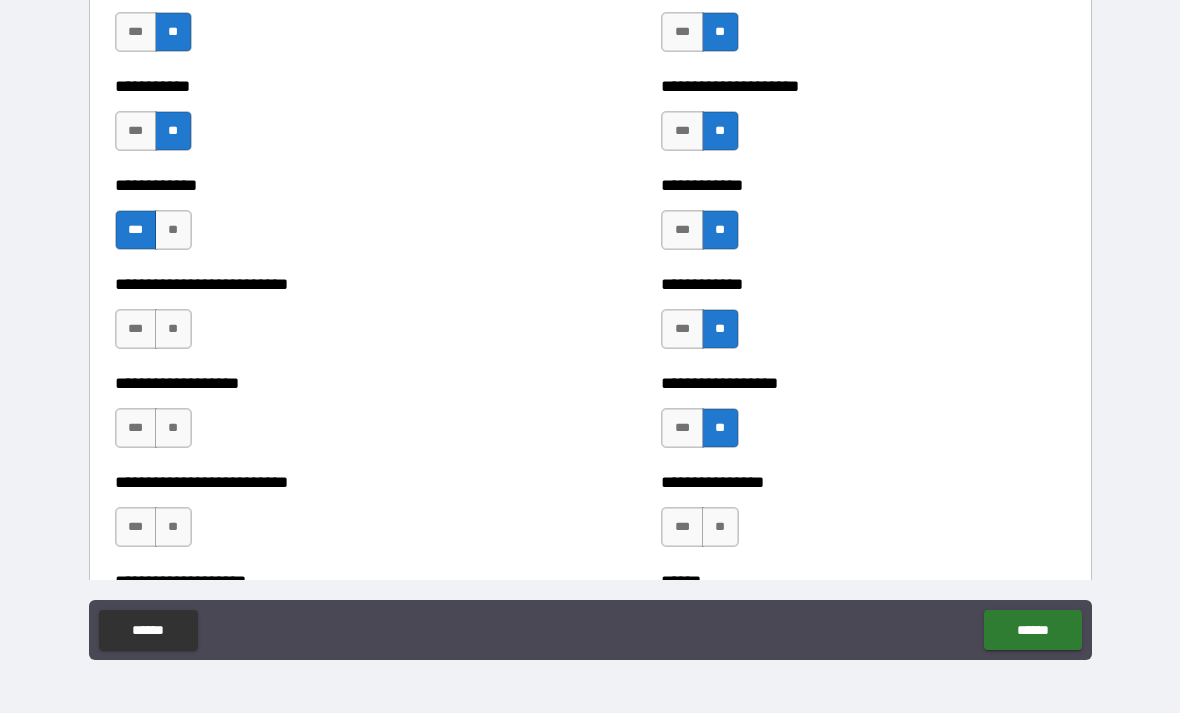 click on "**" at bounding box center [720, 527] 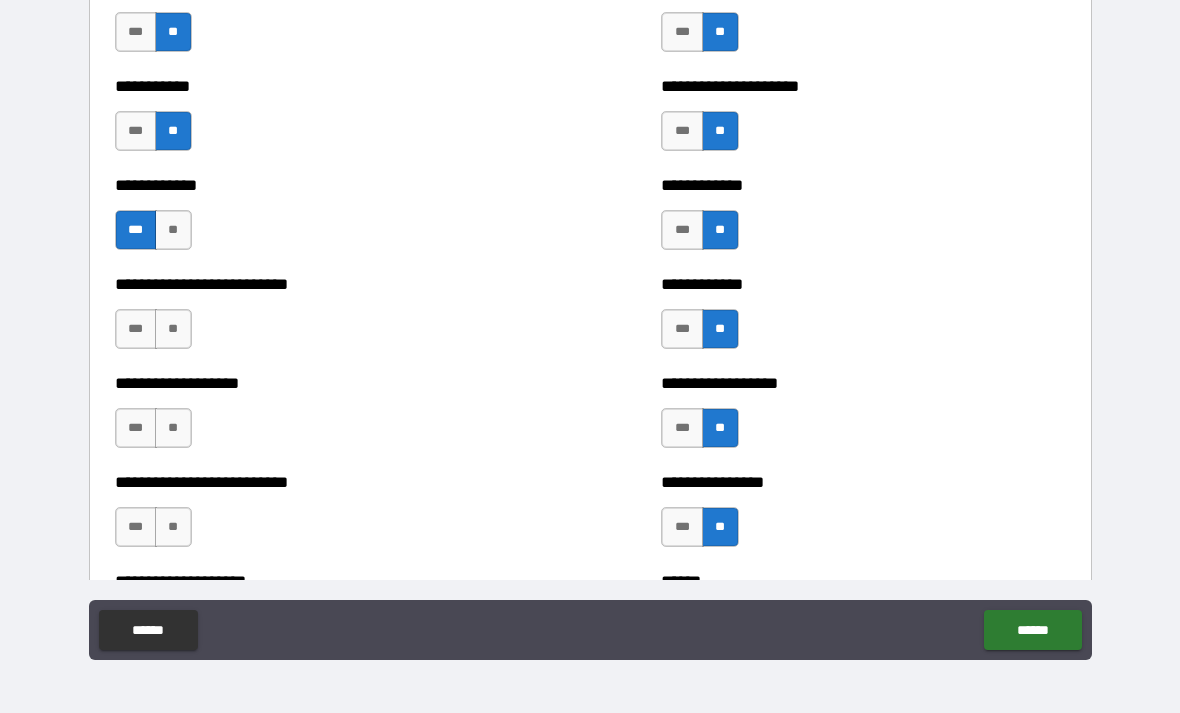 click on "**" at bounding box center (173, 329) 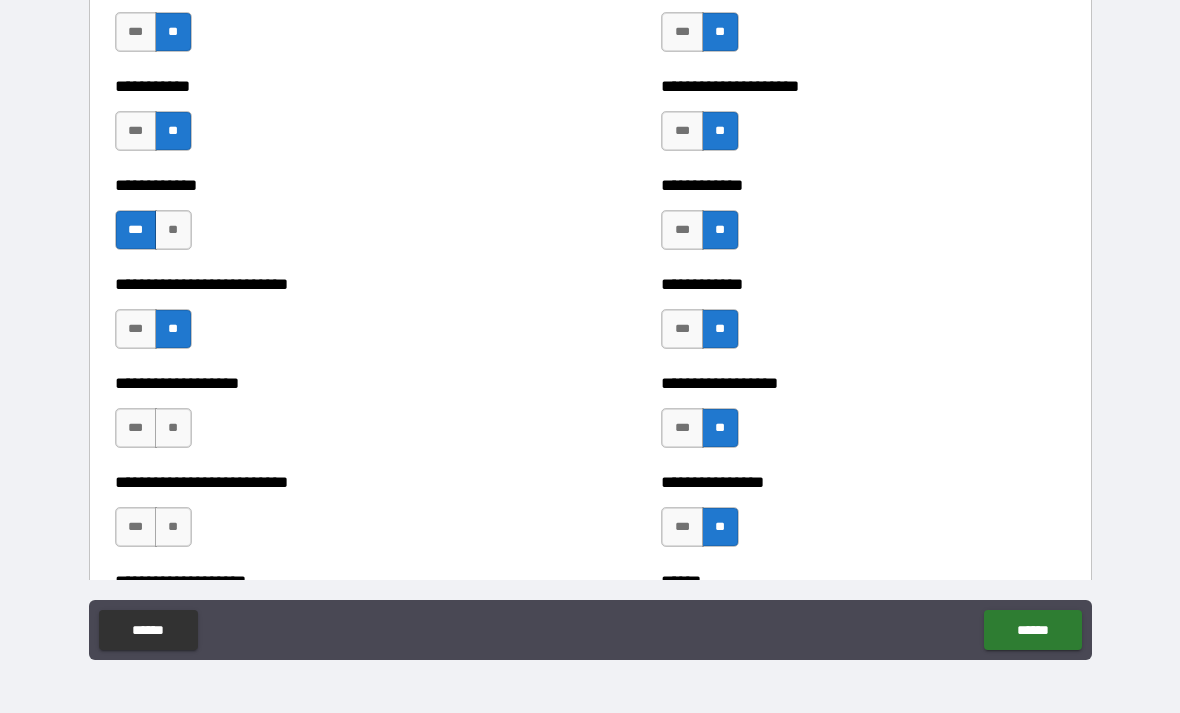 click on "**" at bounding box center (173, 428) 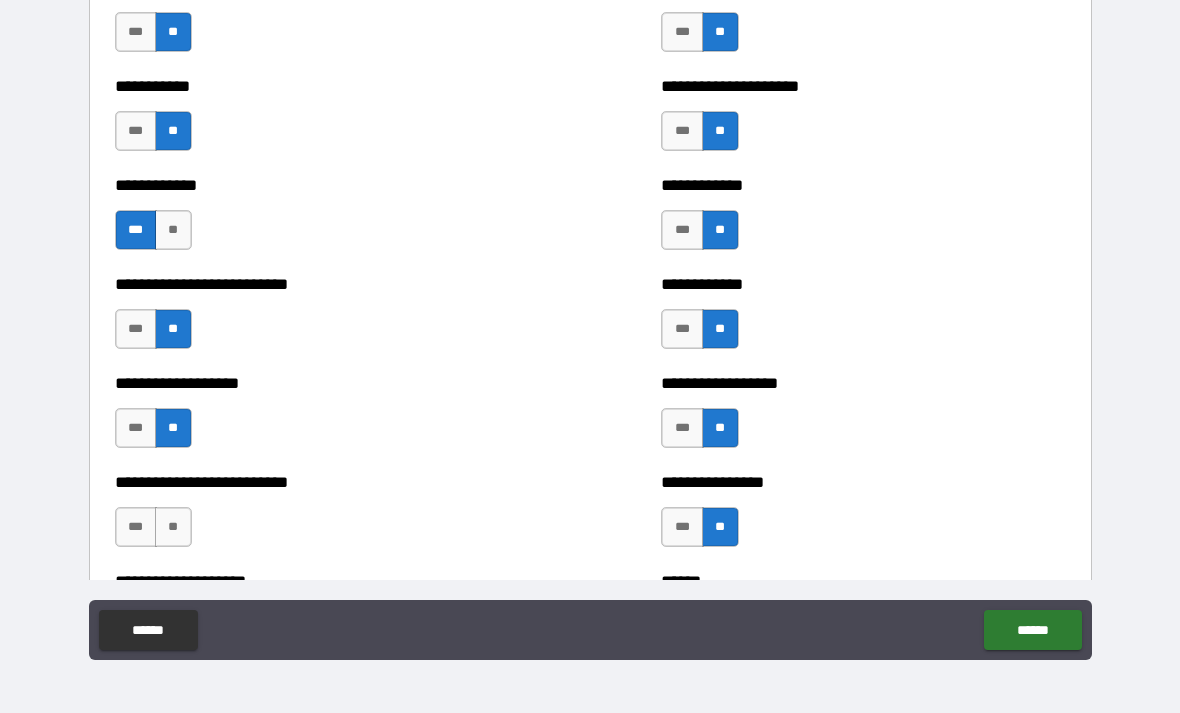 click on "**" at bounding box center (173, 527) 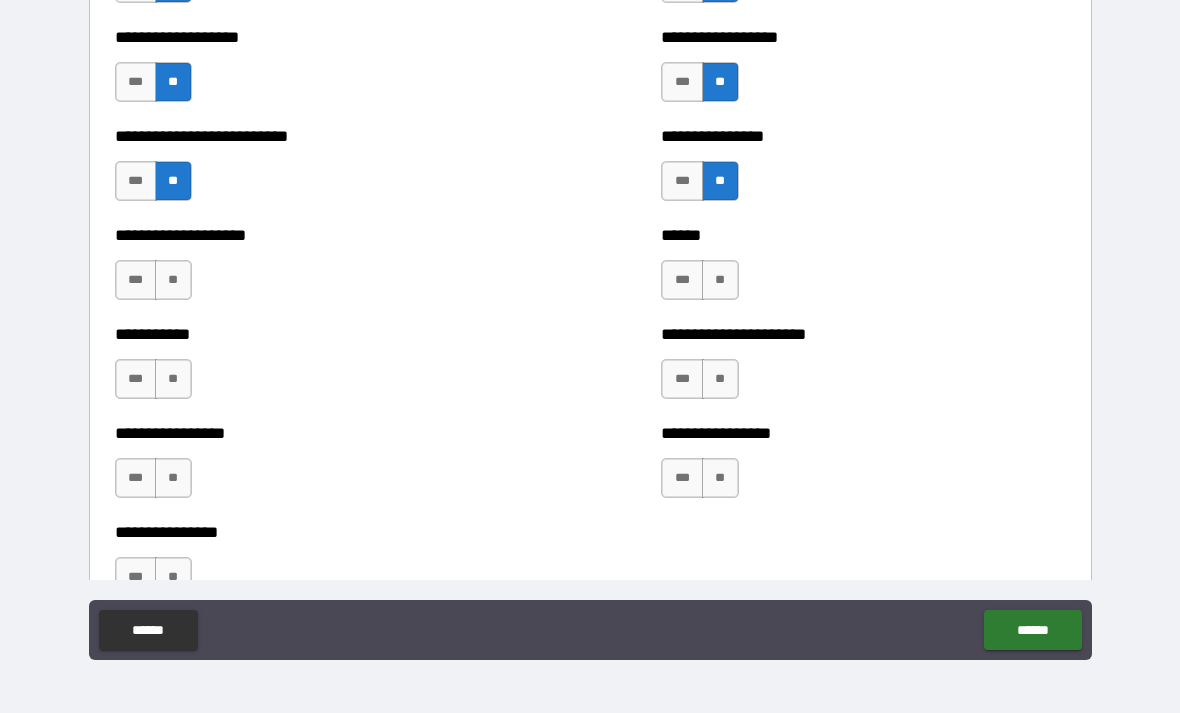 scroll, scrollTop: 5656, scrollLeft: 0, axis: vertical 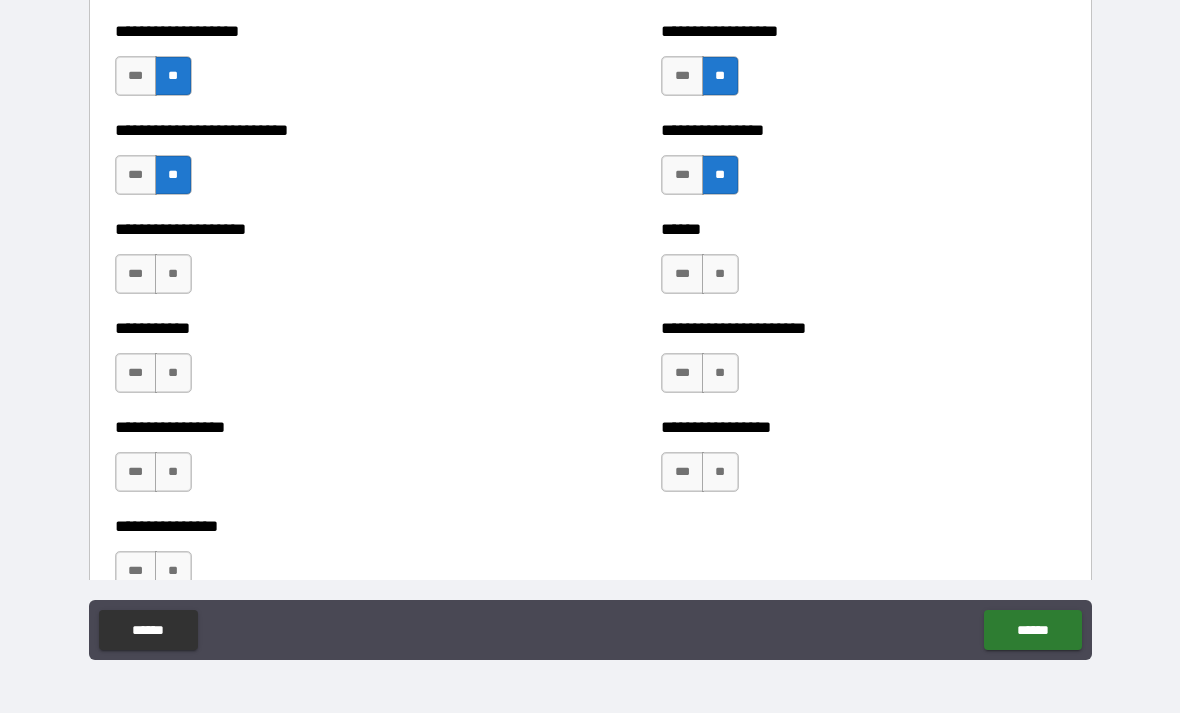 click on "**" at bounding box center (173, 274) 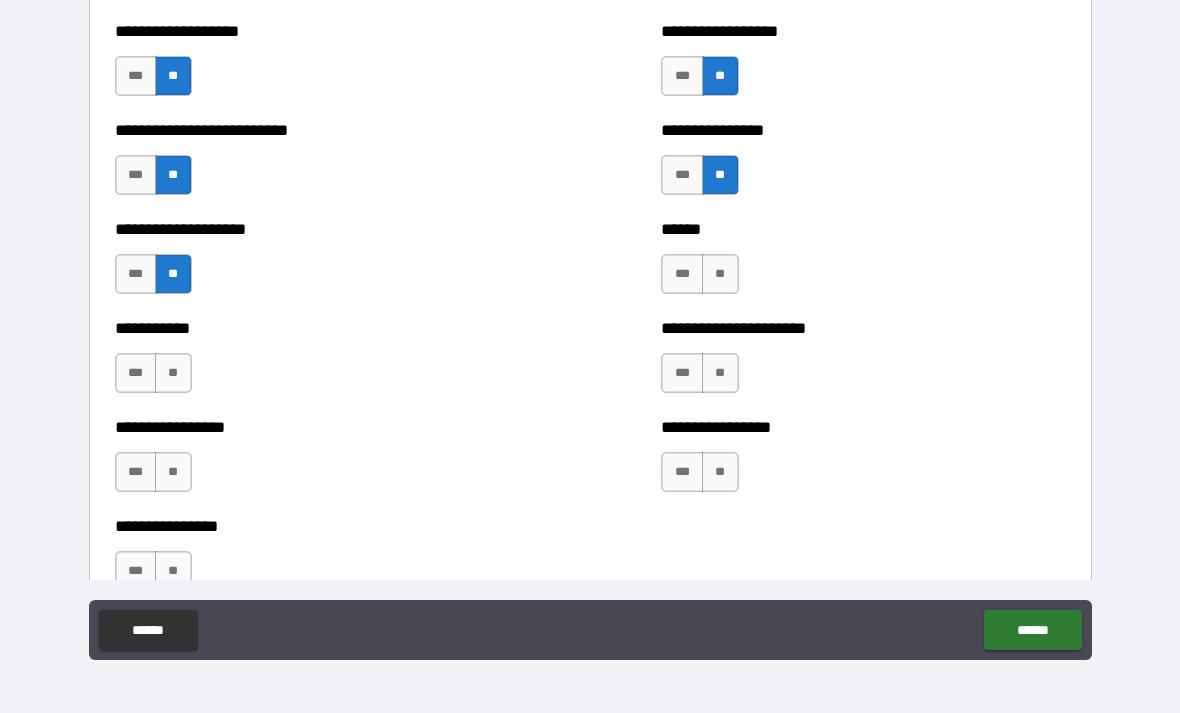 click on "**" at bounding box center (173, 373) 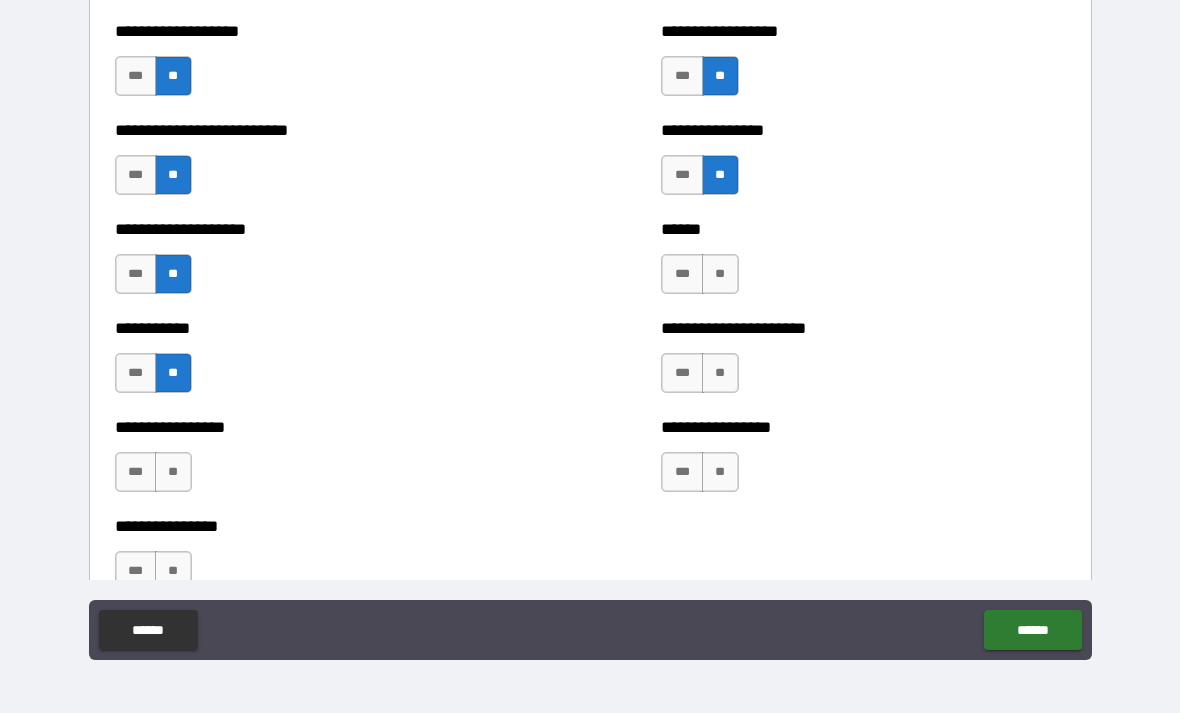 click on "**" at bounding box center [173, 472] 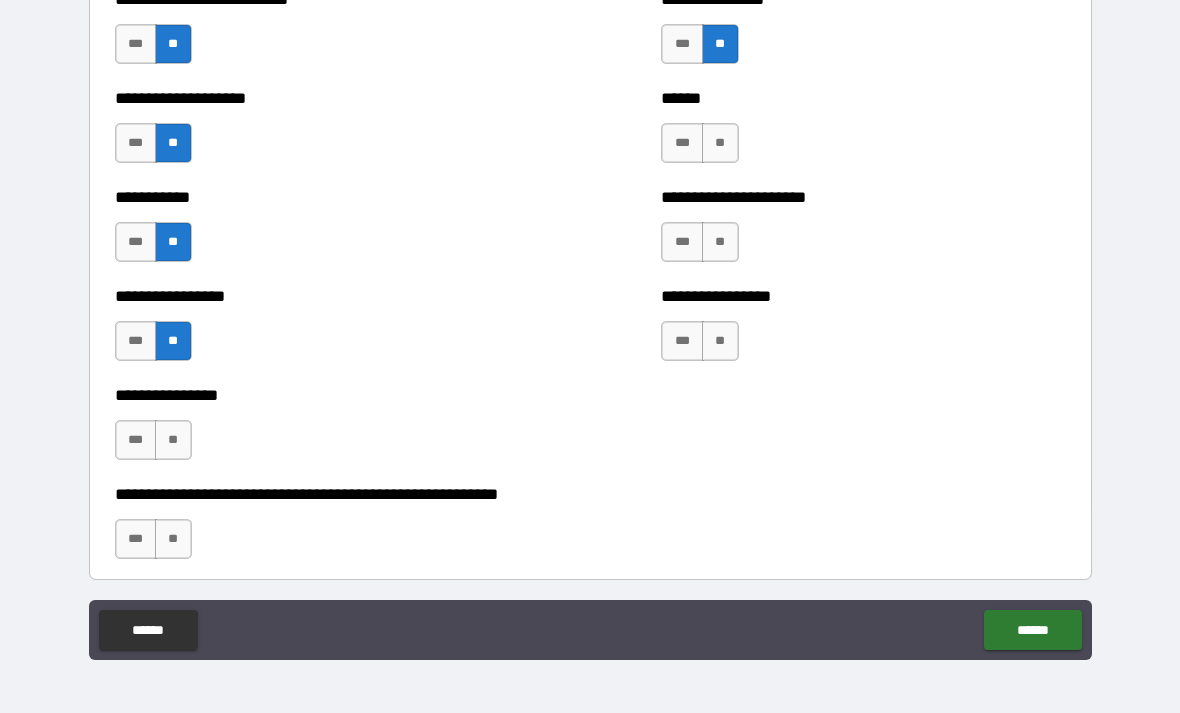 scroll, scrollTop: 5792, scrollLeft: 0, axis: vertical 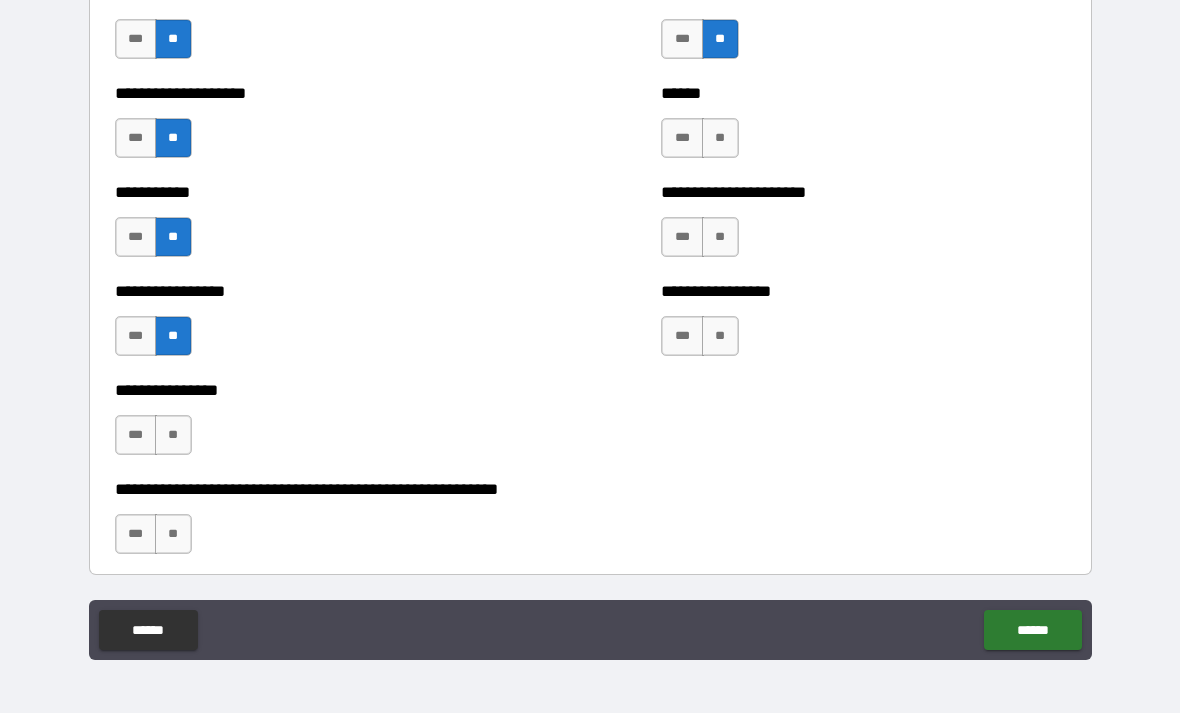 click on "**" at bounding box center [173, 435] 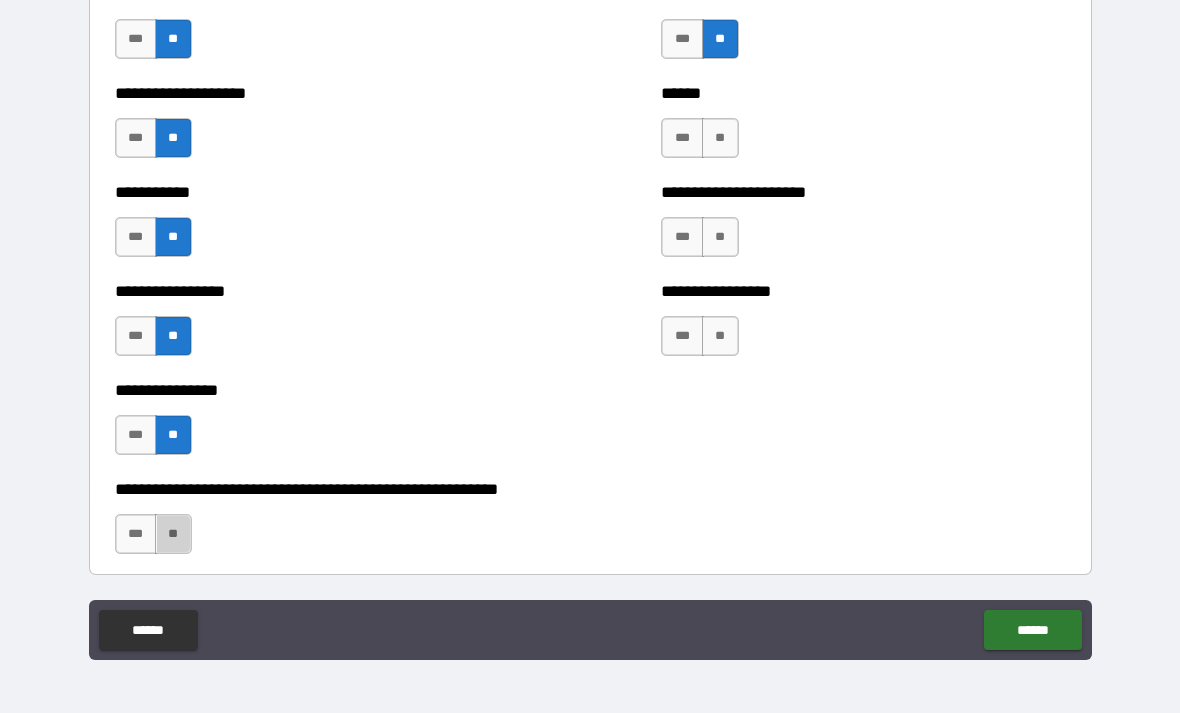 click on "**" at bounding box center (173, 534) 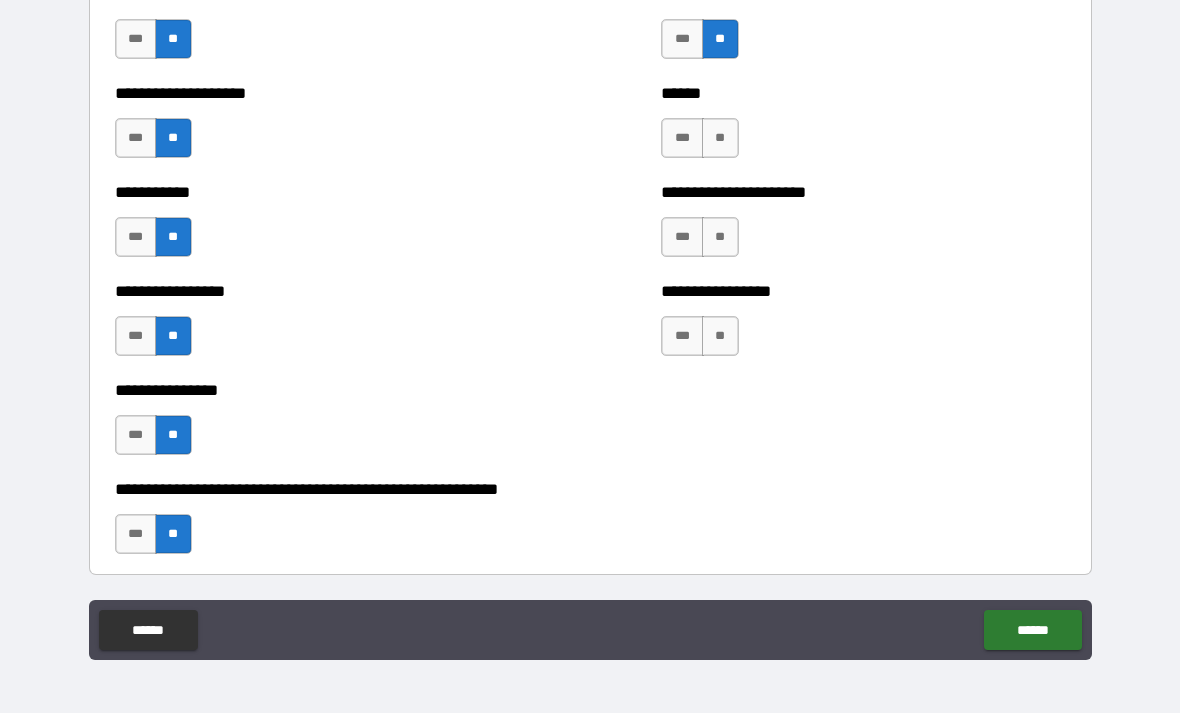 click on "**" at bounding box center (720, 138) 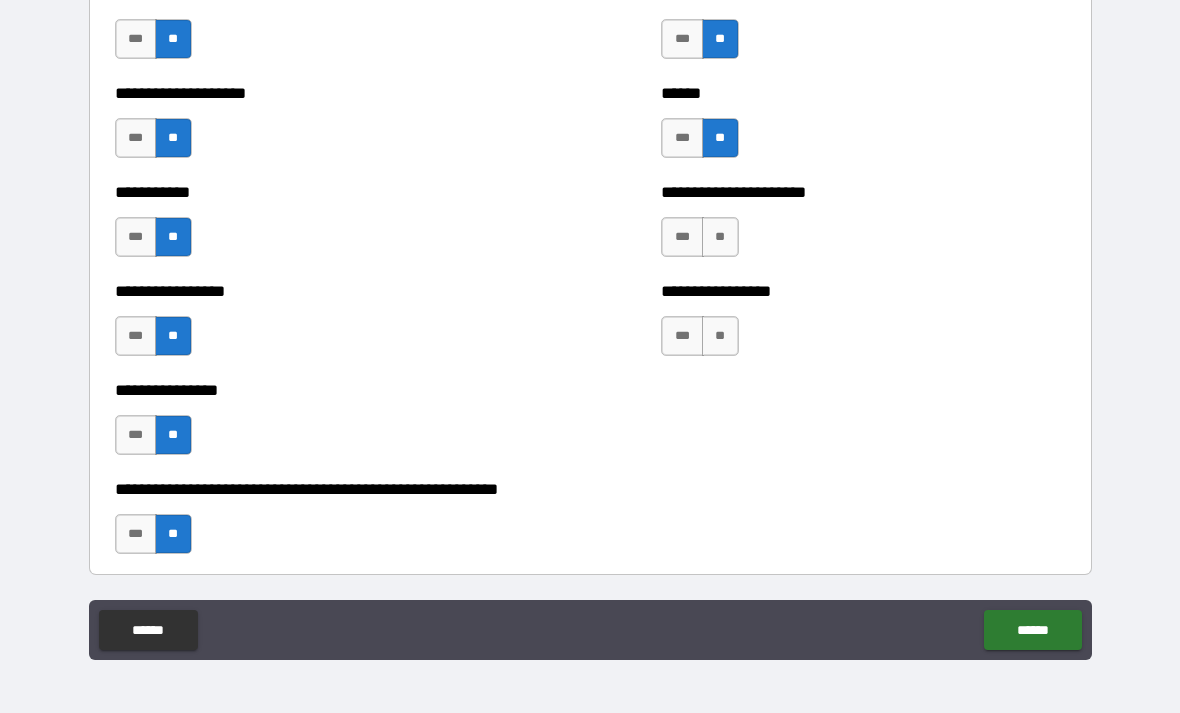 click on "**" at bounding box center (720, 237) 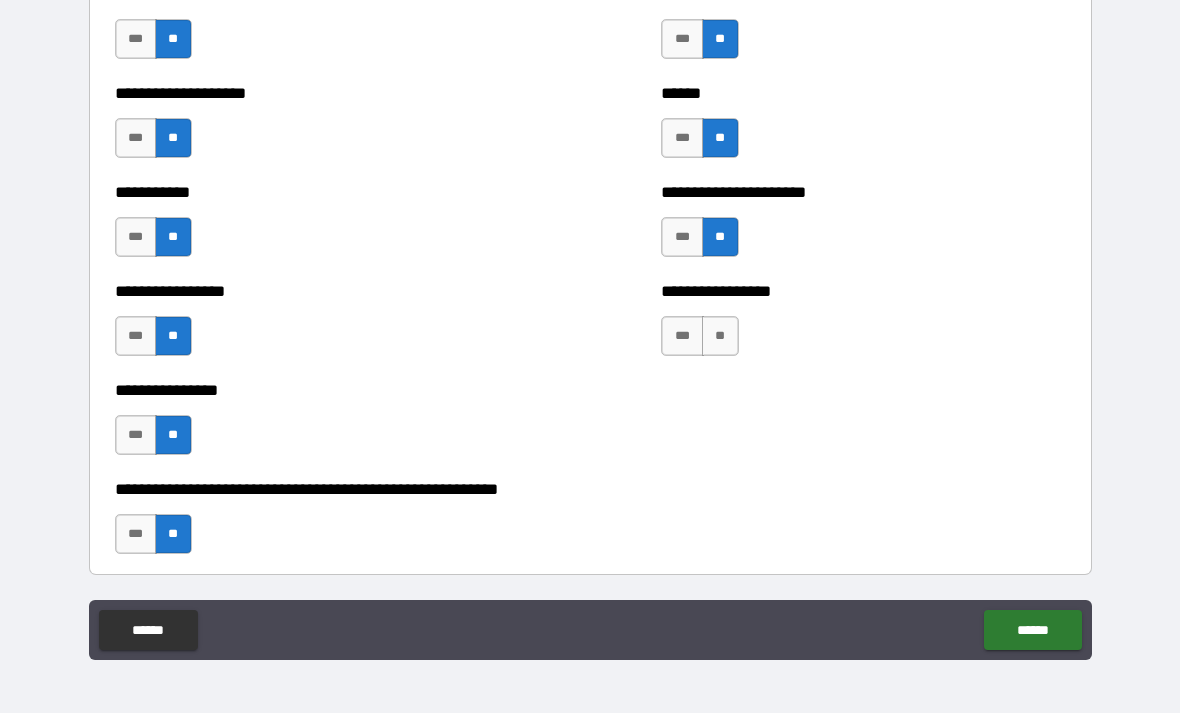 click on "**" at bounding box center (720, 336) 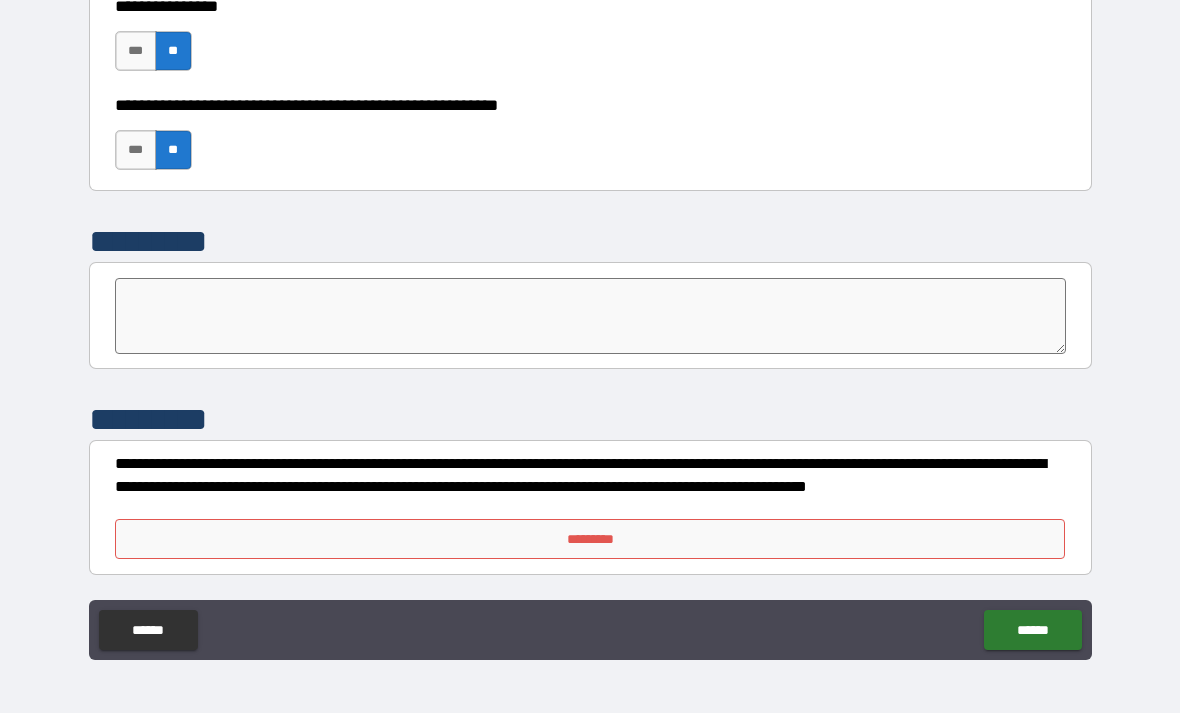 scroll, scrollTop: 6176, scrollLeft: 0, axis: vertical 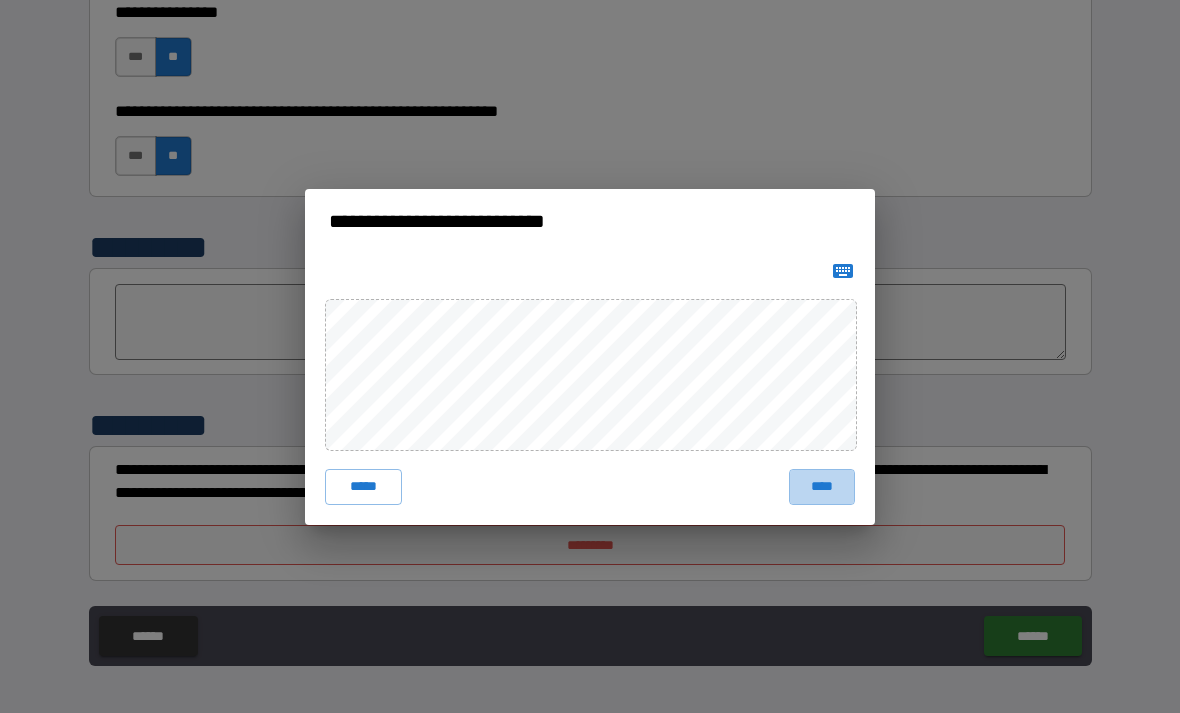 click on "****" at bounding box center (822, 487) 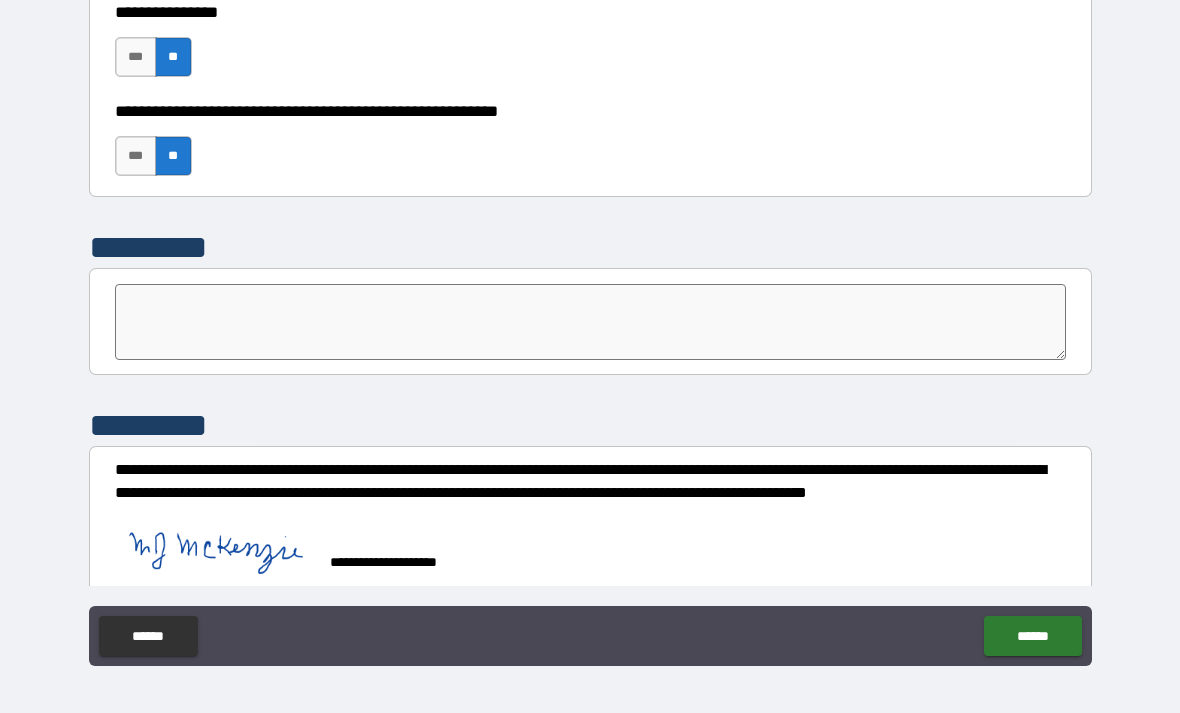 scroll, scrollTop: 6166, scrollLeft: 0, axis: vertical 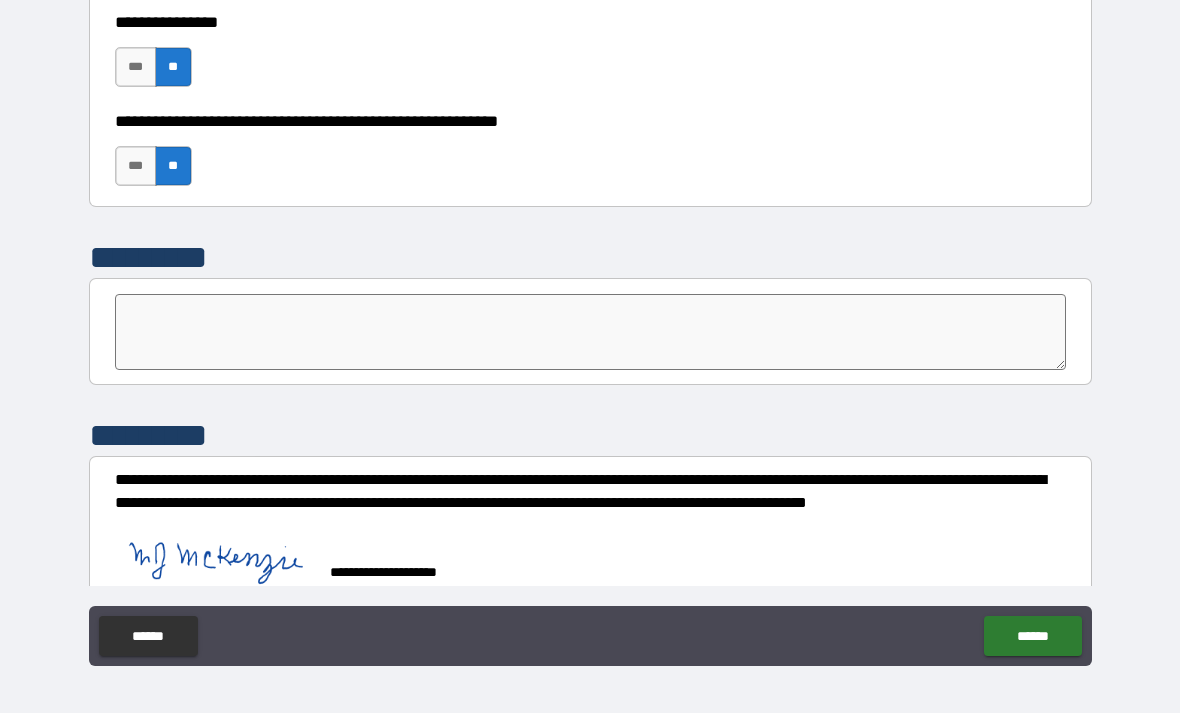 click on "******" 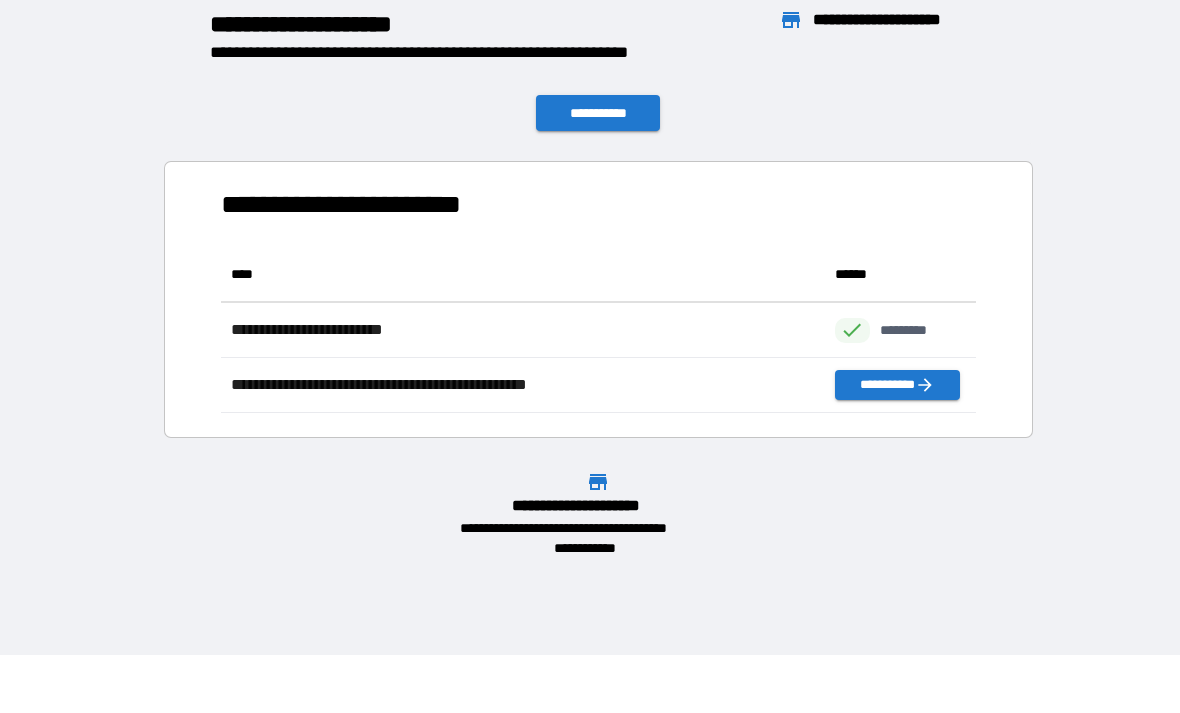 scroll, scrollTop: 1, scrollLeft: 1, axis: both 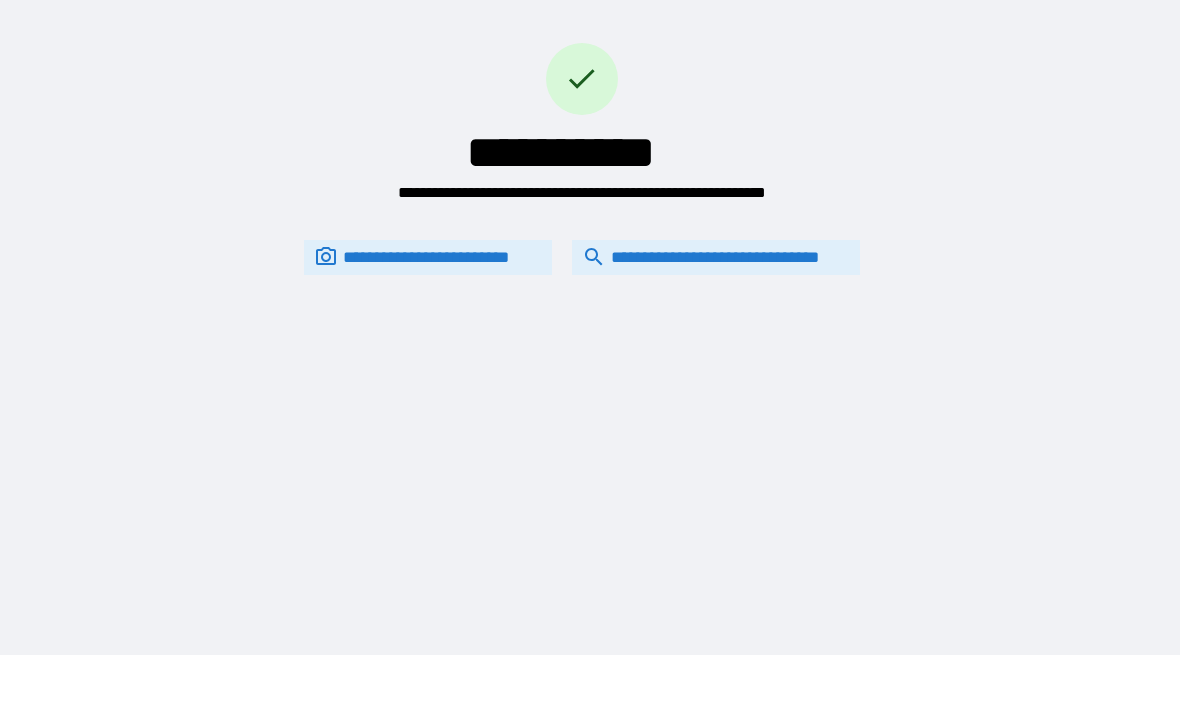 click on "**********" at bounding box center (582, 257) 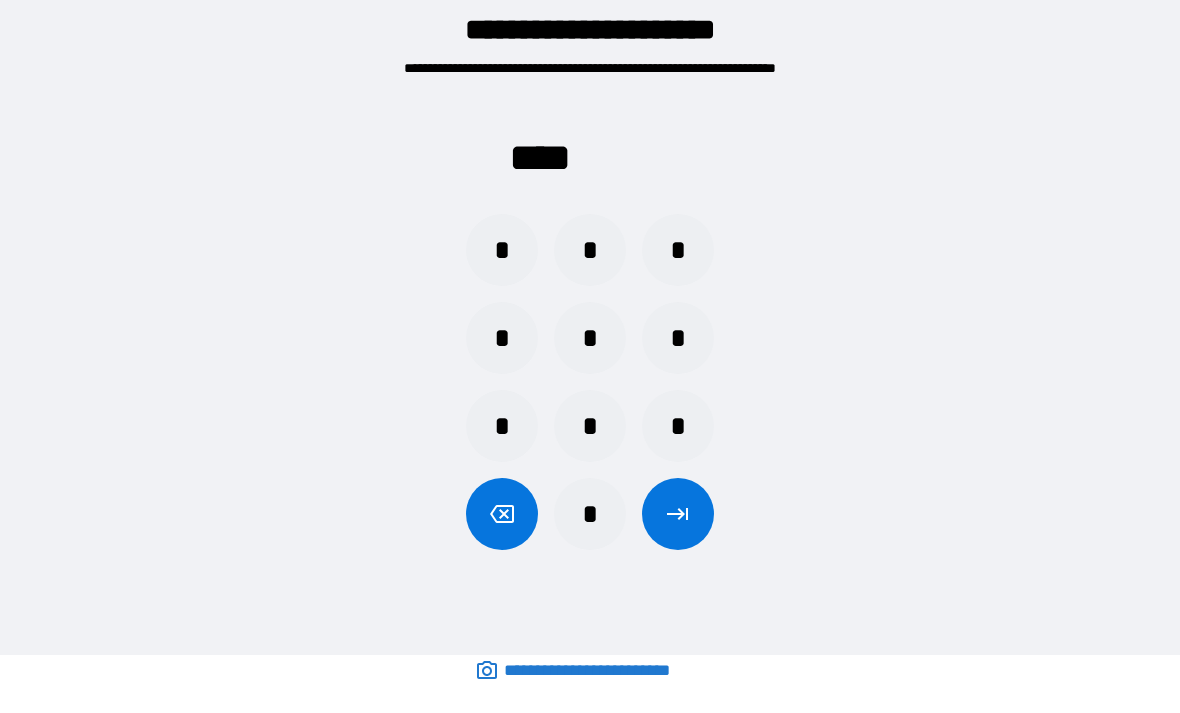 click on "*" at bounding box center [678, 250] 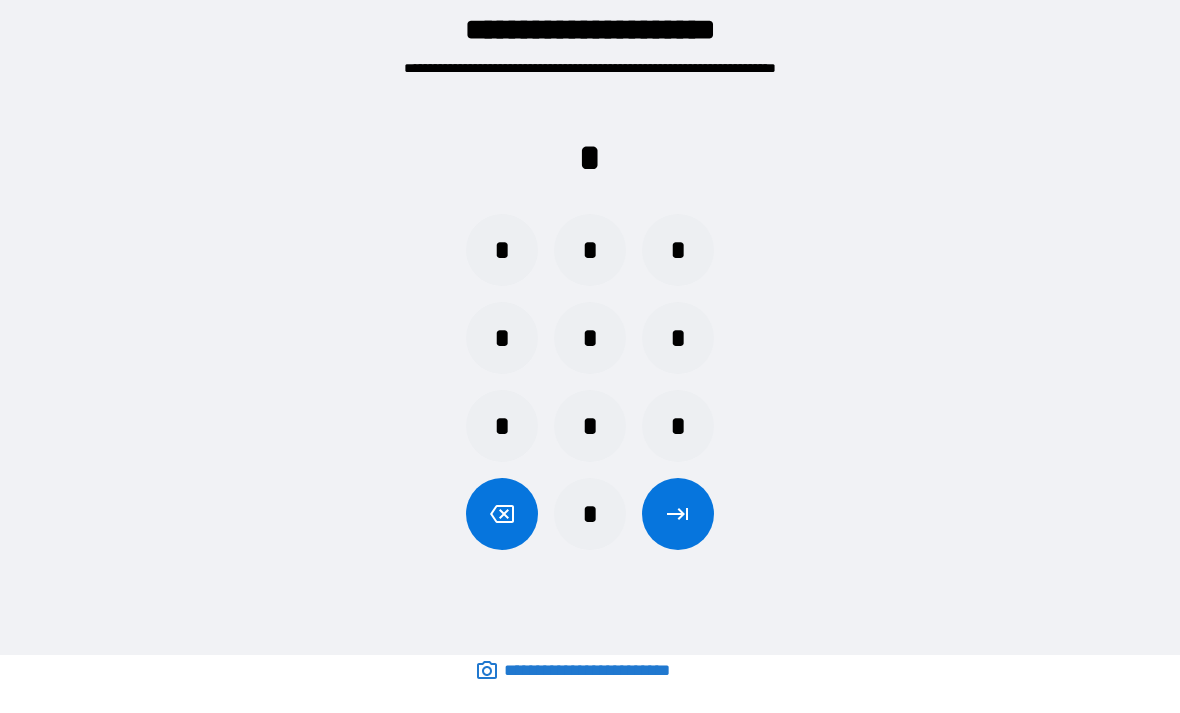 click on "*" at bounding box center (502, 250) 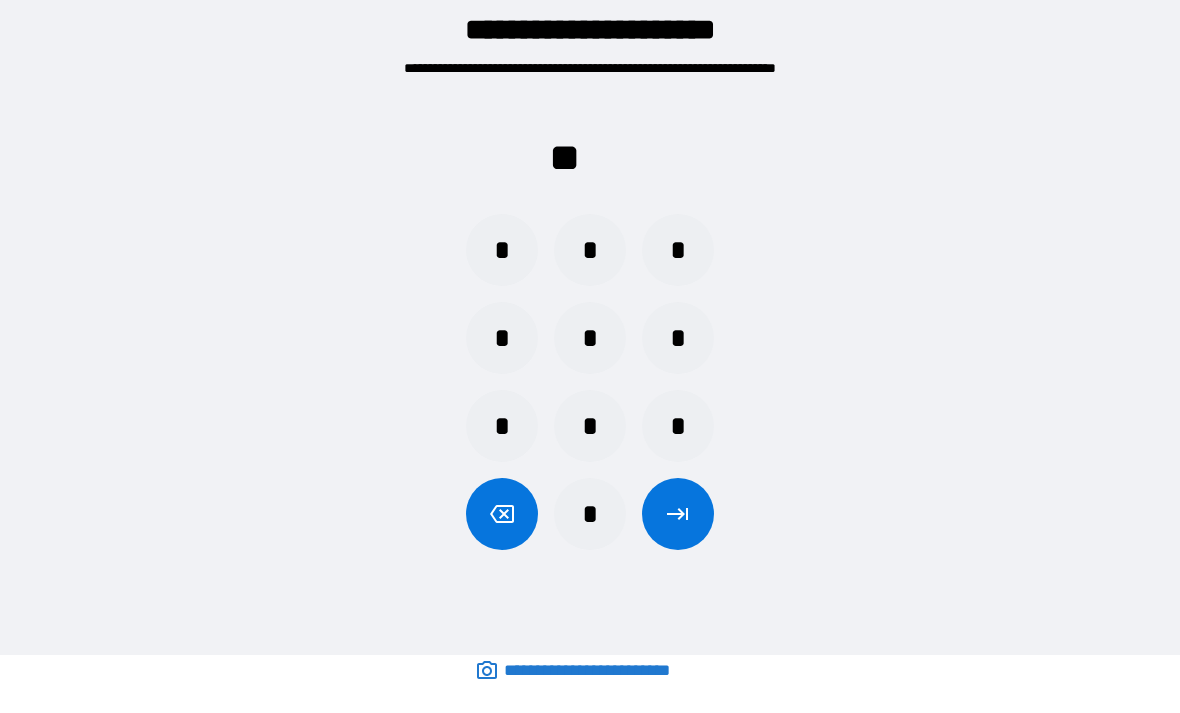 click on "*" at bounding box center (502, 338) 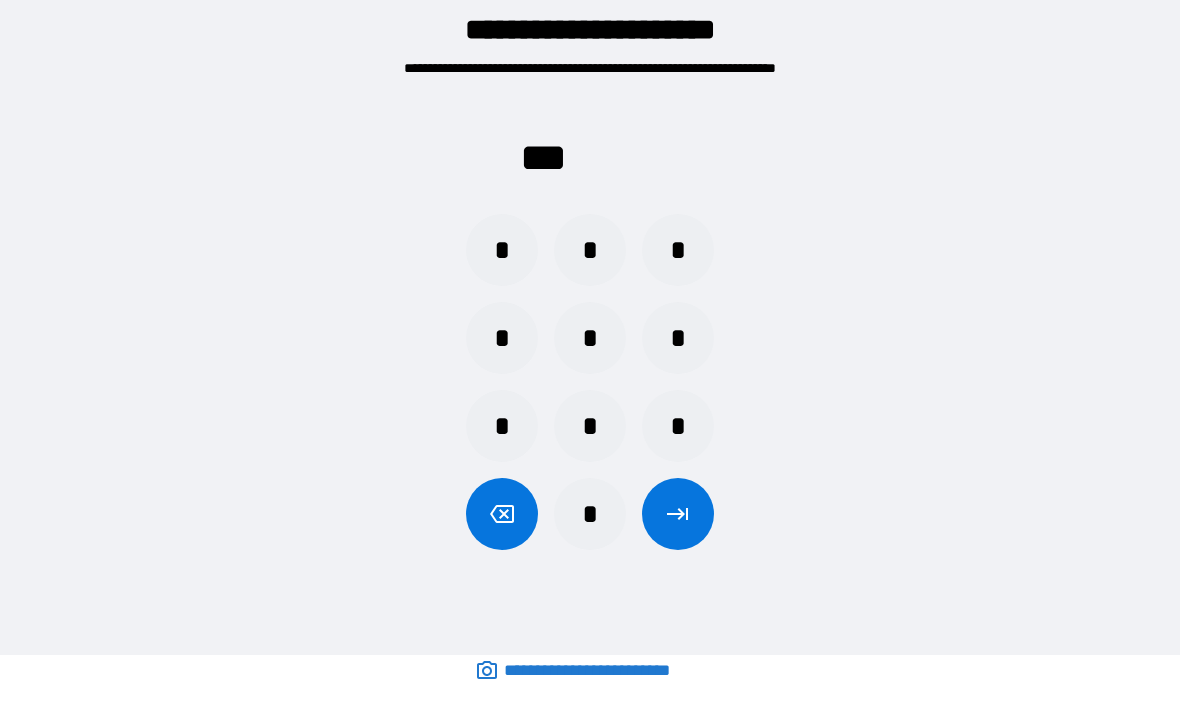 click on "*" at bounding box center (502, 250) 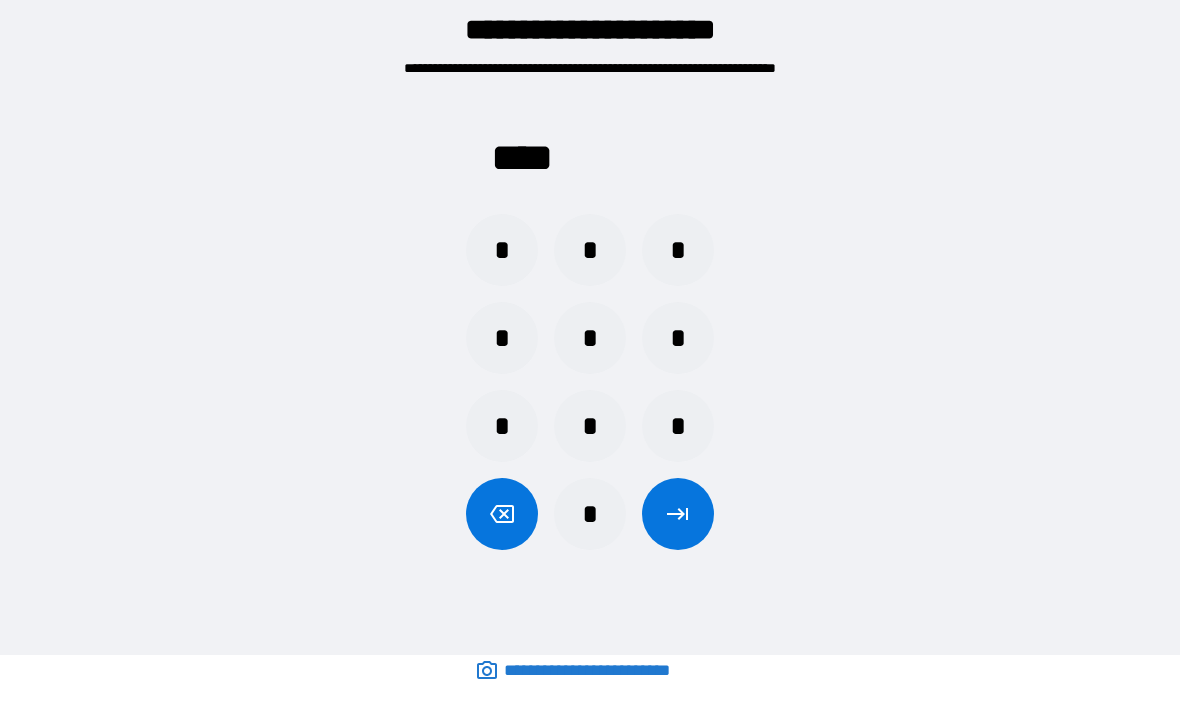 click 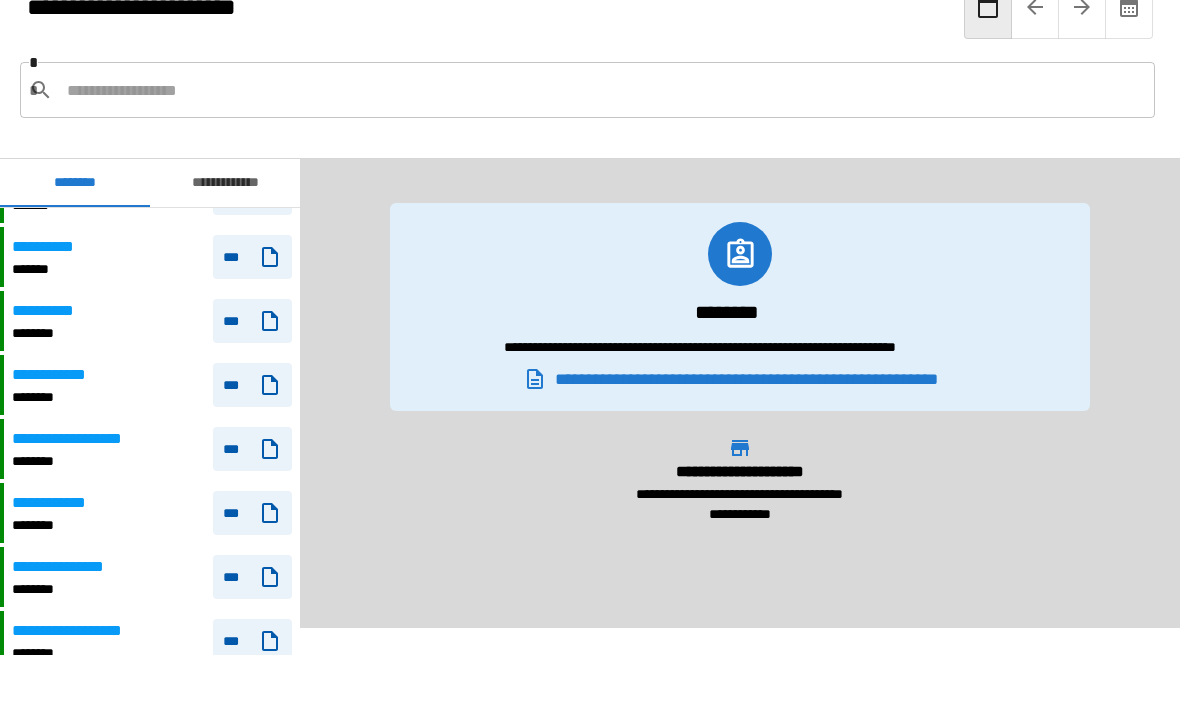 scroll, scrollTop: 412, scrollLeft: 0, axis: vertical 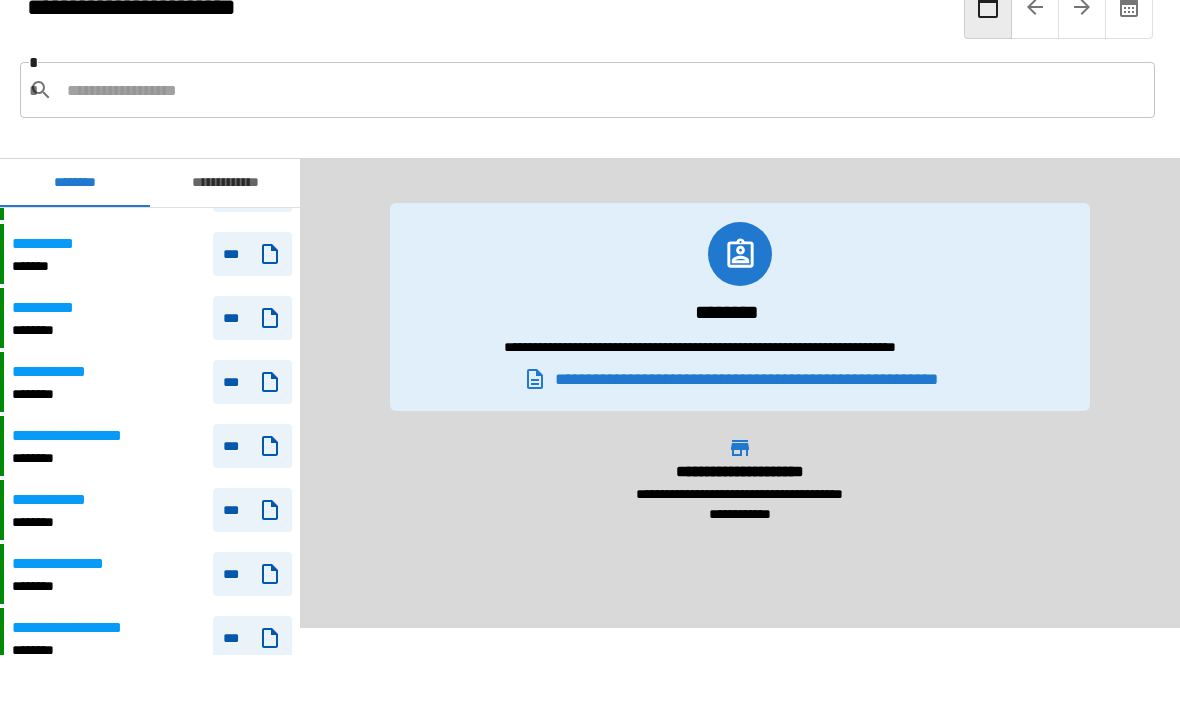 click on "**********" at bounding box center (152, 510) 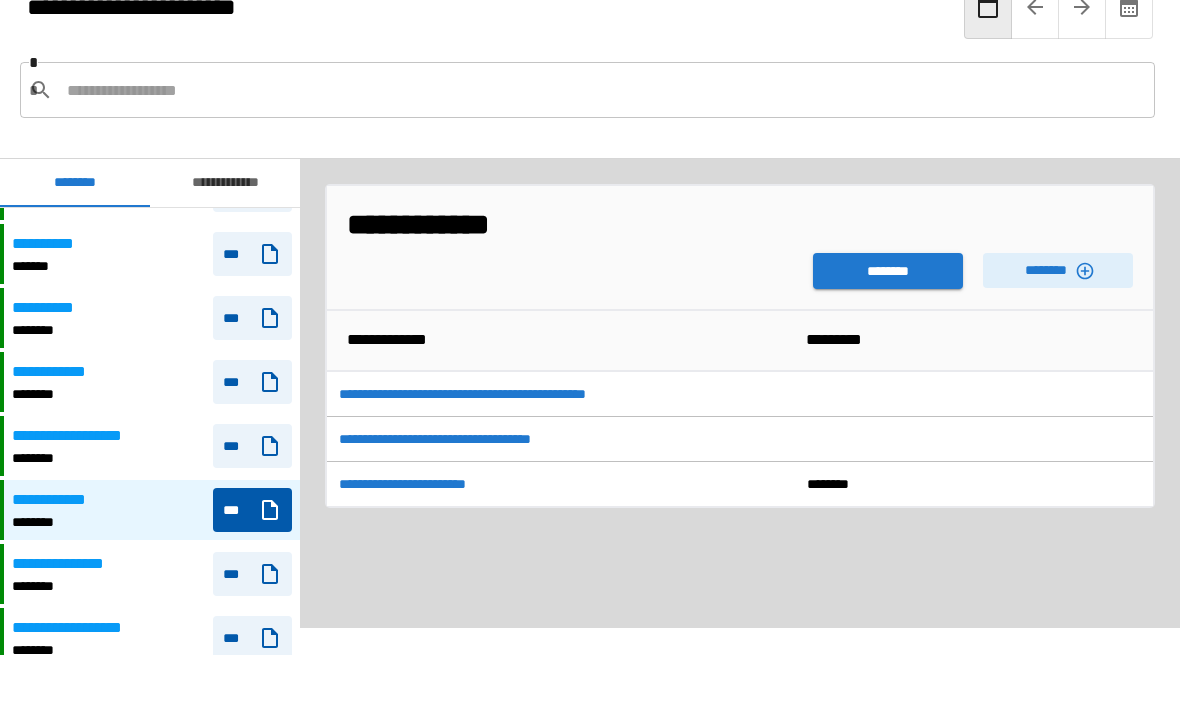 click on "********" at bounding box center (888, 271) 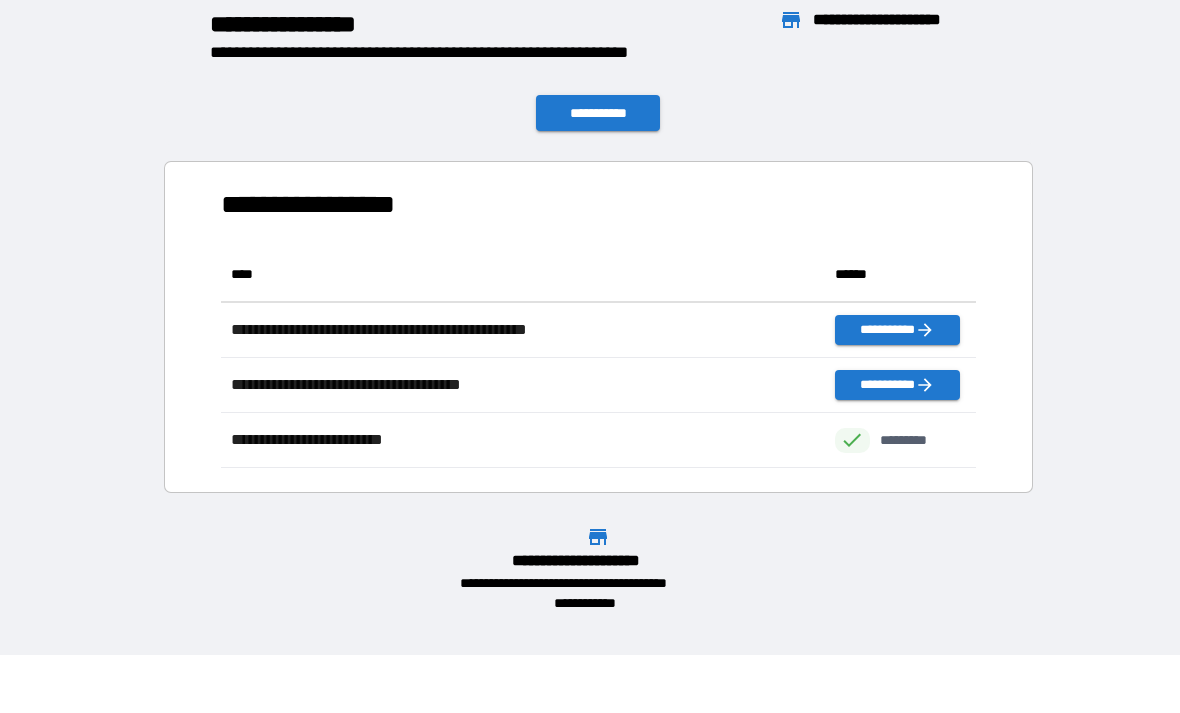 scroll, scrollTop: 1, scrollLeft: 1, axis: both 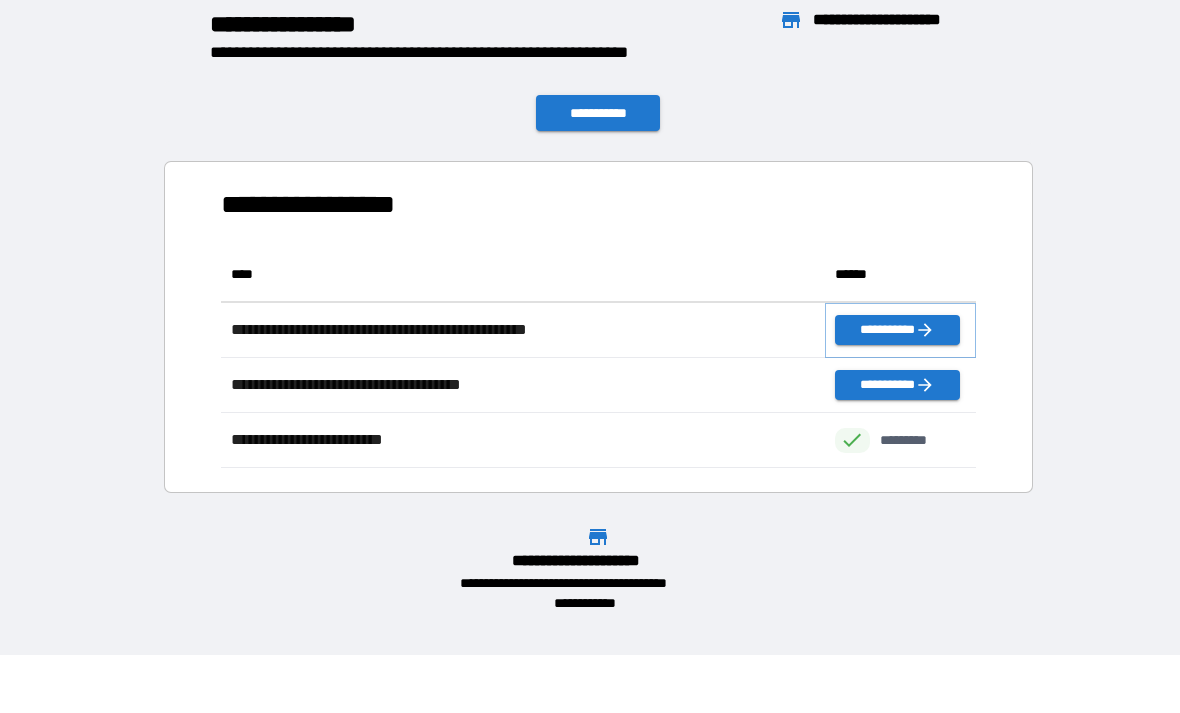 click on "**********" at bounding box center (897, 330) 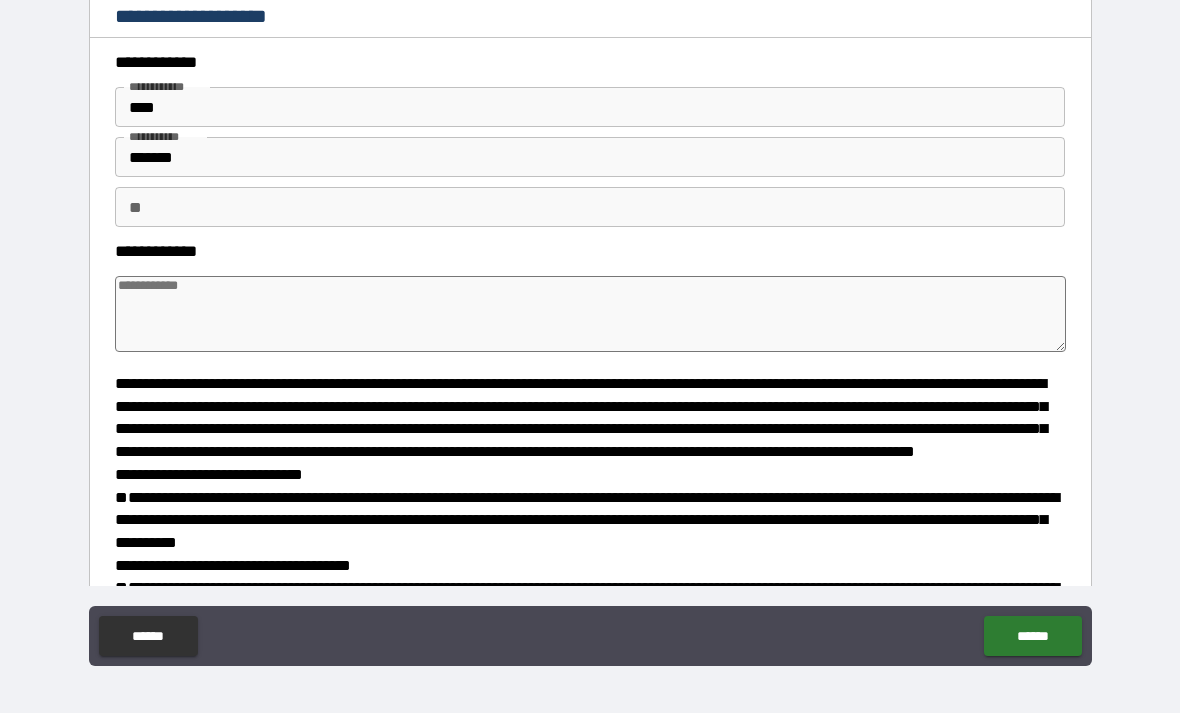 type on "*" 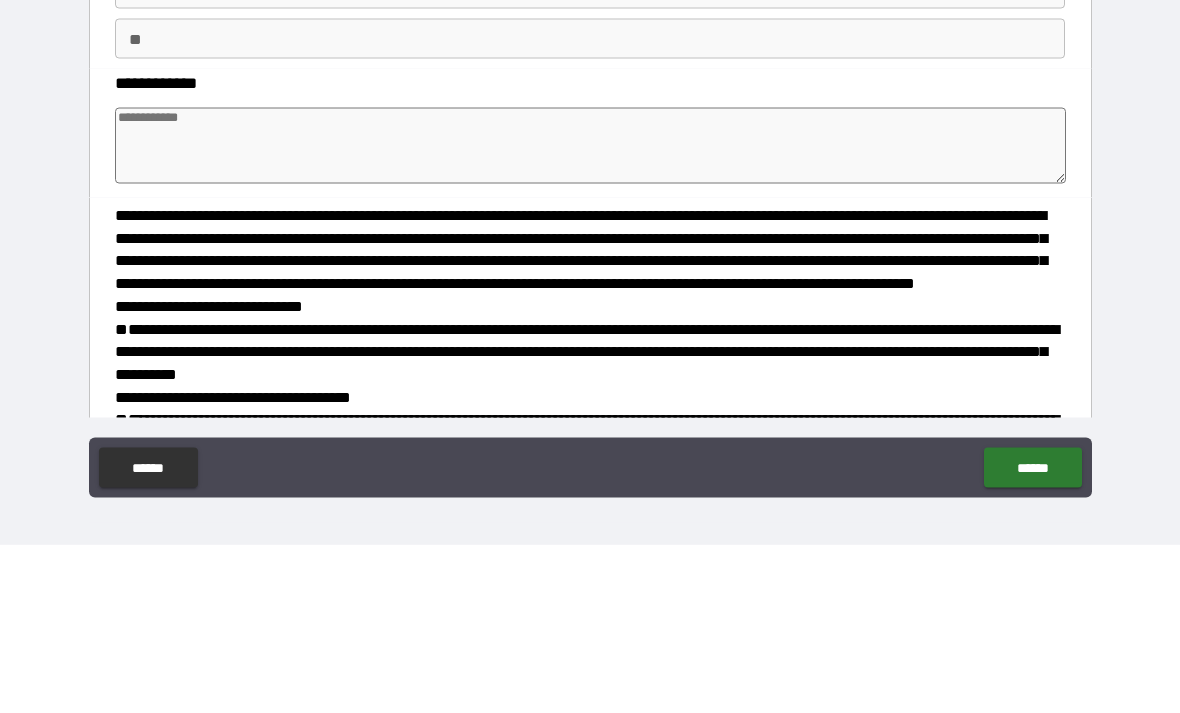 type on "*" 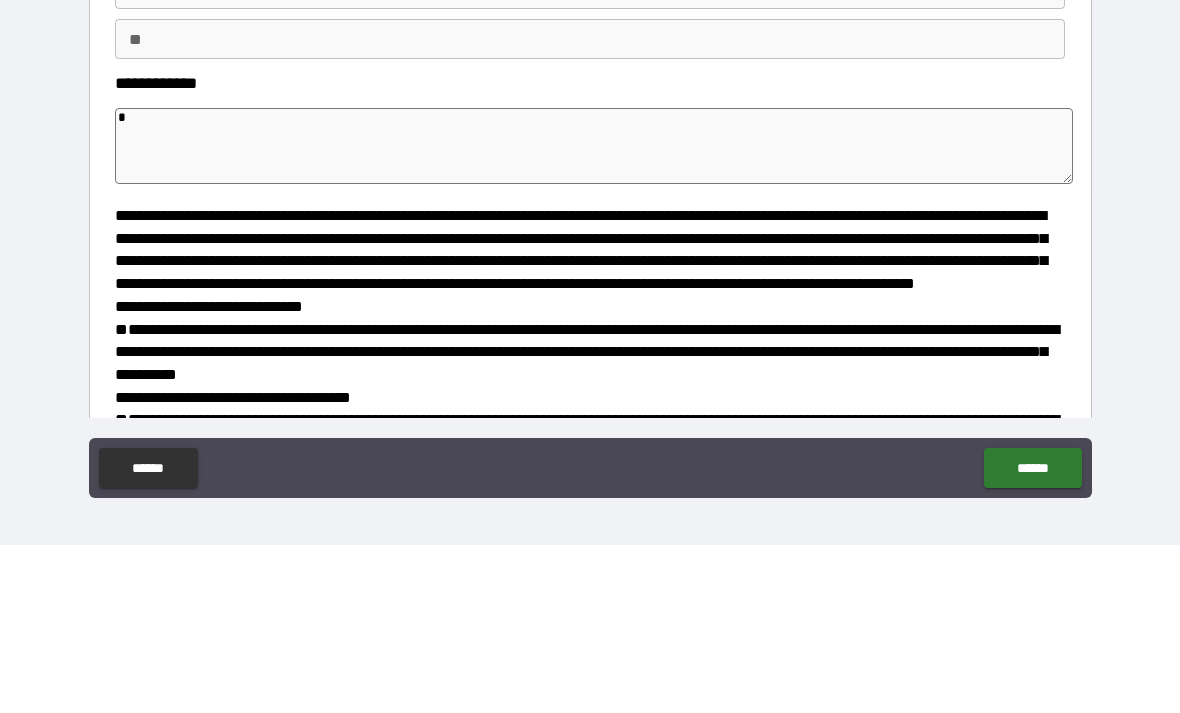 type on "*" 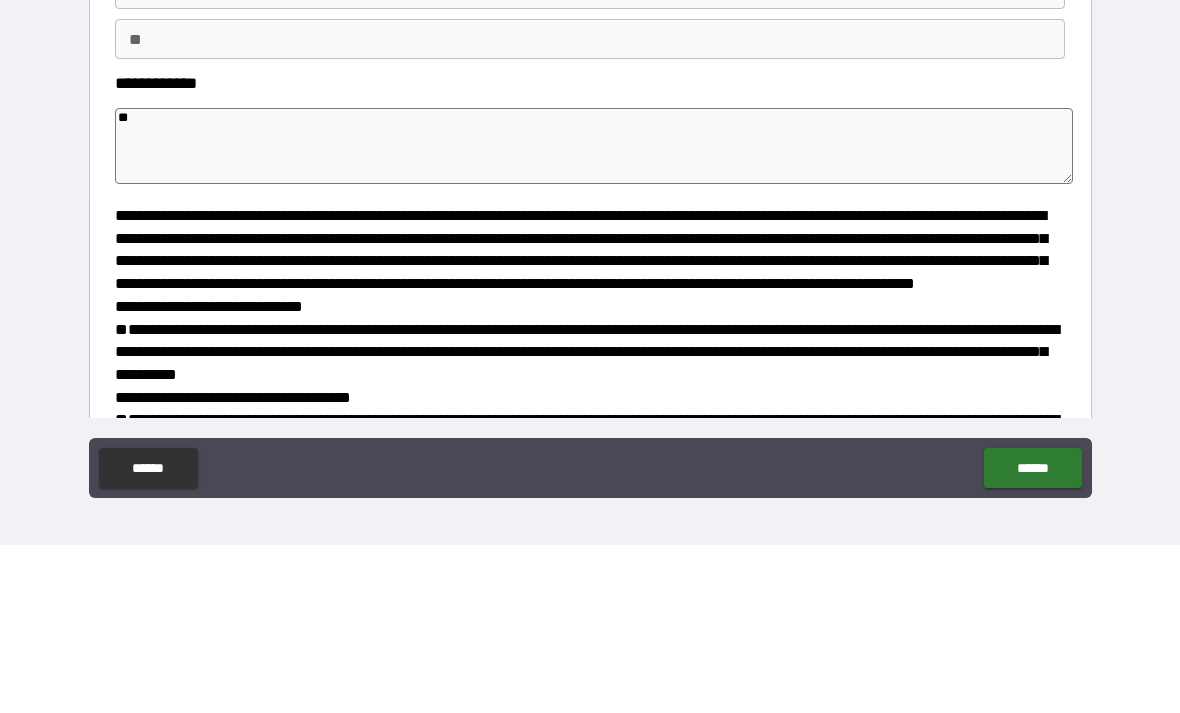 type on "*" 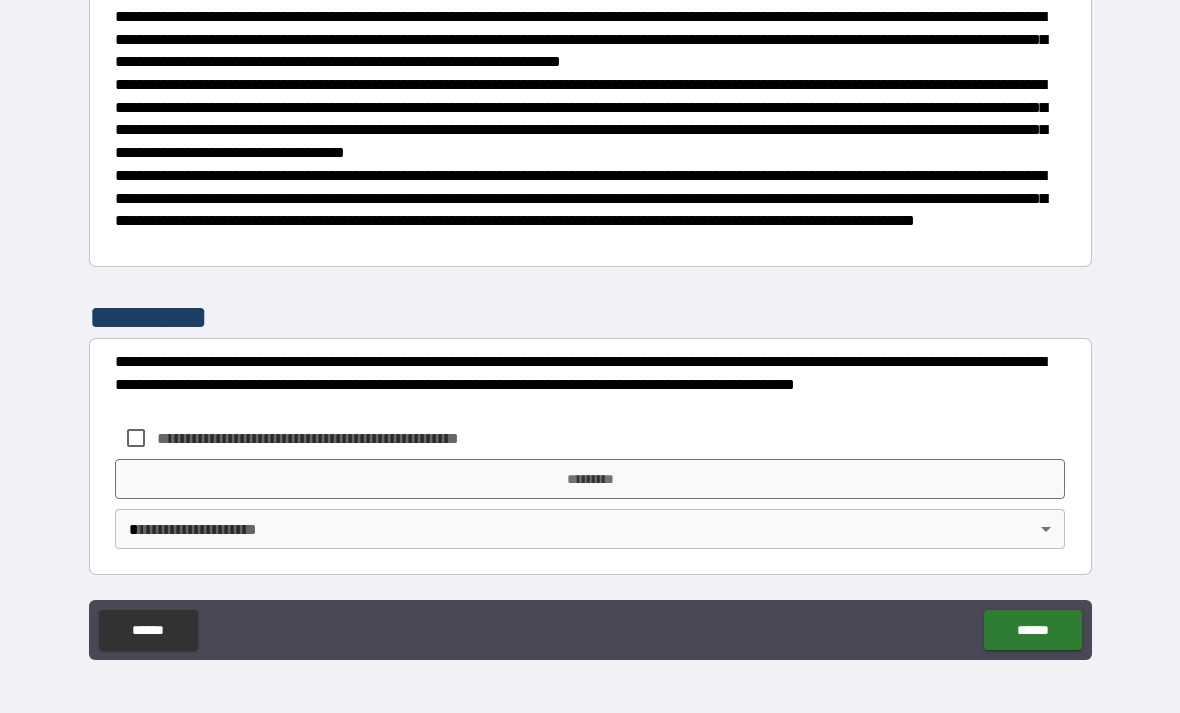 scroll, scrollTop: 1179, scrollLeft: 0, axis: vertical 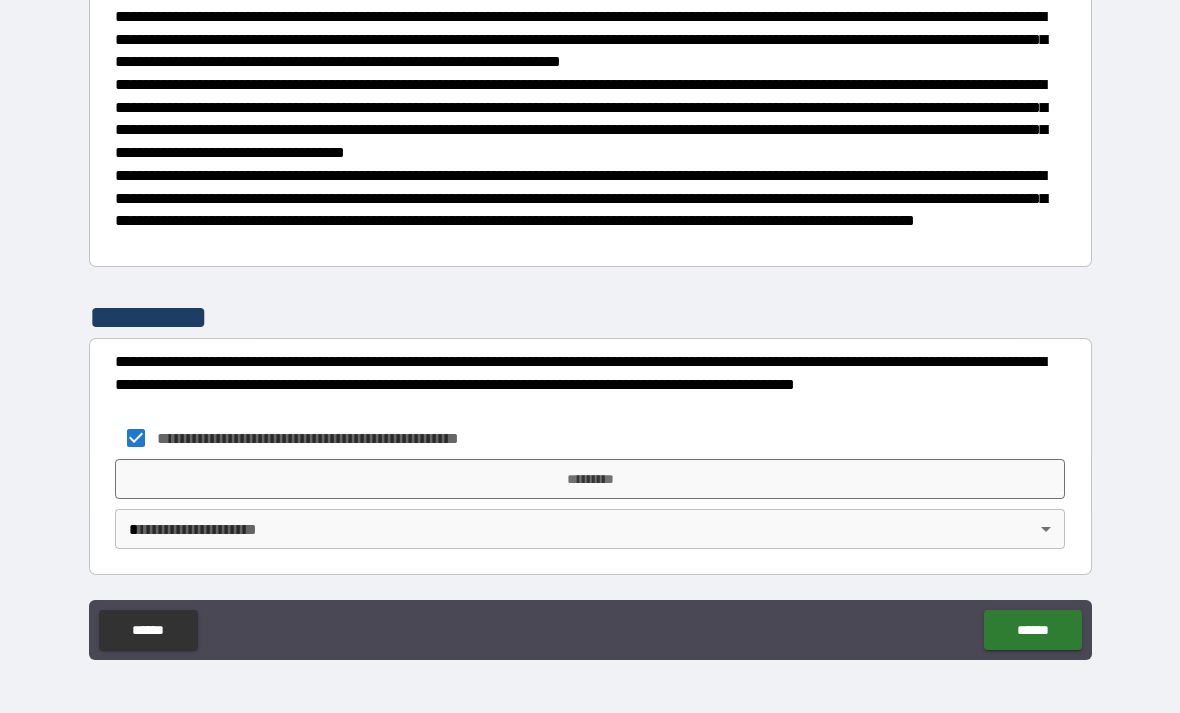 click on "*********" at bounding box center (590, 479) 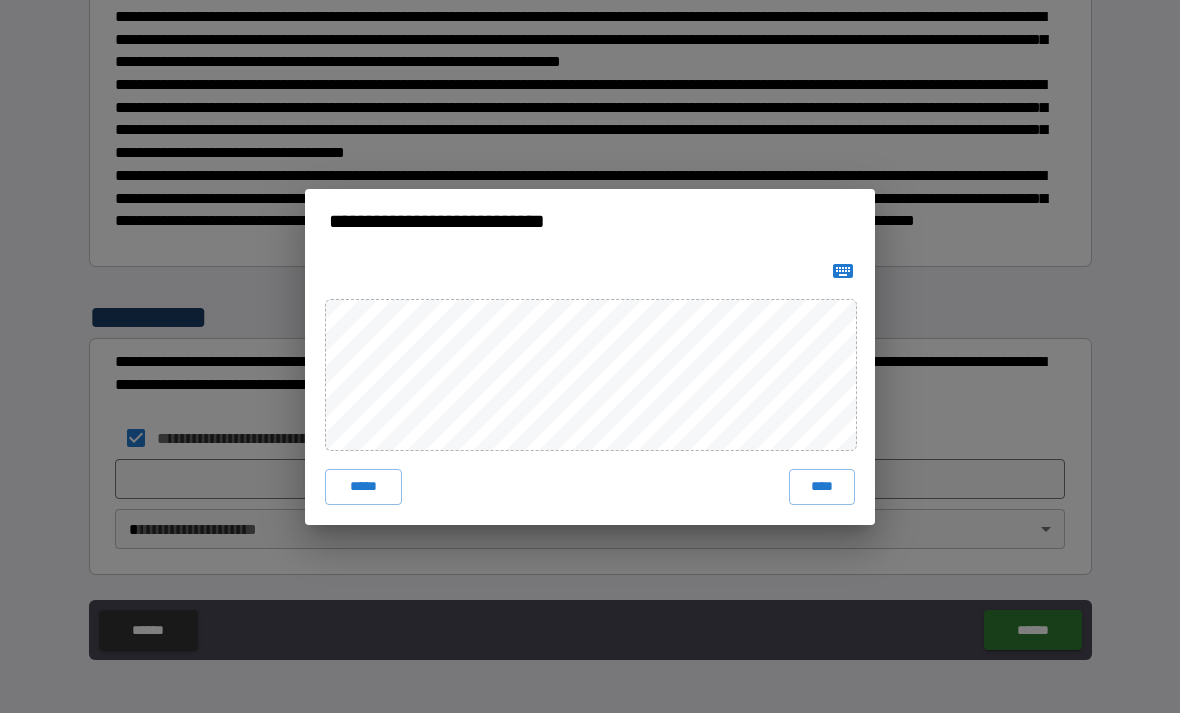 click on "****" at bounding box center [822, 487] 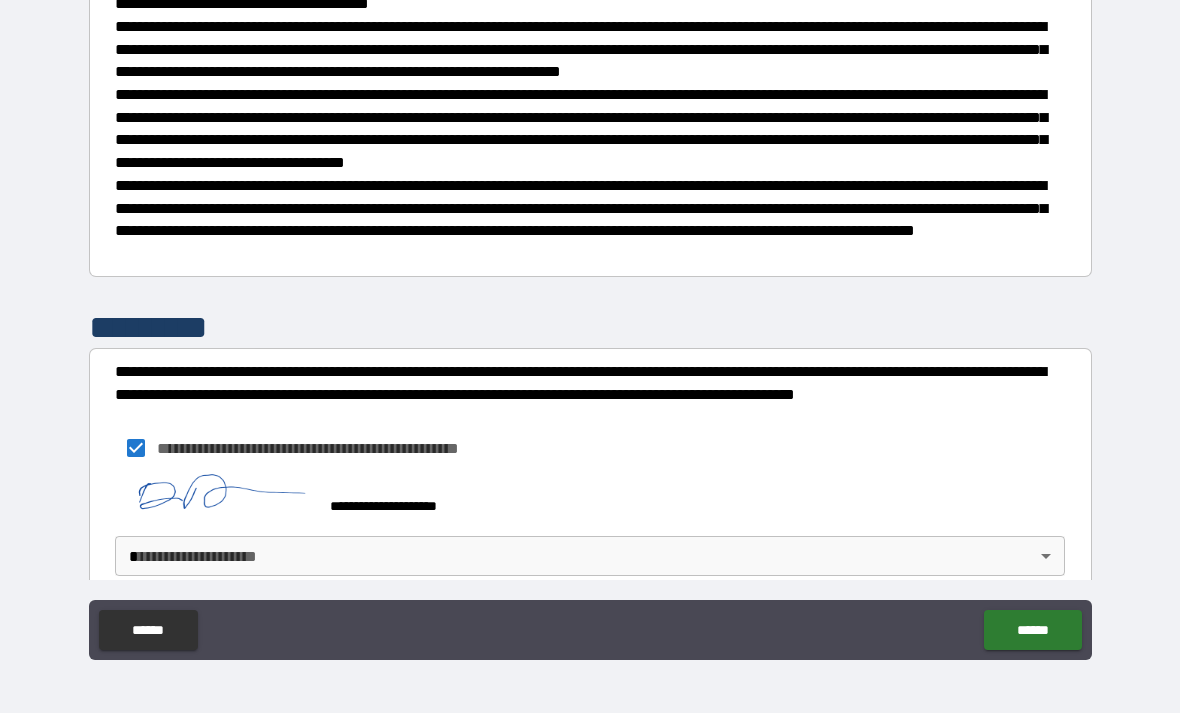 click on "[FIRST] [LAST] [CITY] [STATE] [POSTAL_CODE] [ADDRESS] [COUNTRY] [PHONE] [EMAIL] [CREDIT_CARD] [SSN] [DRIVER_LICENSE] [PASSPORT] [DATE] [AGE]" at bounding box center [590, 324] 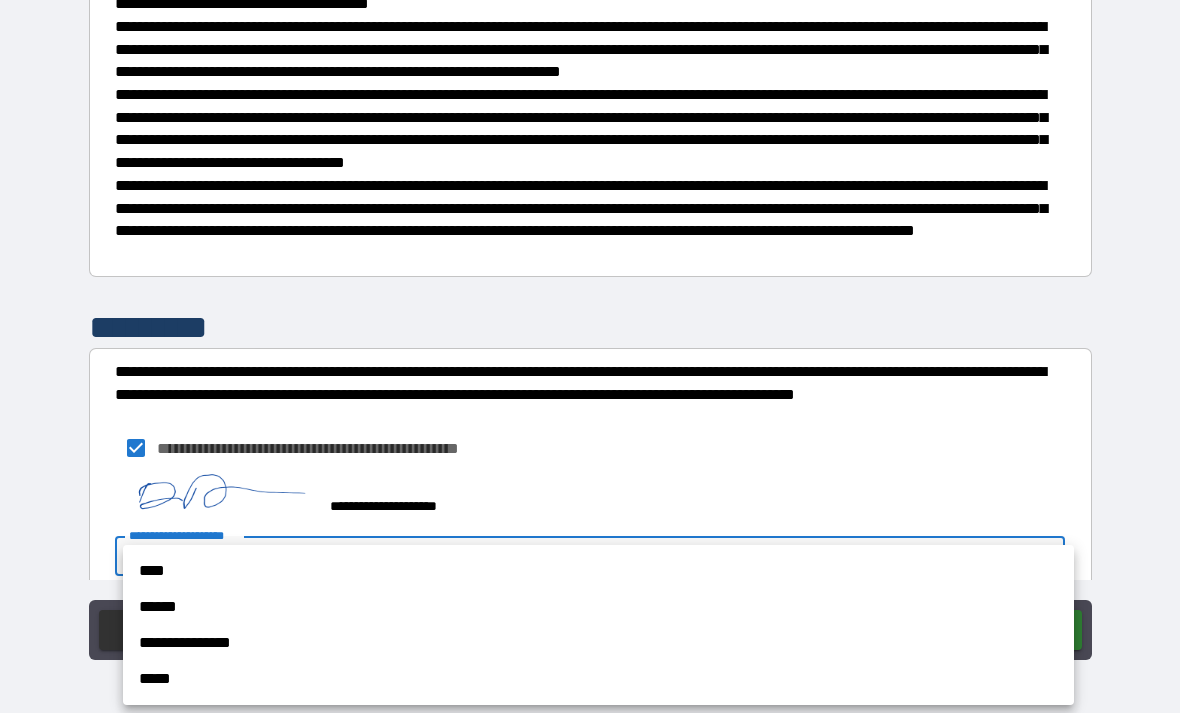 click on "****" at bounding box center (598, 571) 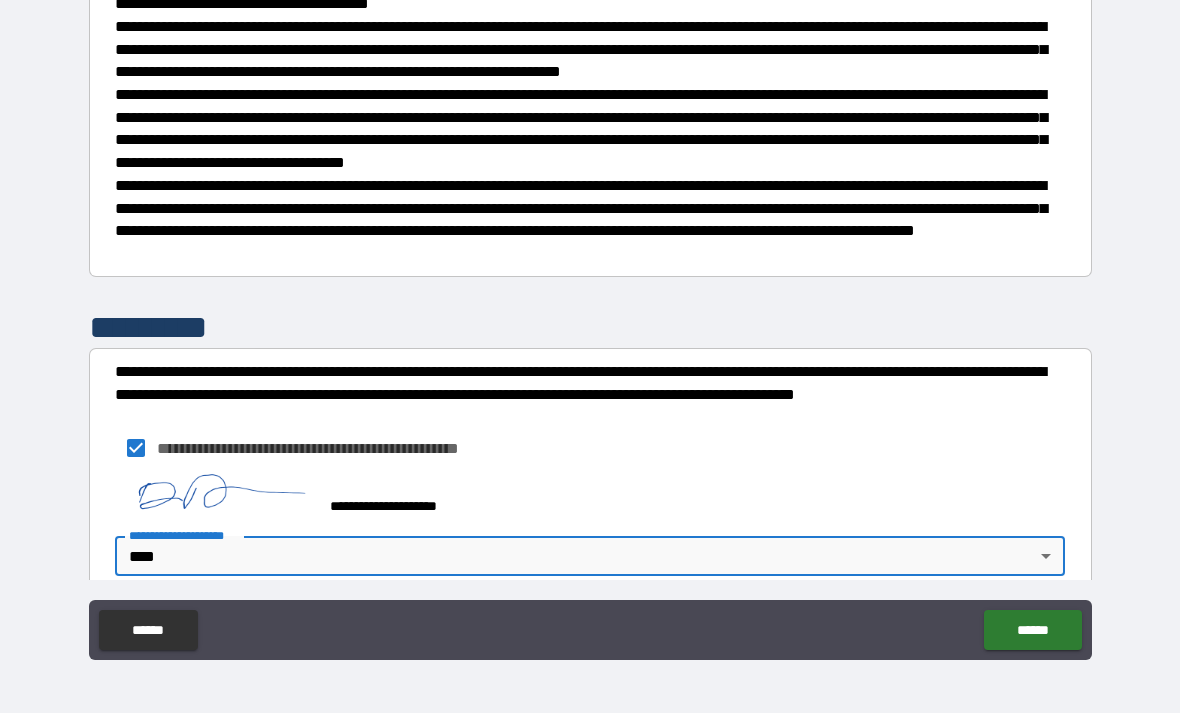type on "*" 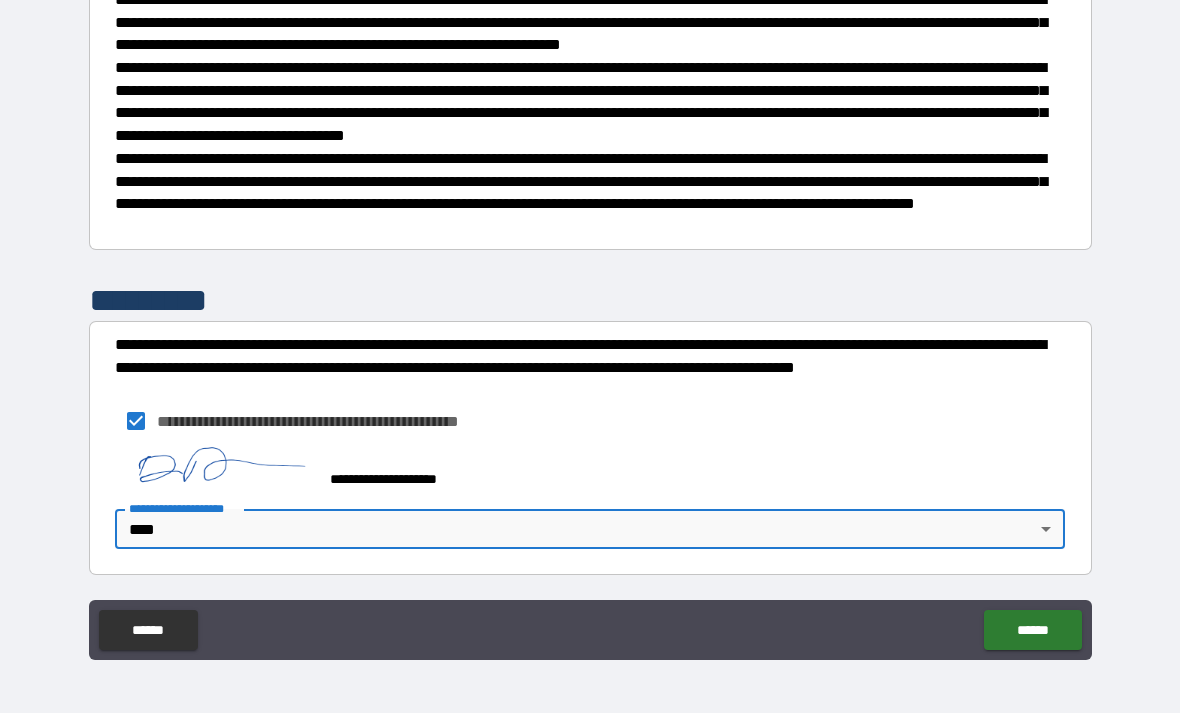 scroll, scrollTop: 0, scrollLeft: 0, axis: both 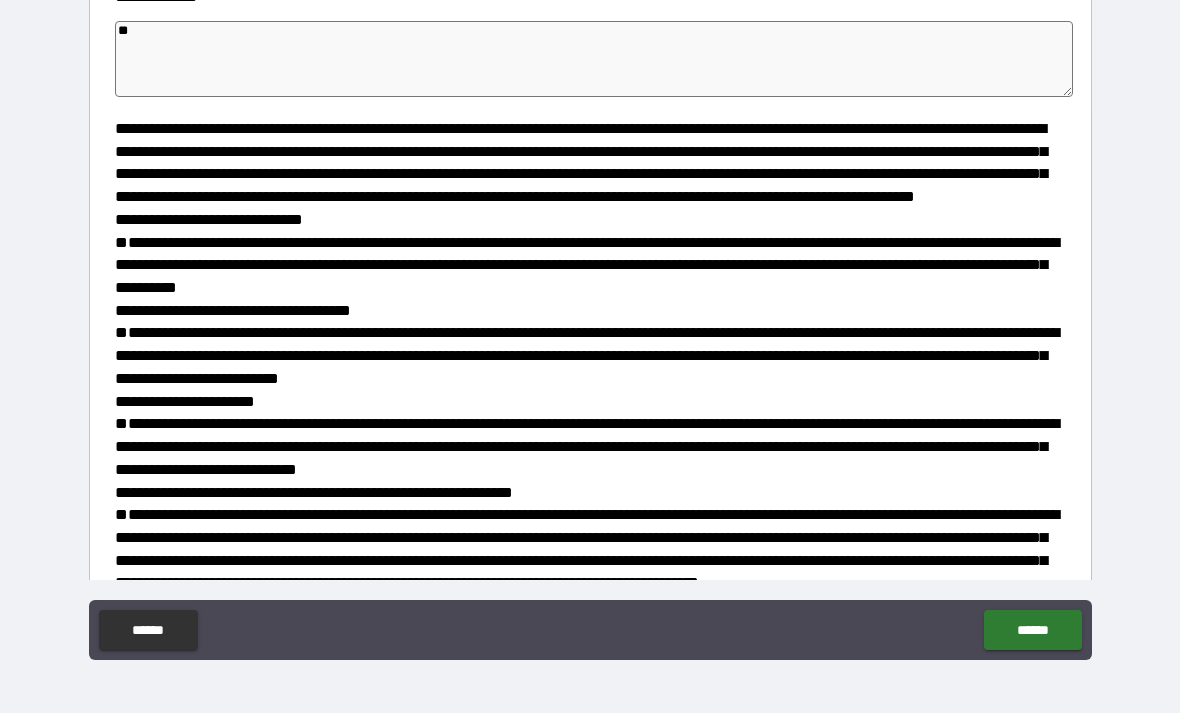 click on "******" at bounding box center (1032, 630) 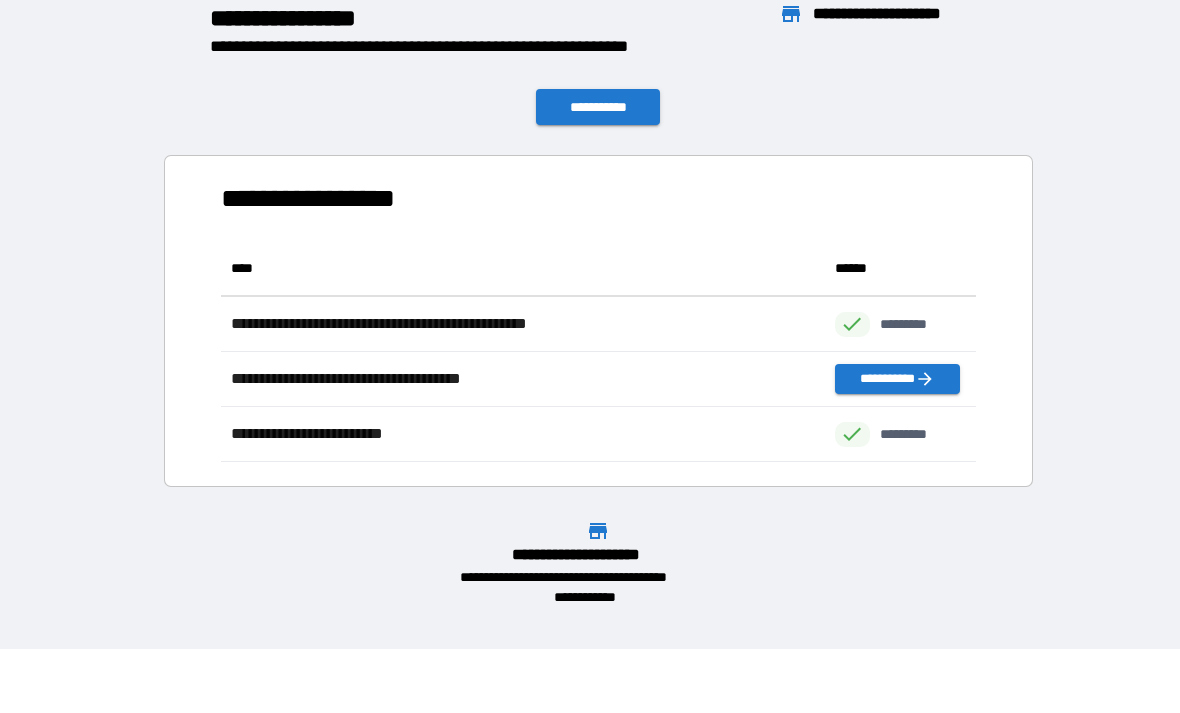 scroll, scrollTop: 1, scrollLeft: 1, axis: both 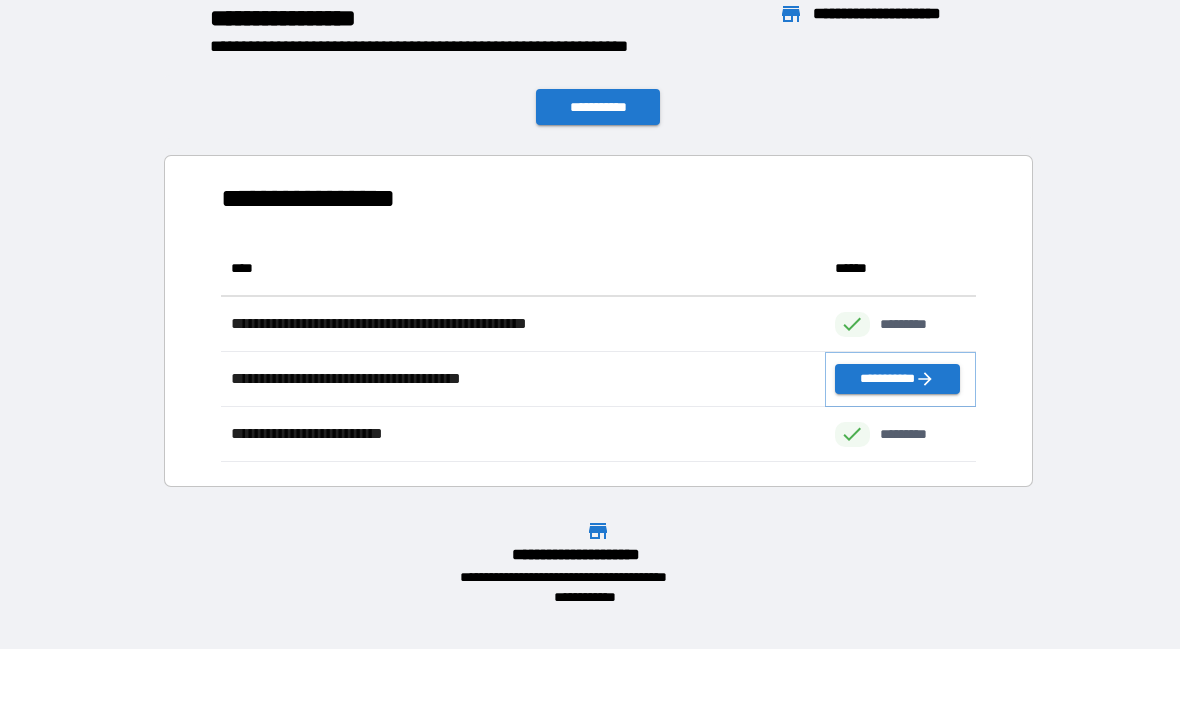 click on "**********" at bounding box center [897, 379] 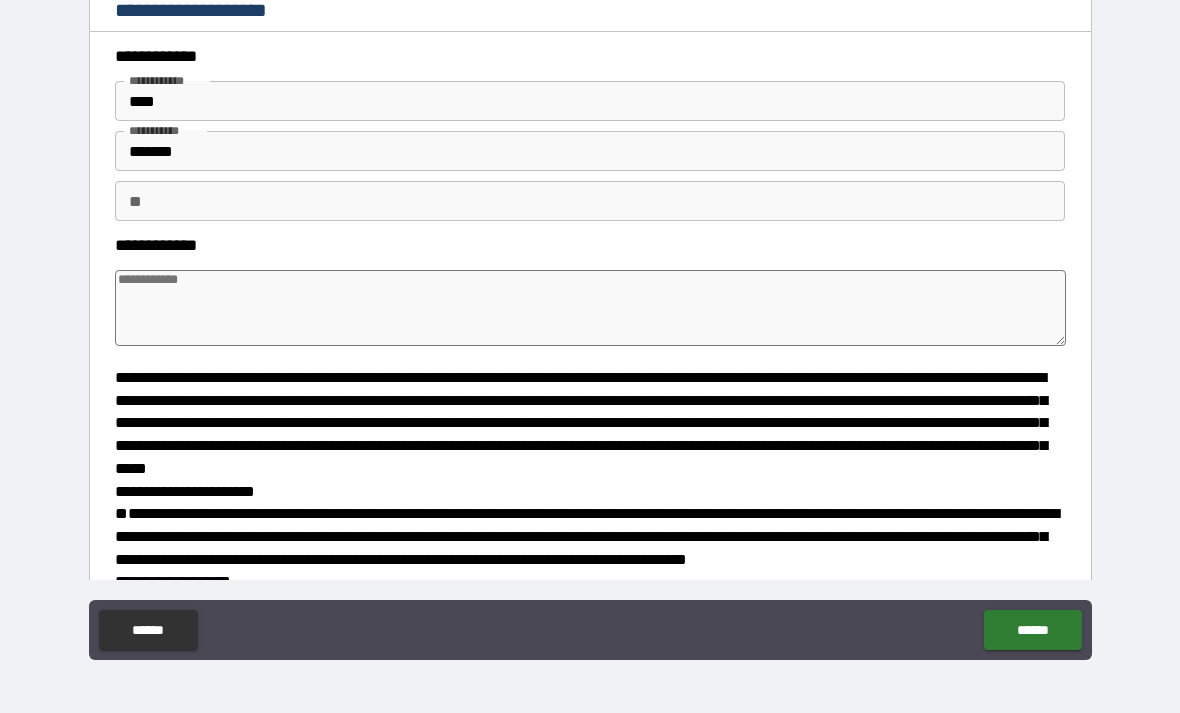 type on "*" 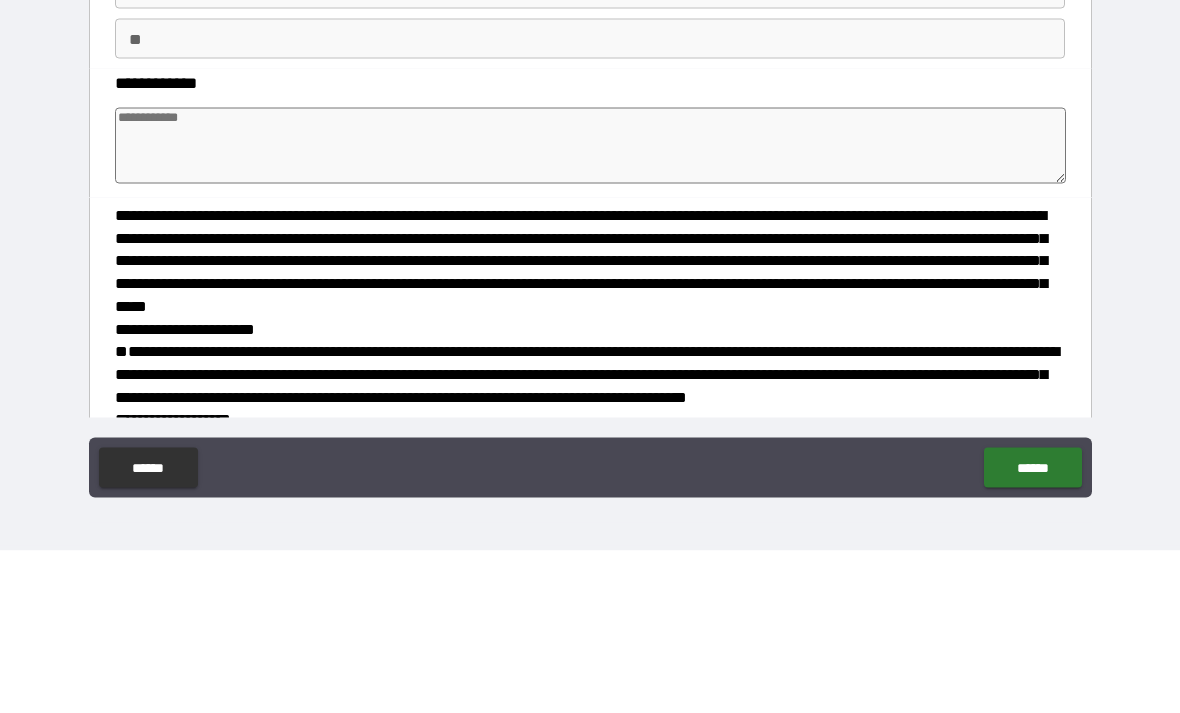 type on "*" 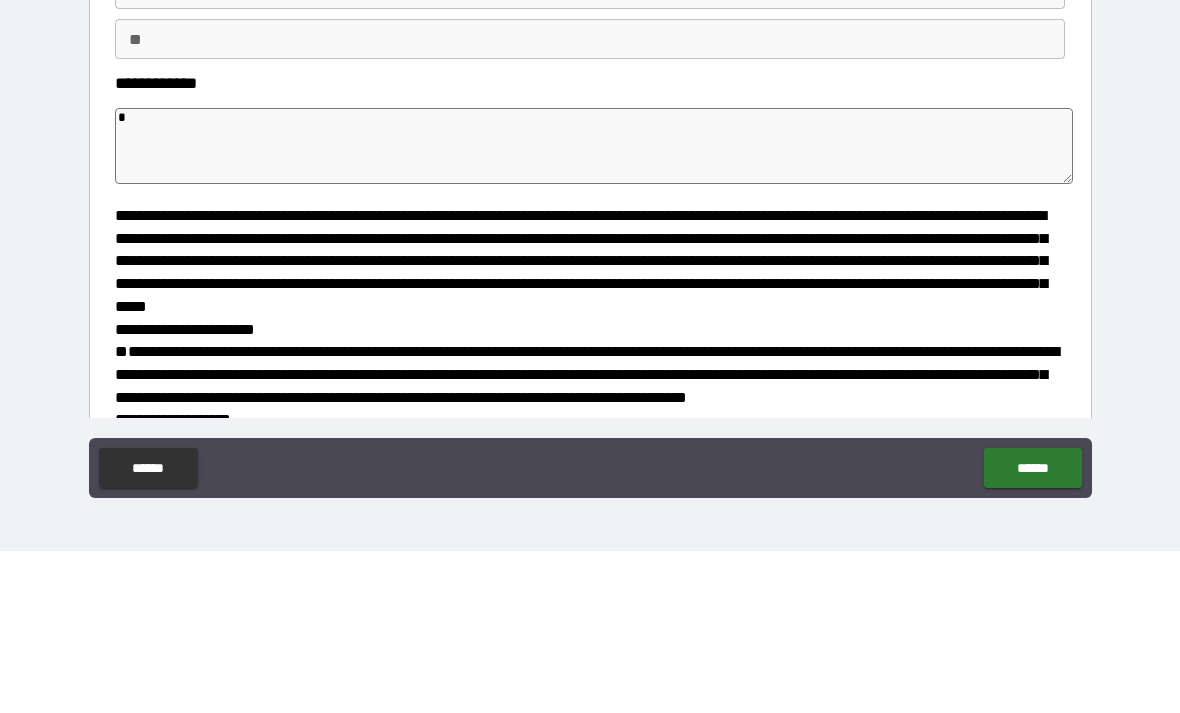 type on "*" 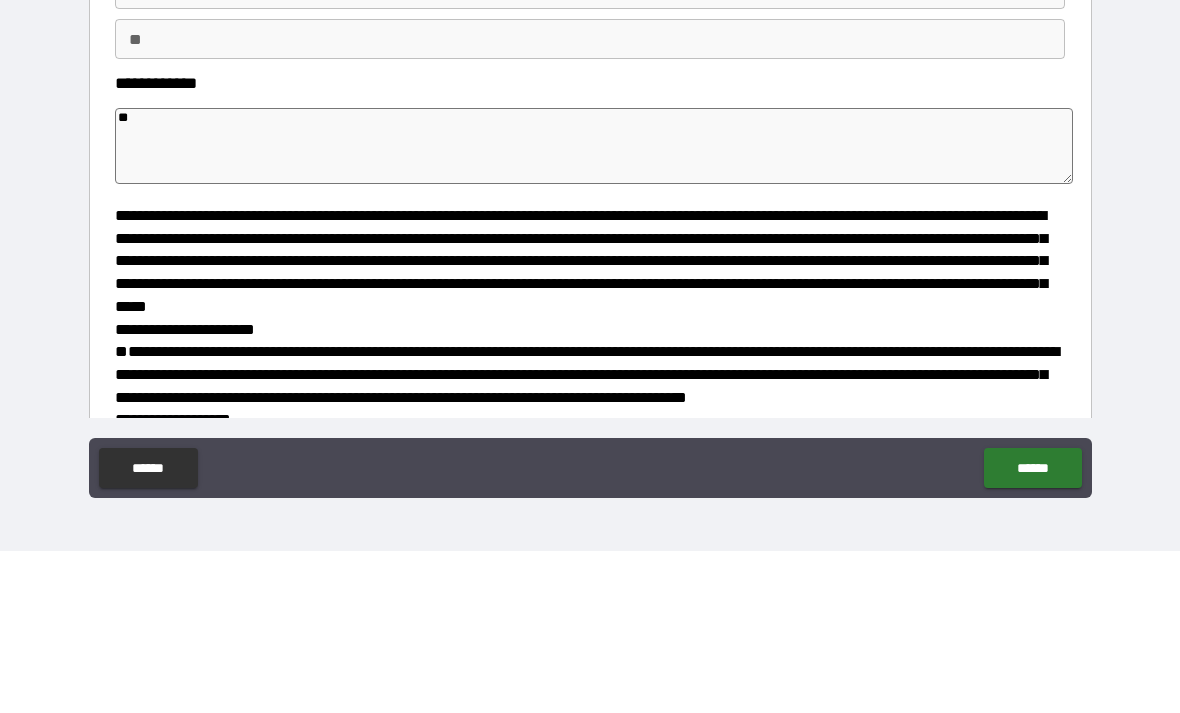 type on "*" 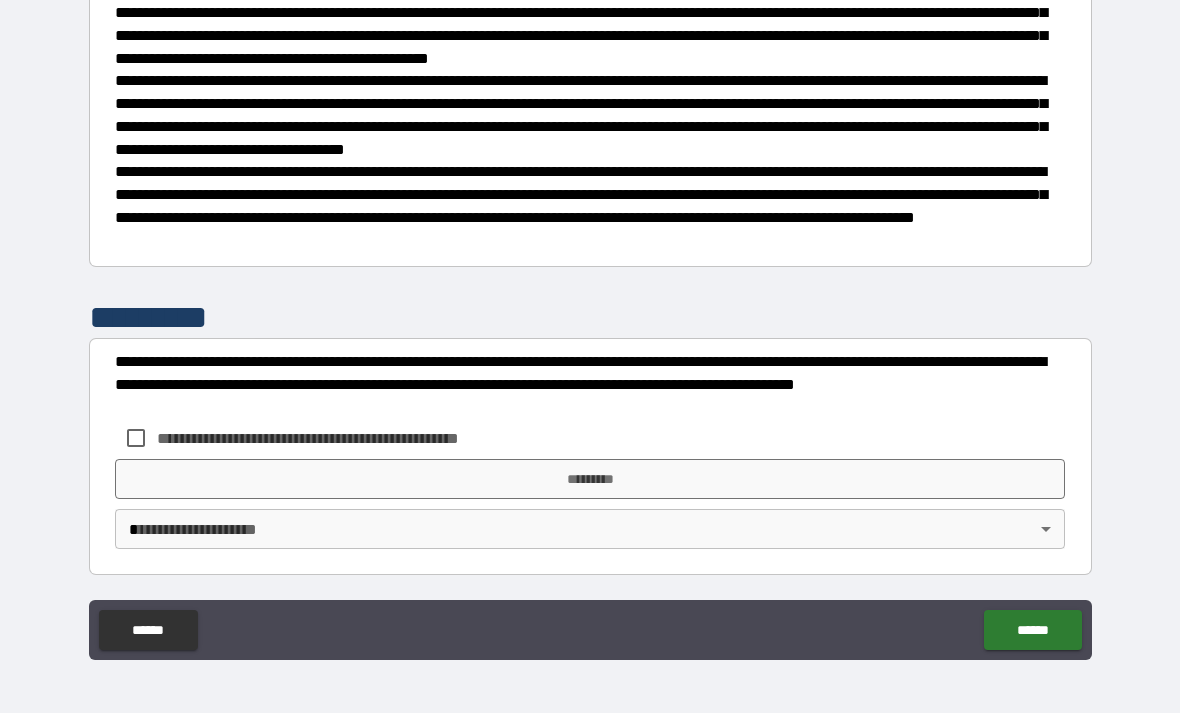 scroll, scrollTop: 1069, scrollLeft: 0, axis: vertical 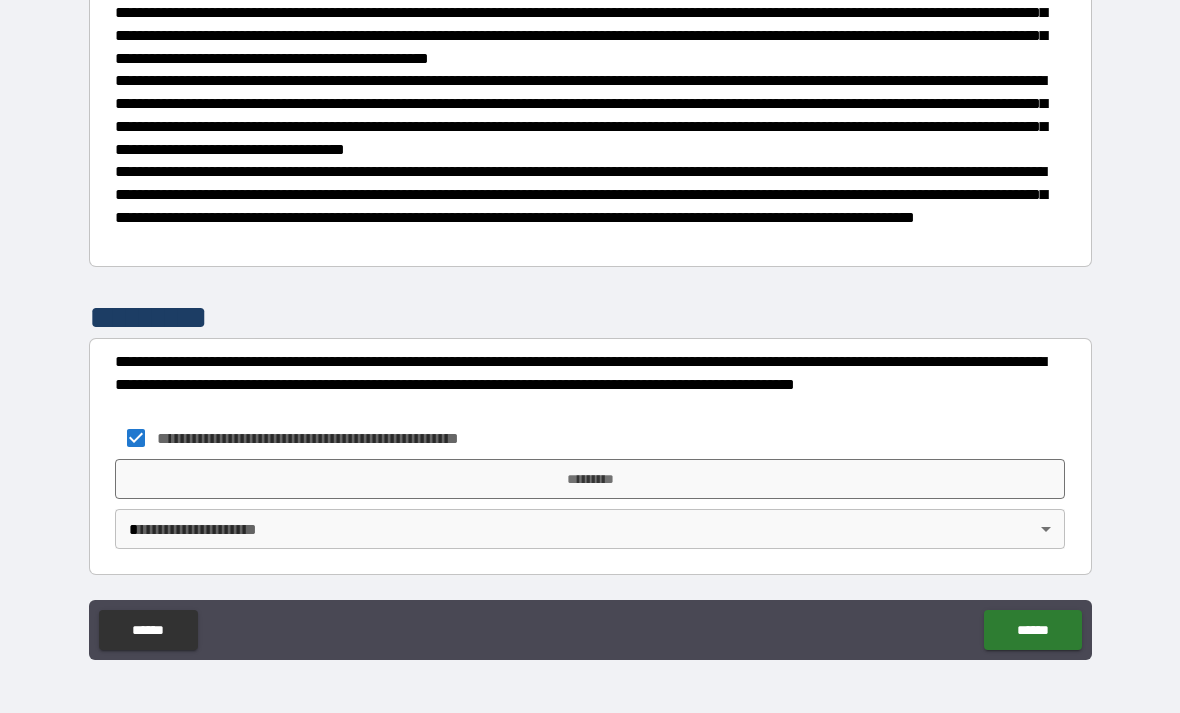 click on "*********" at bounding box center [590, 479] 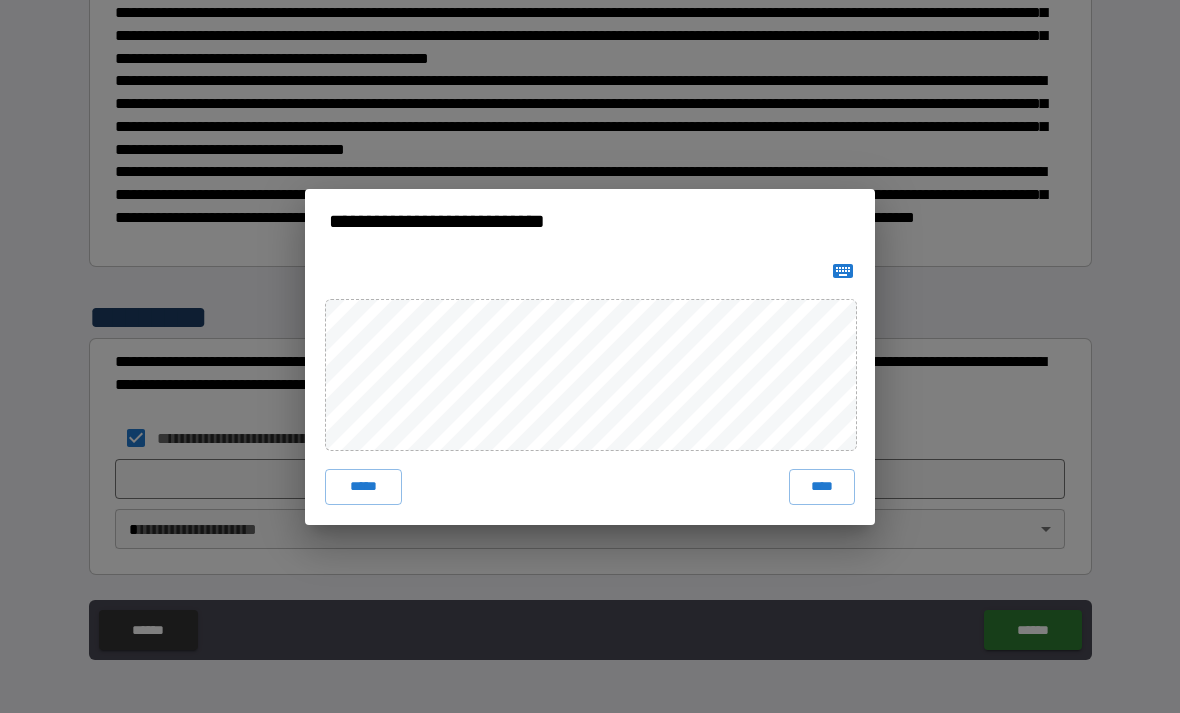 click on "****" at bounding box center [822, 487] 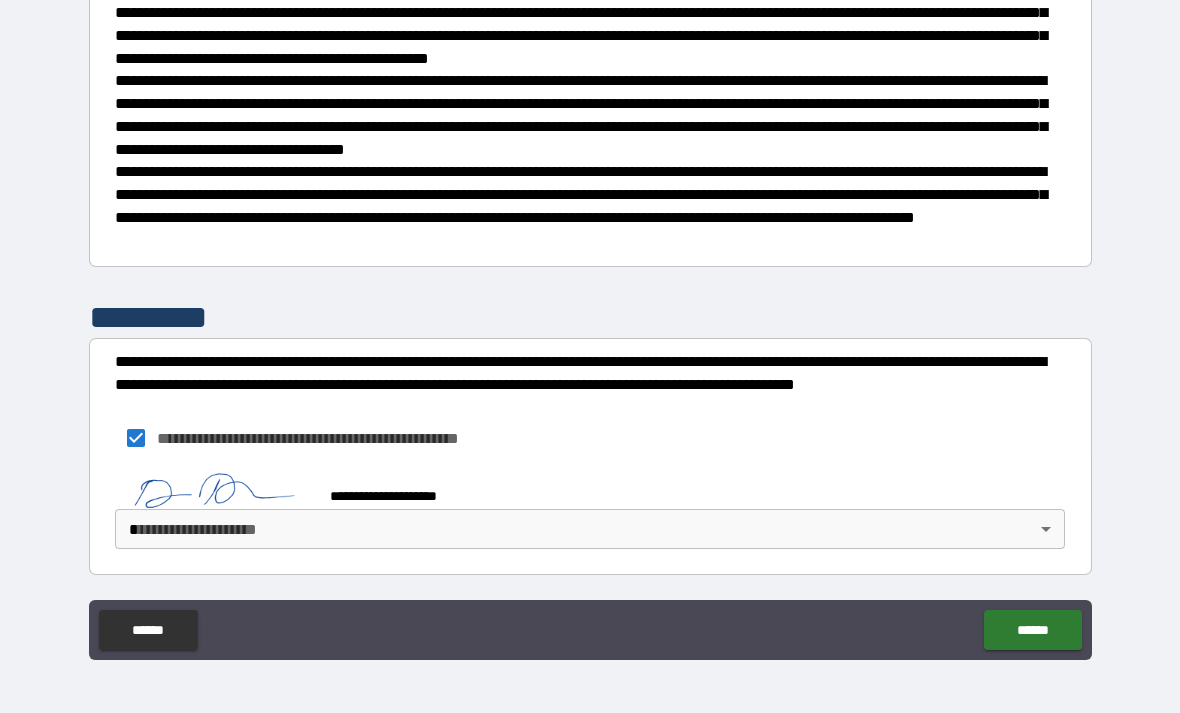 scroll, scrollTop: 1059, scrollLeft: 0, axis: vertical 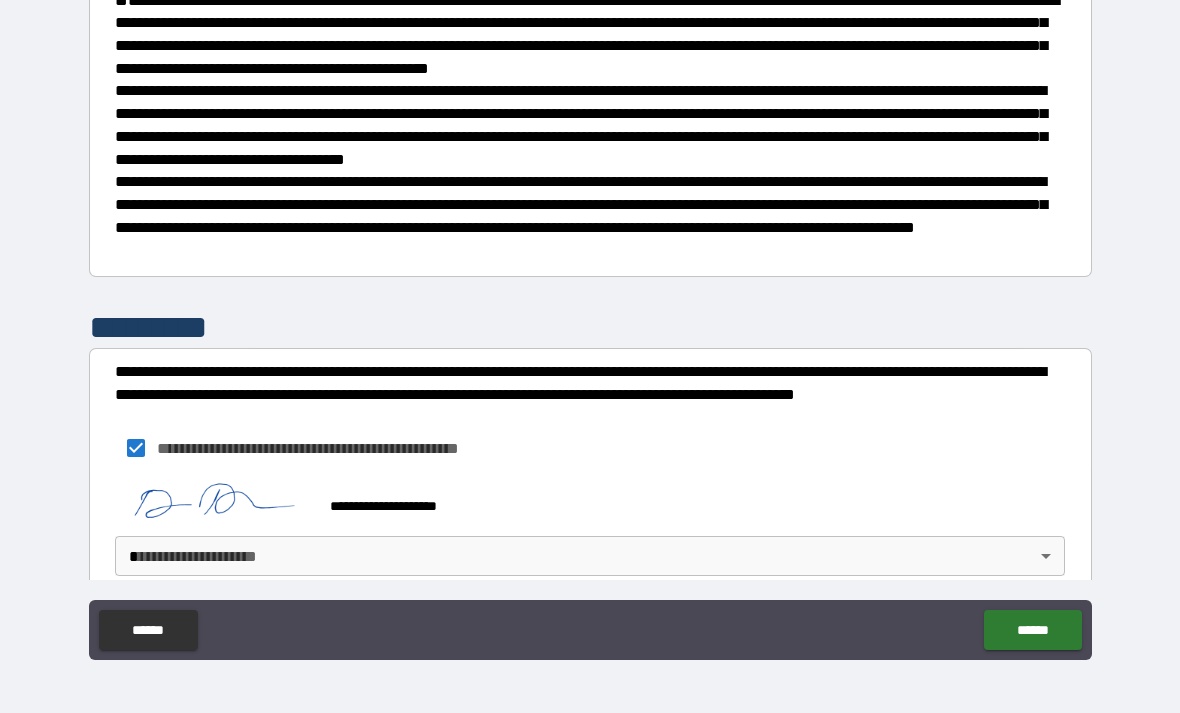click on "[FIRST] [LAST] [CITY] [STATE] [POSTAL_CODE] [ADDRESS] [COUNTRY] [PHONE] [EMAIL] [CREDIT_CARD] [SSN] [DRIVER_LICENSE] [PASSPORT] [DATE] [AGE]" at bounding box center [590, 324] 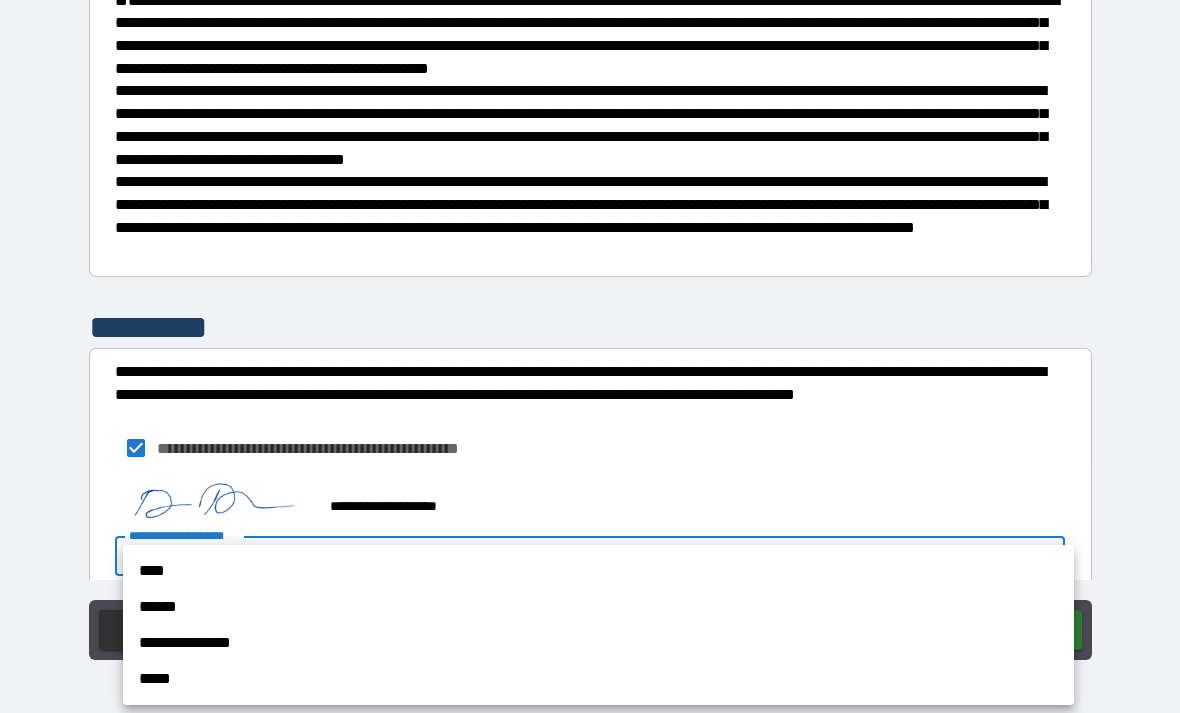 click on "****" at bounding box center [598, 571] 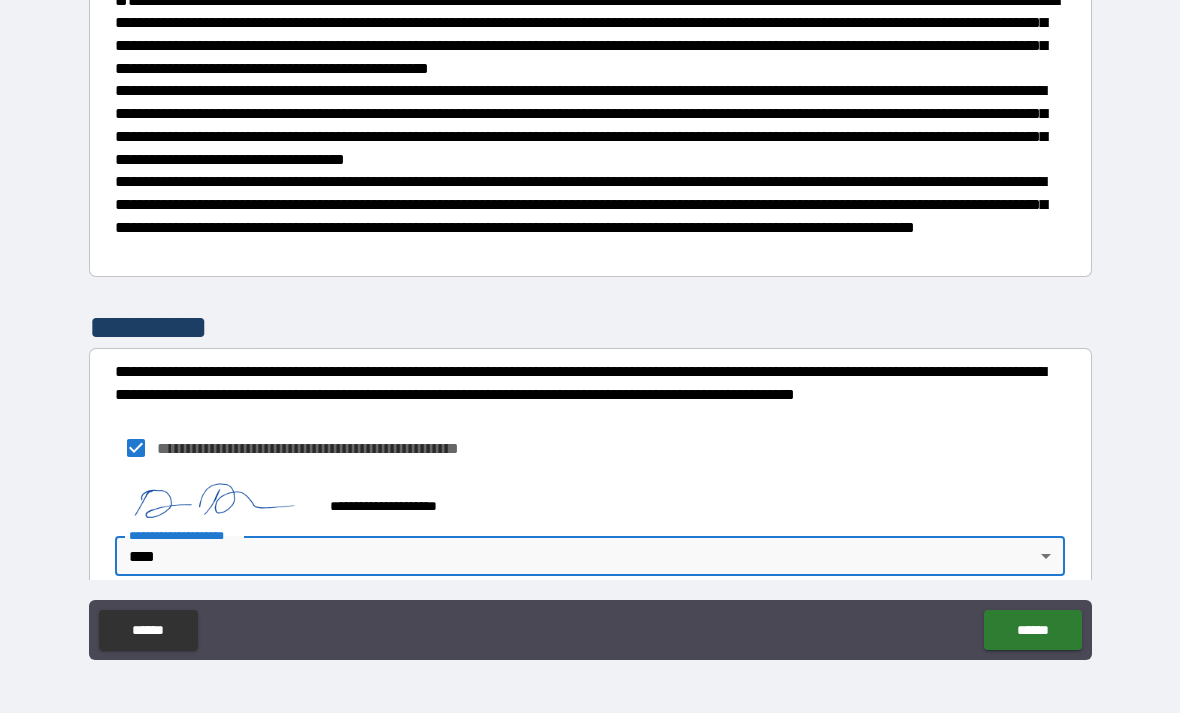 type on "*" 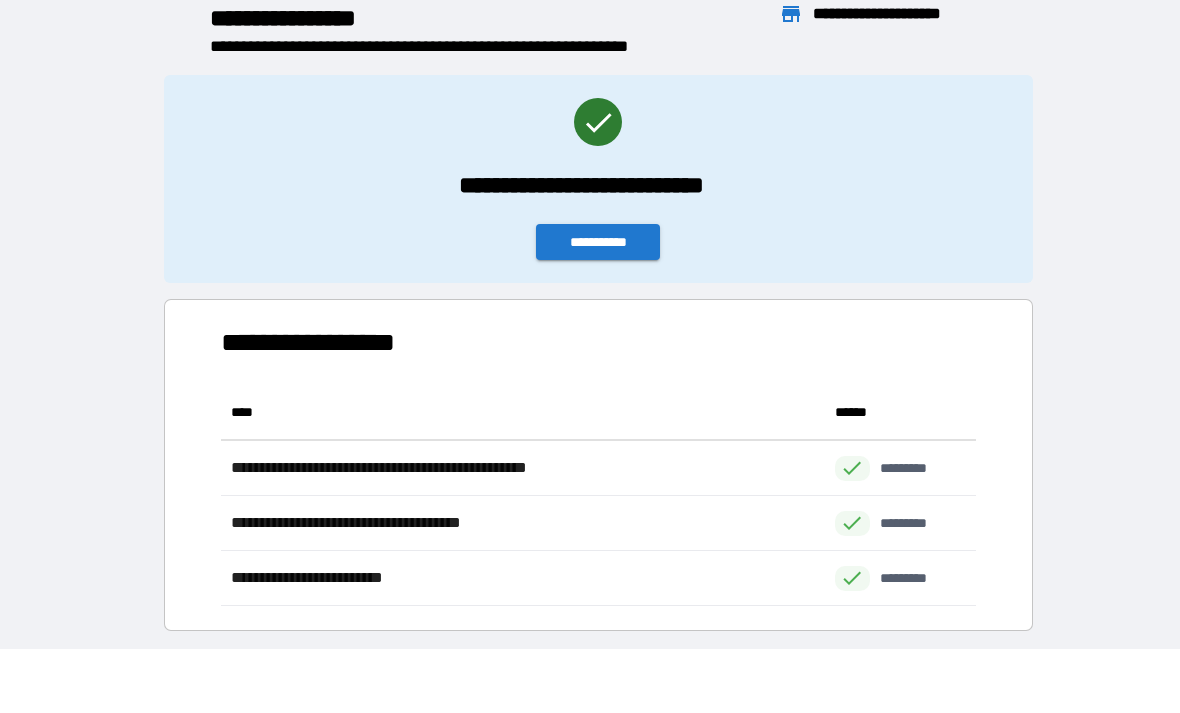 scroll, scrollTop: 221, scrollLeft: 755, axis: both 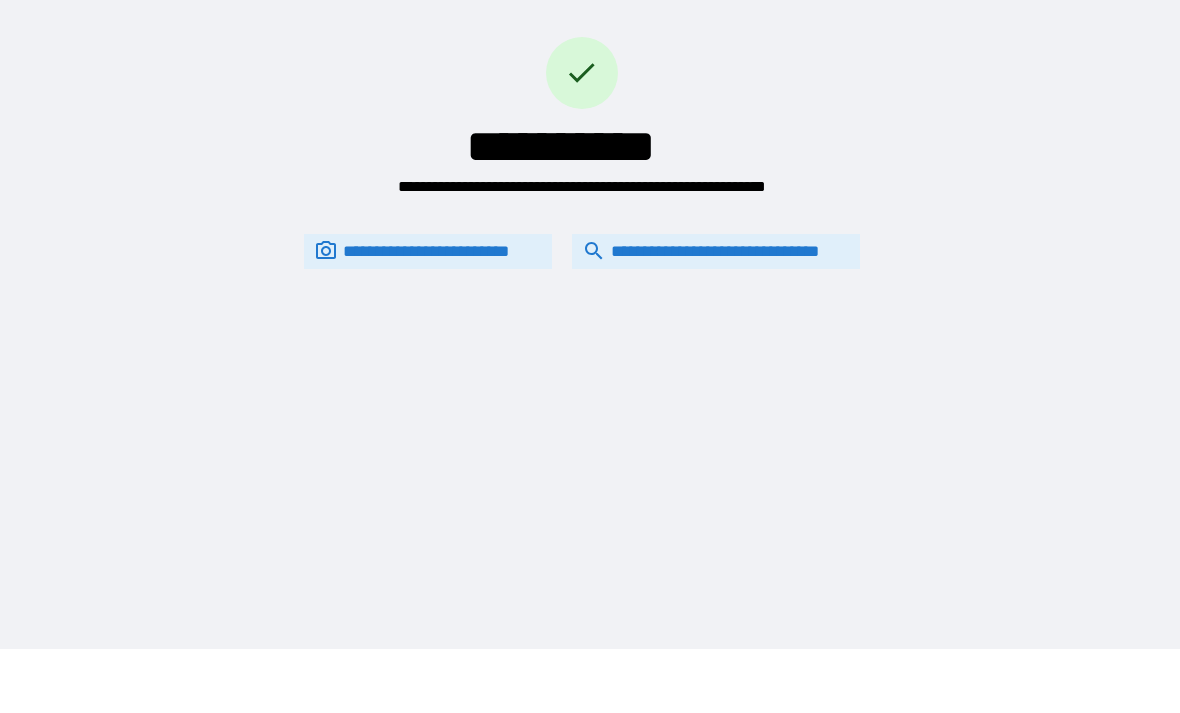 click on "**********" at bounding box center (716, 251) 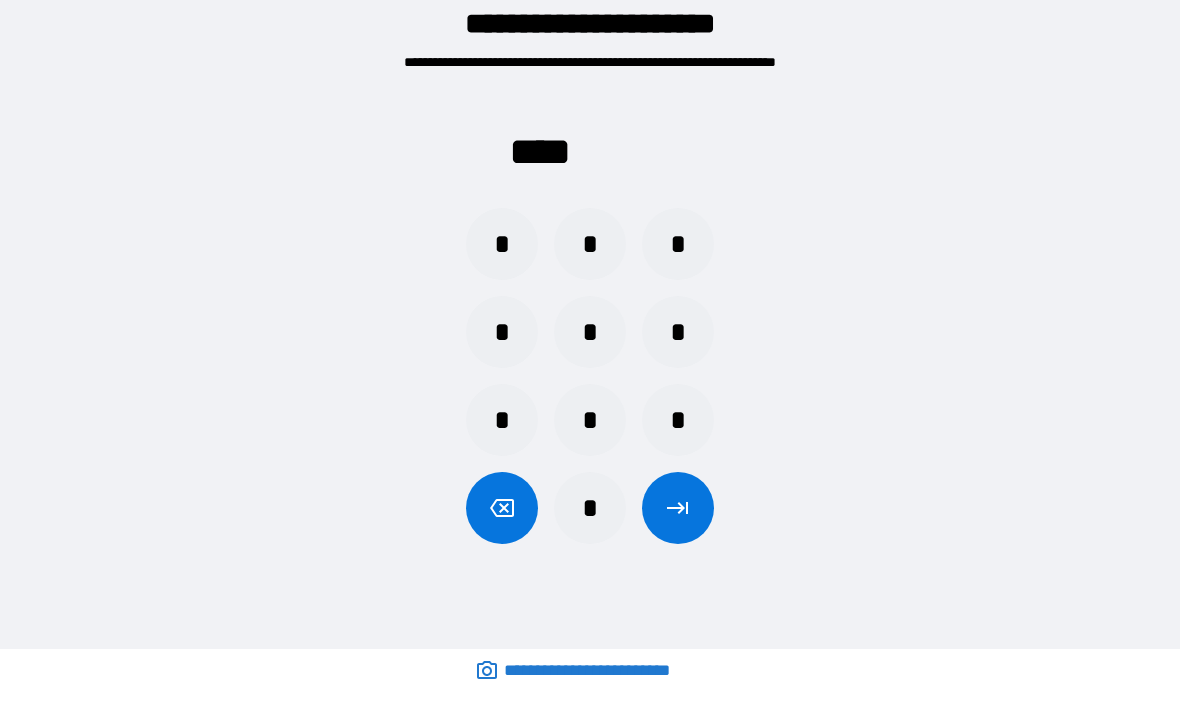 click on "*" at bounding box center [678, 244] 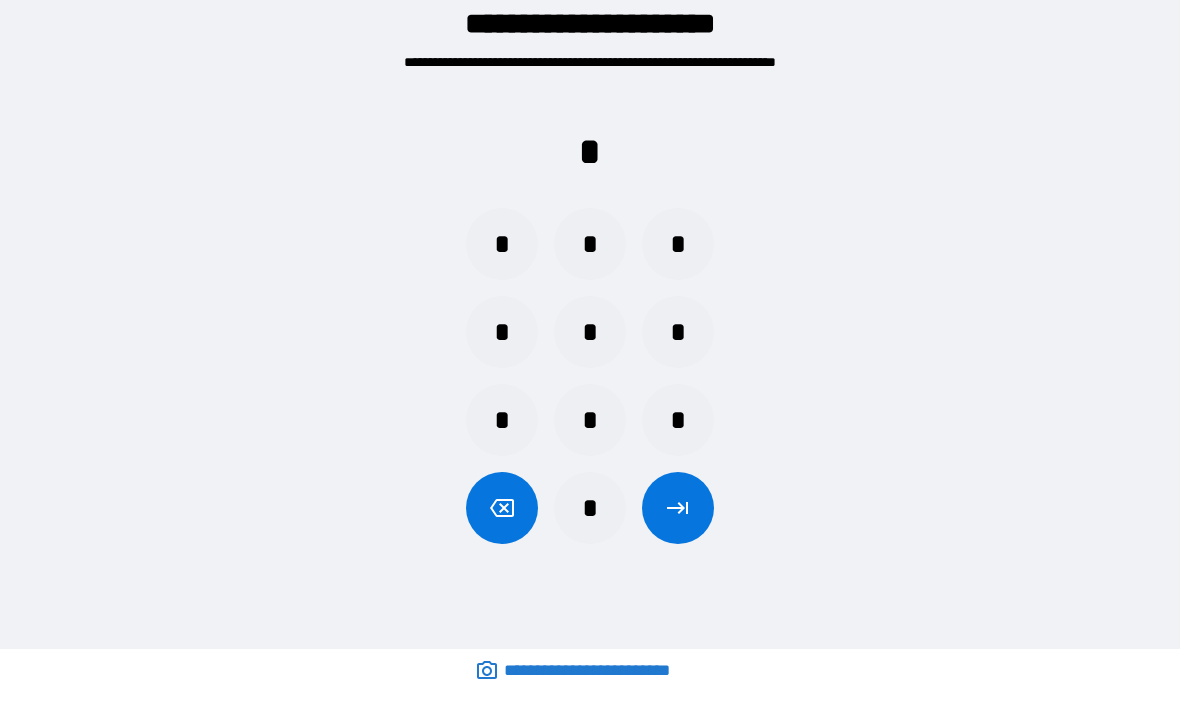 click on "* * *" at bounding box center [590, 244] 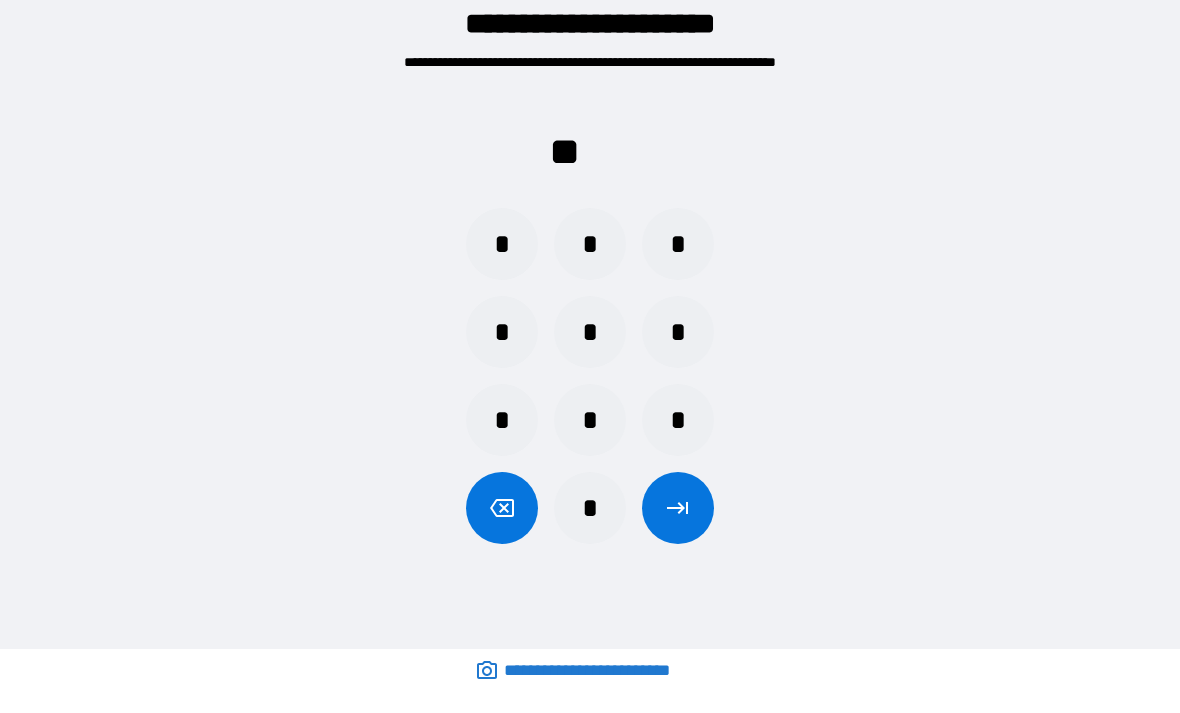 click at bounding box center (502, 508) 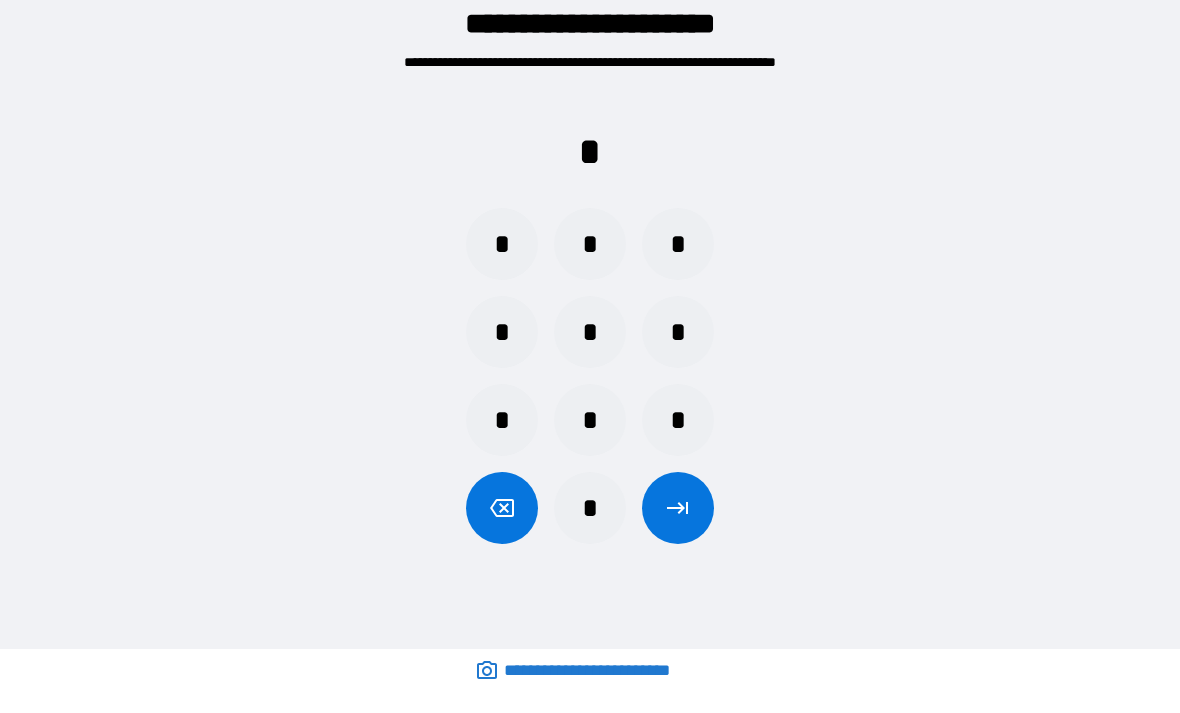 click on "*" at bounding box center (502, 244) 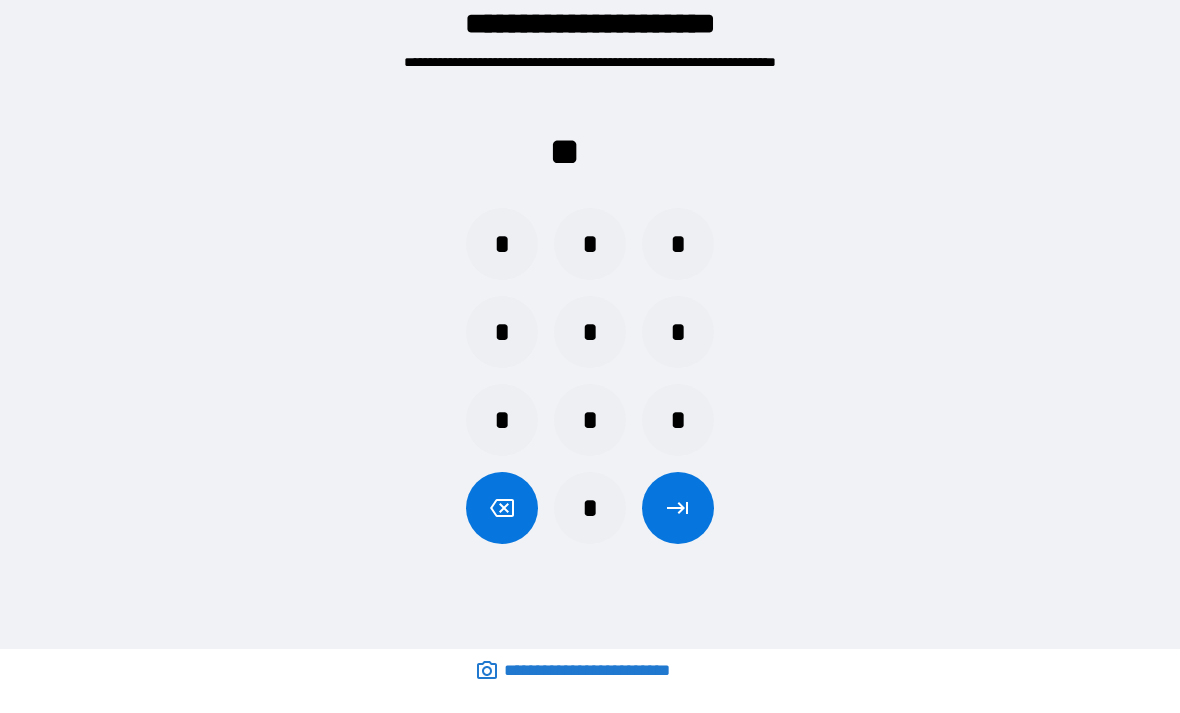 click on "*" at bounding box center (502, 332) 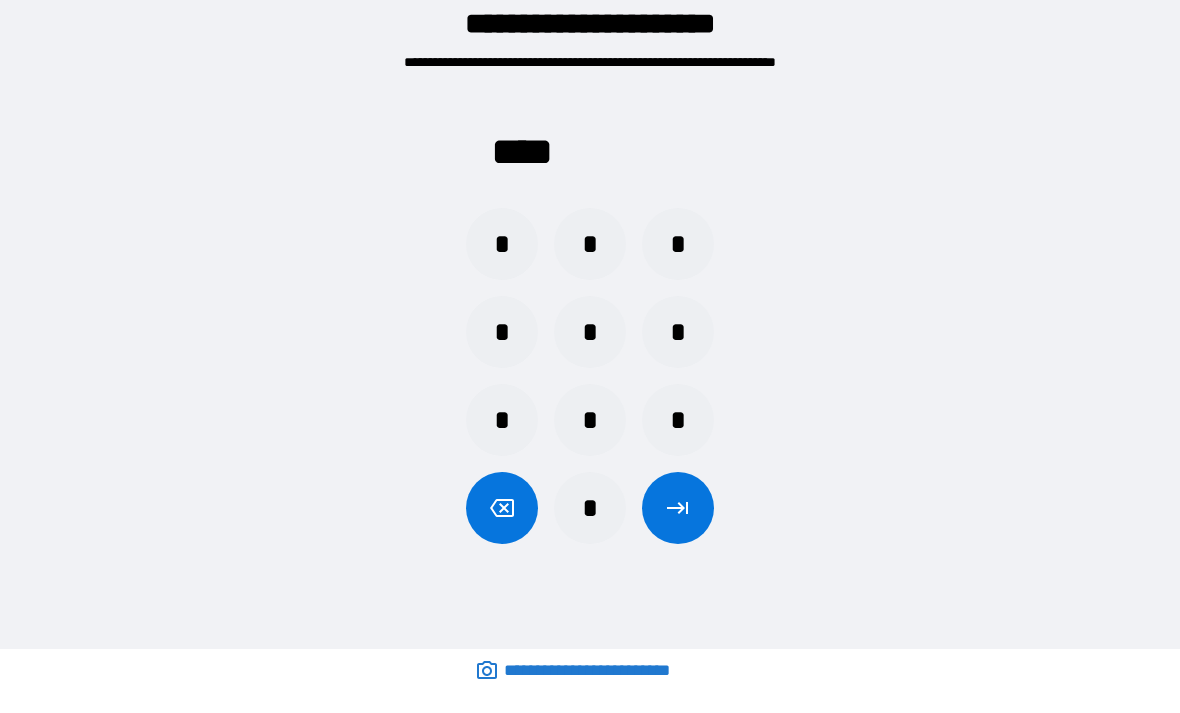 click 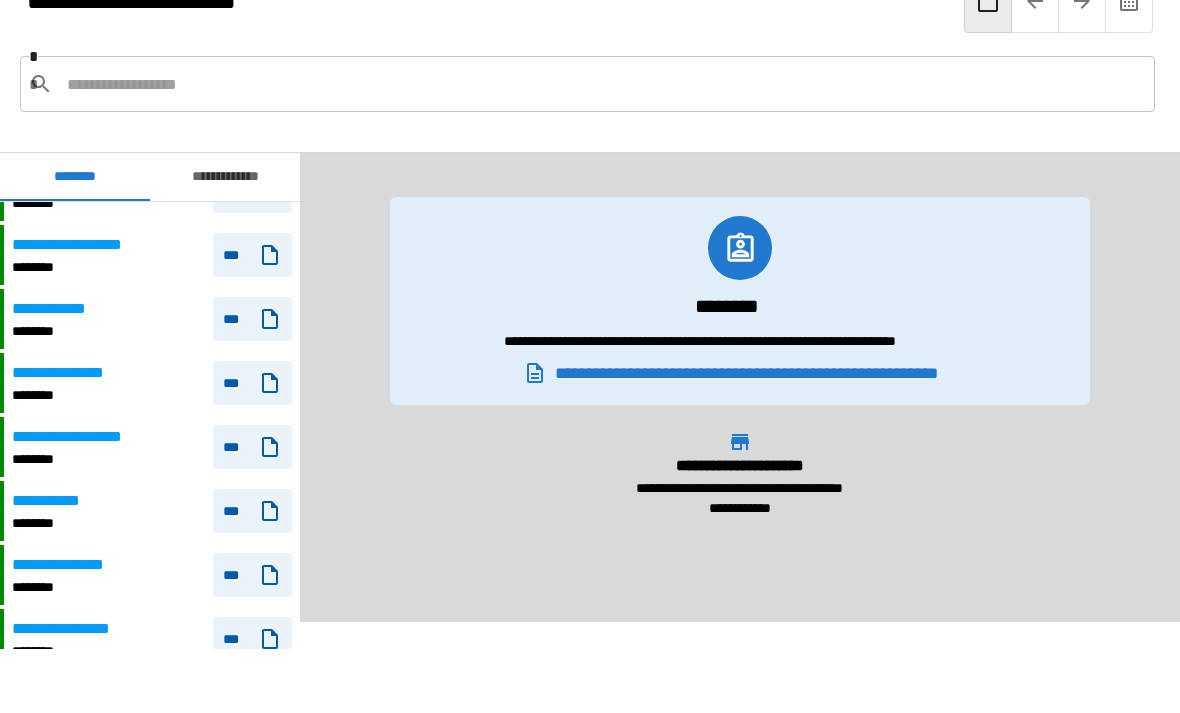 scroll, scrollTop: 570, scrollLeft: 0, axis: vertical 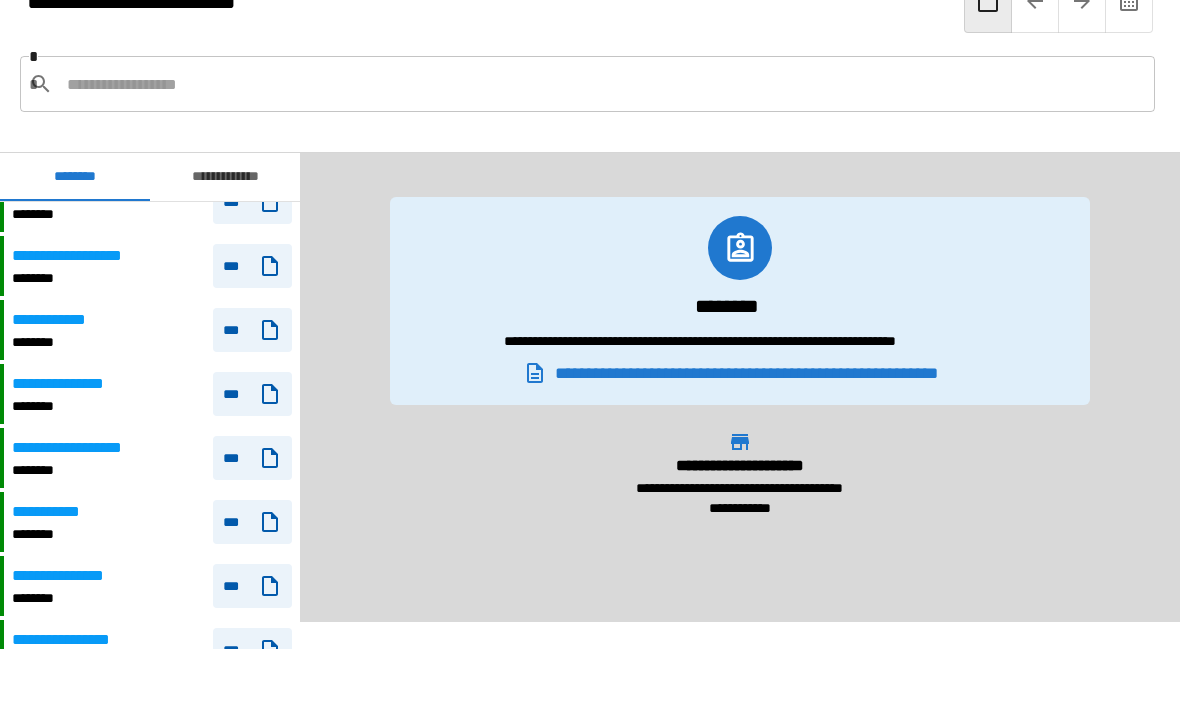 click on "********" at bounding box center (61, 406) 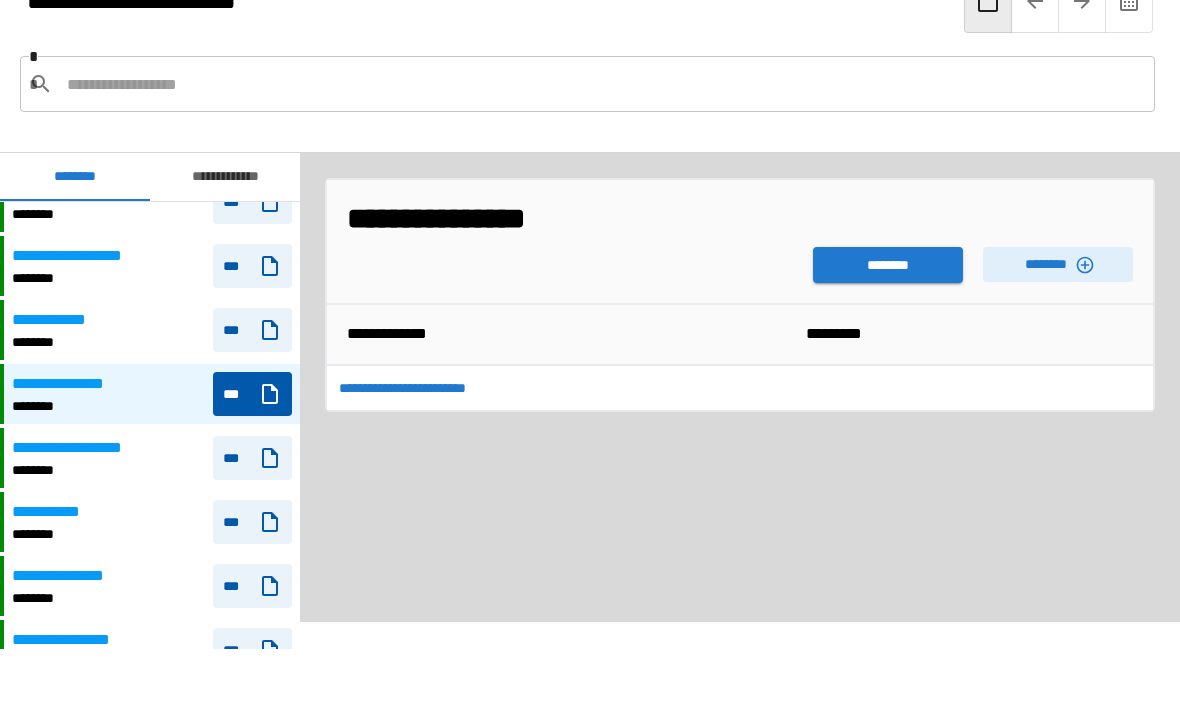 click on "********" at bounding box center (888, 265) 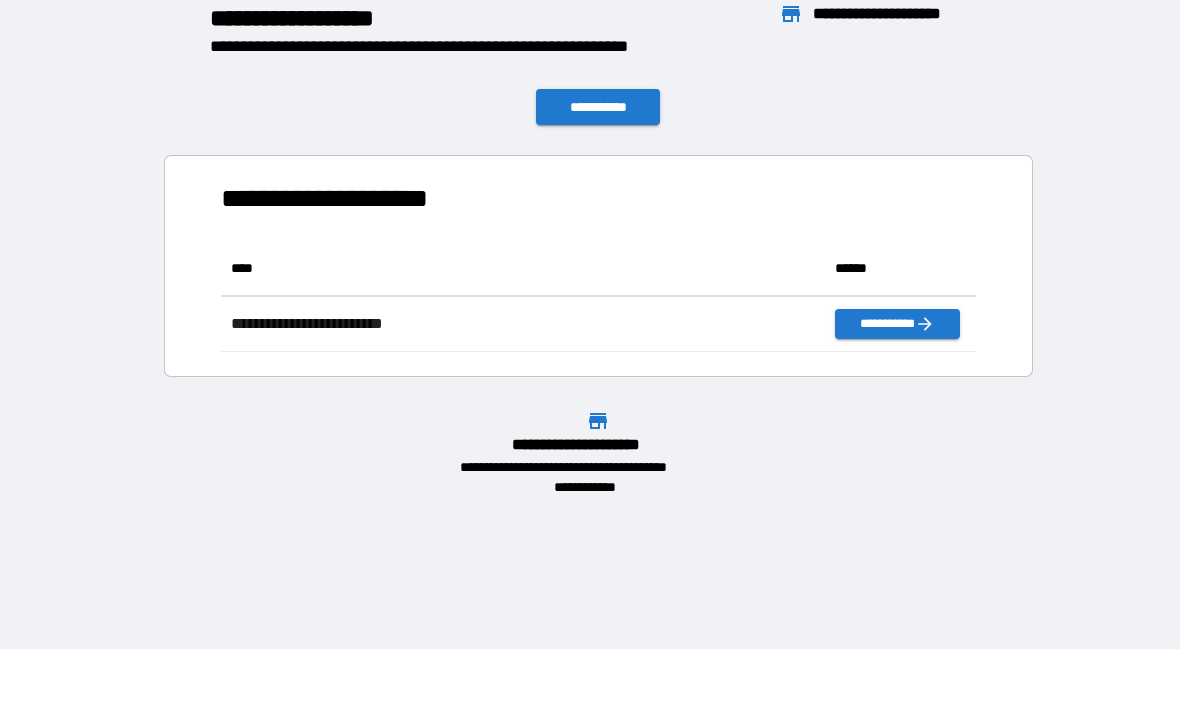 scroll, scrollTop: 1, scrollLeft: 1, axis: both 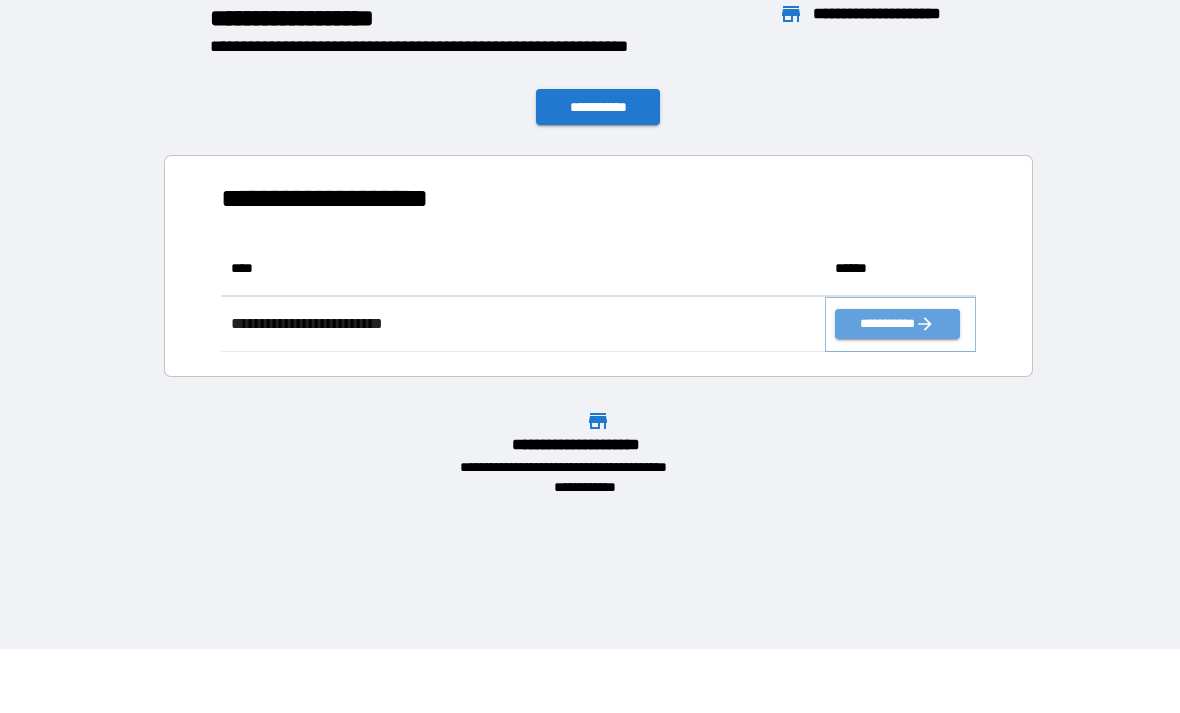 click on "**********" at bounding box center [897, 324] 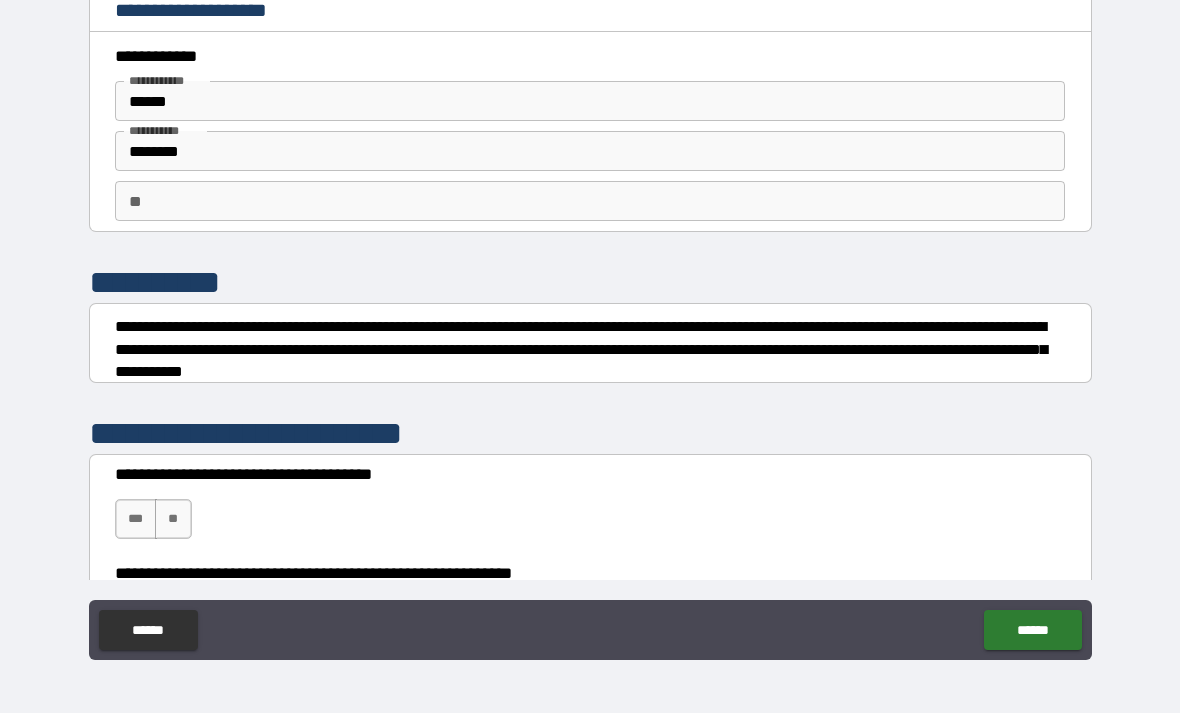 click on "******   ******" at bounding box center [590, 632] 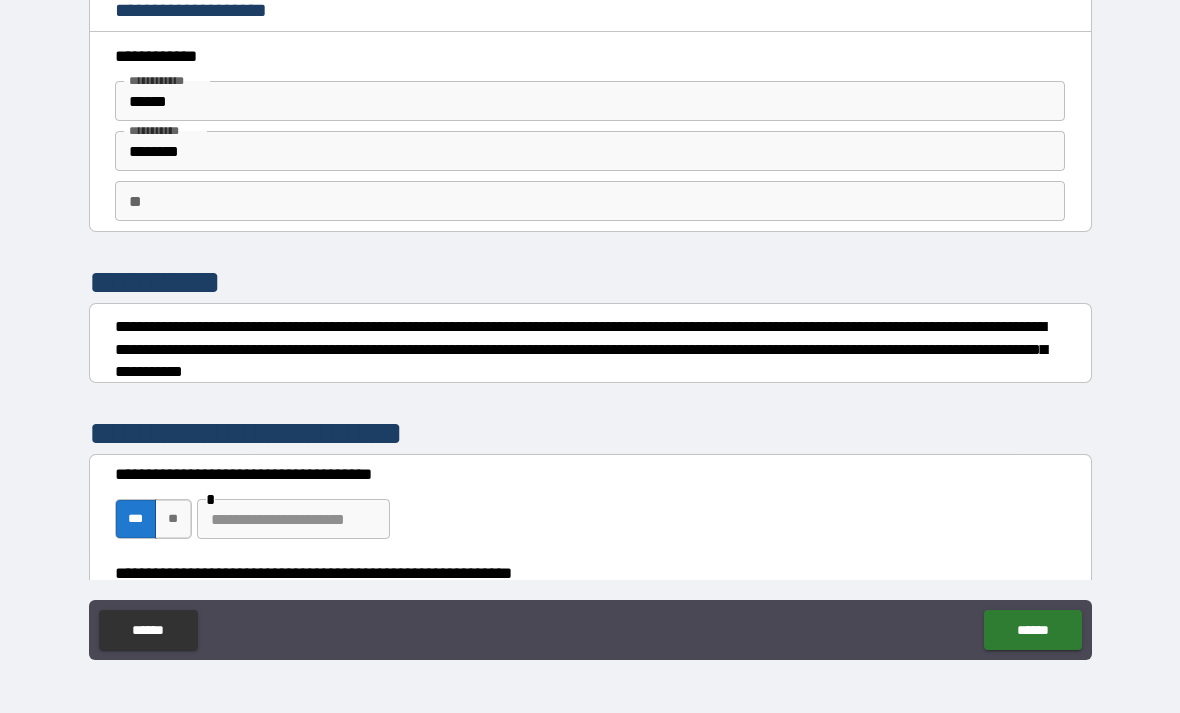 click at bounding box center (293, 519) 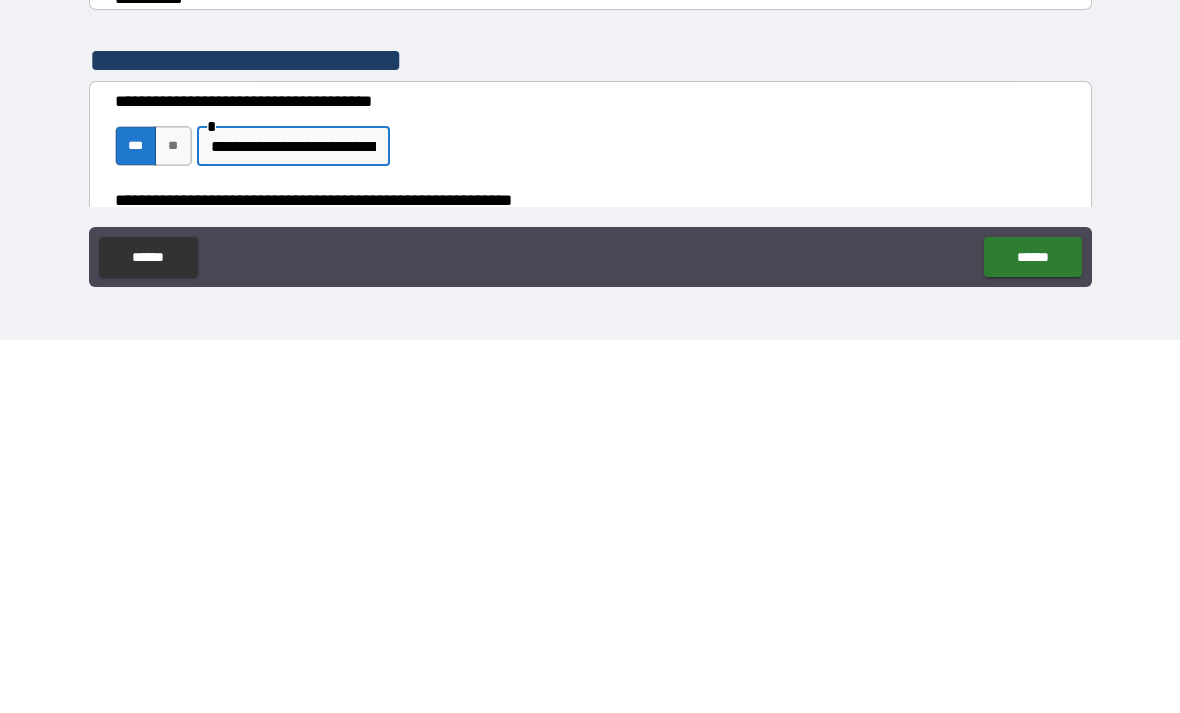type on "**********" 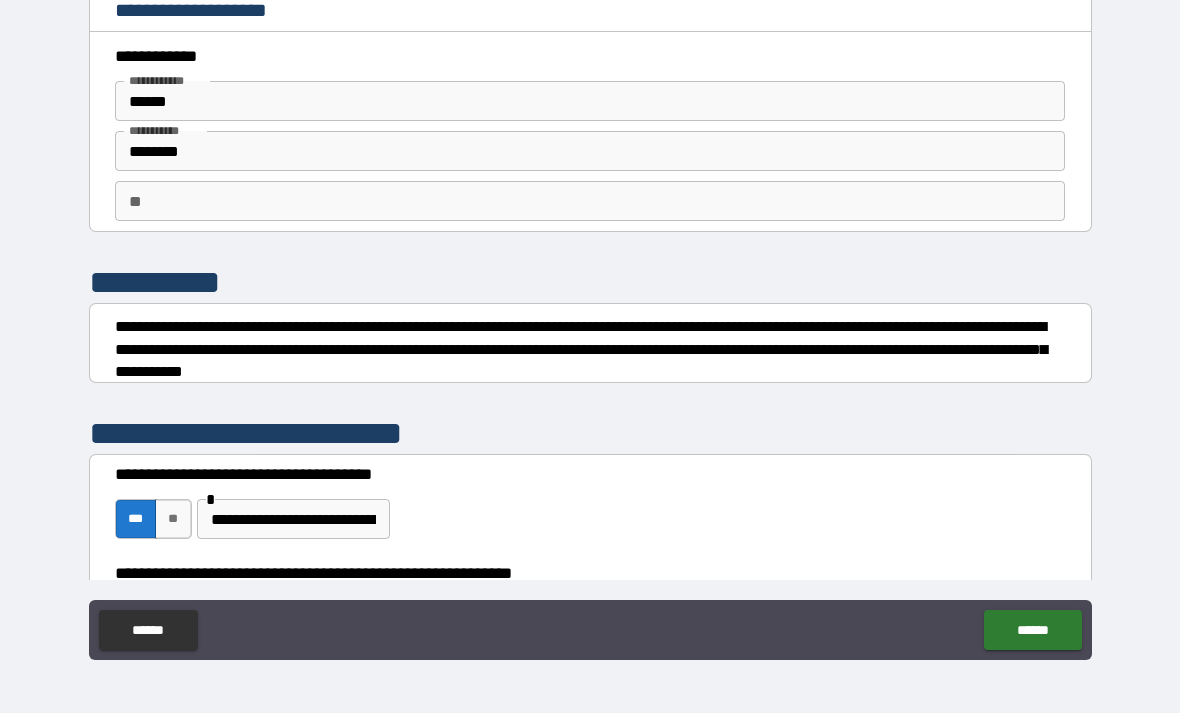 click on "**********" at bounding box center (590, 573) 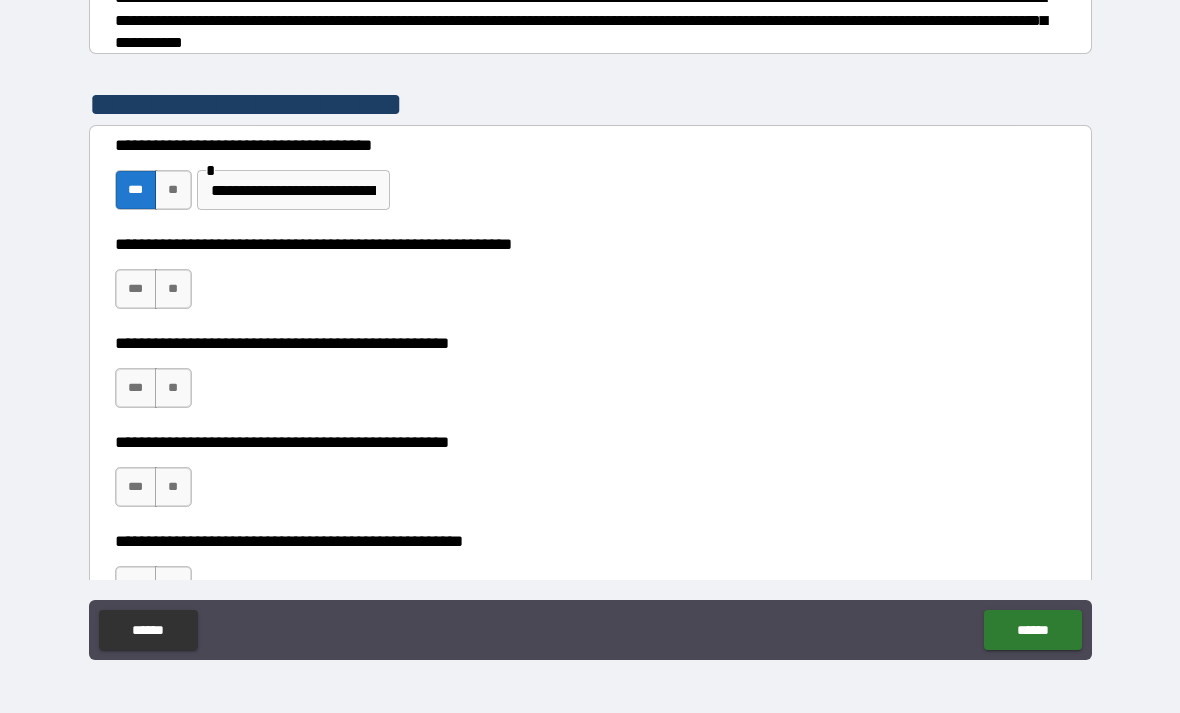 scroll, scrollTop: 330, scrollLeft: 0, axis: vertical 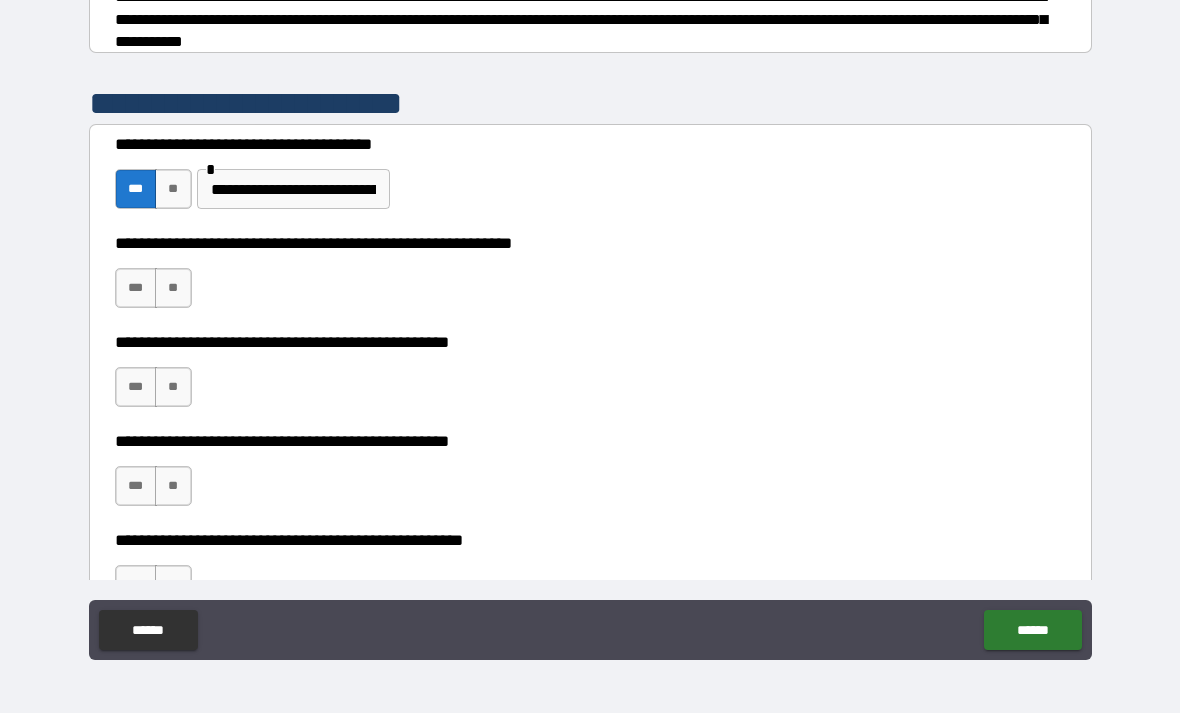 click on "***" at bounding box center [136, 288] 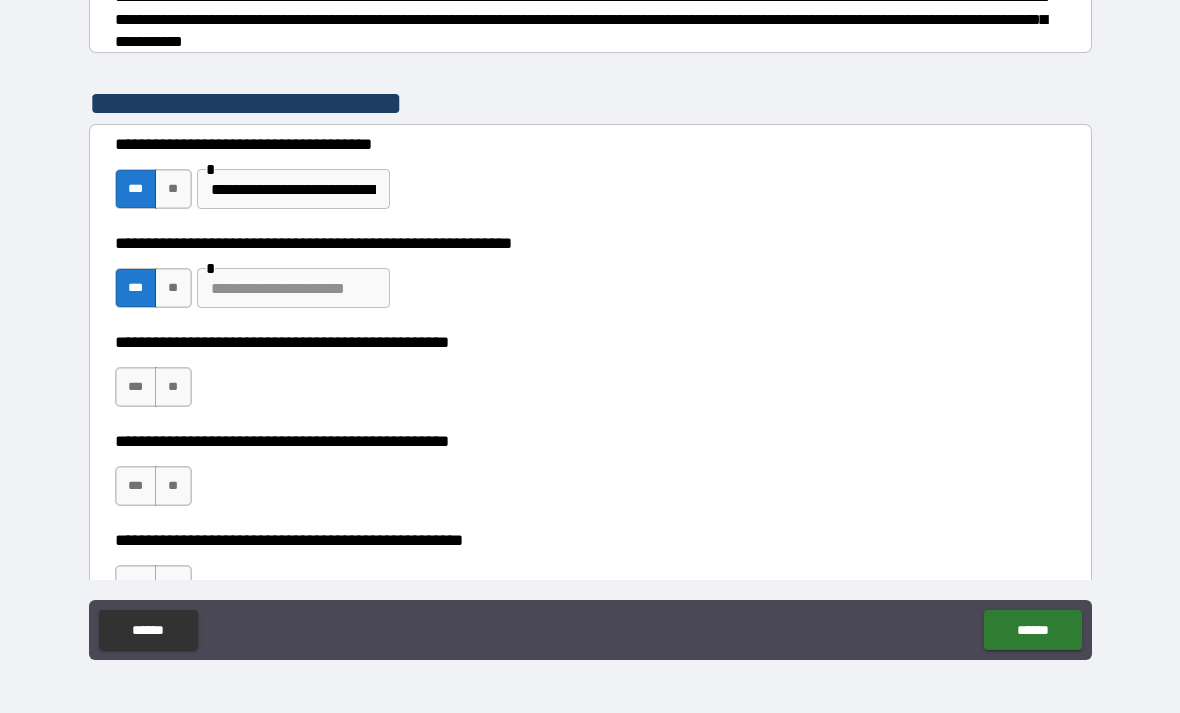 click on "**" at bounding box center [173, 387] 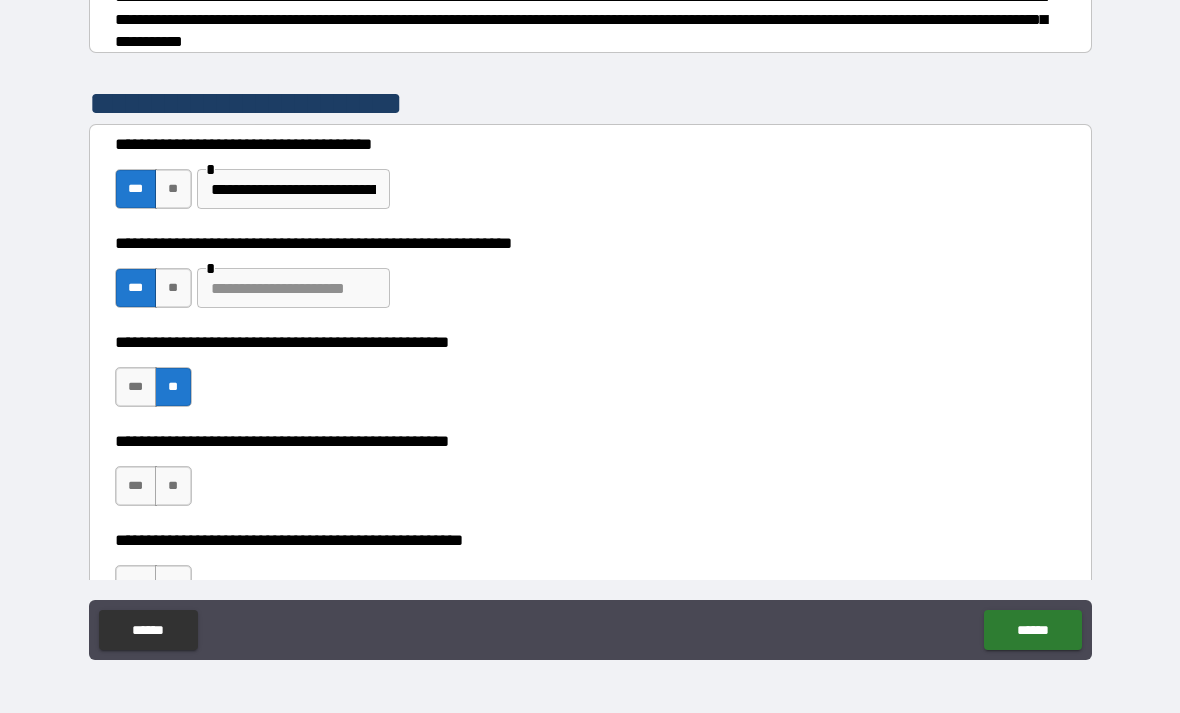 click on "***" at bounding box center (136, 486) 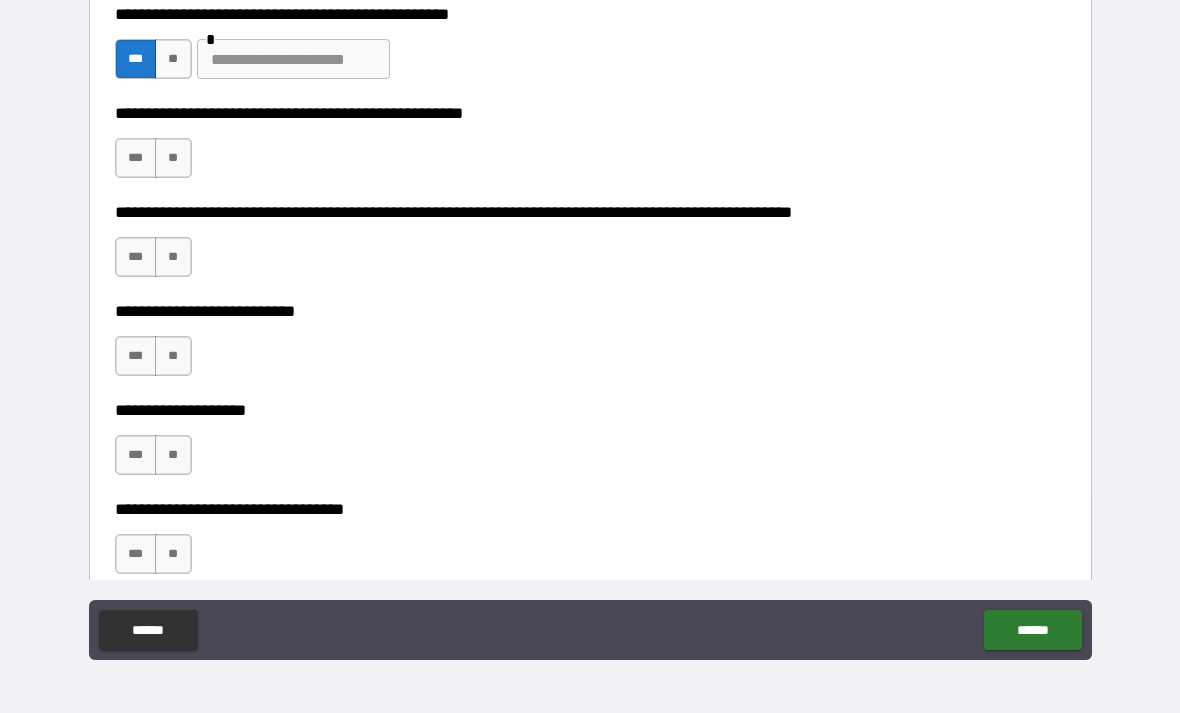 scroll, scrollTop: 758, scrollLeft: 0, axis: vertical 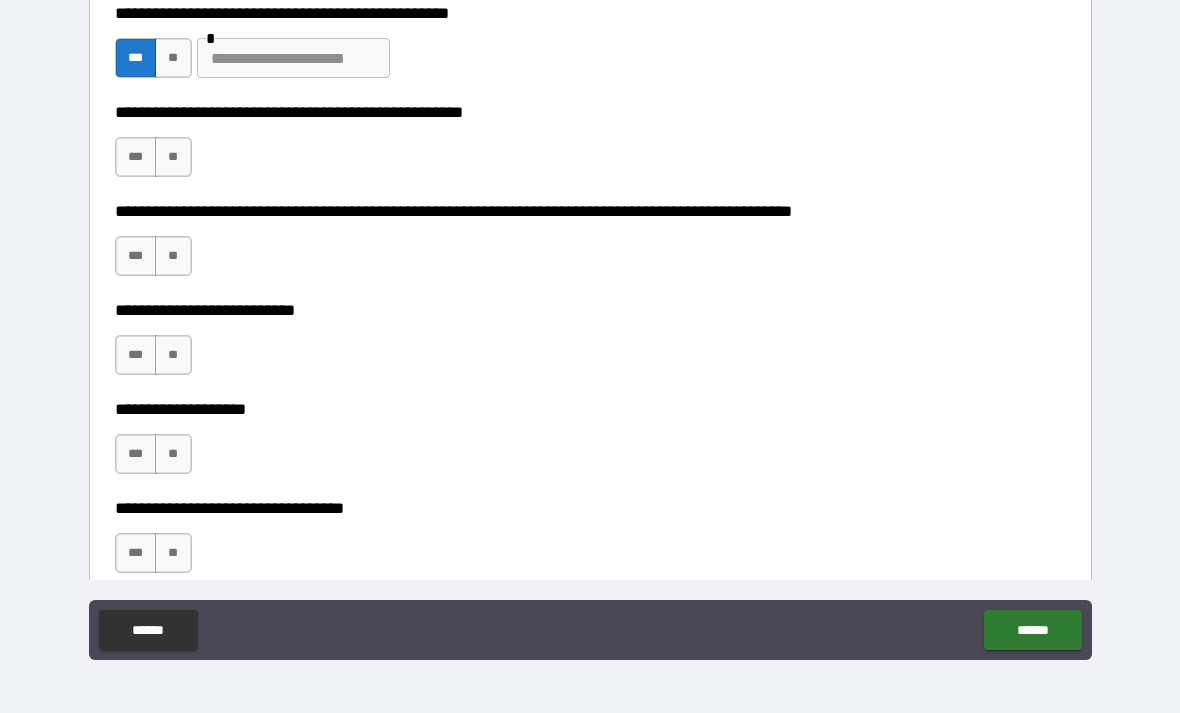 click on "**" at bounding box center [173, 157] 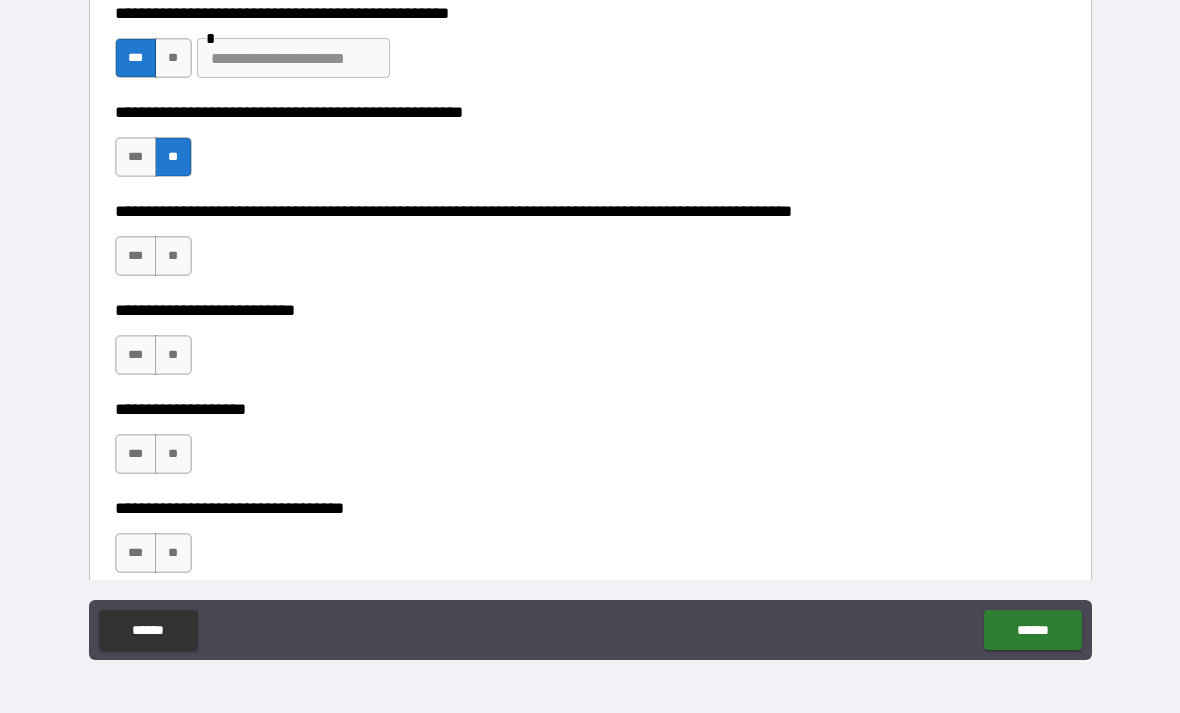 click on "**" at bounding box center [173, 256] 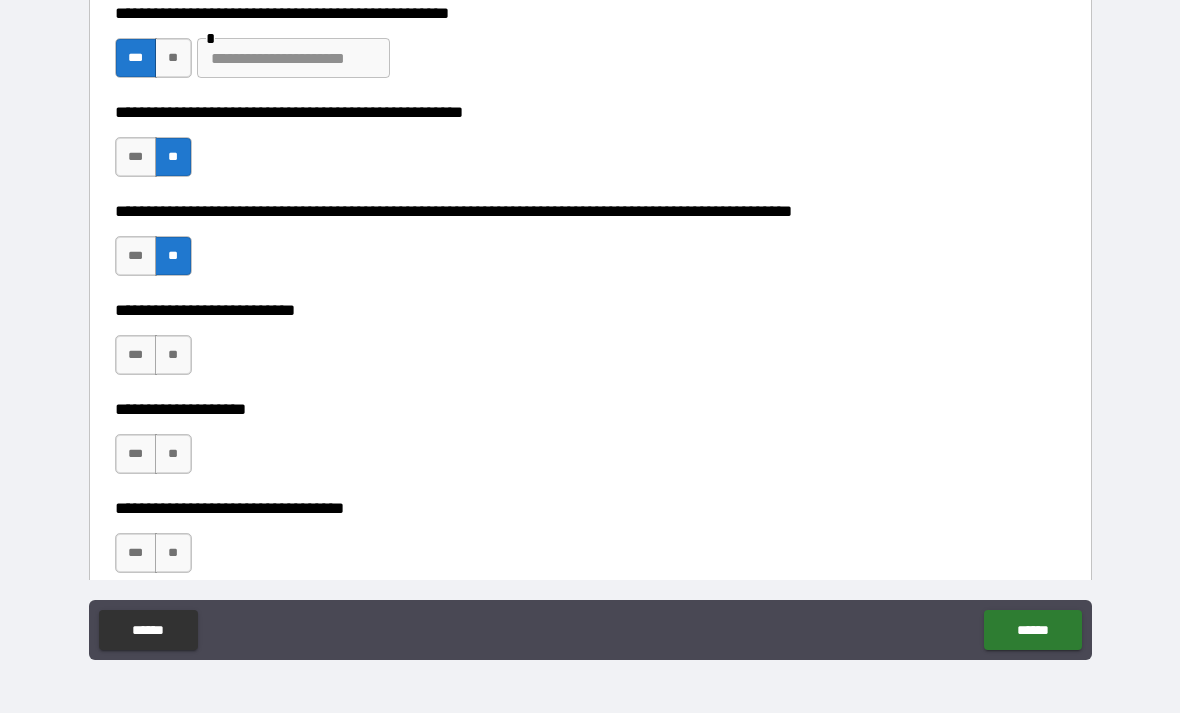 click on "**" at bounding box center (173, 355) 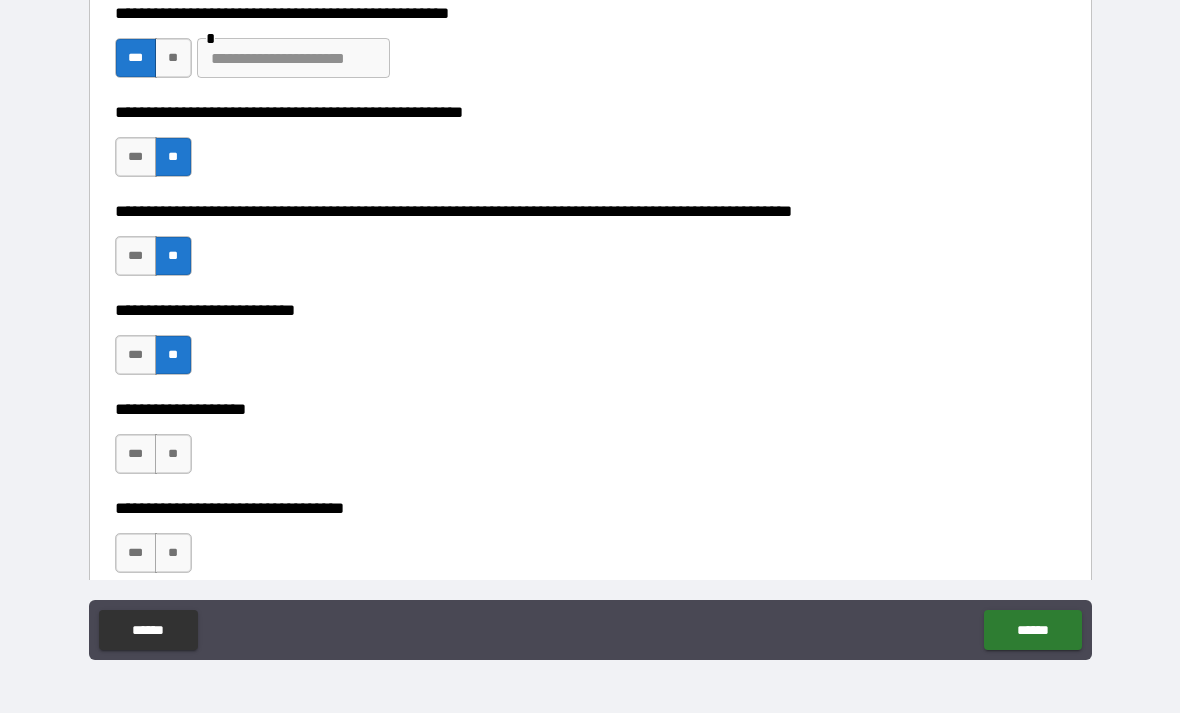 click on "**" at bounding box center [173, 454] 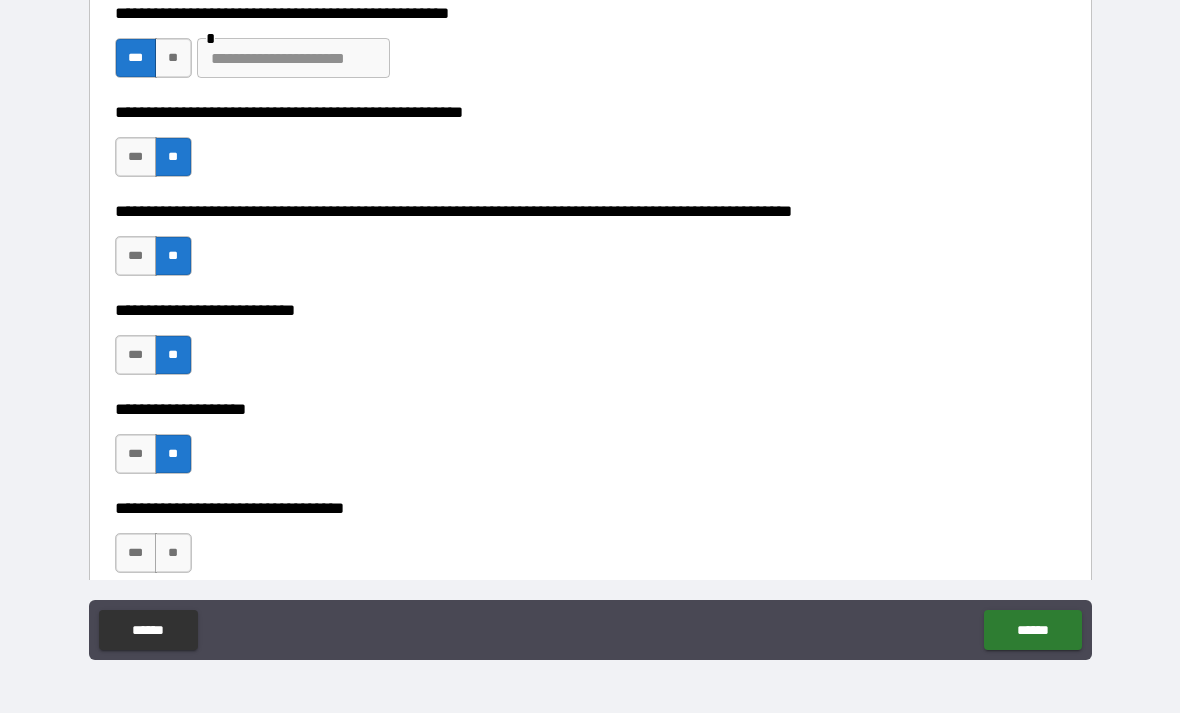 click on "**" at bounding box center [173, 553] 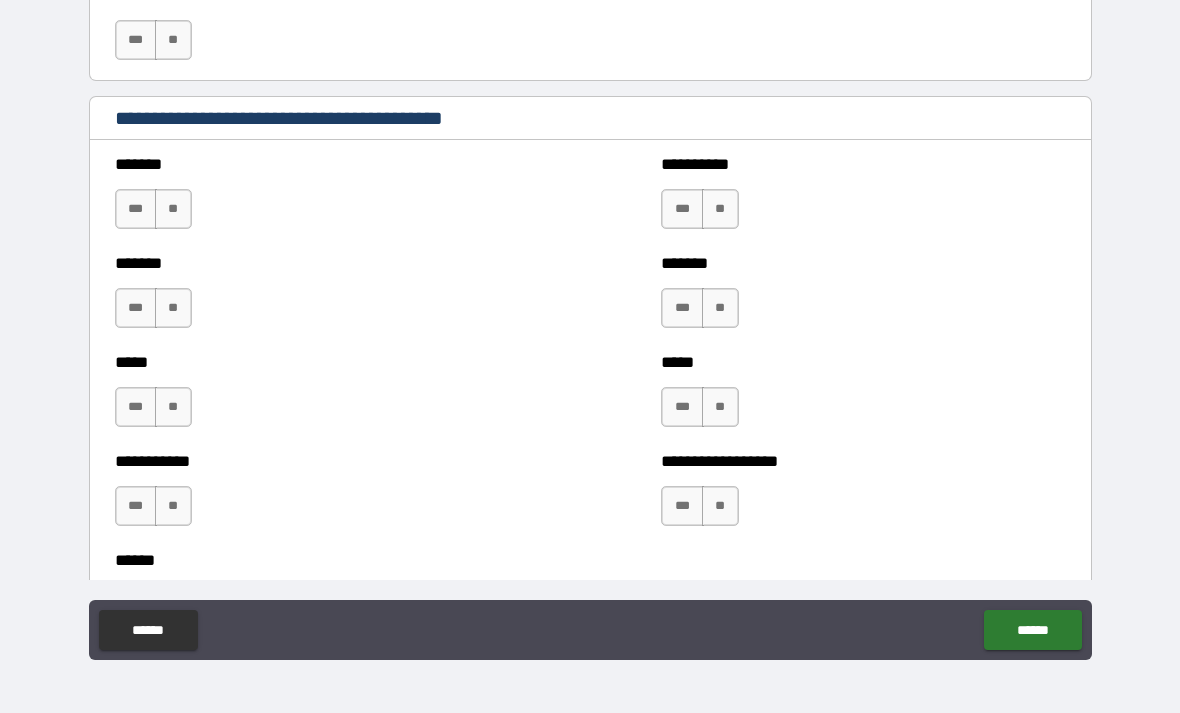 scroll, scrollTop: 1610, scrollLeft: 0, axis: vertical 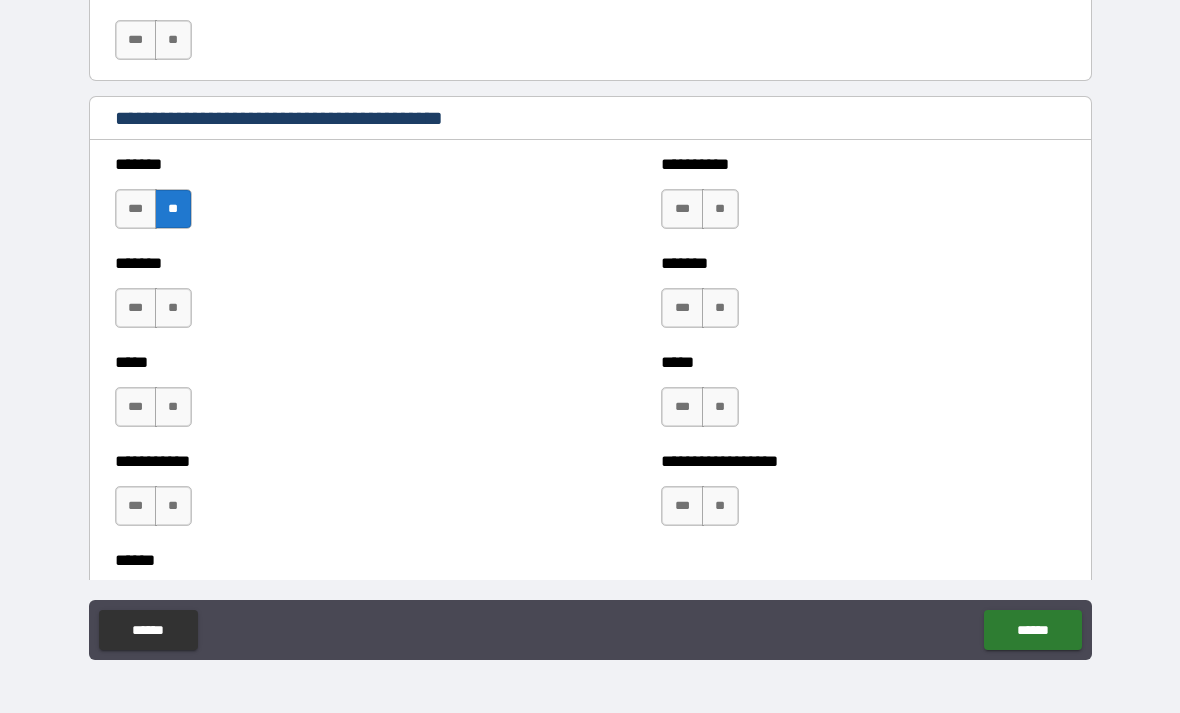 click on "**" at bounding box center [173, 308] 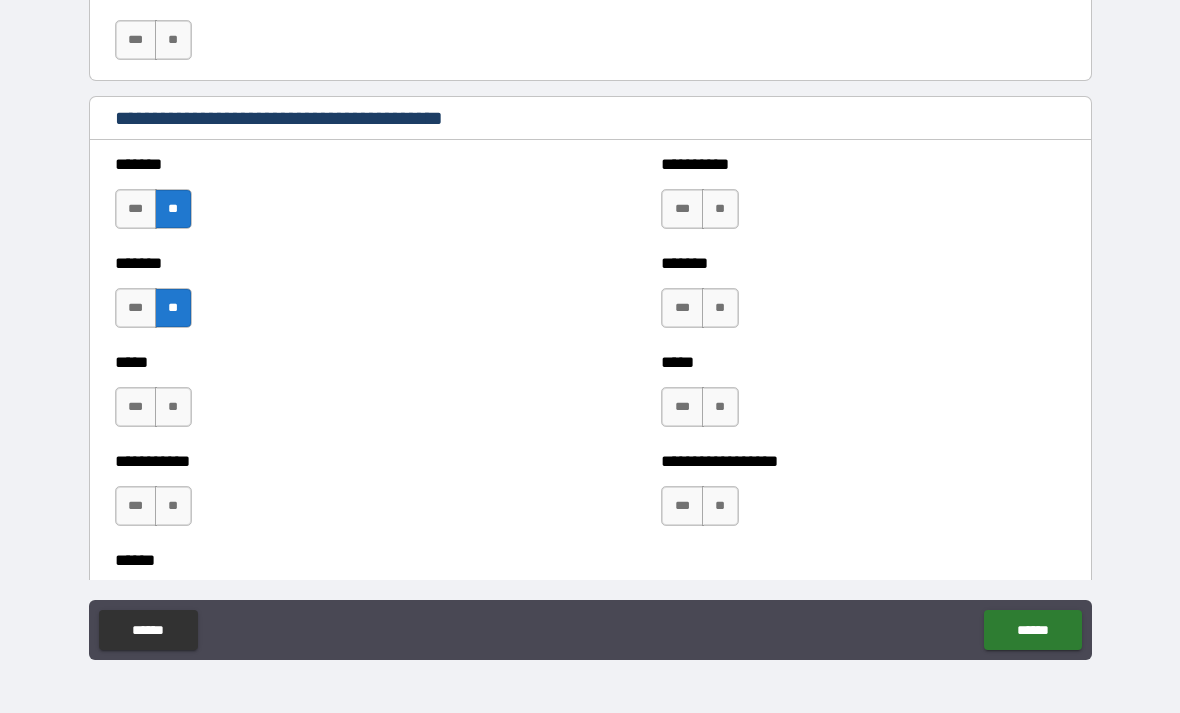 click on "**" at bounding box center [173, 407] 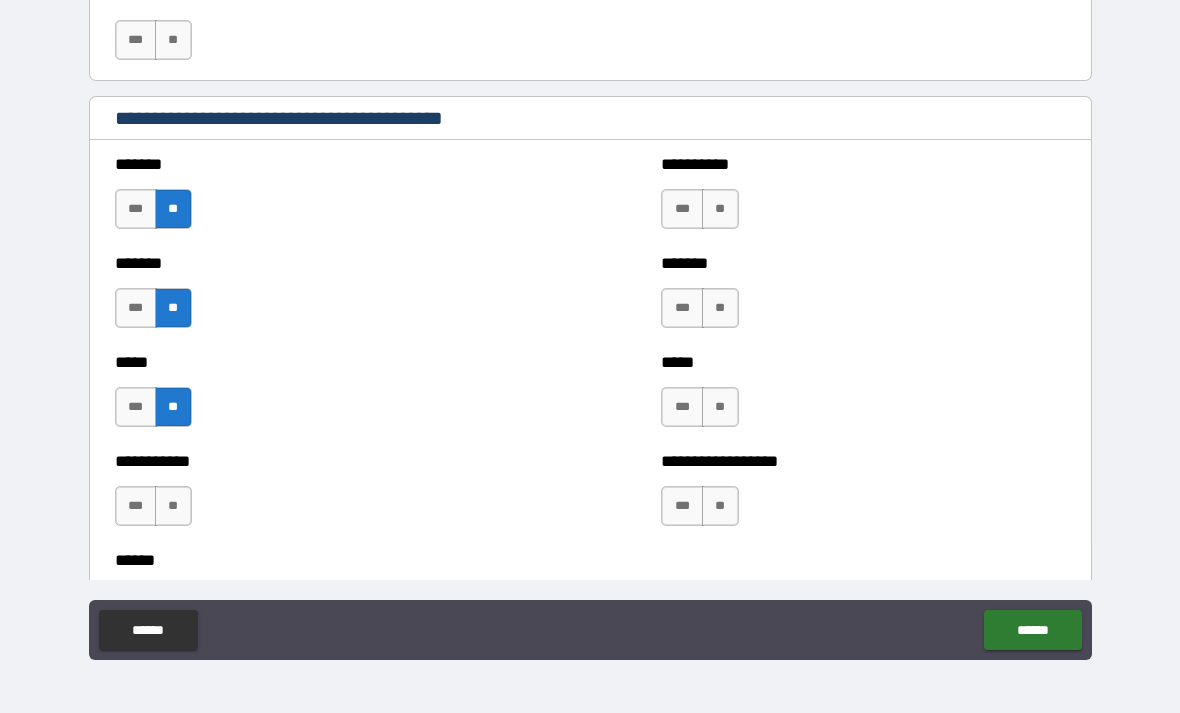 click on "**" at bounding box center (173, 506) 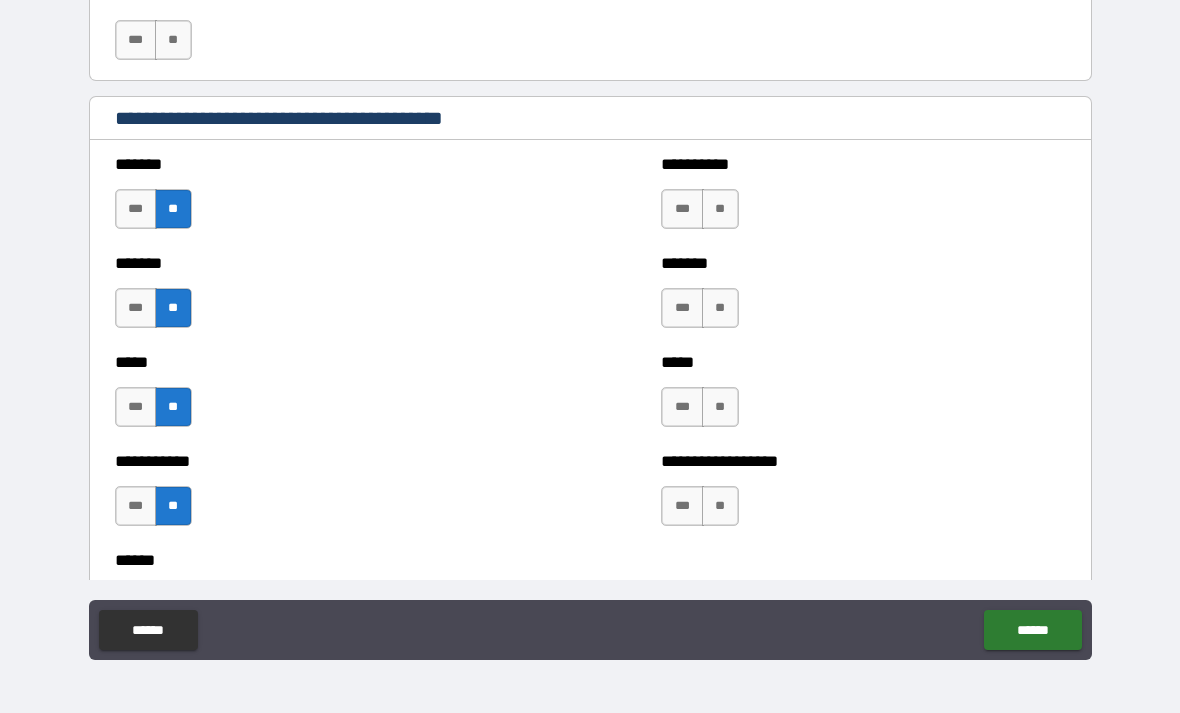 click on "**" at bounding box center [720, 506] 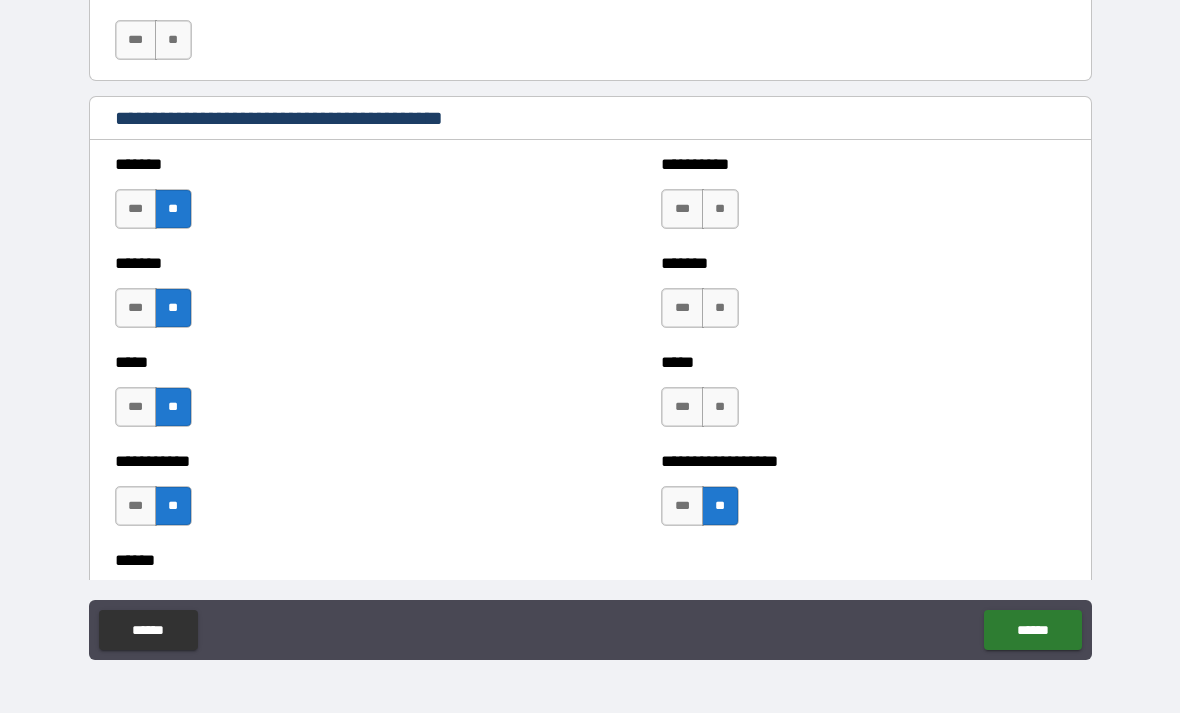 click on "**" at bounding box center (720, 407) 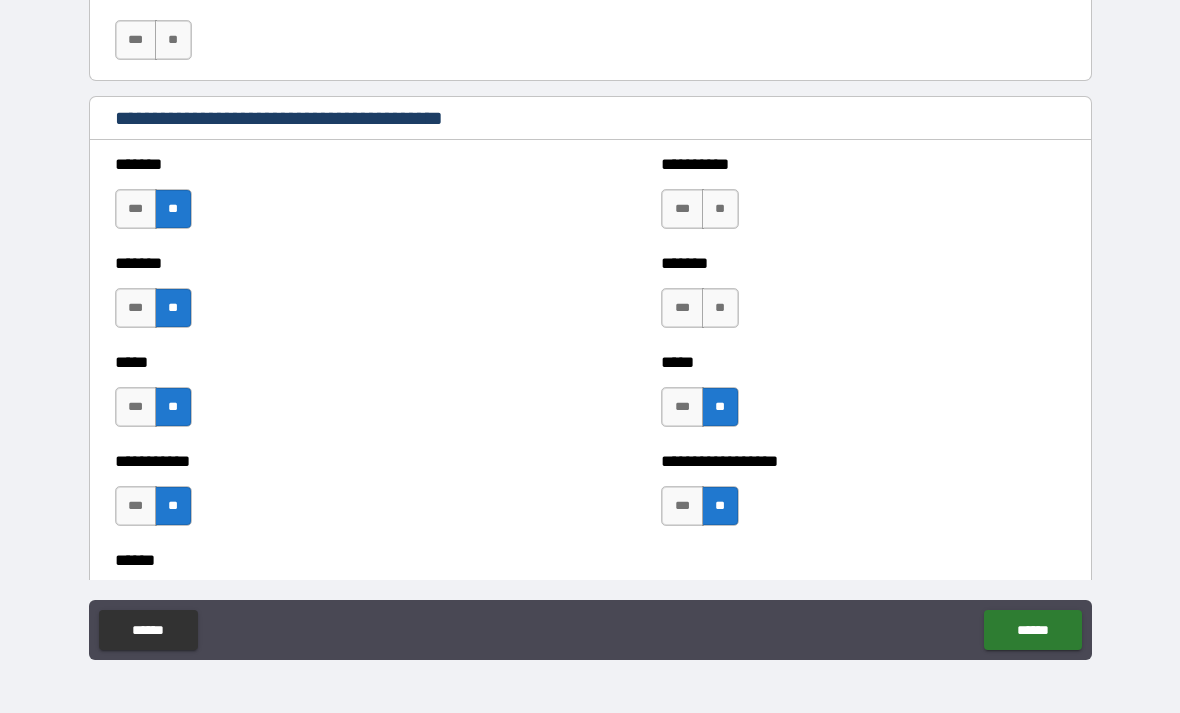 click on "**" at bounding box center [720, 308] 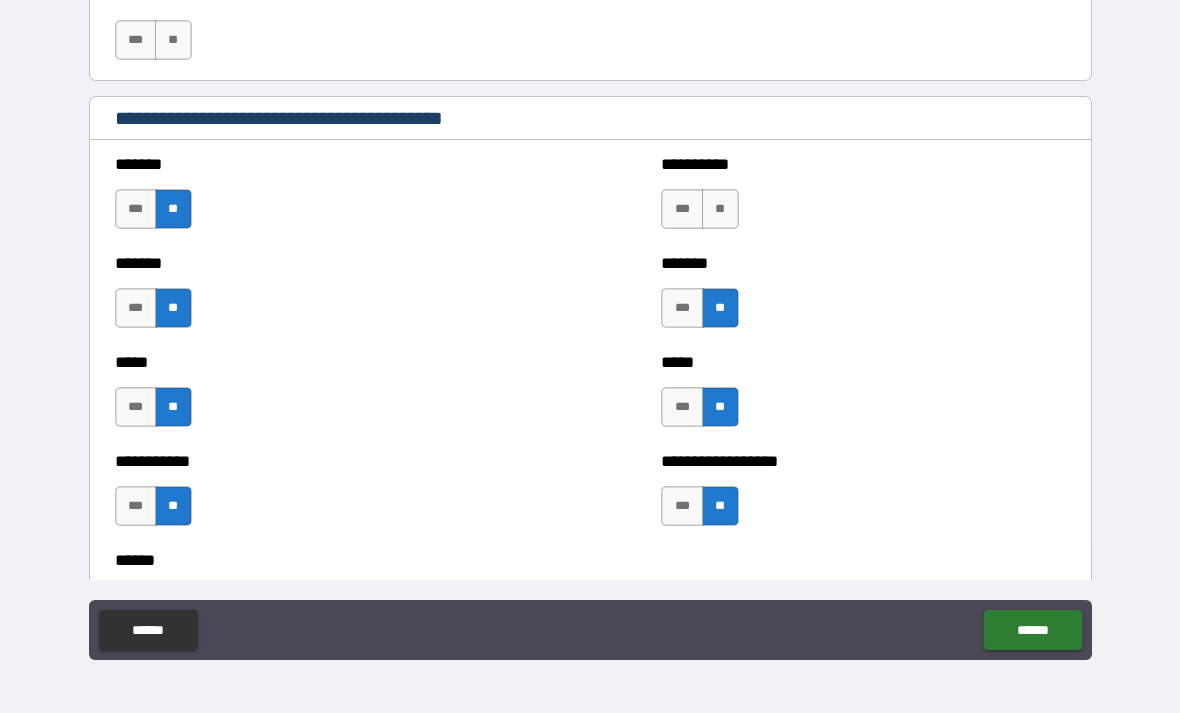 click on "**" at bounding box center [720, 209] 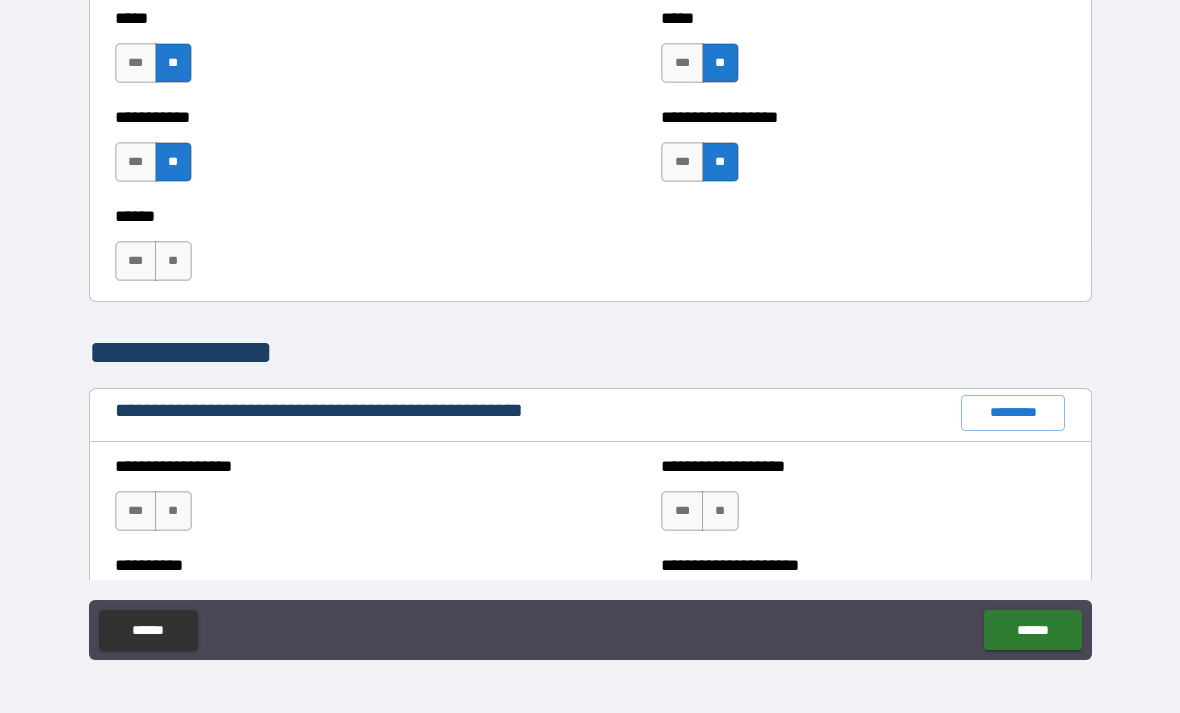 scroll, scrollTop: 1957, scrollLeft: 0, axis: vertical 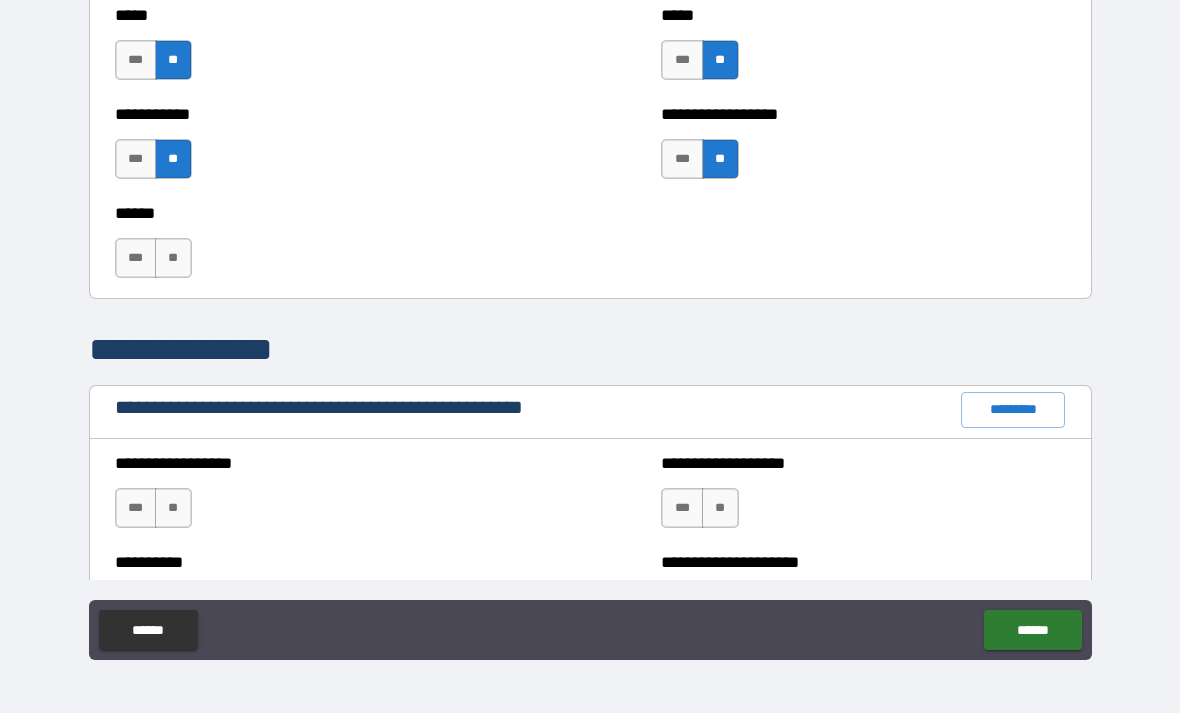 click on "**" at bounding box center (173, 258) 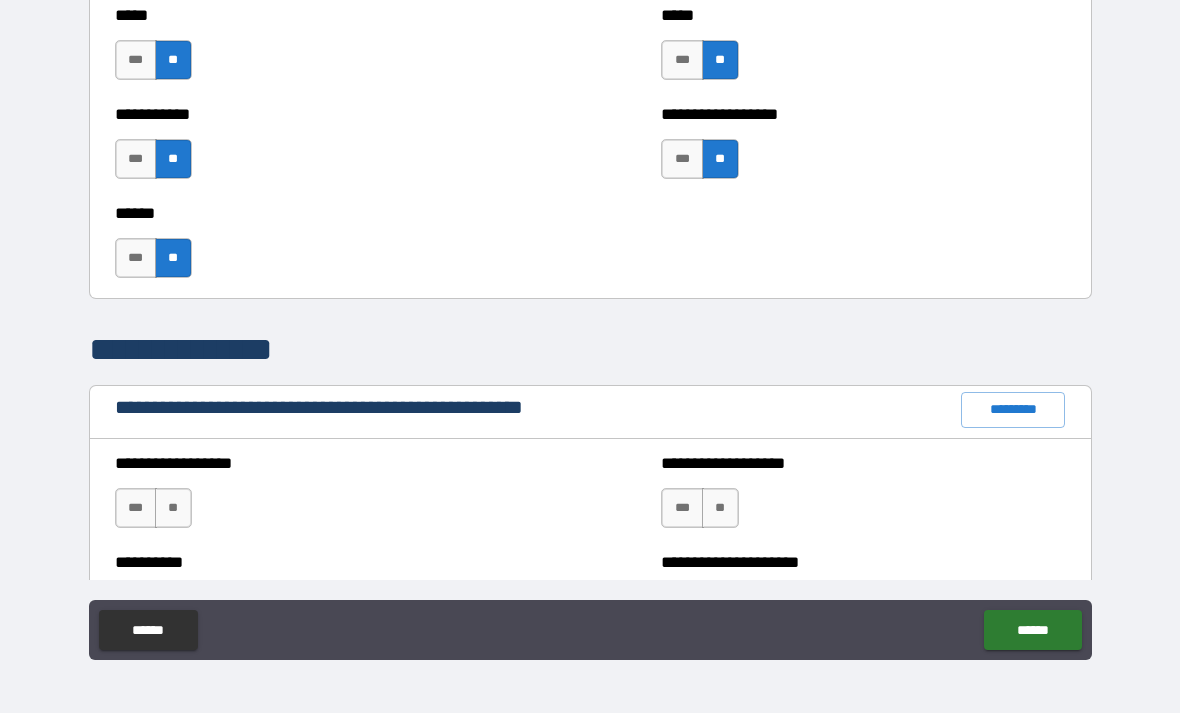 click on "**" at bounding box center (173, 508) 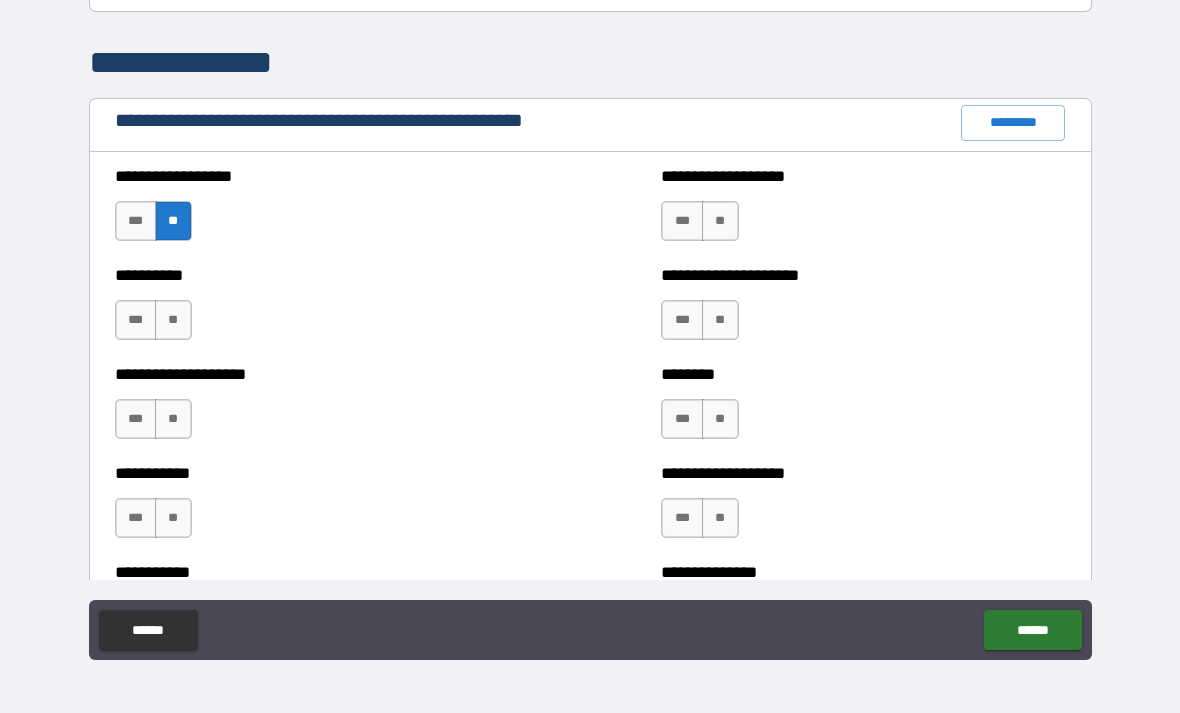 scroll, scrollTop: 2247, scrollLeft: 0, axis: vertical 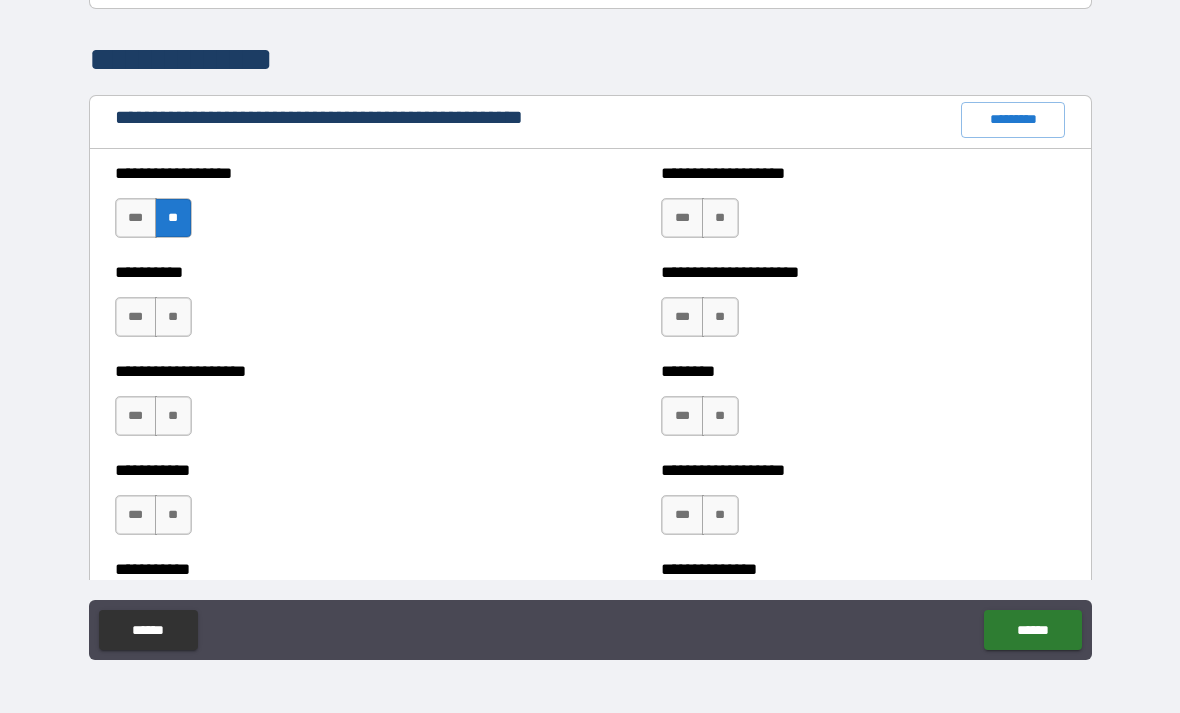 click on "**" at bounding box center [720, 317] 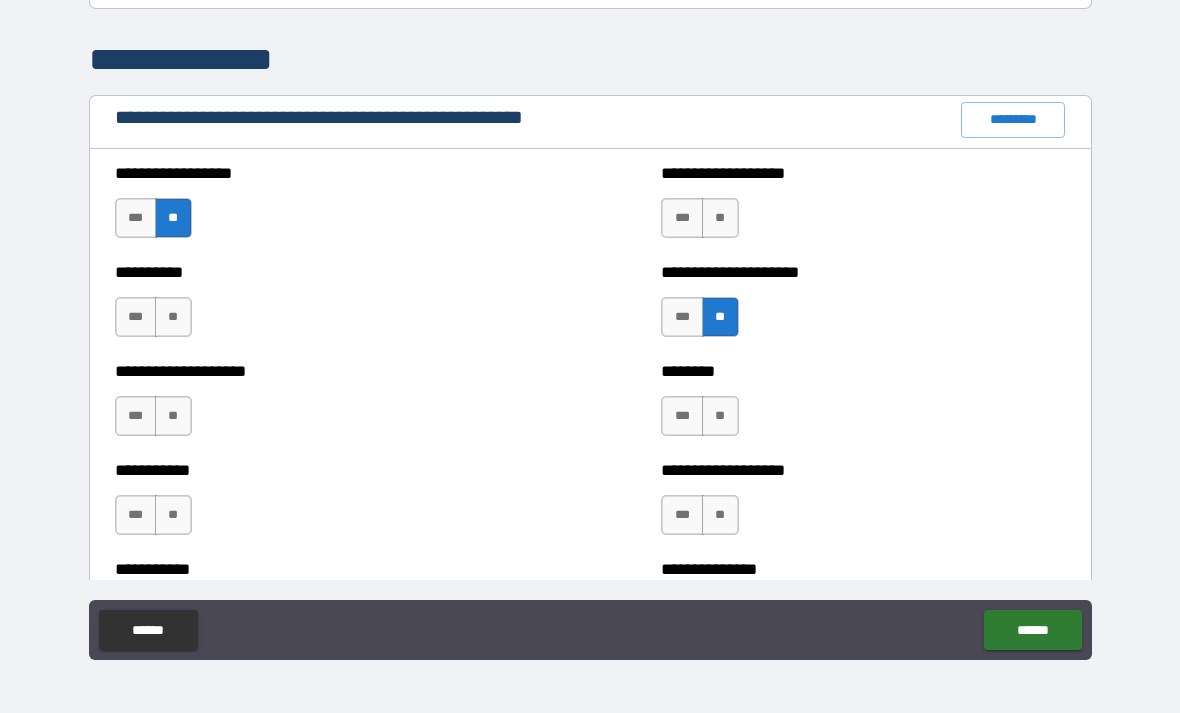 click on "**********" at bounding box center (317, 307) 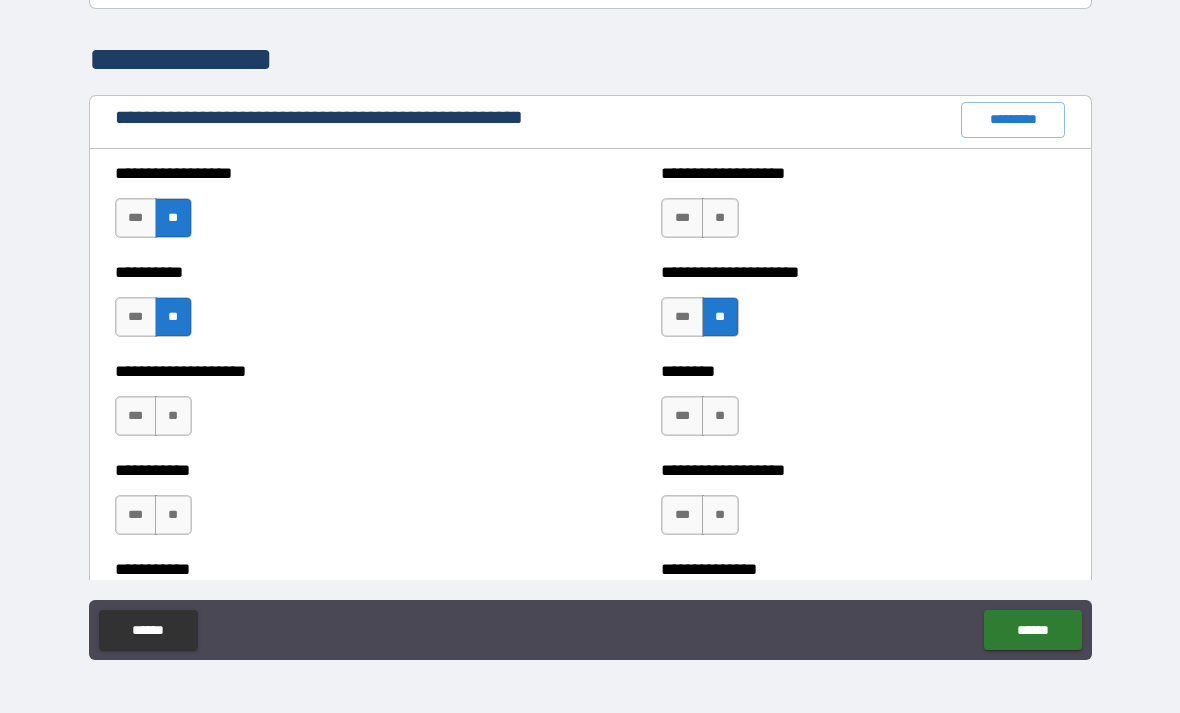 click on "**" at bounding box center [173, 416] 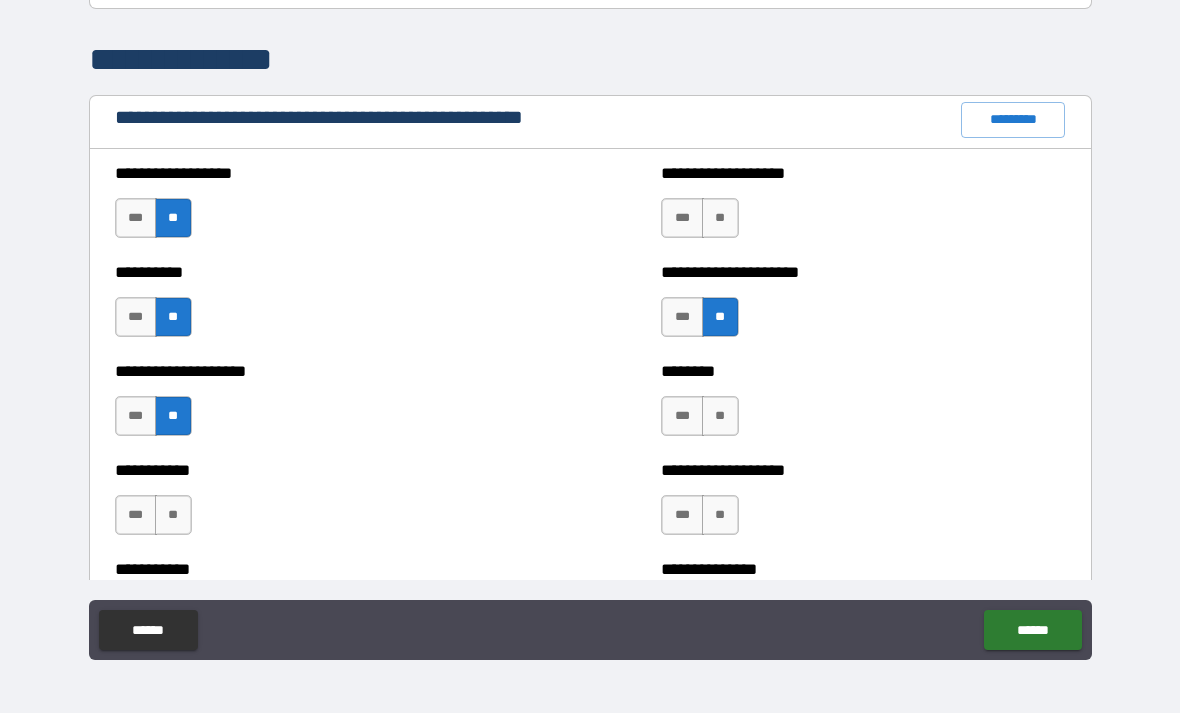 click on "**" at bounding box center [173, 515] 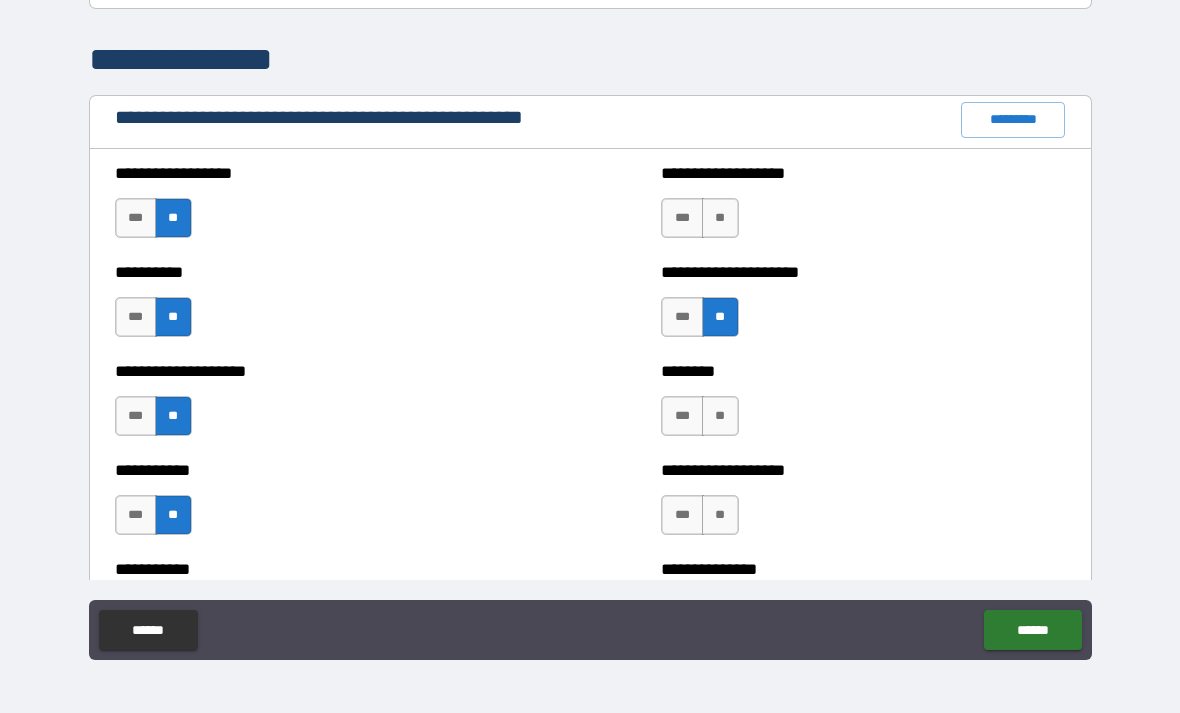 click on "**" at bounding box center [720, 416] 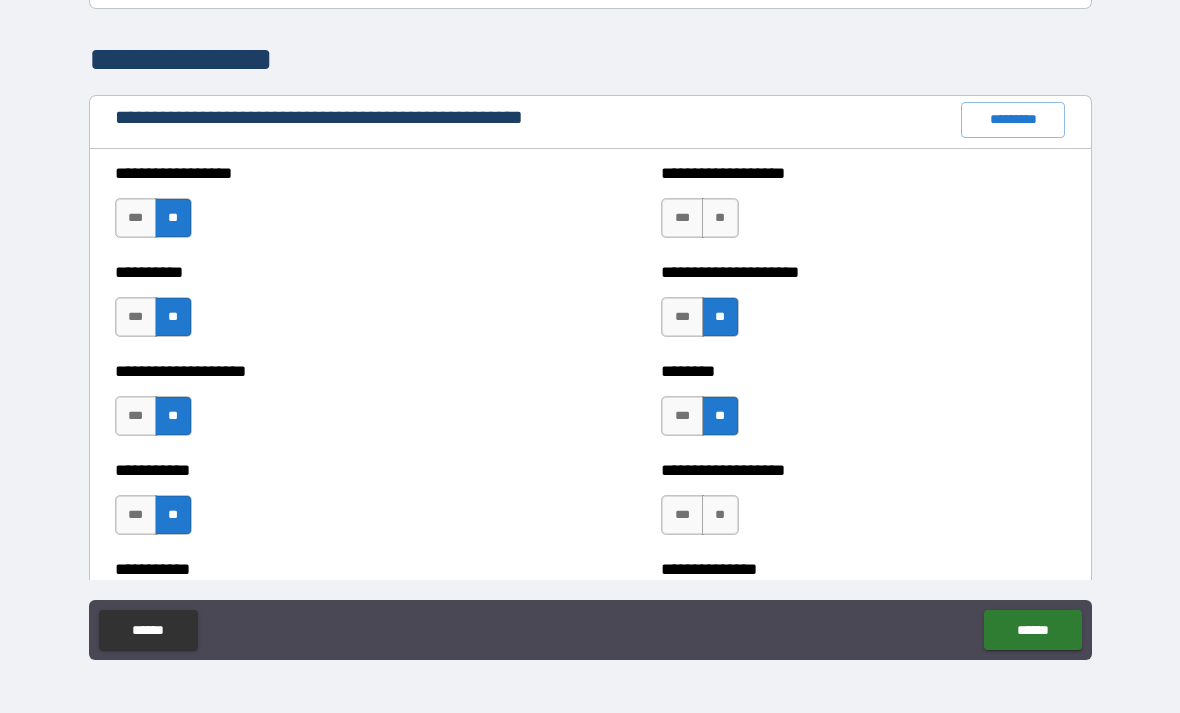 click on "**" at bounding box center (720, 515) 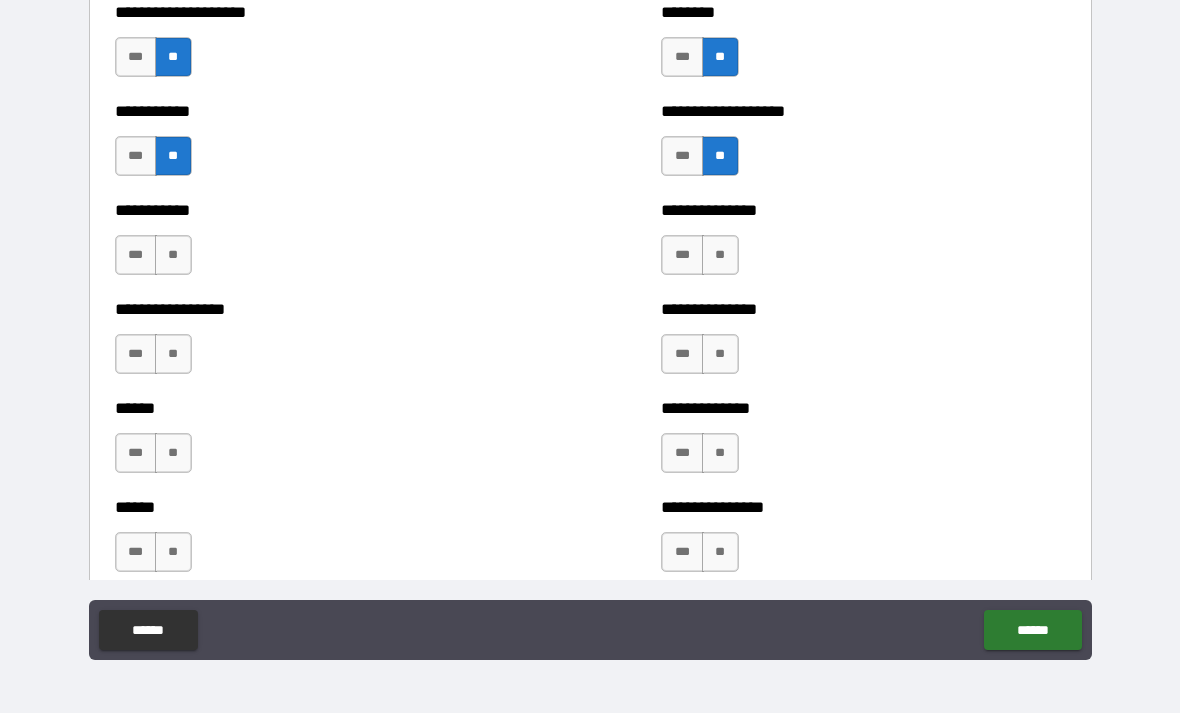 scroll, scrollTop: 2613, scrollLeft: 0, axis: vertical 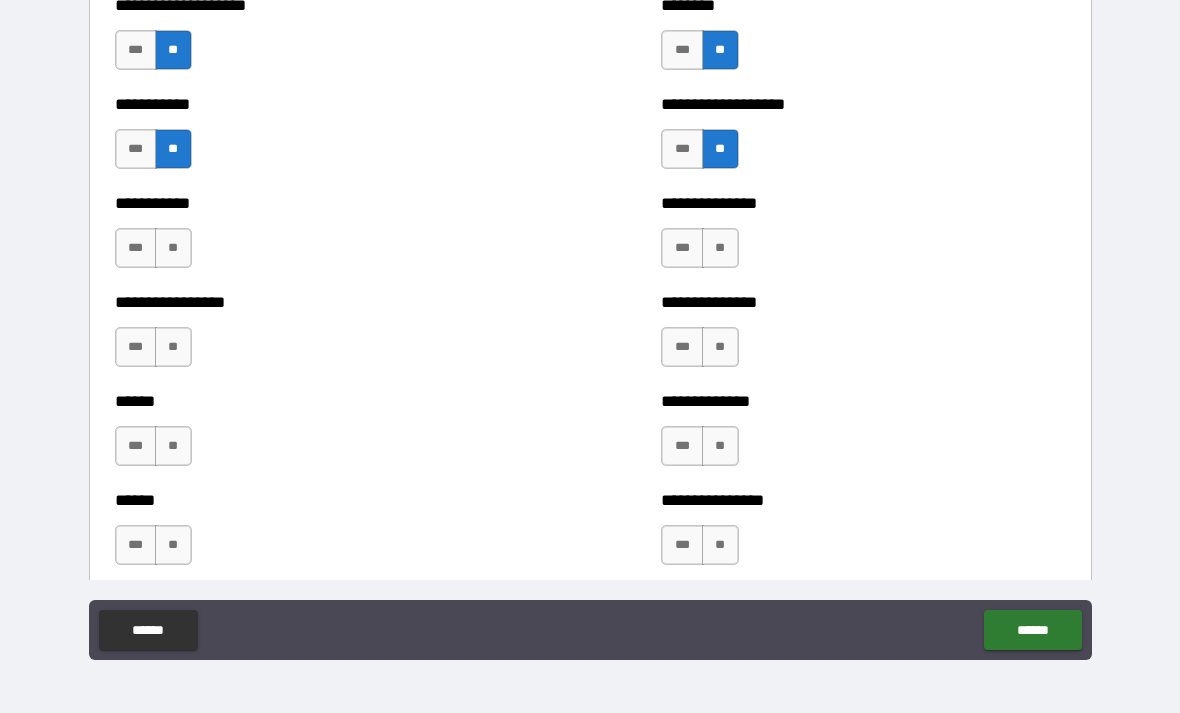 click on "**" at bounding box center [720, 248] 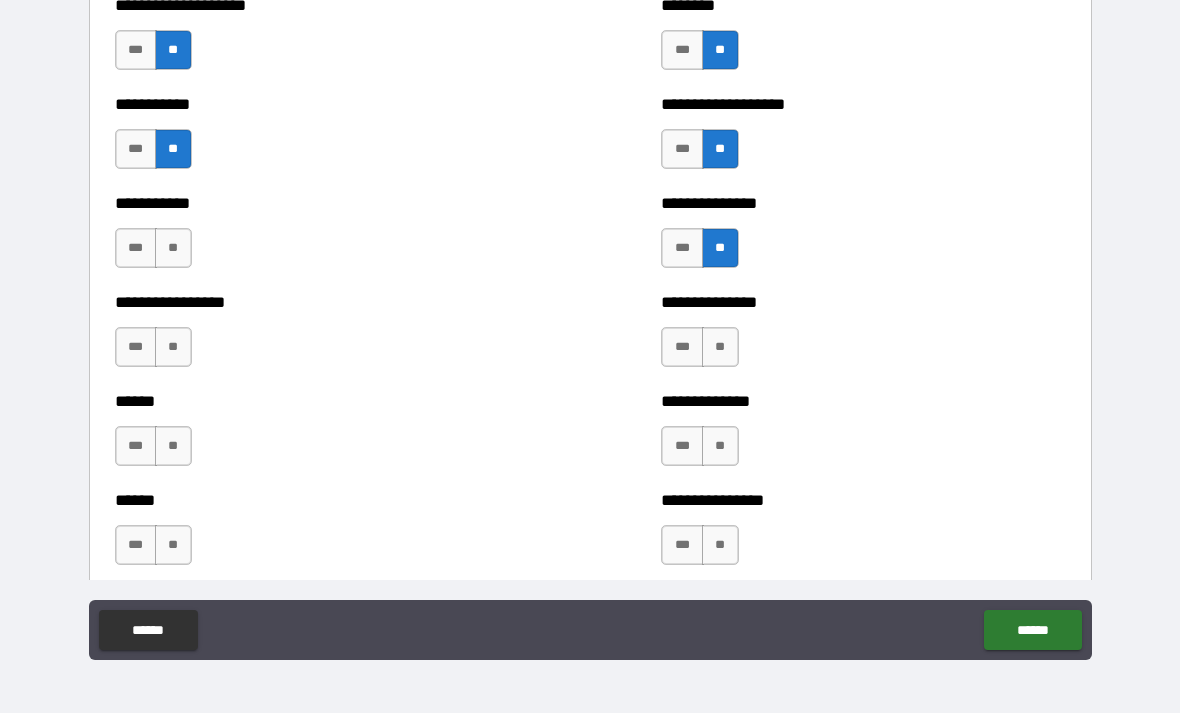 click on "**" at bounding box center [720, 347] 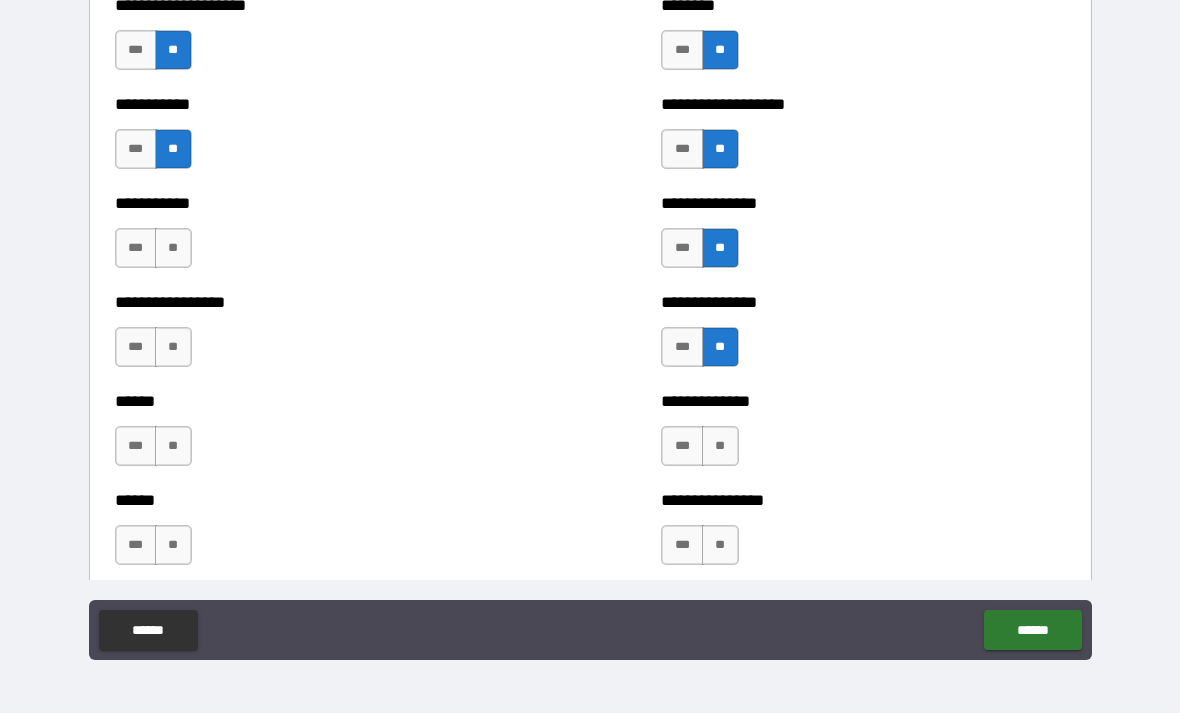 click on "**" at bounding box center (720, 446) 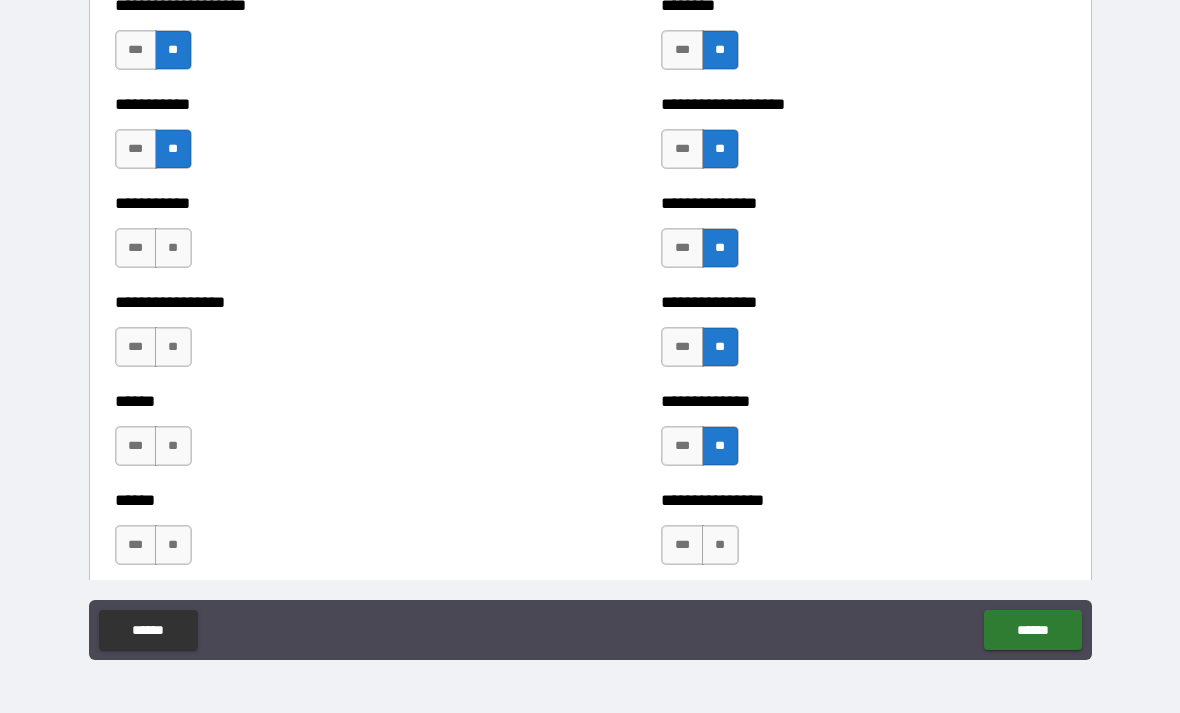 click on "**" at bounding box center (720, 545) 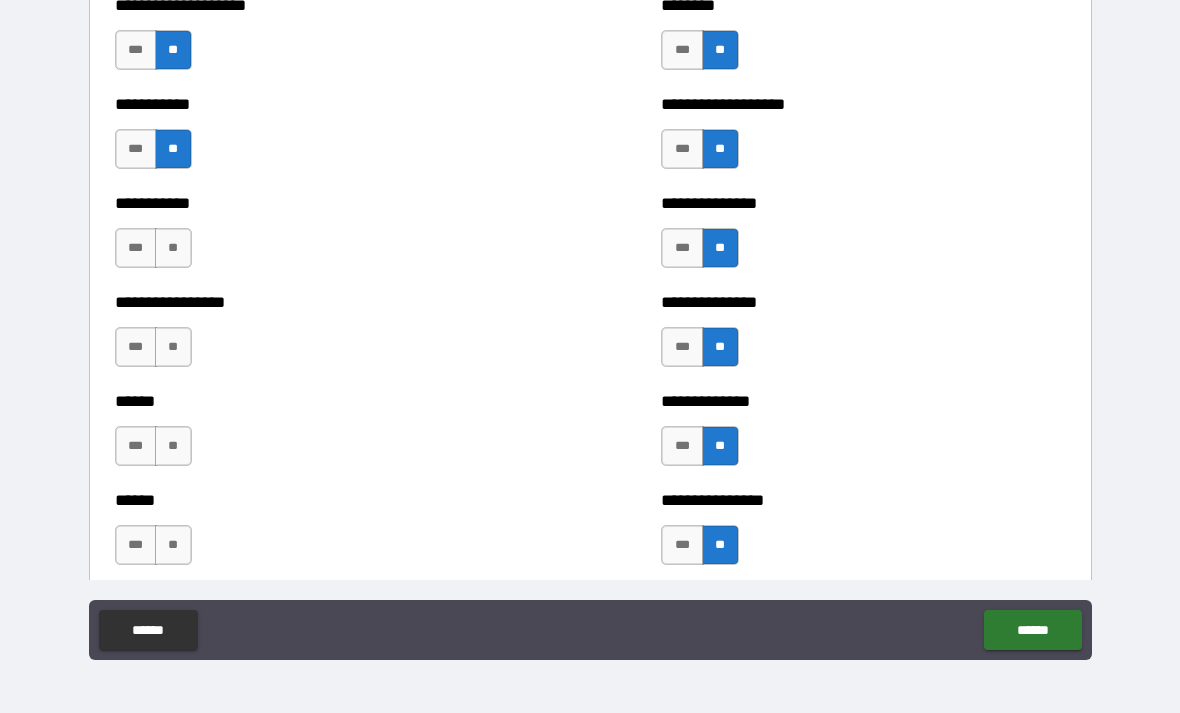click on "**" at bounding box center [173, 248] 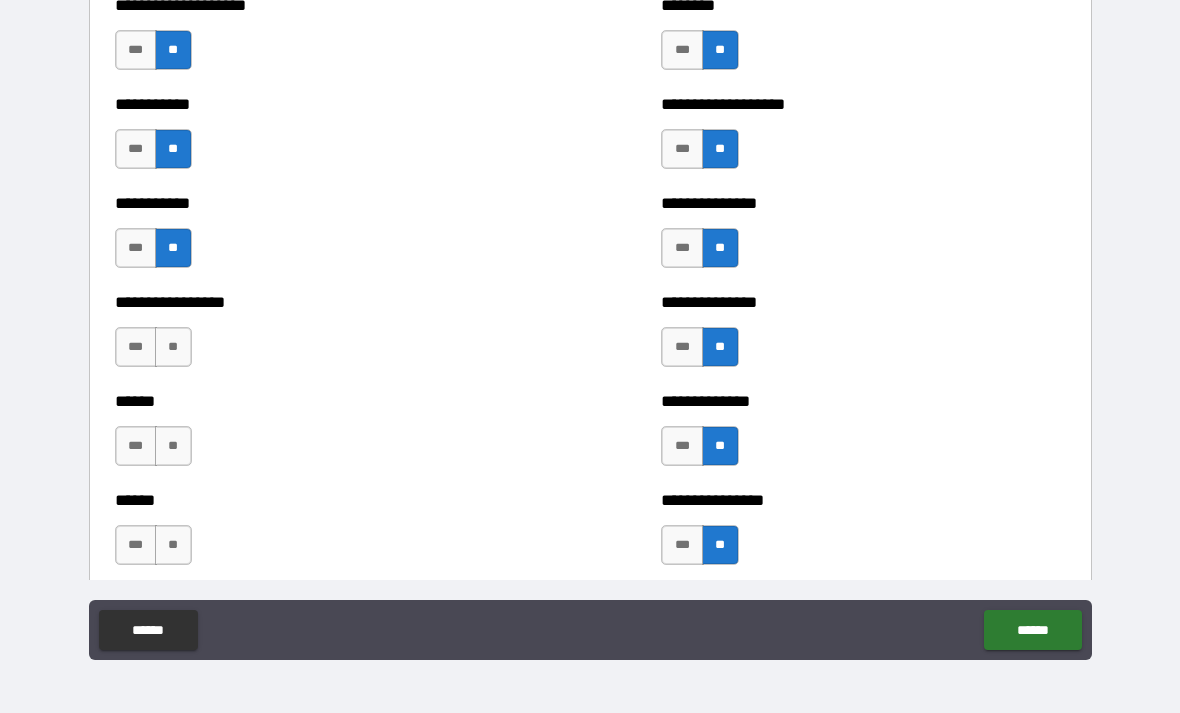 click on "**" at bounding box center (173, 347) 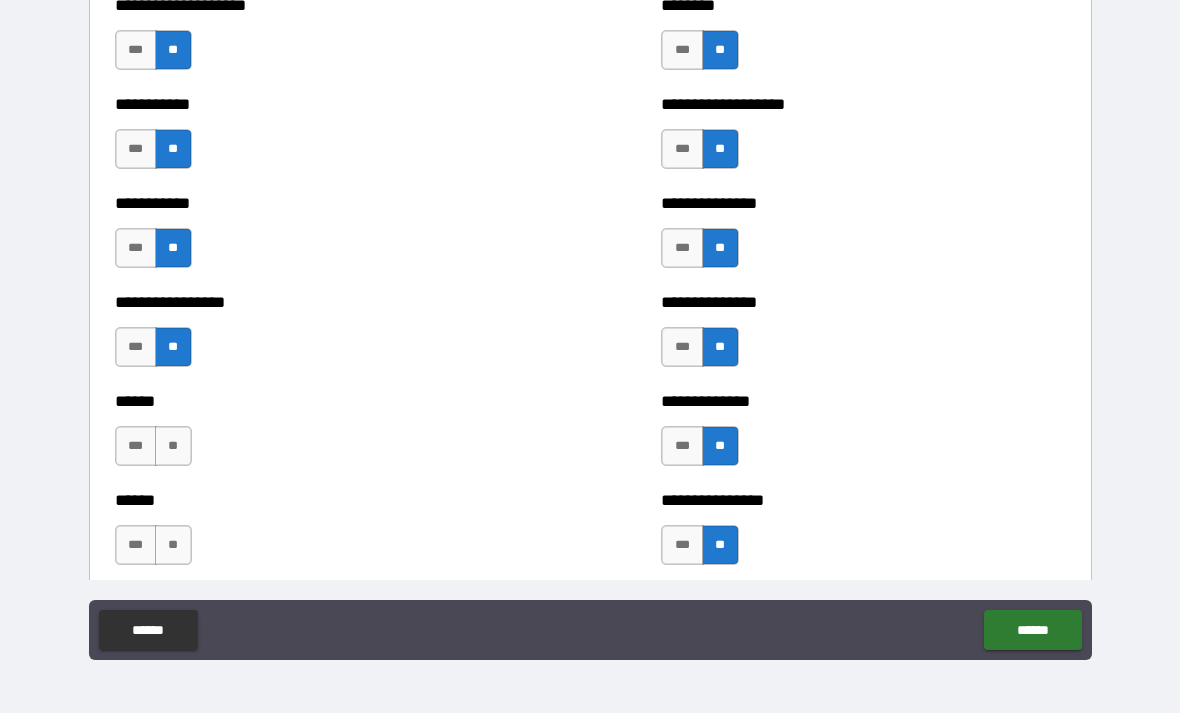 click on "**" at bounding box center (173, 446) 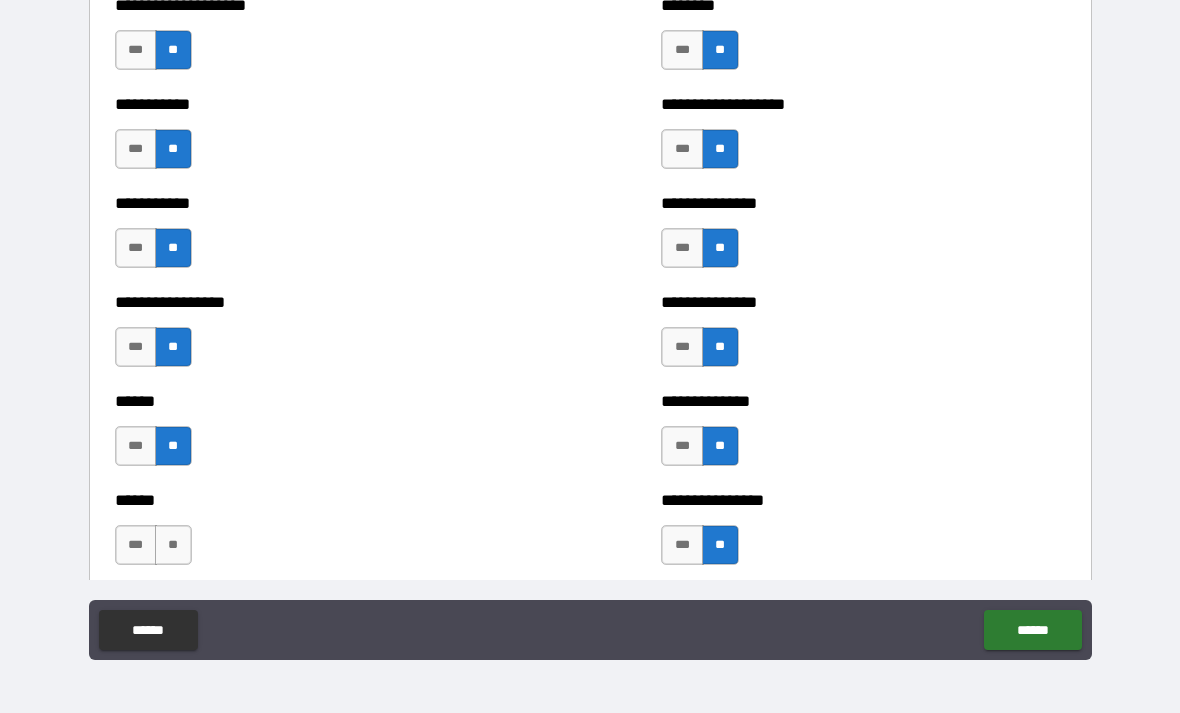 click on "**" at bounding box center [173, 545] 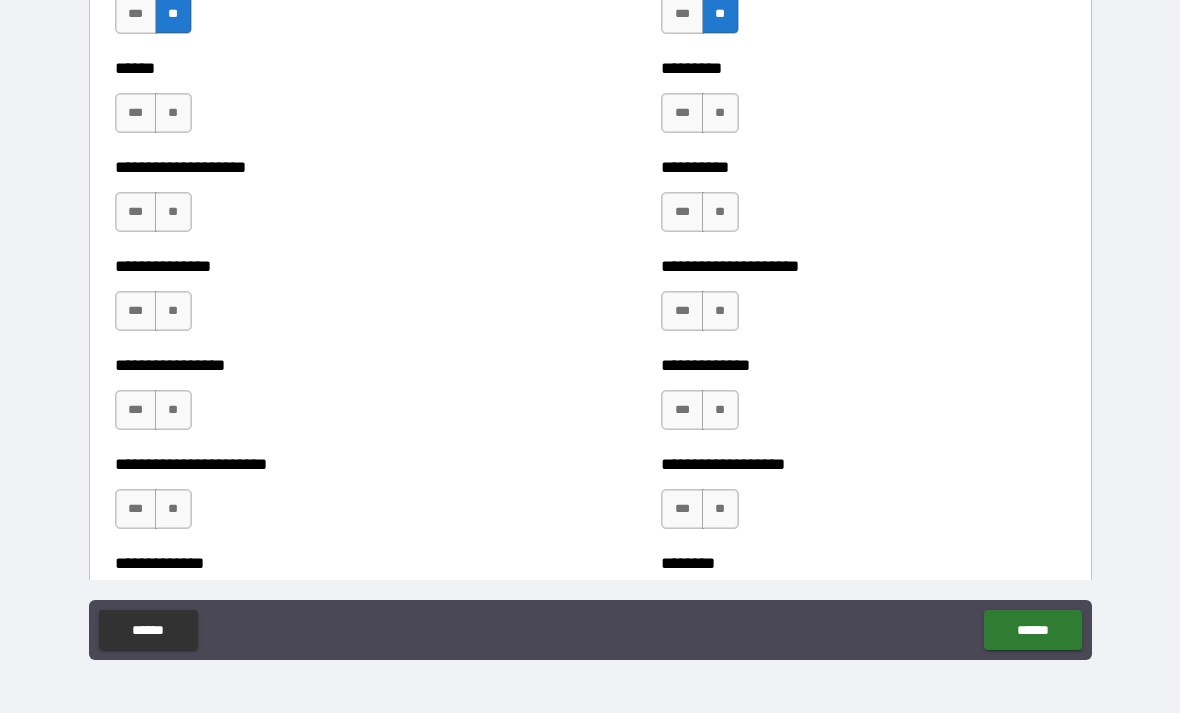 scroll, scrollTop: 3144, scrollLeft: 0, axis: vertical 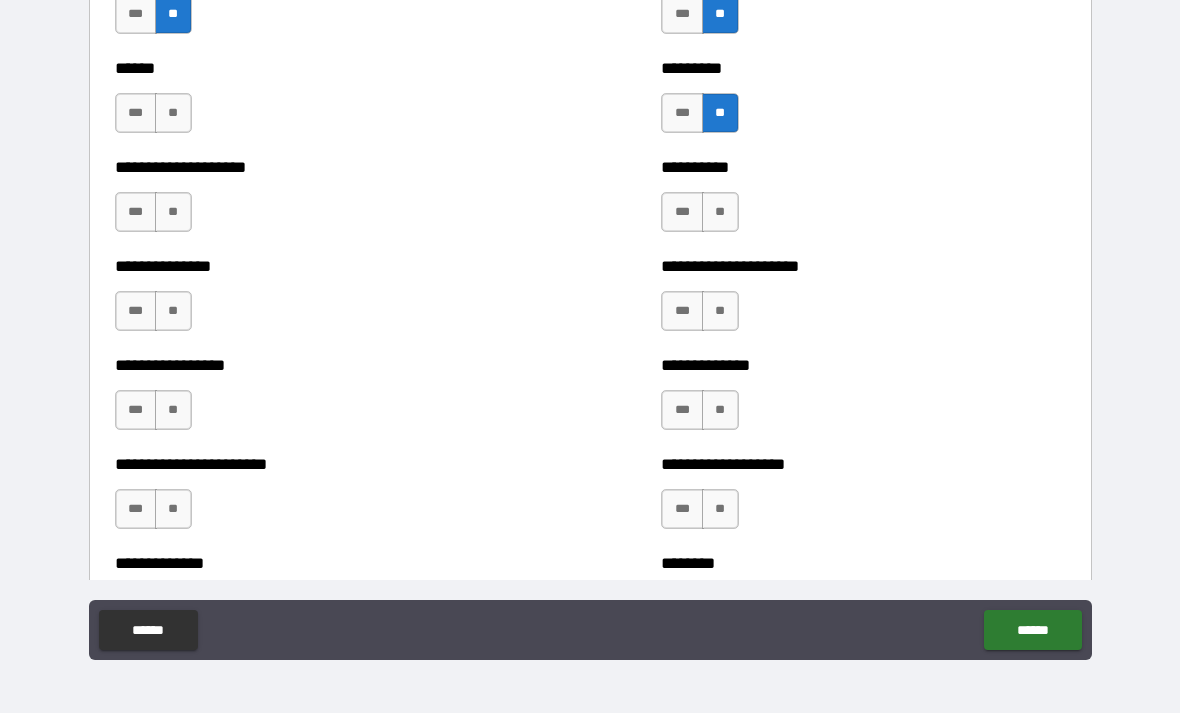 click on "**" at bounding box center (720, 212) 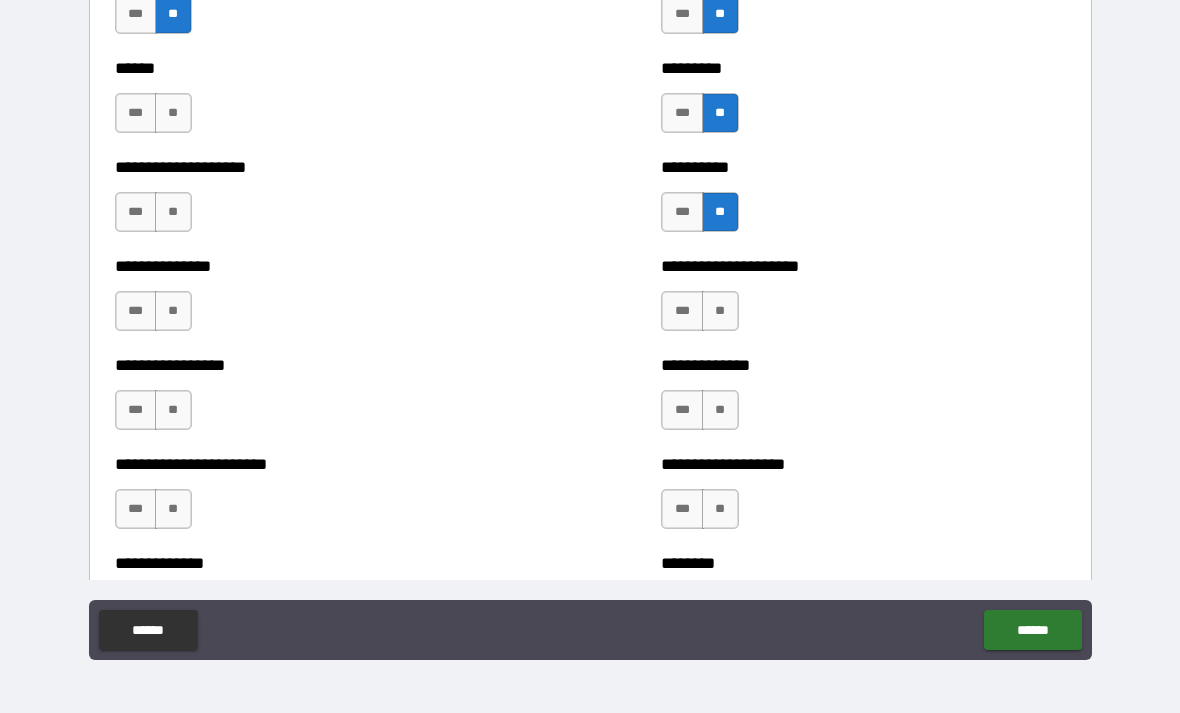 click on "**" at bounding box center [720, 311] 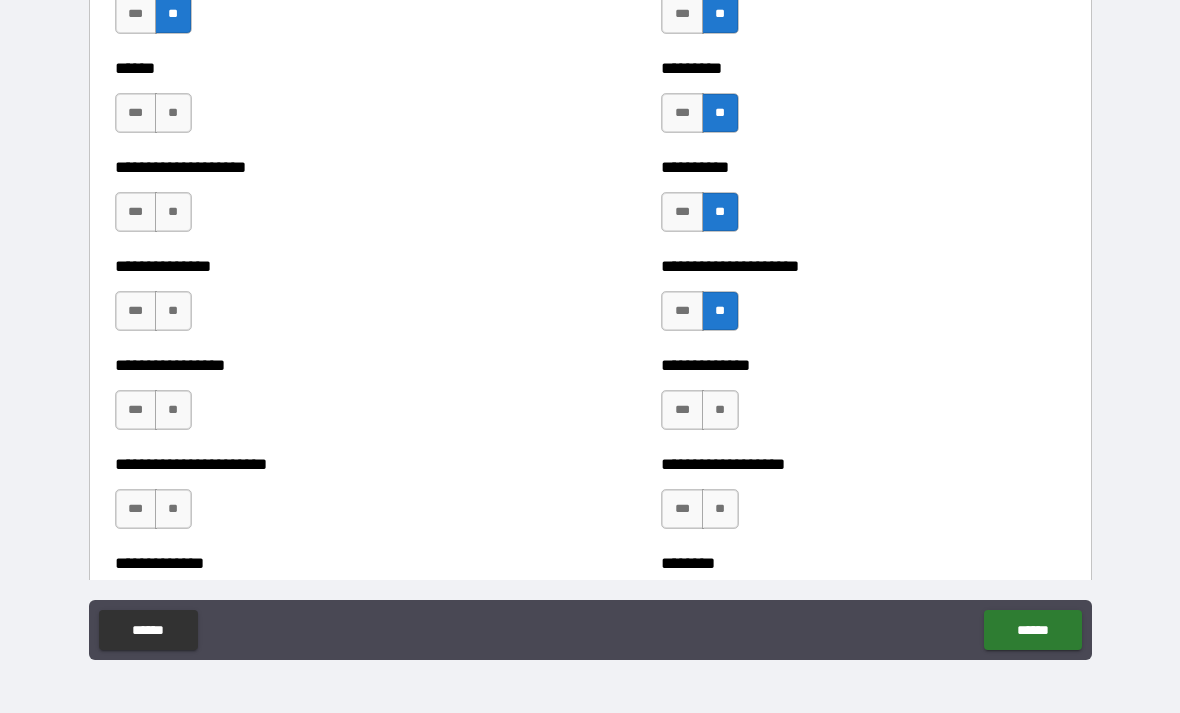 click on "**" at bounding box center (720, 410) 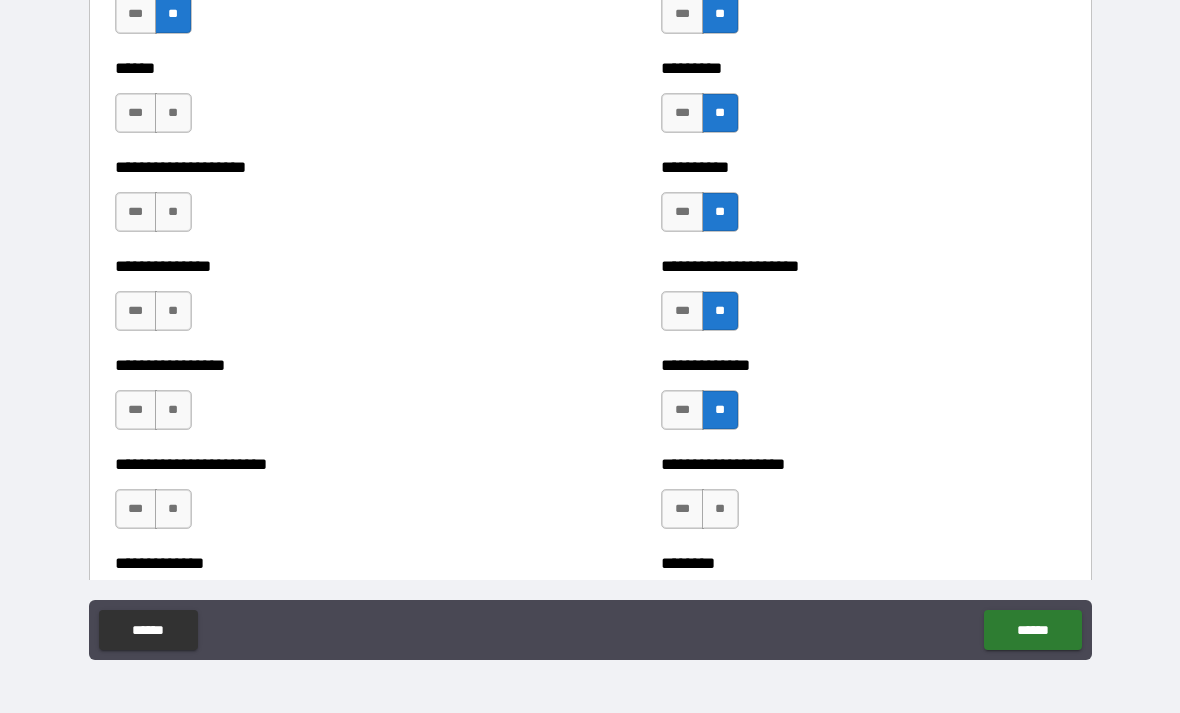 click on "**" at bounding box center (720, 509) 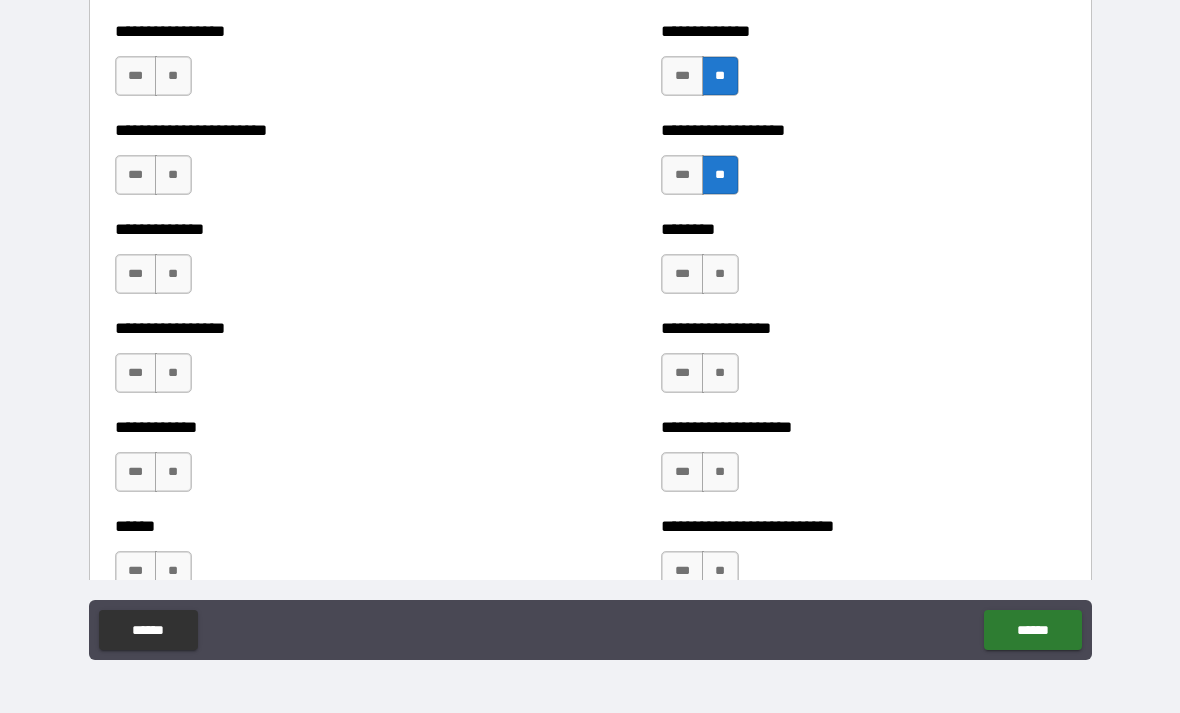 scroll, scrollTop: 3482, scrollLeft: 0, axis: vertical 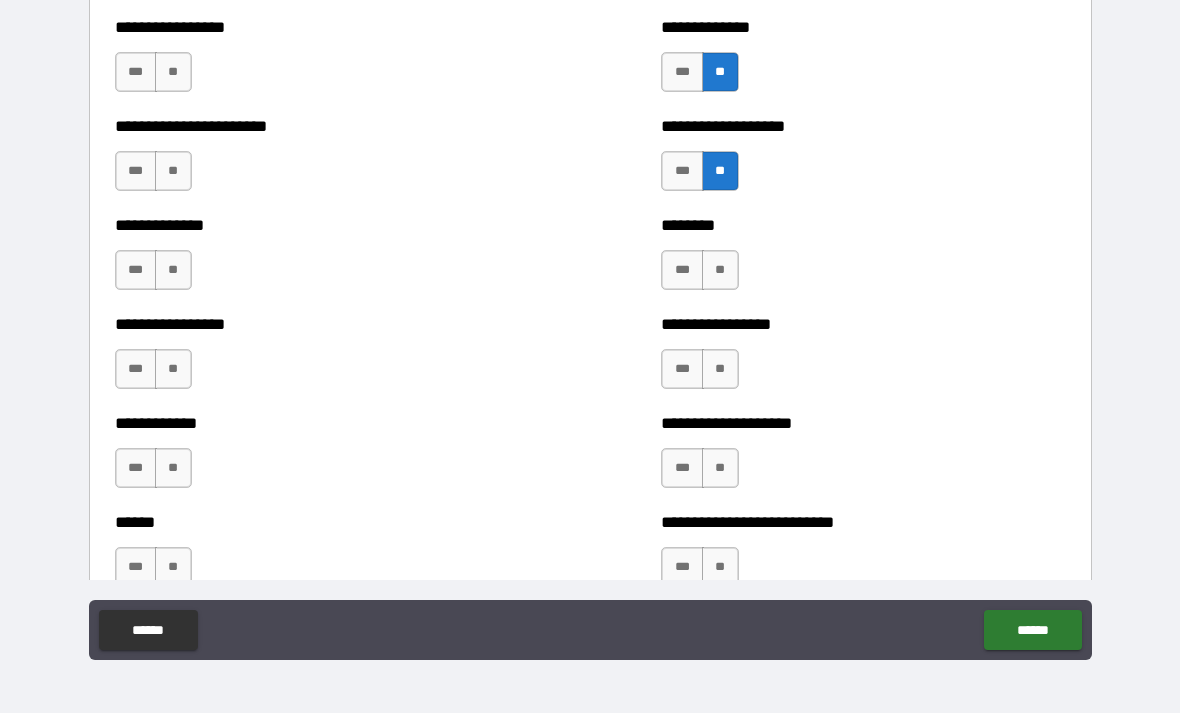 click on "**" at bounding box center (720, 270) 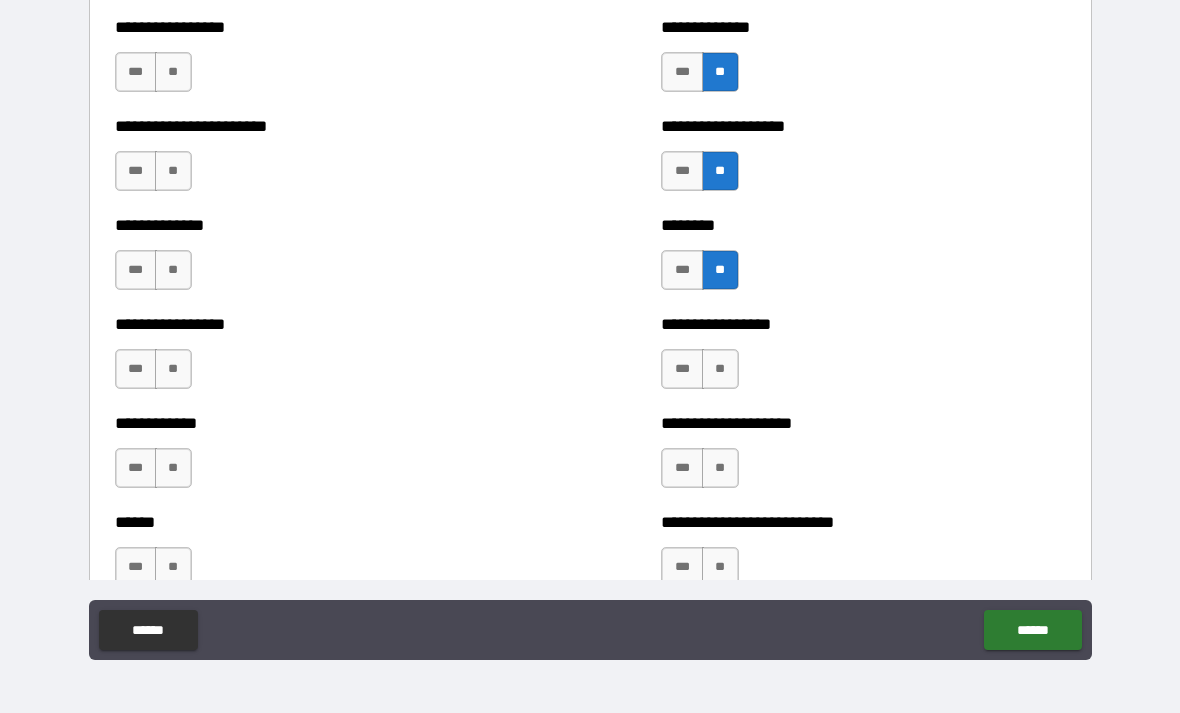 click on "**" at bounding box center (720, 369) 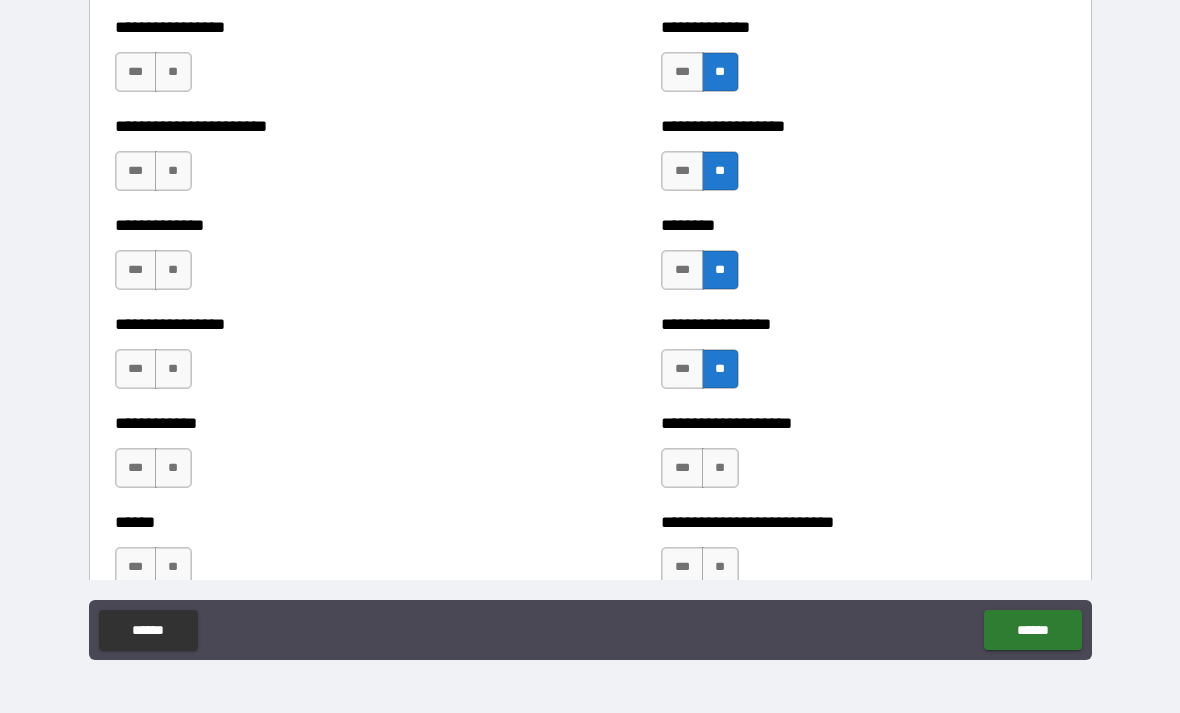 click on "**" at bounding box center [720, 468] 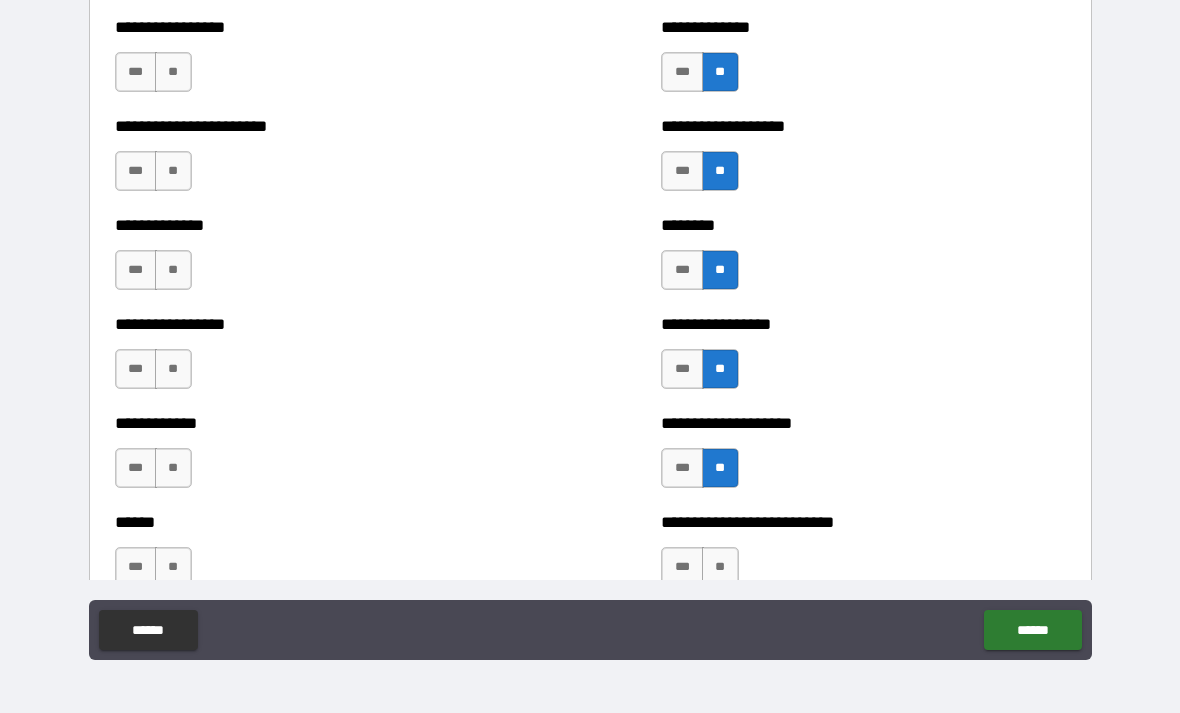 click on "**" at bounding box center (720, 567) 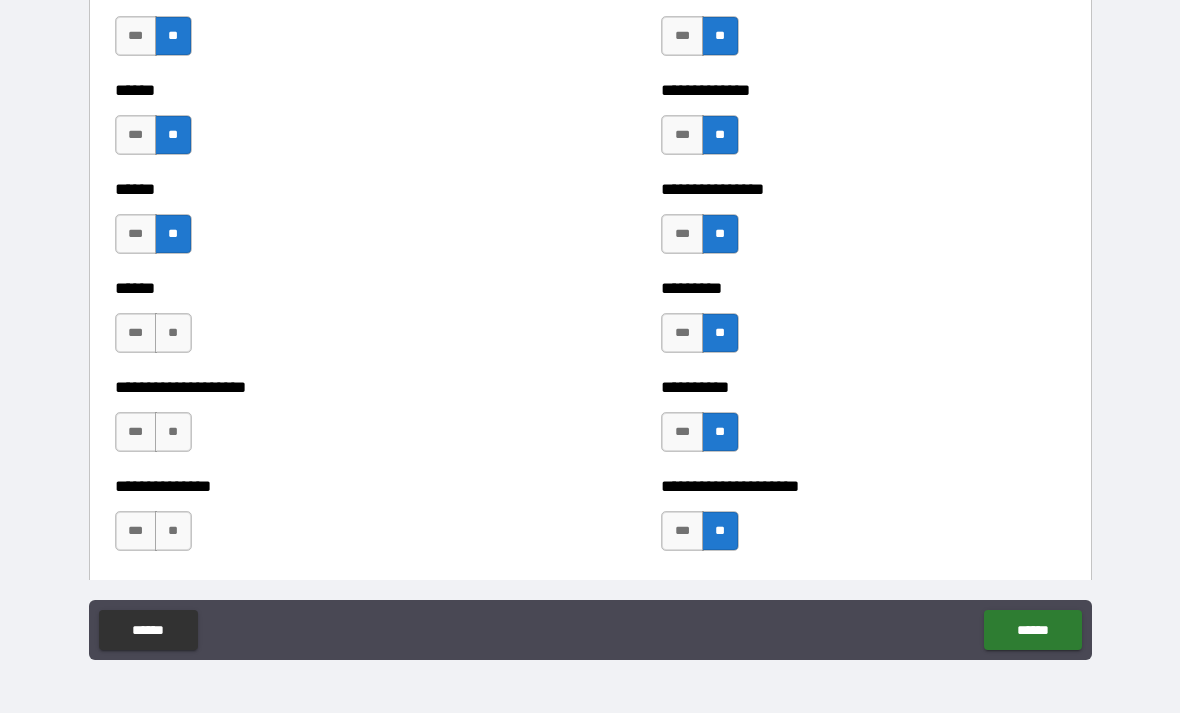 scroll, scrollTop: 2922, scrollLeft: 0, axis: vertical 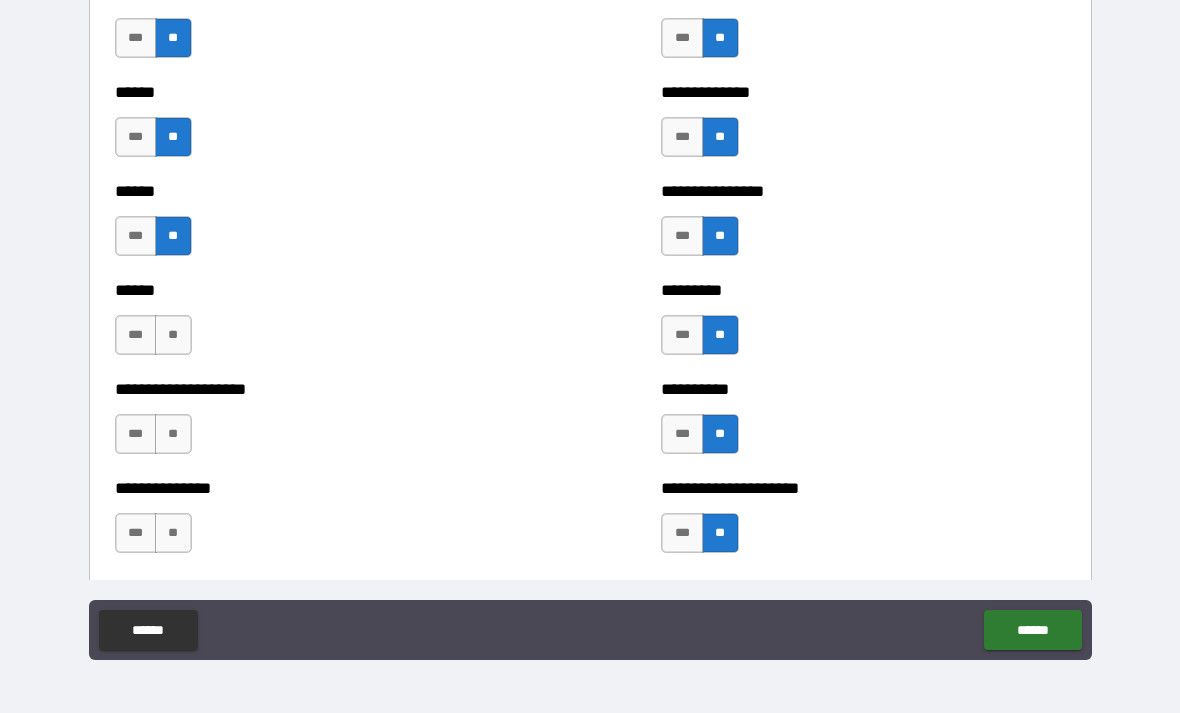 click on "***" at bounding box center (136, 335) 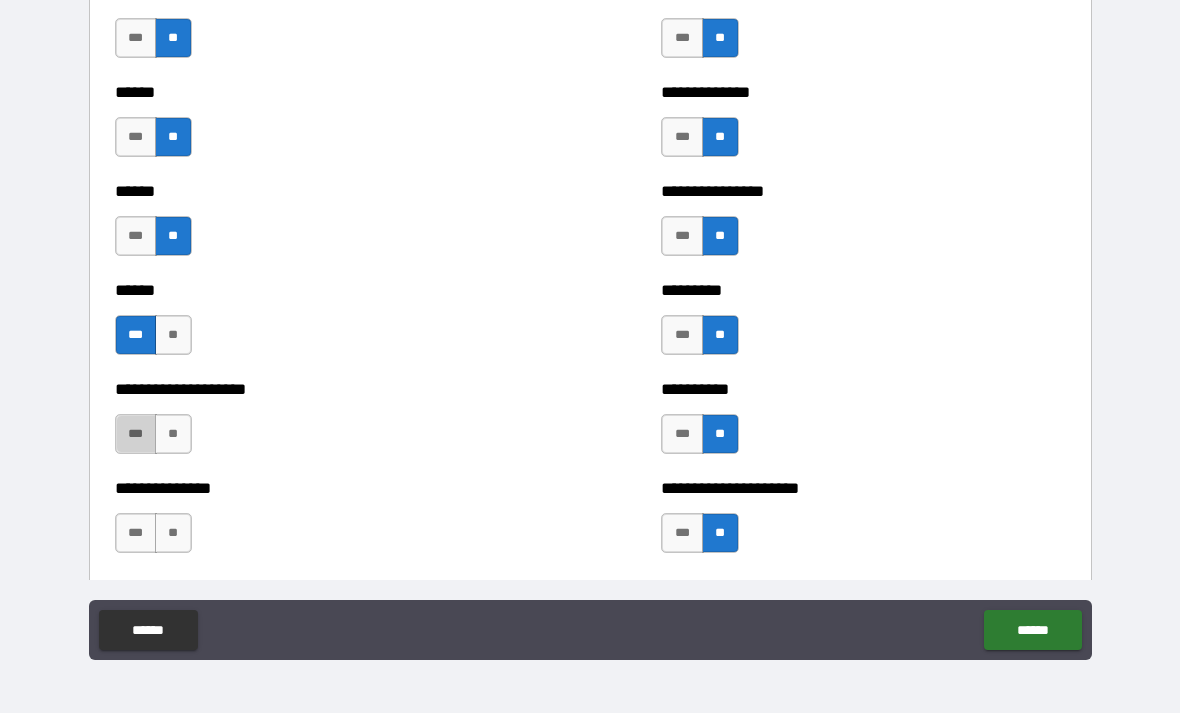 click on "***" at bounding box center [136, 434] 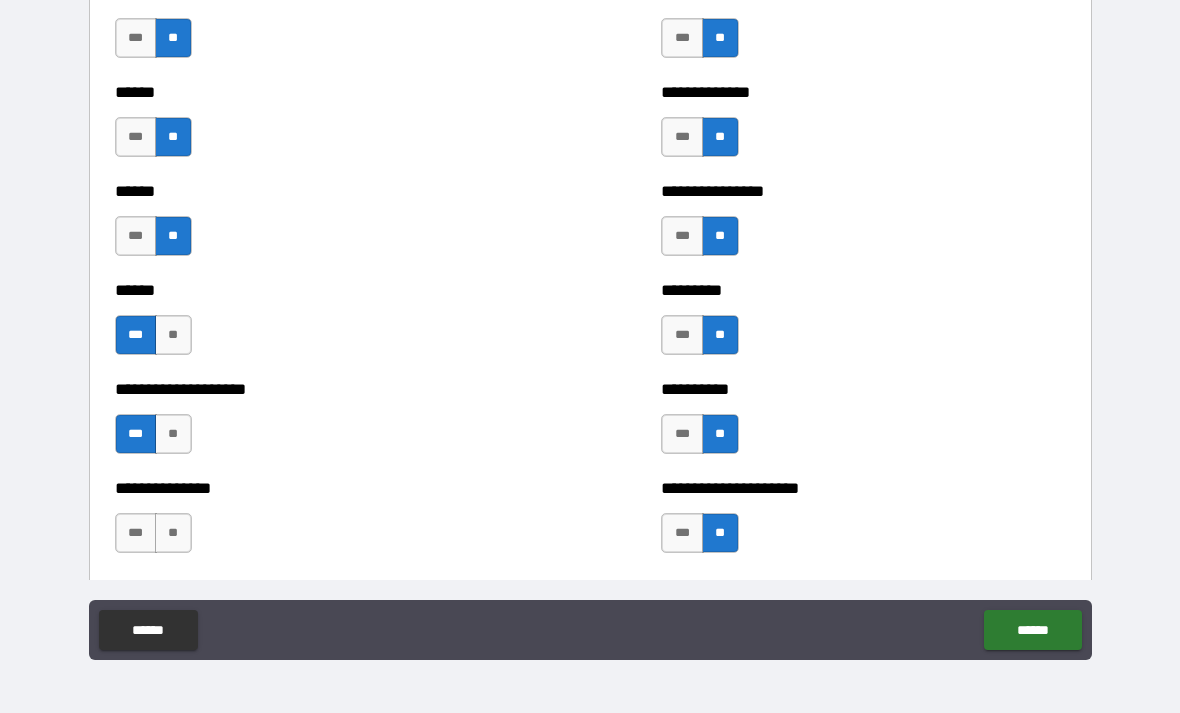 click on "**" at bounding box center (173, 533) 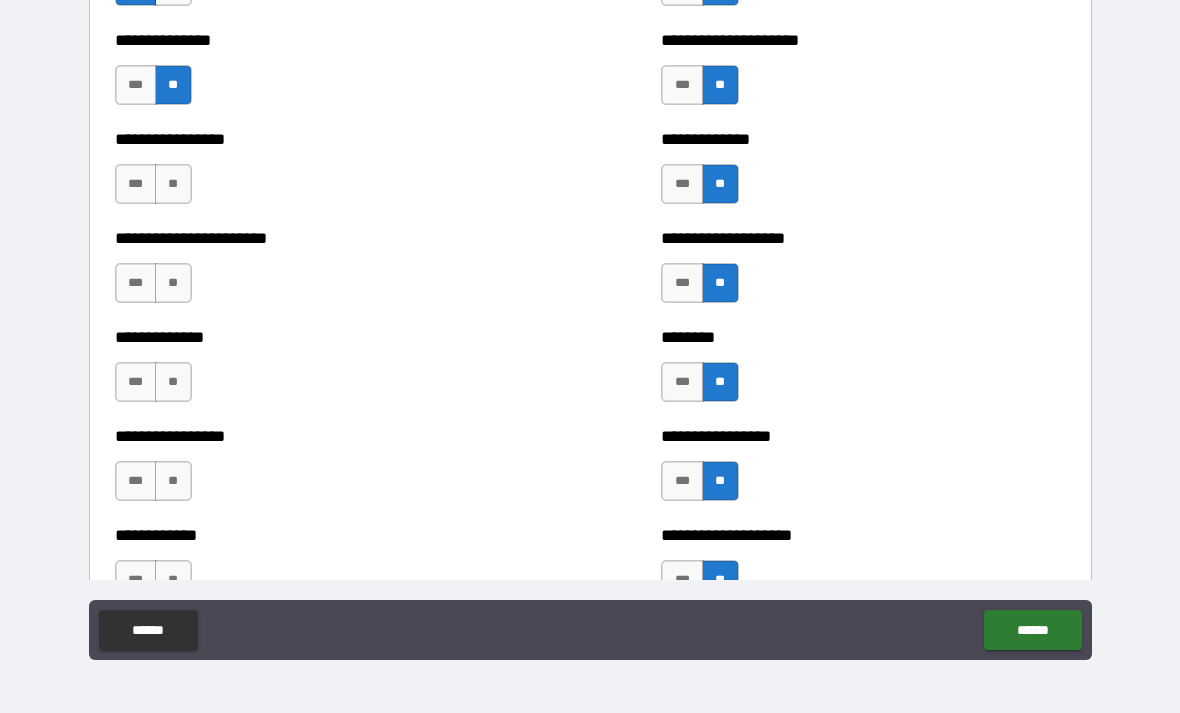 scroll, scrollTop: 3371, scrollLeft: 0, axis: vertical 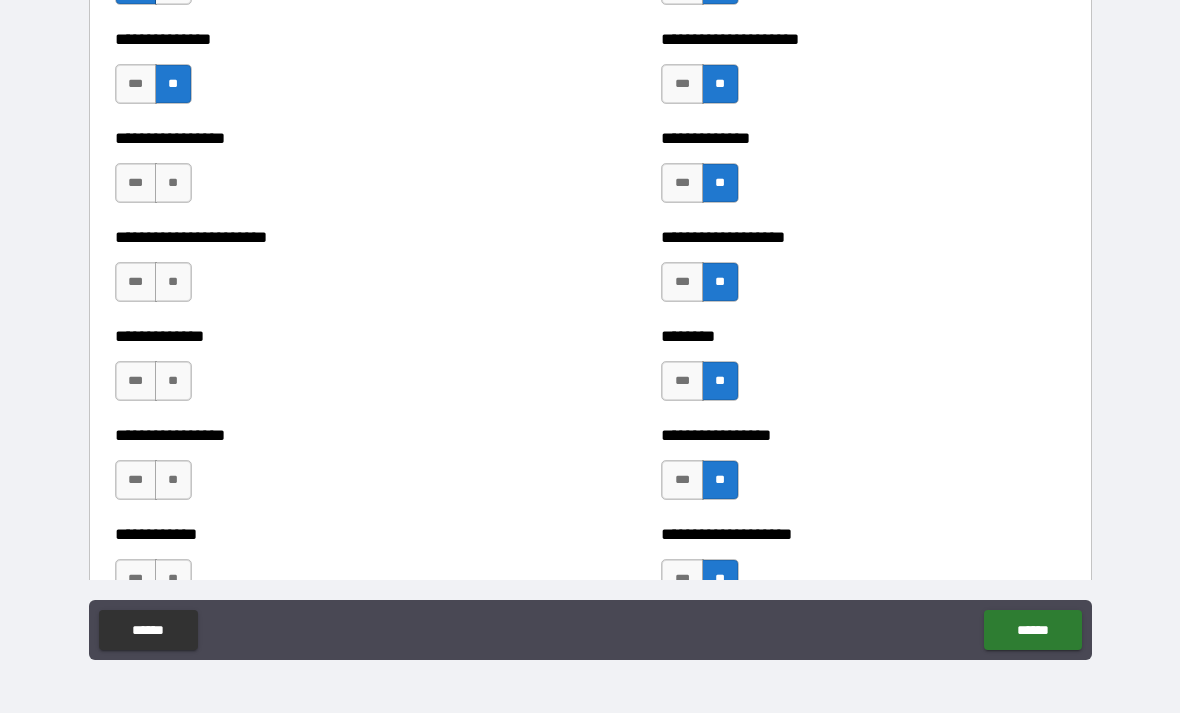 click on "**" at bounding box center (173, 183) 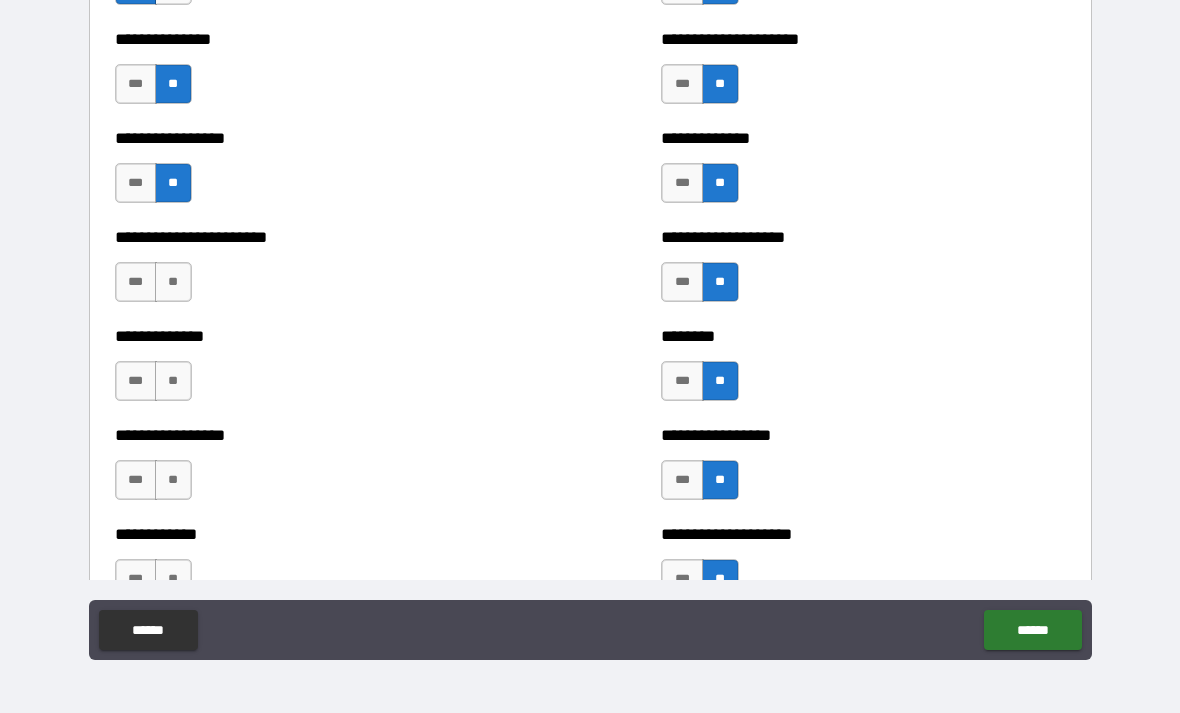 click on "**" at bounding box center (173, 381) 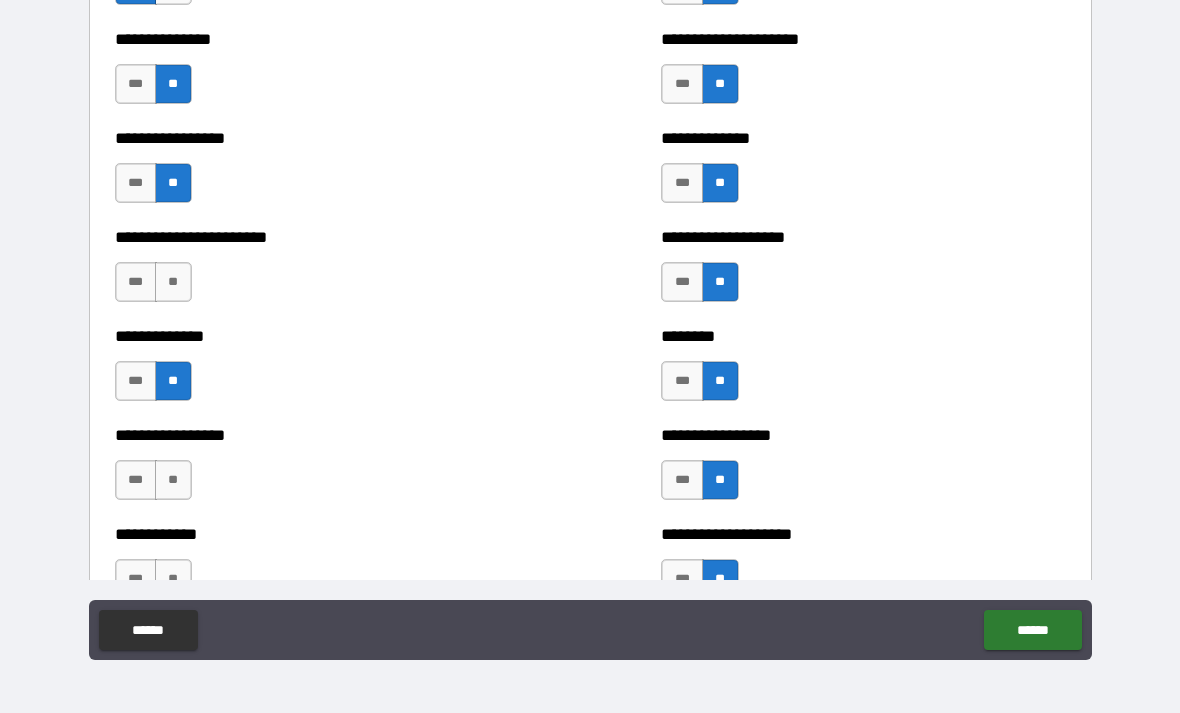 click on "**" at bounding box center (173, 480) 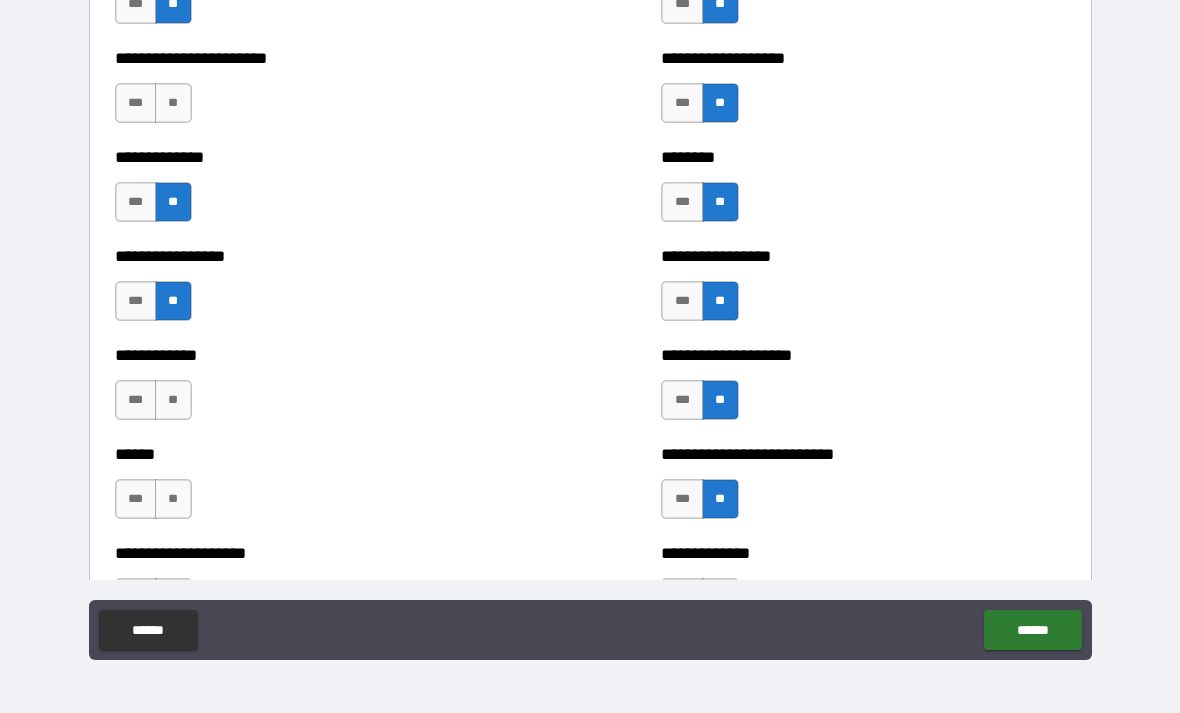 scroll, scrollTop: 3561, scrollLeft: 0, axis: vertical 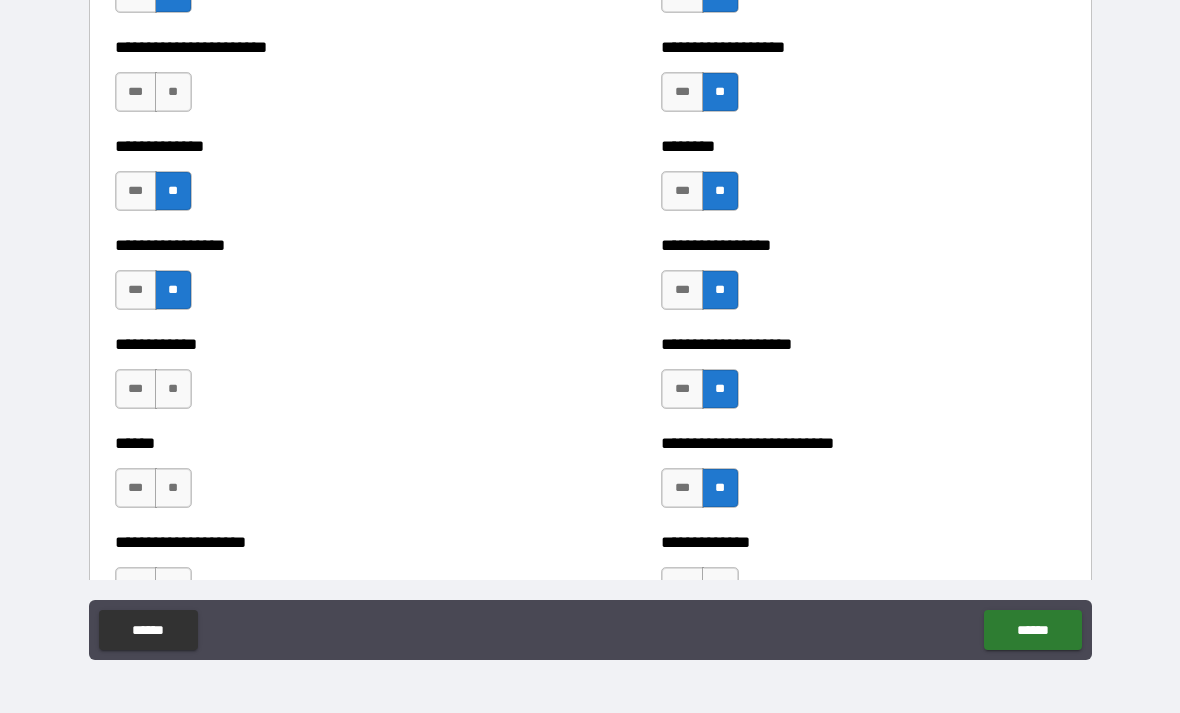 click on "**" at bounding box center [173, 389] 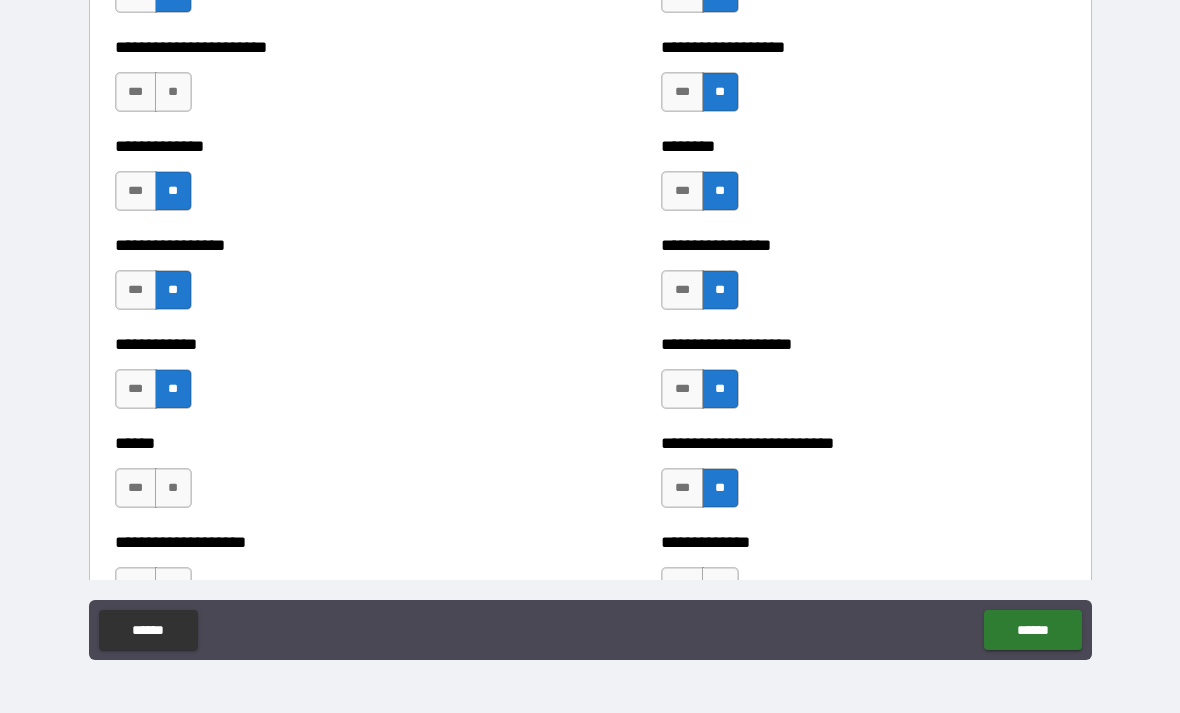 click on "**" at bounding box center (173, 488) 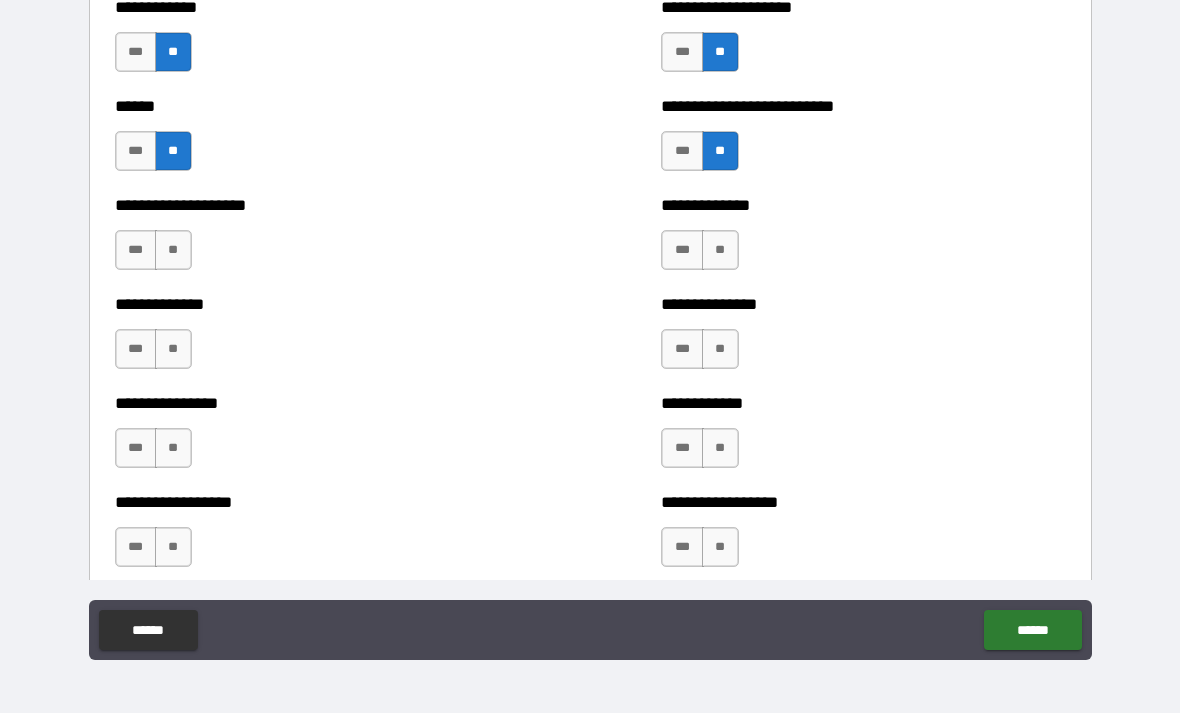 scroll, scrollTop: 3898, scrollLeft: 0, axis: vertical 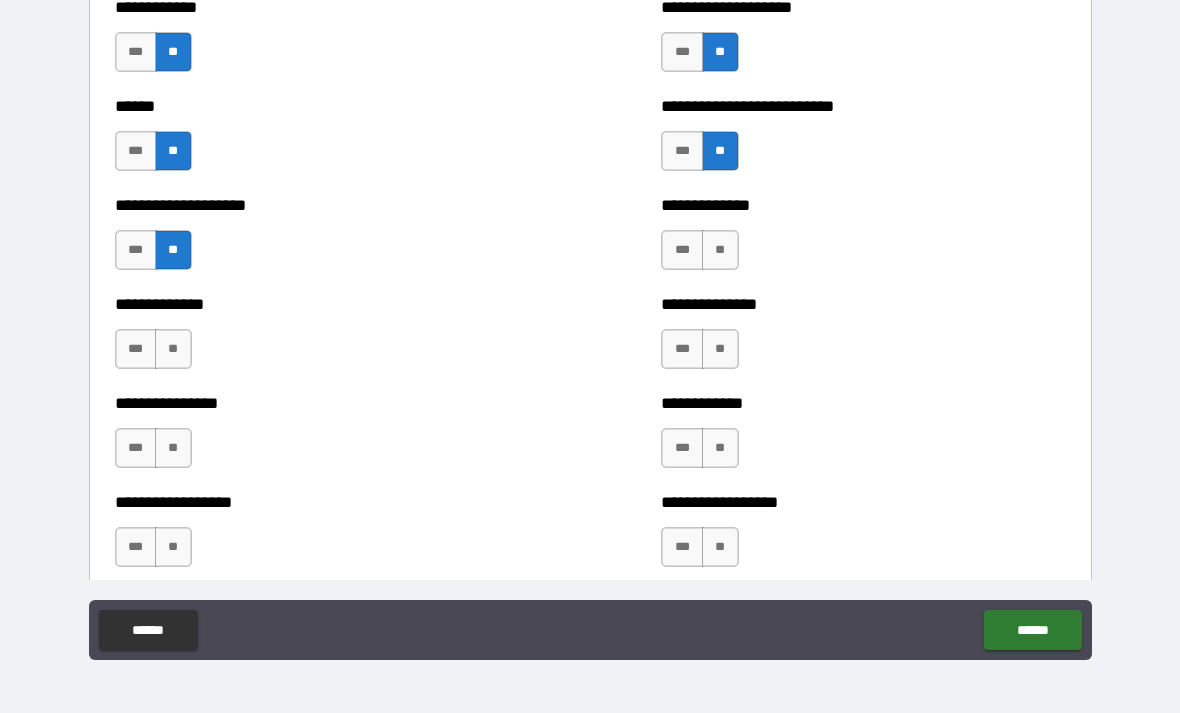 click on "**" at bounding box center [173, 349] 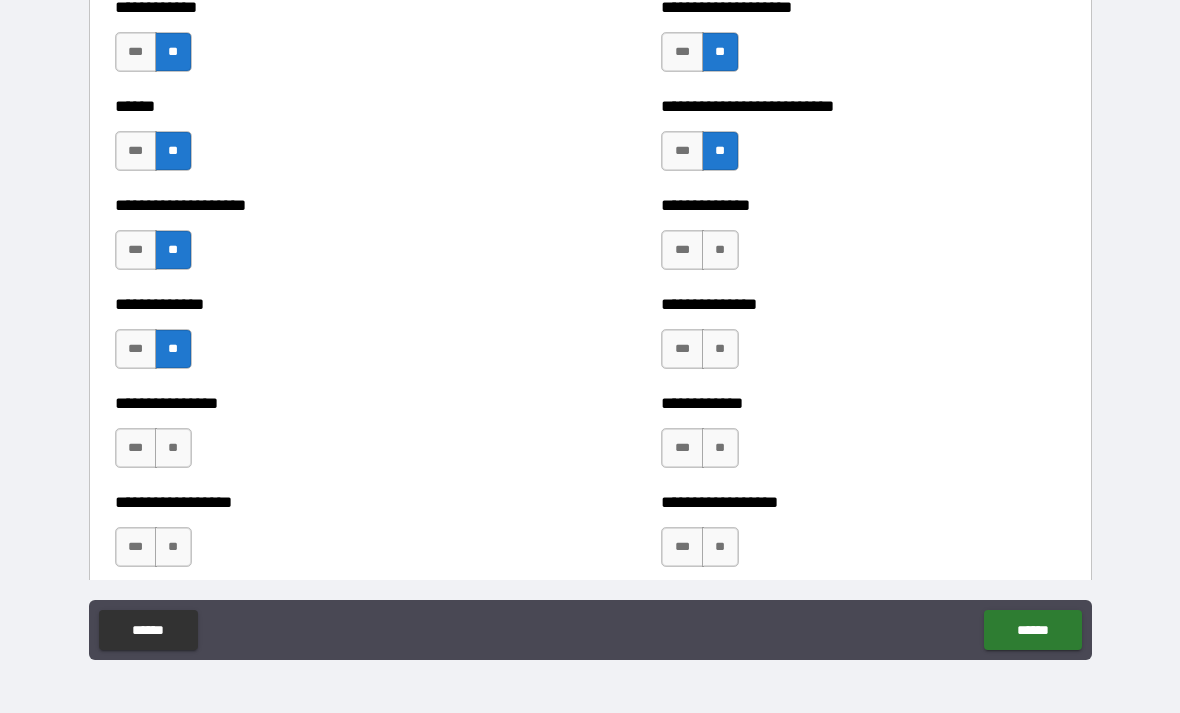 click on "**" at bounding box center (173, 448) 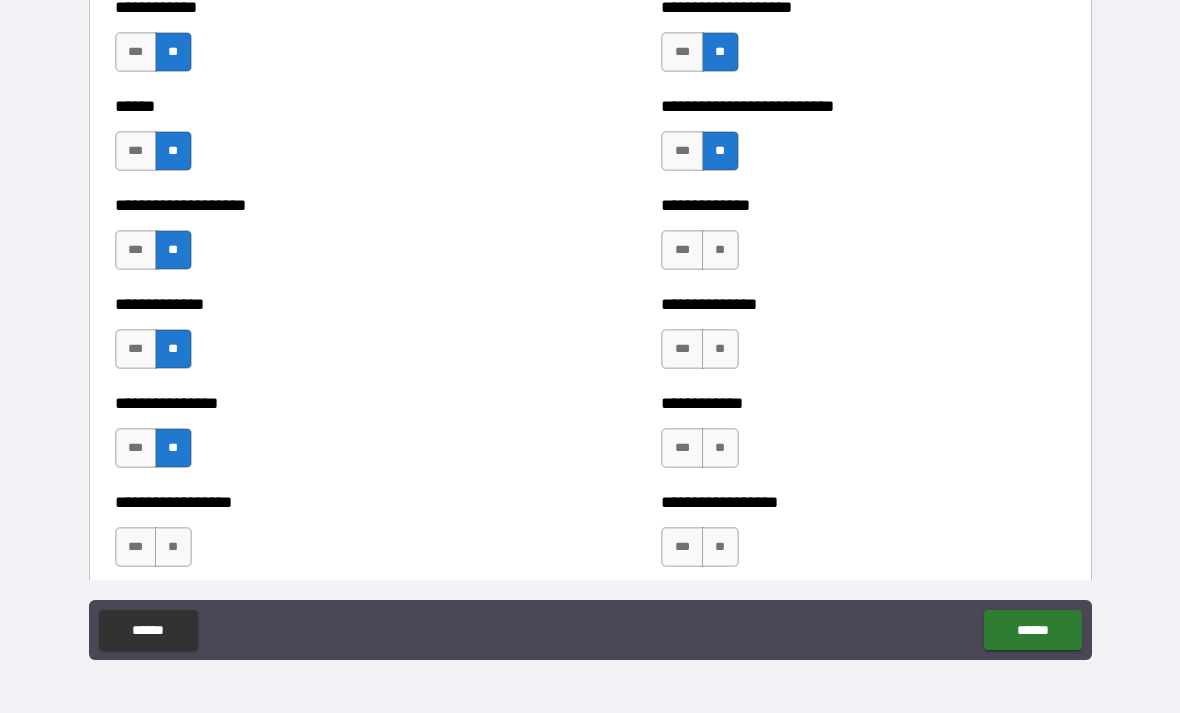 click on "**" at bounding box center (173, 547) 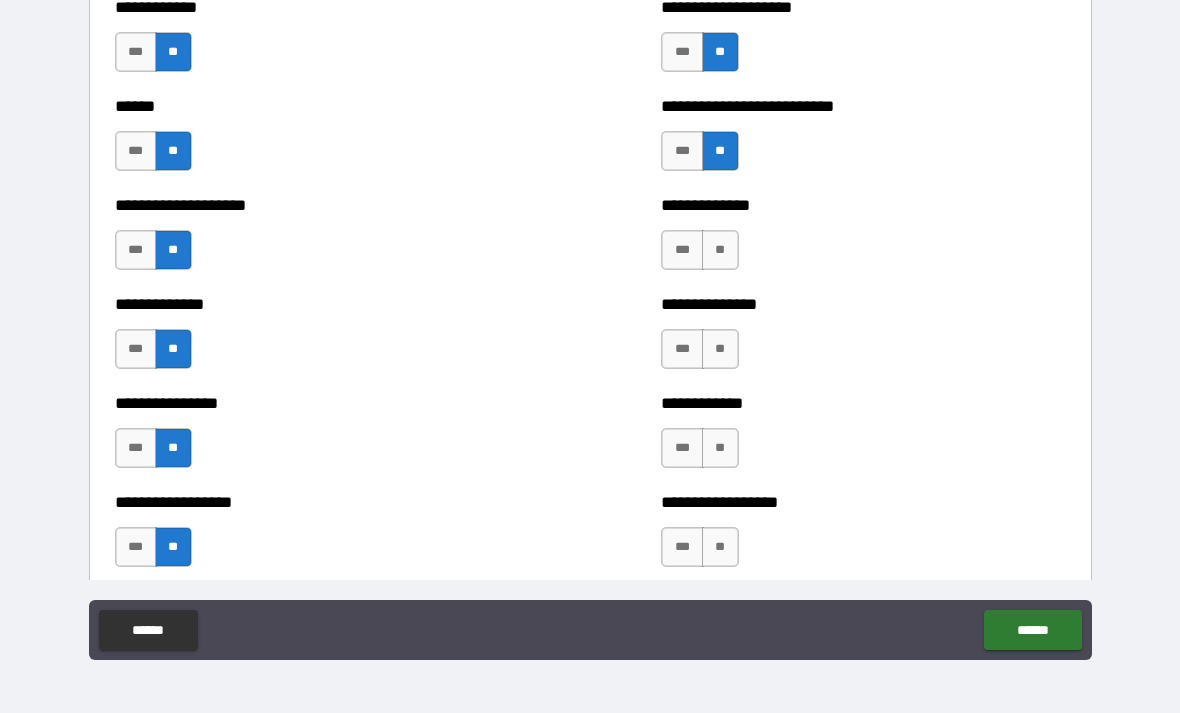 click on "**" at bounding box center [720, 250] 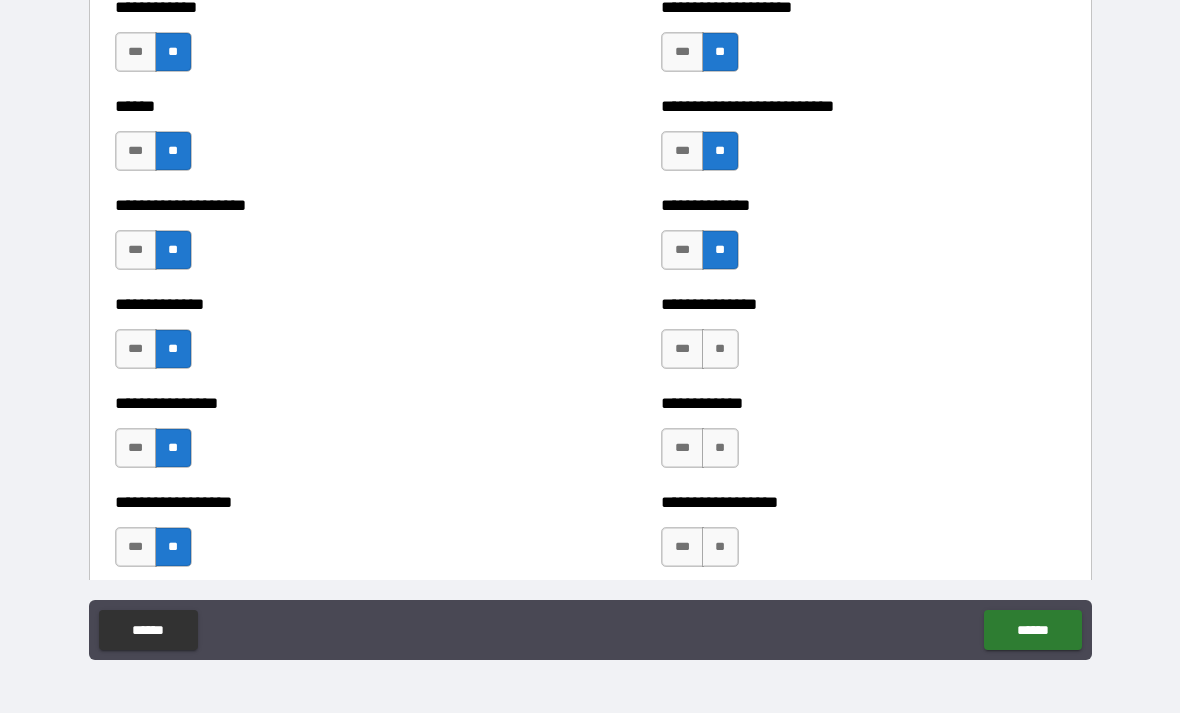 click on "**" at bounding box center (720, 349) 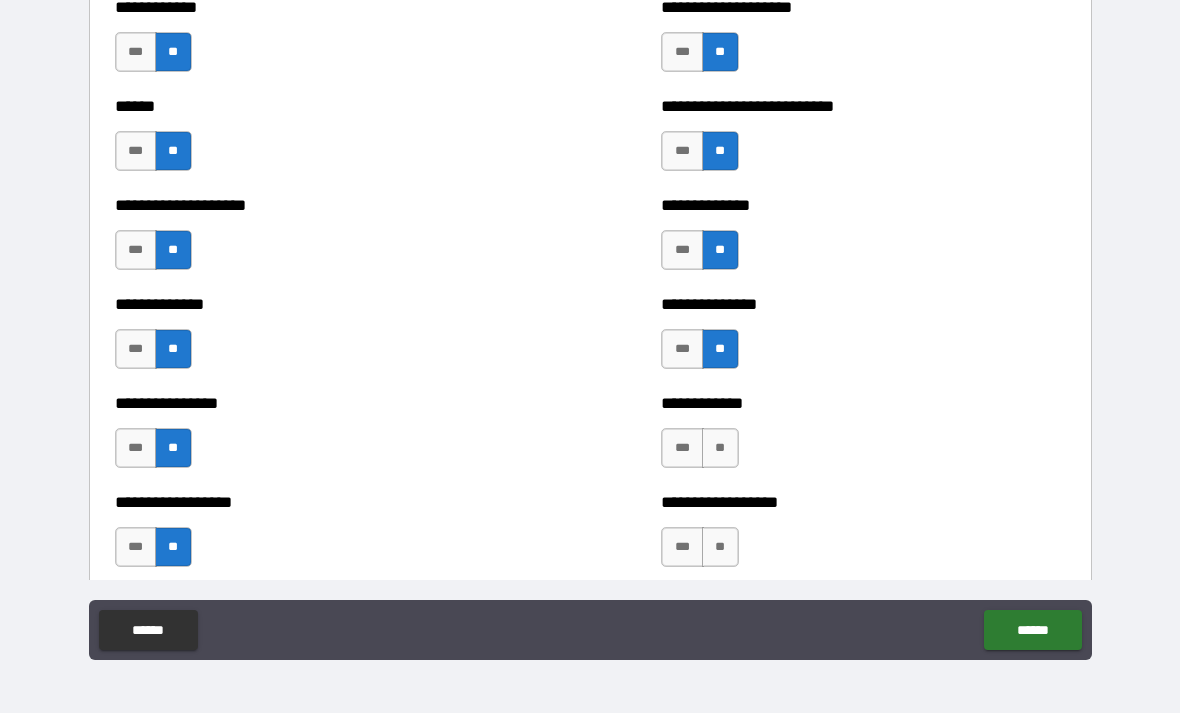 click on "**********" at bounding box center [863, 438] 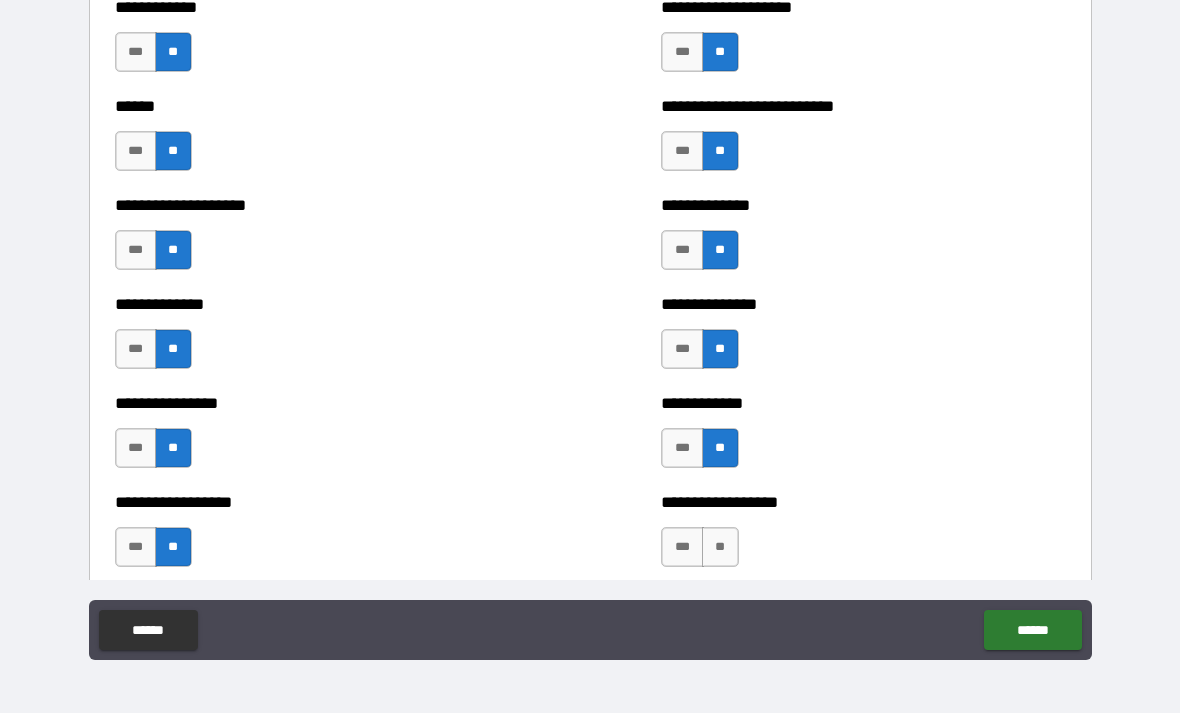 click on "**" at bounding box center [720, 547] 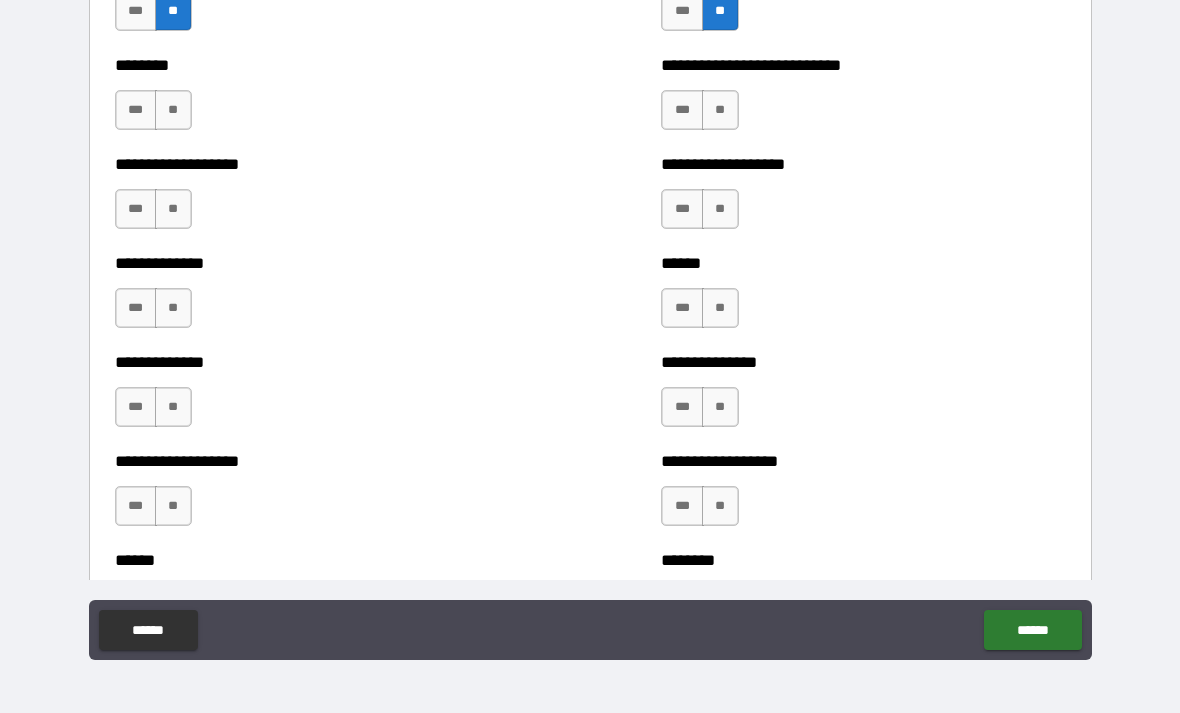 scroll, scrollTop: 4435, scrollLeft: 0, axis: vertical 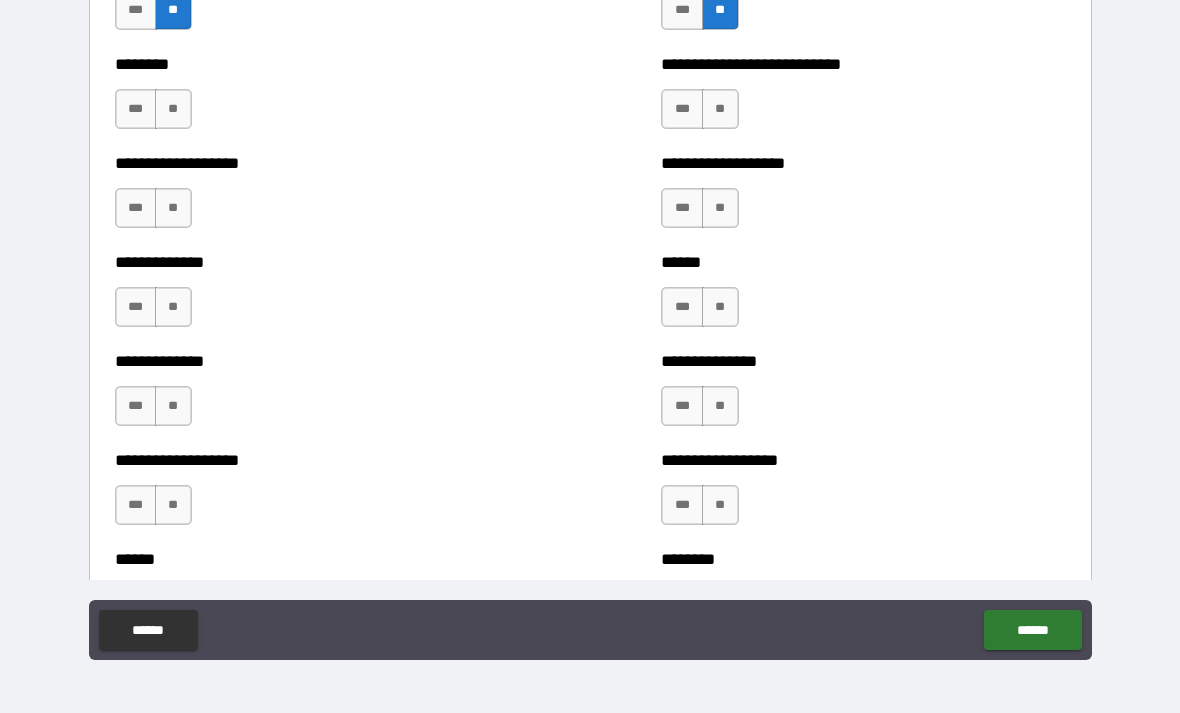 click on "**" at bounding box center (173, 109) 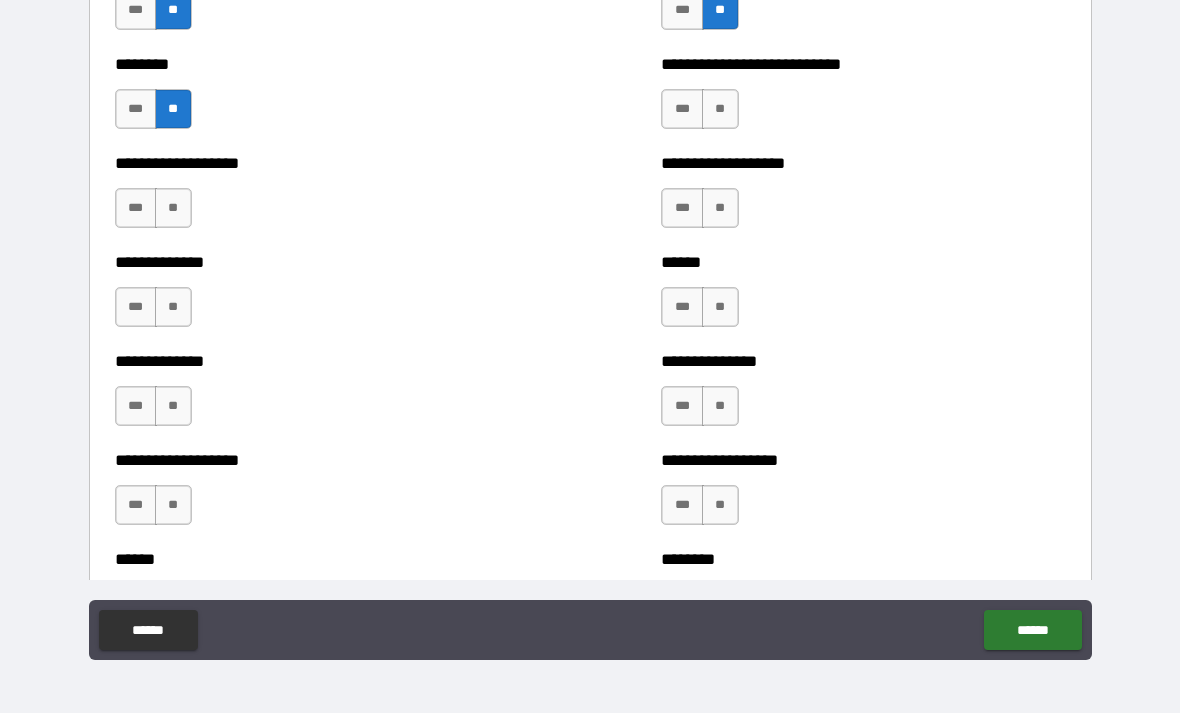 click on "**" at bounding box center [173, 208] 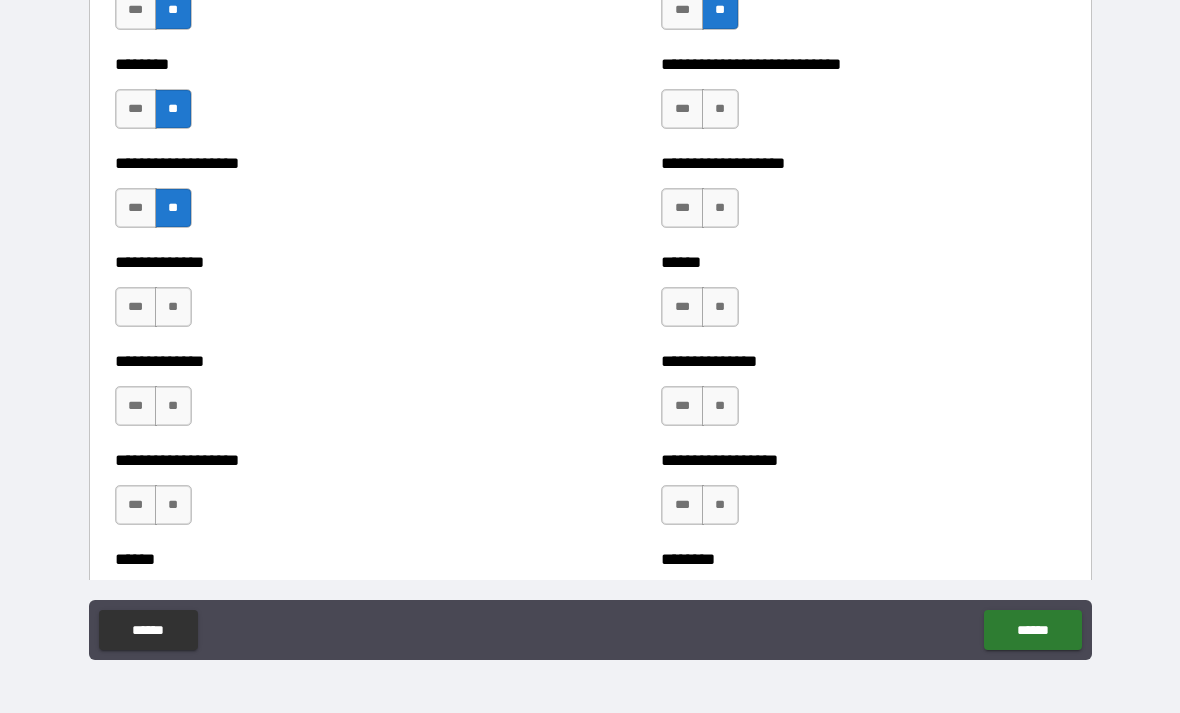 click on "**" at bounding box center (173, 307) 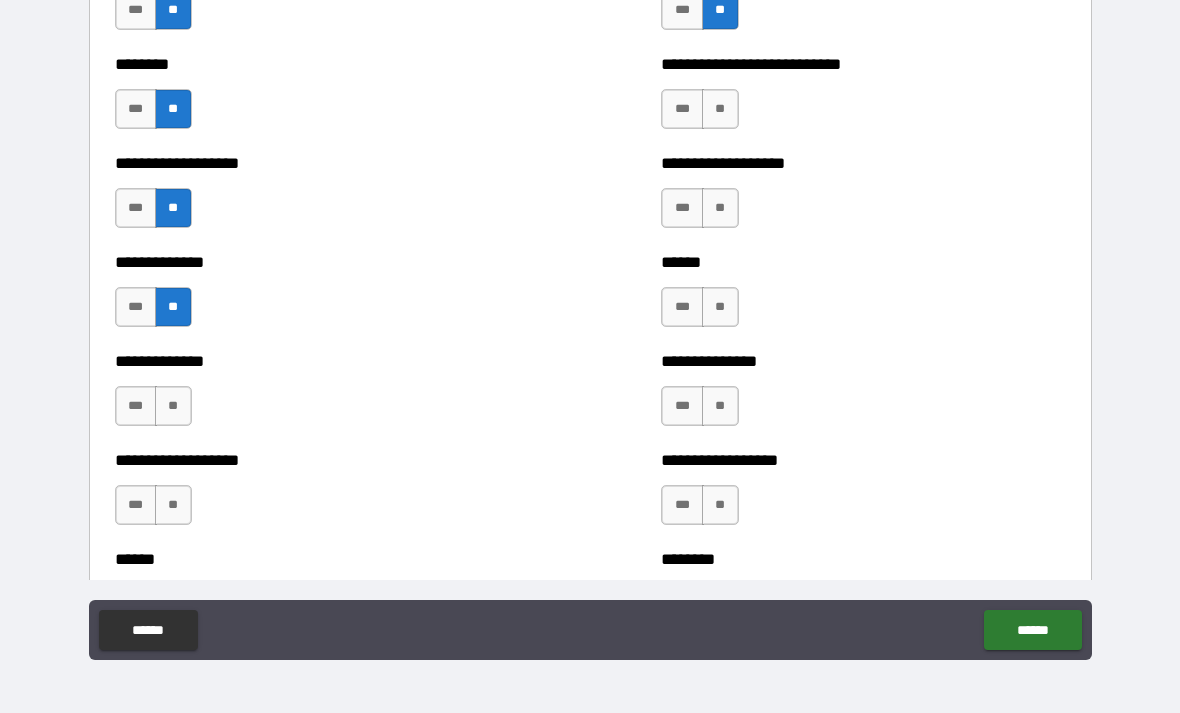 click on "**" at bounding box center [173, 406] 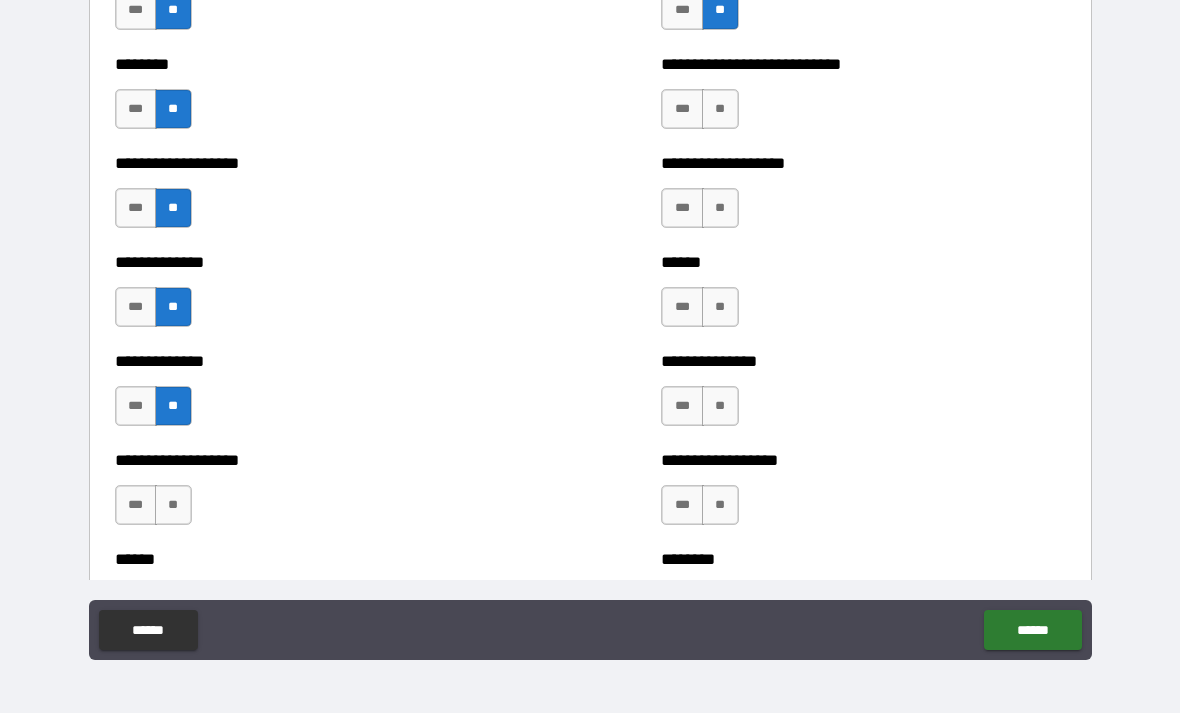 click on "**" at bounding box center [173, 505] 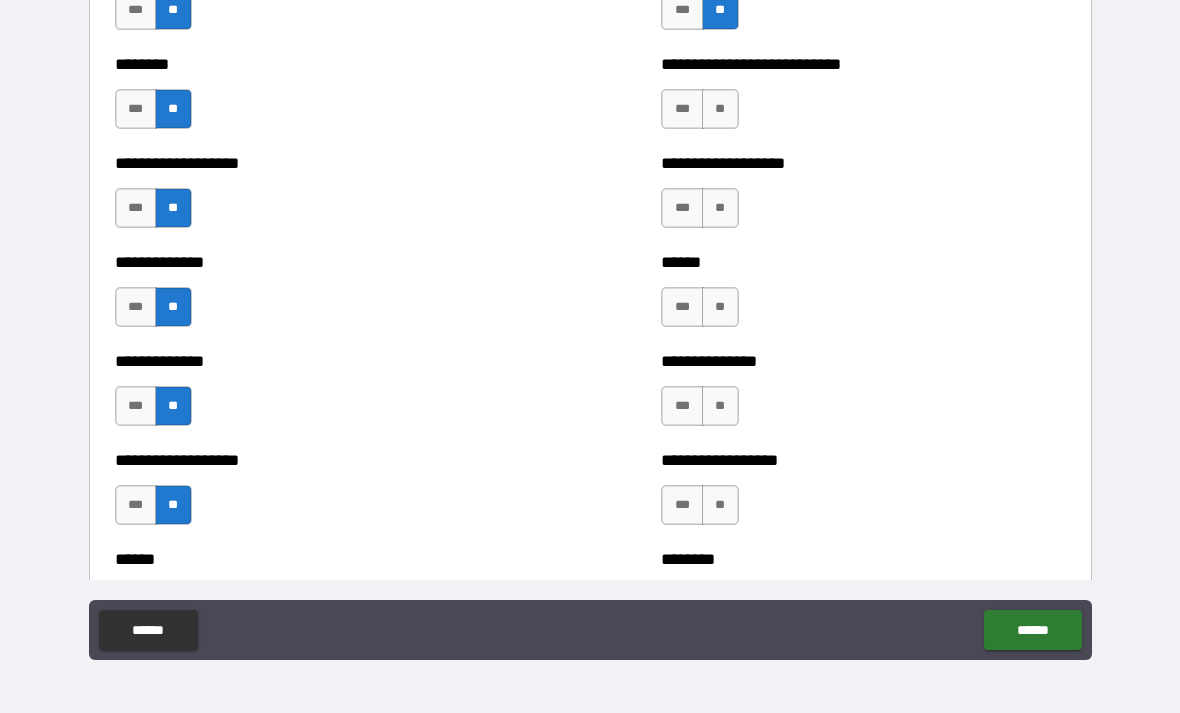 click on "**" at bounding box center [720, 109] 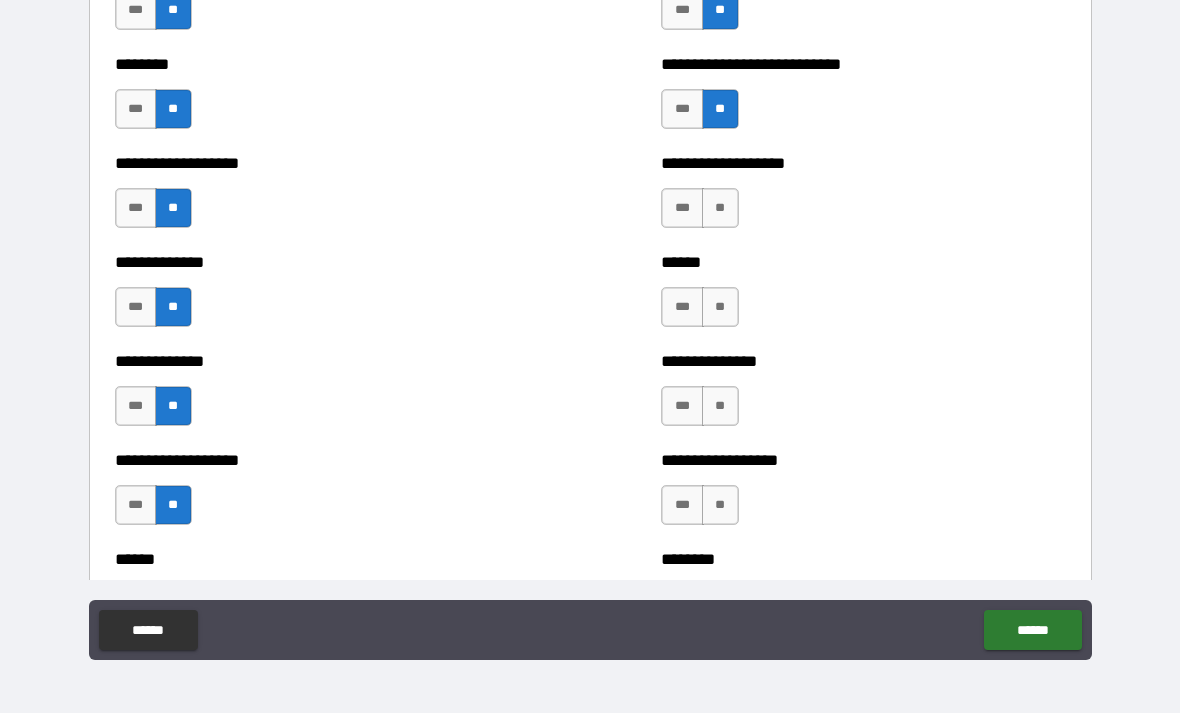click on "**" at bounding box center [720, 208] 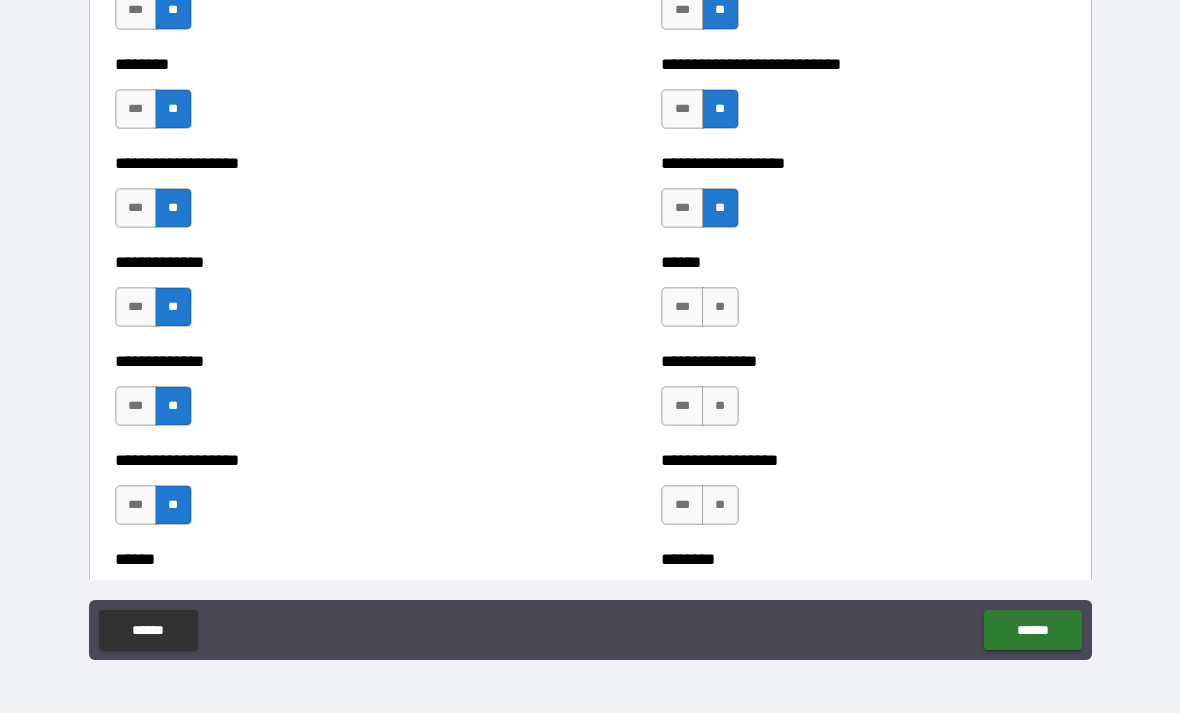 click on "***" at bounding box center [682, 307] 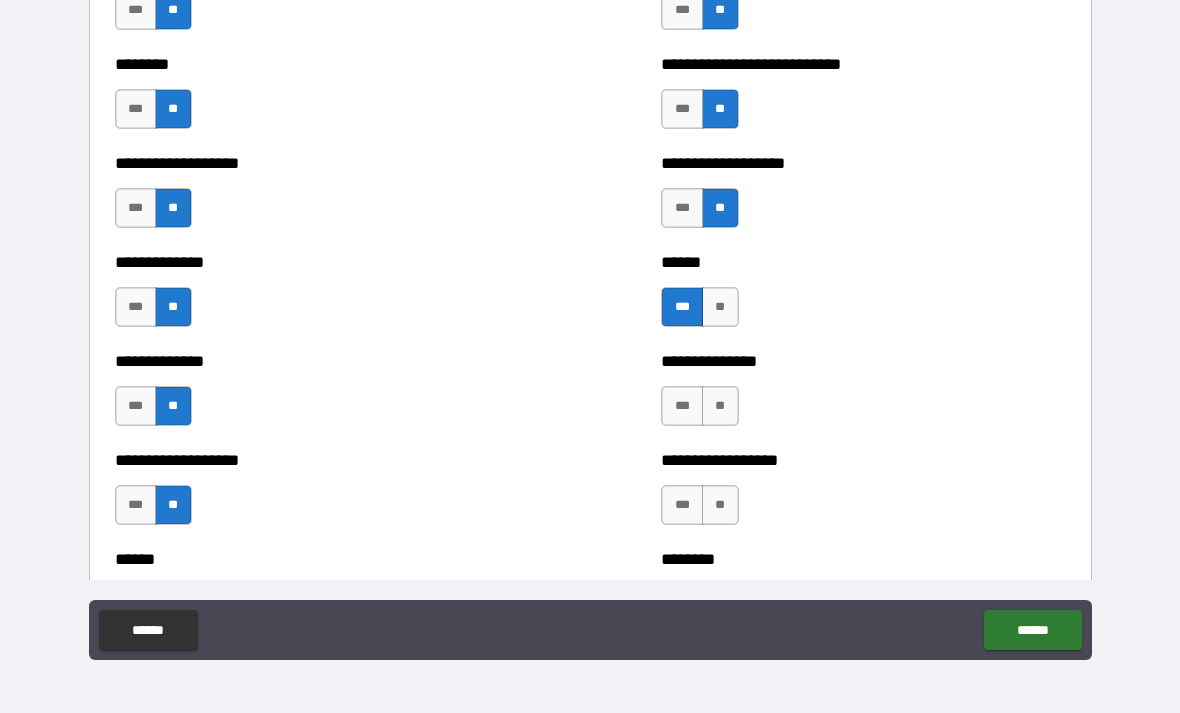 click on "**" at bounding box center (720, 406) 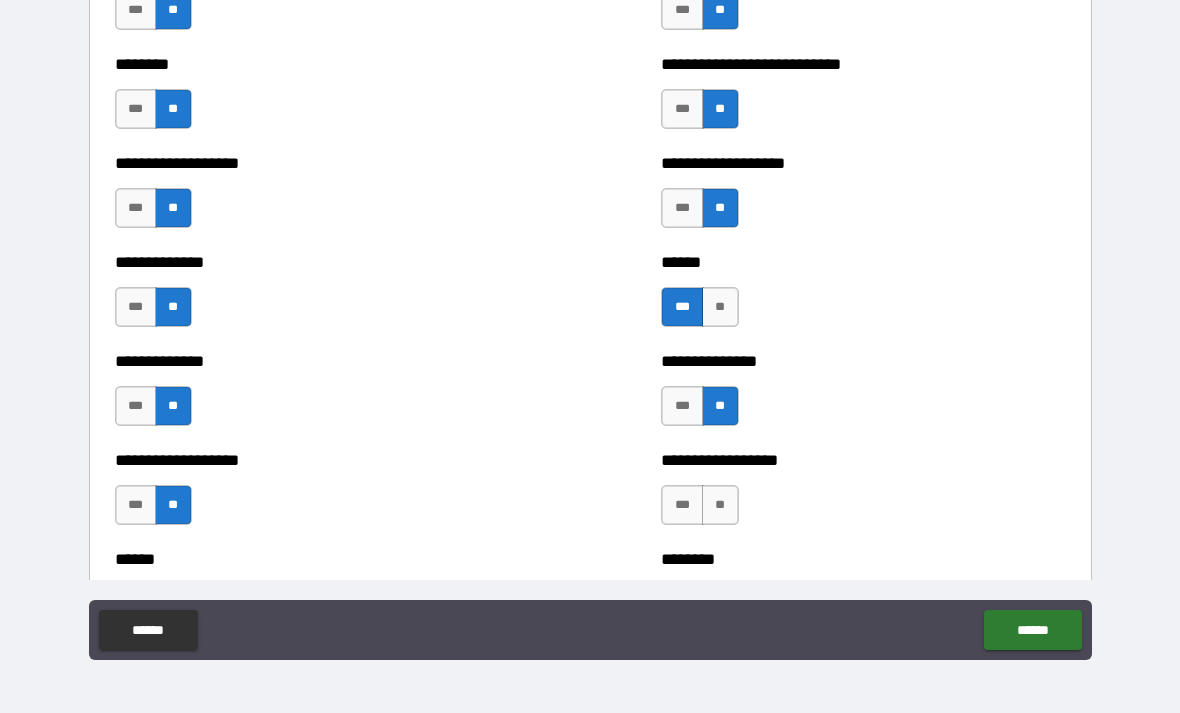 click on "**" at bounding box center [720, 505] 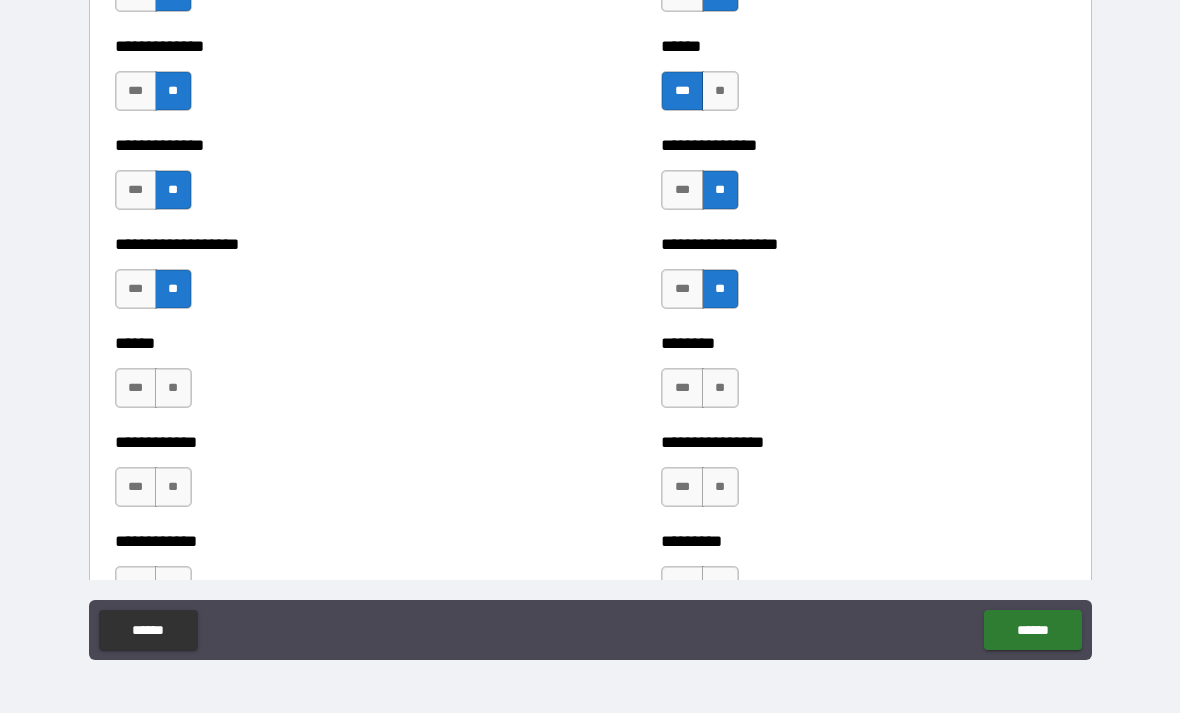 scroll, scrollTop: 4689, scrollLeft: 0, axis: vertical 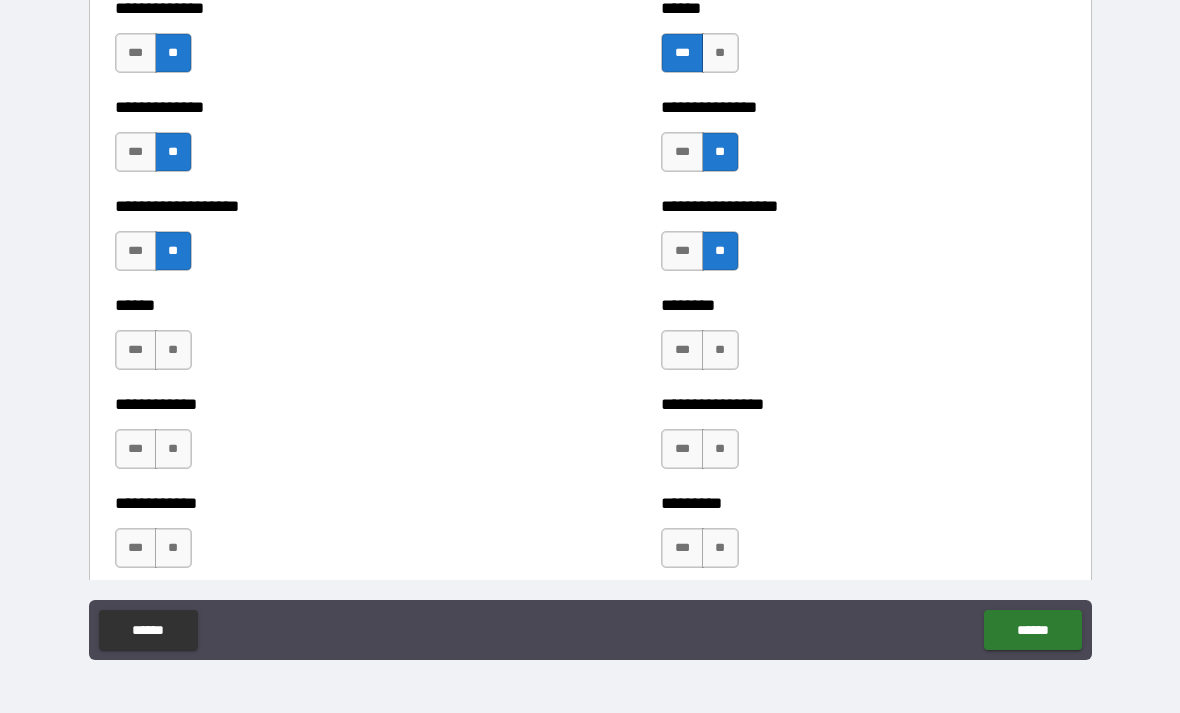click on "**" at bounding box center (173, 350) 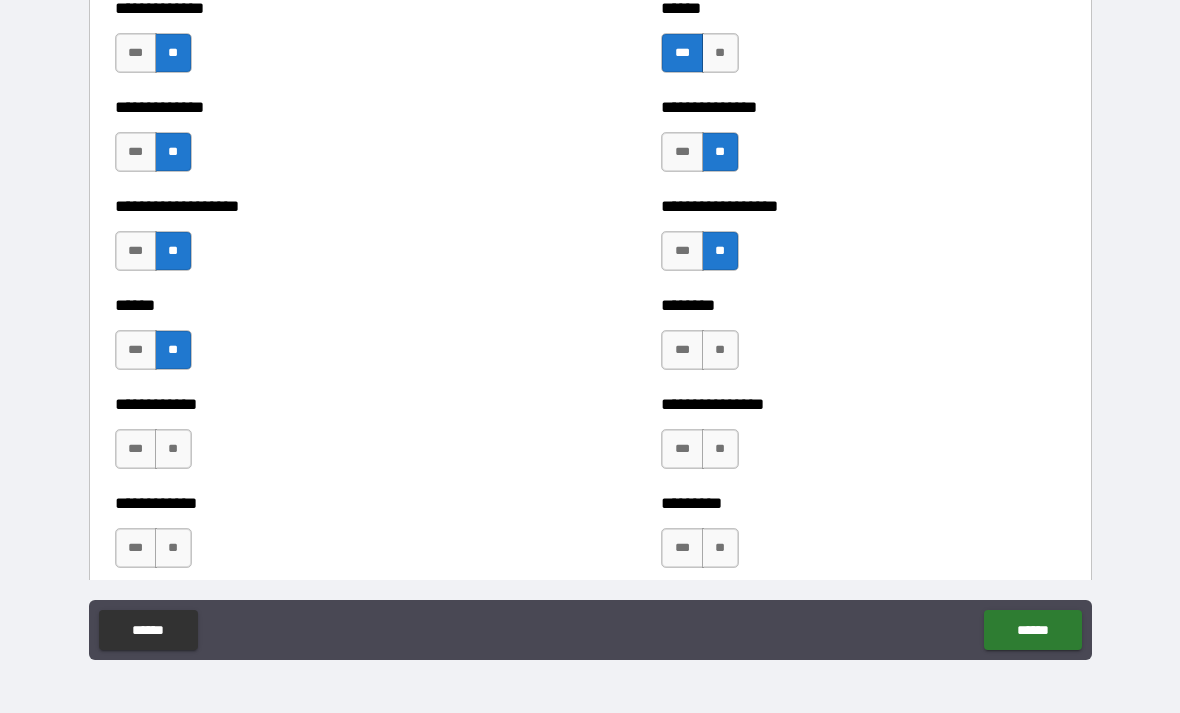 click on "**" at bounding box center [720, 449] 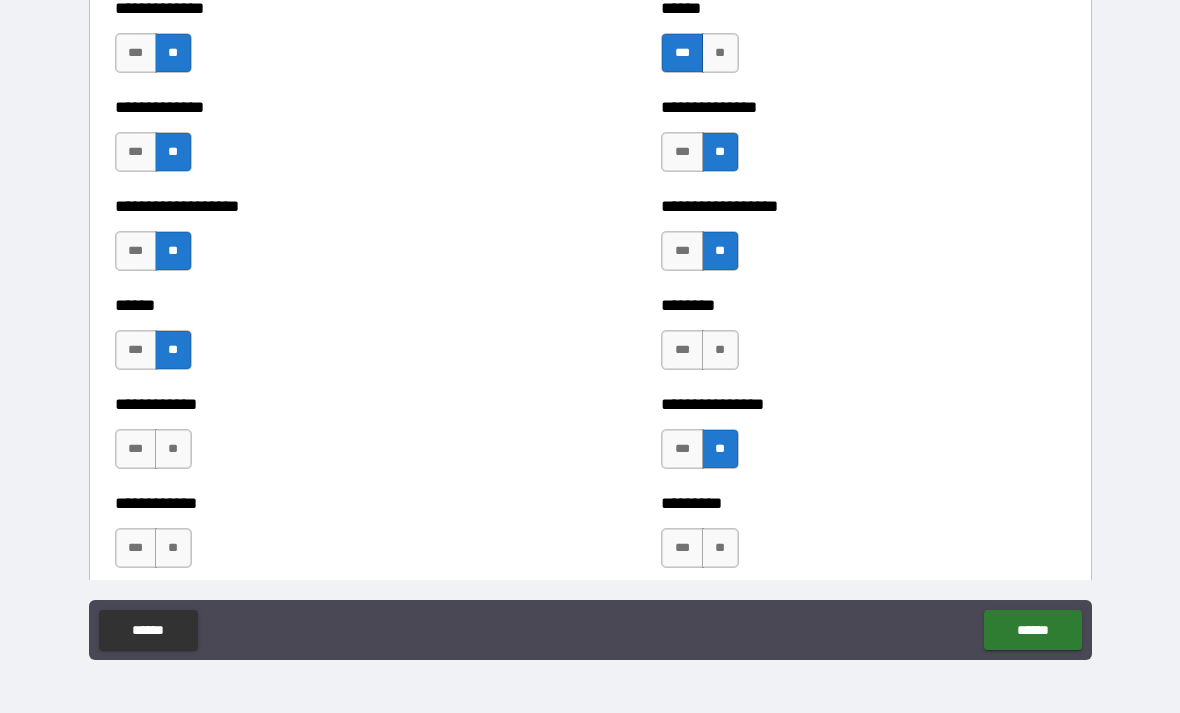 click on "**" at bounding box center (720, 548) 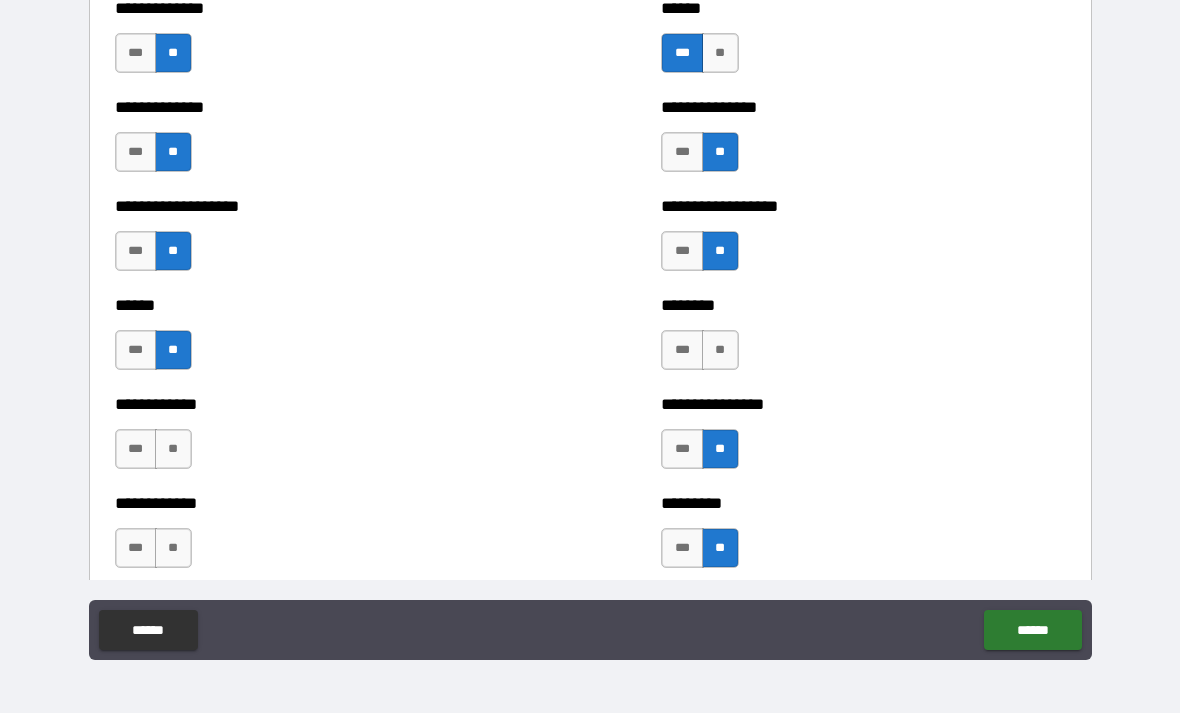 click on "**********" at bounding box center [317, 439] 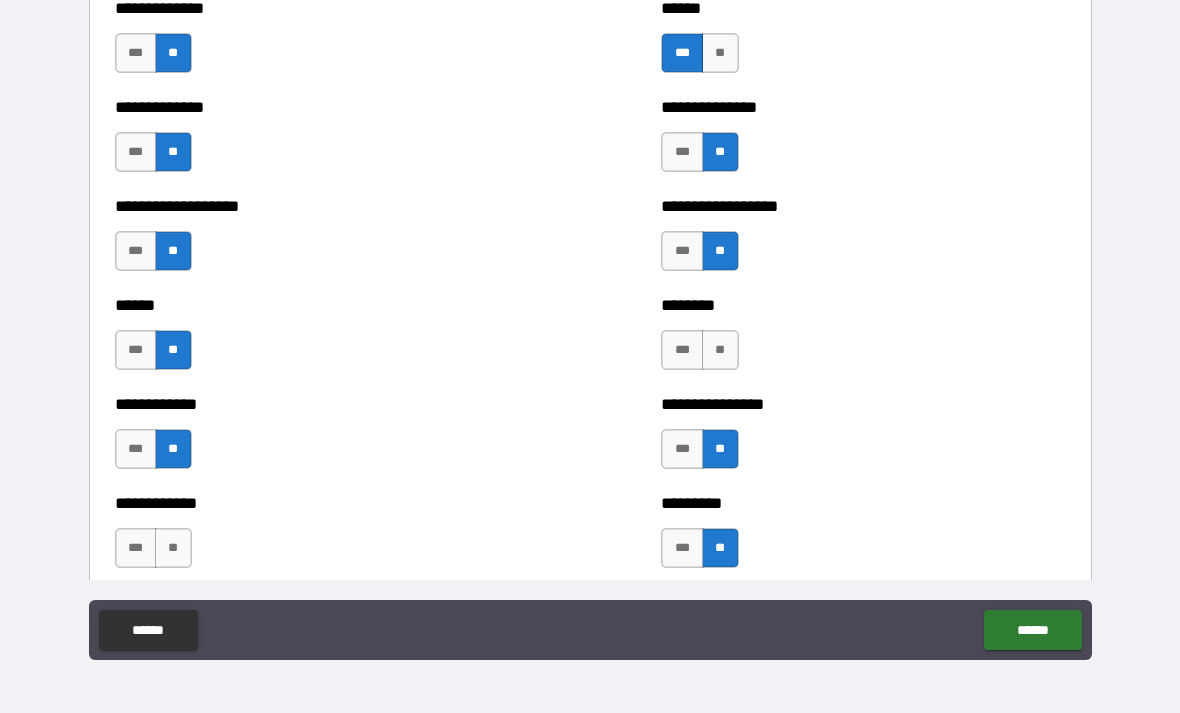 click on "**" at bounding box center [173, 548] 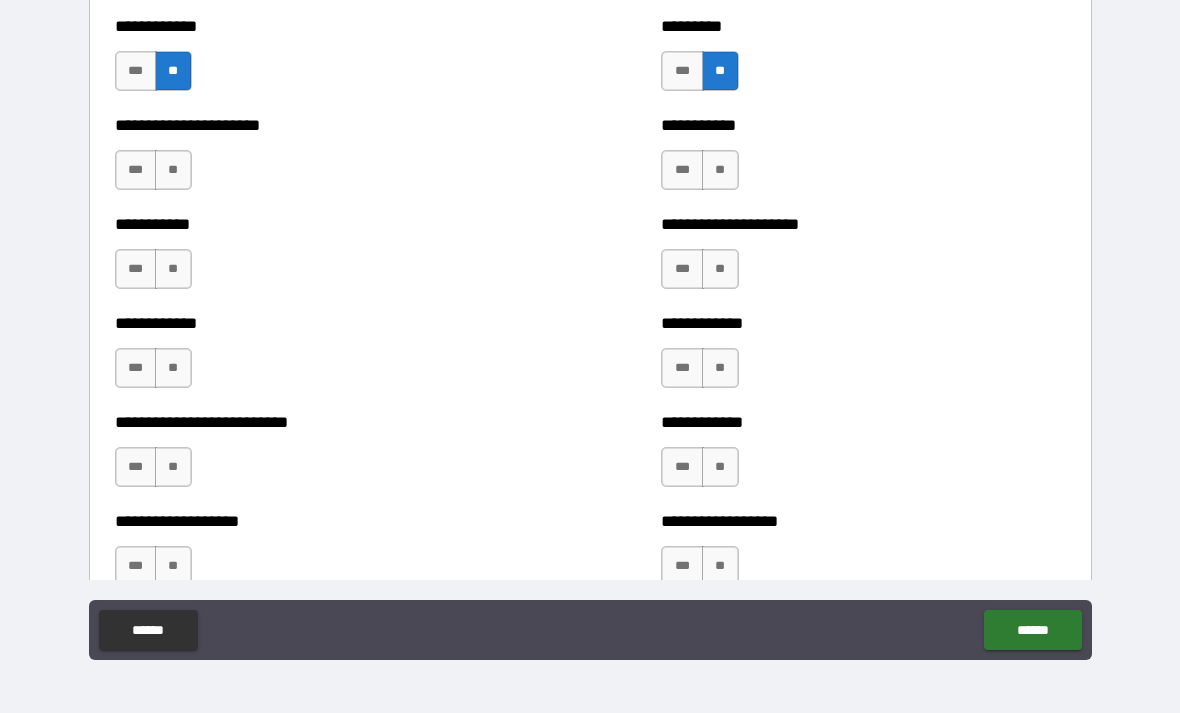 scroll, scrollTop: 5167, scrollLeft: 0, axis: vertical 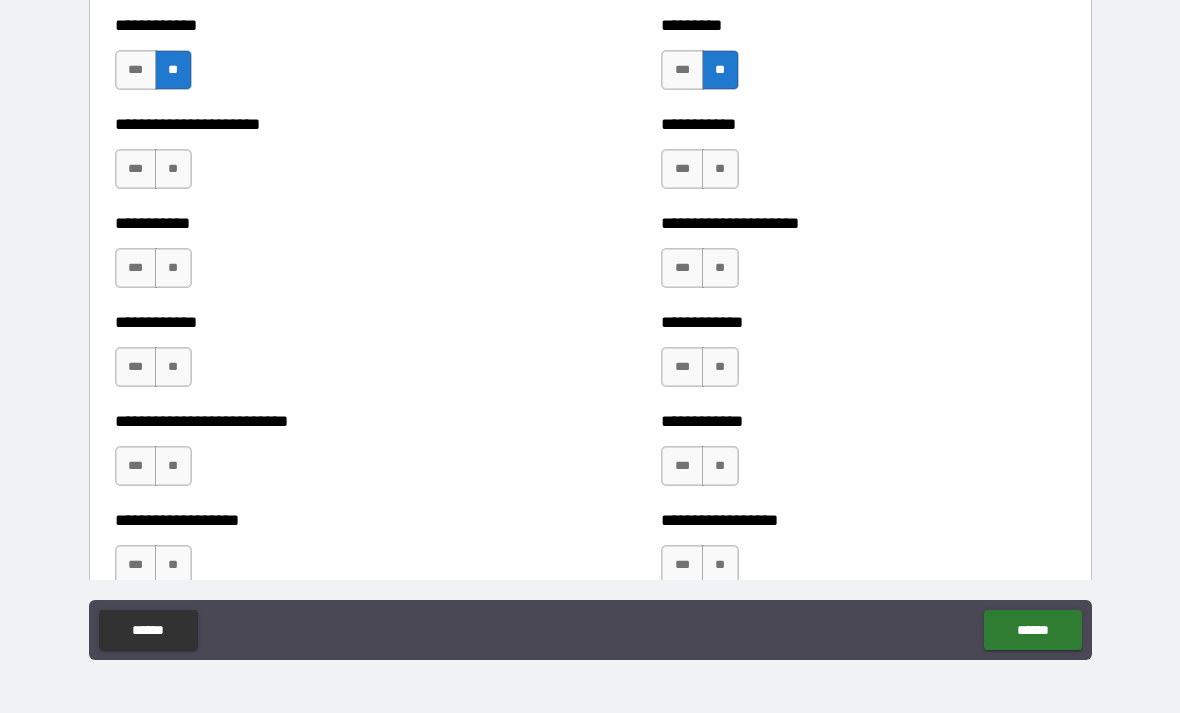 click on "**" at bounding box center [173, 169] 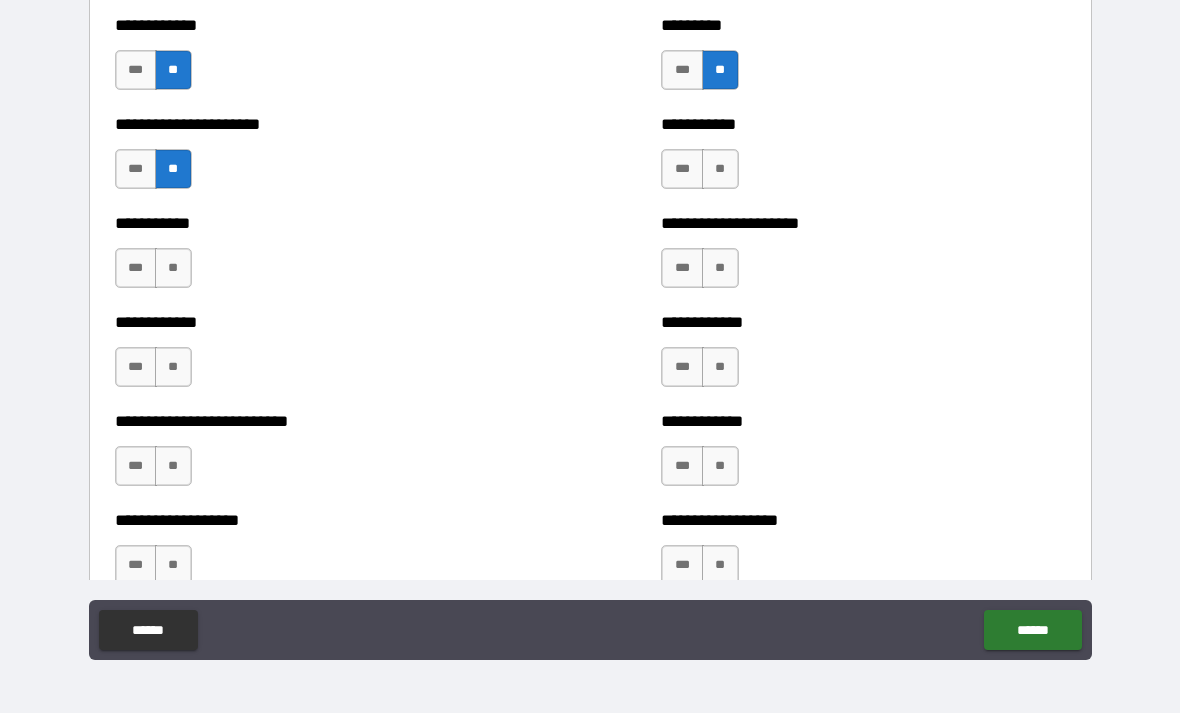 click on "**********" at bounding box center [317, 258] 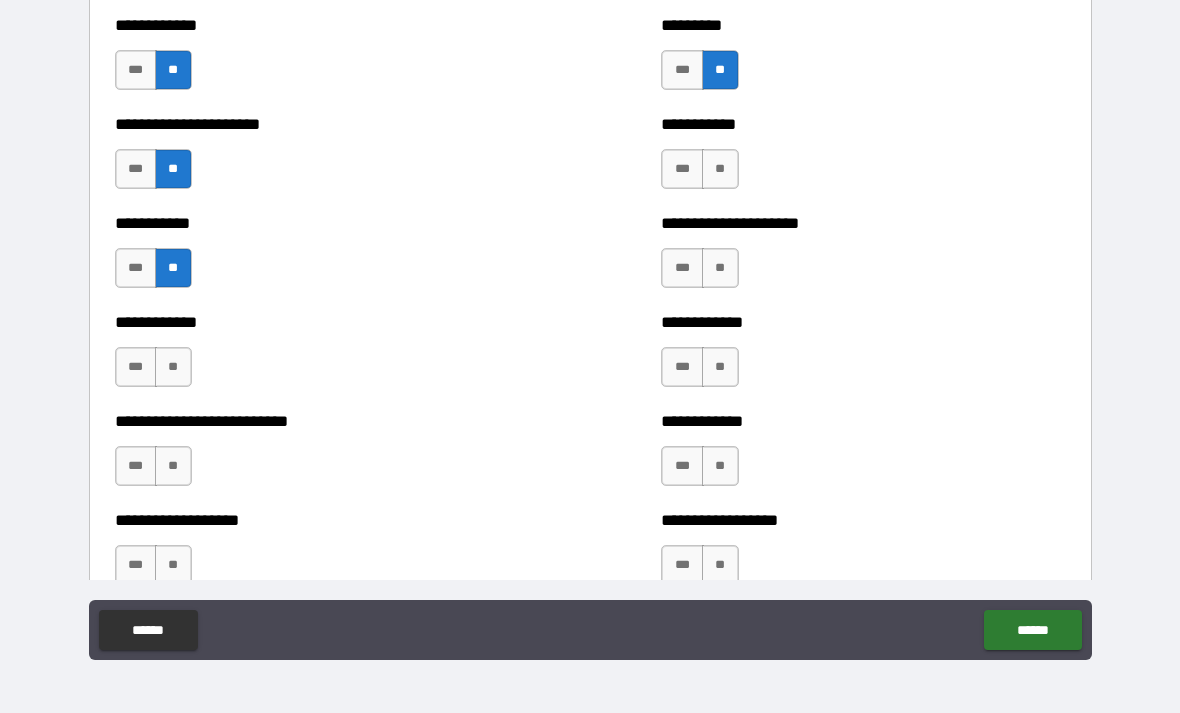 click on "*** **" at bounding box center (156, 372) 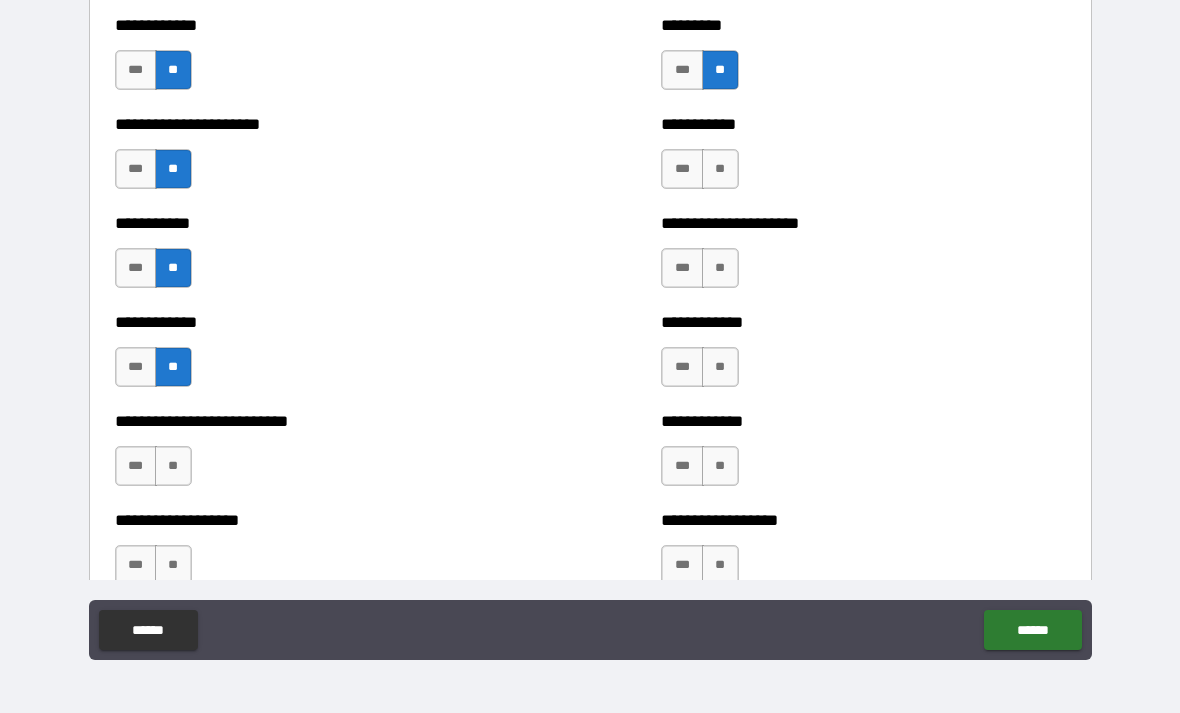 click on "**" at bounding box center (173, 466) 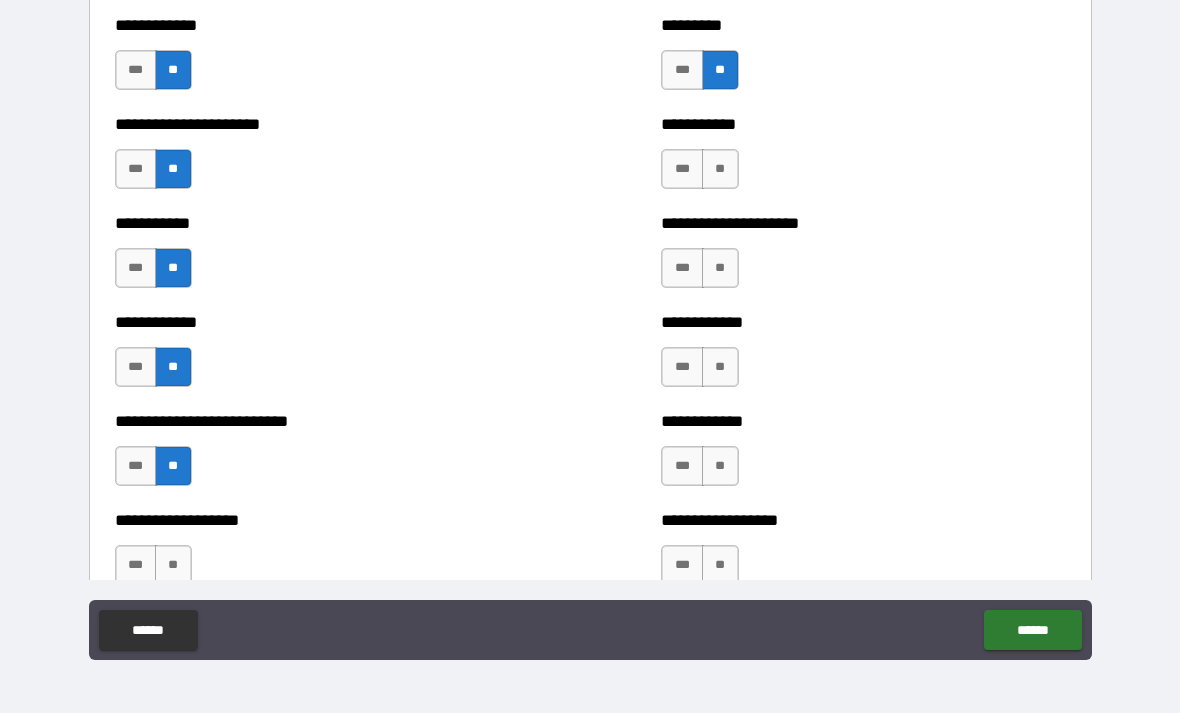 click on "**" at bounding box center (173, 565) 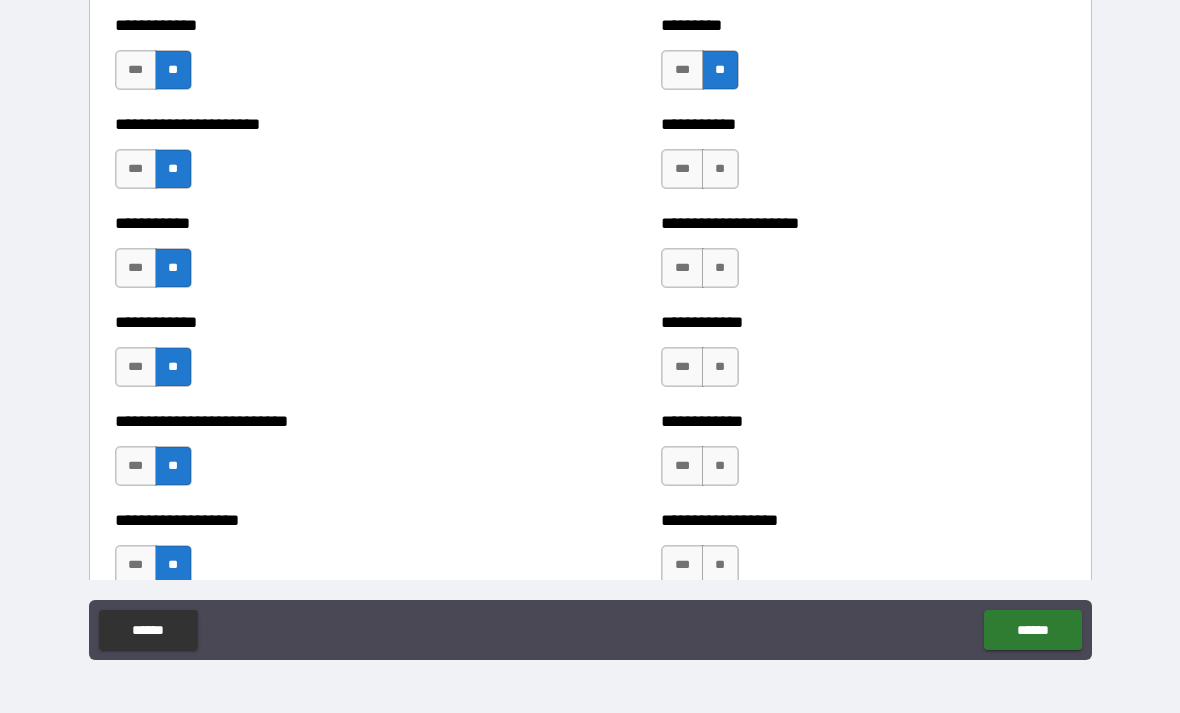 click on "***" at bounding box center [682, 169] 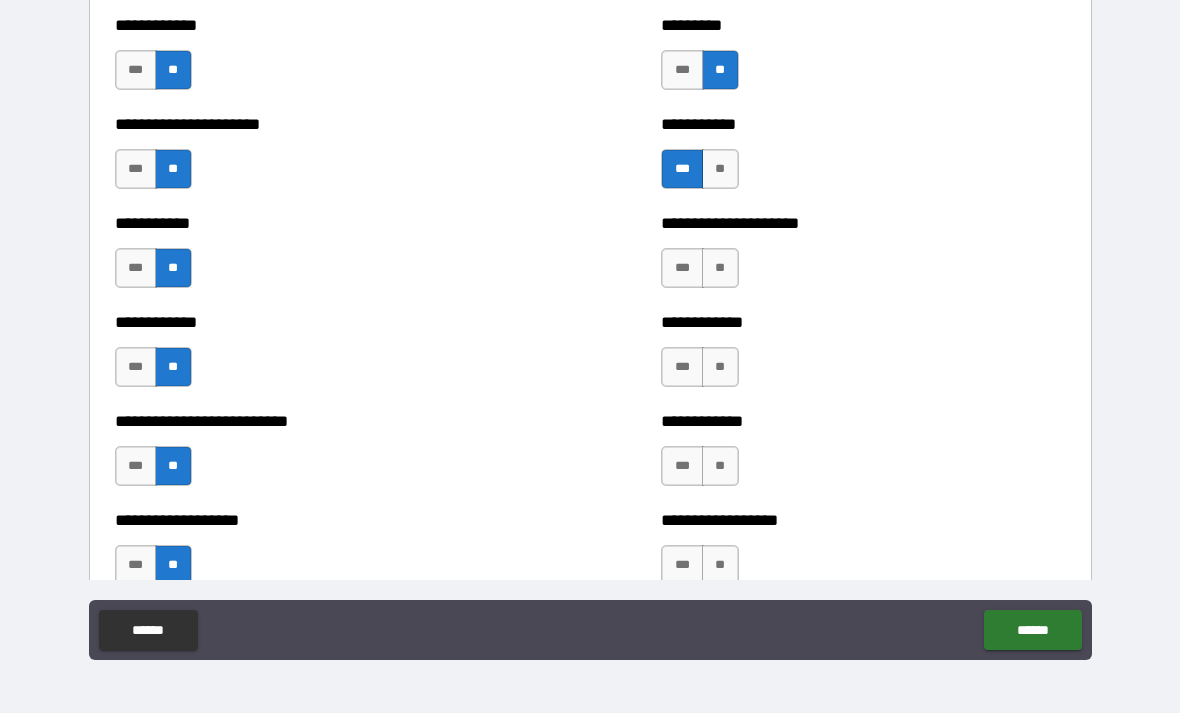 click on "**" at bounding box center [720, 268] 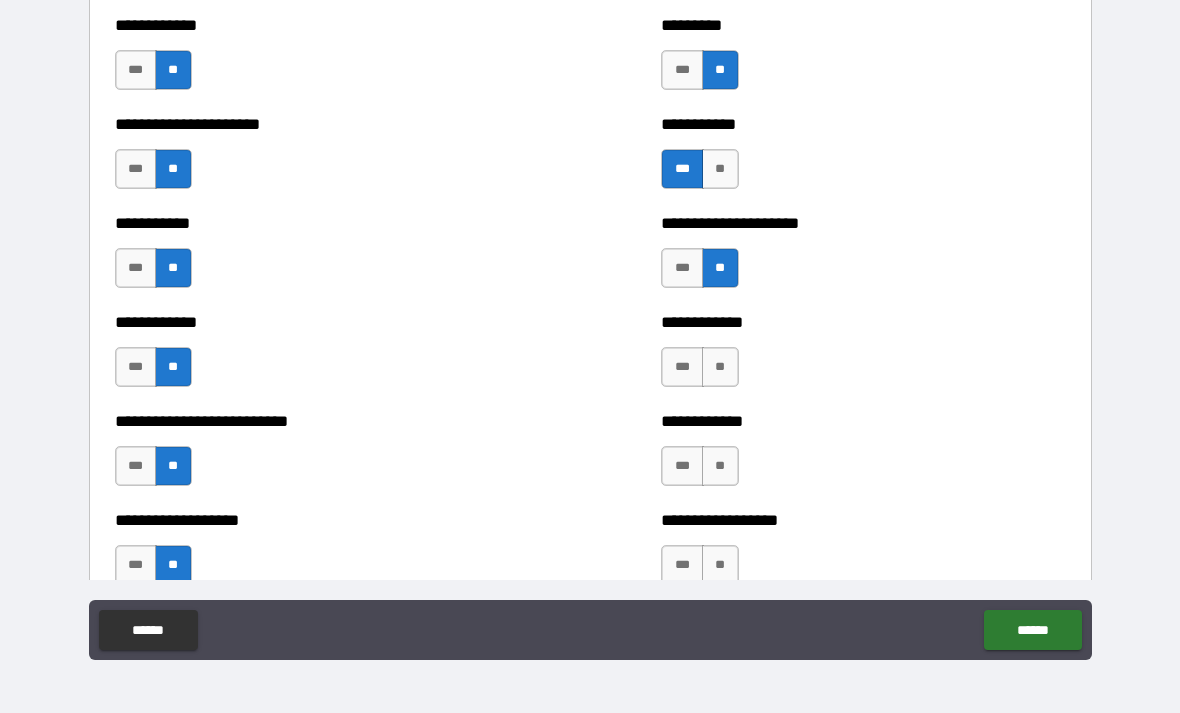 click on "**" at bounding box center (720, 367) 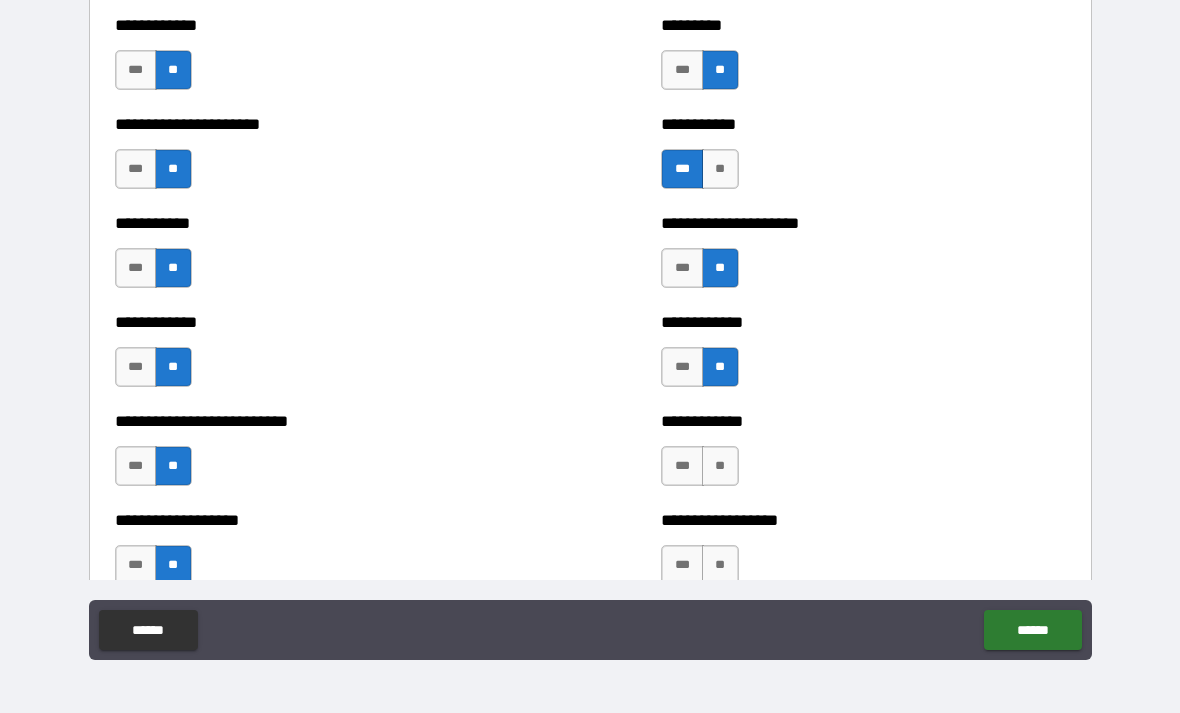 click on "**" at bounding box center (720, 466) 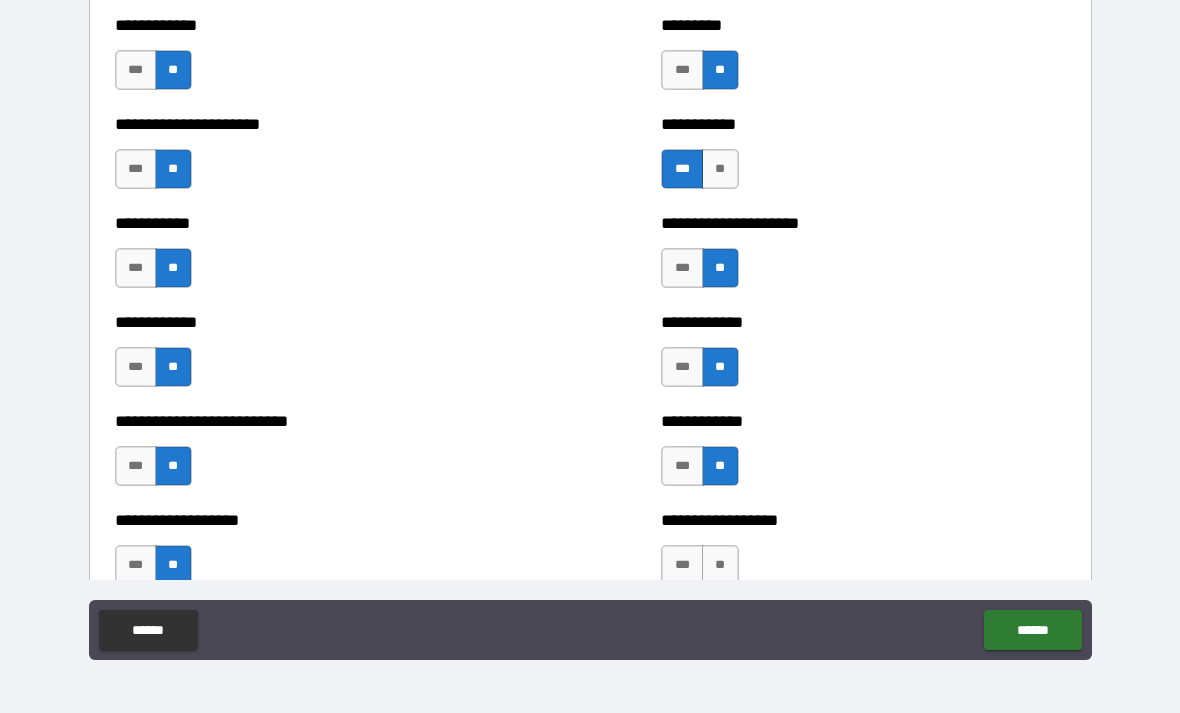 click on "**" at bounding box center (720, 565) 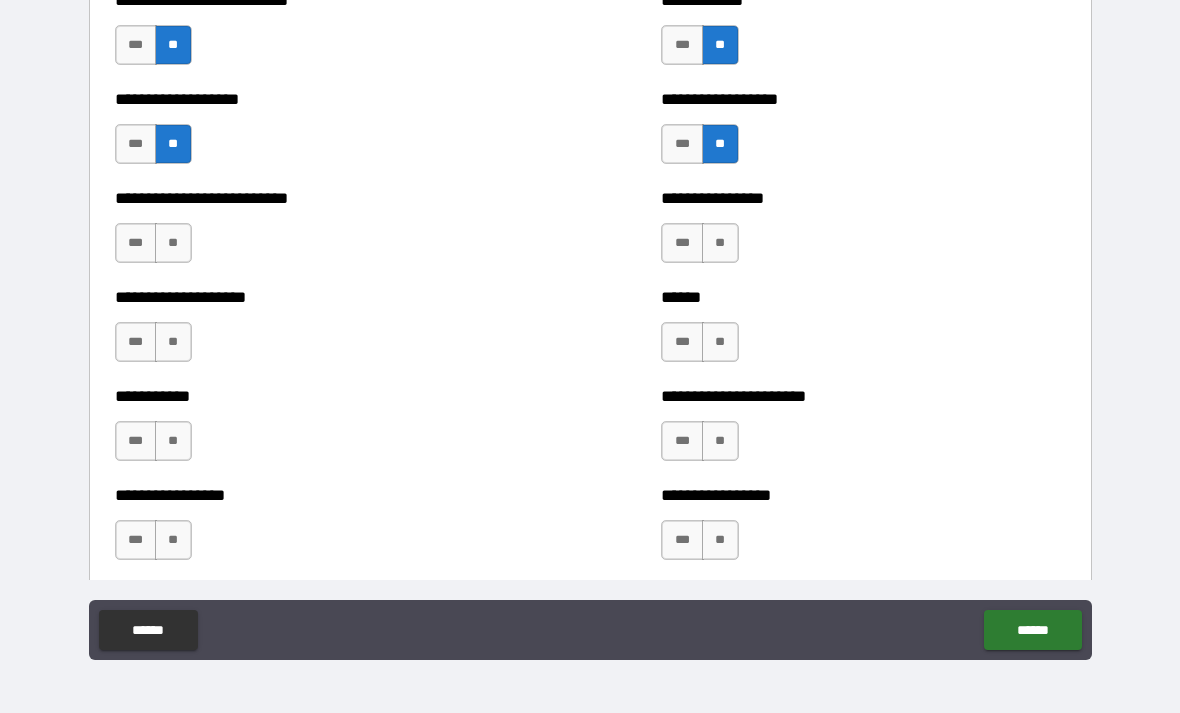 scroll, scrollTop: 5590, scrollLeft: 0, axis: vertical 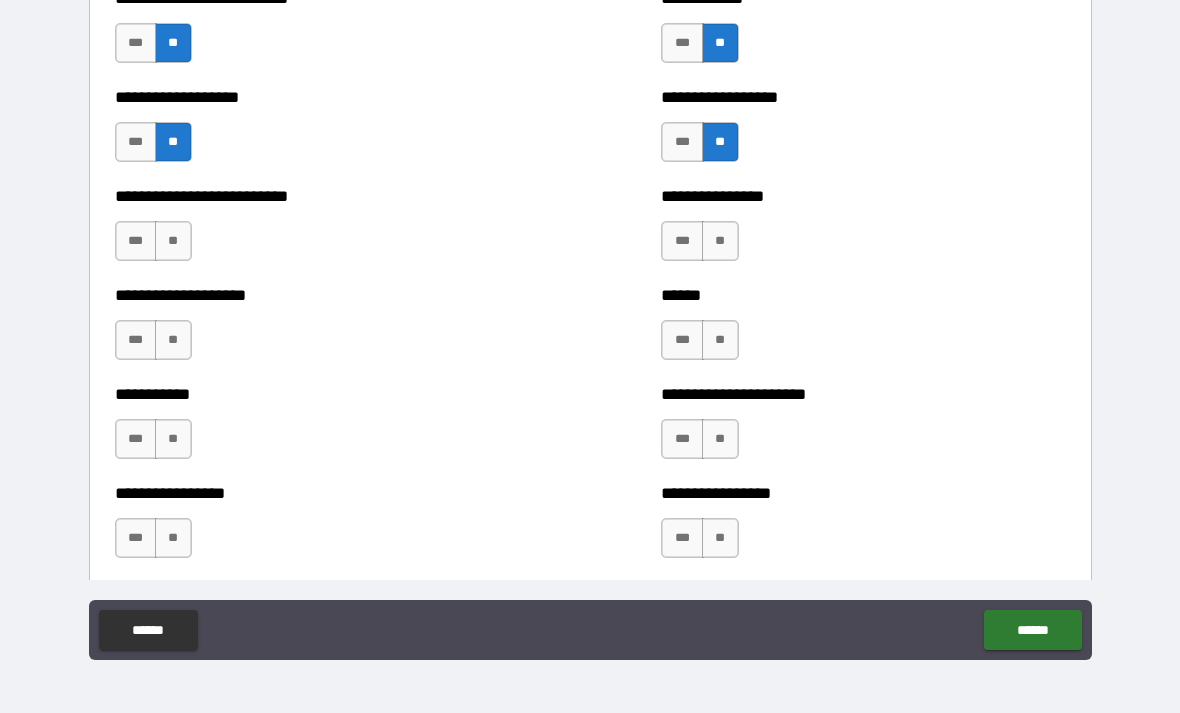 click on "**" at bounding box center [173, 241] 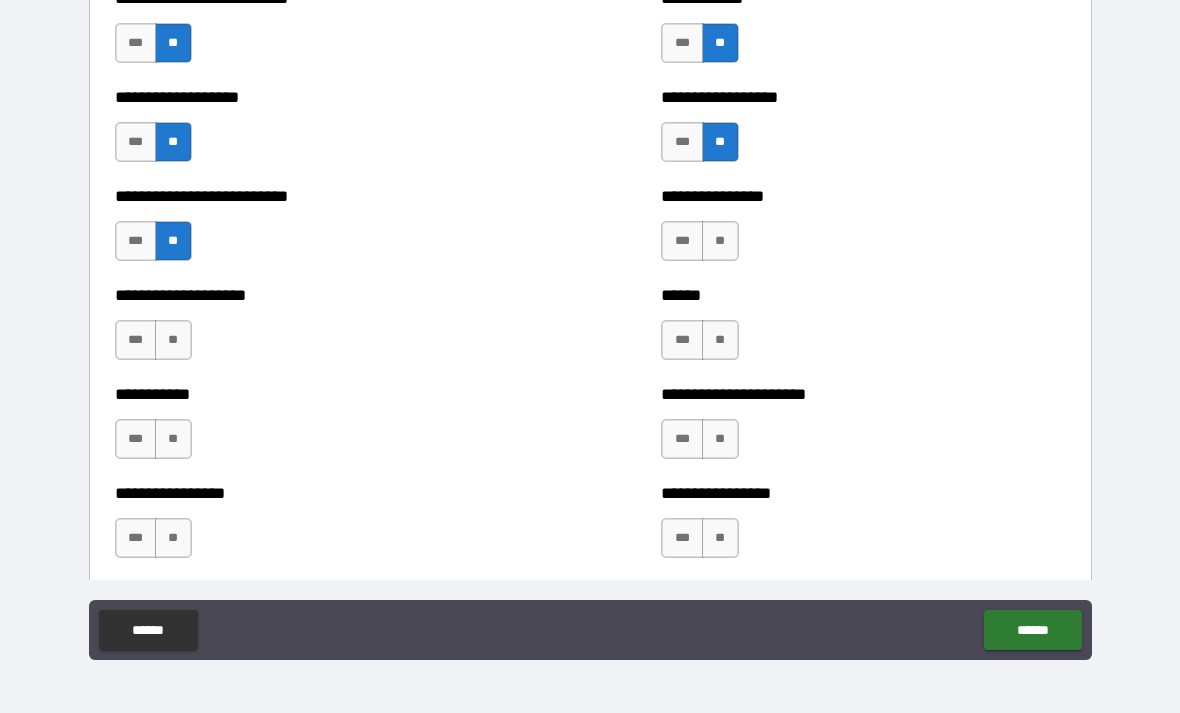 click on "**" at bounding box center [173, 340] 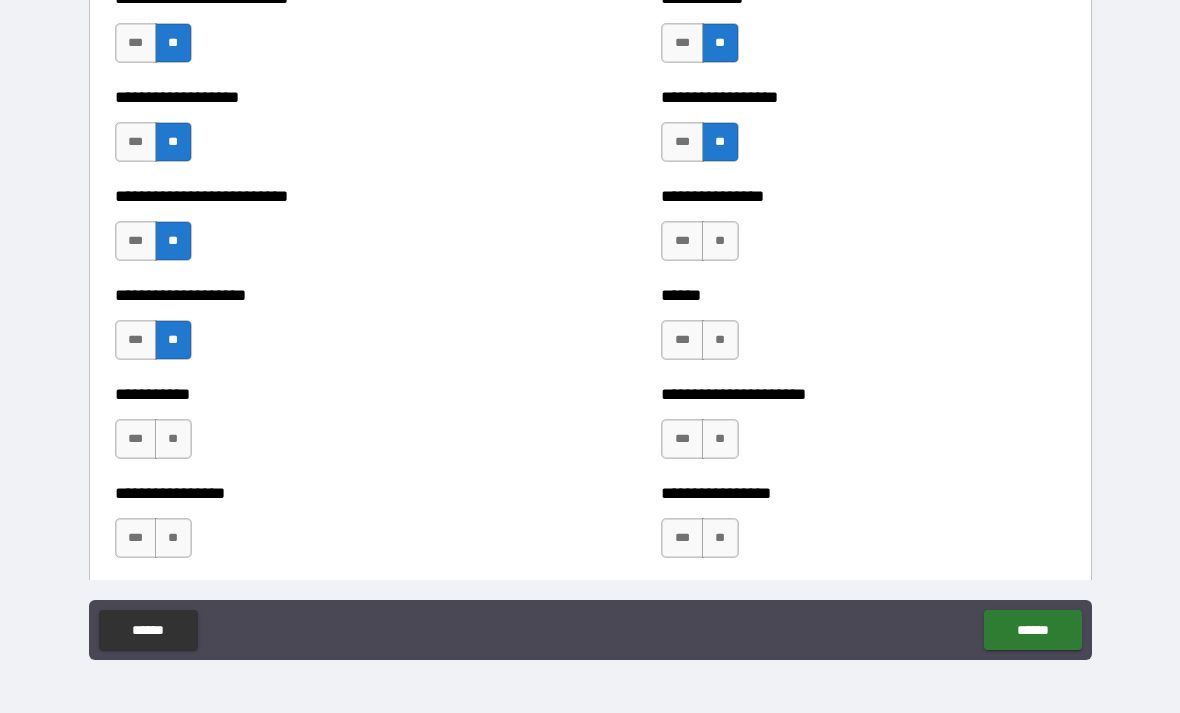 click on "**" at bounding box center (173, 439) 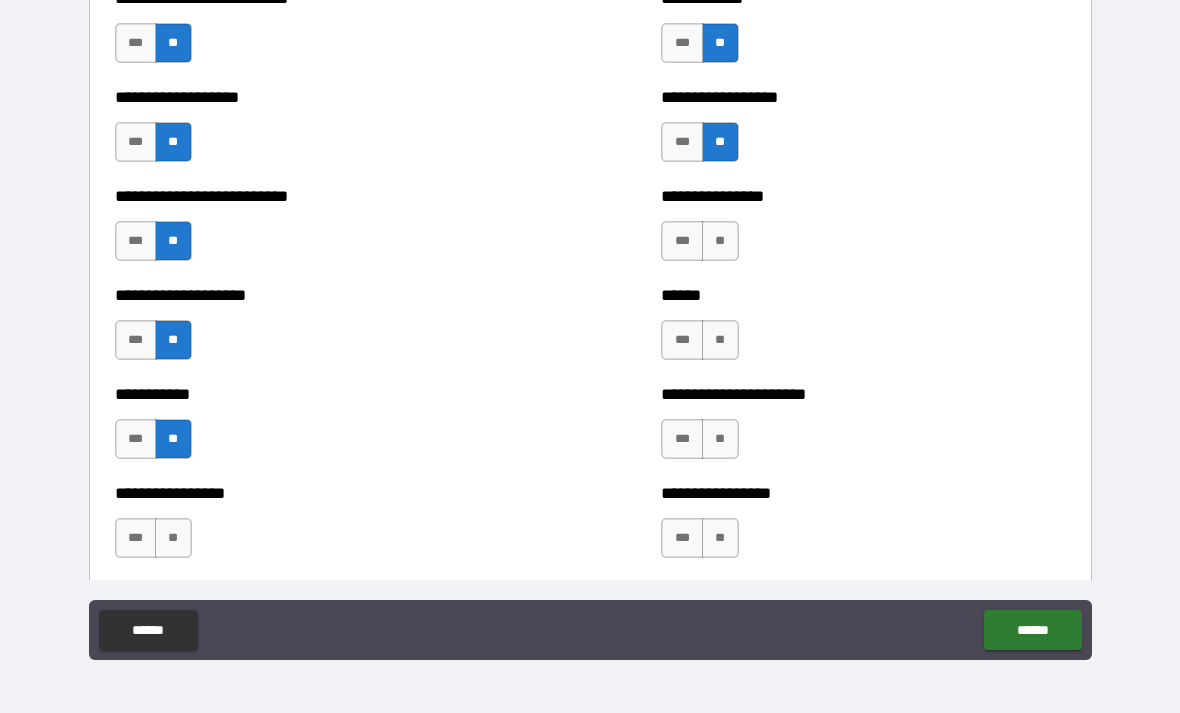 click on "**" at bounding box center [173, 538] 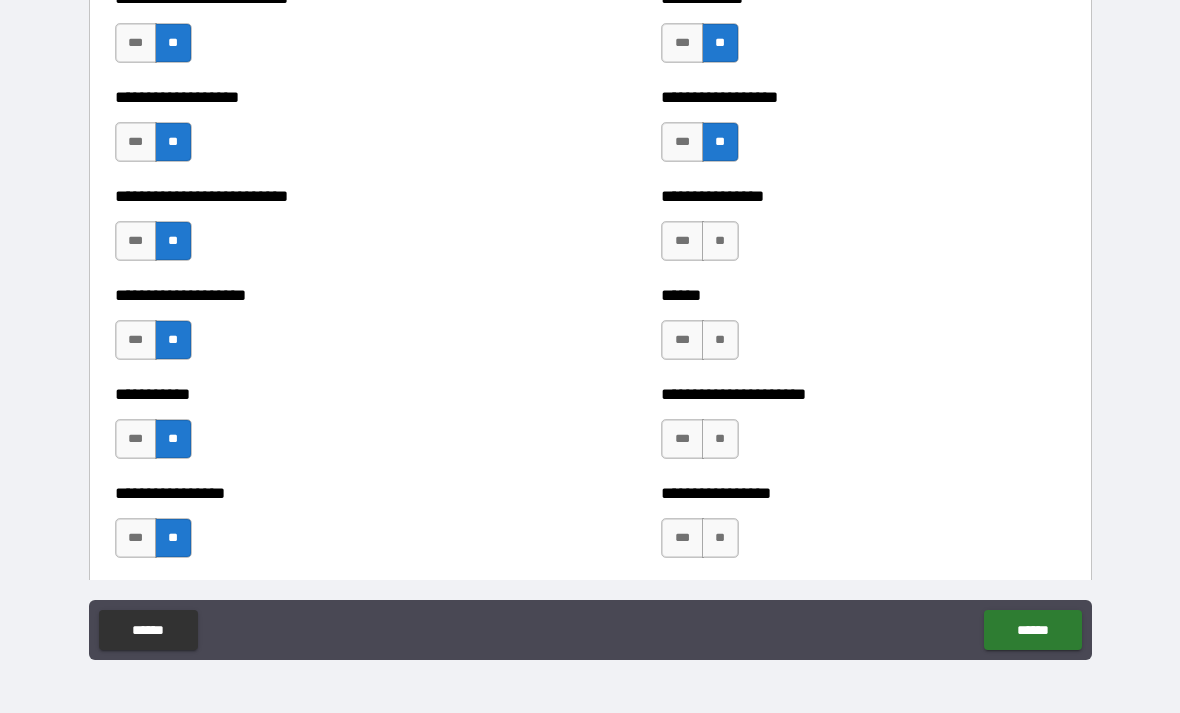 click on "**" at bounding box center (720, 538) 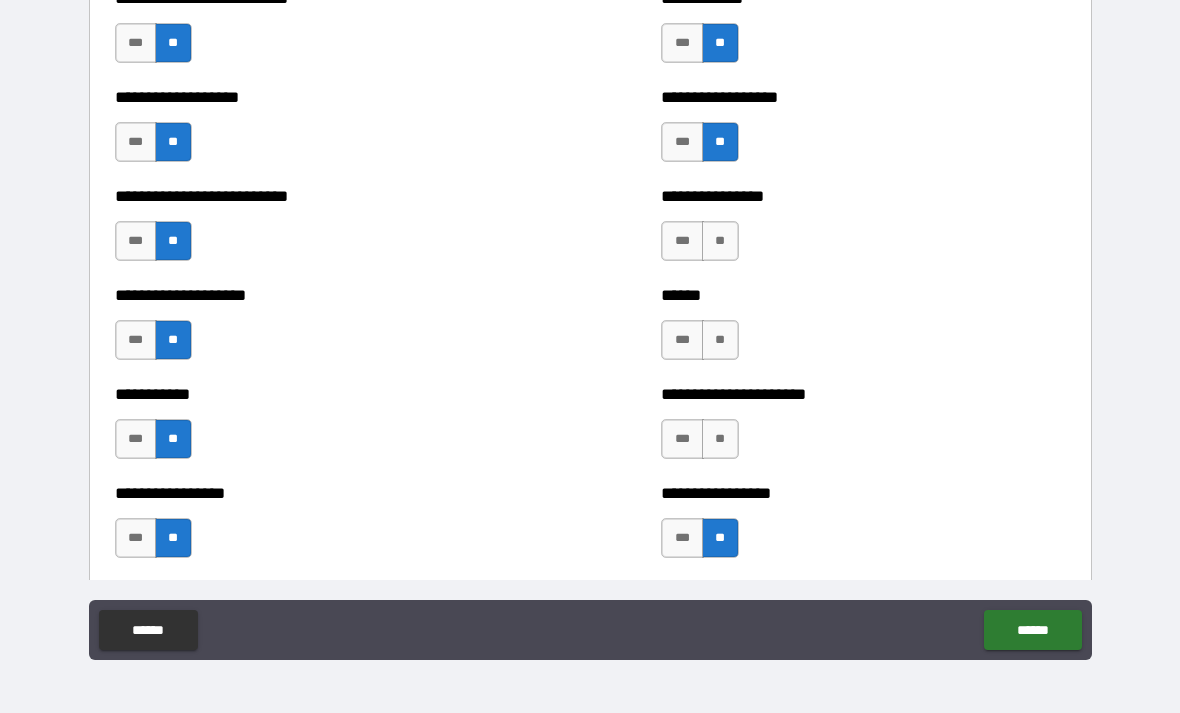 click on "***" at bounding box center (682, 439) 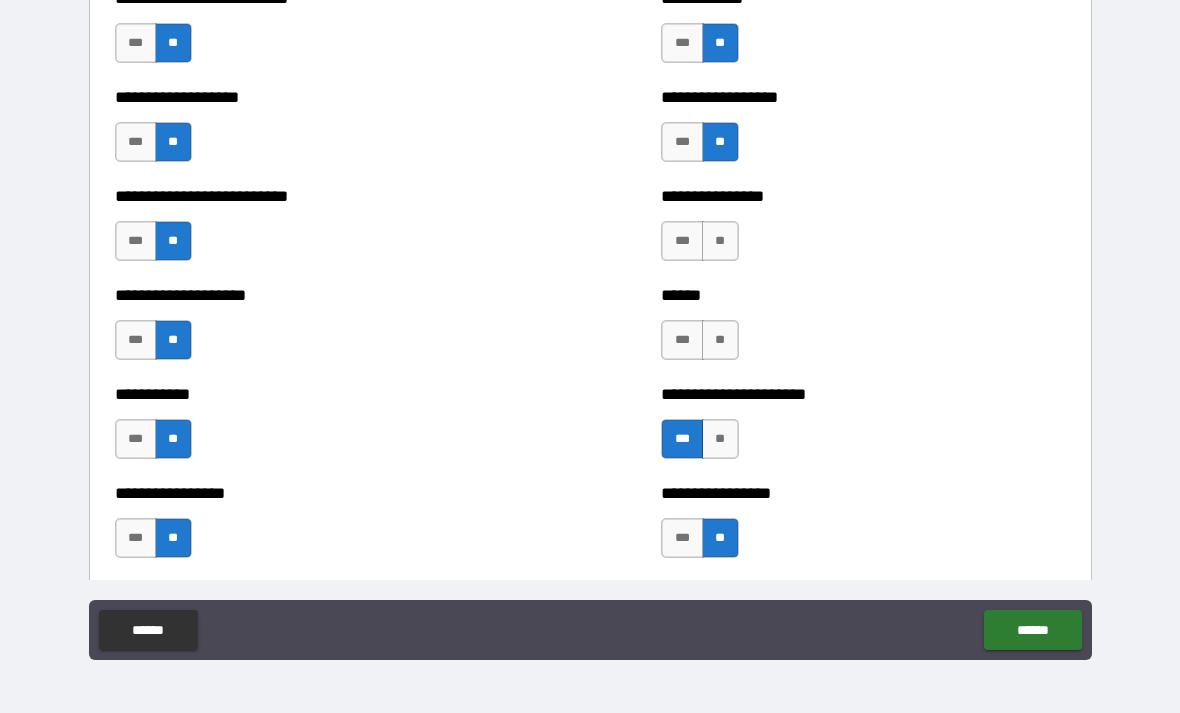 click on "**" at bounding box center (720, 340) 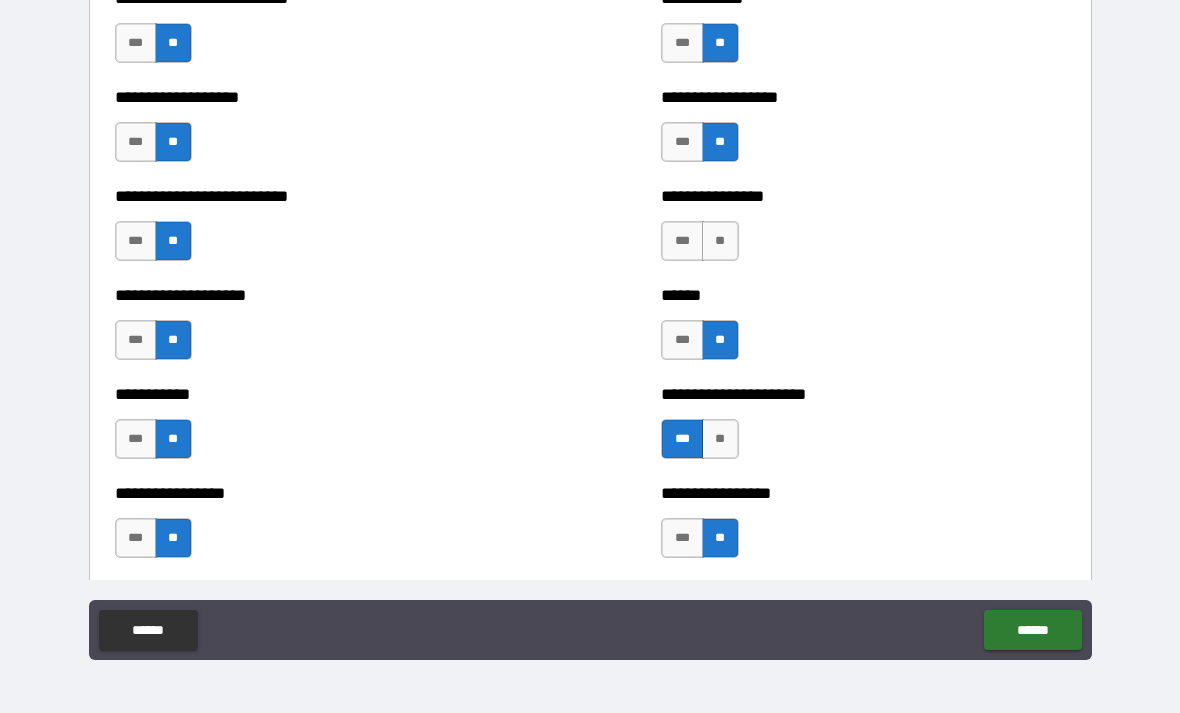 click on "***" at bounding box center [682, 241] 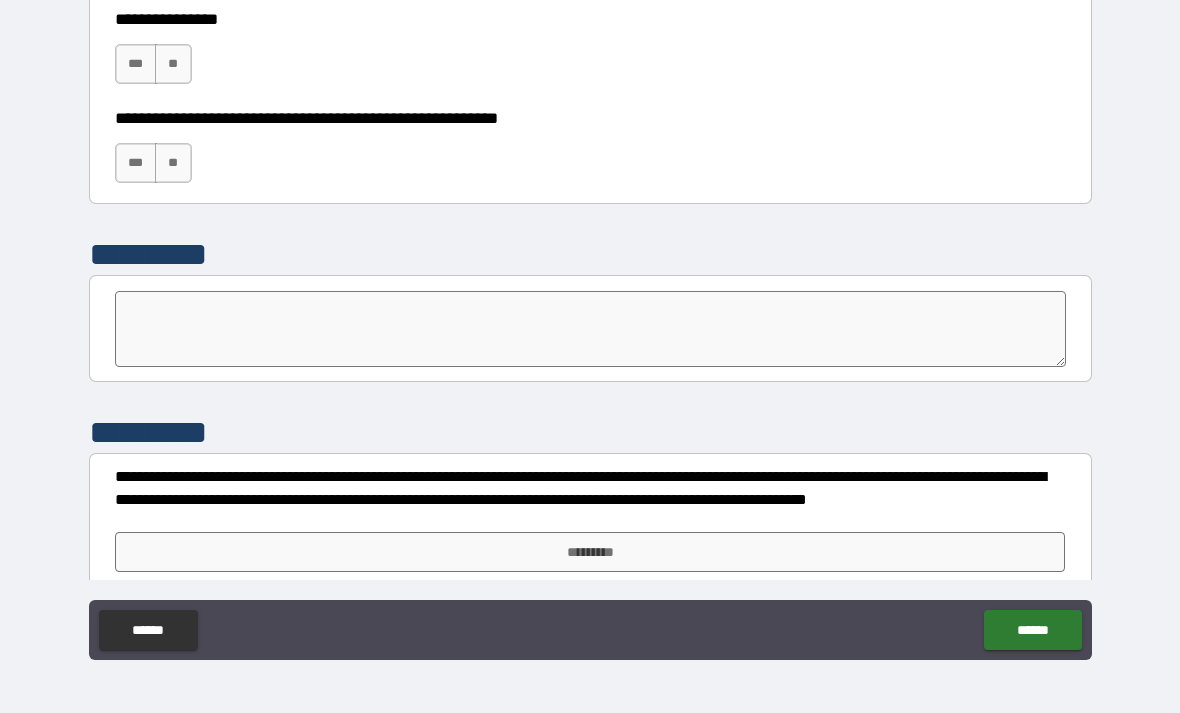scroll, scrollTop: 6165, scrollLeft: 0, axis: vertical 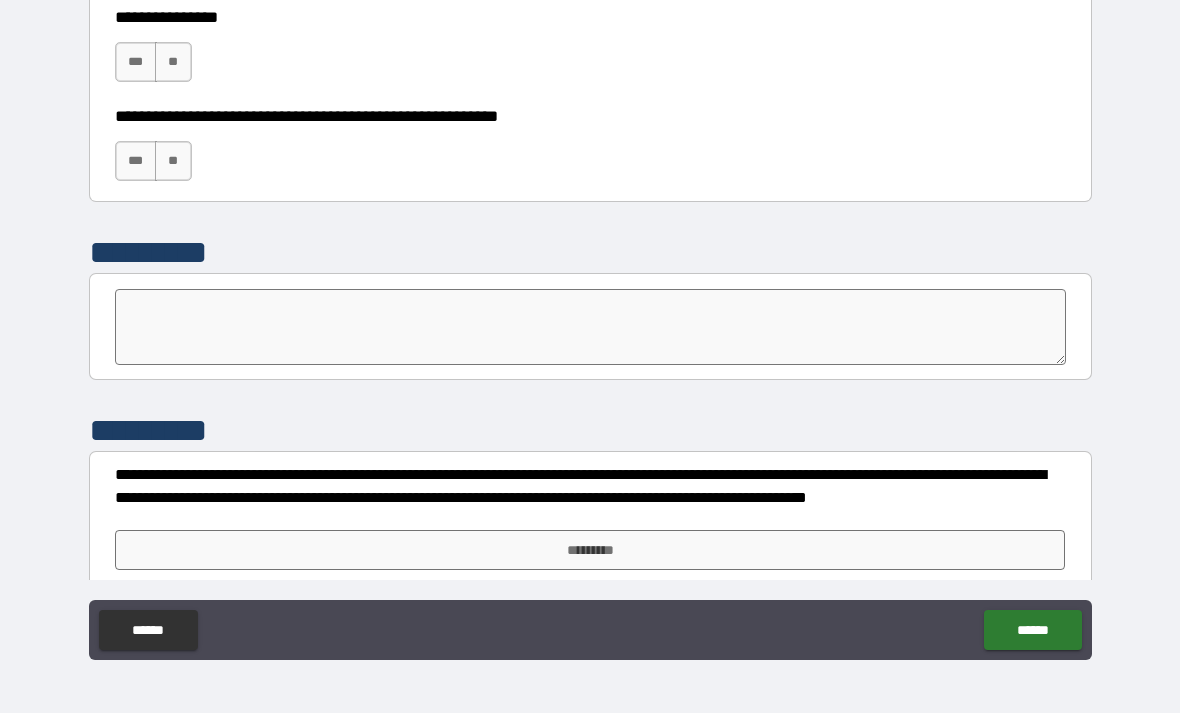click on "**" at bounding box center [173, 62] 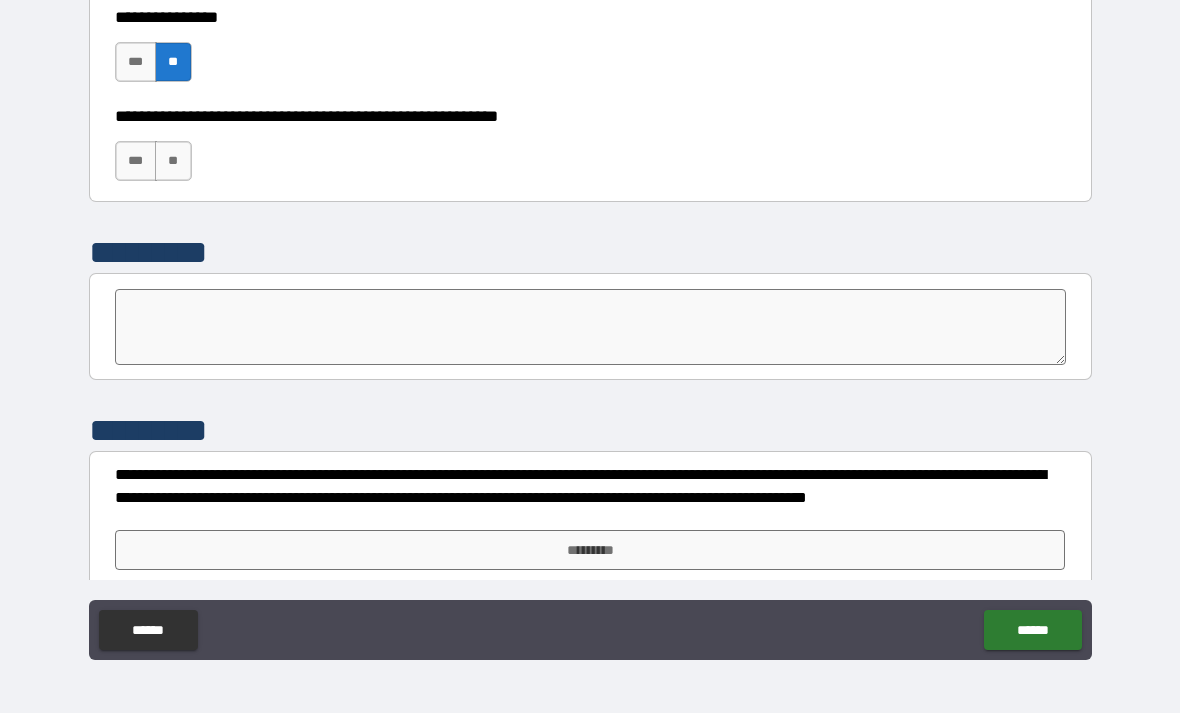click on "**" at bounding box center [173, 161] 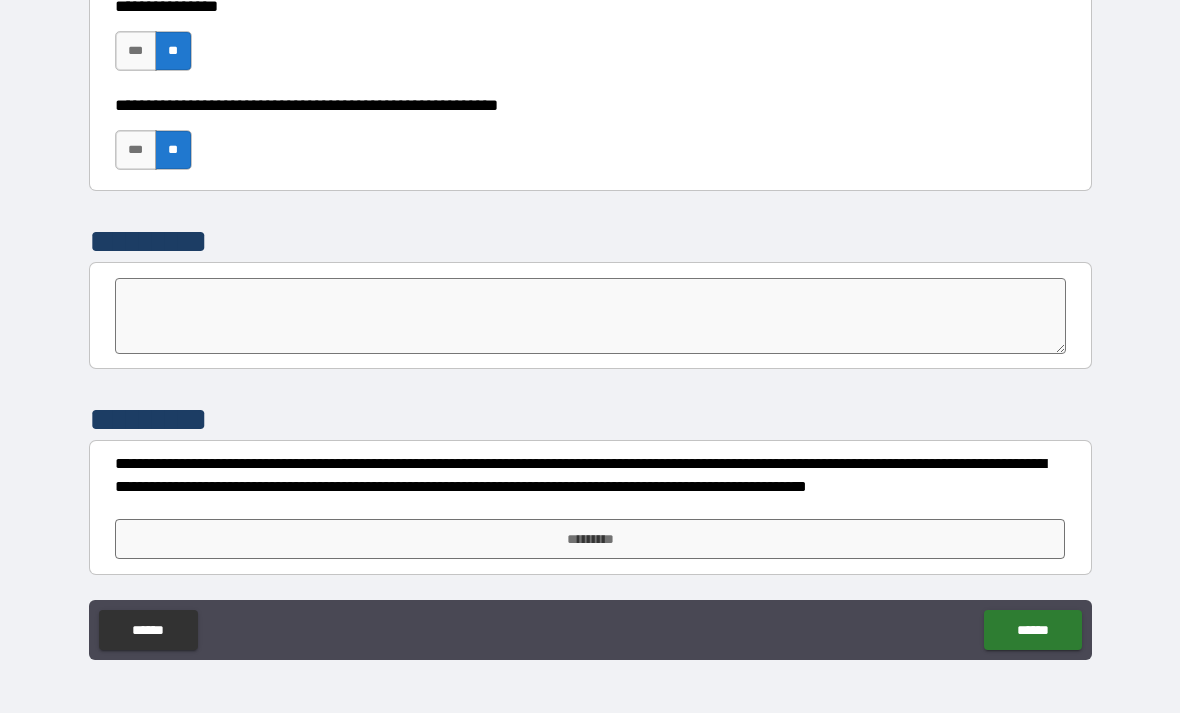 scroll, scrollTop: 6176, scrollLeft: 0, axis: vertical 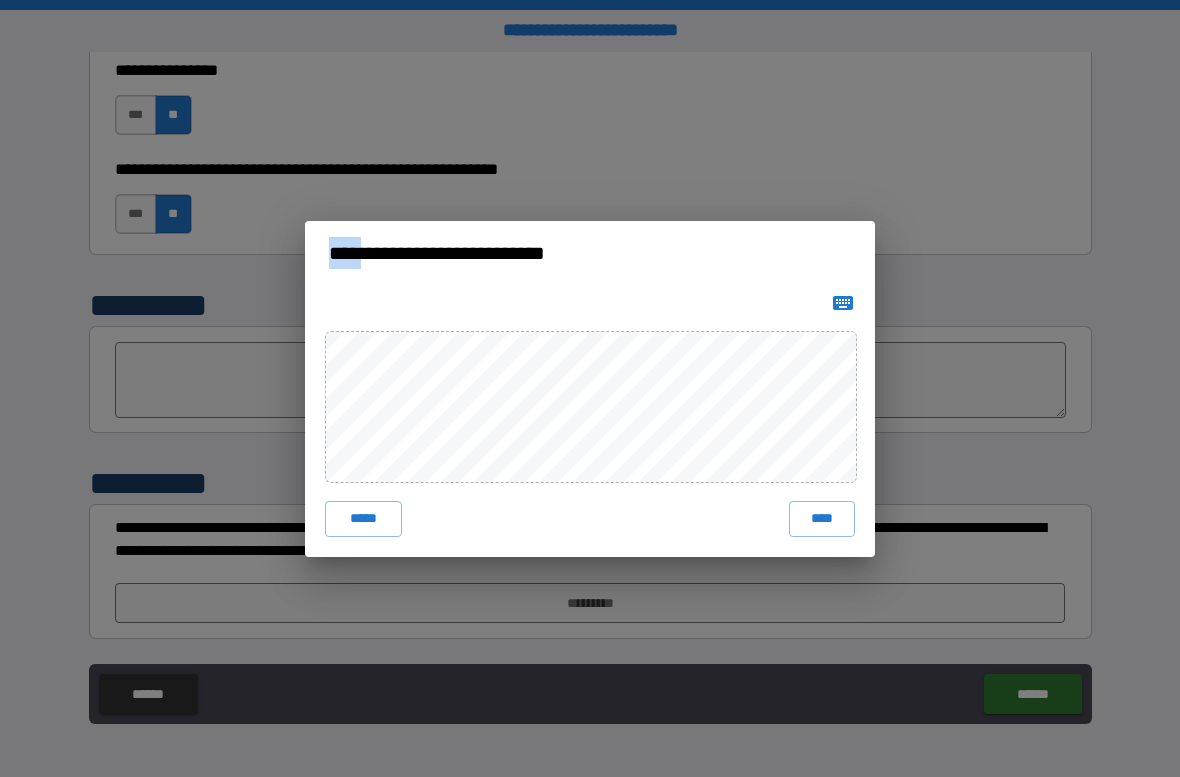 click on "**********" at bounding box center (590, 388) 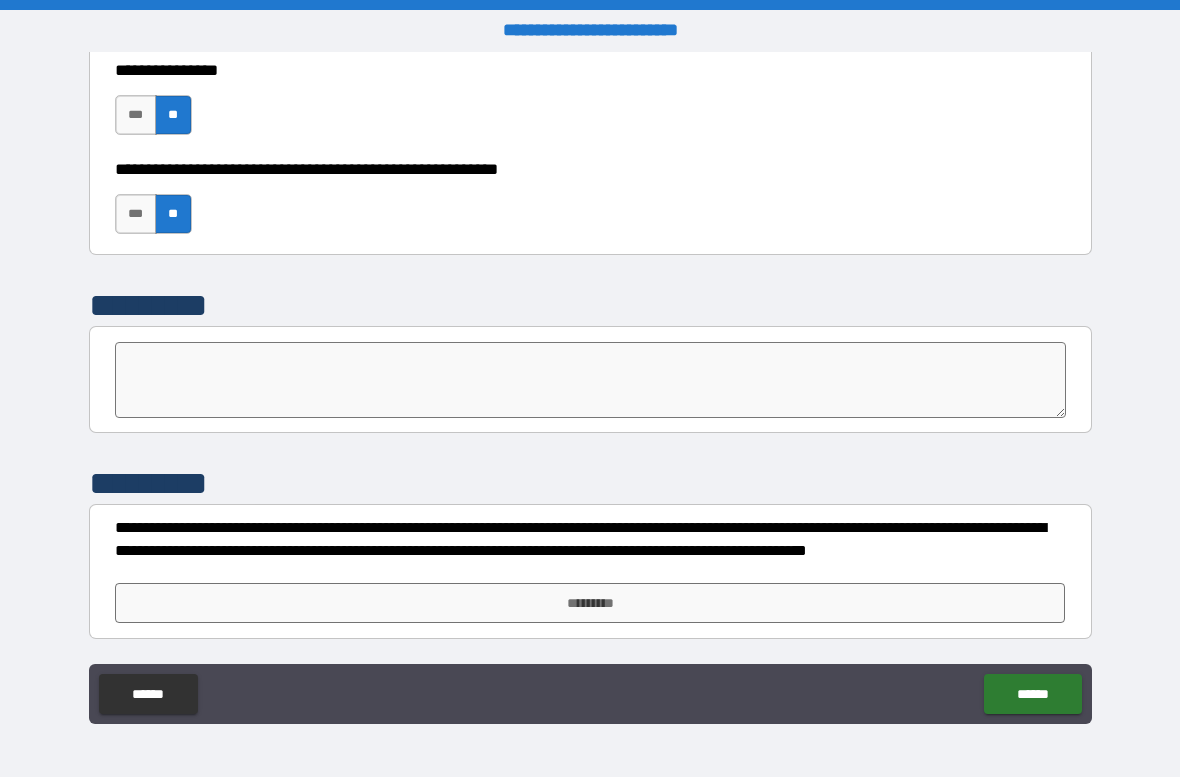 click on "**********" at bounding box center (590, 550) 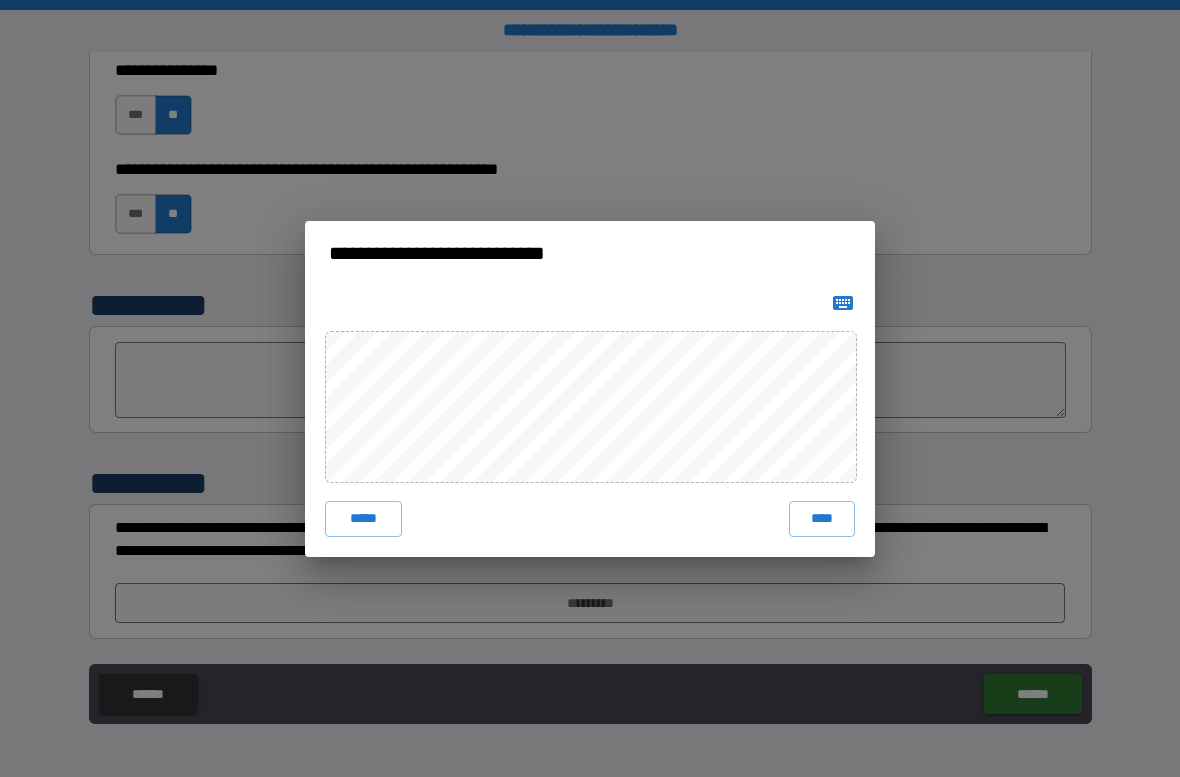click on "**********" at bounding box center [590, 388] 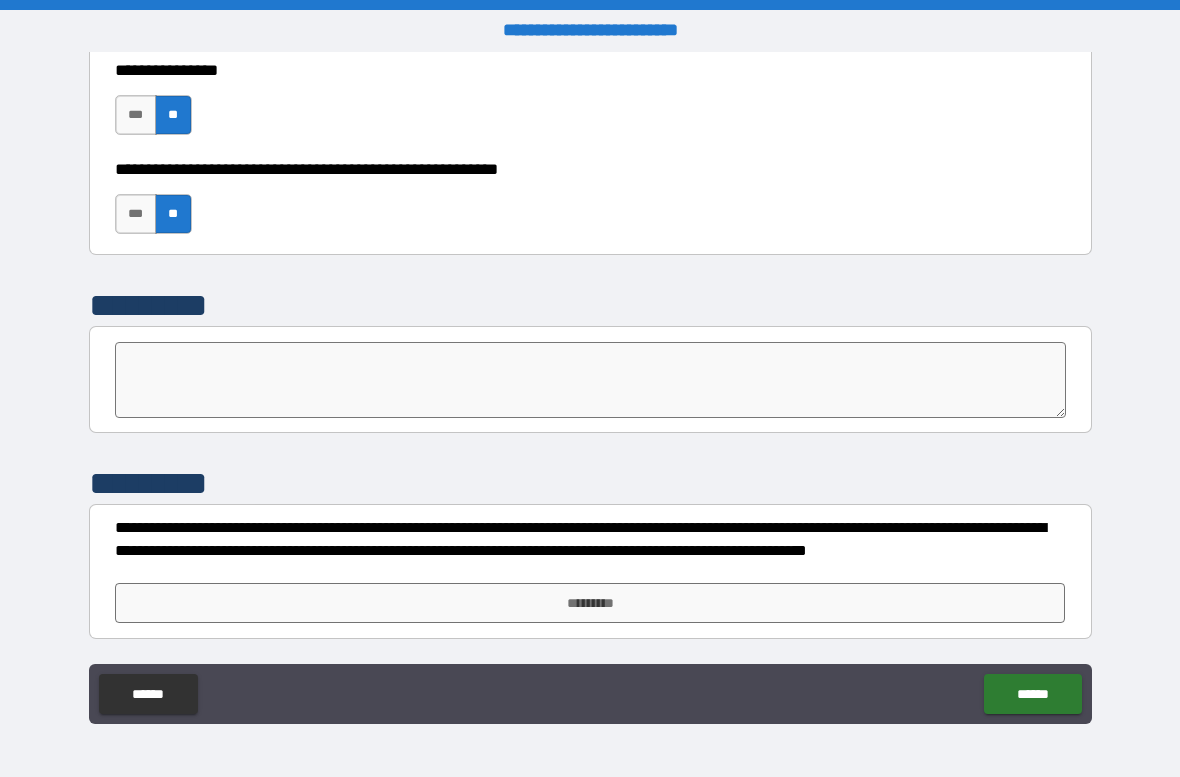 click on "**********" at bounding box center [590, 388] 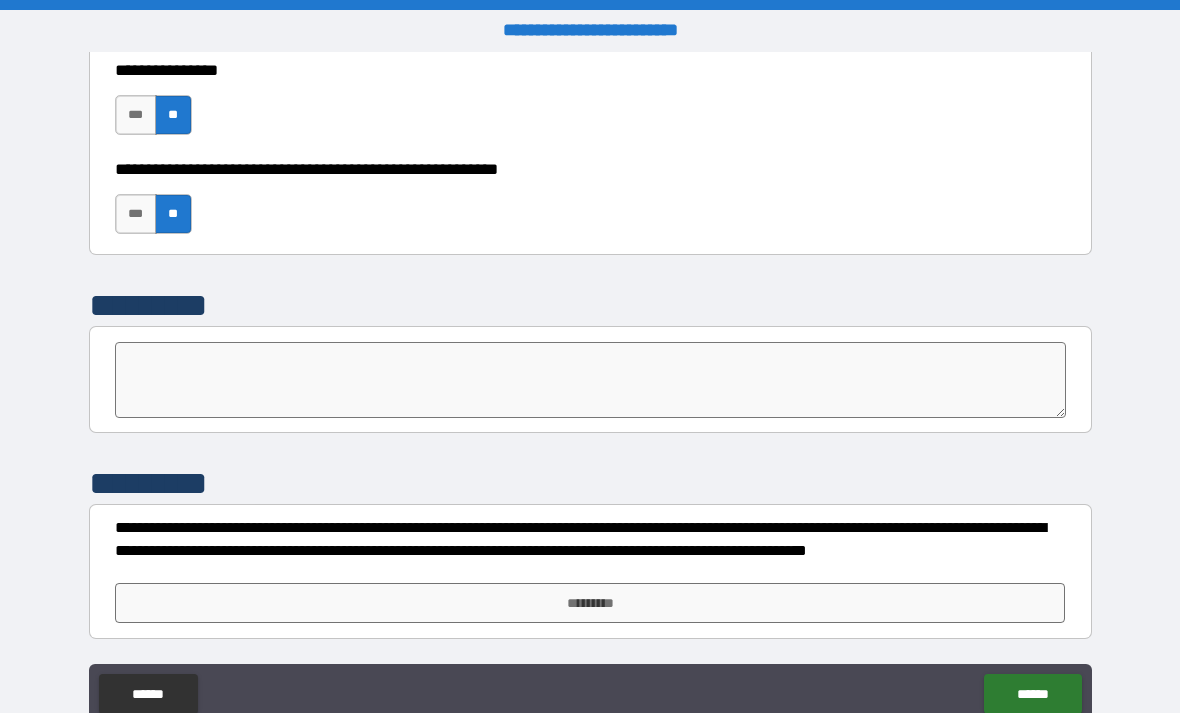 scroll, scrollTop: 6176, scrollLeft: 0, axis: vertical 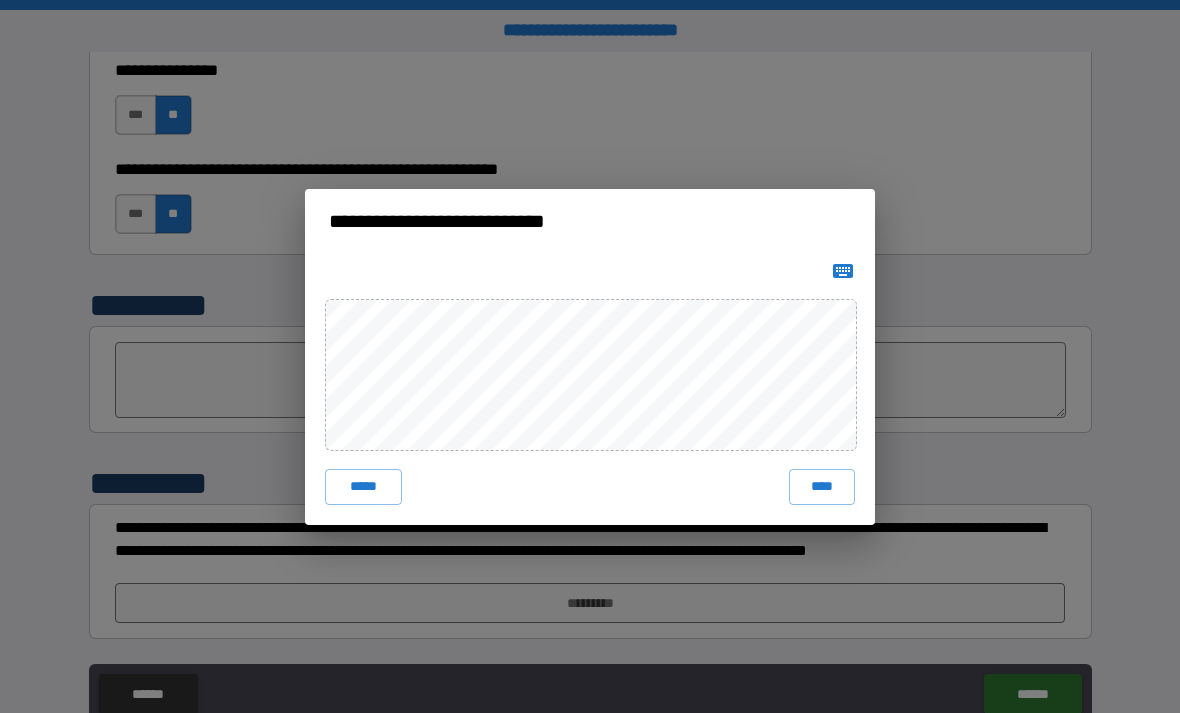 click on "**********" at bounding box center [590, 221] 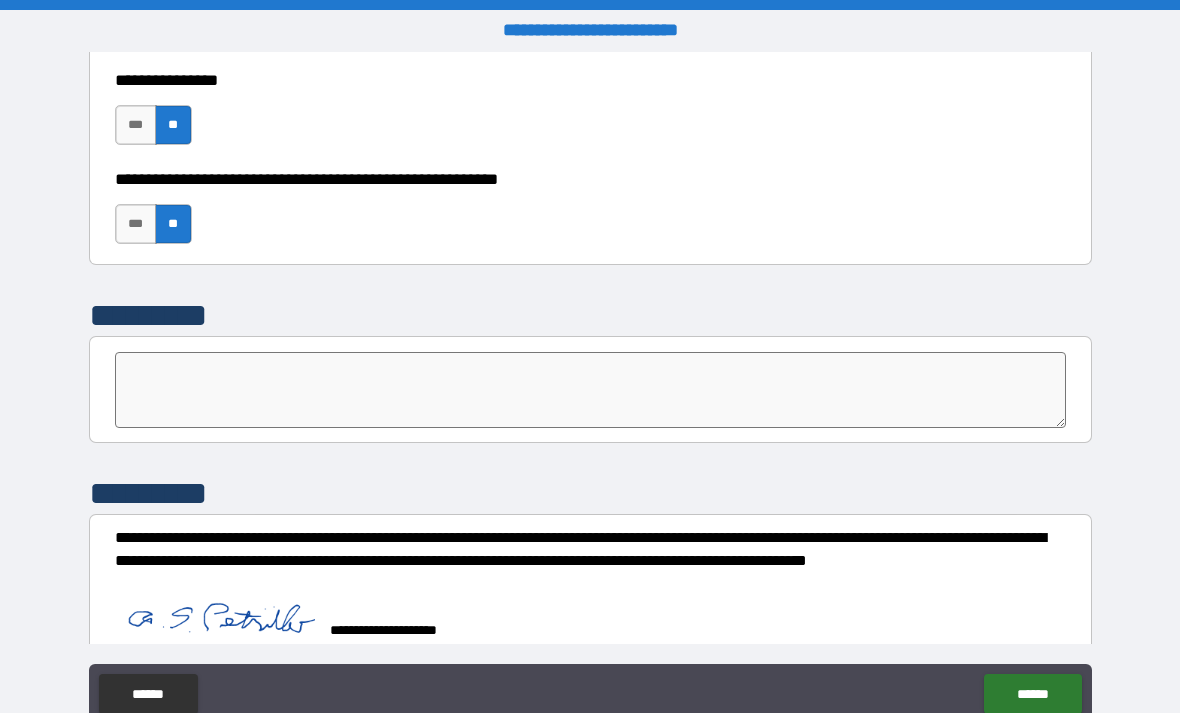 click on "******" at bounding box center (1032, 694) 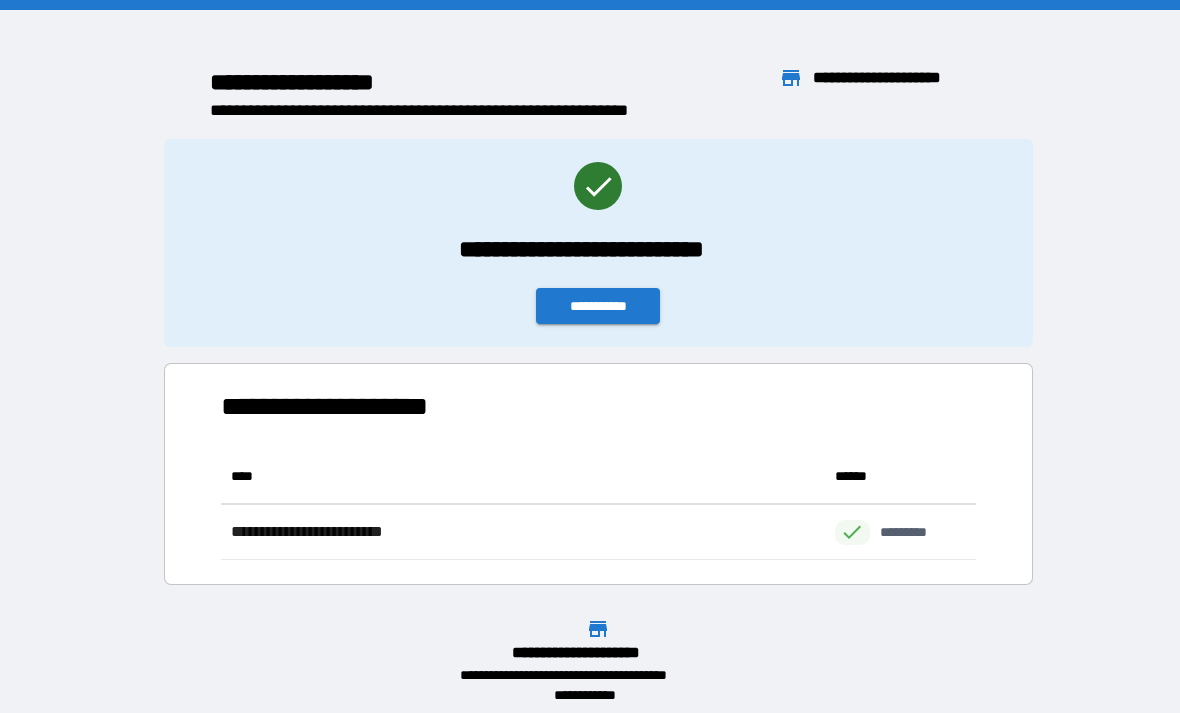 scroll, scrollTop: 1, scrollLeft: 1, axis: both 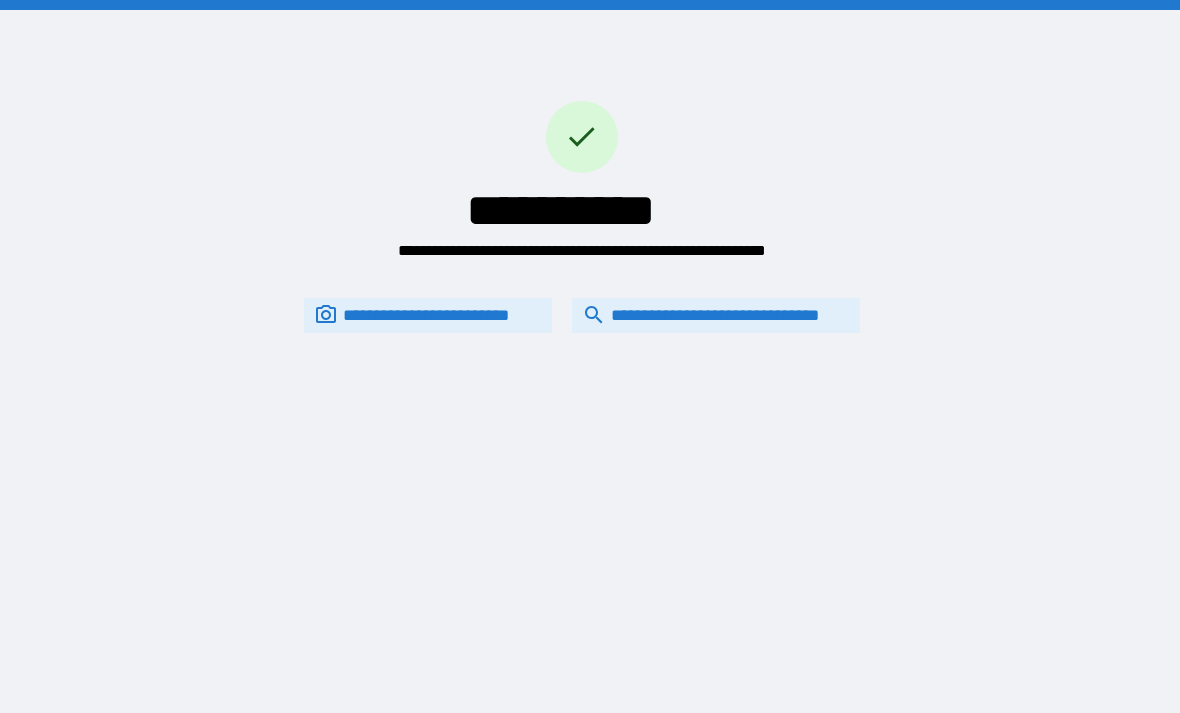 click on "**********" at bounding box center [716, 315] 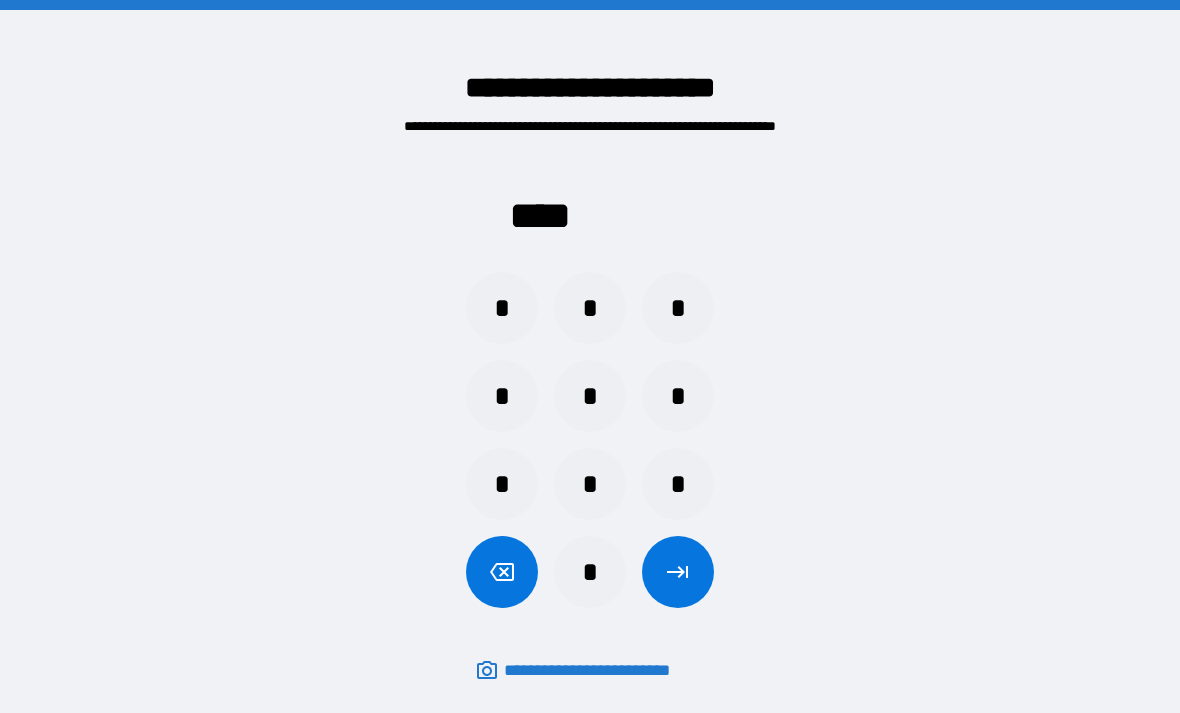 click on "*" at bounding box center [678, 308] 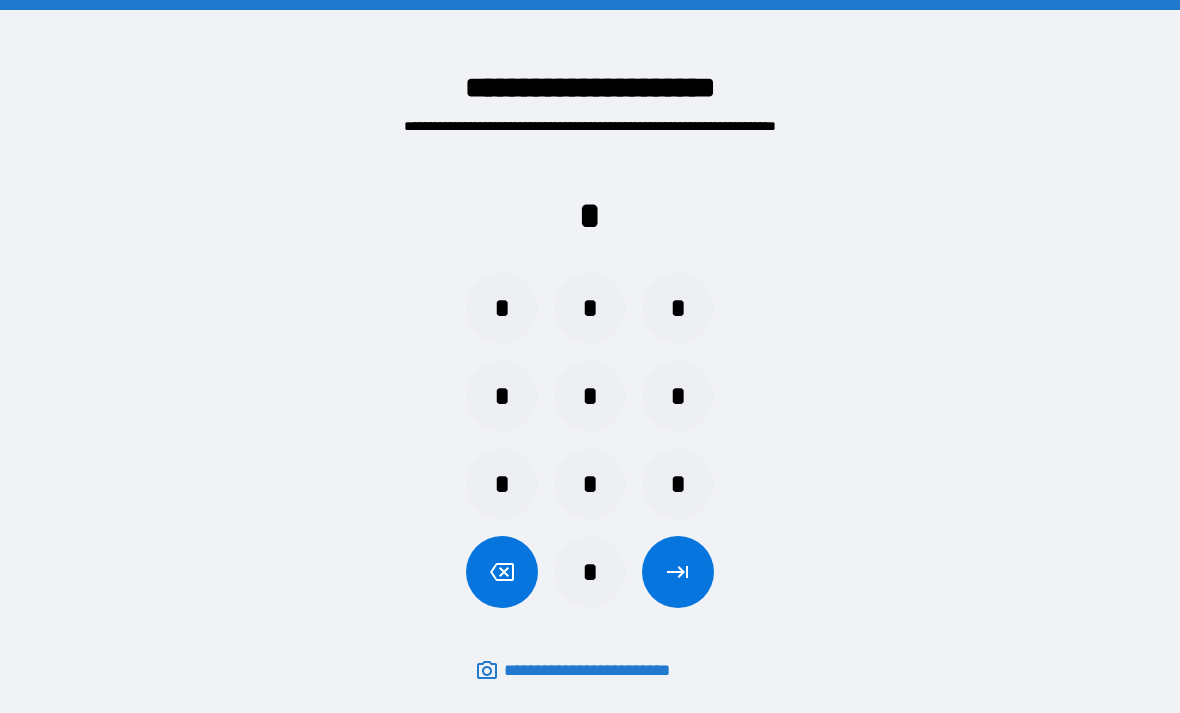 click on "*" at bounding box center [502, 396] 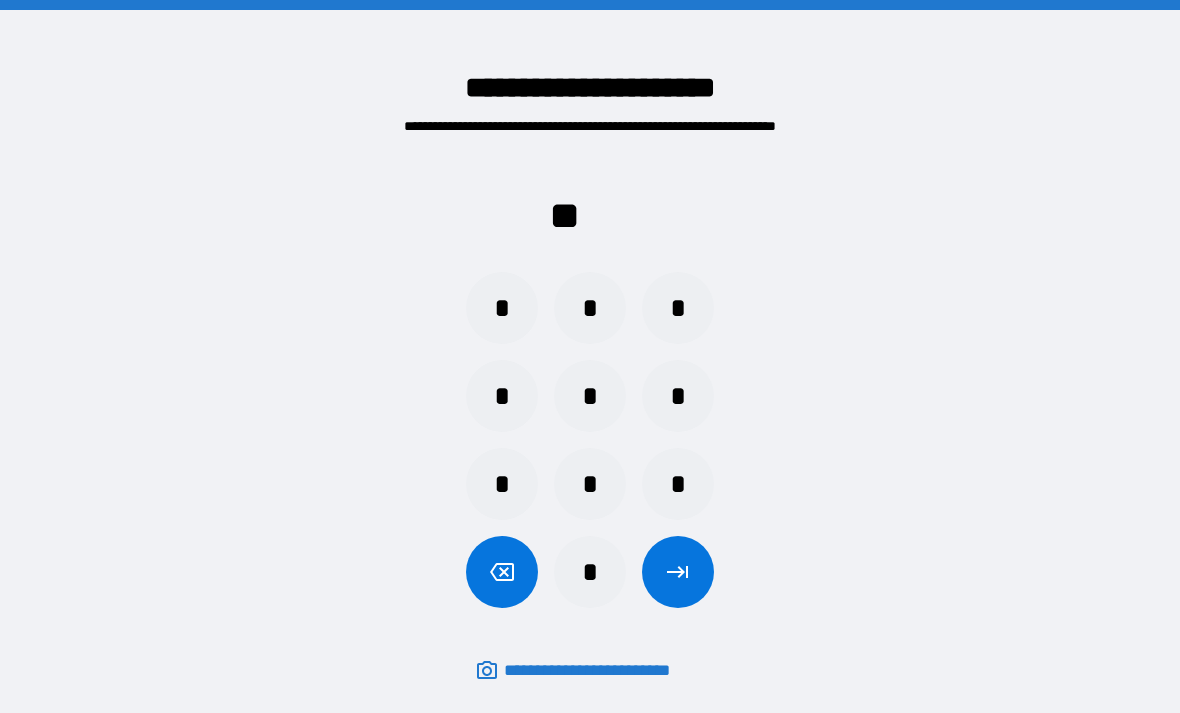 click at bounding box center (502, 572) 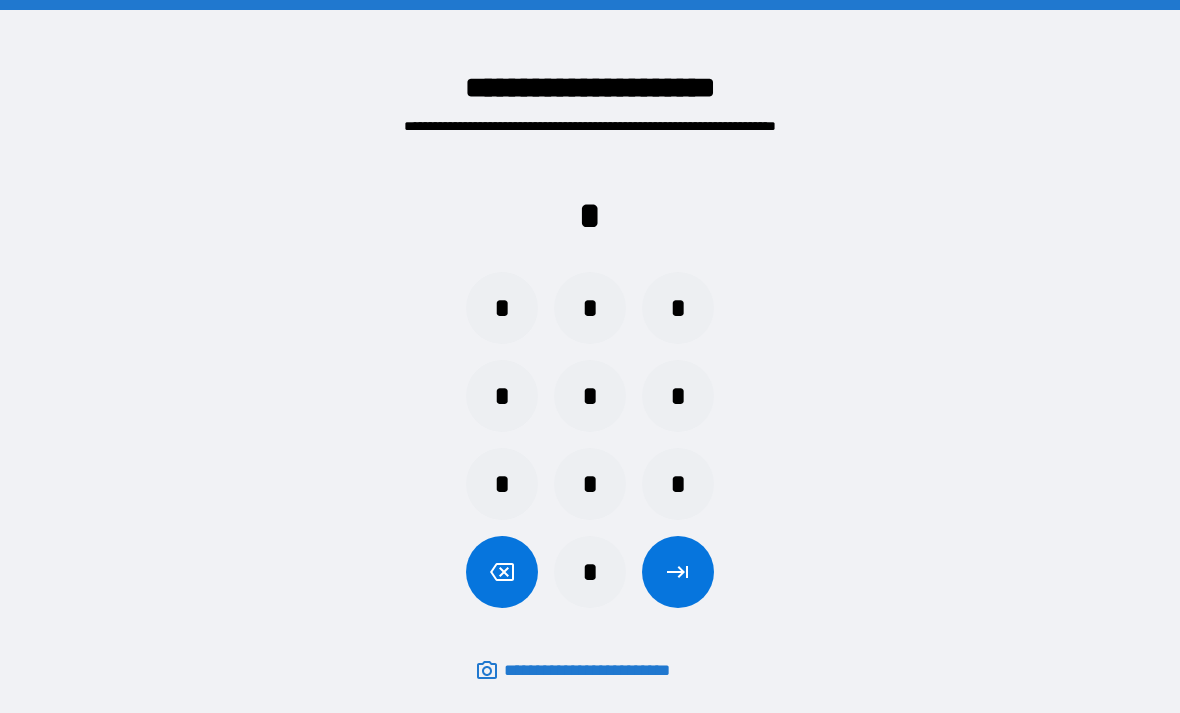 click on "*" at bounding box center [502, 308] 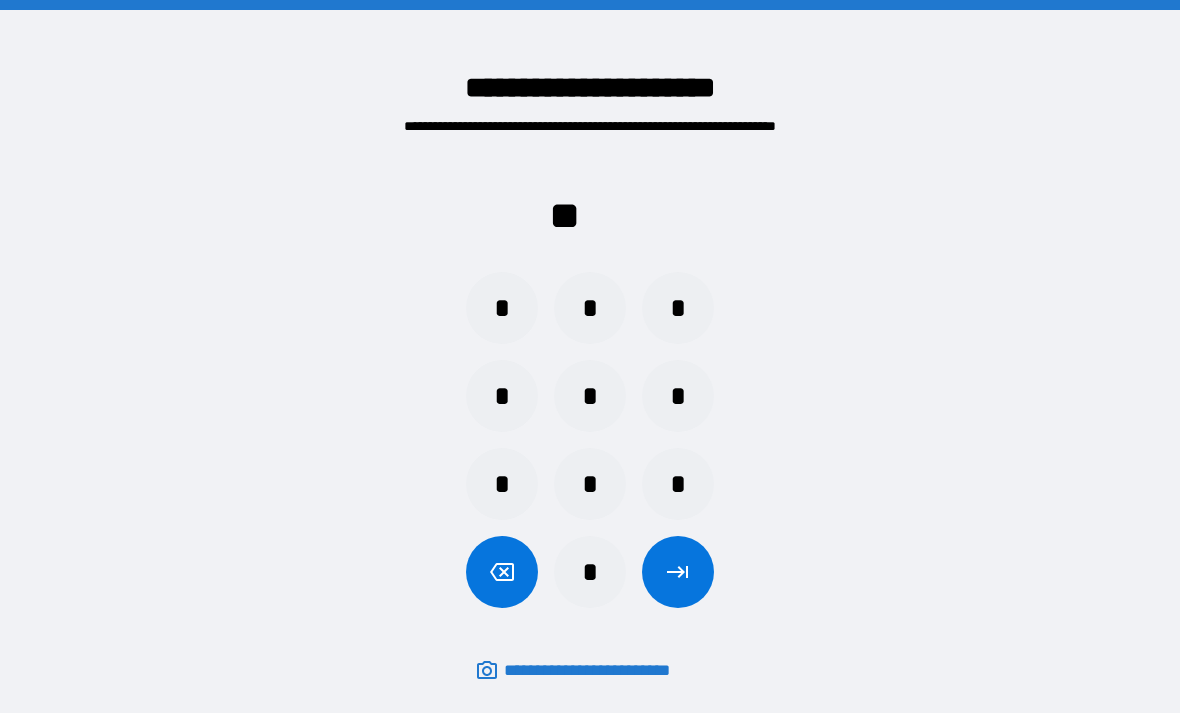 click on "*" at bounding box center [502, 396] 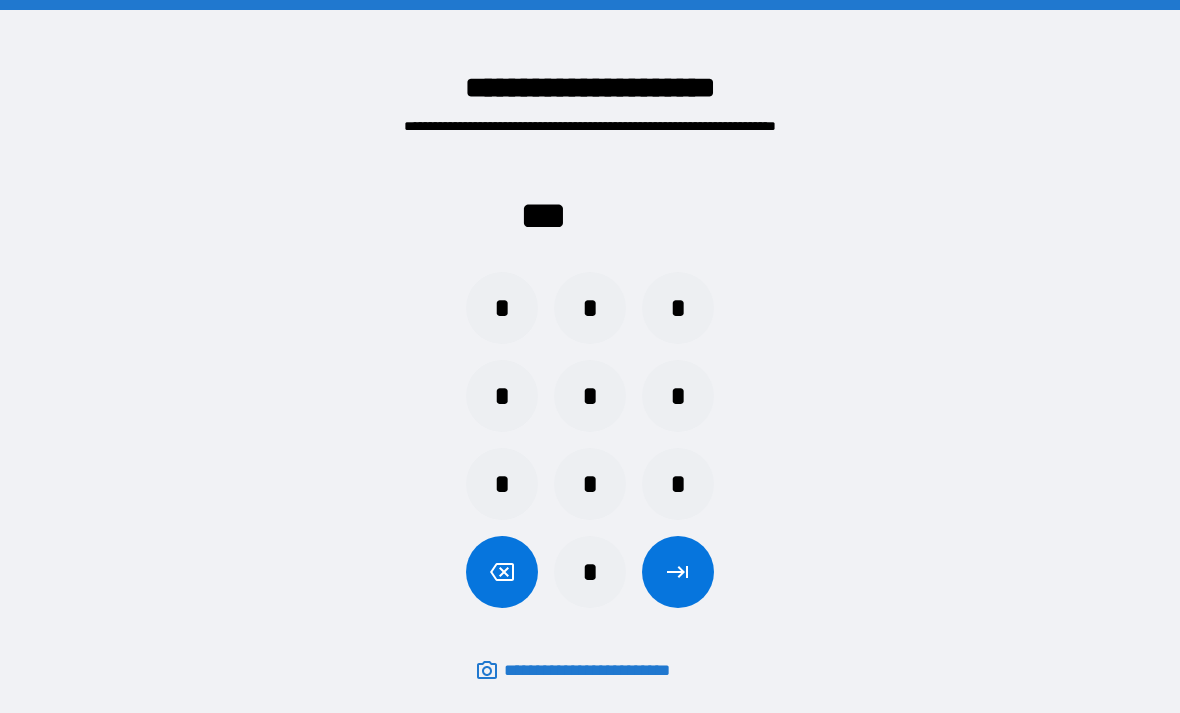 click on "*" at bounding box center [502, 308] 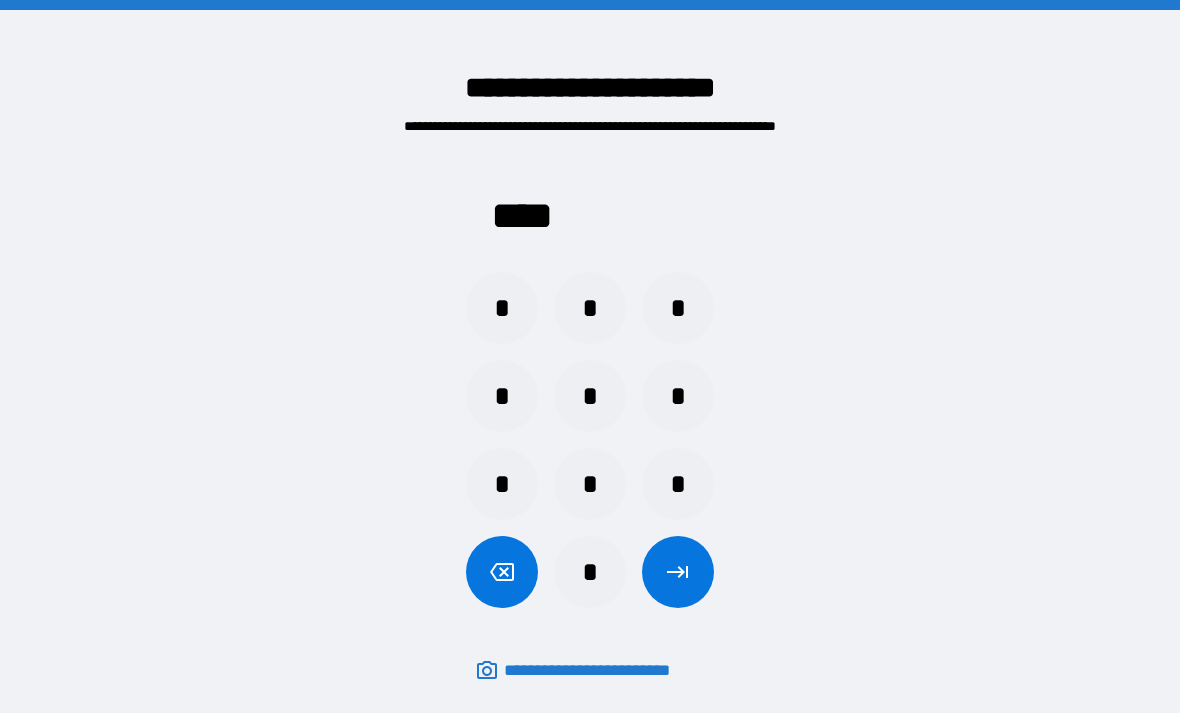 click at bounding box center [678, 572] 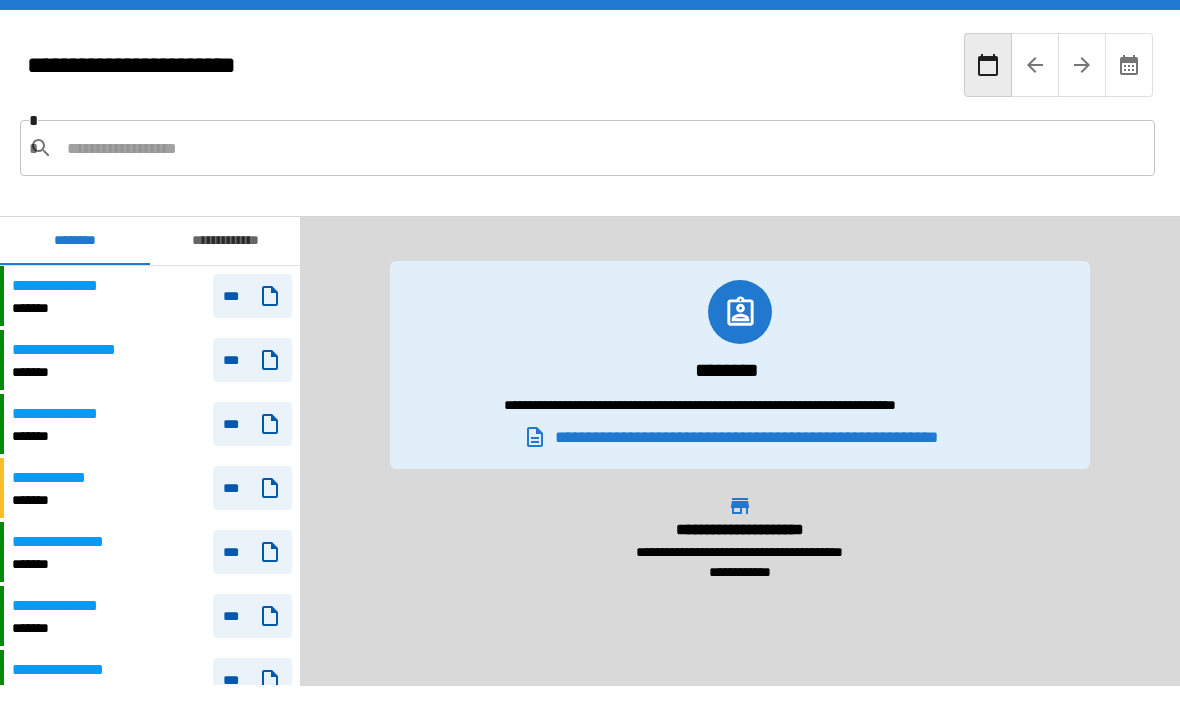scroll, scrollTop: 900, scrollLeft: 0, axis: vertical 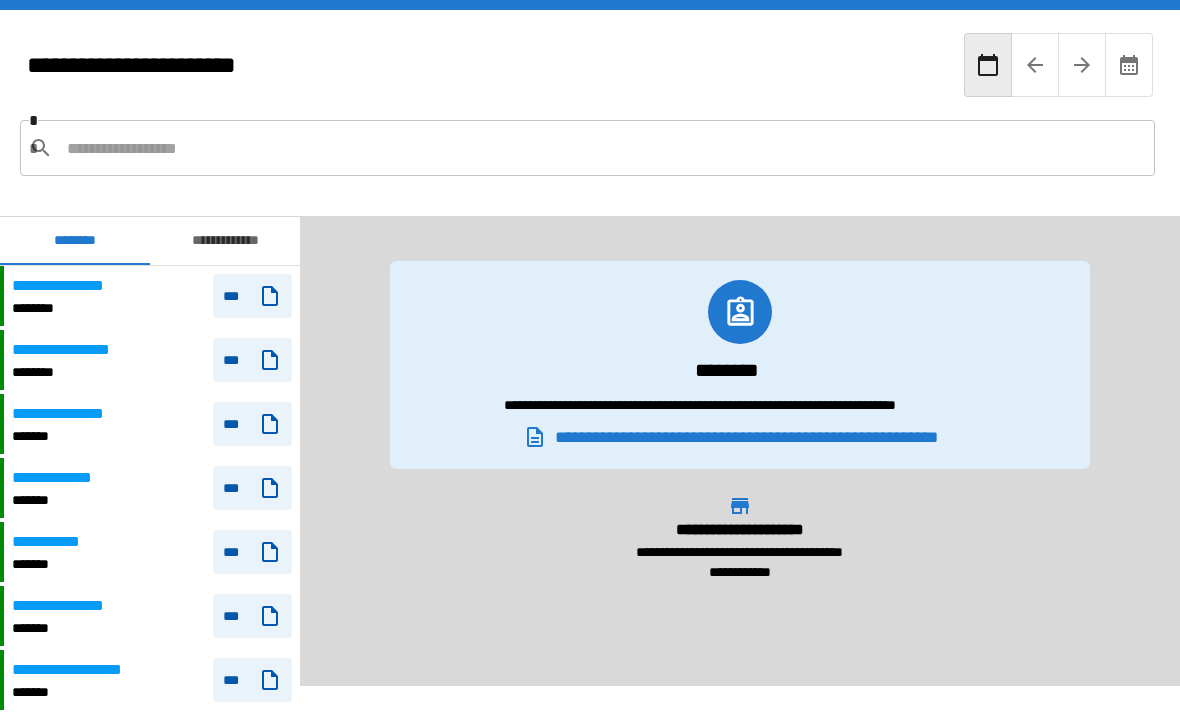 click on "**********" at bounding box center (69, 286) 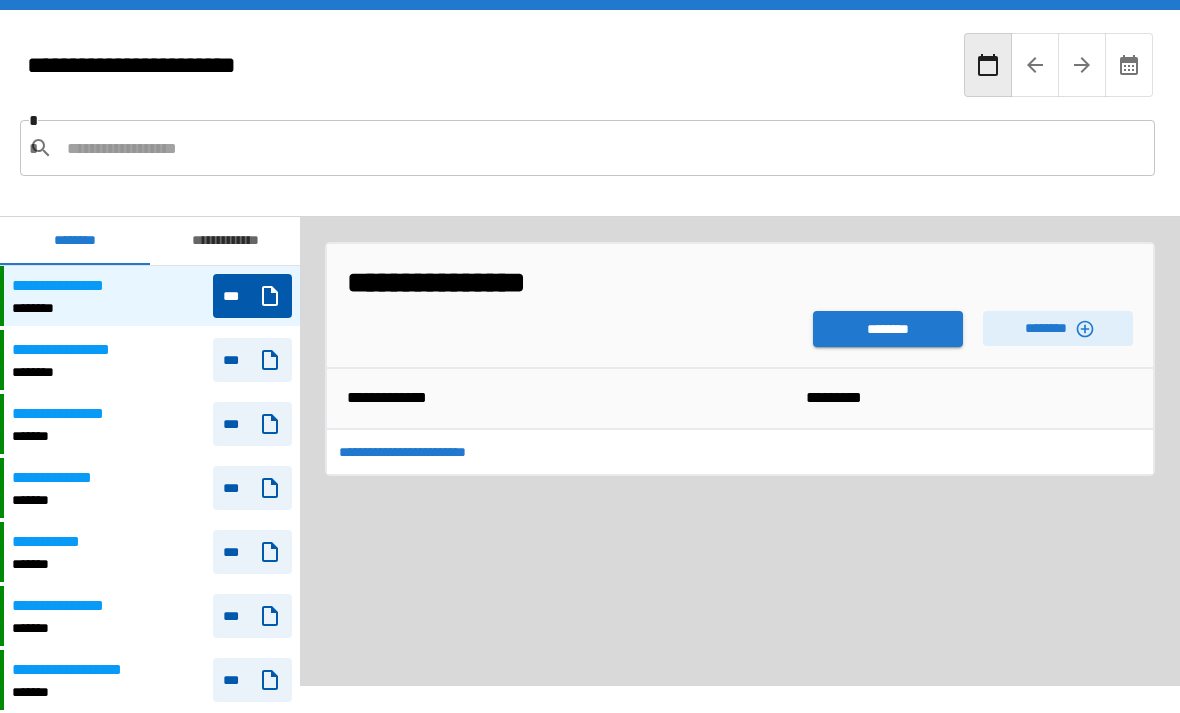 click on "********" at bounding box center [888, 329] 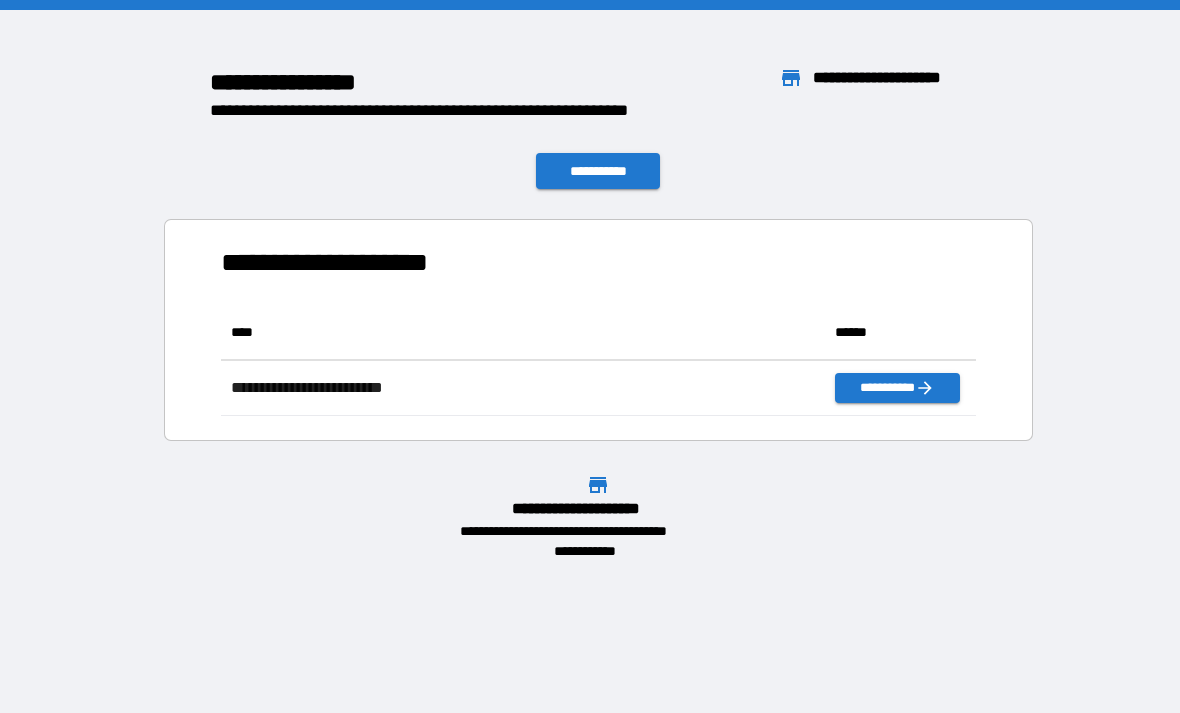scroll, scrollTop: 1, scrollLeft: 1, axis: both 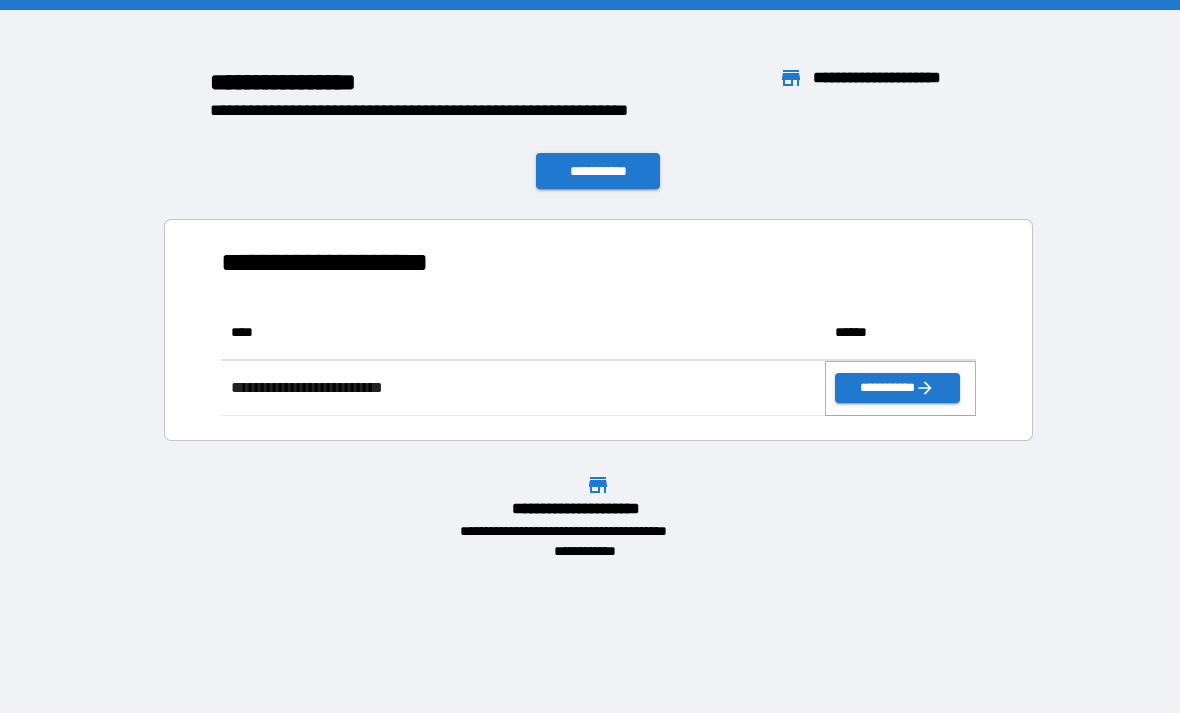 click on "**********" at bounding box center [897, 388] 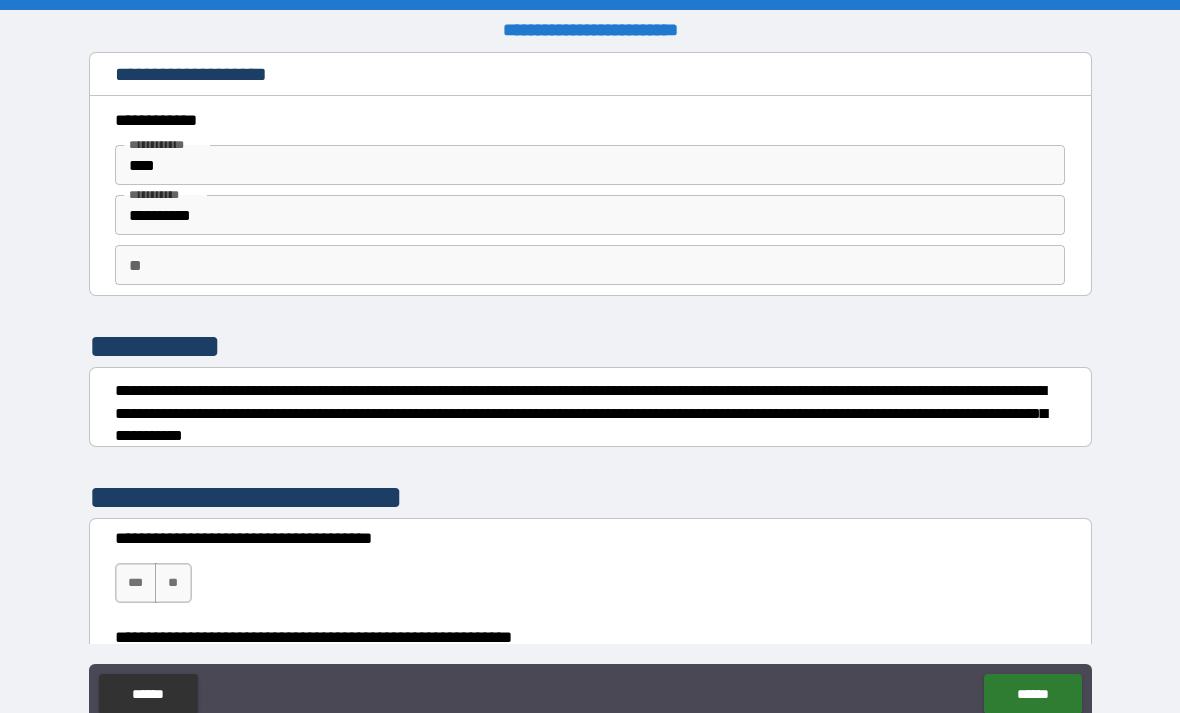 click on "**" at bounding box center (173, 583) 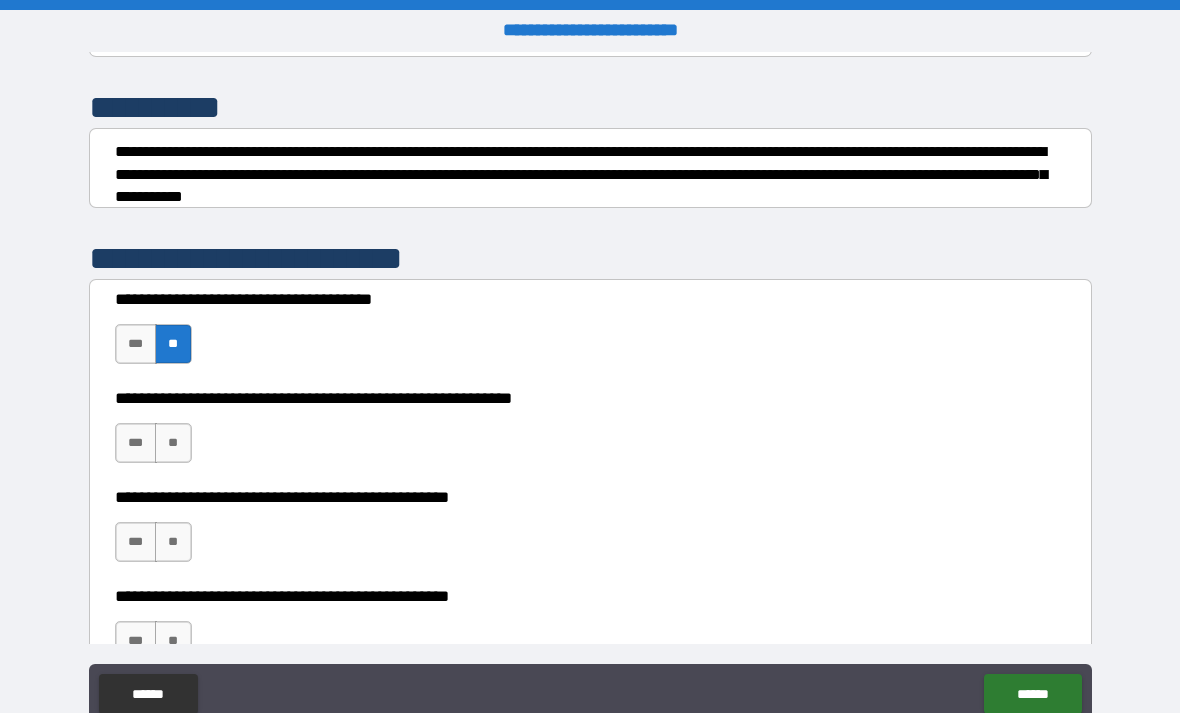scroll, scrollTop: 241, scrollLeft: 0, axis: vertical 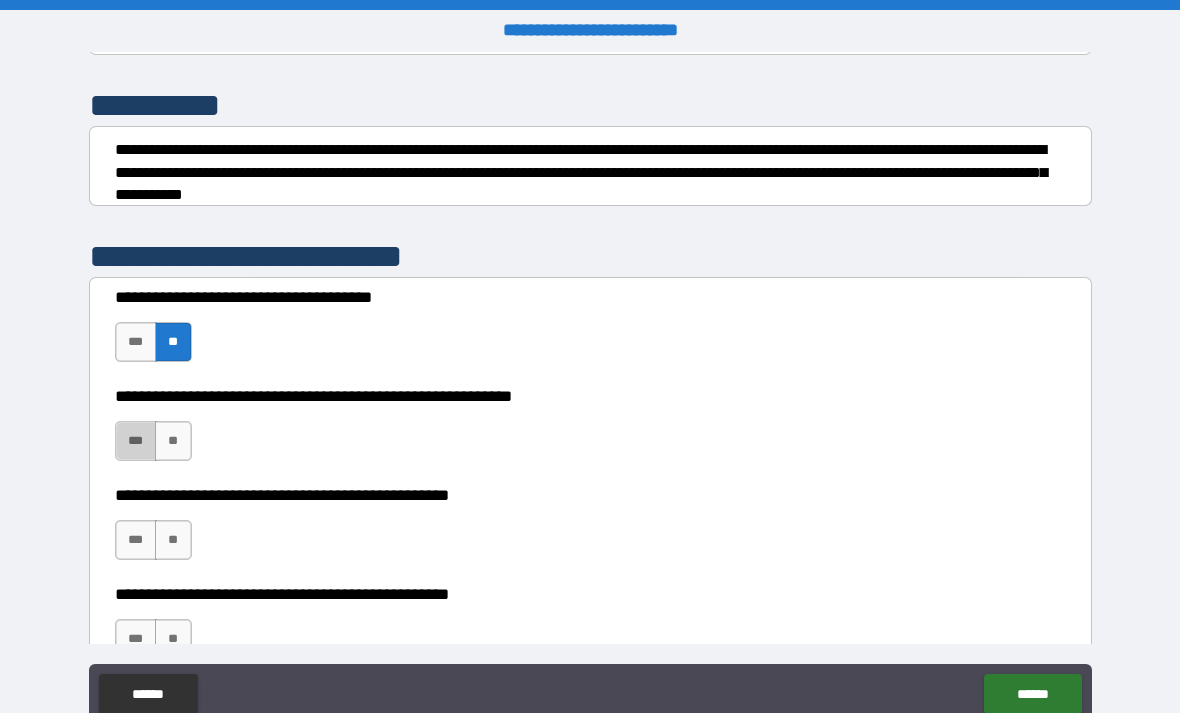 click on "***" at bounding box center [136, 441] 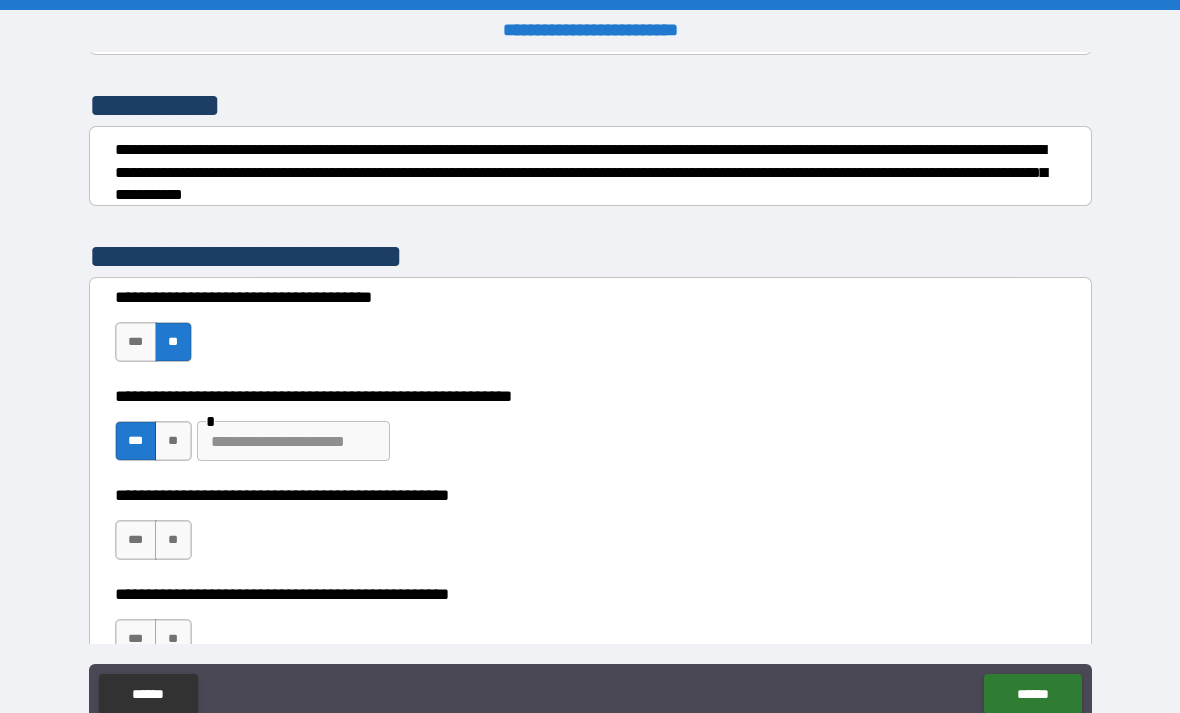 click on "**" at bounding box center (173, 540) 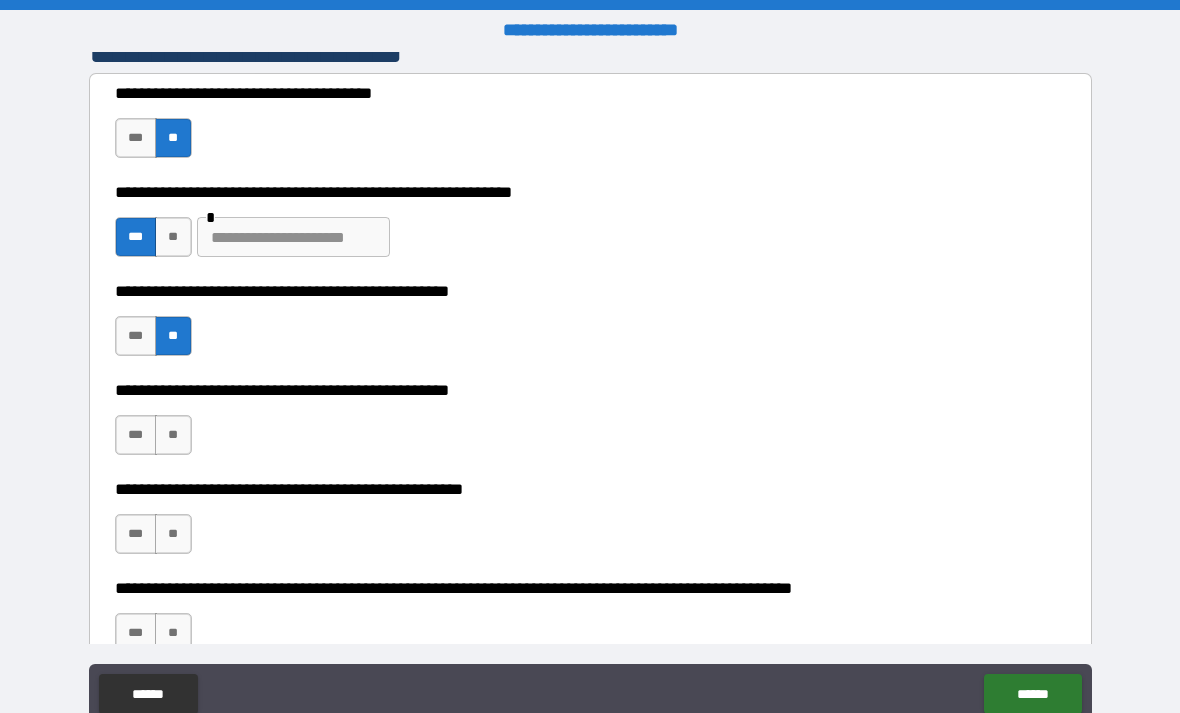 scroll, scrollTop: 446, scrollLeft: 0, axis: vertical 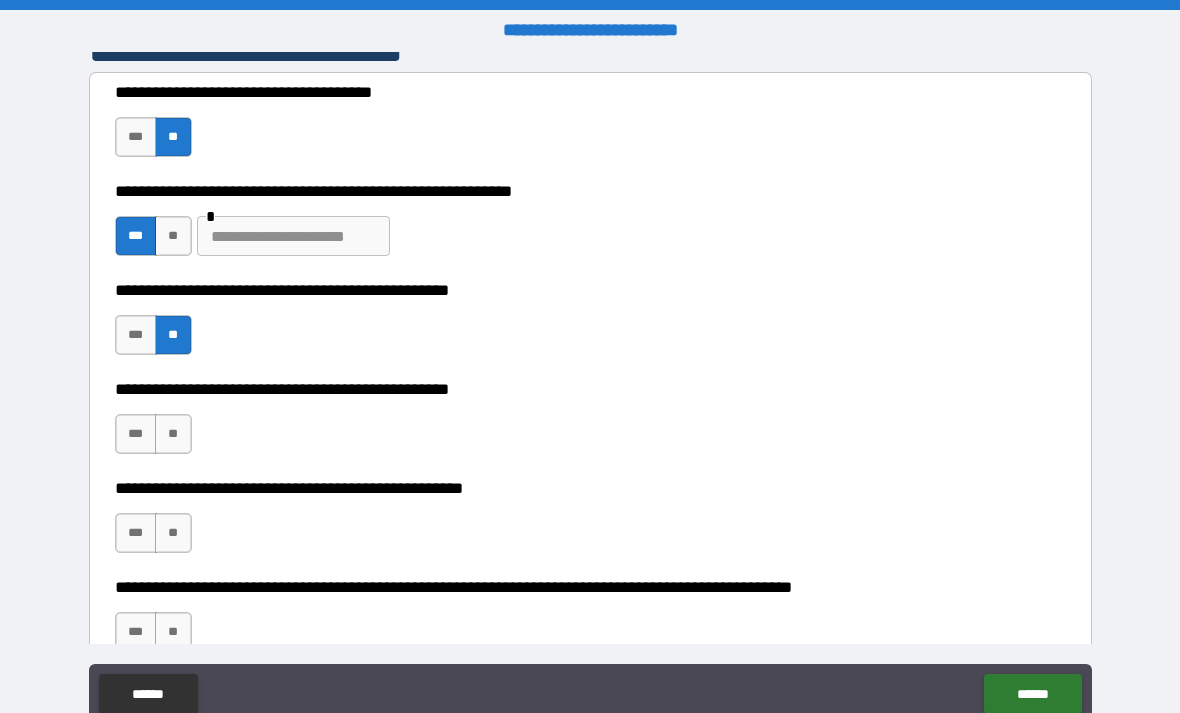 click on "***" at bounding box center (136, 434) 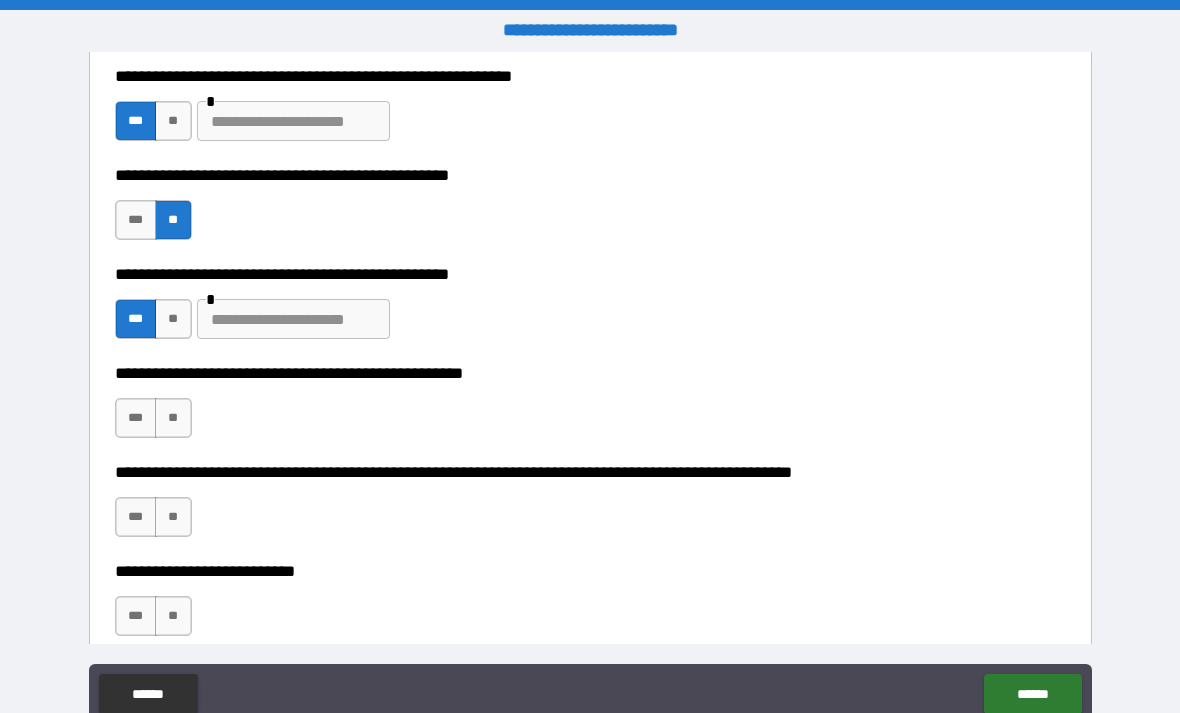 scroll, scrollTop: 563, scrollLeft: 0, axis: vertical 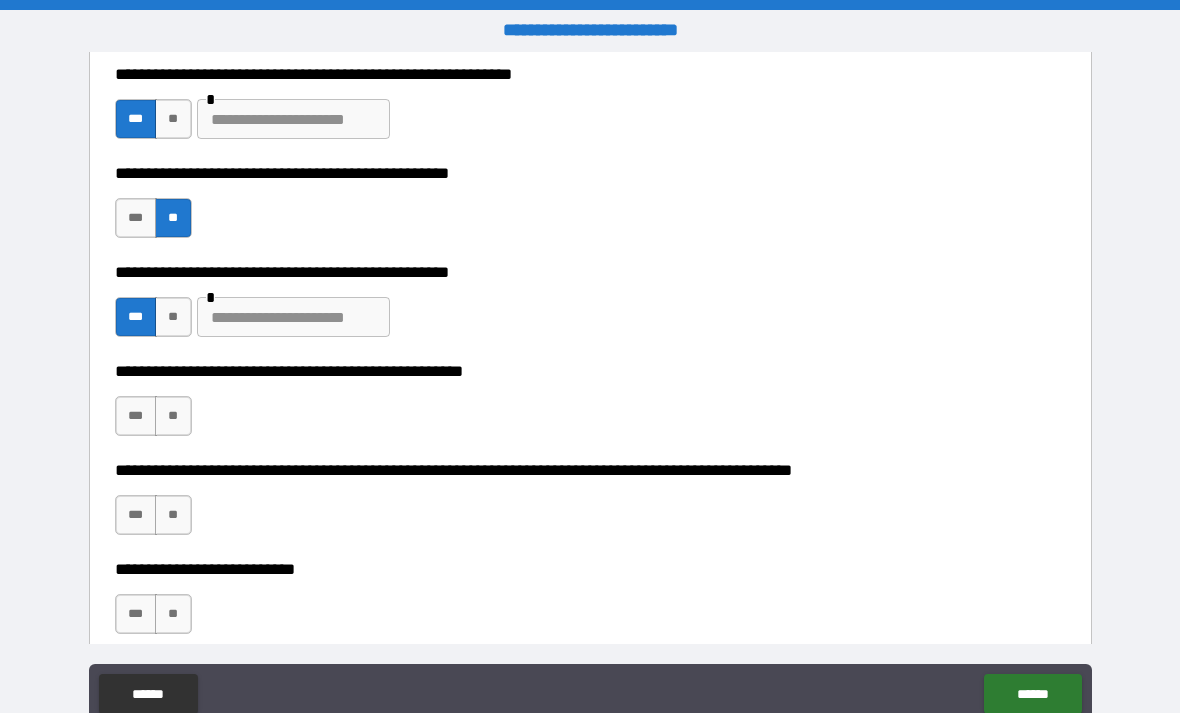 click on "**" at bounding box center [173, 416] 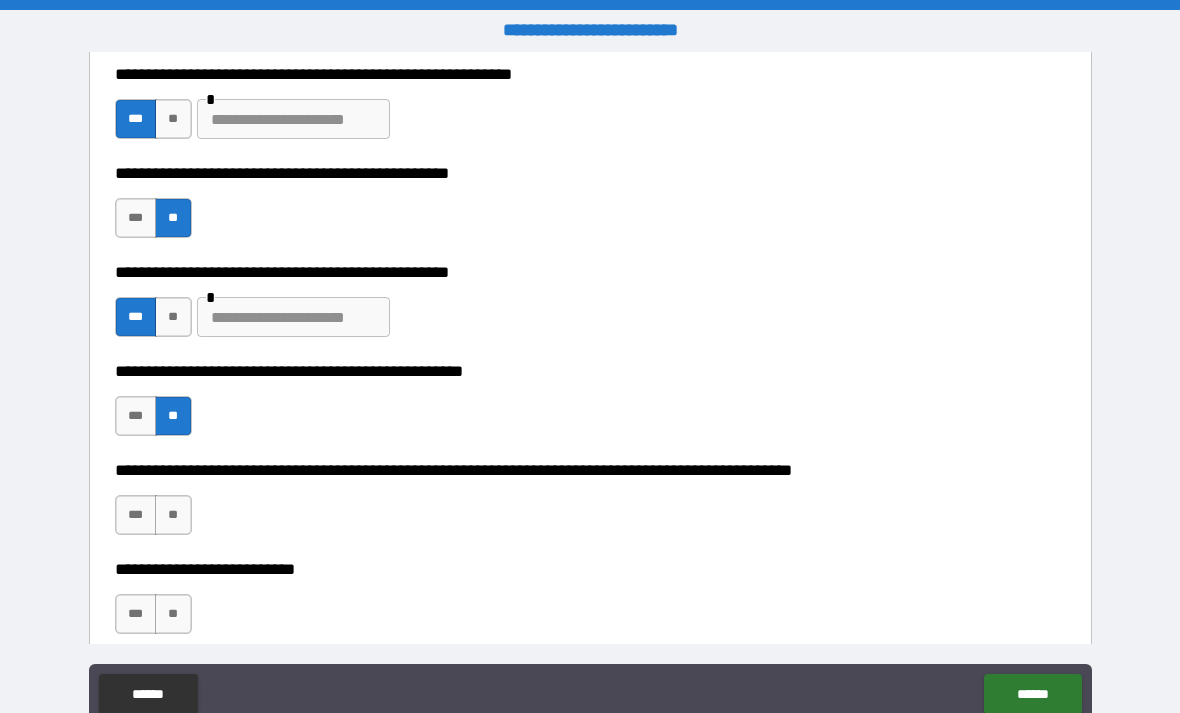 click on "**" at bounding box center (173, 515) 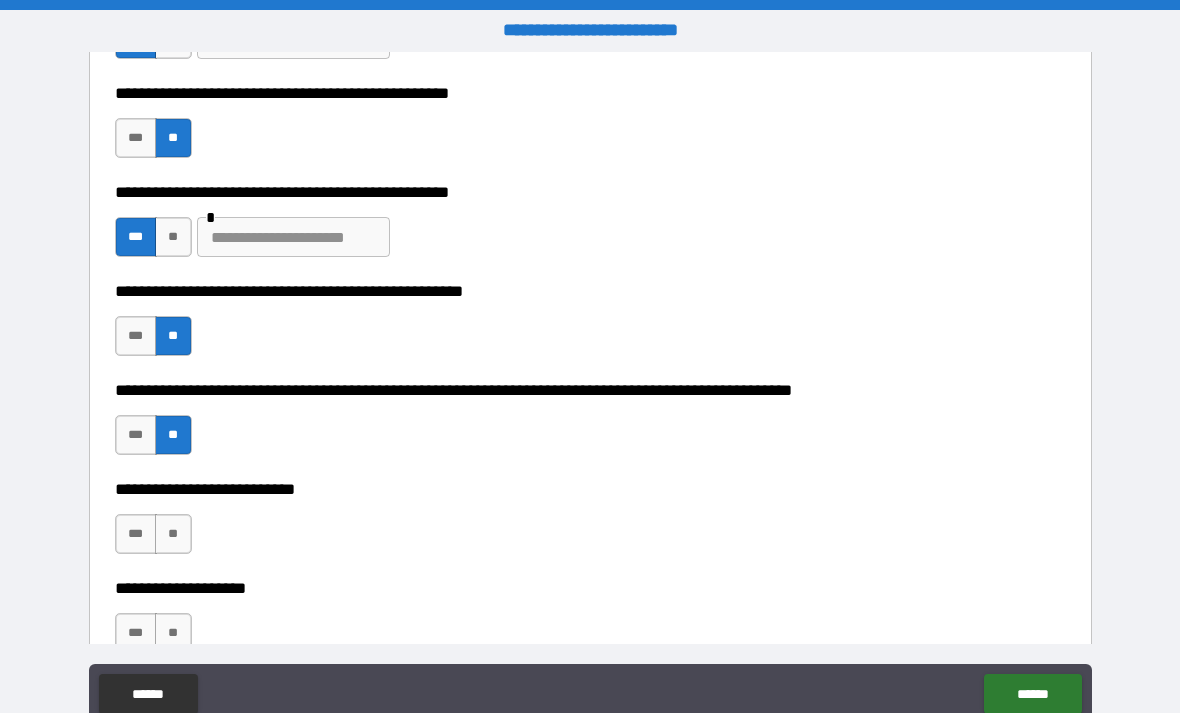 click on "**" at bounding box center (173, 534) 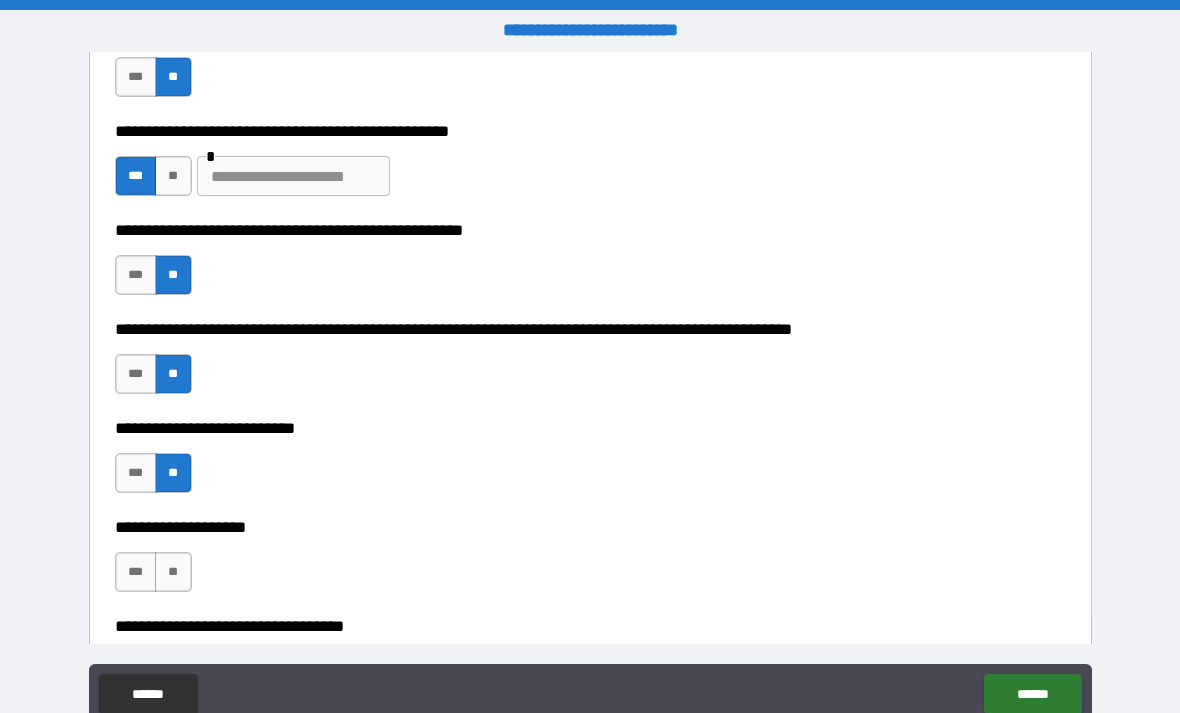 scroll, scrollTop: 717, scrollLeft: 0, axis: vertical 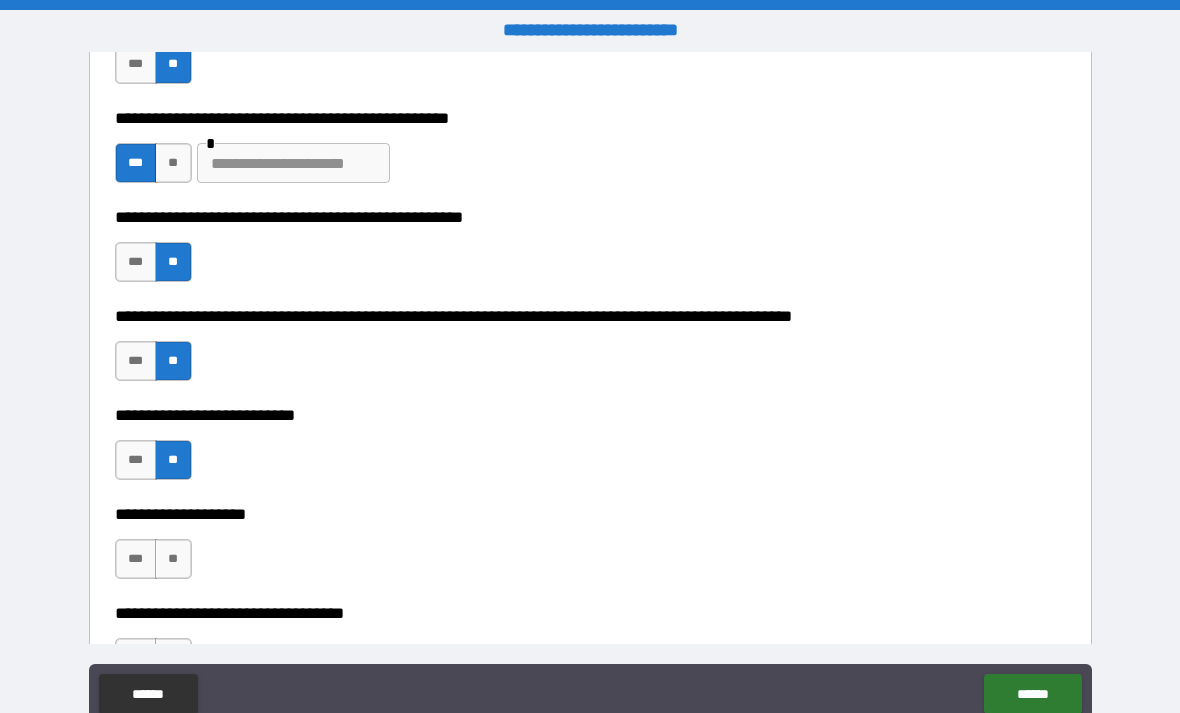 click on "**" at bounding box center [173, 559] 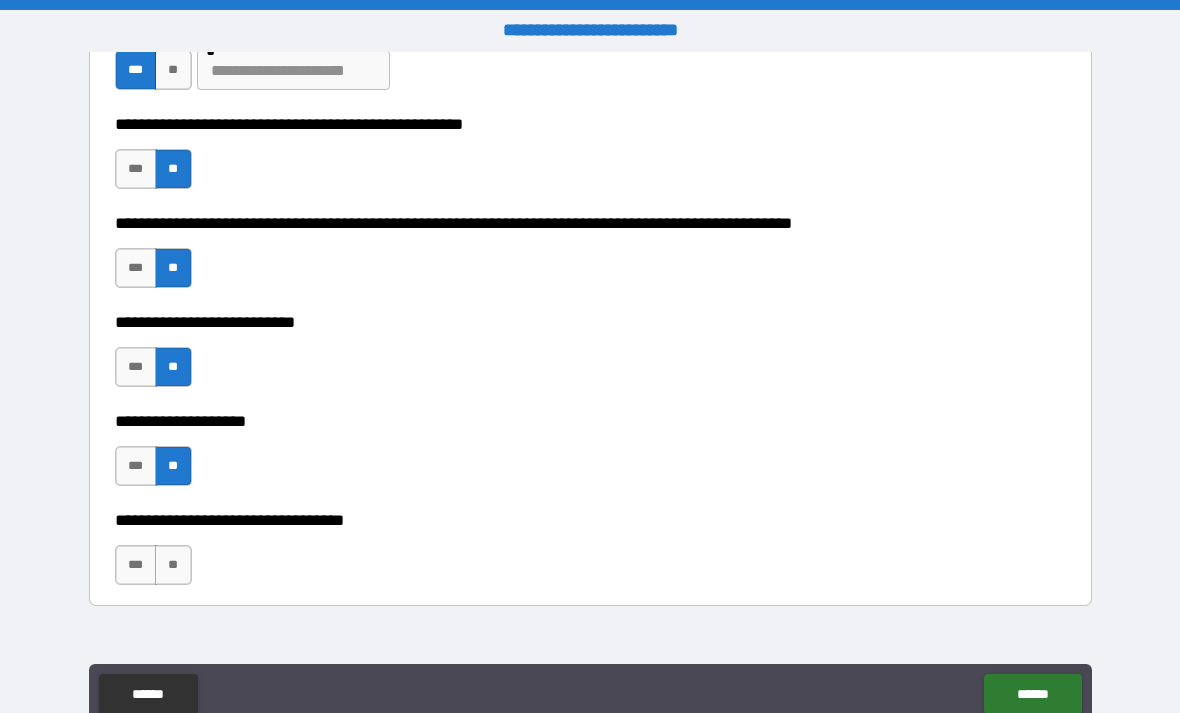scroll, scrollTop: 814, scrollLeft: 0, axis: vertical 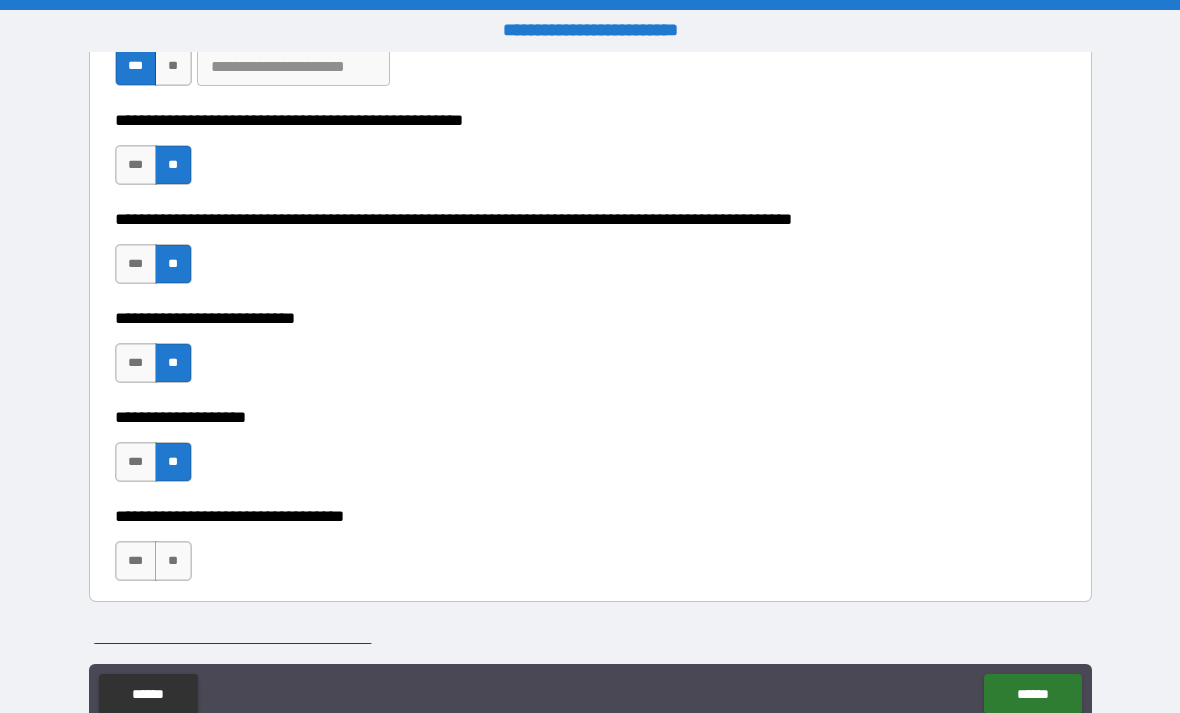 click on "**" at bounding box center (173, 561) 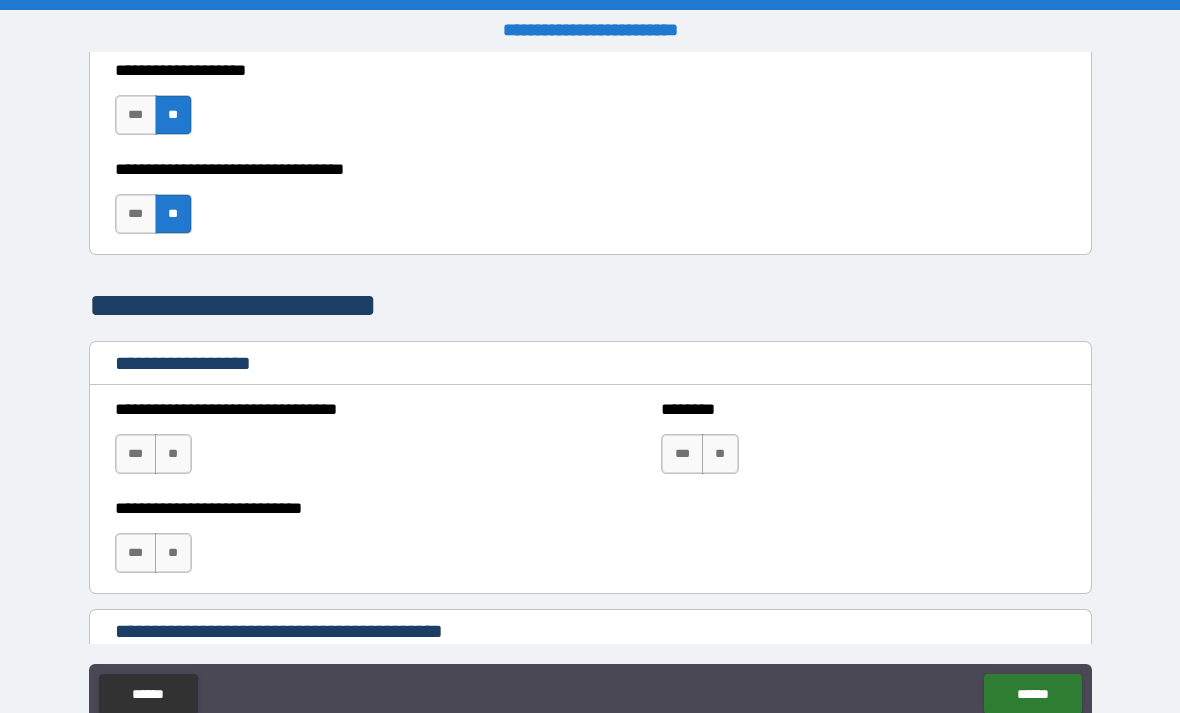 scroll, scrollTop: 1162, scrollLeft: 0, axis: vertical 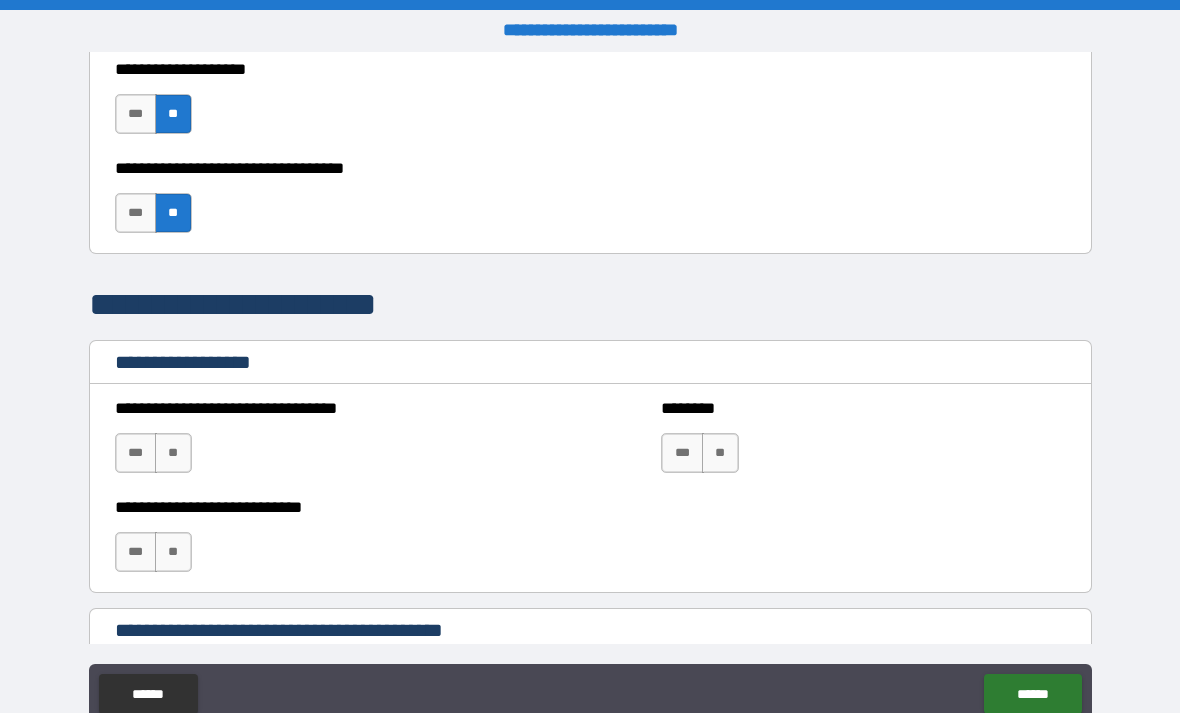 click on "**" at bounding box center [173, 453] 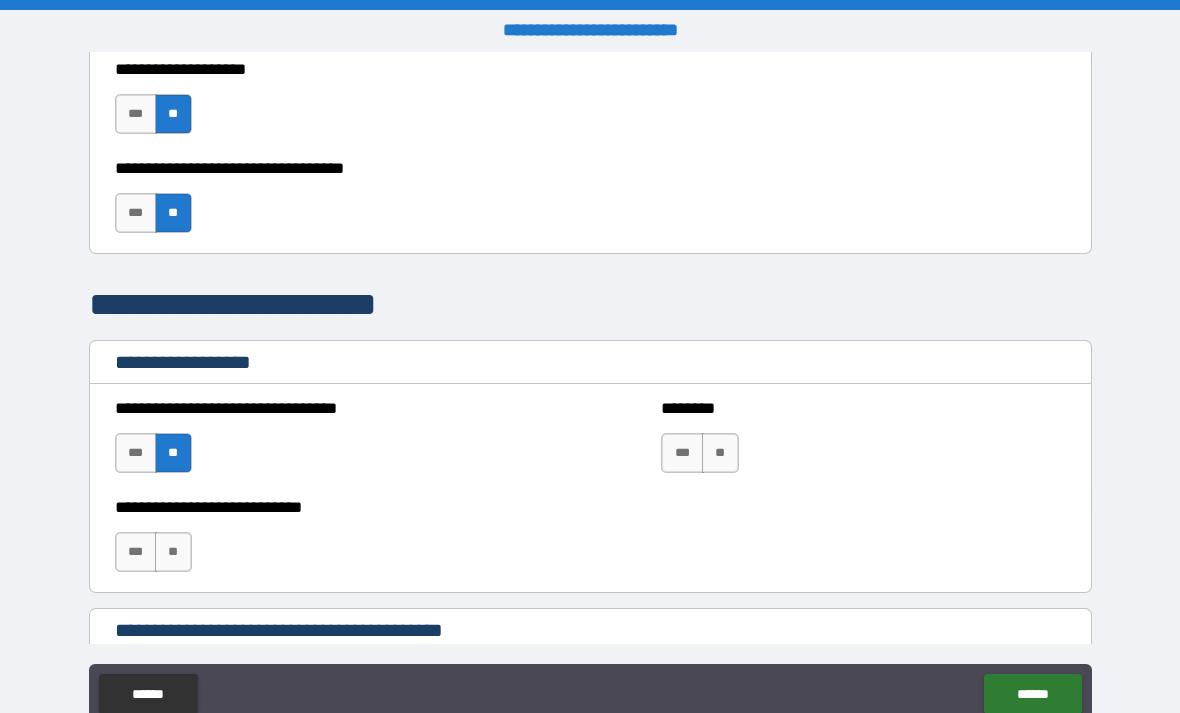 click on "**" at bounding box center (173, 552) 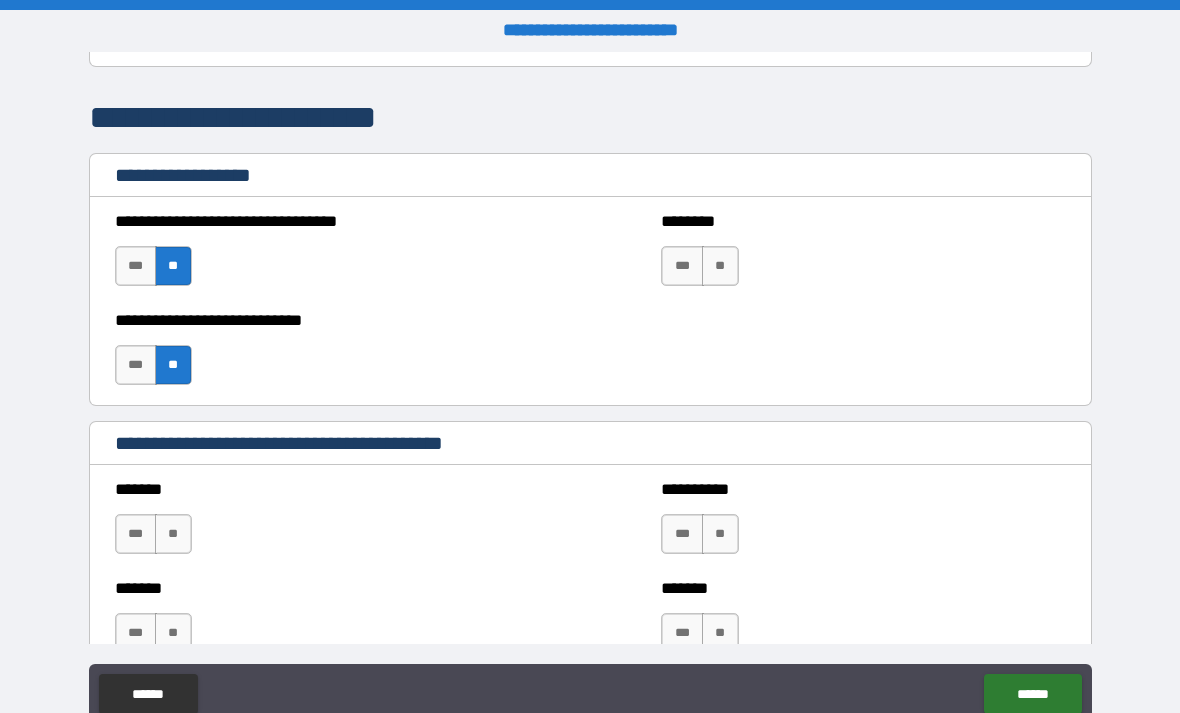 scroll, scrollTop: 1354, scrollLeft: 0, axis: vertical 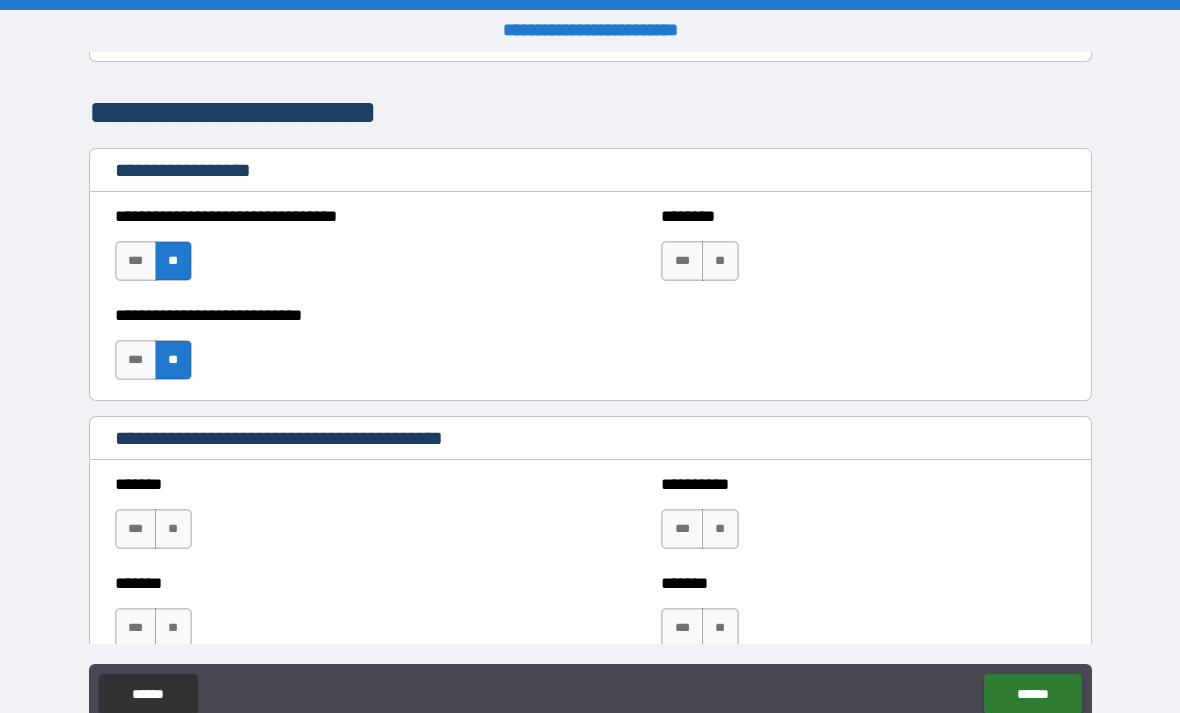 click on "**" at bounding box center (173, 529) 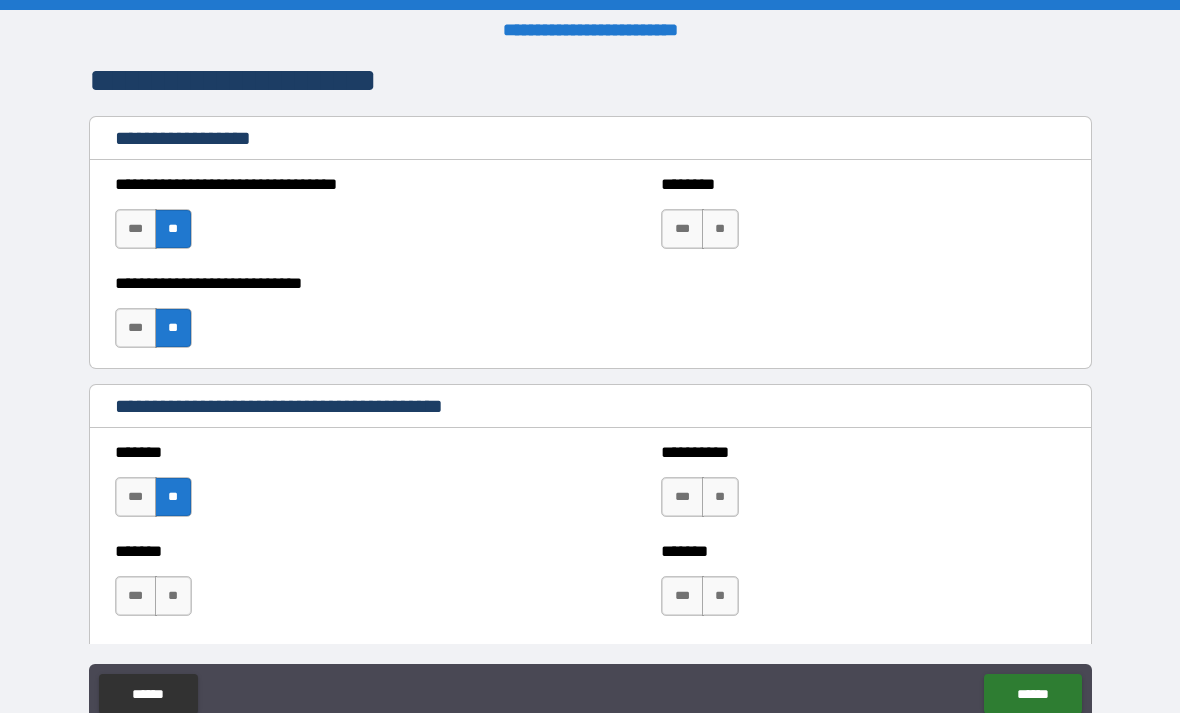 scroll, scrollTop: 1407, scrollLeft: 0, axis: vertical 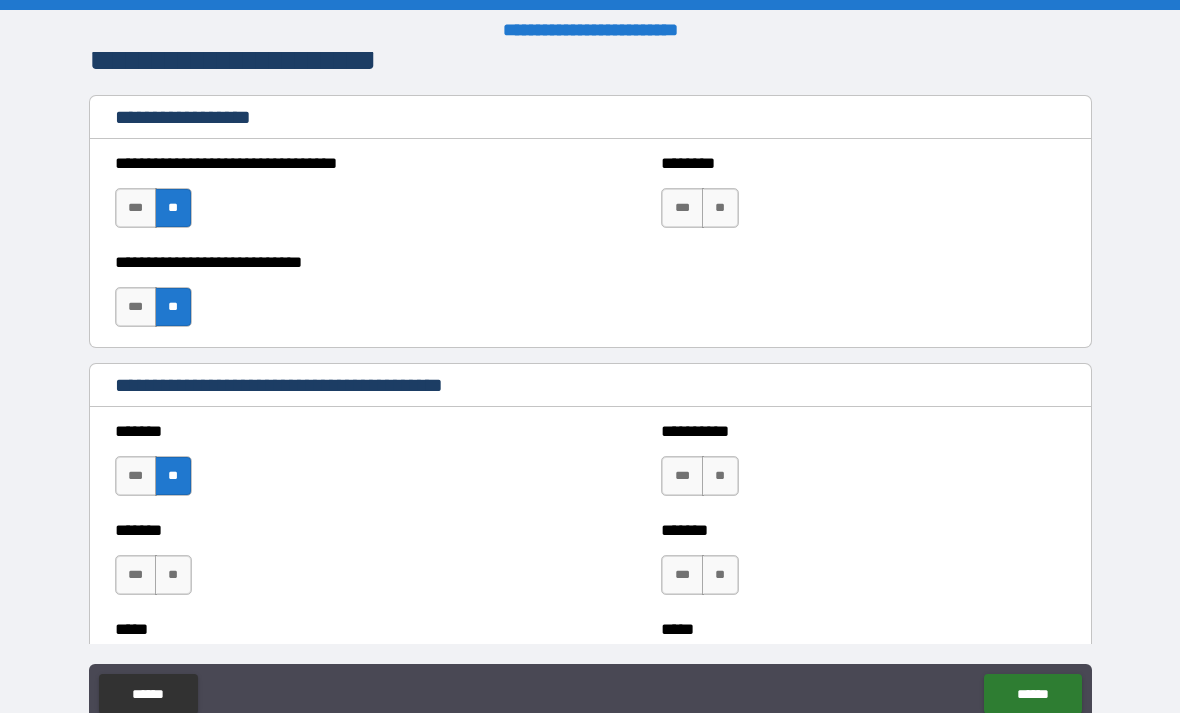 click on "**" at bounding box center [720, 476] 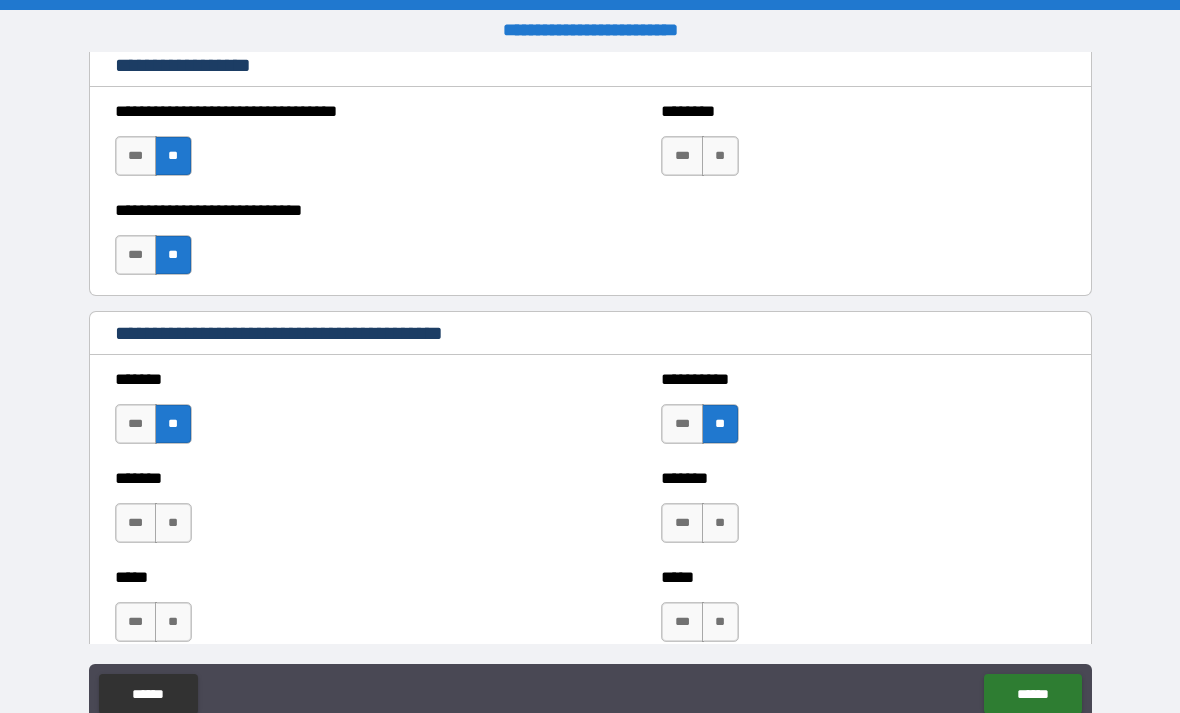 scroll, scrollTop: 1474, scrollLeft: 0, axis: vertical 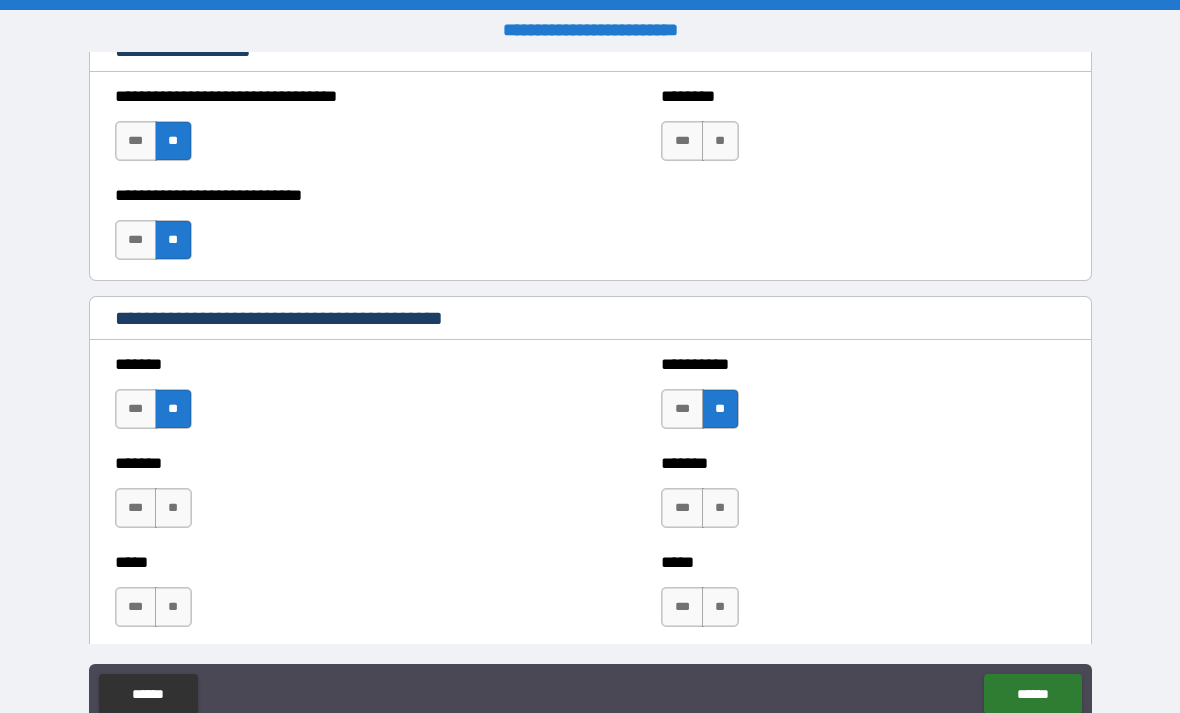 click on "**" at bounding box center [173, 508] 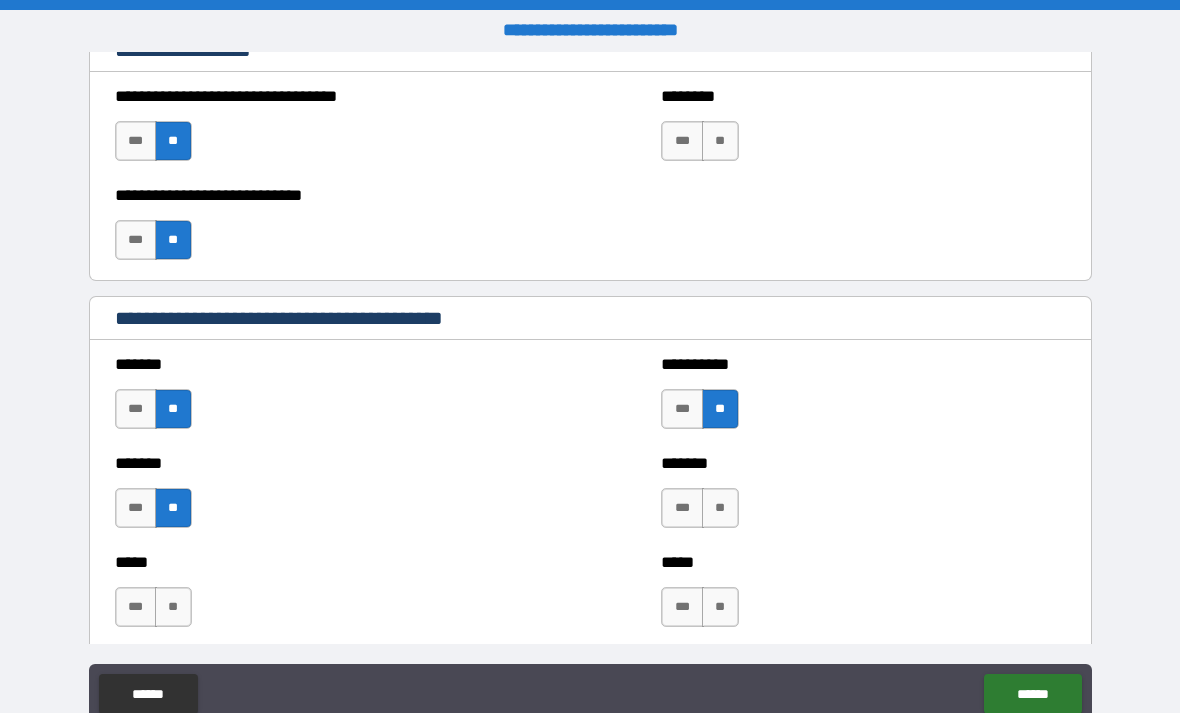 click on "**" at bounding box center (173, 607) 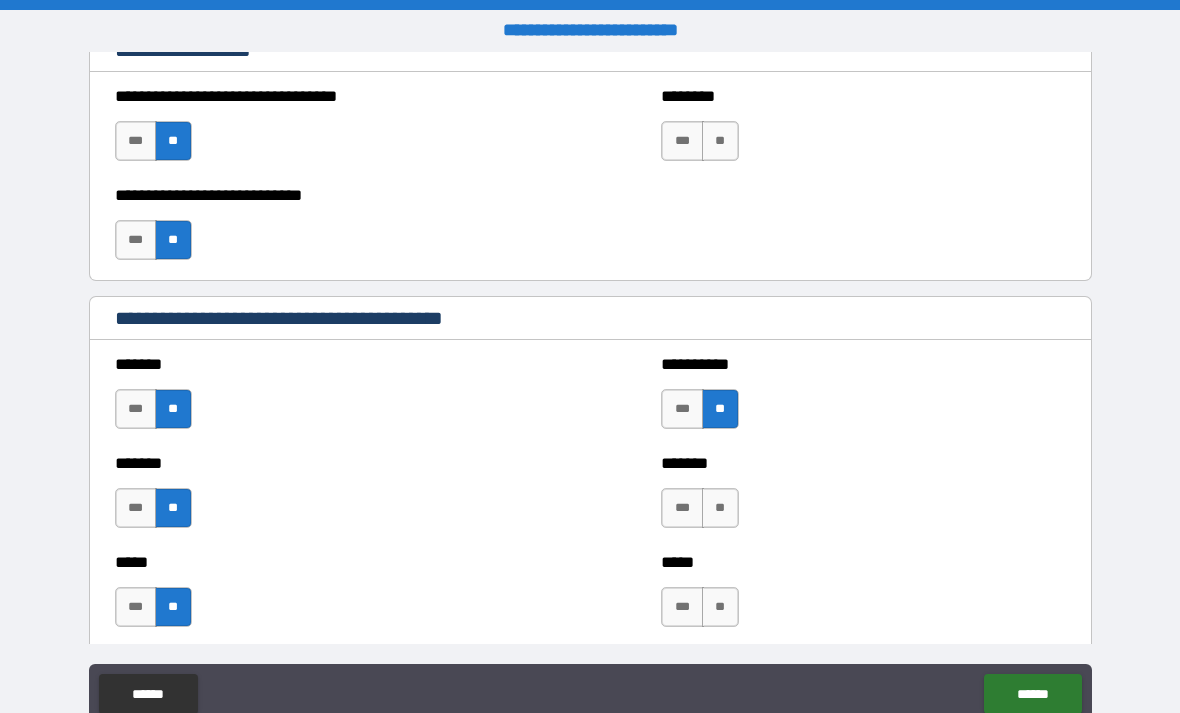 click on "**" at bounding box center (720, 508) 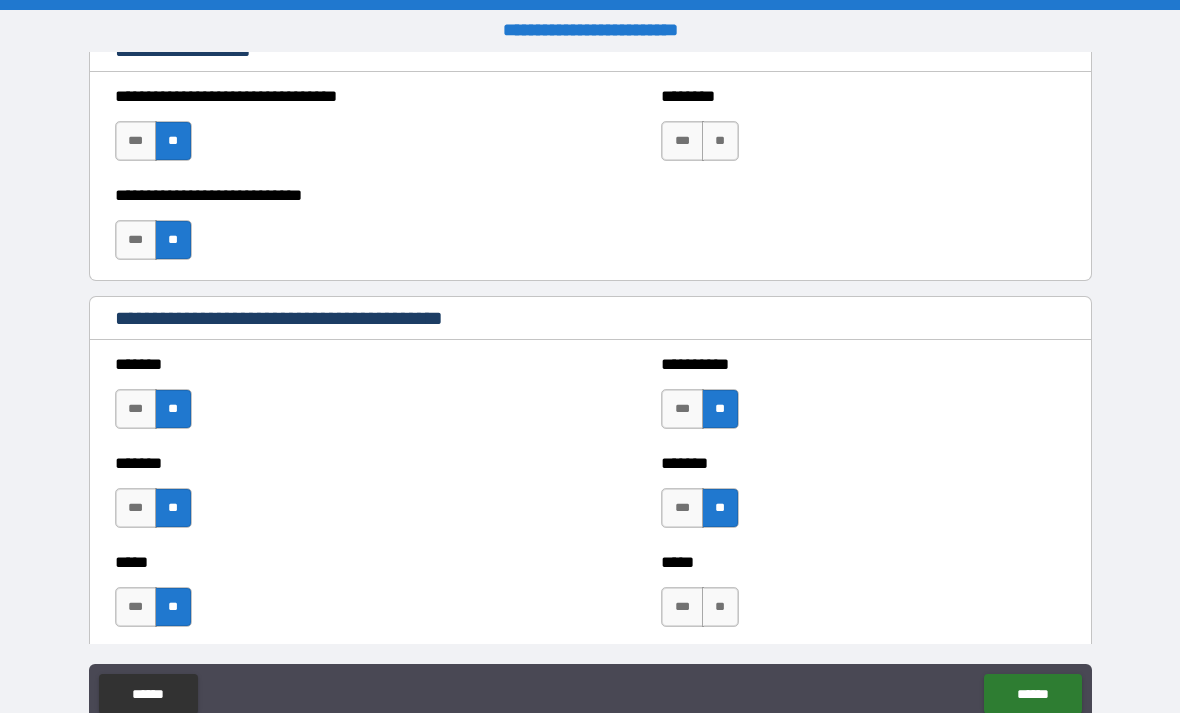 click on "**" at bounding box center [720, 607] 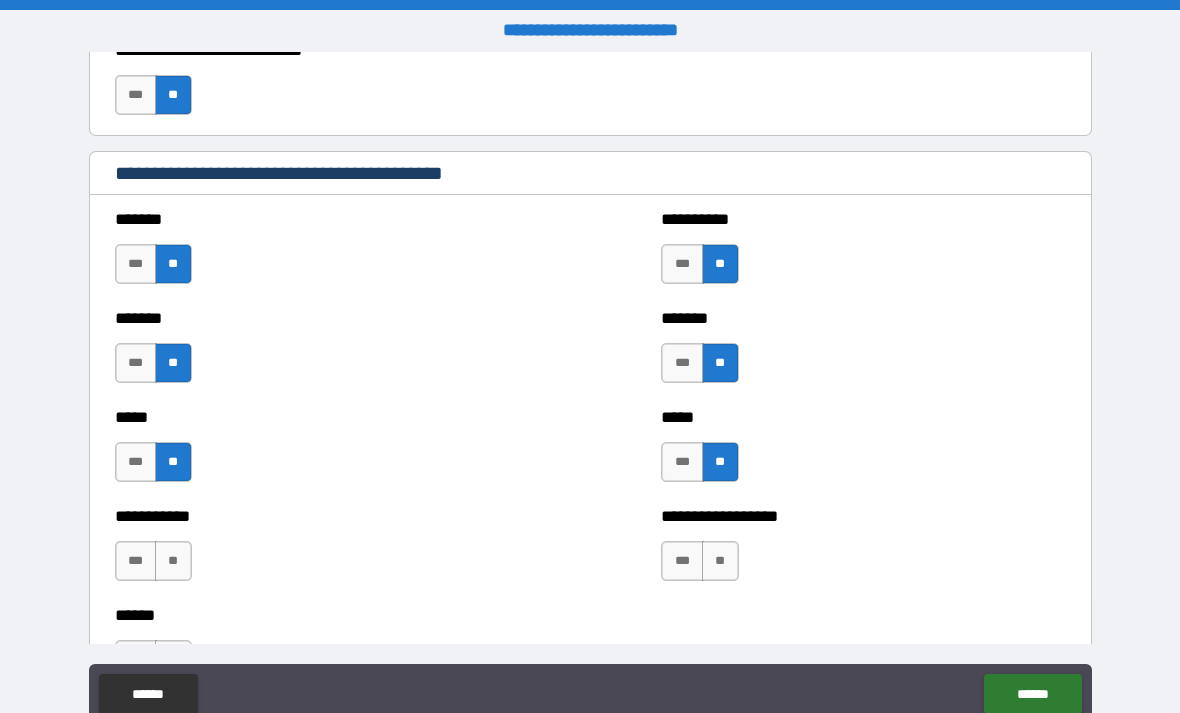 scroll, scrollTop: 1620, scrollLeft: 0, axis: vertical 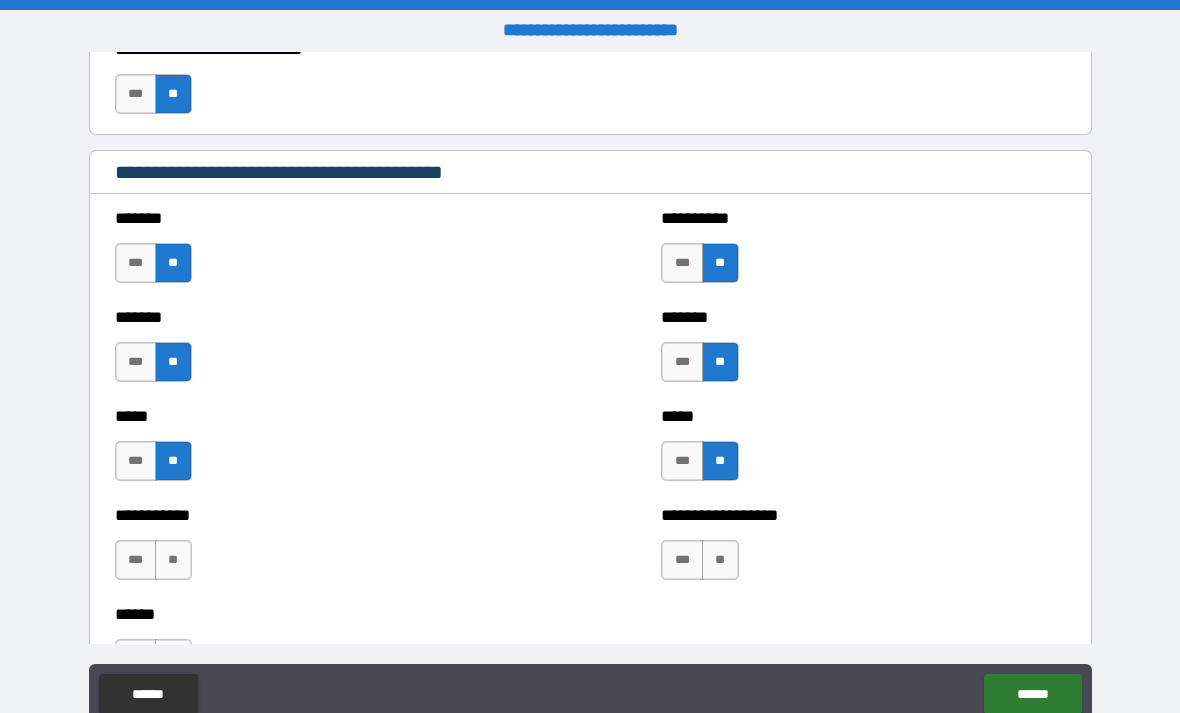 click on "**" at bounding box center [173, 560] 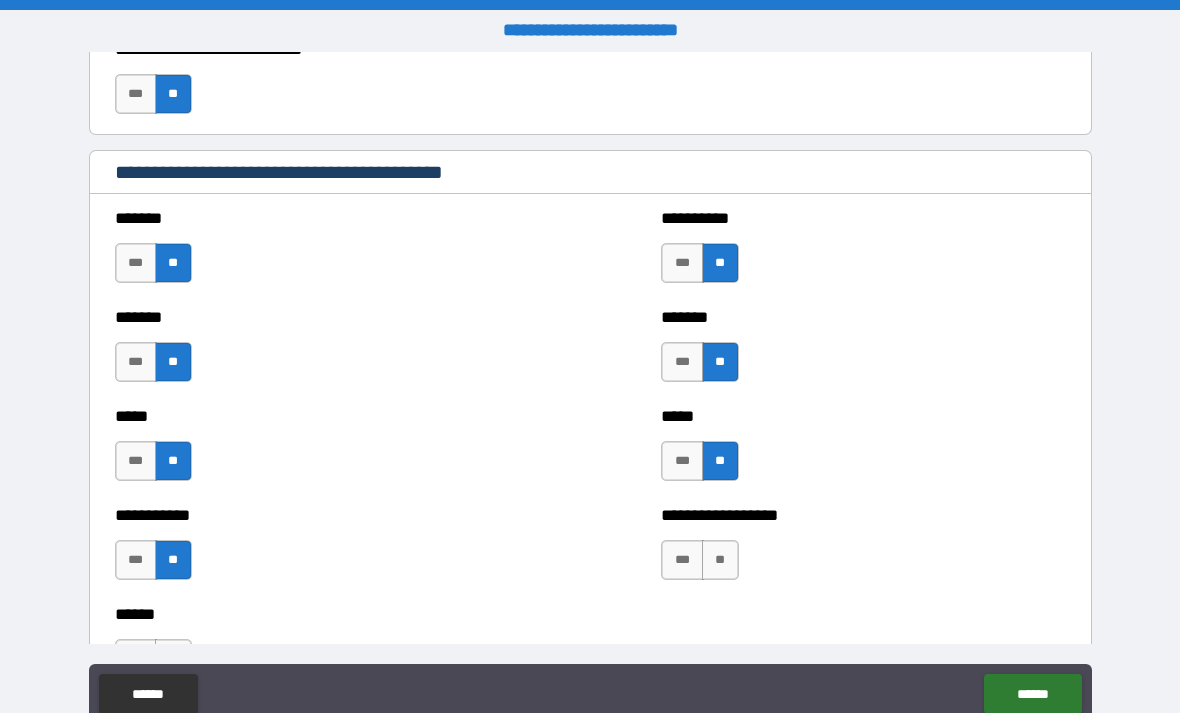 click on "**" at bounding box center [720, 560] 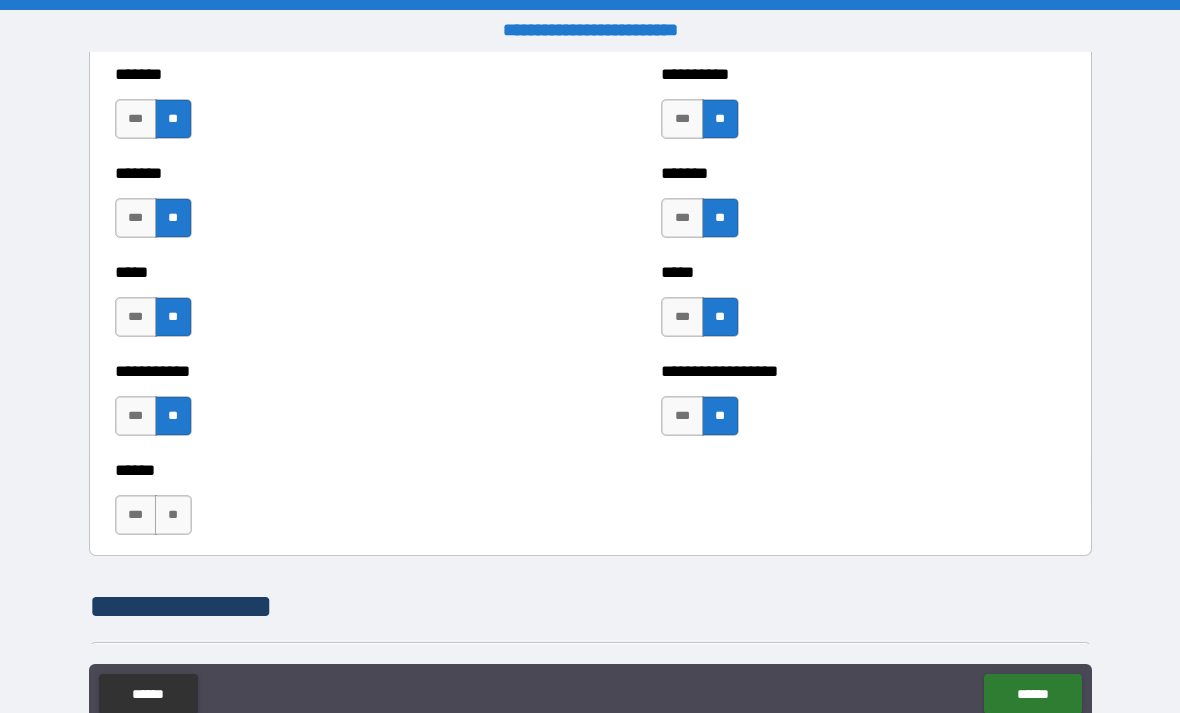 scroll, scrollTop: 1766, scrollLeft: 0, axis: vertical 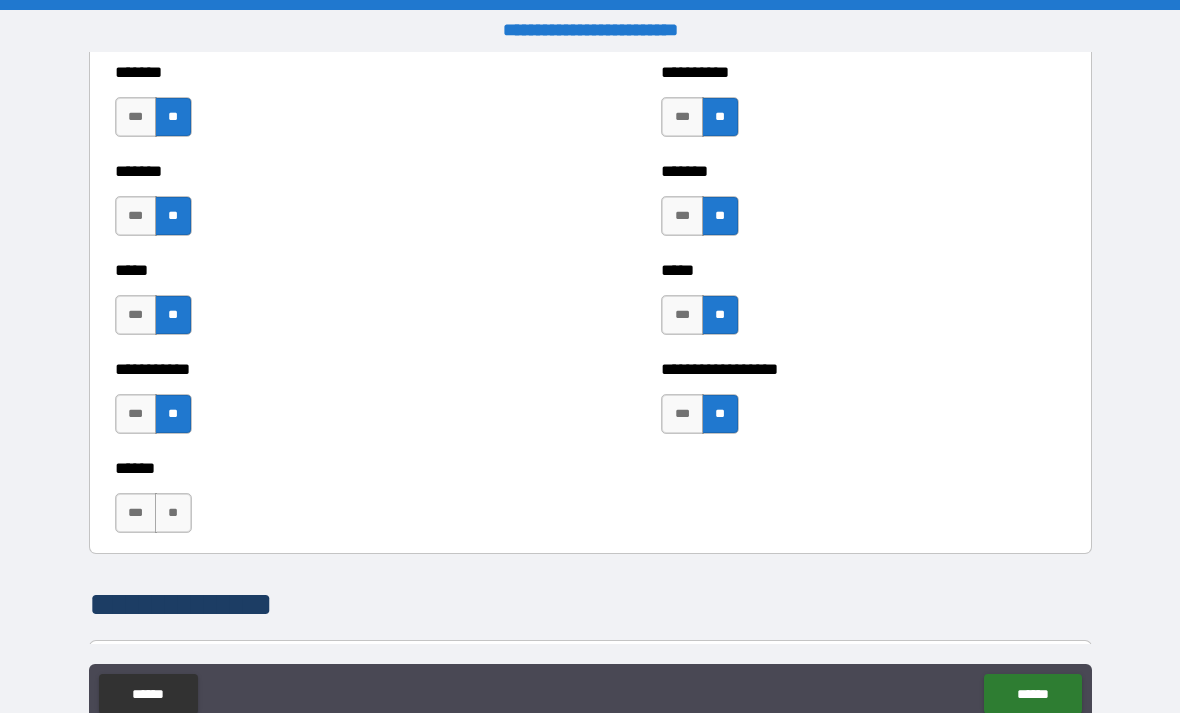 click on "**" at bounding box center (173, 513) 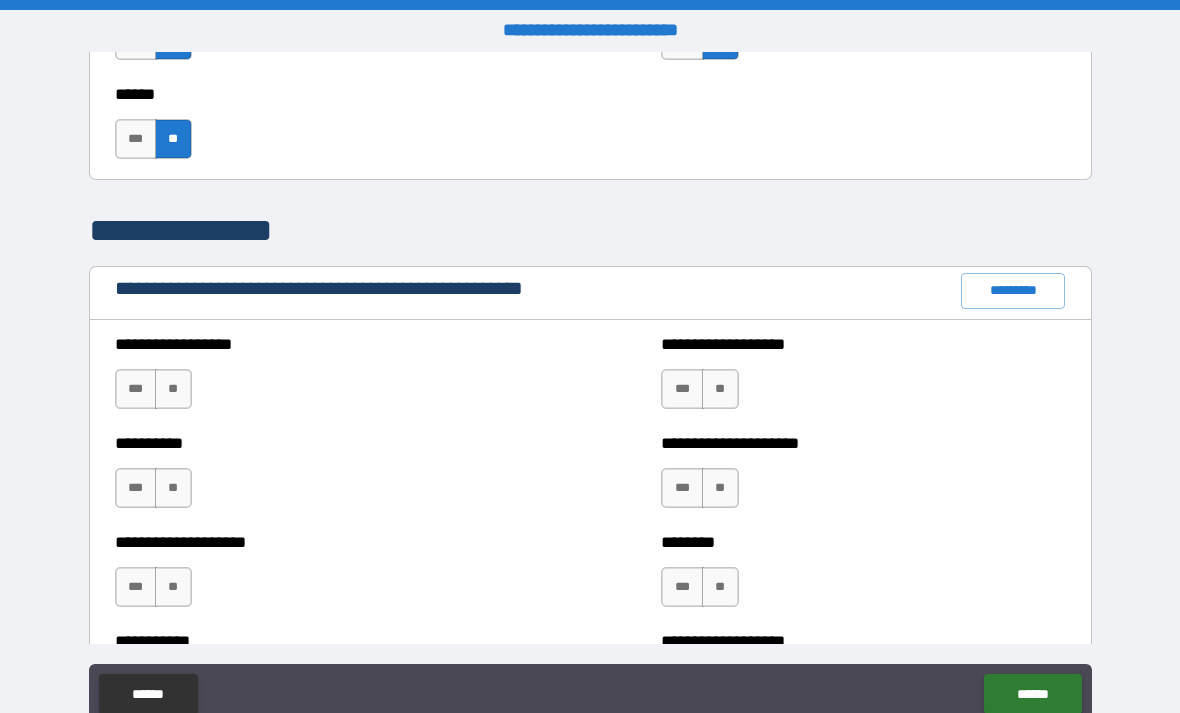 scroll, scrollTop: 2148, scrollLeft: 0, axis: vertical 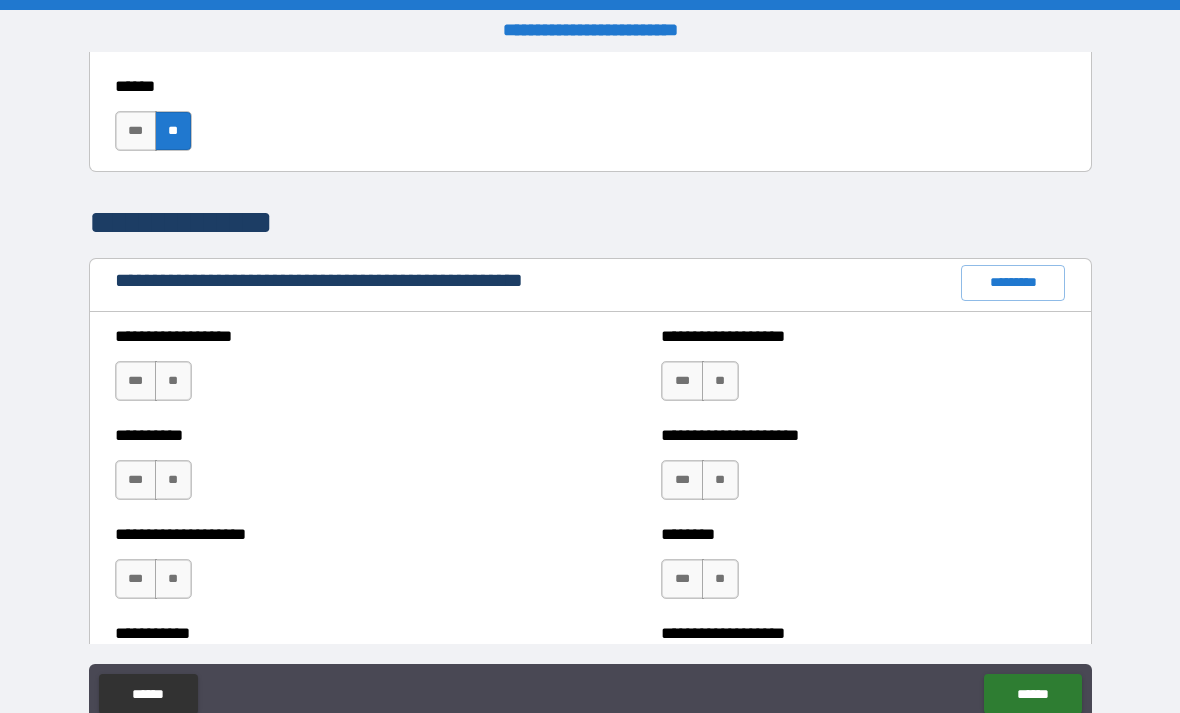 click on "**" at bounding box center [173, 381] 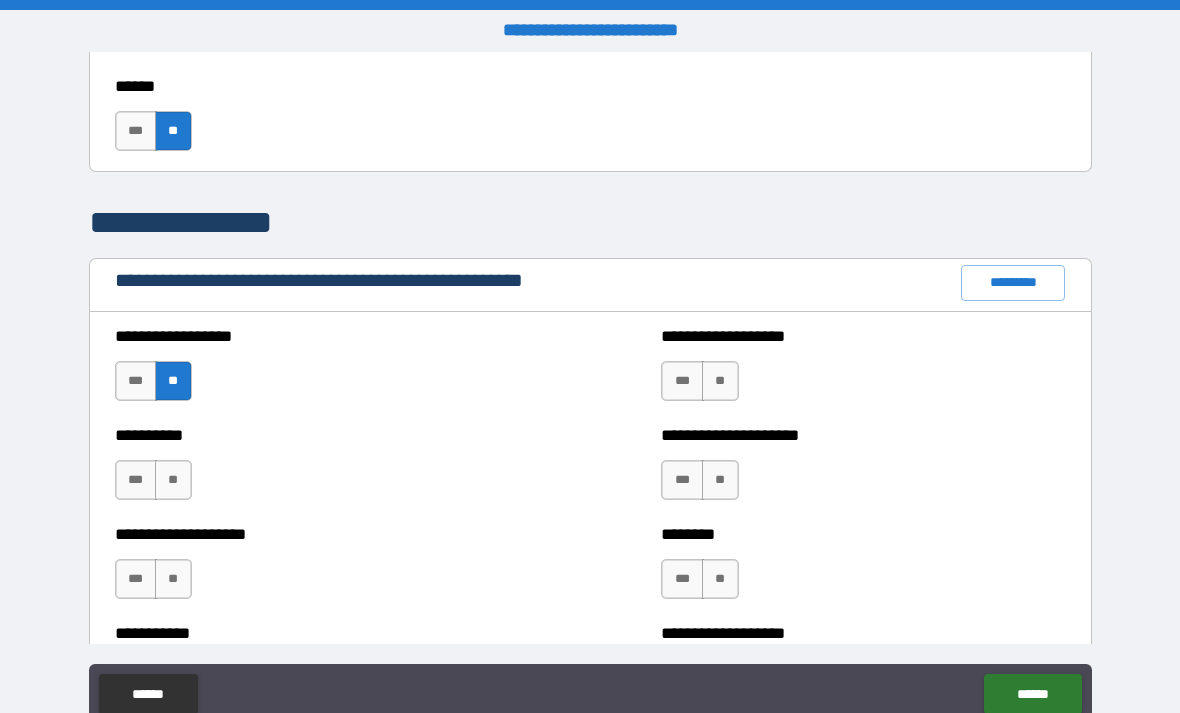 click on "**" at bounding box center [173, 480] 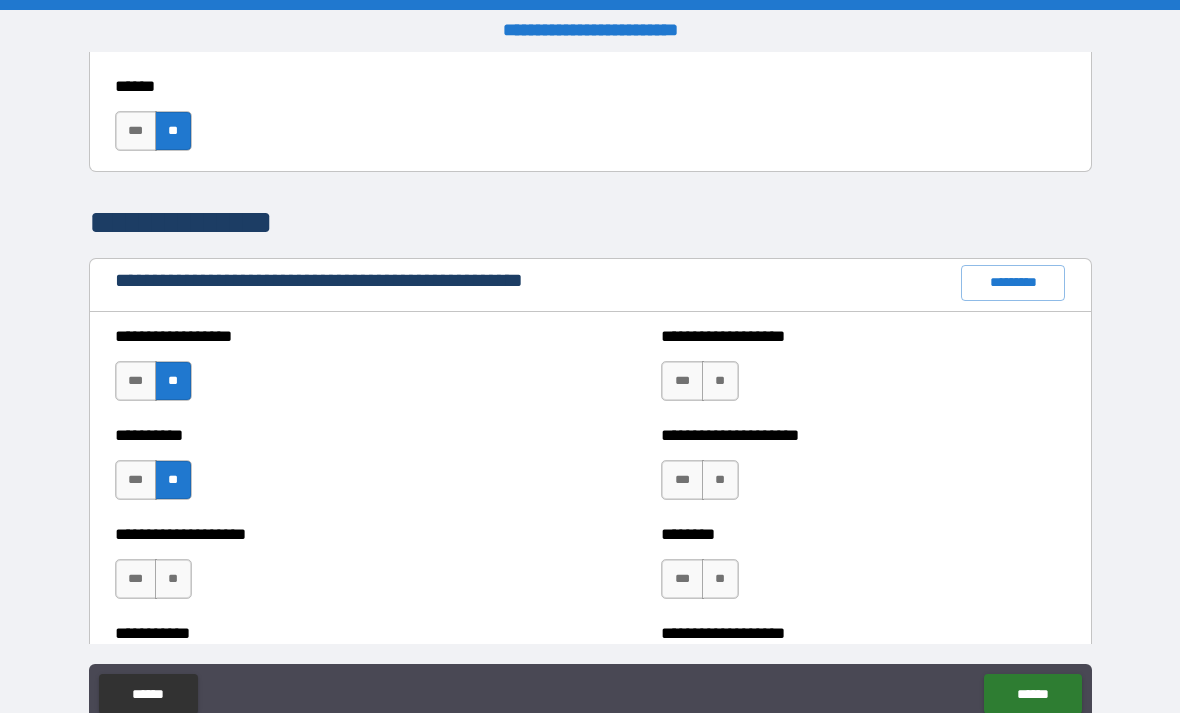 click on "**" at bounding box center [173, 579] 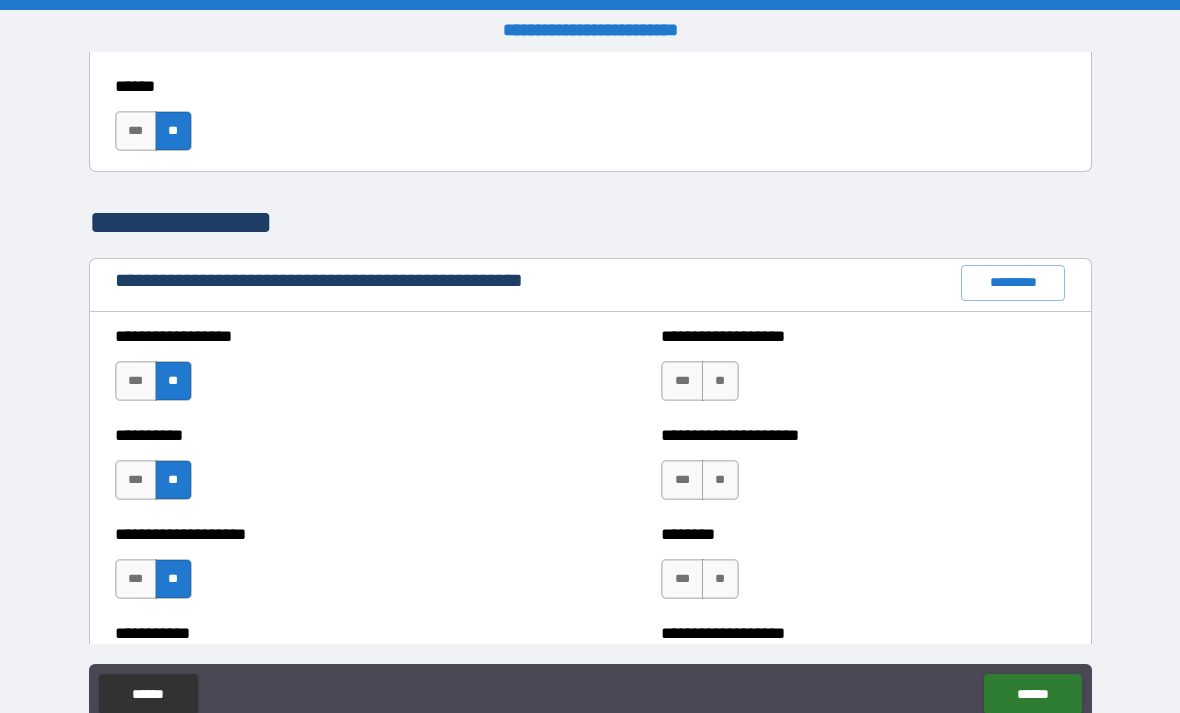 click on "**" at bounding box center (720, 381) 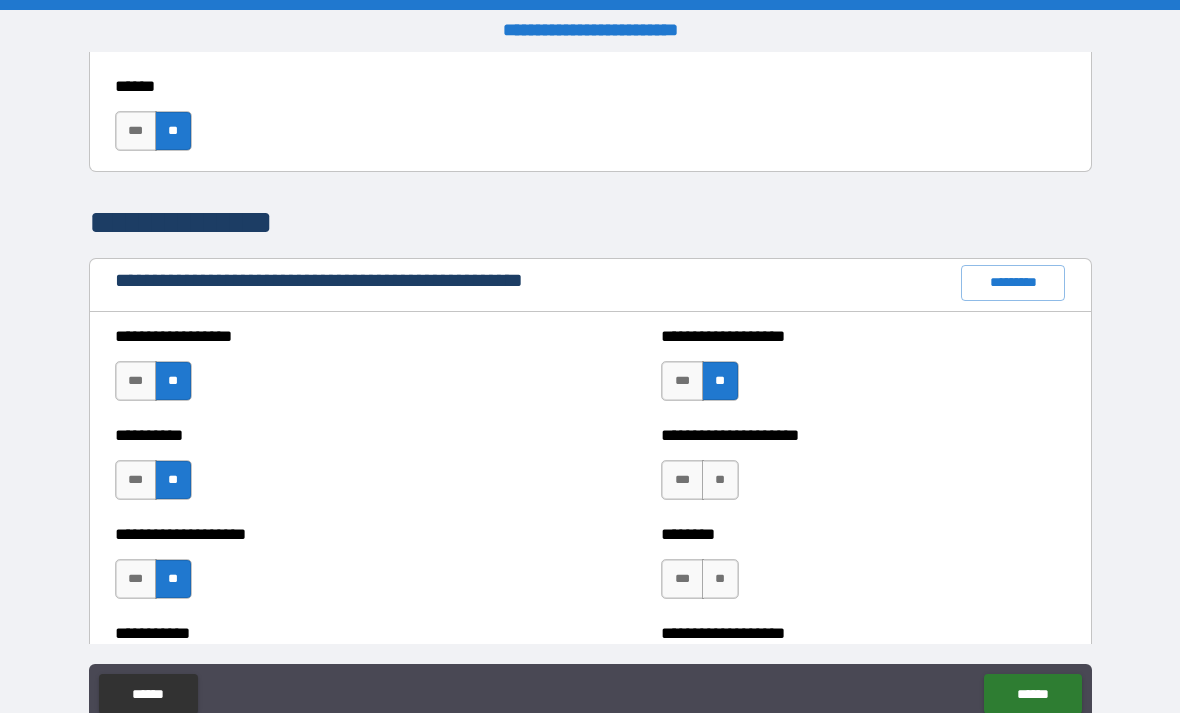 click on "**" at bounding box center (720, 381) 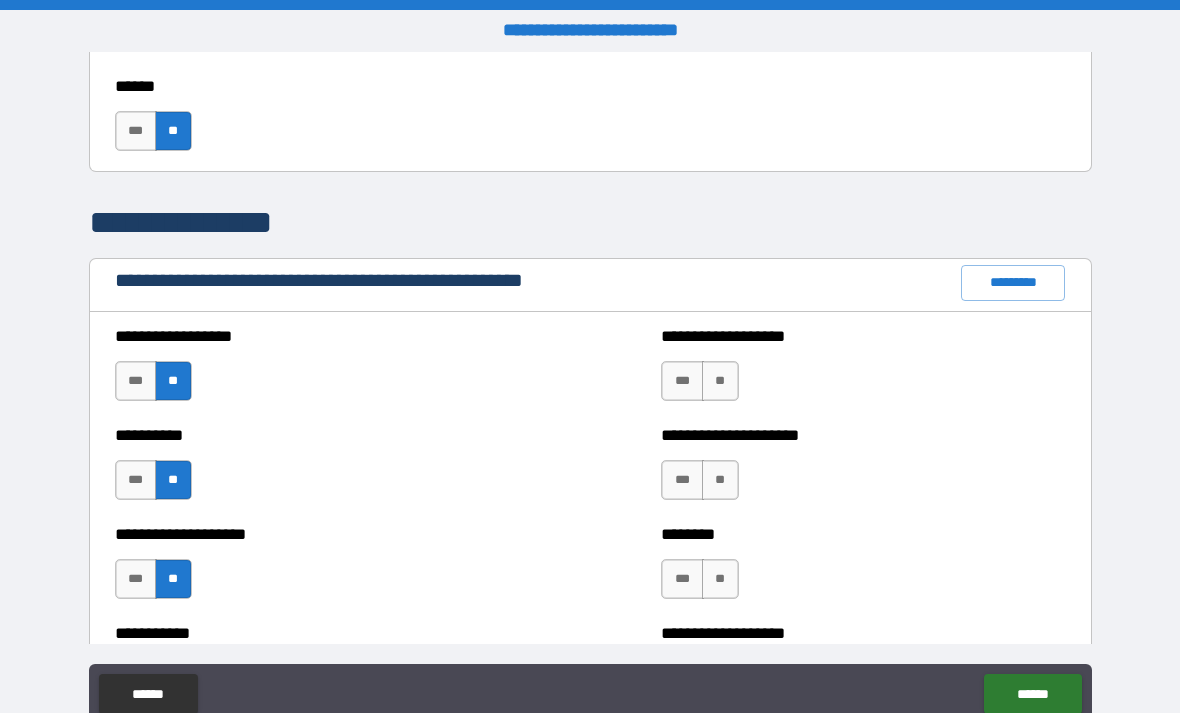 click on "***" at bounding box center [682, 381] 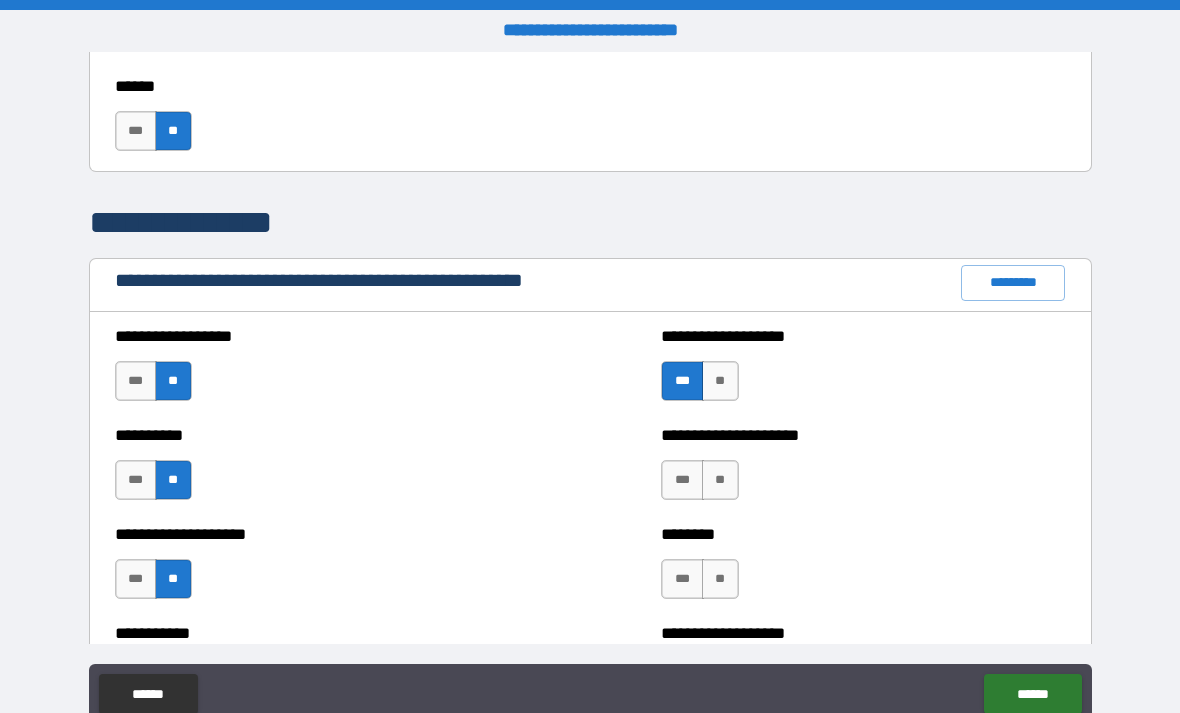 click on "**" at bounding box center (720, 480) 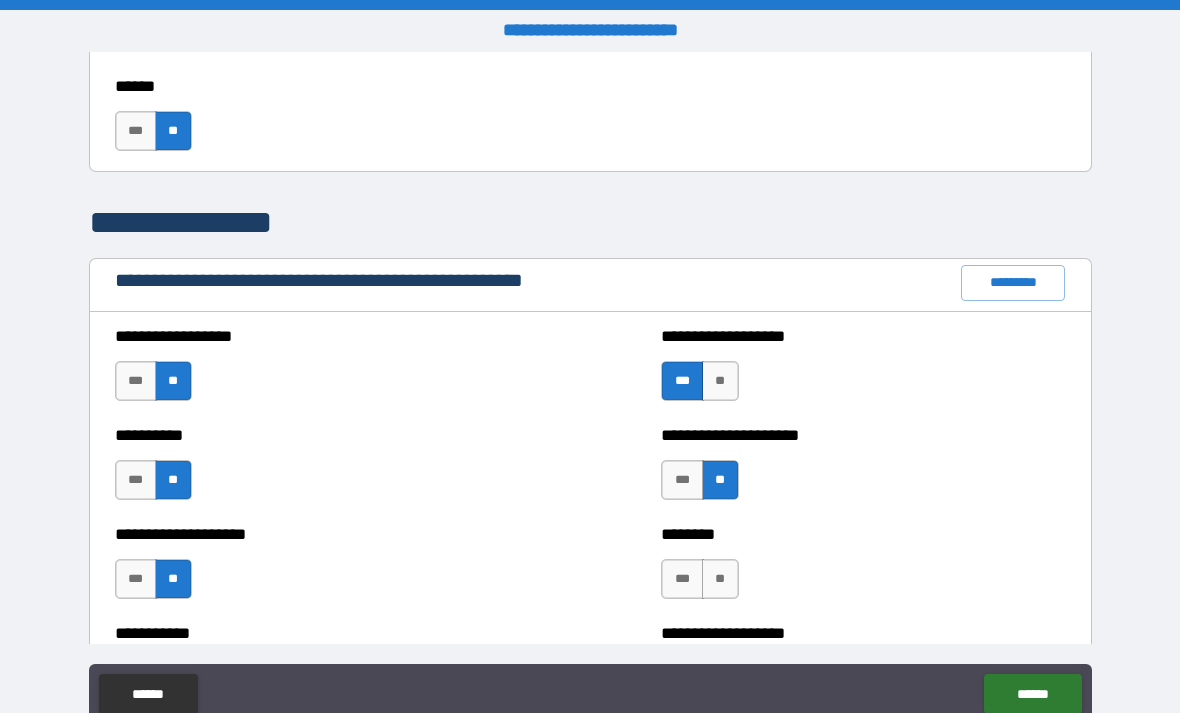 click on "**" at bounding box center (720, 579) 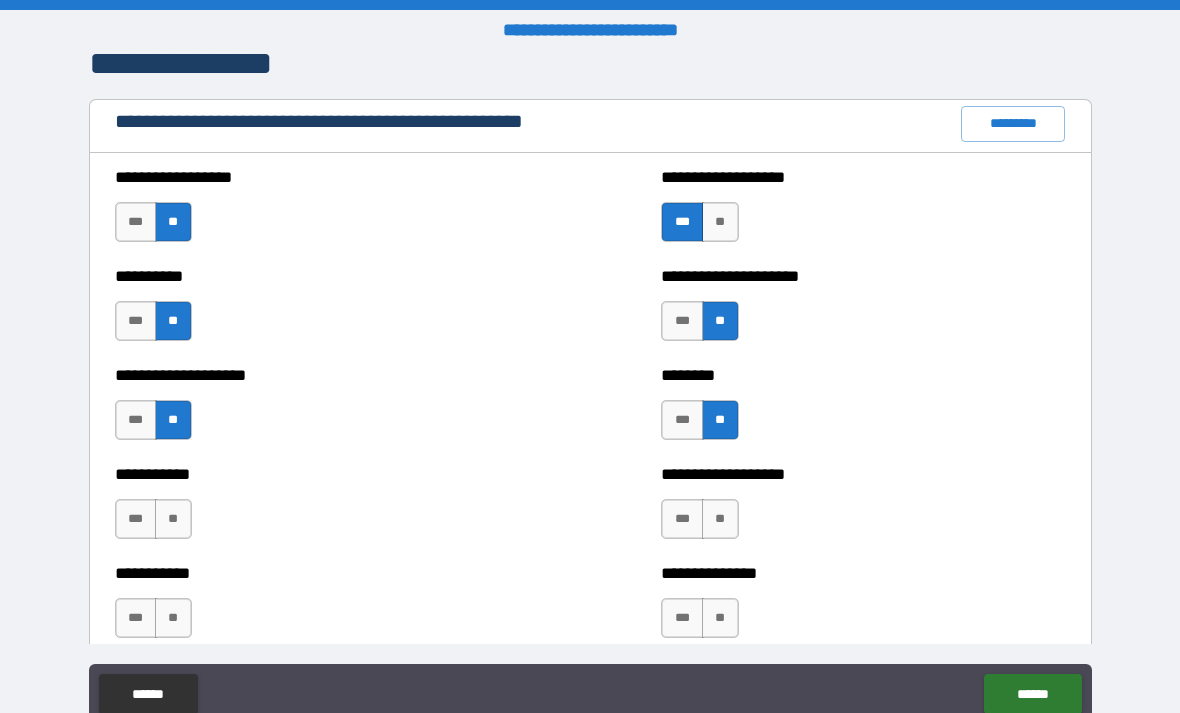 scroll, scrollTop: 2311, scrollLeft: 0, axis: vertical 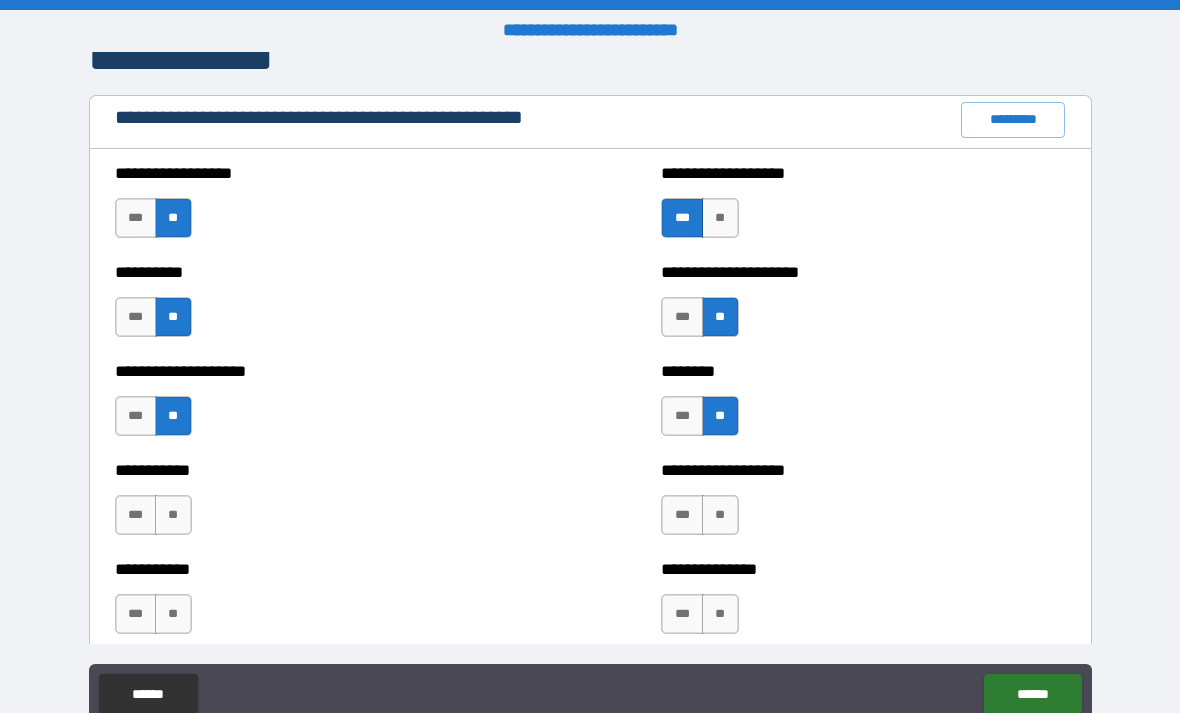 click on "**" at bounding box center [720, 515] 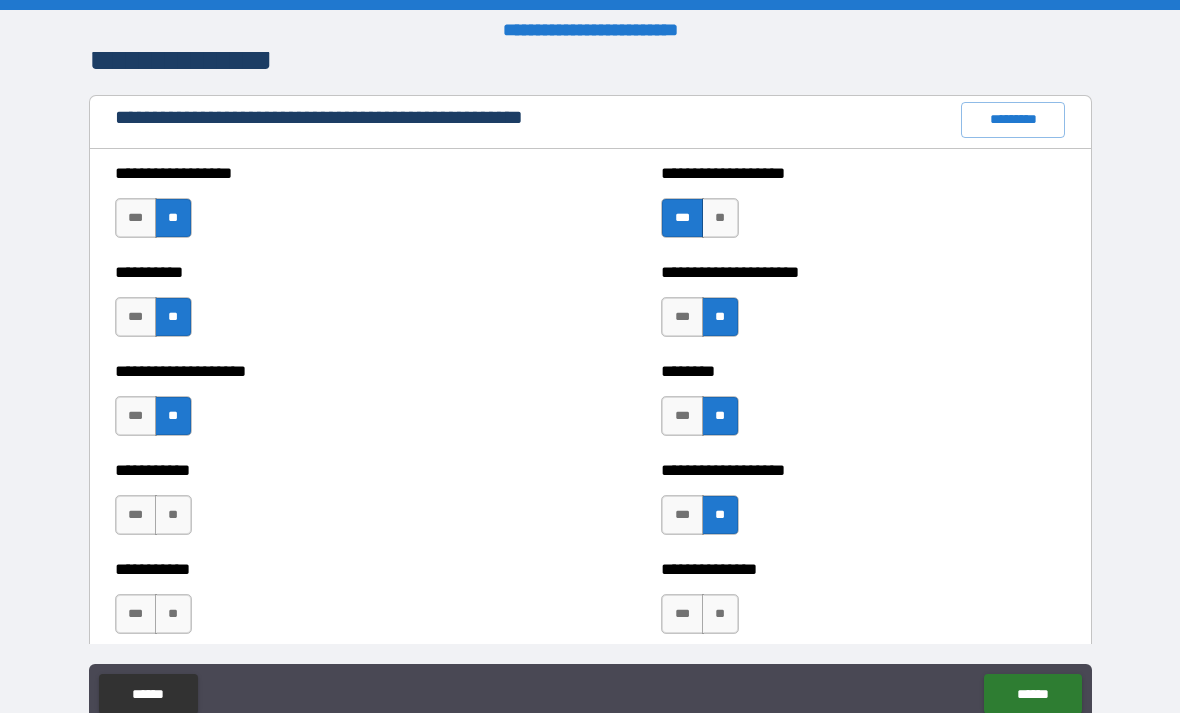 click on "**" at bounding box center [173, 515] 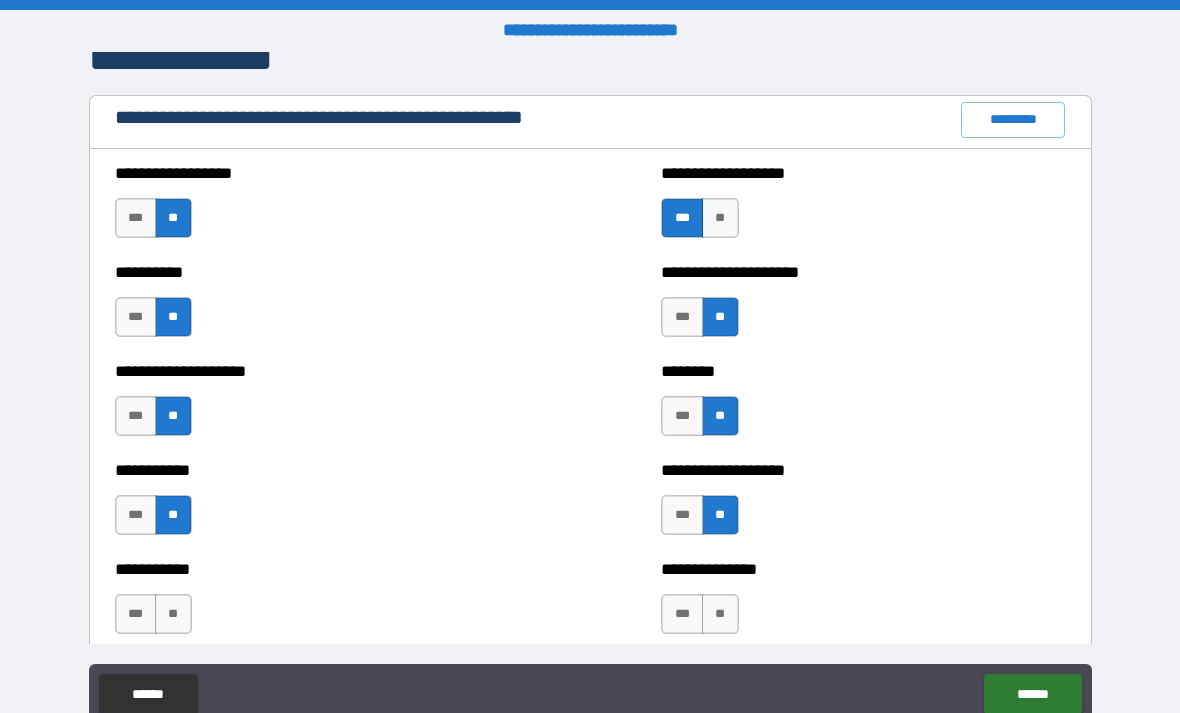 click on "**" at bounding box center [173, 614] 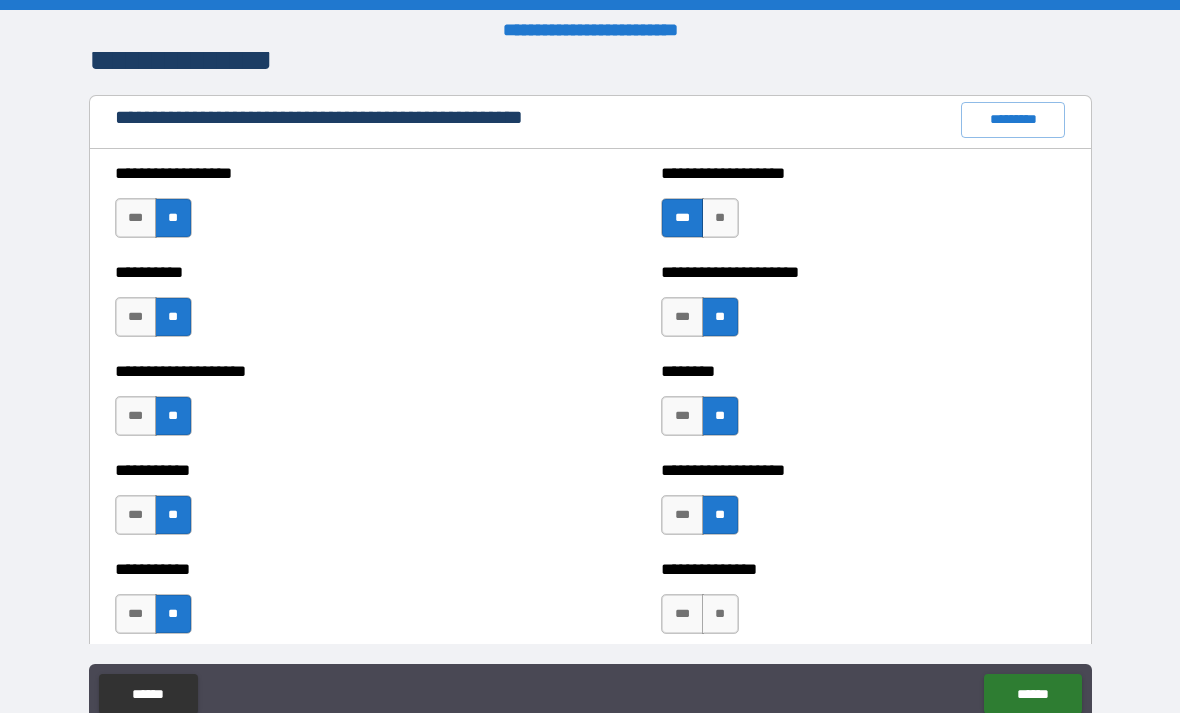 click on "**" at bounding box center (720, 614) 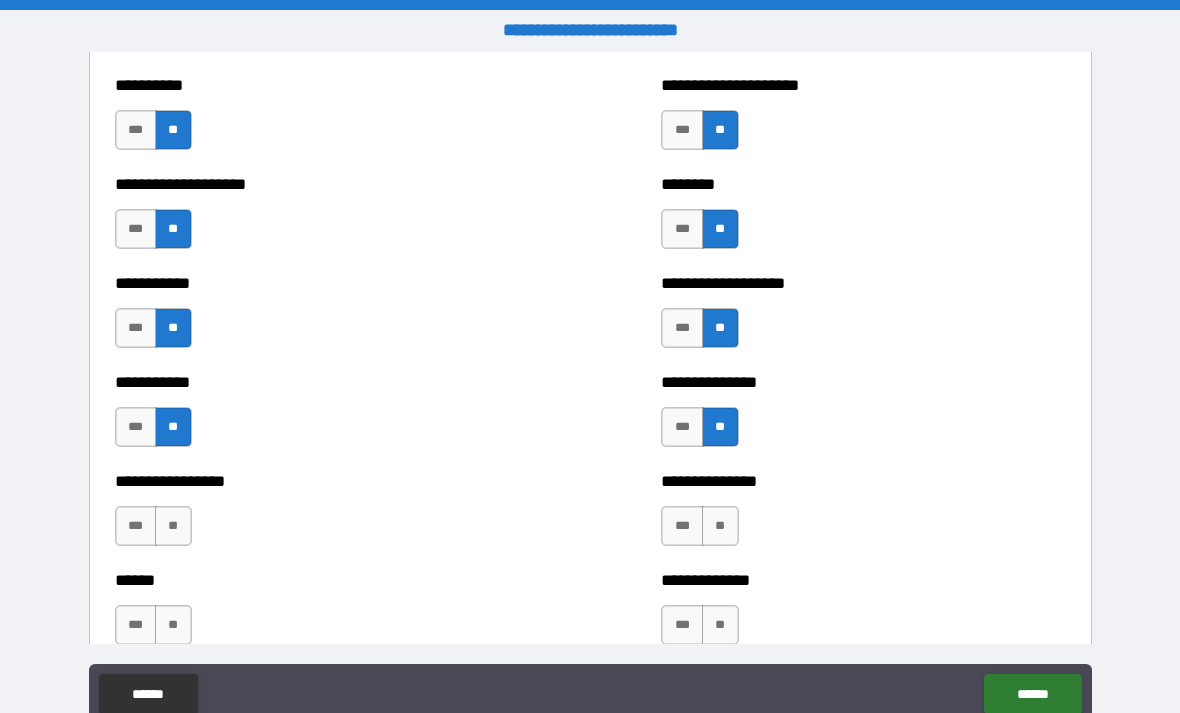 scroll, scrollTop: 2512, scrollLeft: 0, axis: vertical 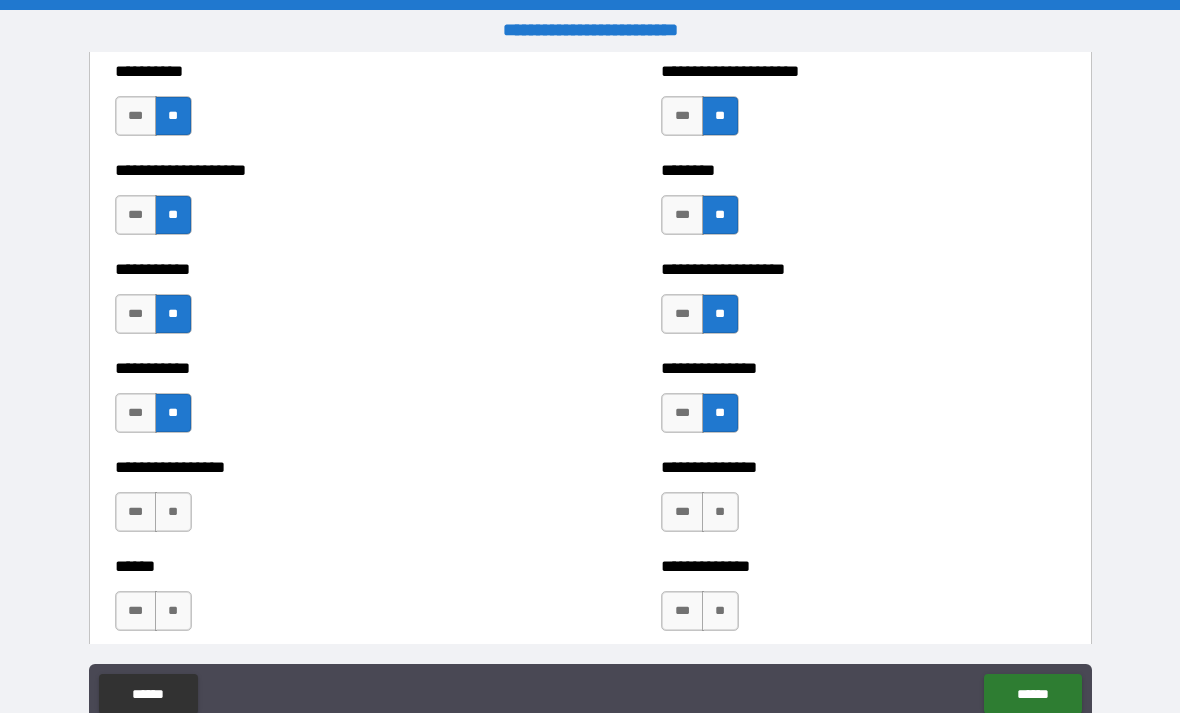 click on "**" at bounding box center [173, 512] 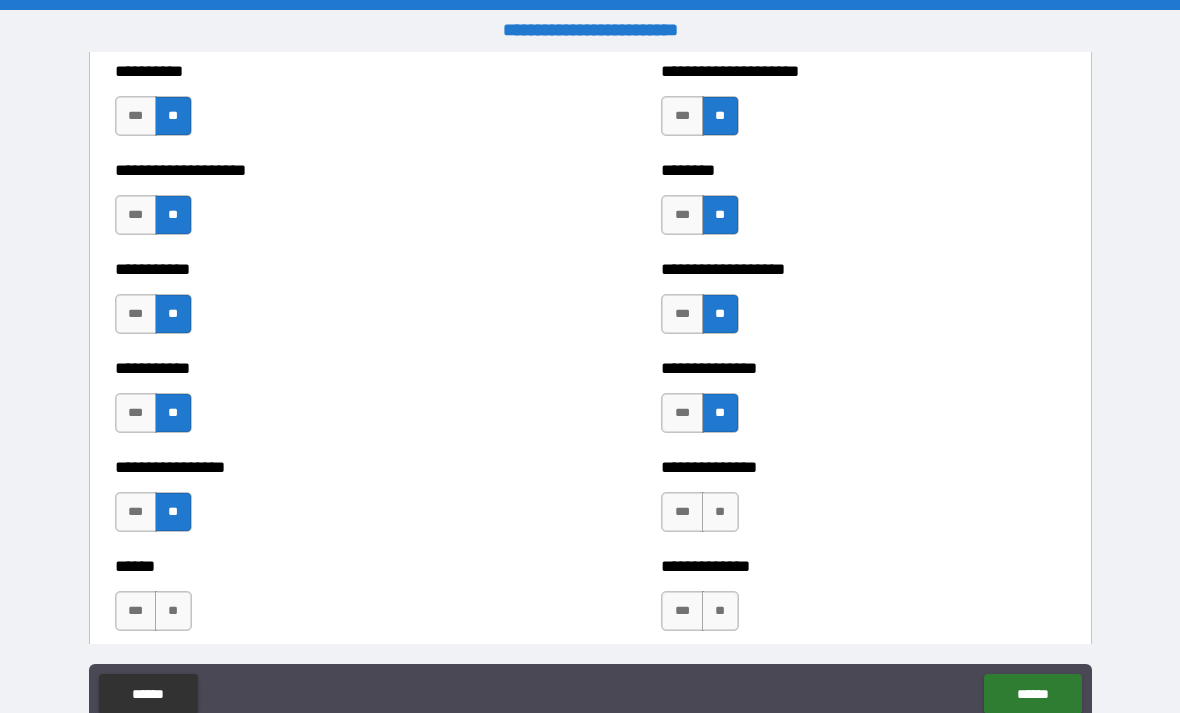 click on "**" at bounding box center [720, 512] 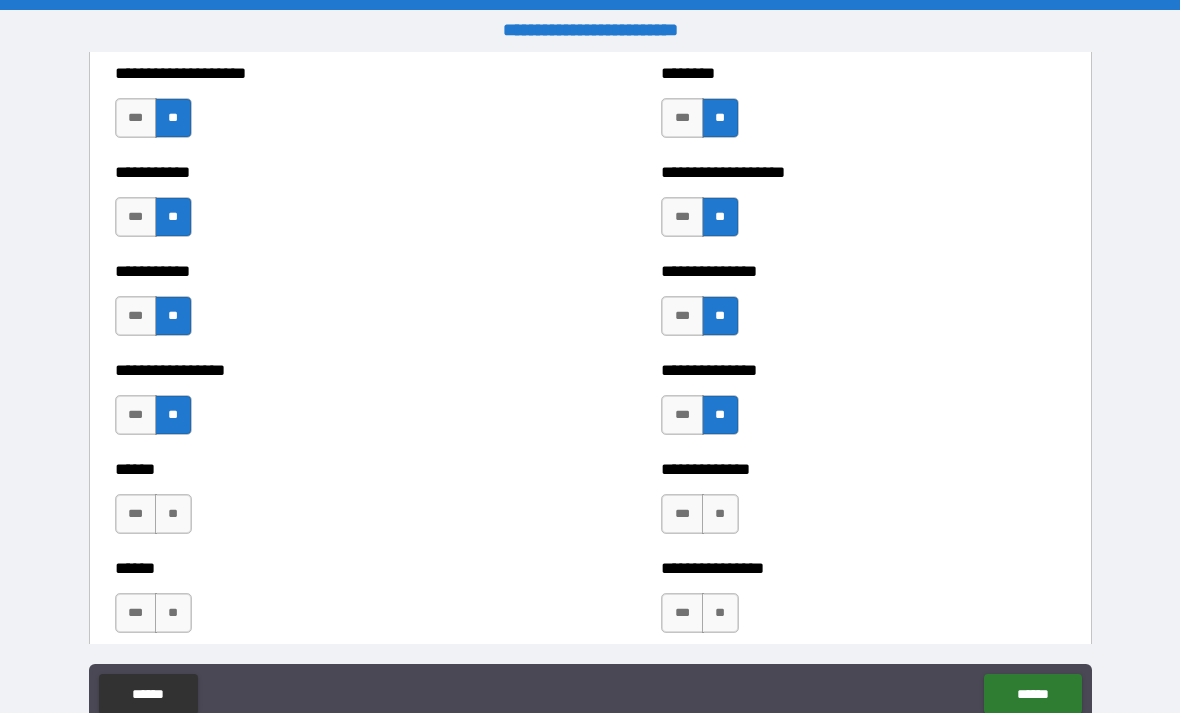 scroll, scrollTop: 2622, scrollLeft: 0, axis: vertical 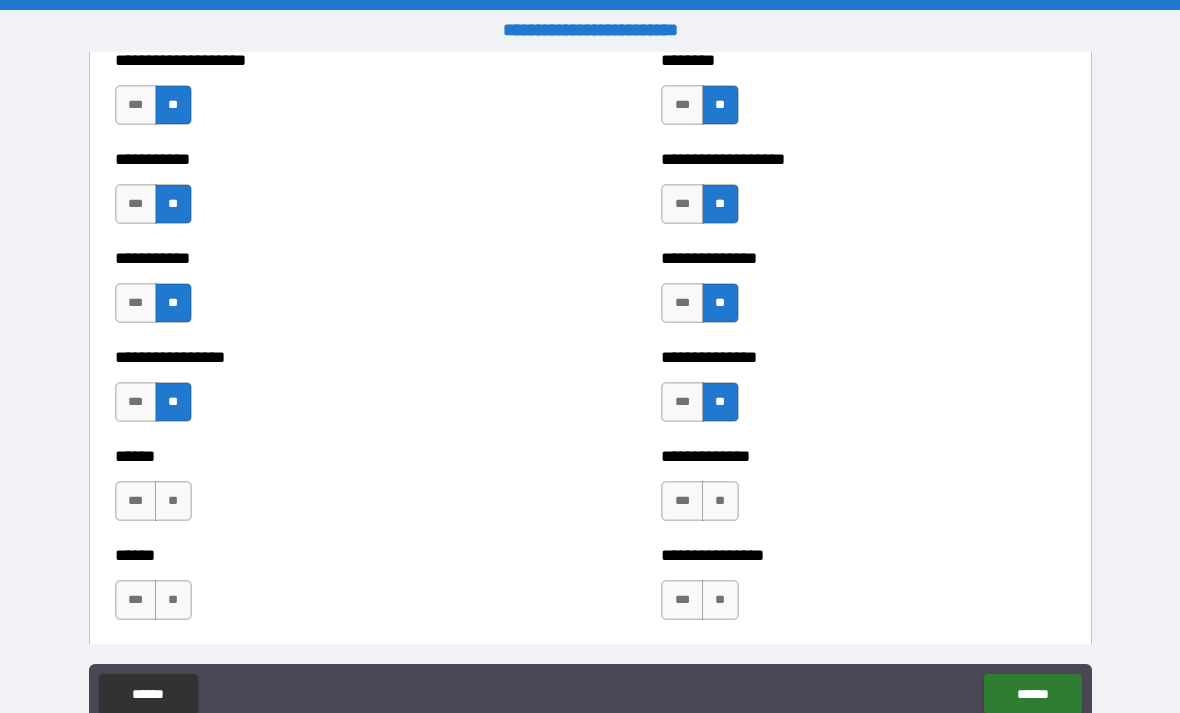 click on "**" at bounding box center (173, 501) 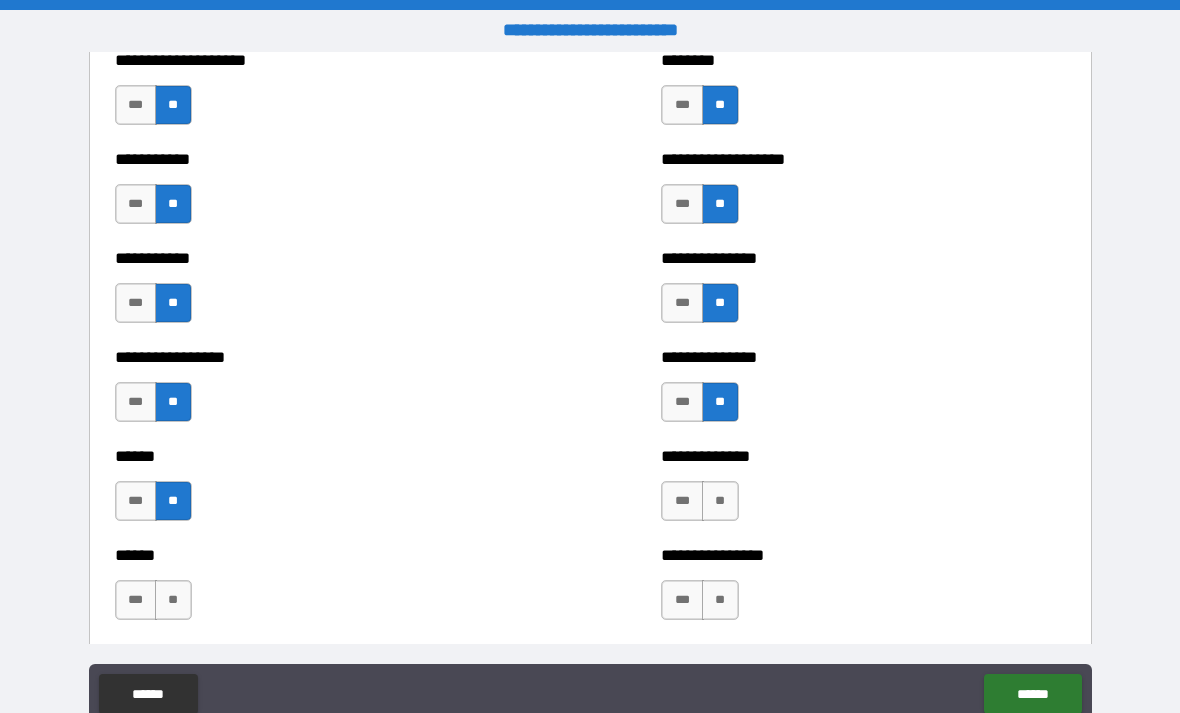 click on "**" at bounding box center (720, 501) 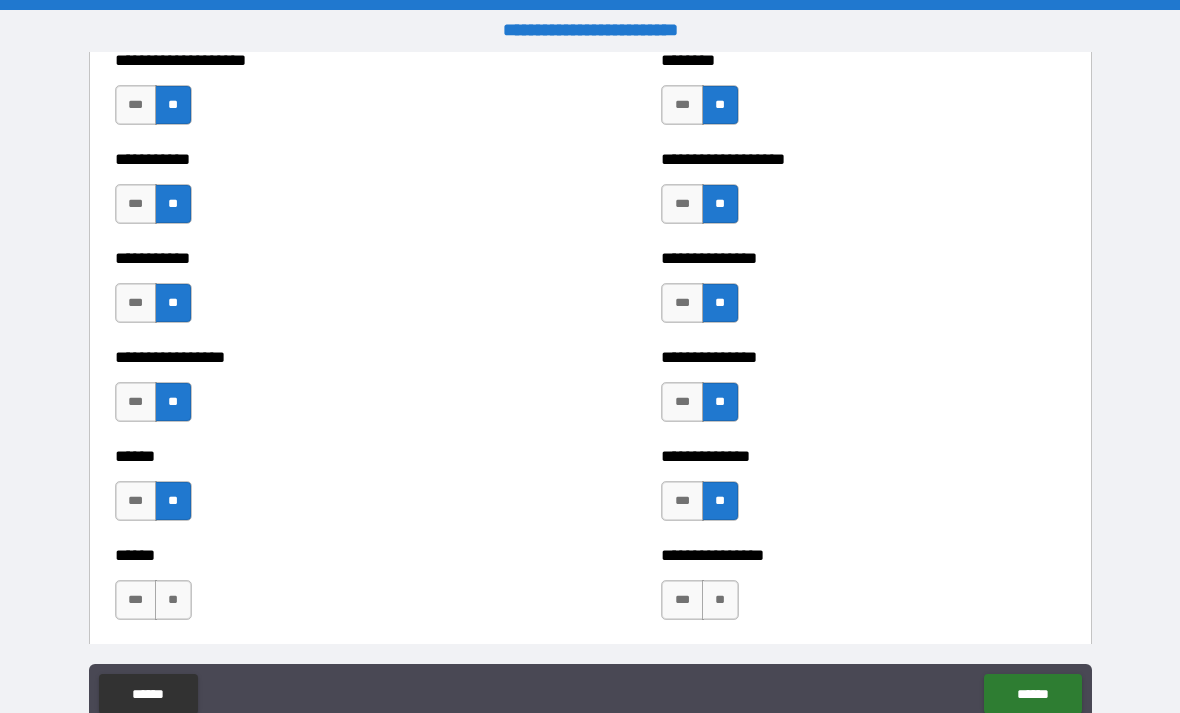 click on "**" at bounding box center (720, 600) 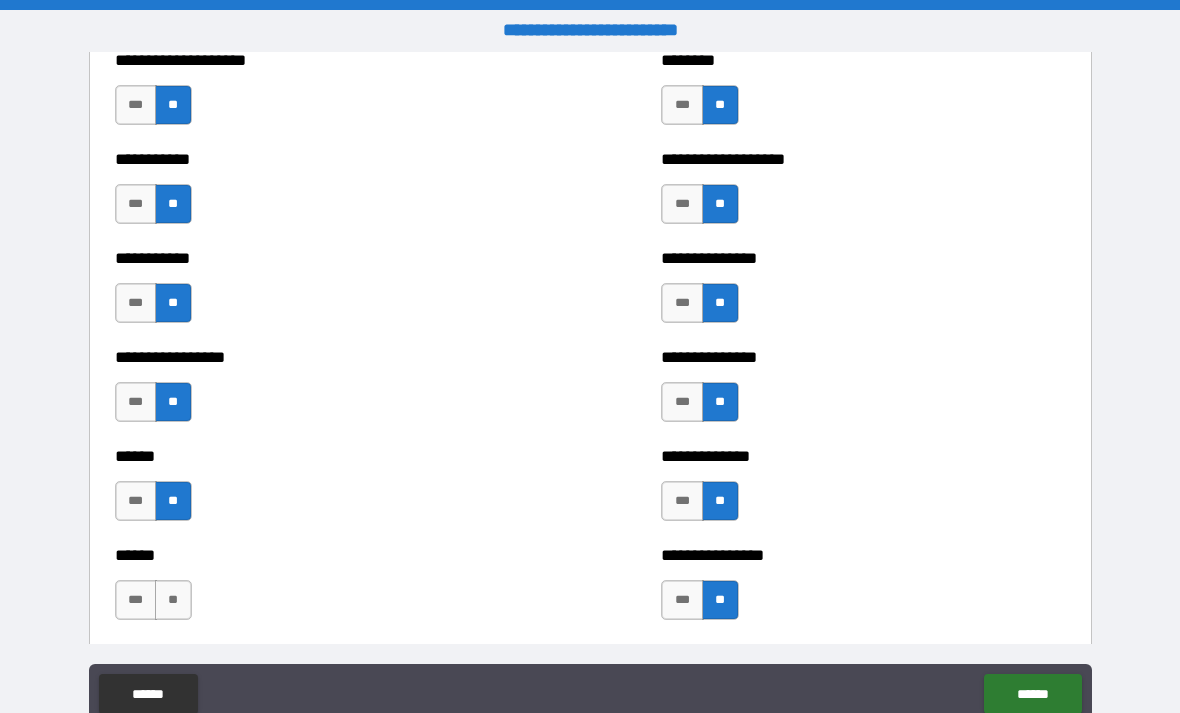 click on "**" at bounding box center (173, 600) 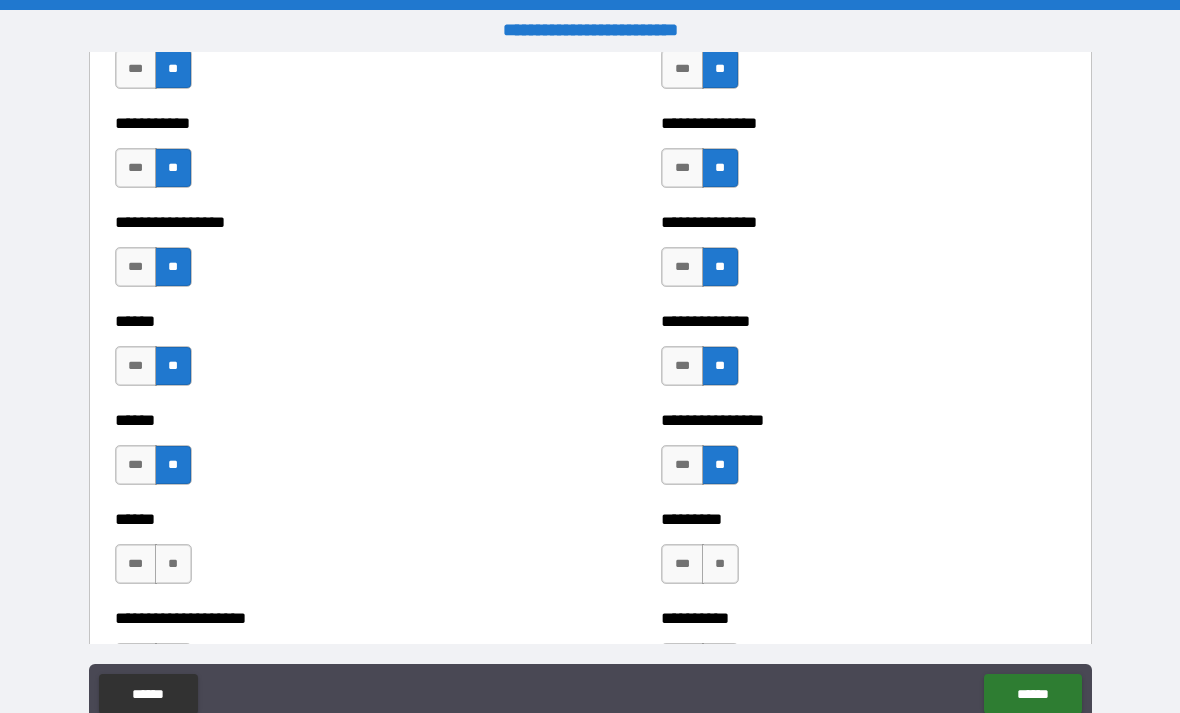 scroll, scrollTop: 2771, scrollLeft: 0, axis: vertical 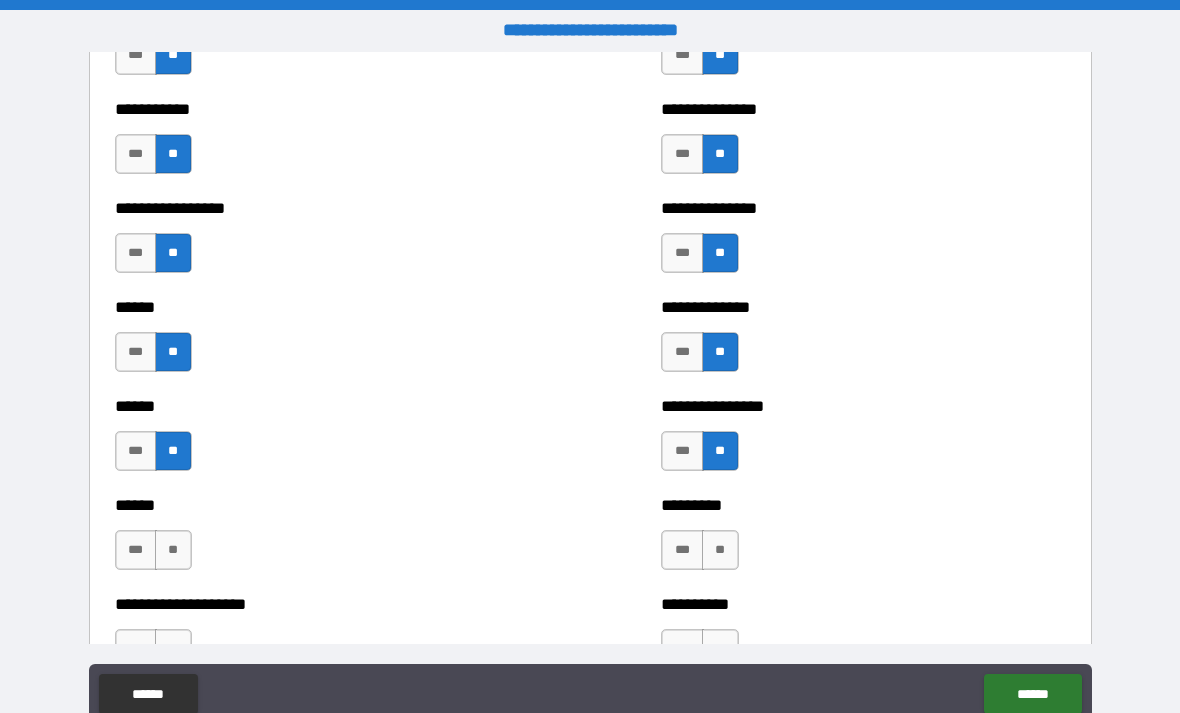 click on "**" at bounding box center (173, 550) 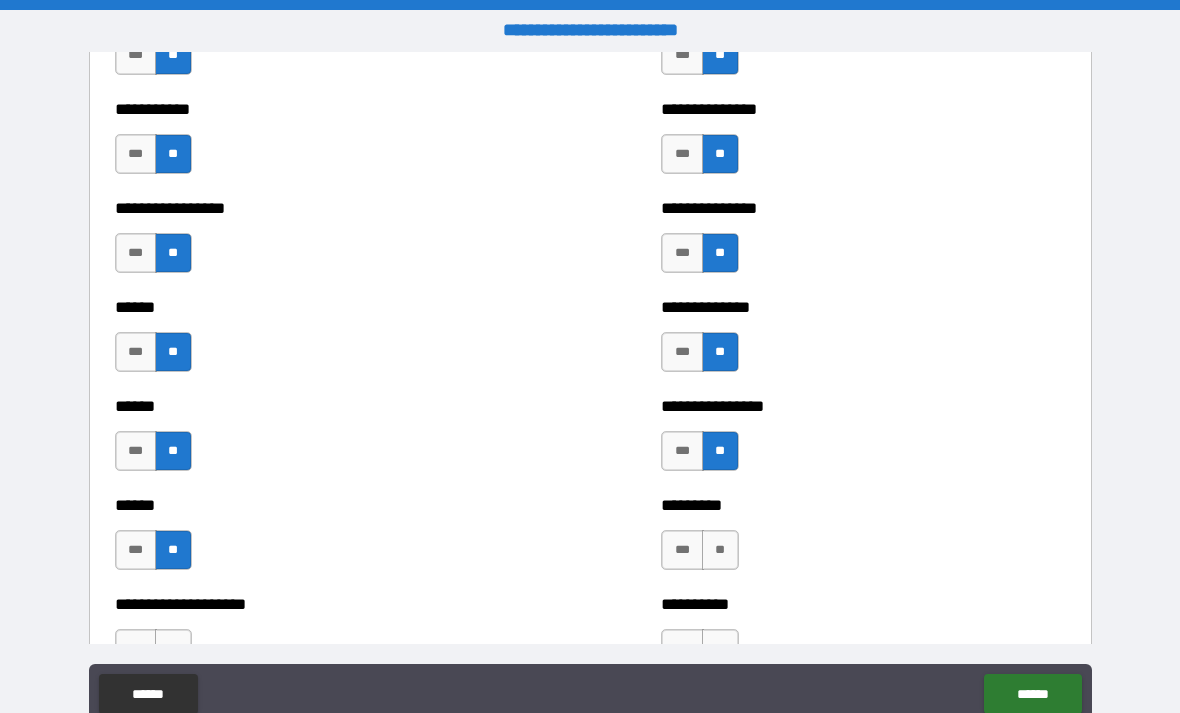 click on "**" at bounding box center [720, 550] 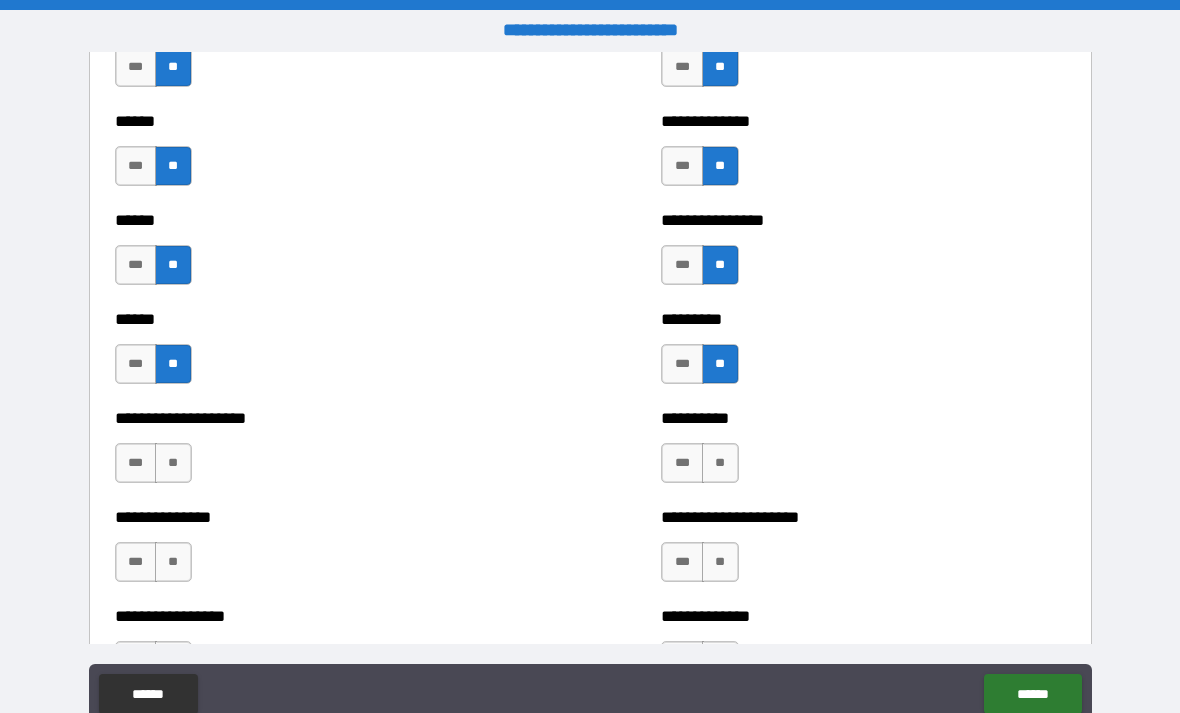 scroll, scrollTop: 2959, scrollLeft: 0, axis: vertical 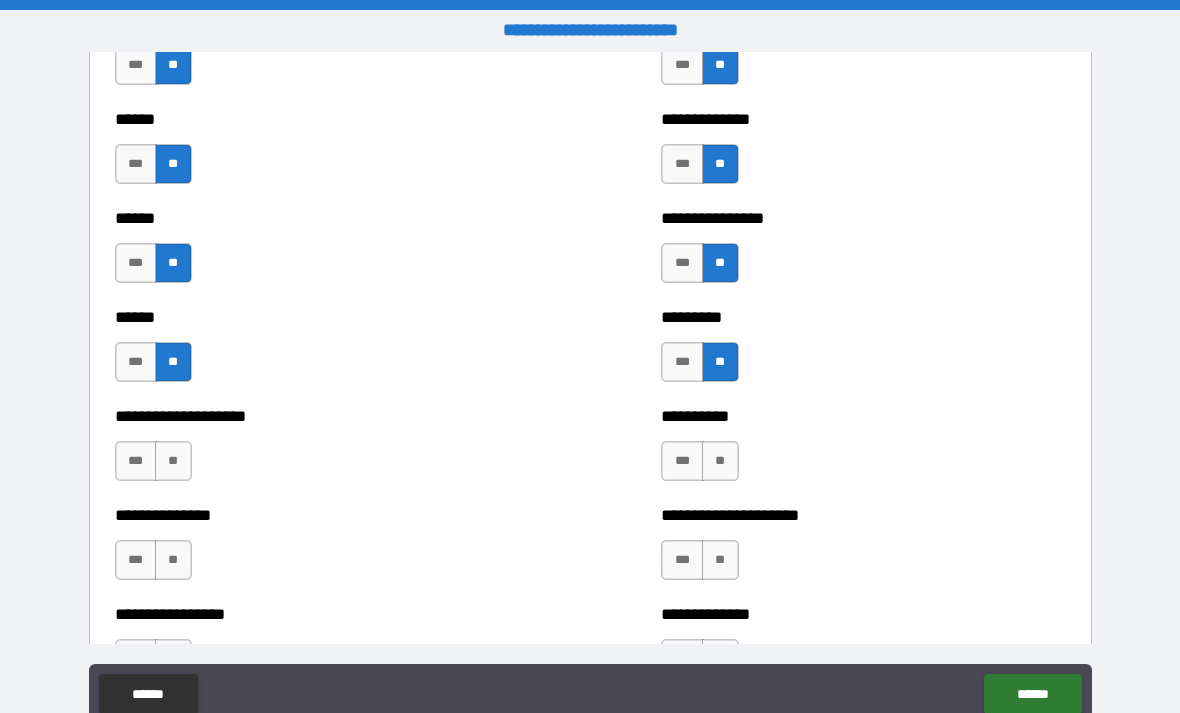 click on "***" at bounding box center [136, 461] 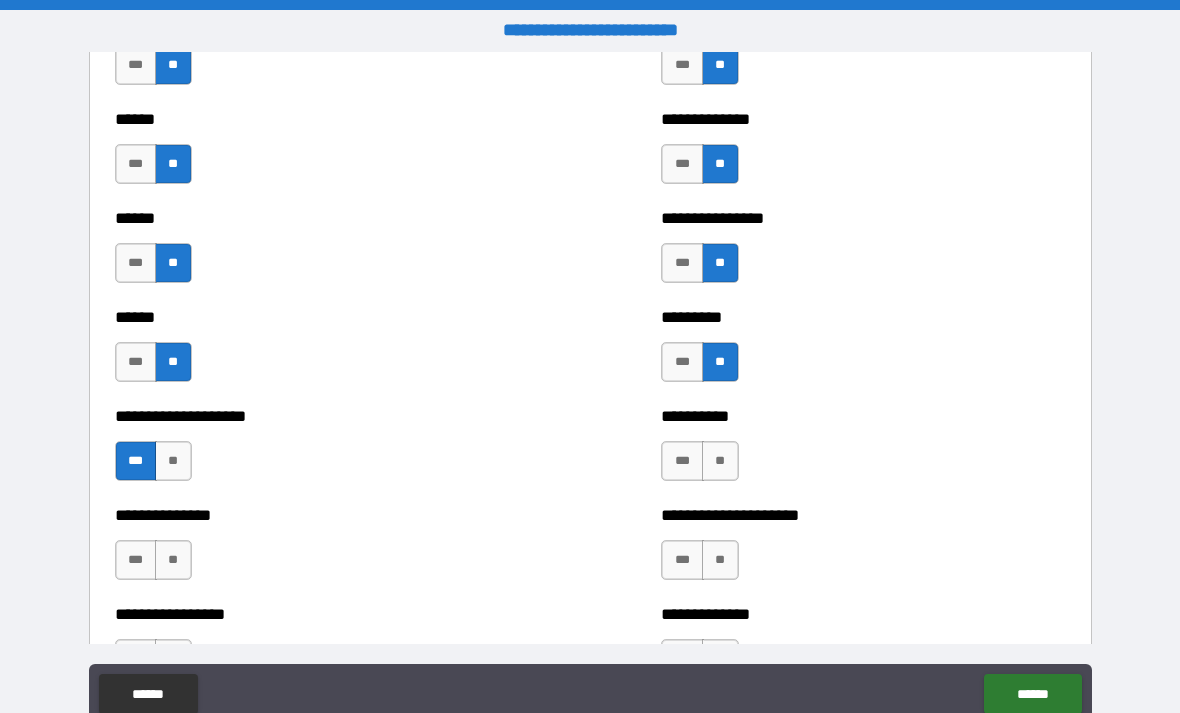 click on "**" at bounding box center [720, 461] 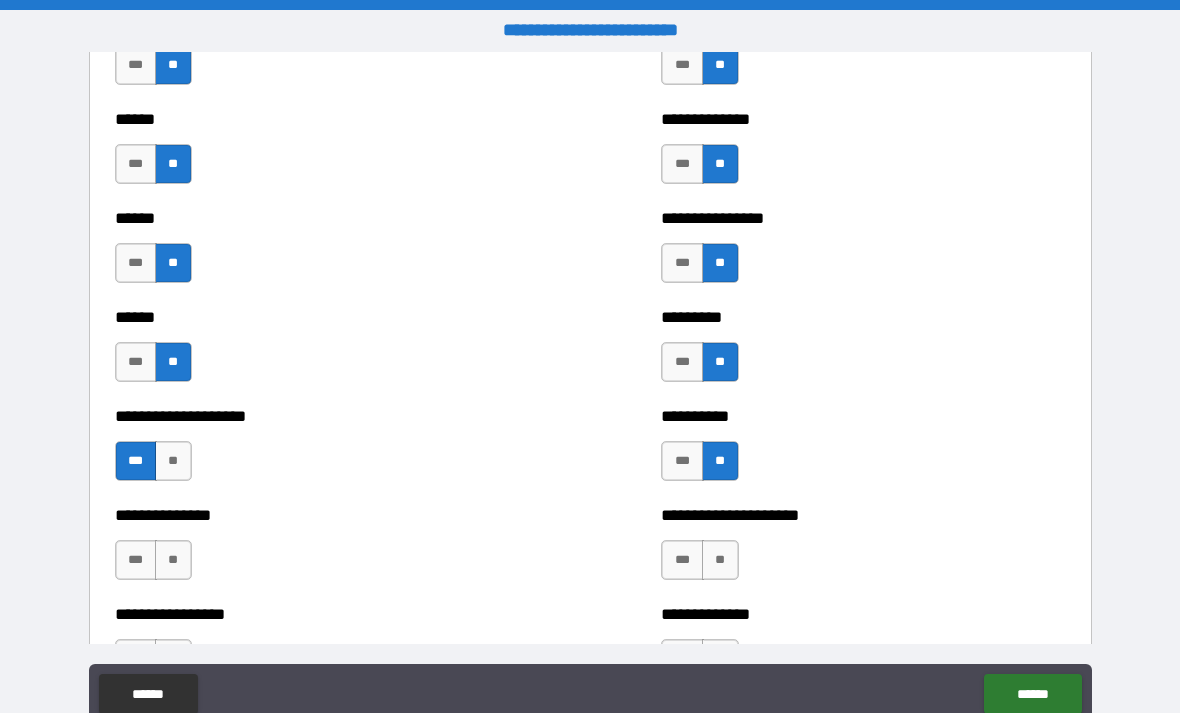 click on "***" at bounding box center [136, 560] 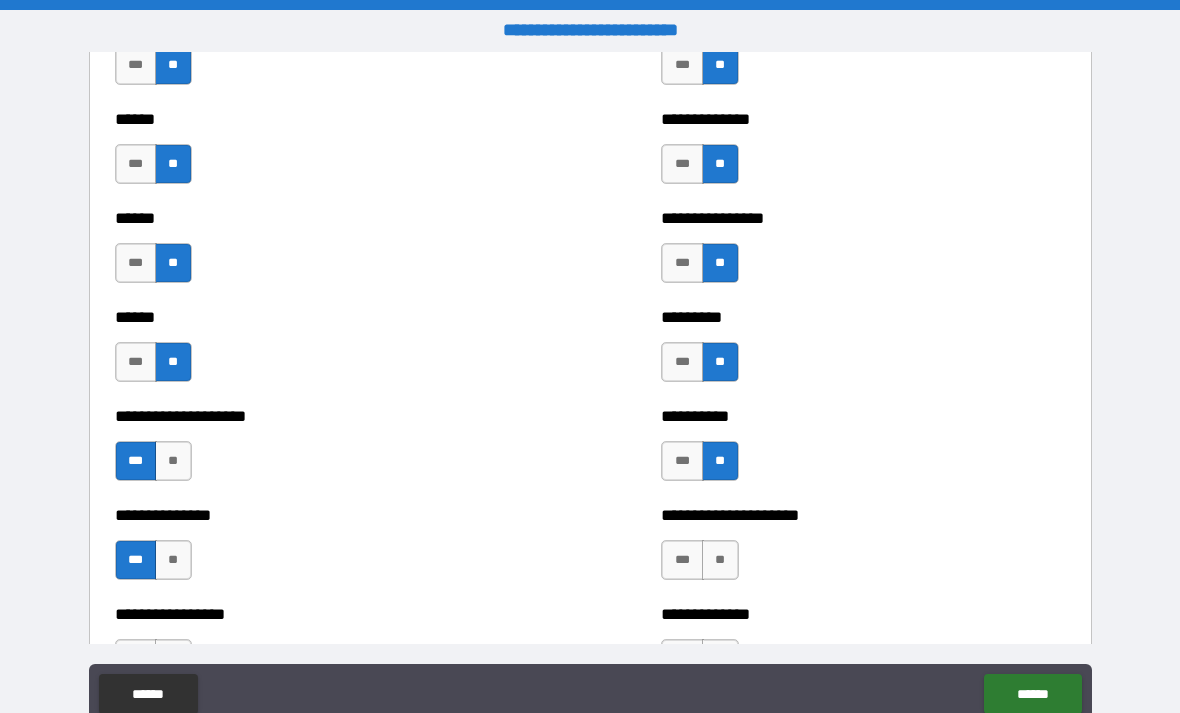 click on "**" at bounding box center (720, 560) 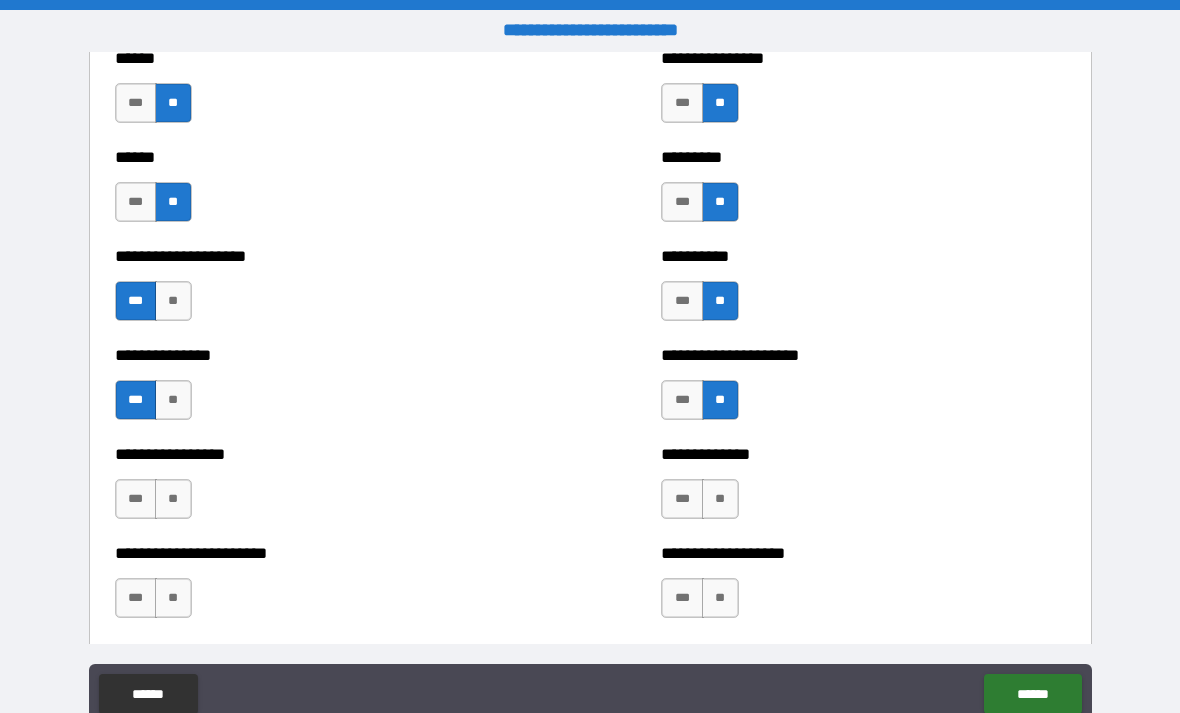 scroll, scrollTop: 3124, scrollLeft: 0, axis: vertical 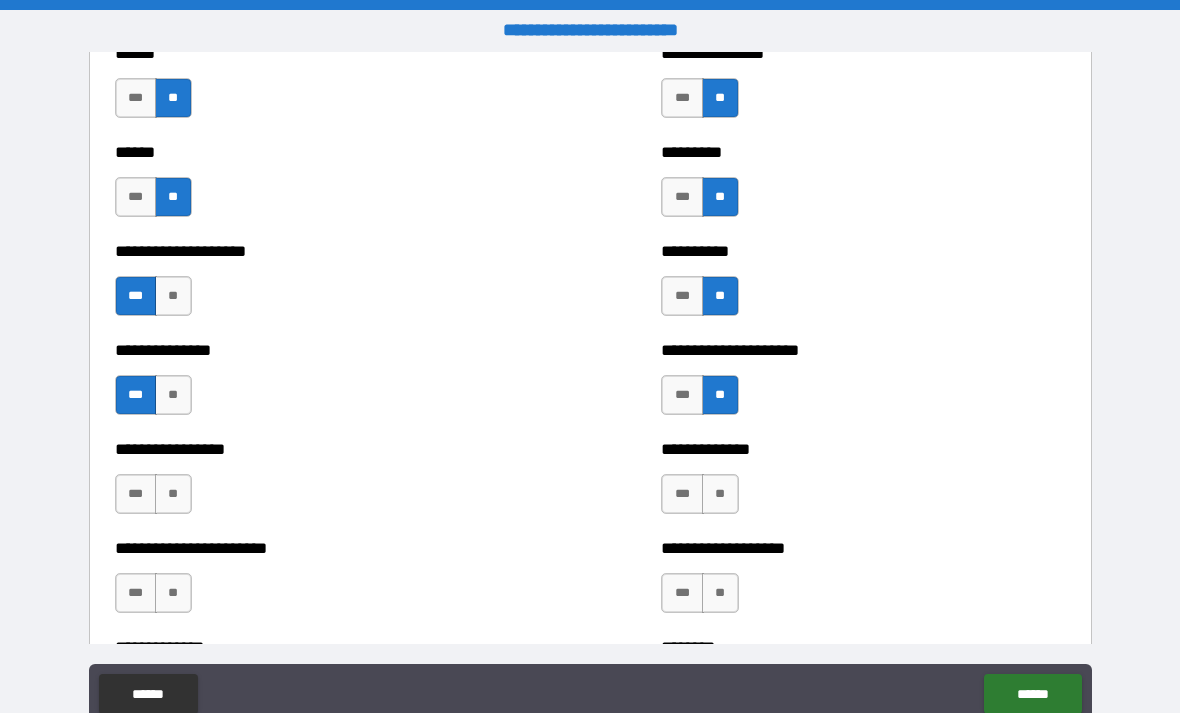 click on "**" at bounding box center [173, 494] 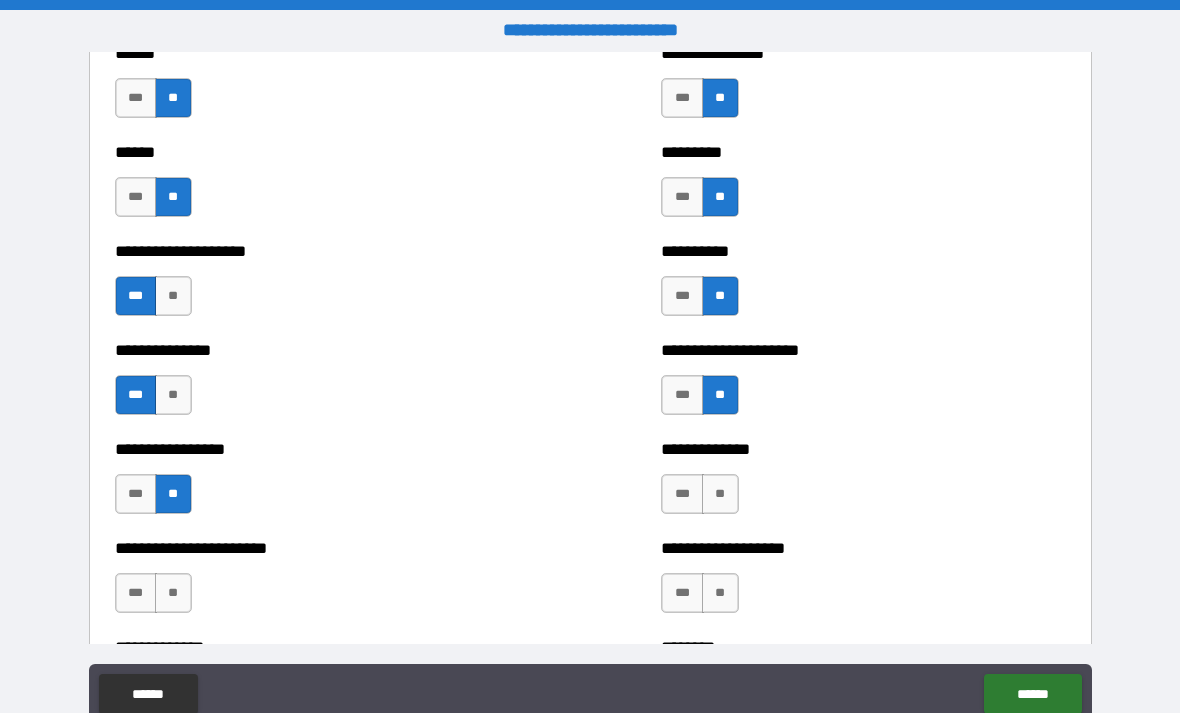 click on "***" at bounding box center [136, 494] 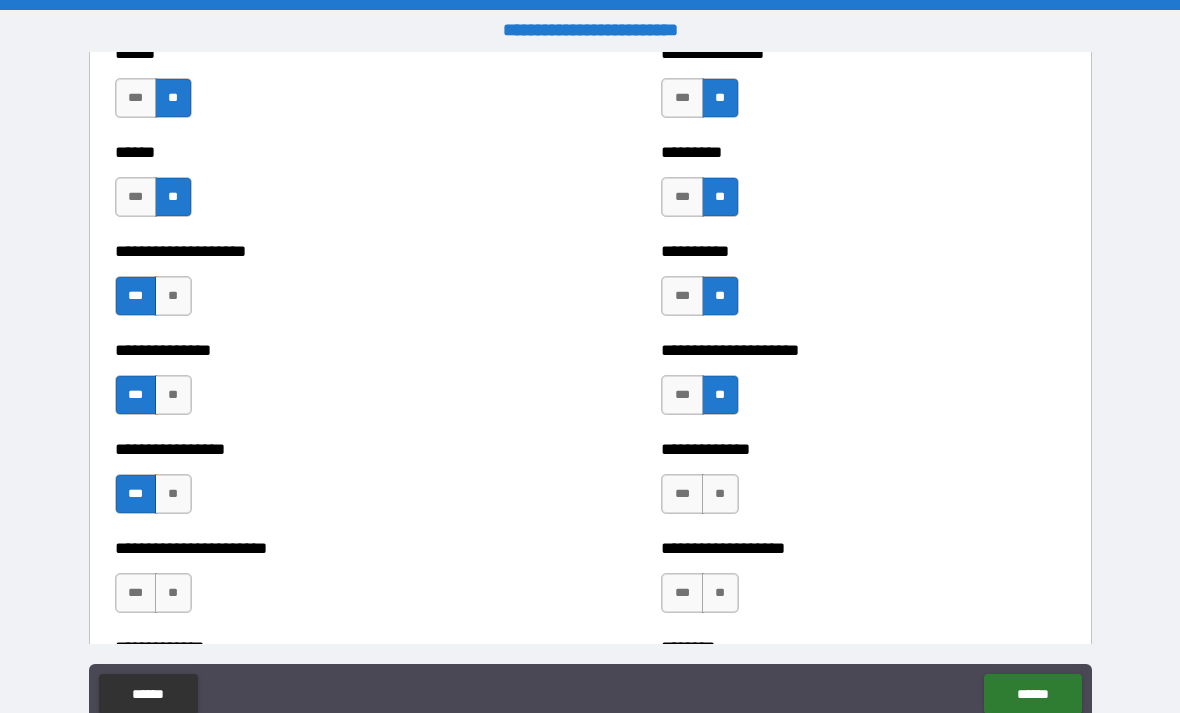 click on "**" at bounding box center [720, 494] 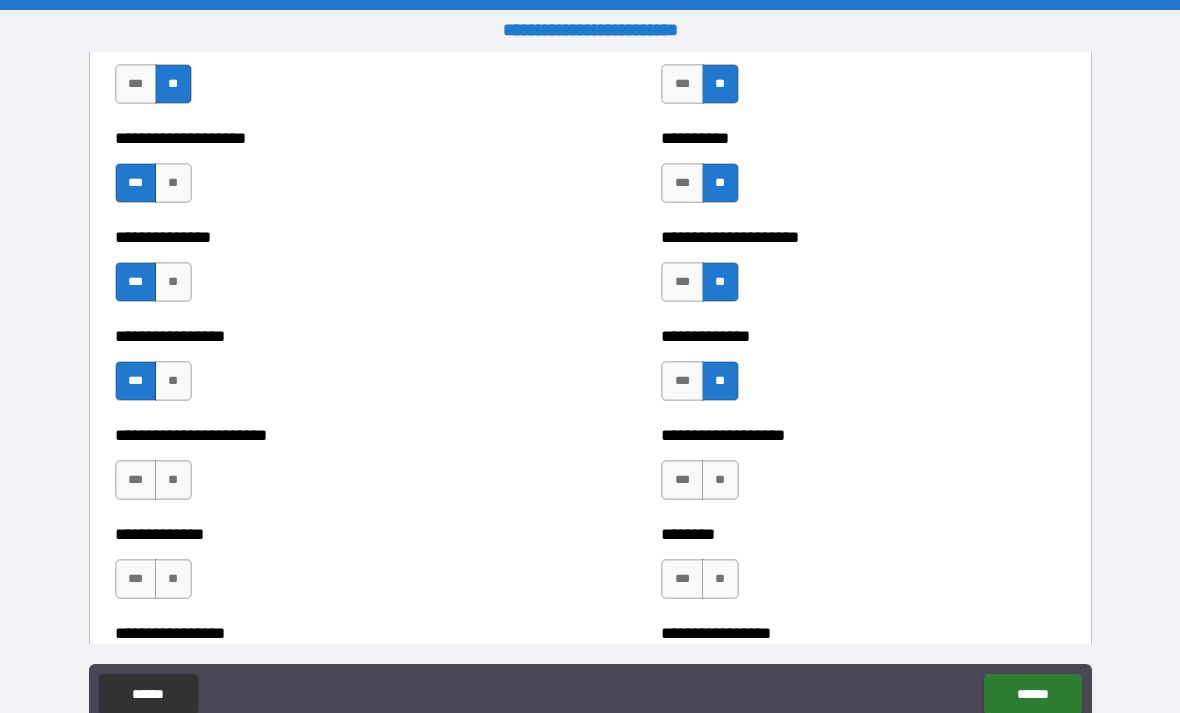 scroll, scrollTop: 3272, scrollLeft: 0, axis: vertical 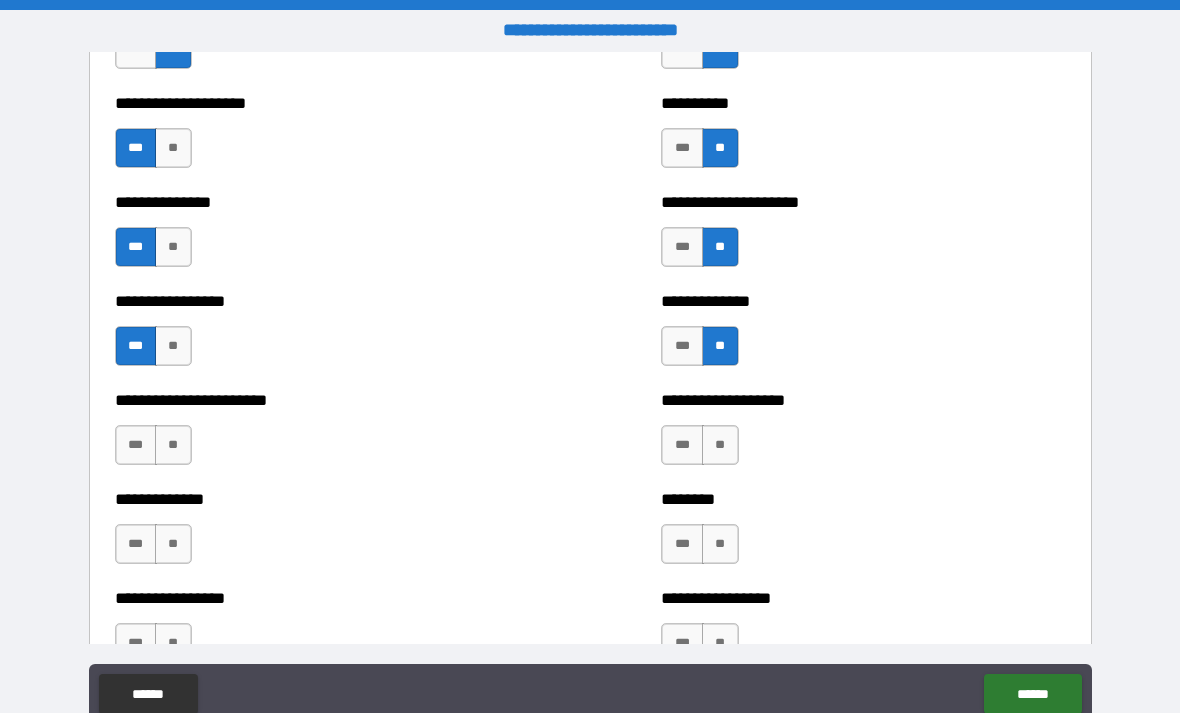 click on "**" at bounding box center (173, 445) 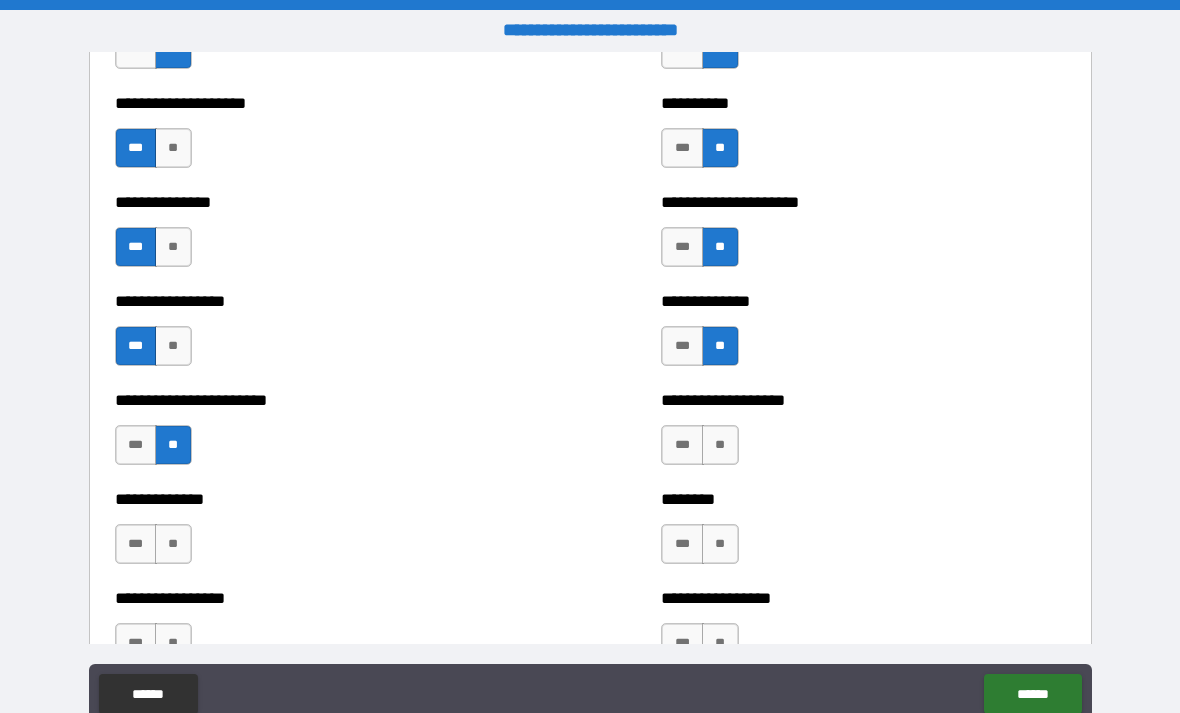 click on "**" at bounding box center (720, 445) 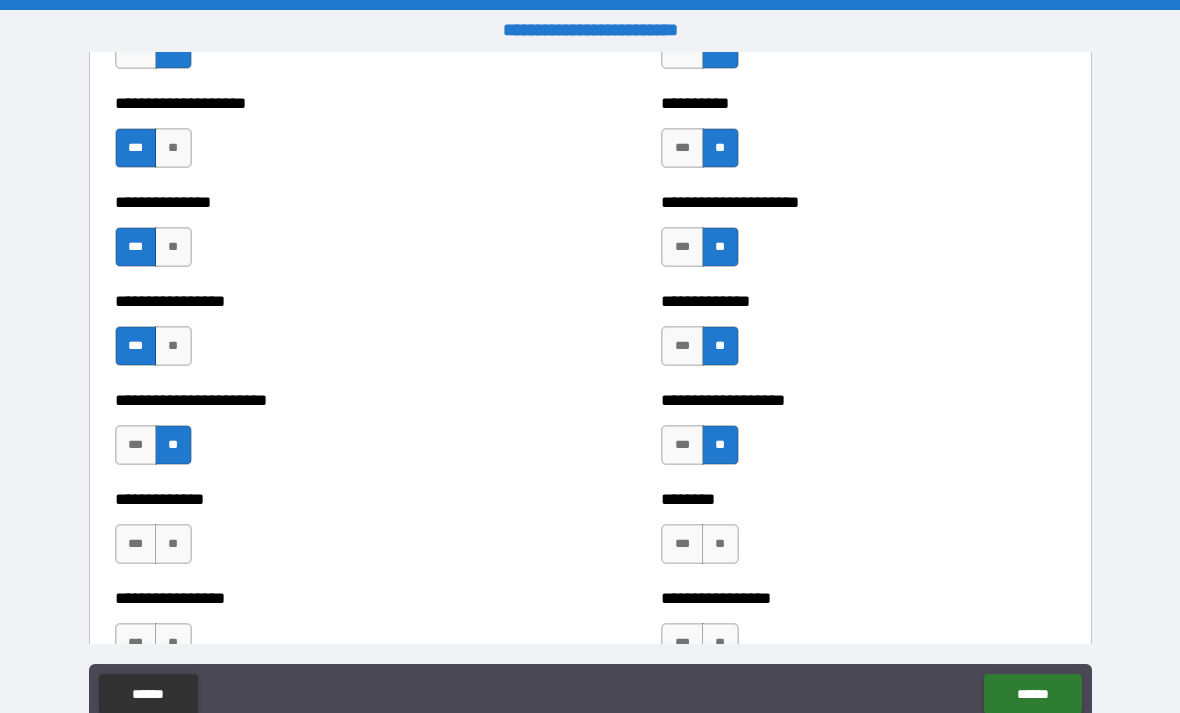 click on "**" at bounding box center [173, 544] 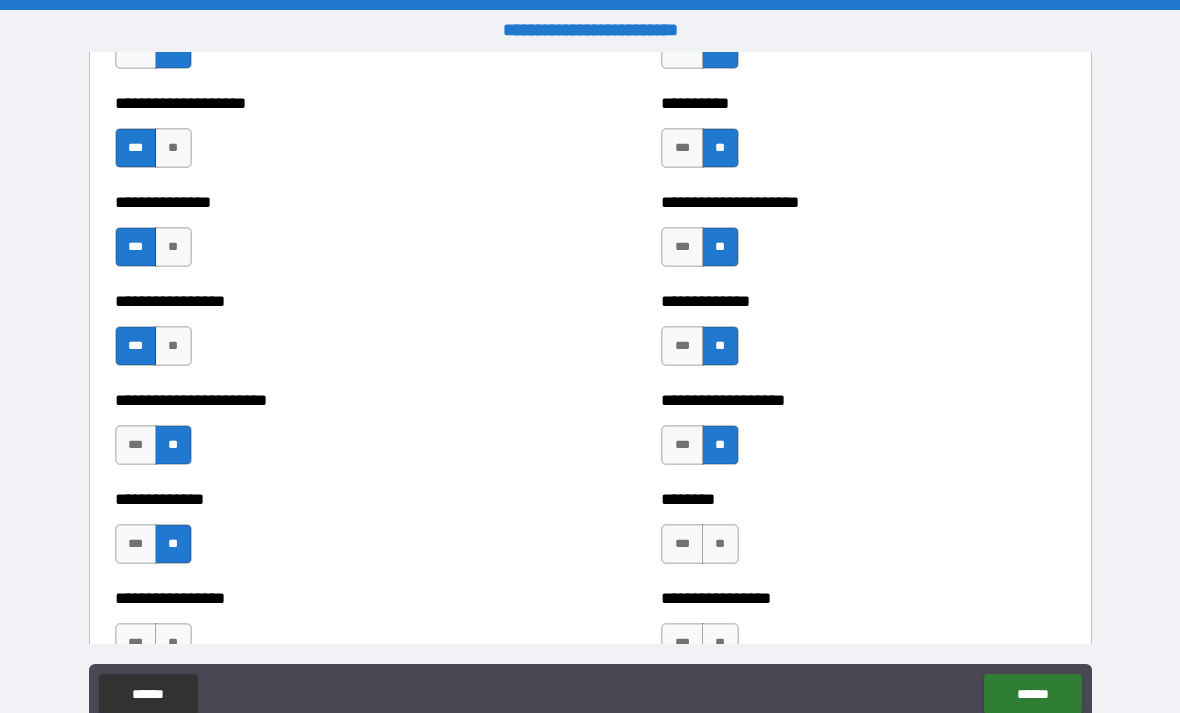 click on "**" at bounding box center (720, 544) 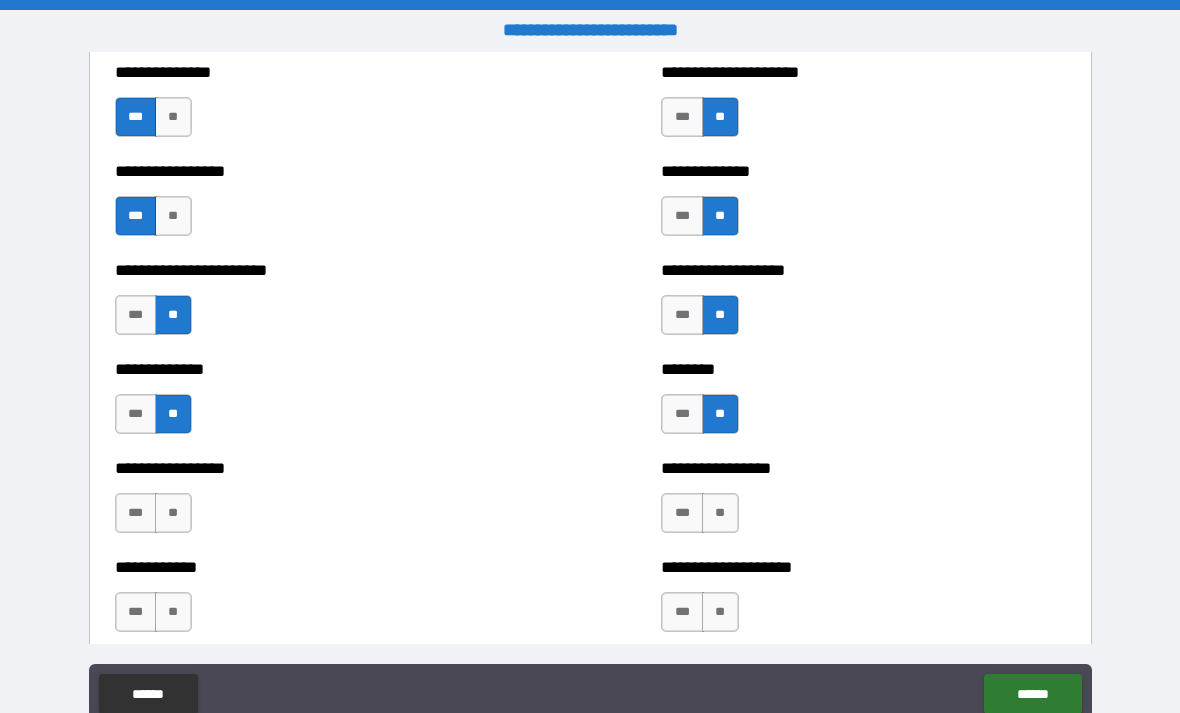 scroll, scrollTop: 3414, scrollLeft: 0, axis: vertical 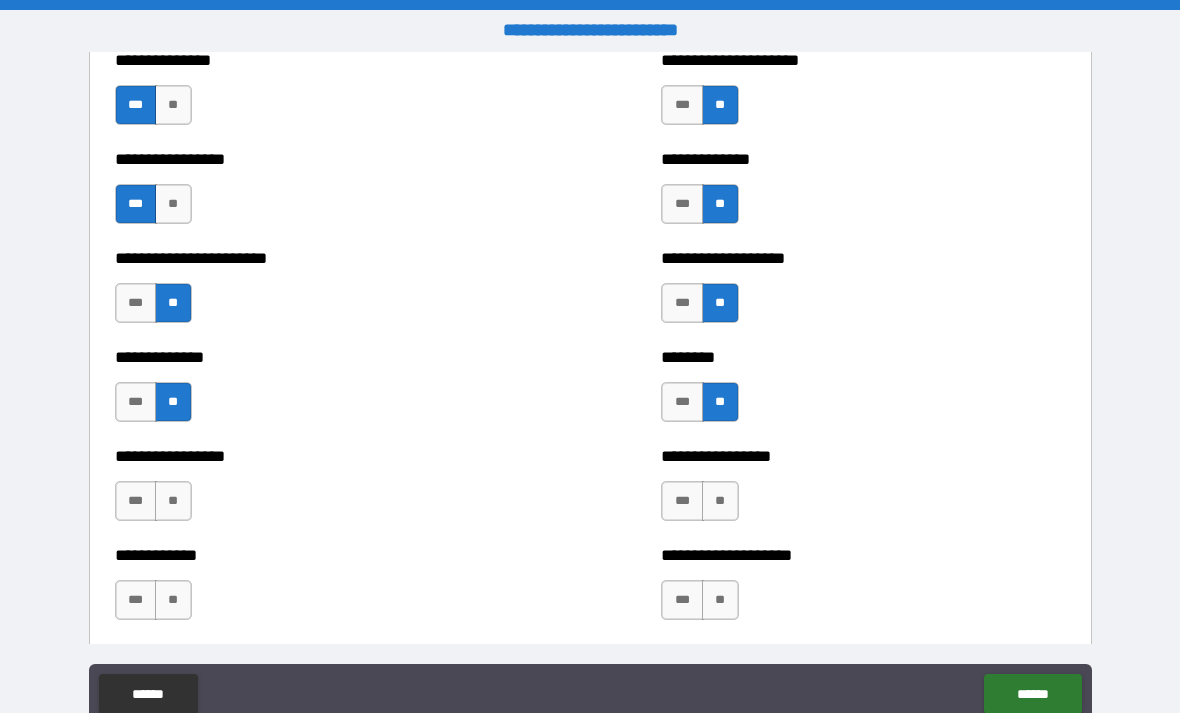click on "**" at bounding box center (173, 501) 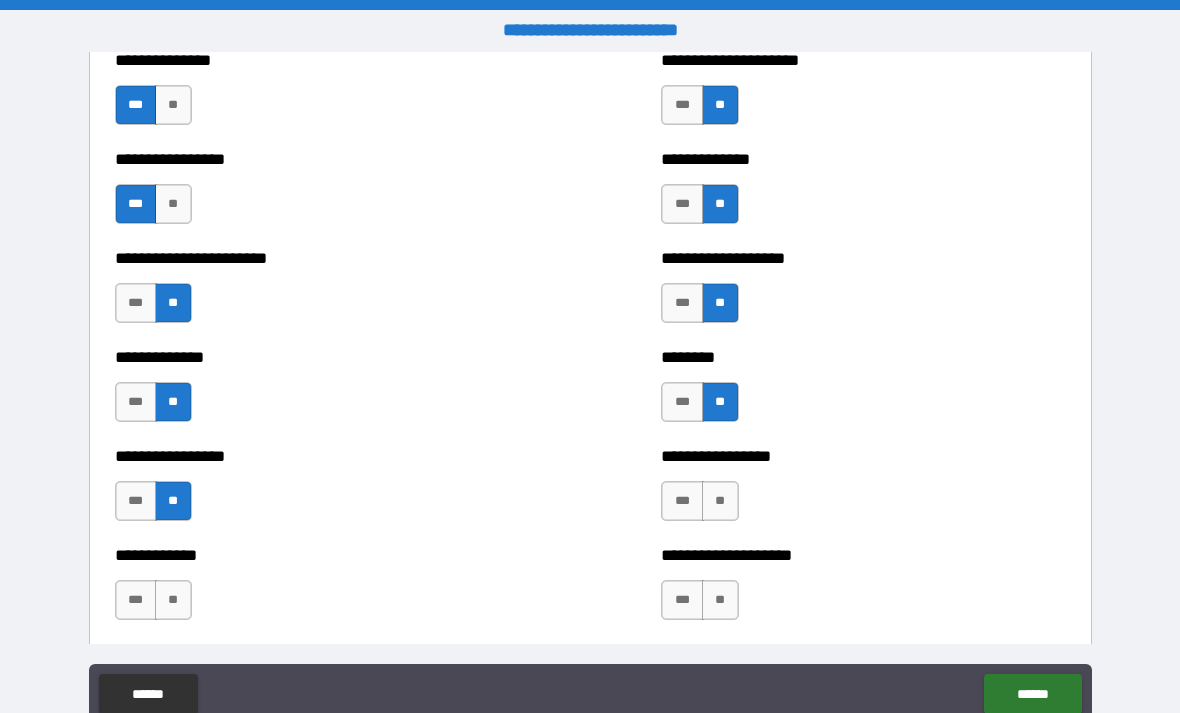 click on "**" at bounding box center (720, 501) 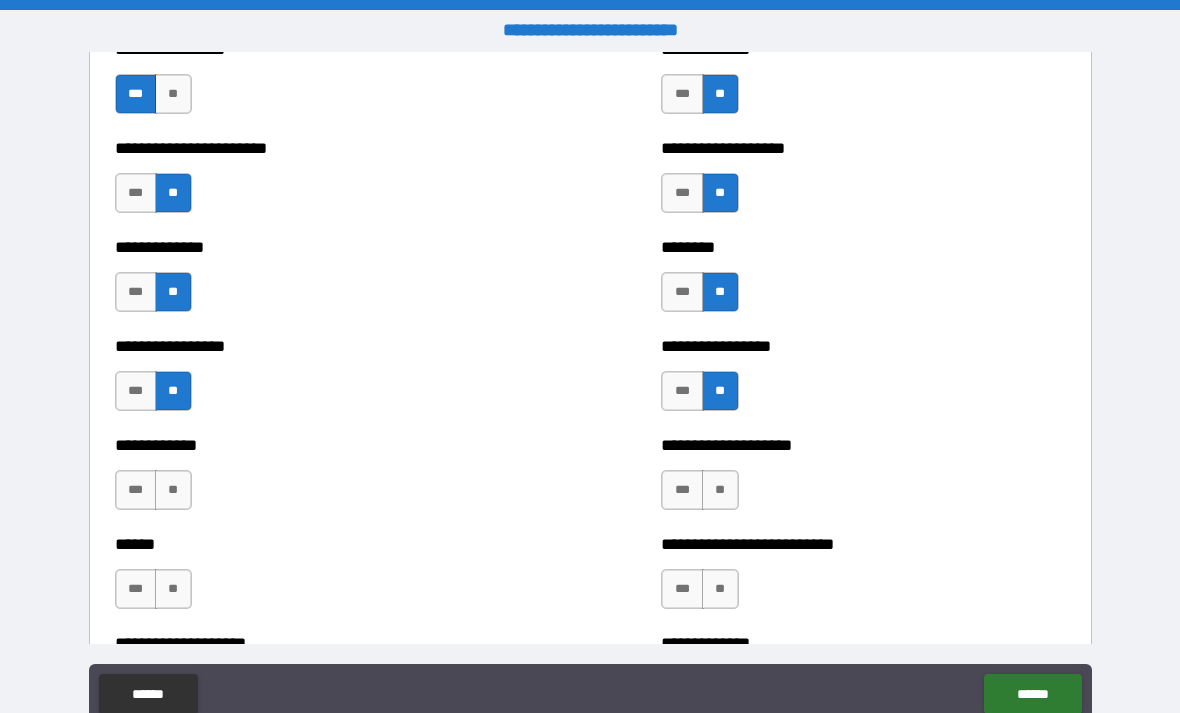 scroll, scrollTop: 3526, scrollLeft: 0, axis: vertical 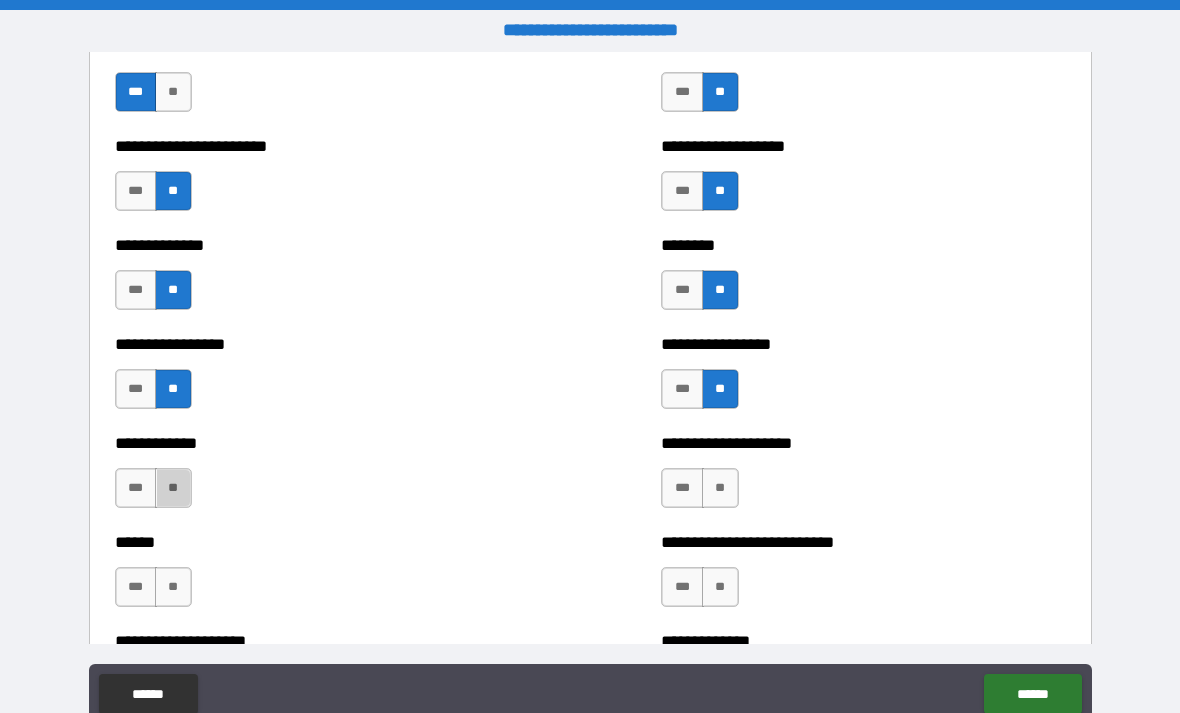 click on "**" at bounding box center [173, 488] 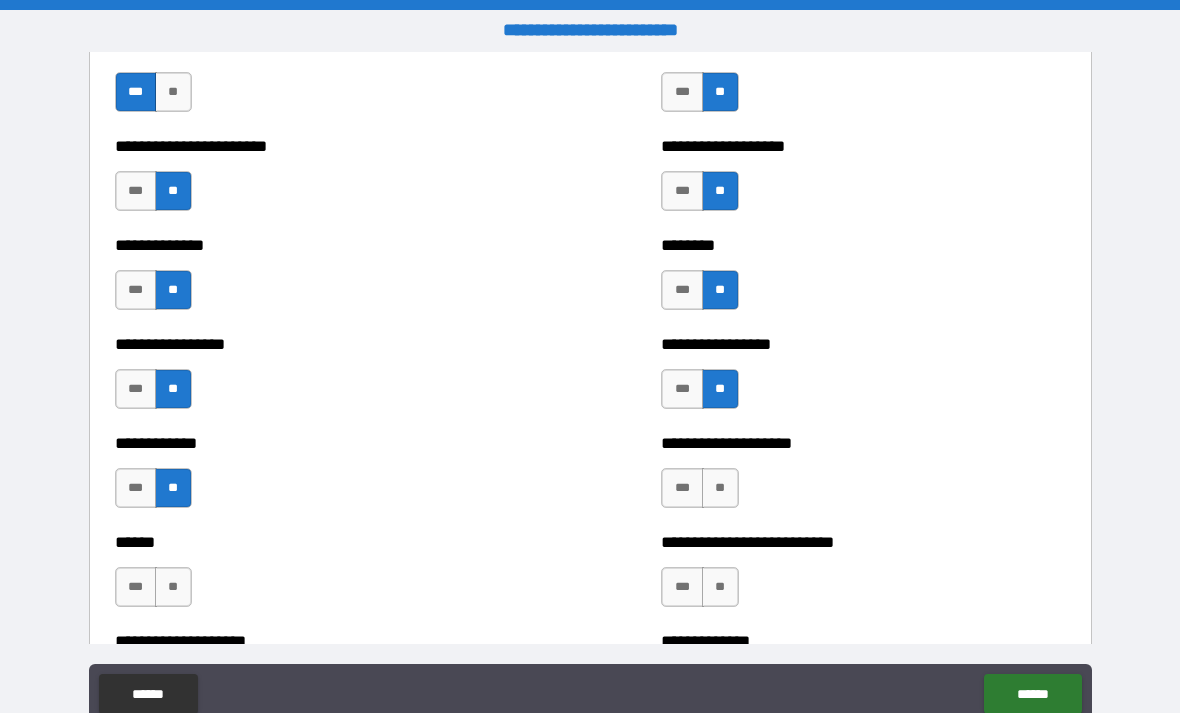 click on "**" at bounding box center [173, 587] 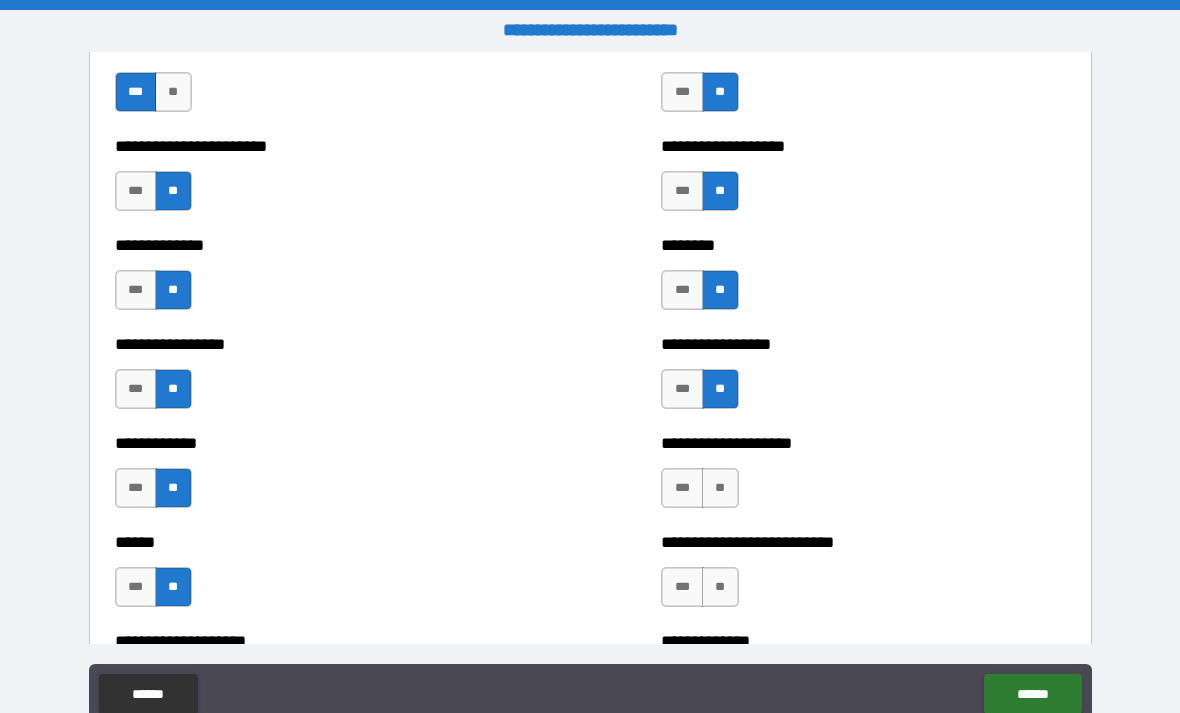 click on "**" at bounding box center [720, 488] 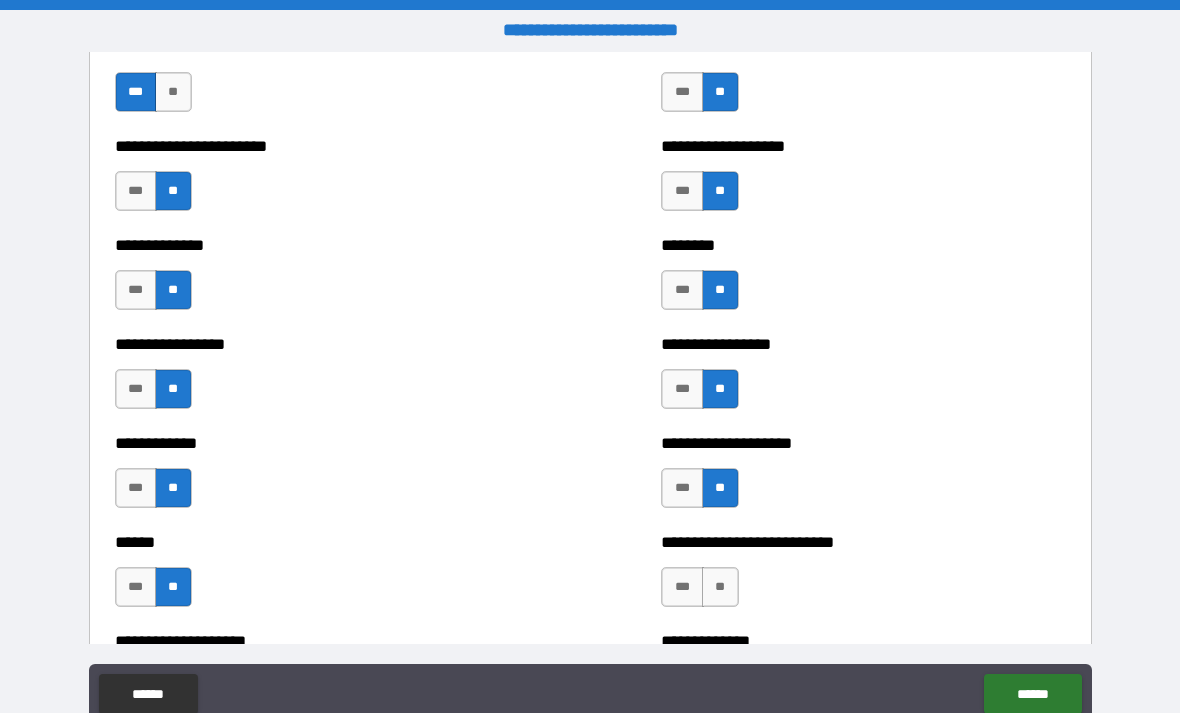 click on "**" at bounding box center (720, 587) 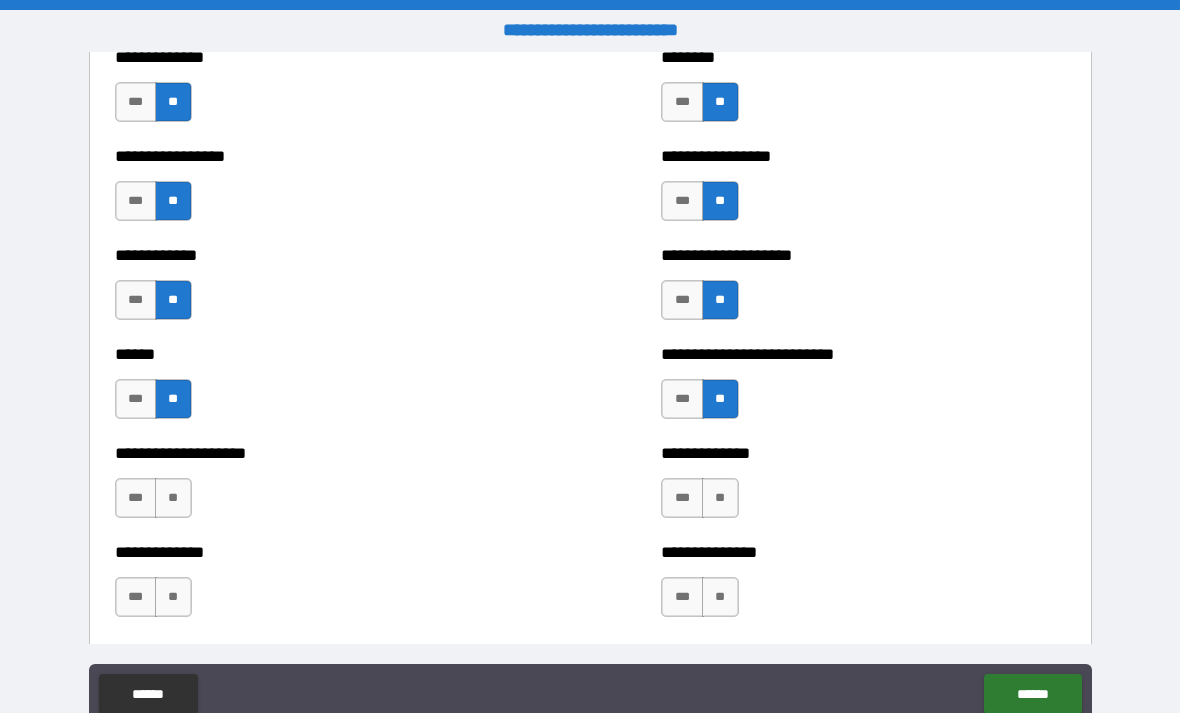 scroll, scrollTop: 3720, scrollLeft: 0, axis: vertical 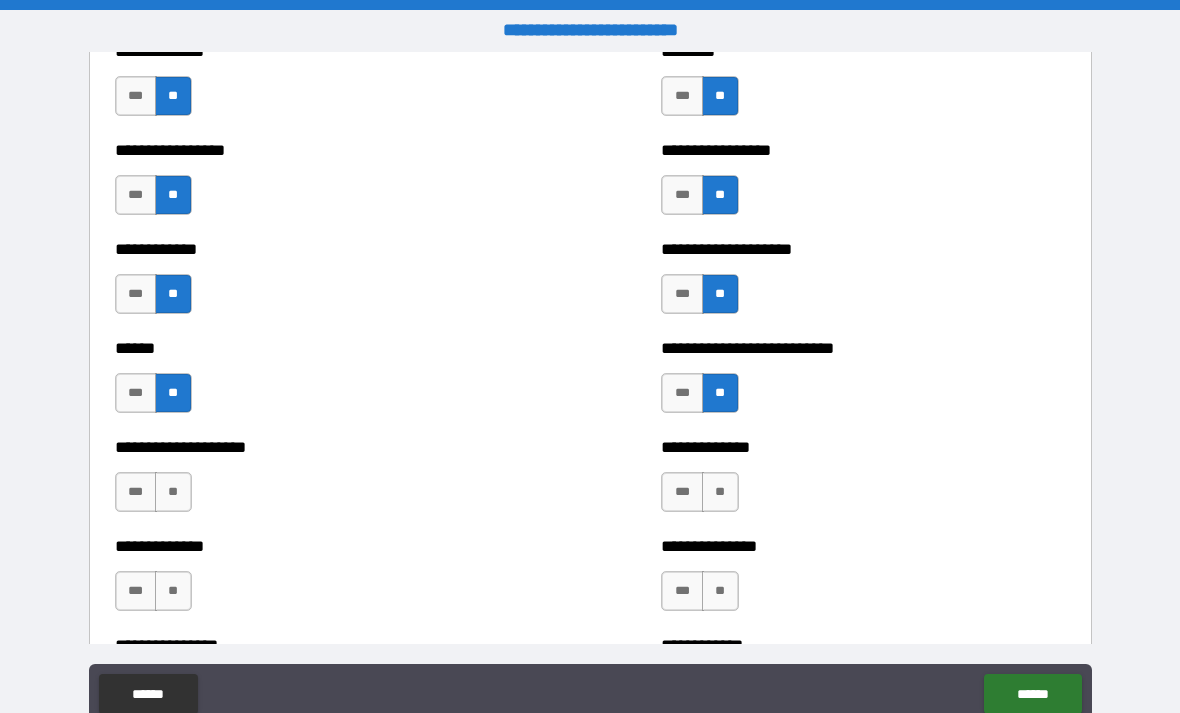 click on "**" at bounding box center (173, 492) 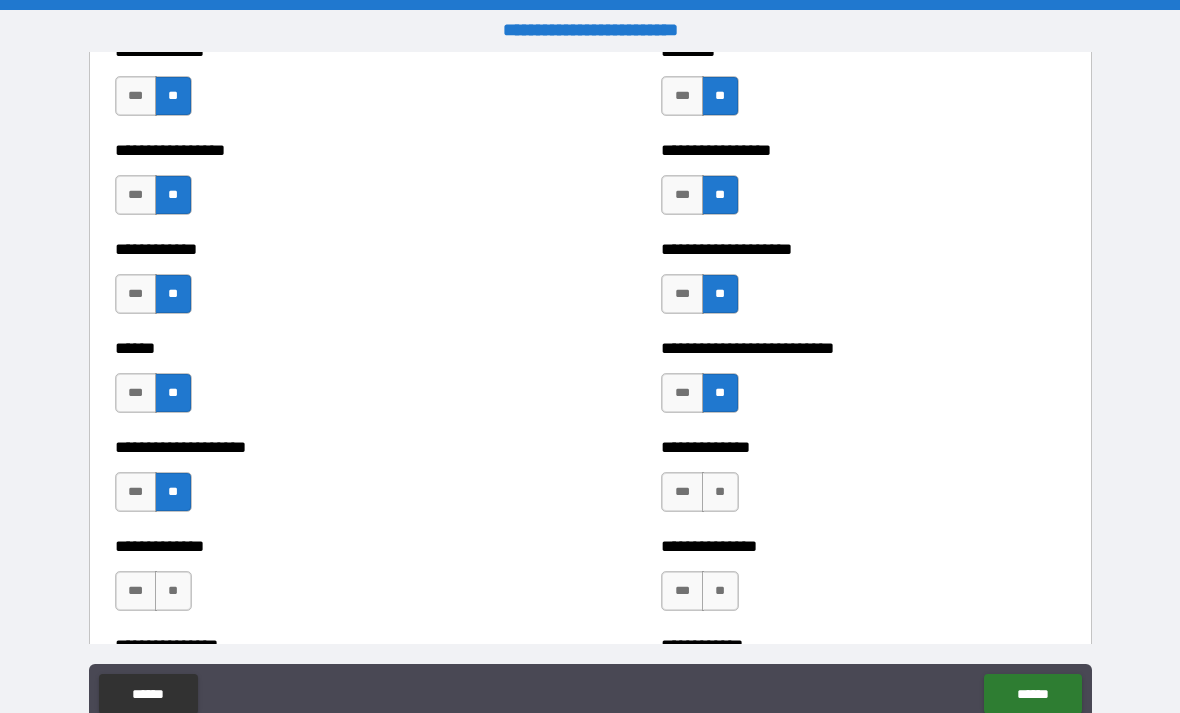 click on "**" at bounding box center (173, 591) 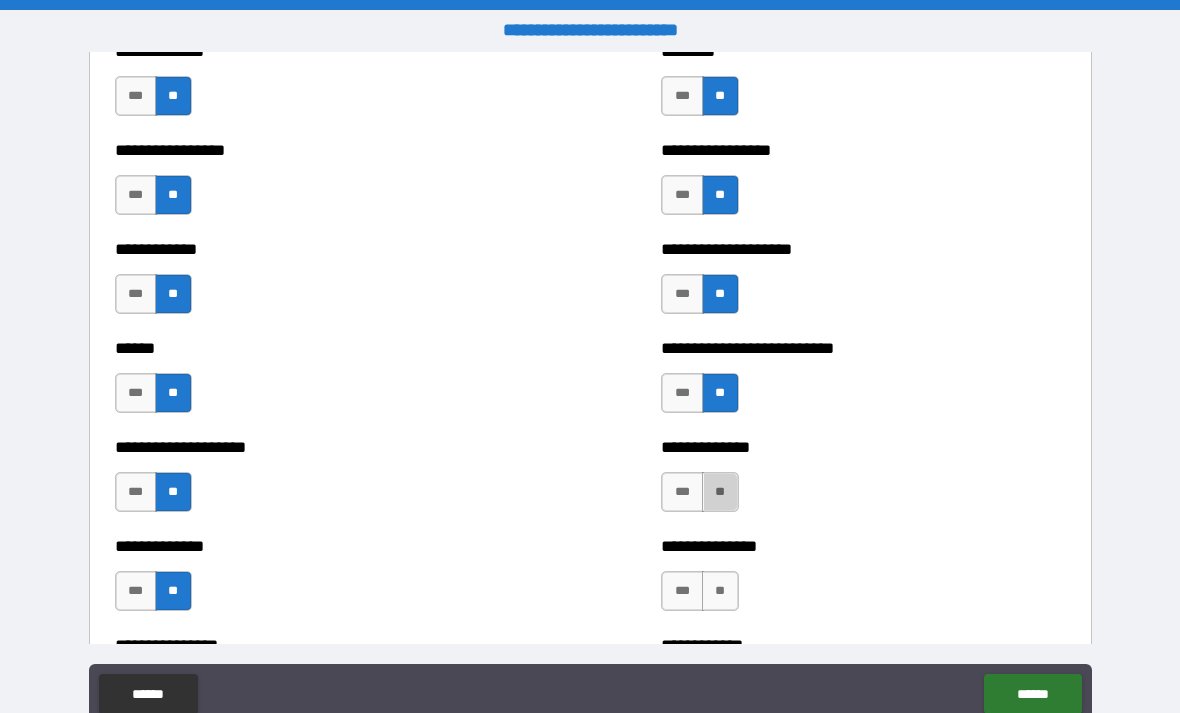 click on "**" at bounding box center [720, 492] 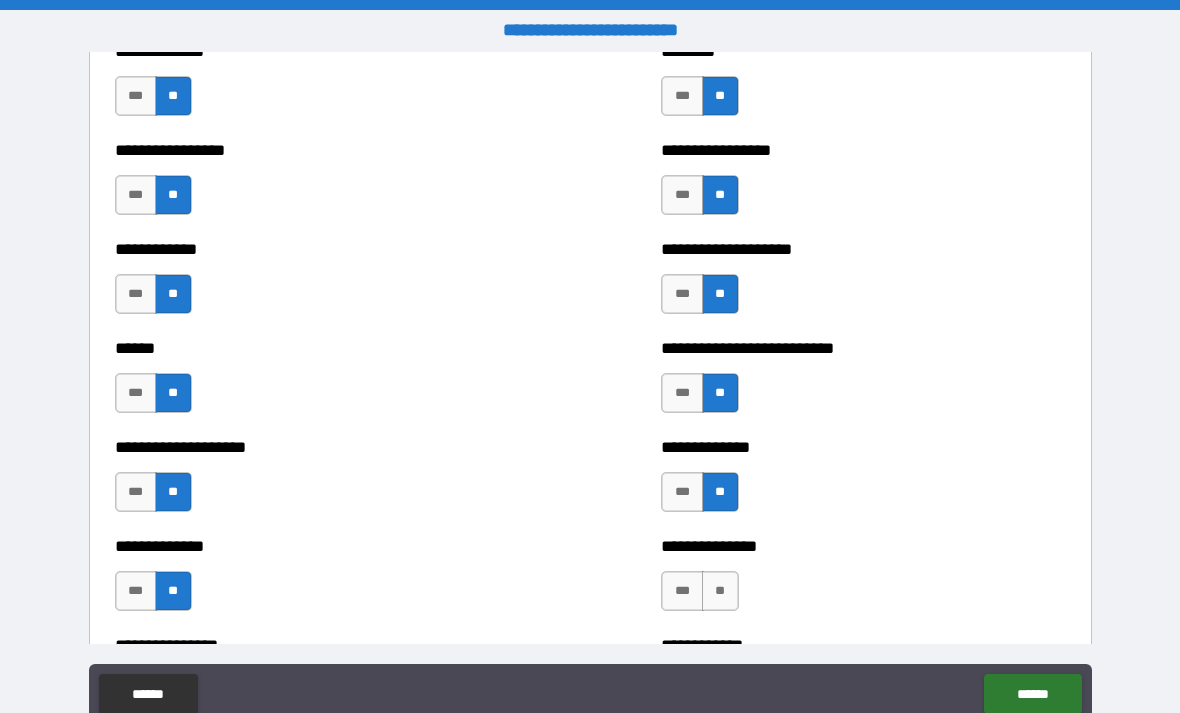 click on "***" at bounding box center (682, 492) 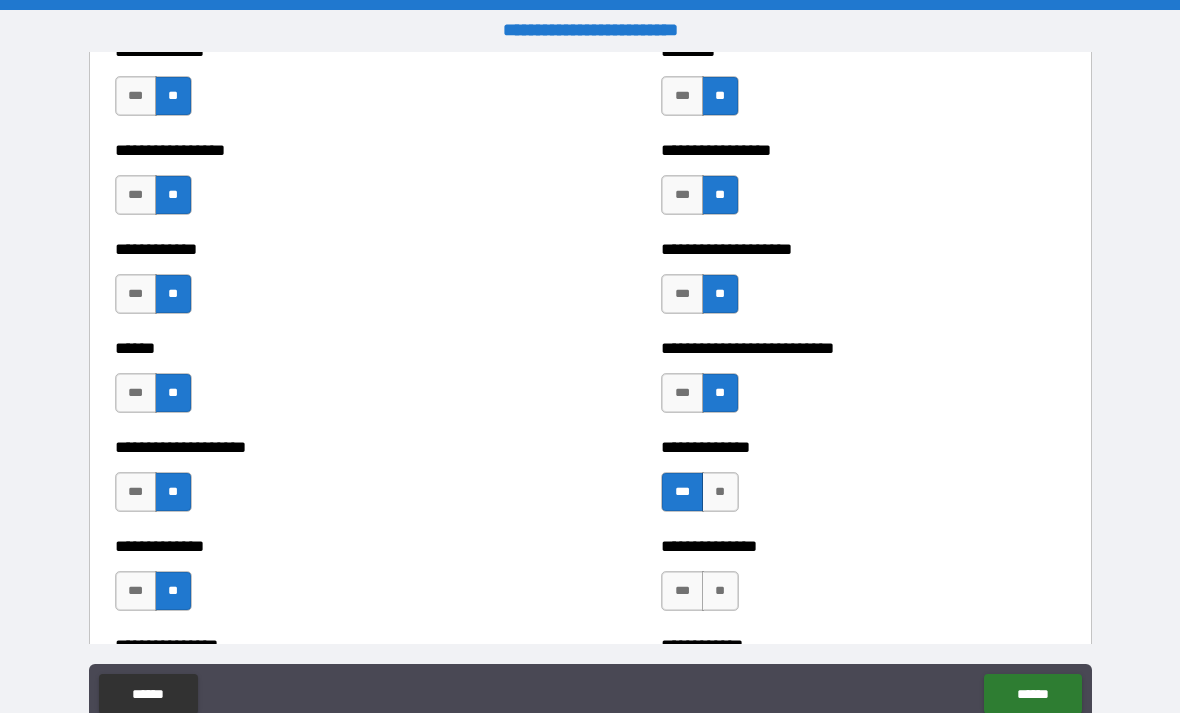 click on "**" at bounding box center (720, 591) 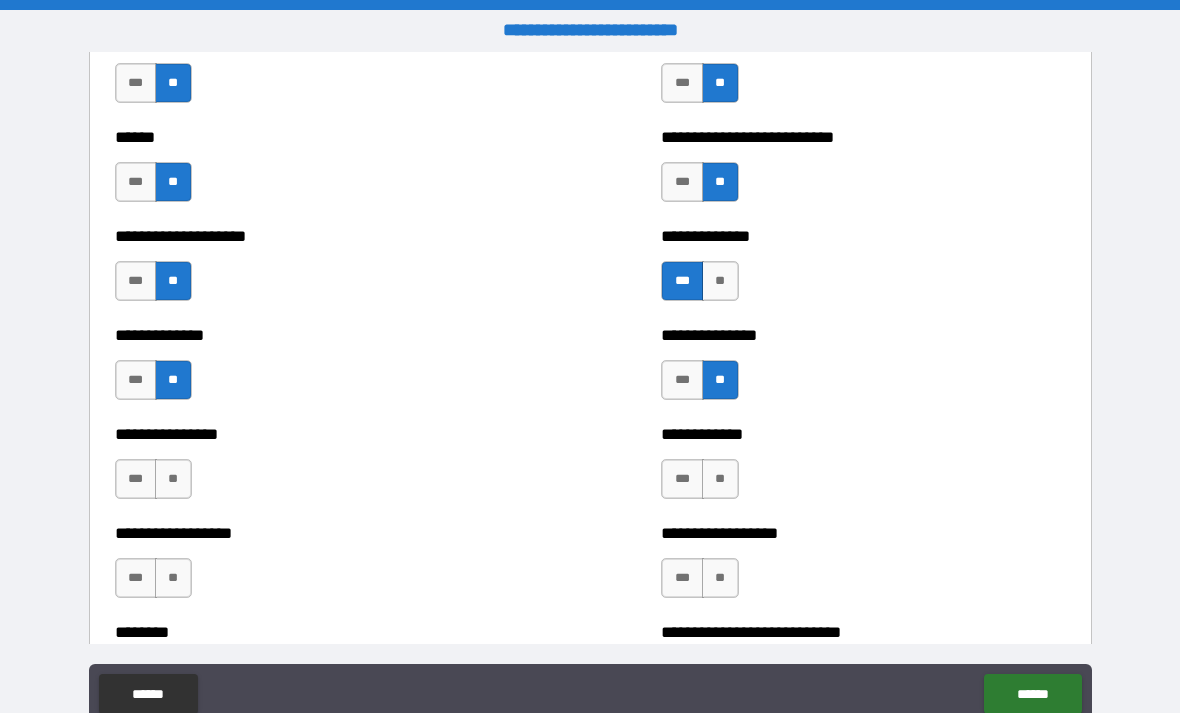 scroll, scrollTop: 3932, scrollLeft: 0, axis: vertical 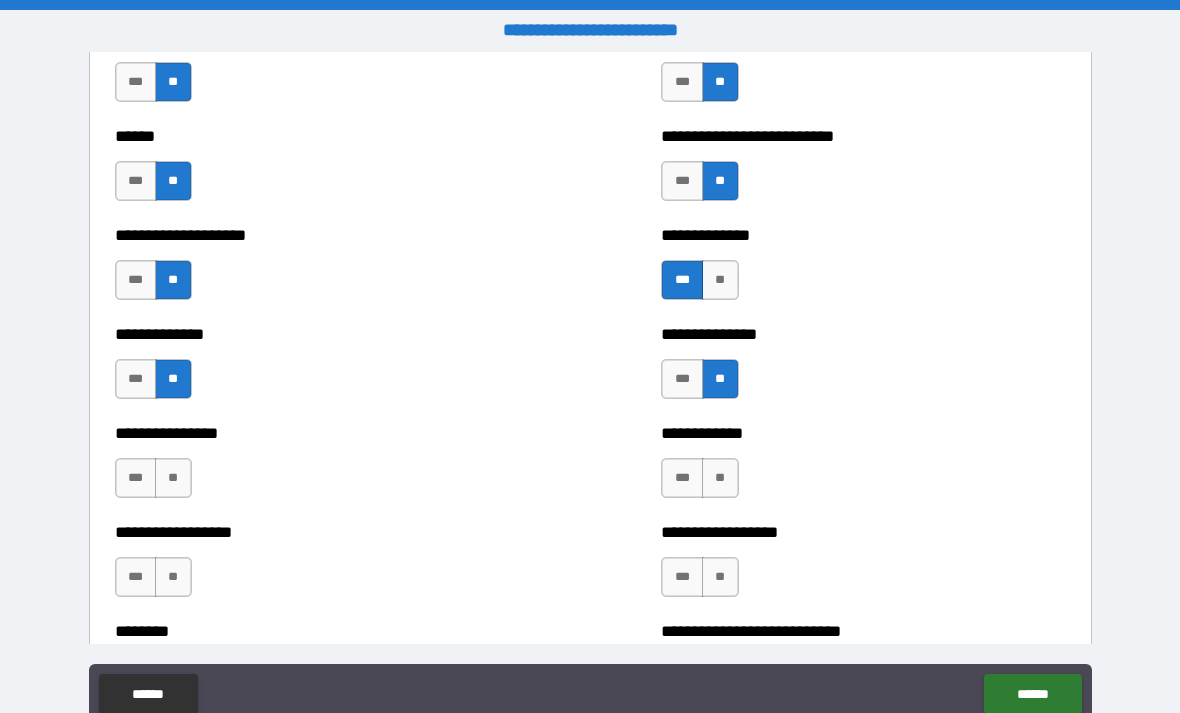 click on "**" at bounding box center (173, 478) 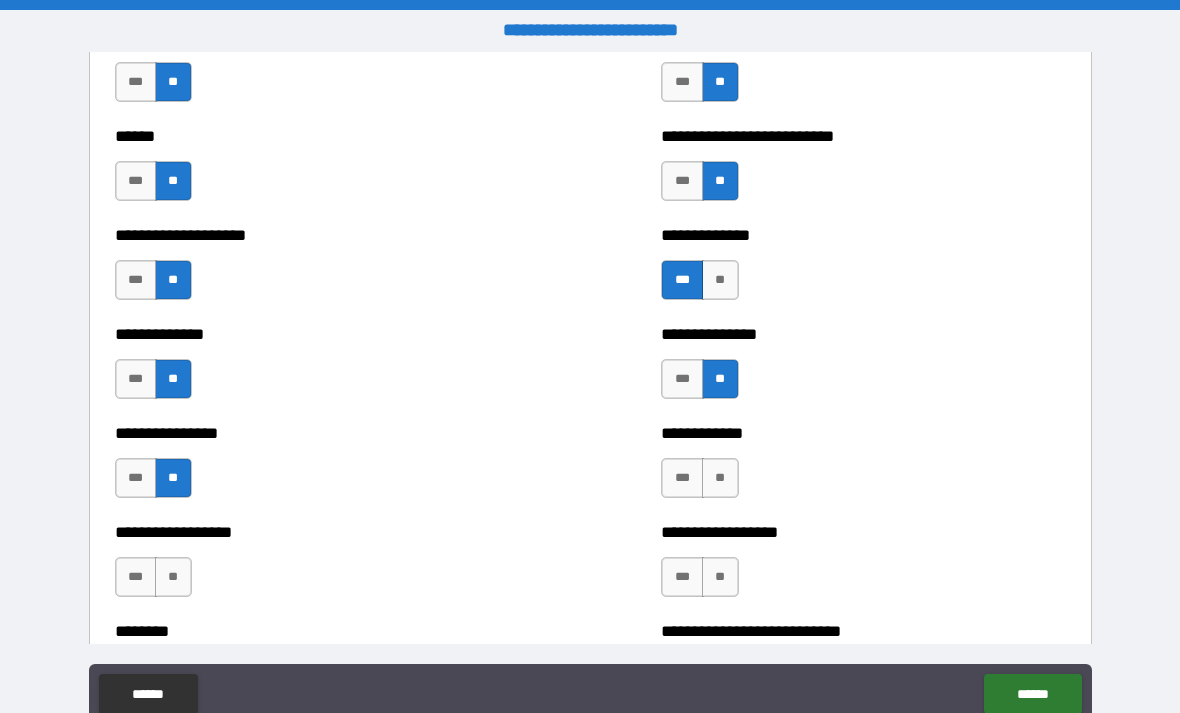 click on "**" at bounding box center [720, 478] 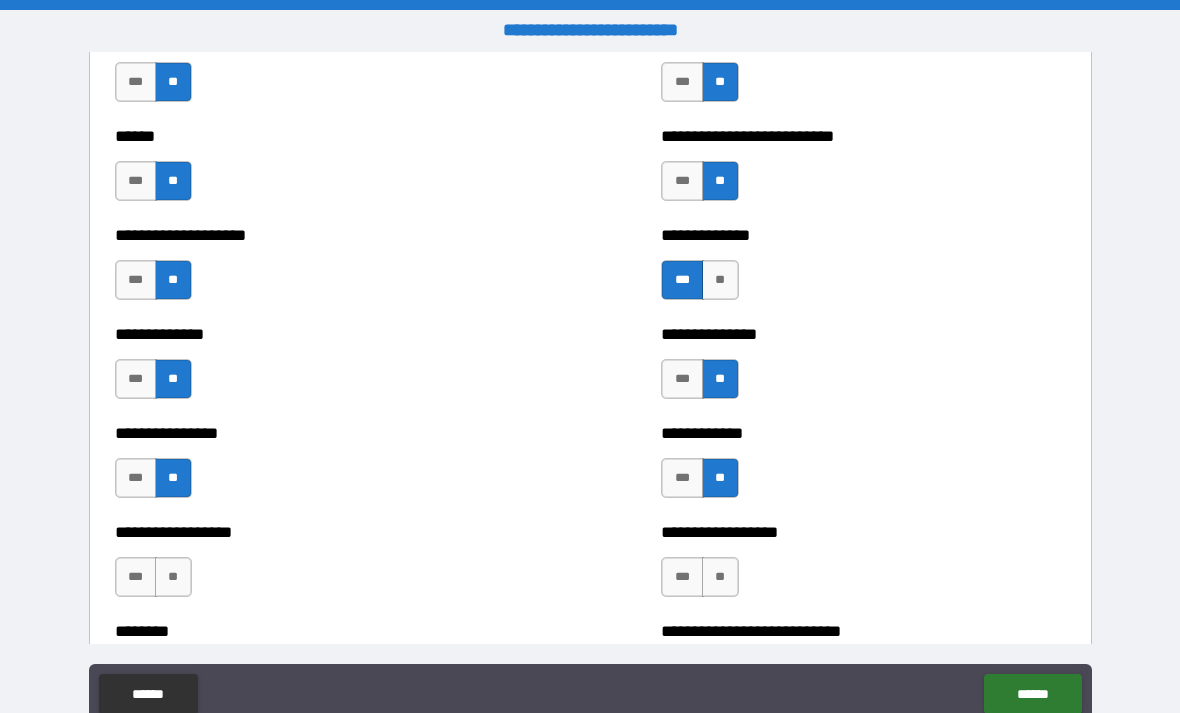 click on "**" at bounding box center [720, 577] 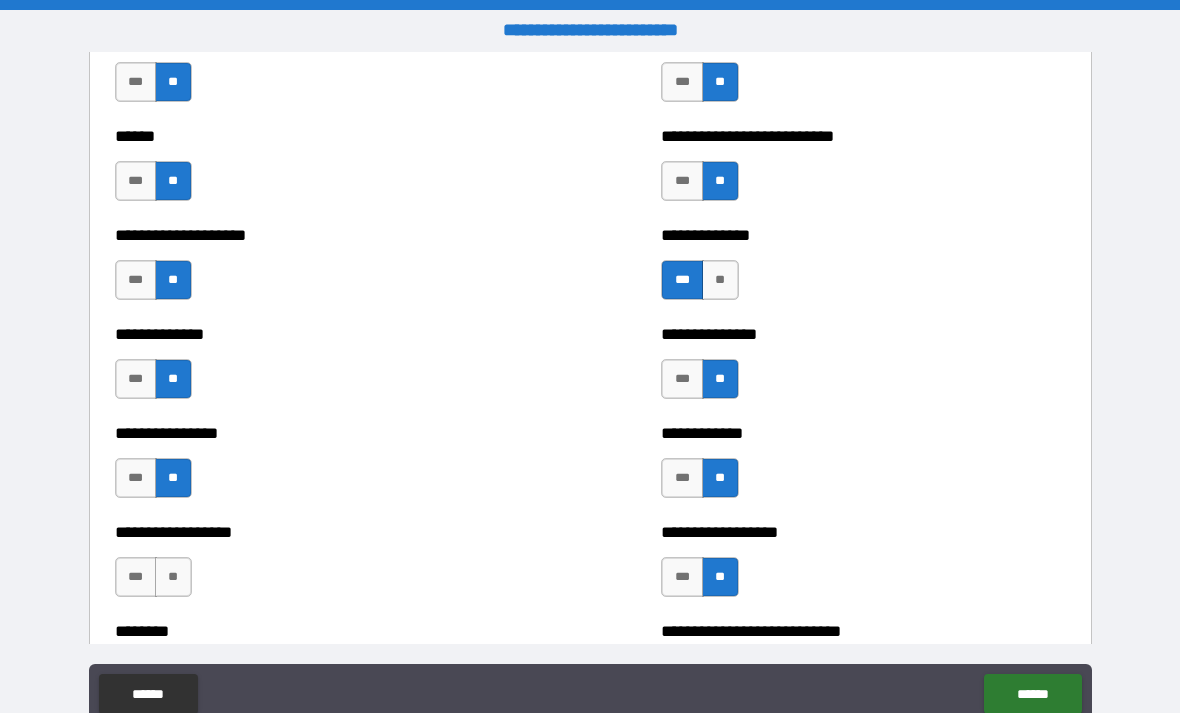 click on "**" at bounding box center [173, 577] 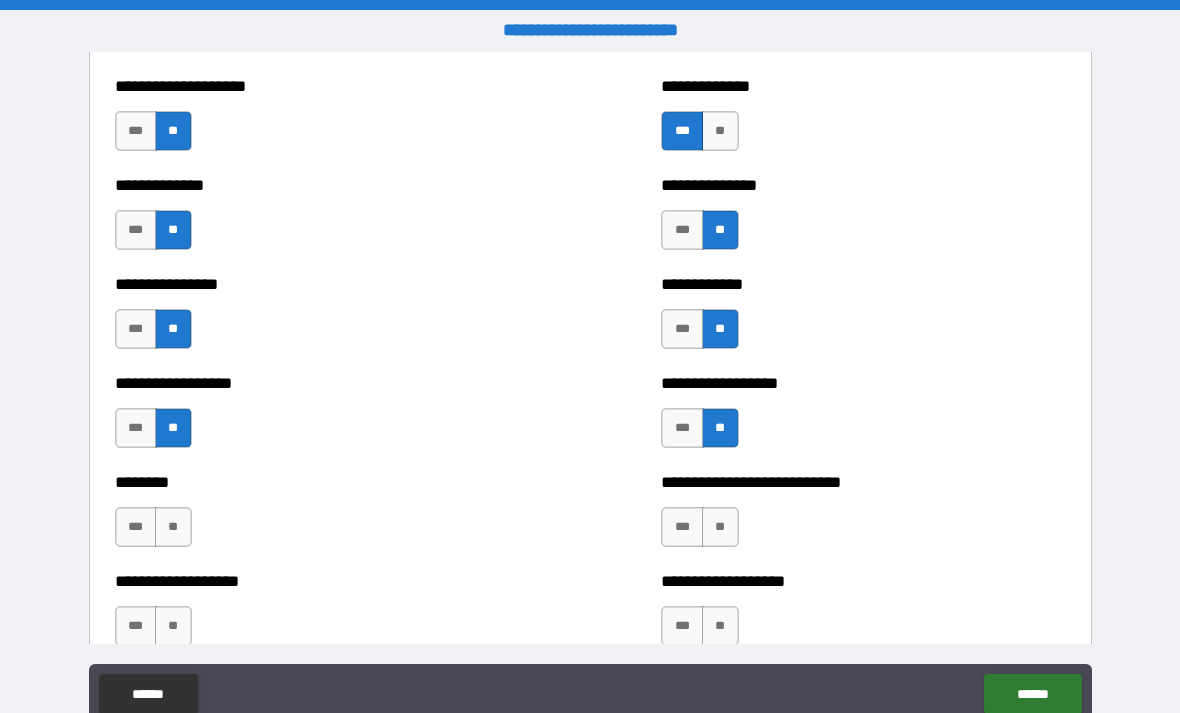 click on "**" at bounding box center [173, 527] 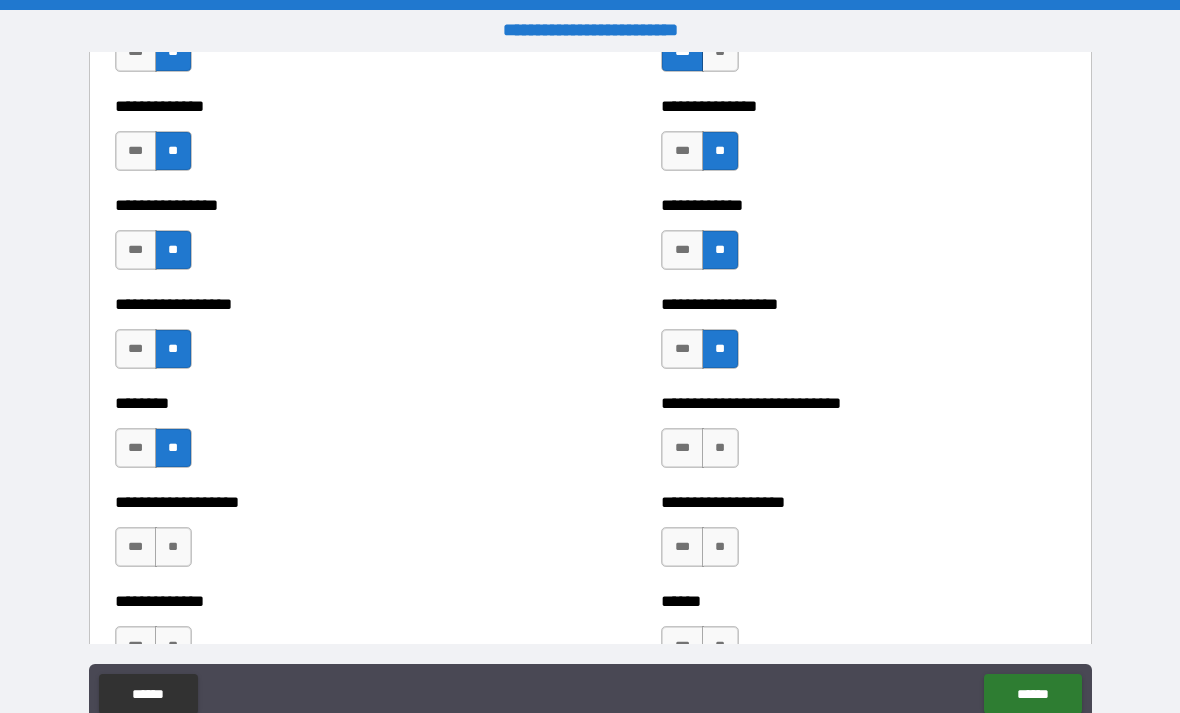 scroll, scrollTop: 4210, scrollLeft: 0, axis: vertical 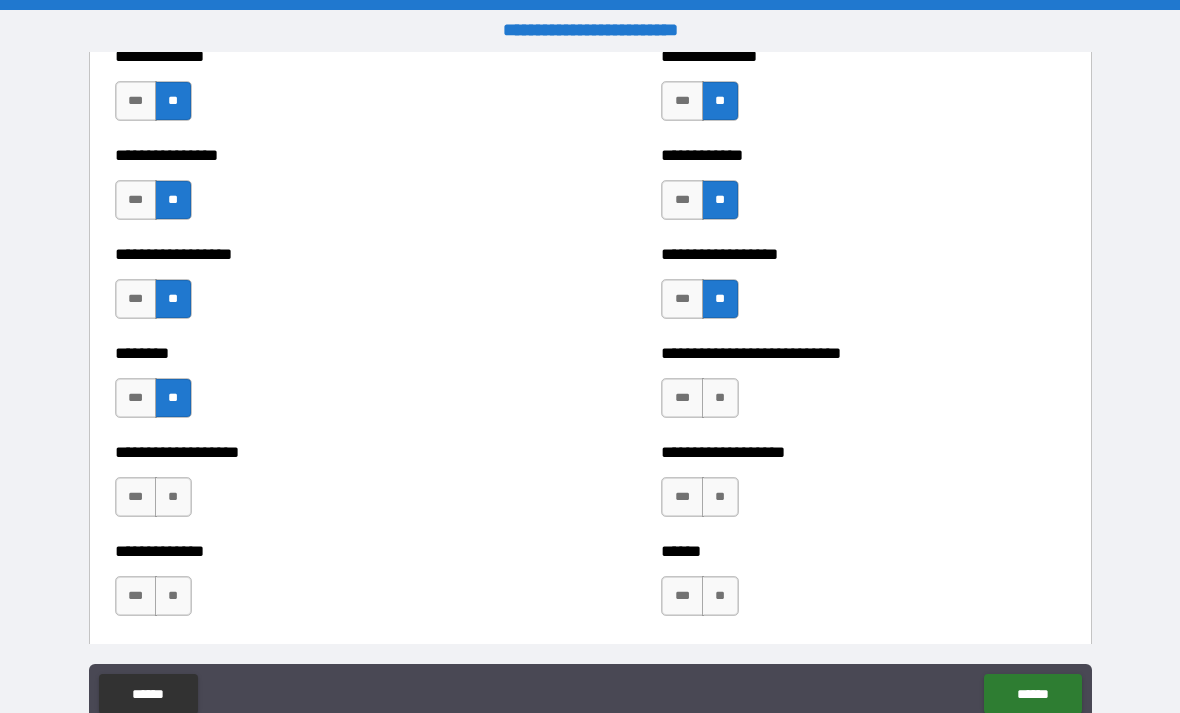 click on "**" at bounding box center (720, 398) 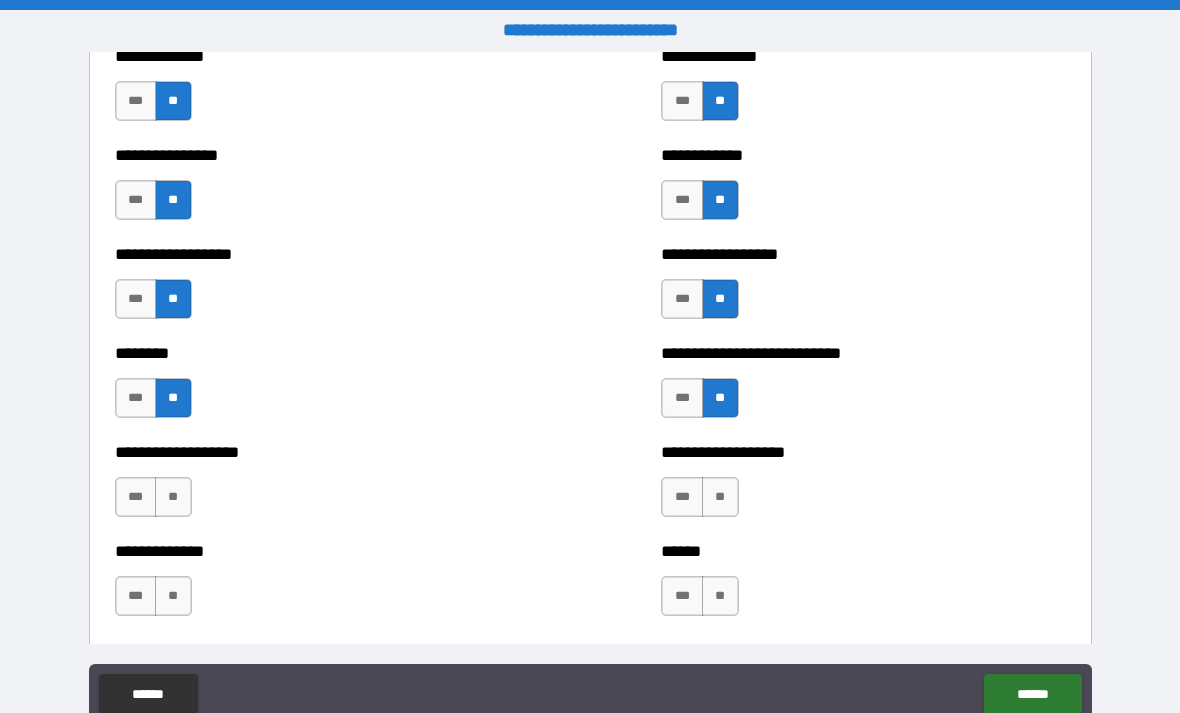 click on "**" at bounding box center [173, 497] 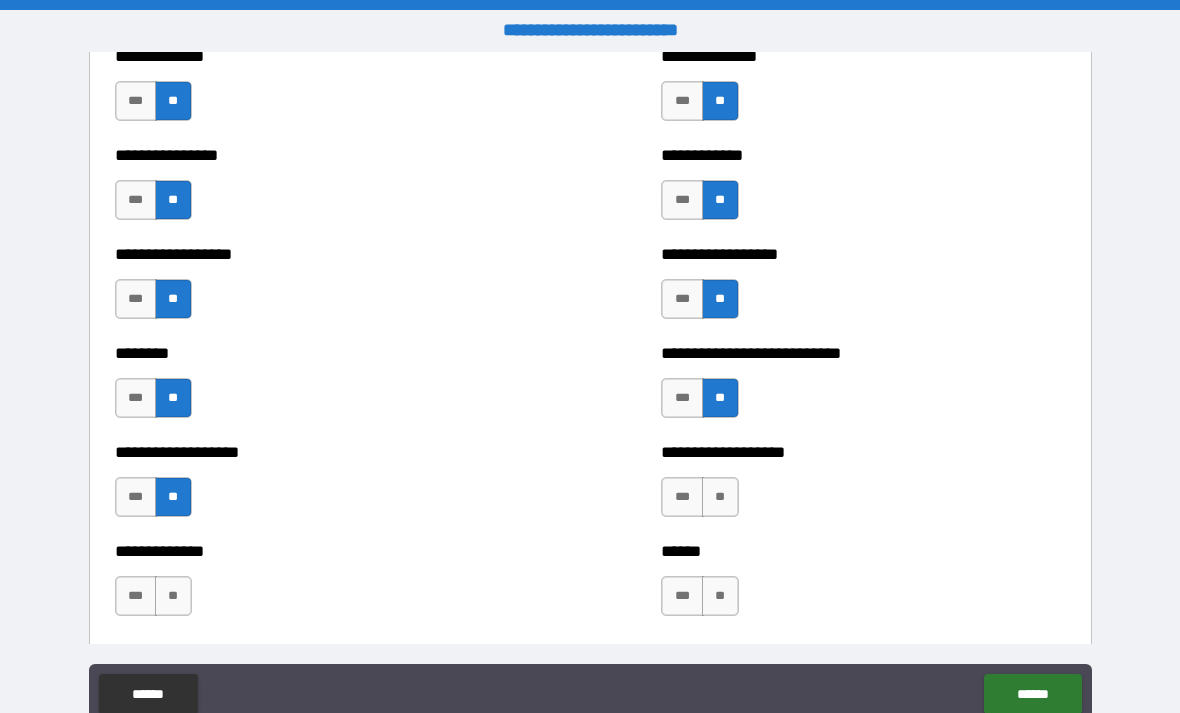 click on "**" at bounding box center [720, 497] 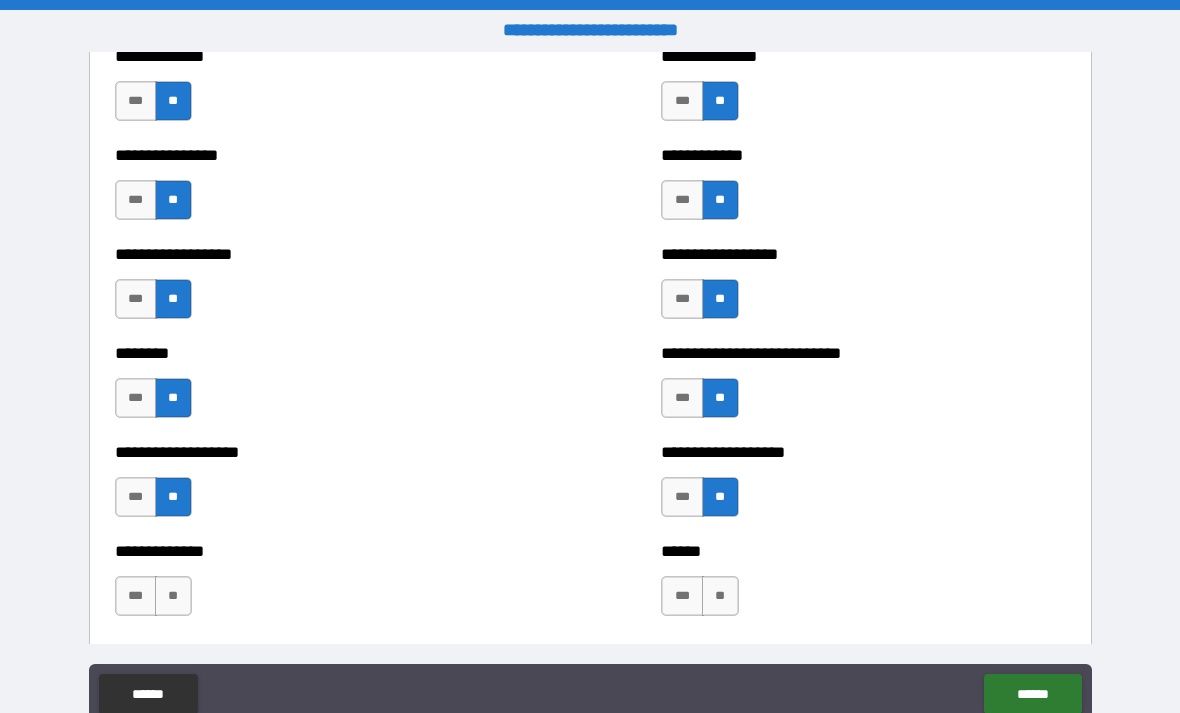 click on "**" at bounding box center (720, 596) 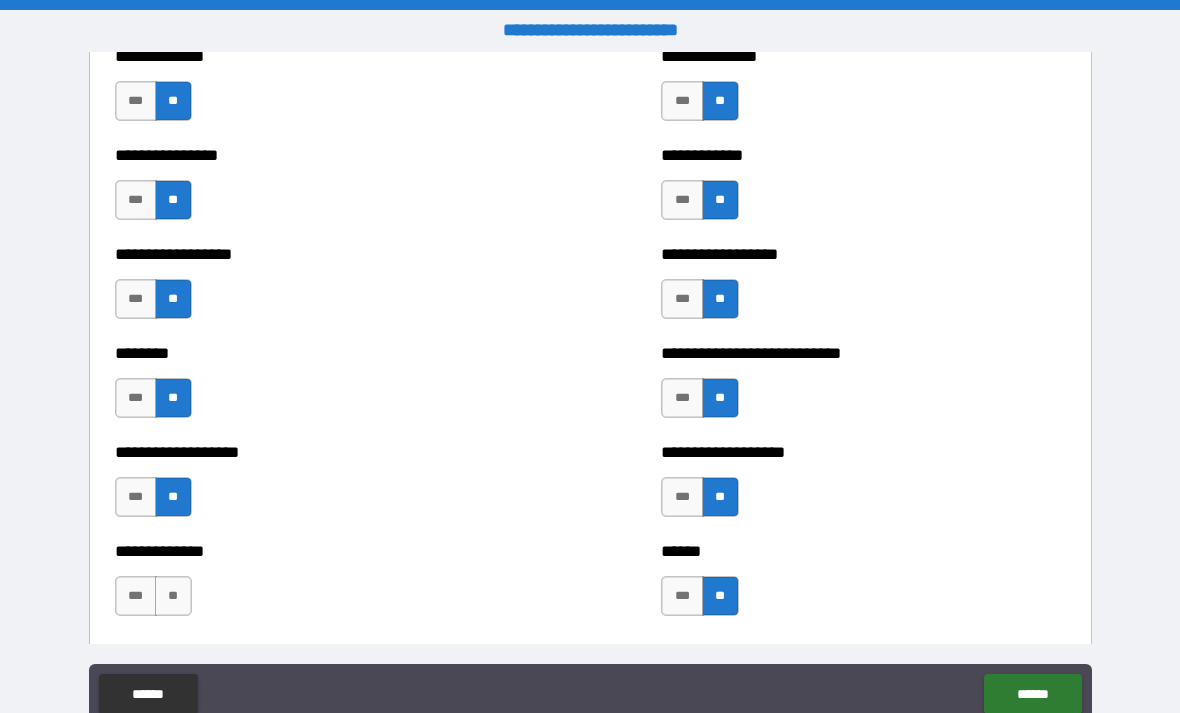 click on "**" at bounding box center [173, 596] 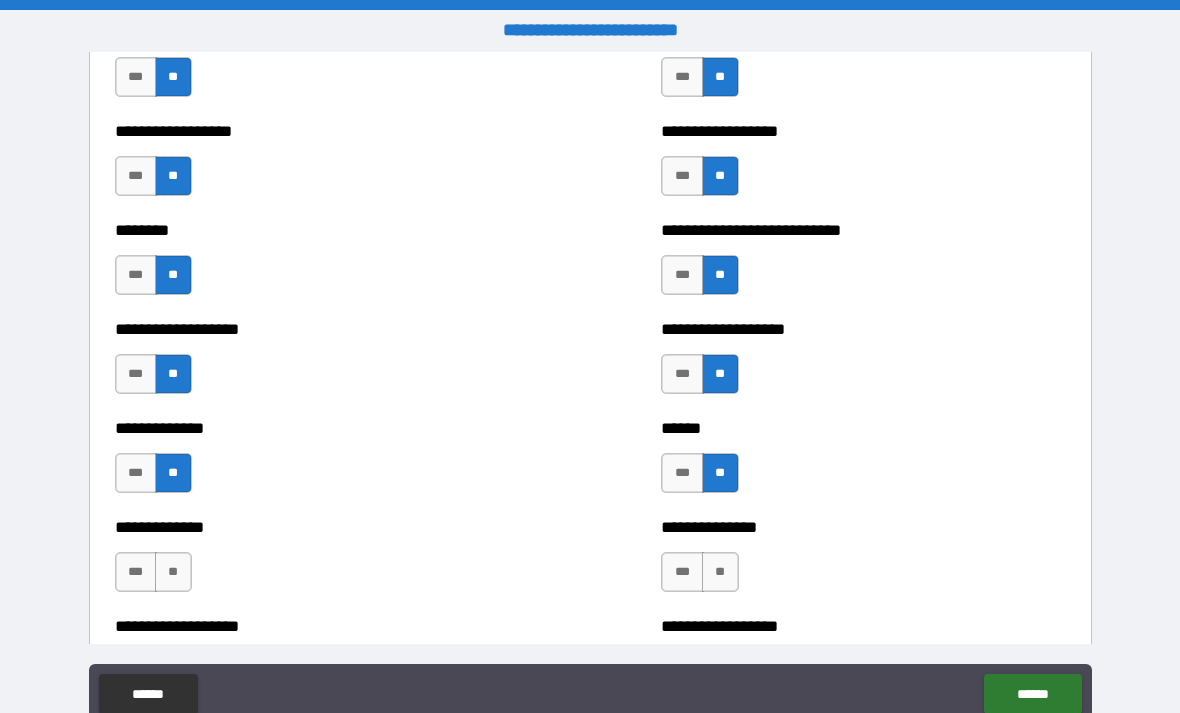 scroll, scrollTop: 4376, scrollLeft: 0, axis: vertical 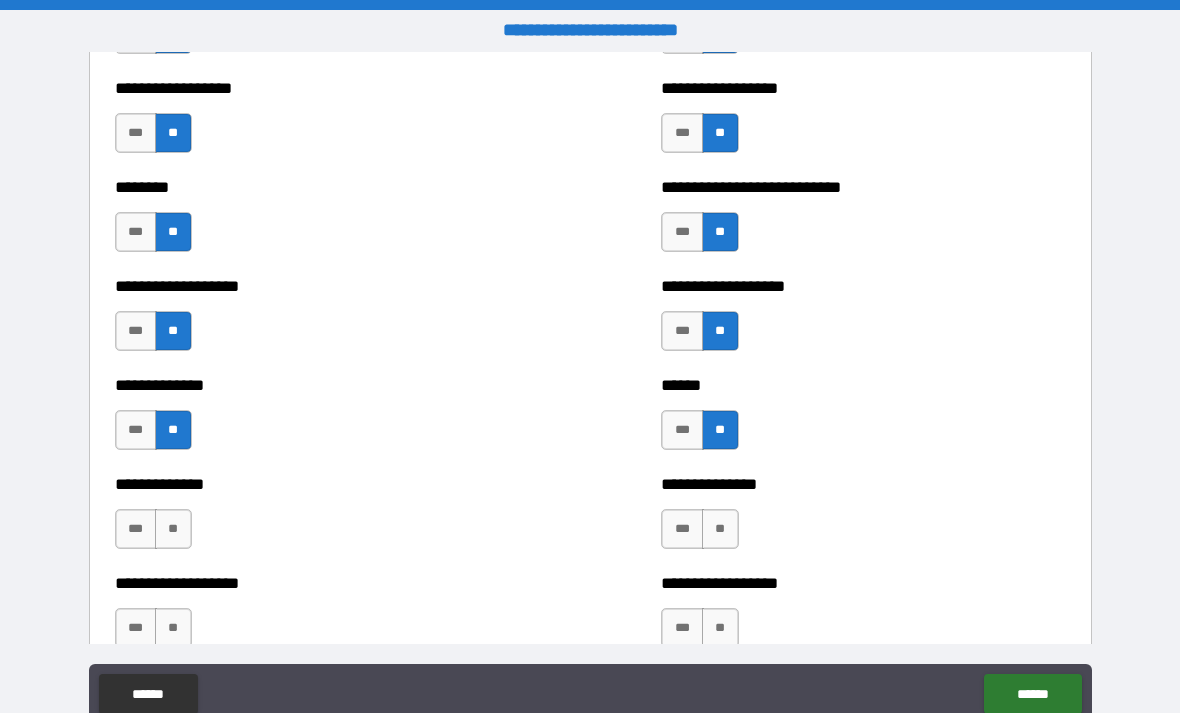 click on "**" at bounding box center [173, 529] 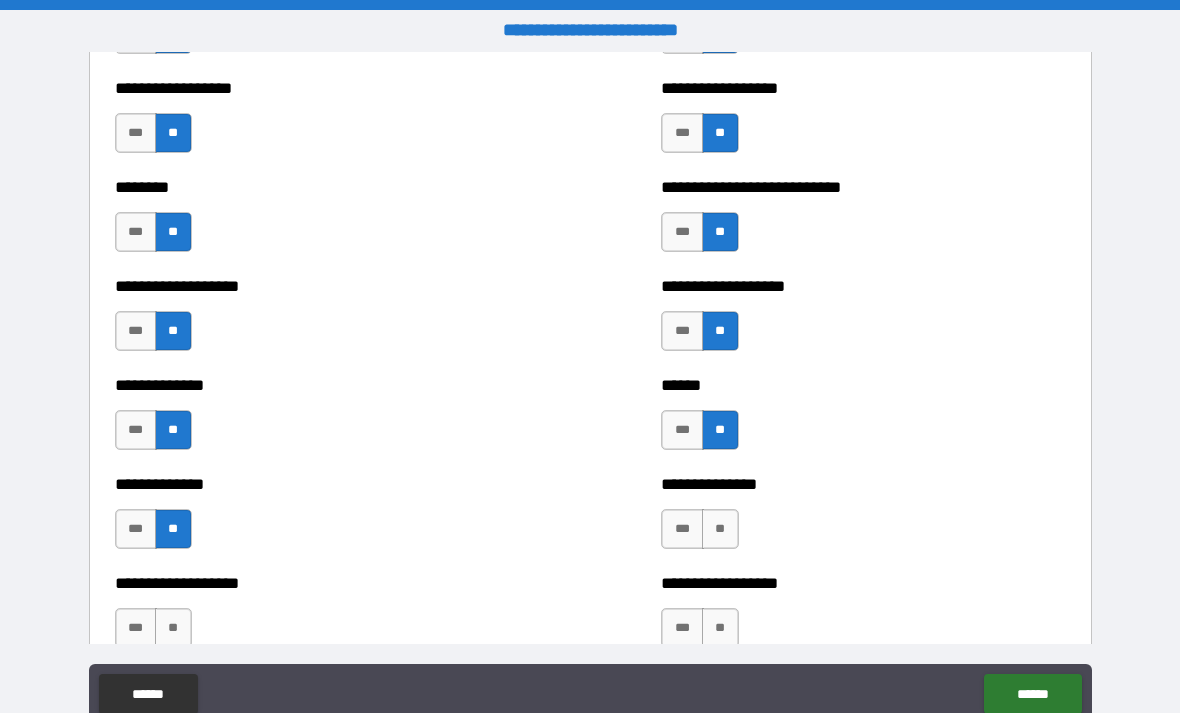 click on "**" at bounding box center [720, 529] 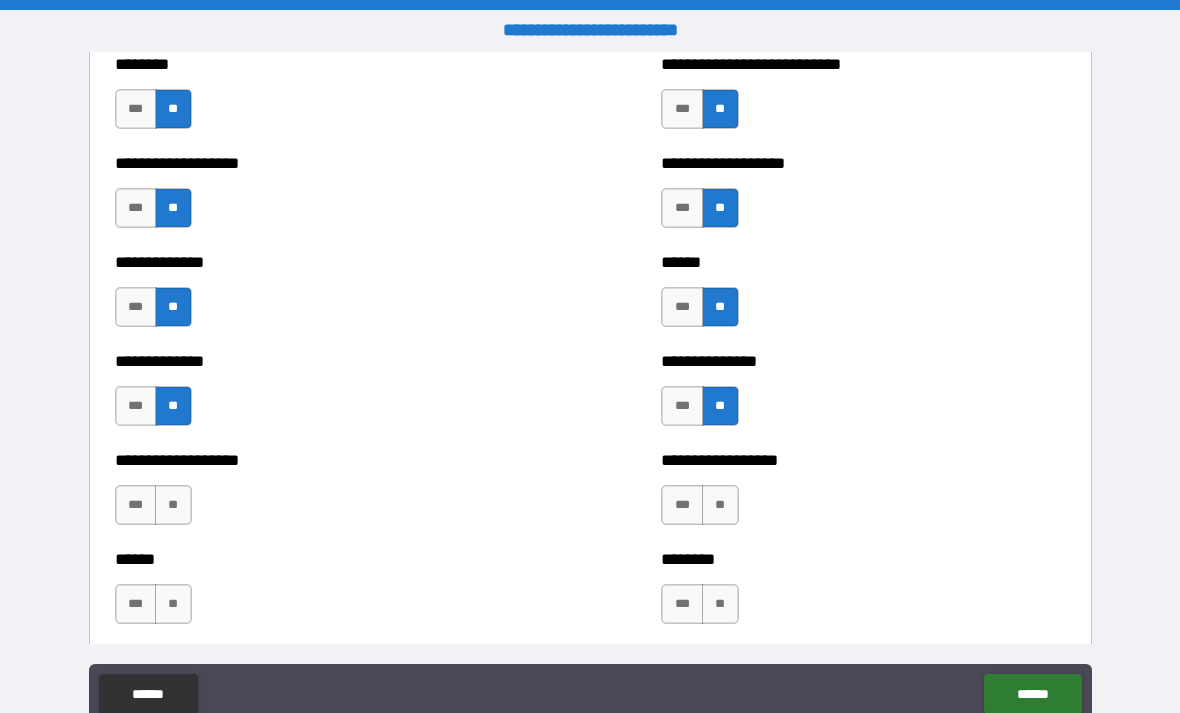 scroll, scrollTop: 4512, scrollLeft: 0, axis: vertical 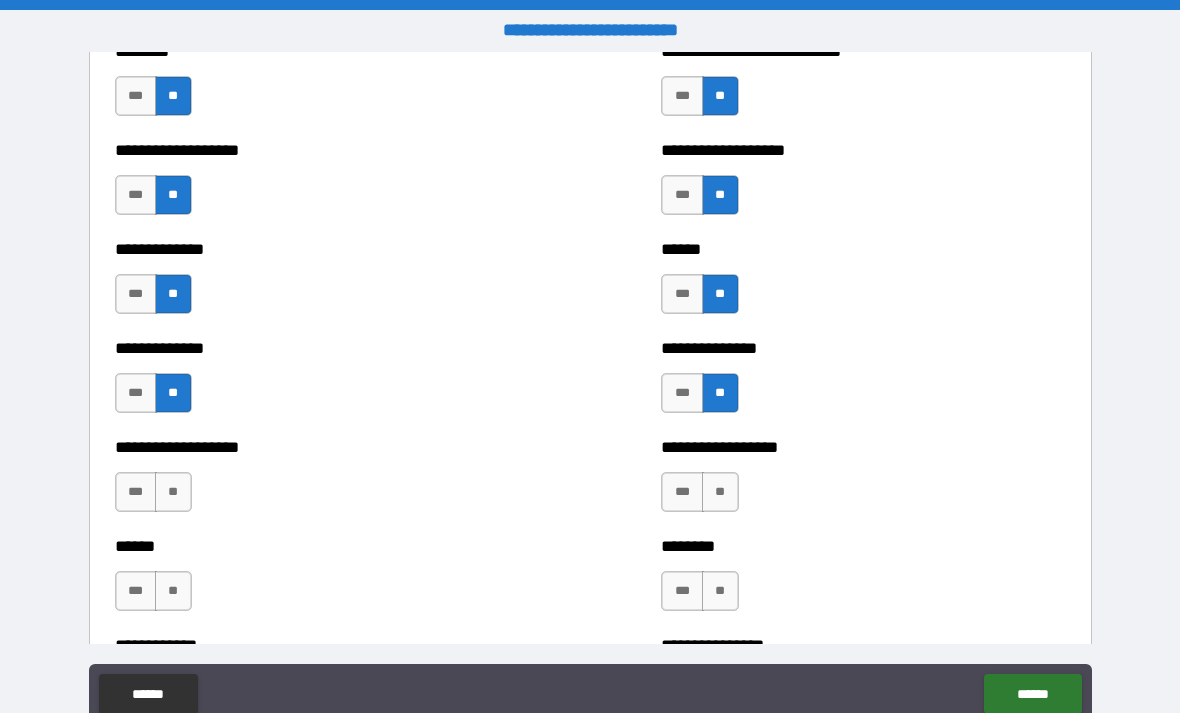 click on "**" at bounding box center (173, 492) 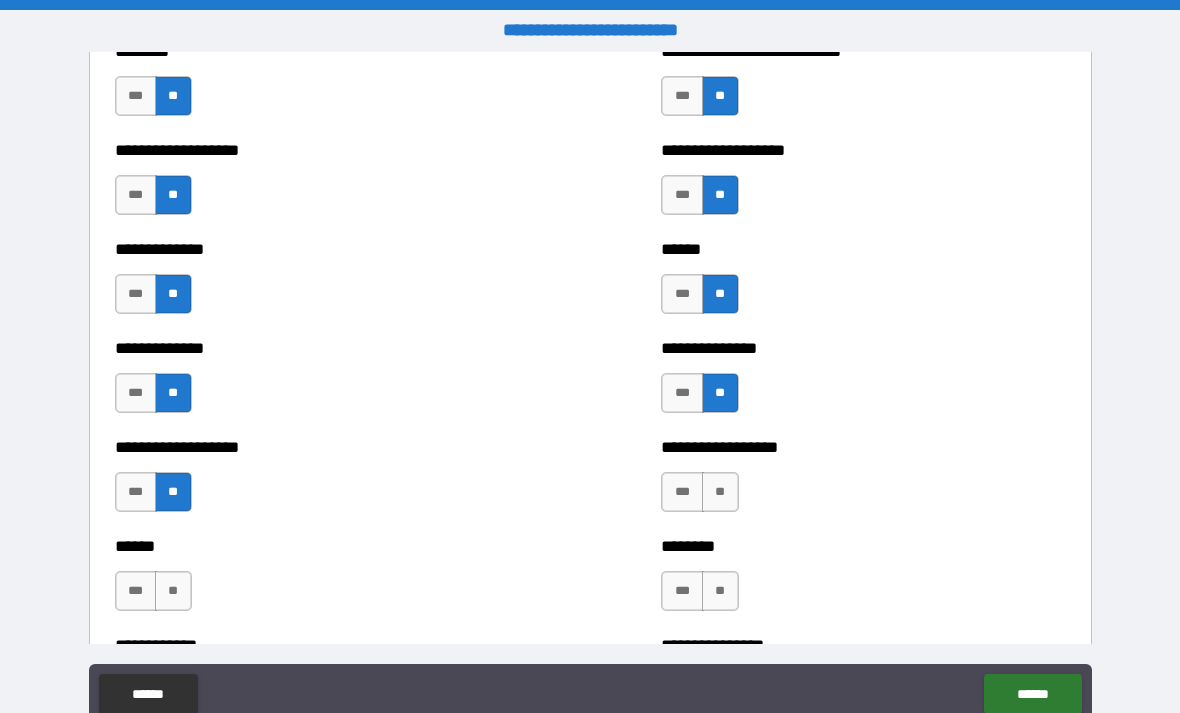 click on "**" at bounding box center (720, 492) 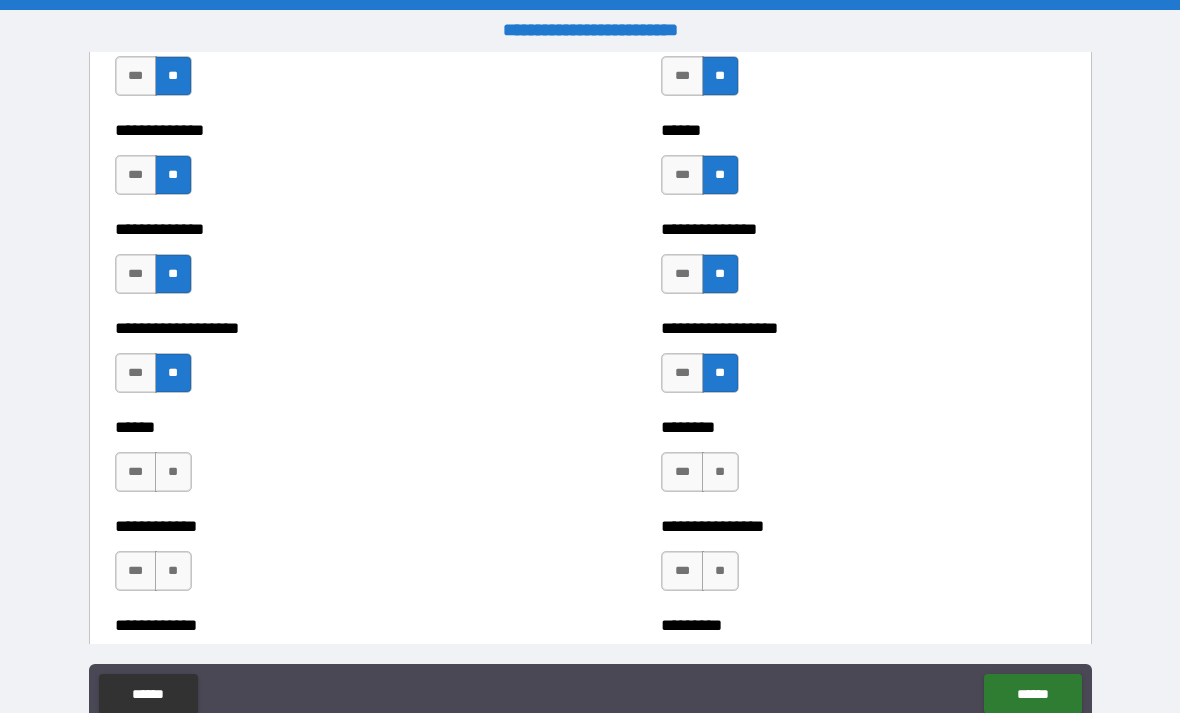scroll, scrollTop: 4643, scrollLeft: 0, axis: vertical 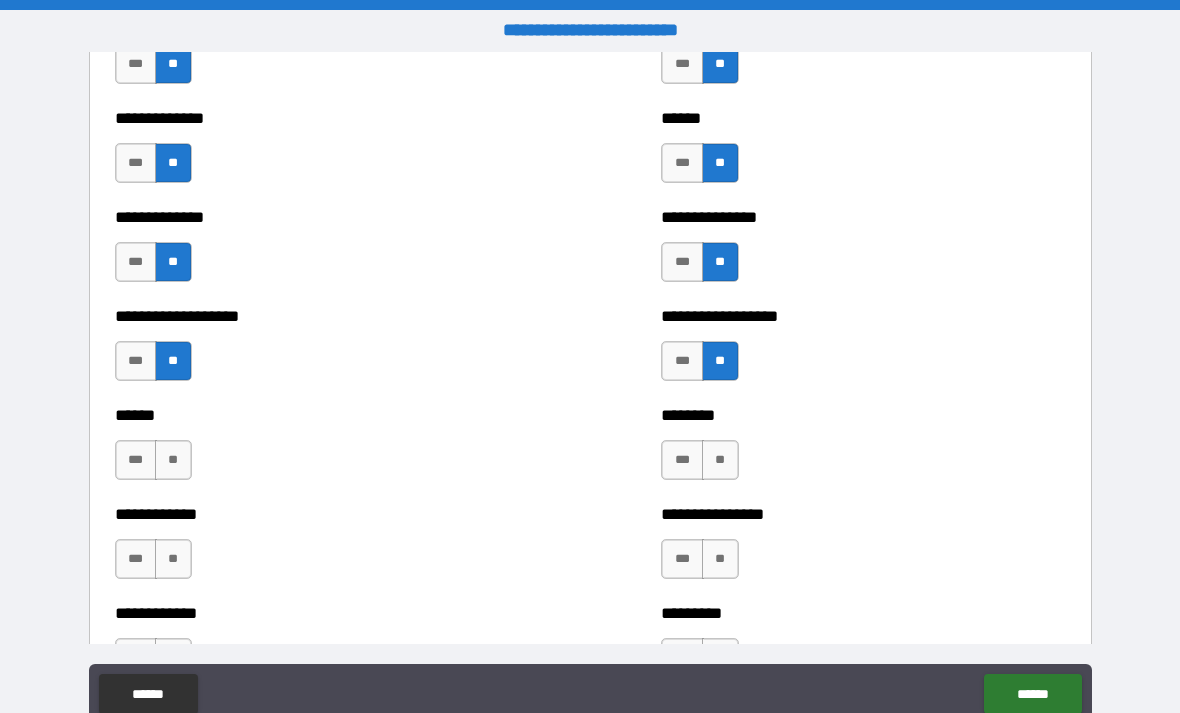 click on "**" at bounding box center [720, 460] 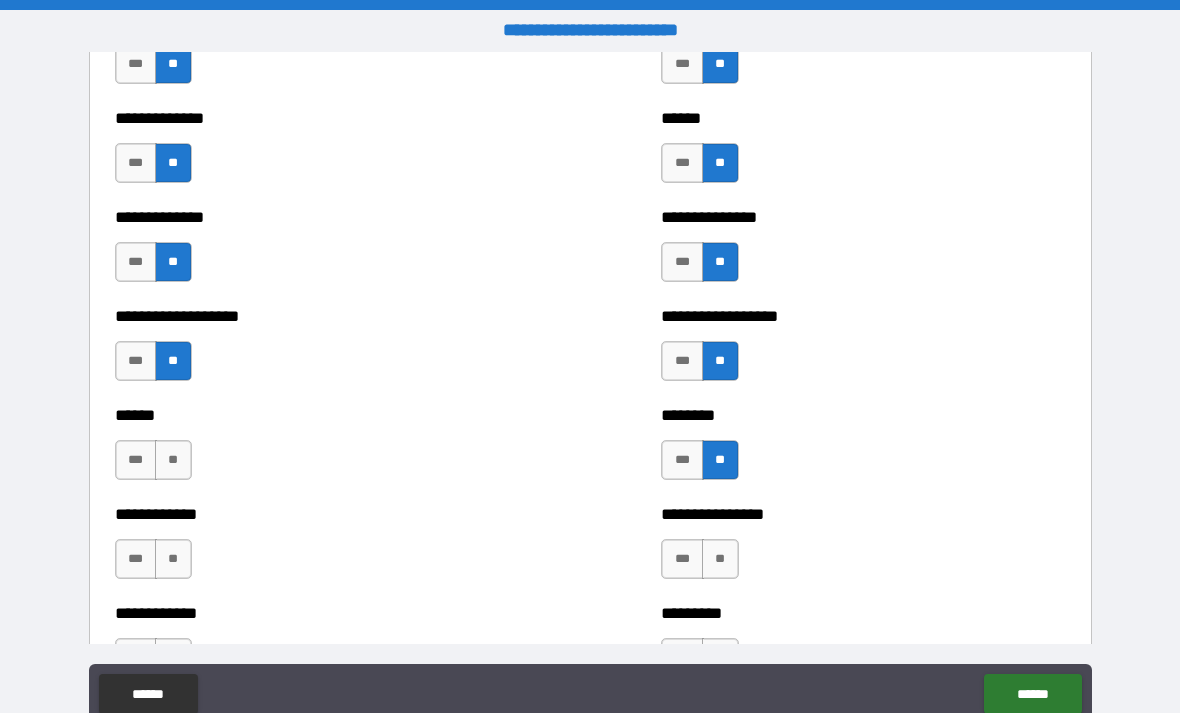 click on "**" at bounding box center (173, 460) 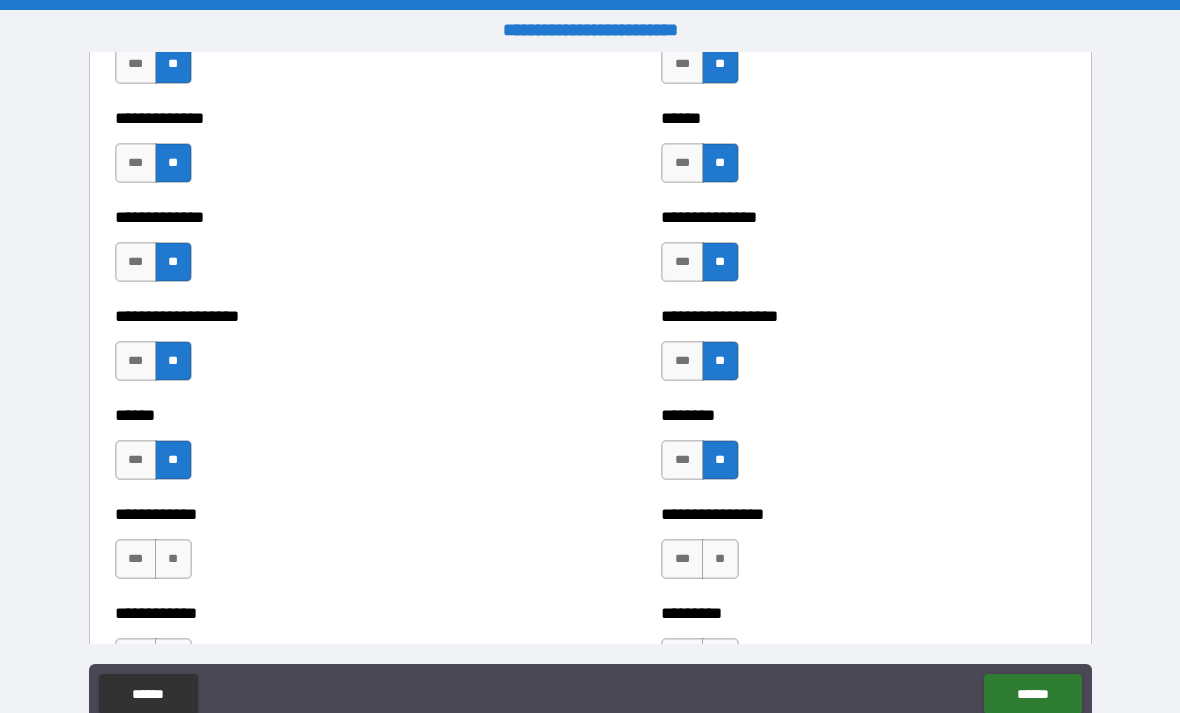 click on "**" at bounding box center (173, 559) 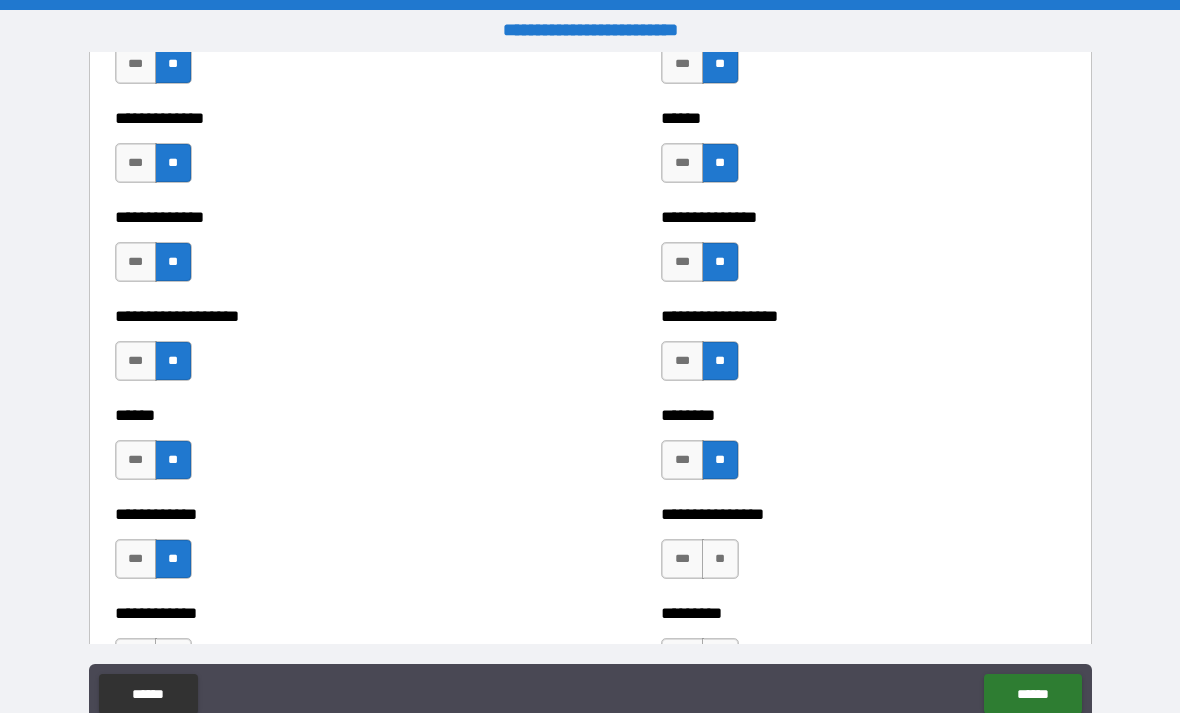 click on "***" at bounding box center (682, 559) 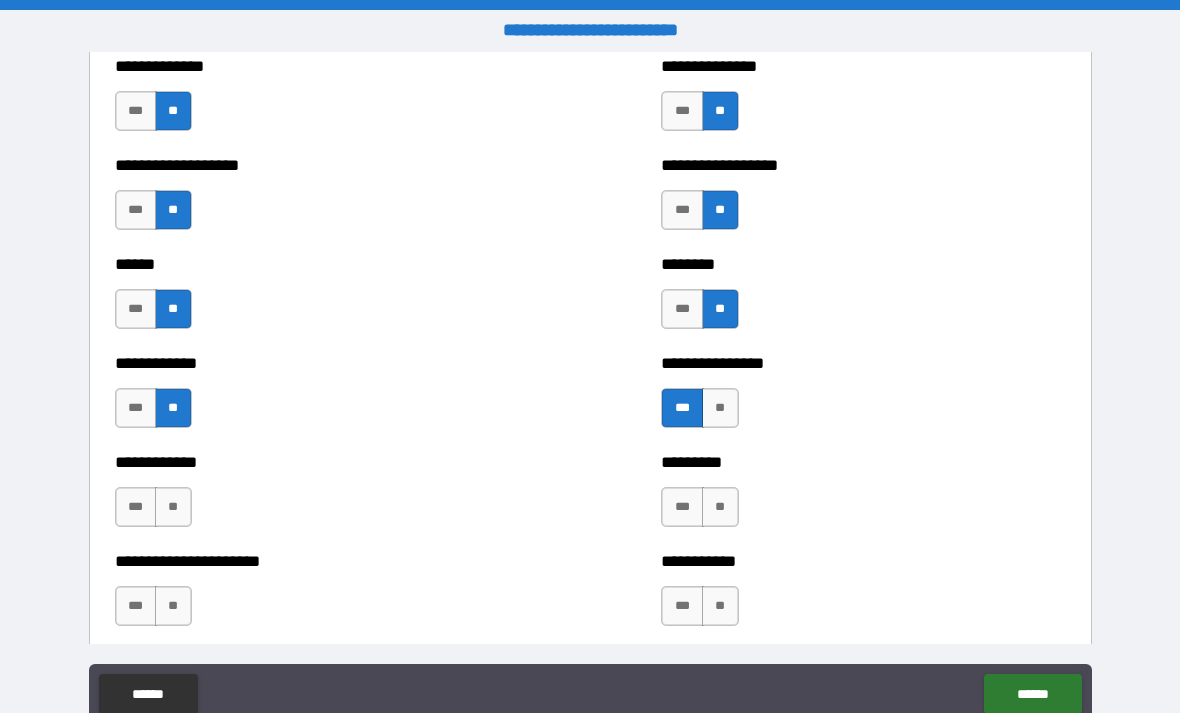 scroll, scrollTop: 4817, scrollLeft: 0, axis: vertical 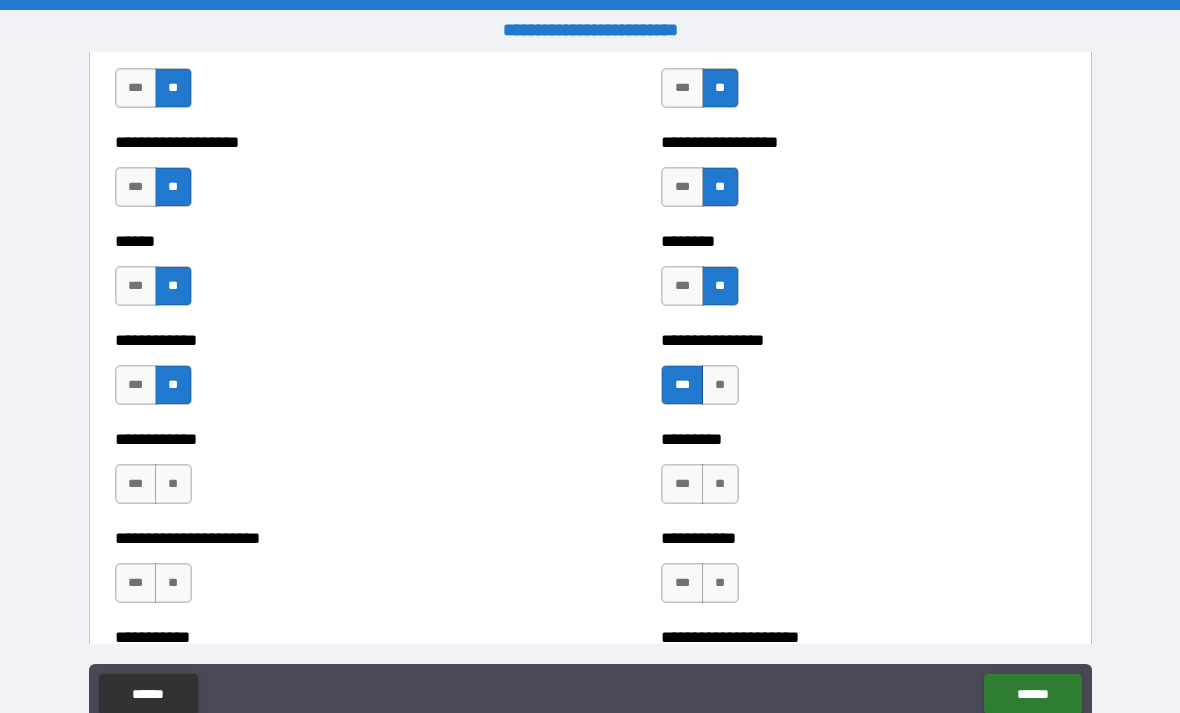 click on "**" at bounding box center [173, 484] 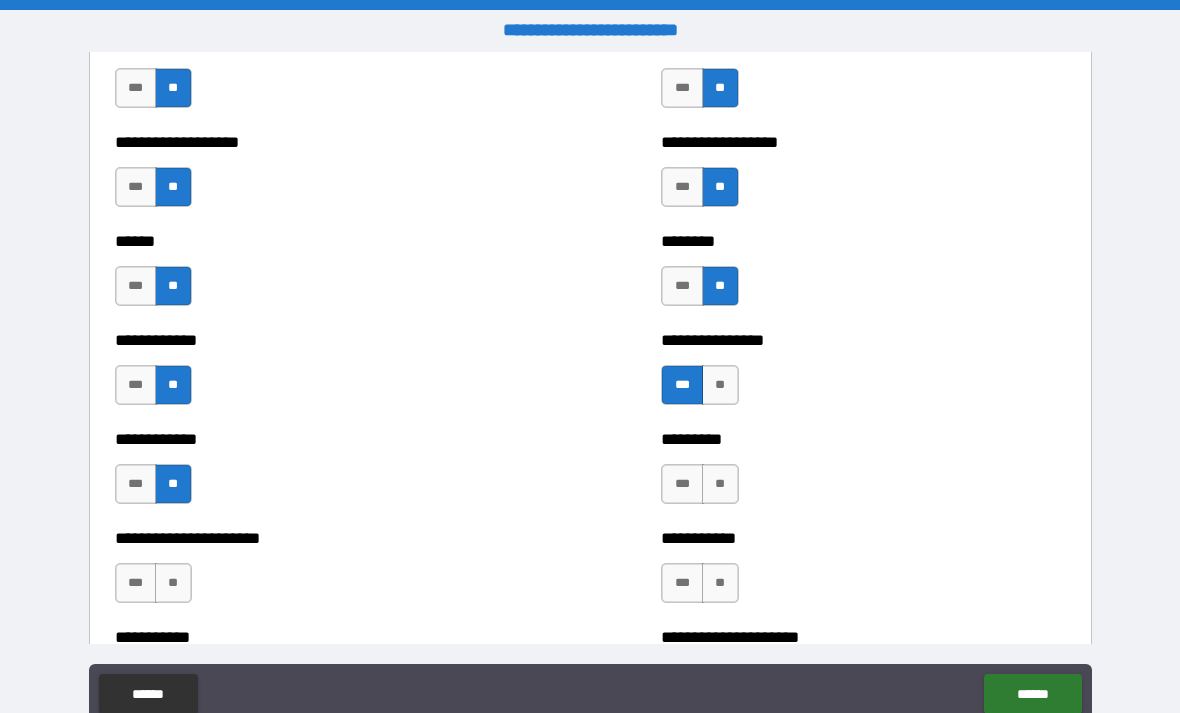 click on "**" at bounding box center (173, 583) 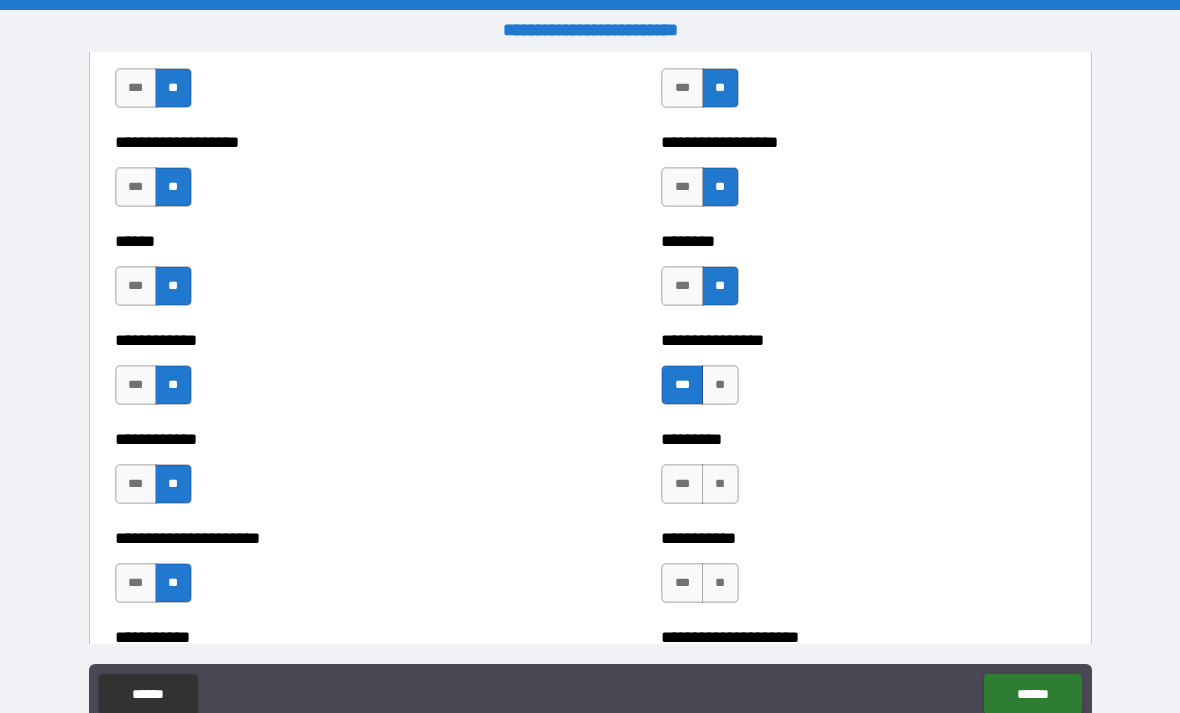 click on "***" at bounding box center (682, 484) 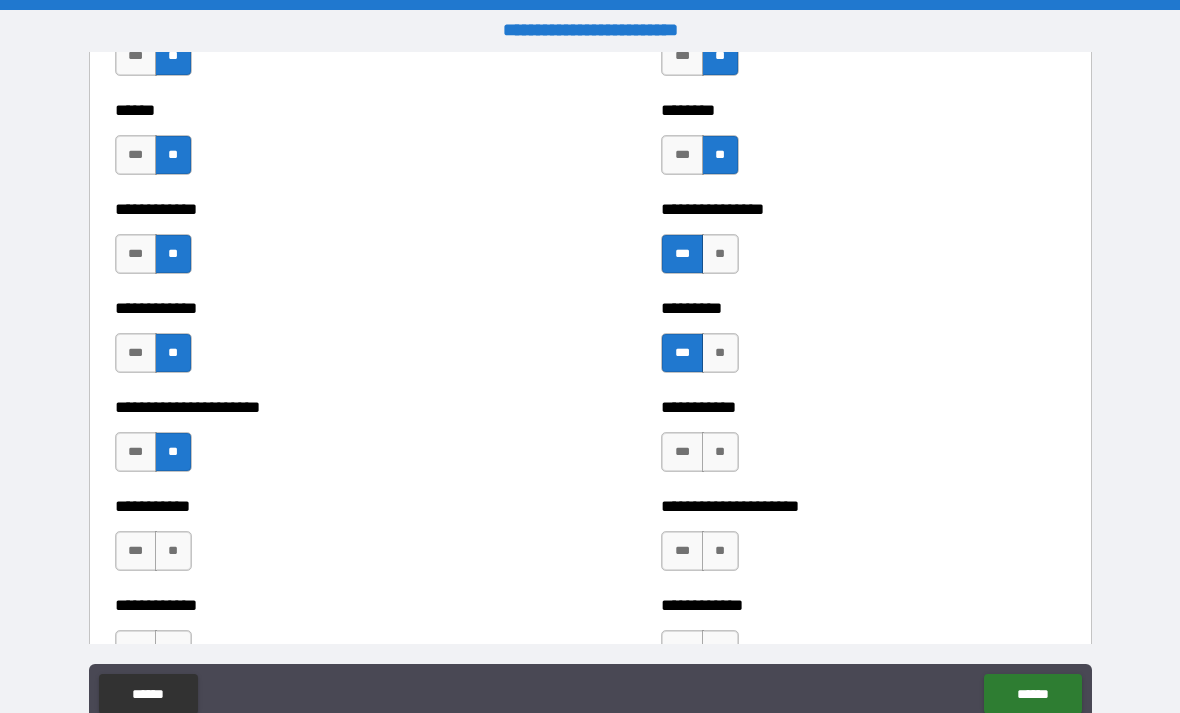 scroll, scrollTop: 4949, scrollLeft: 0, axis: vertical 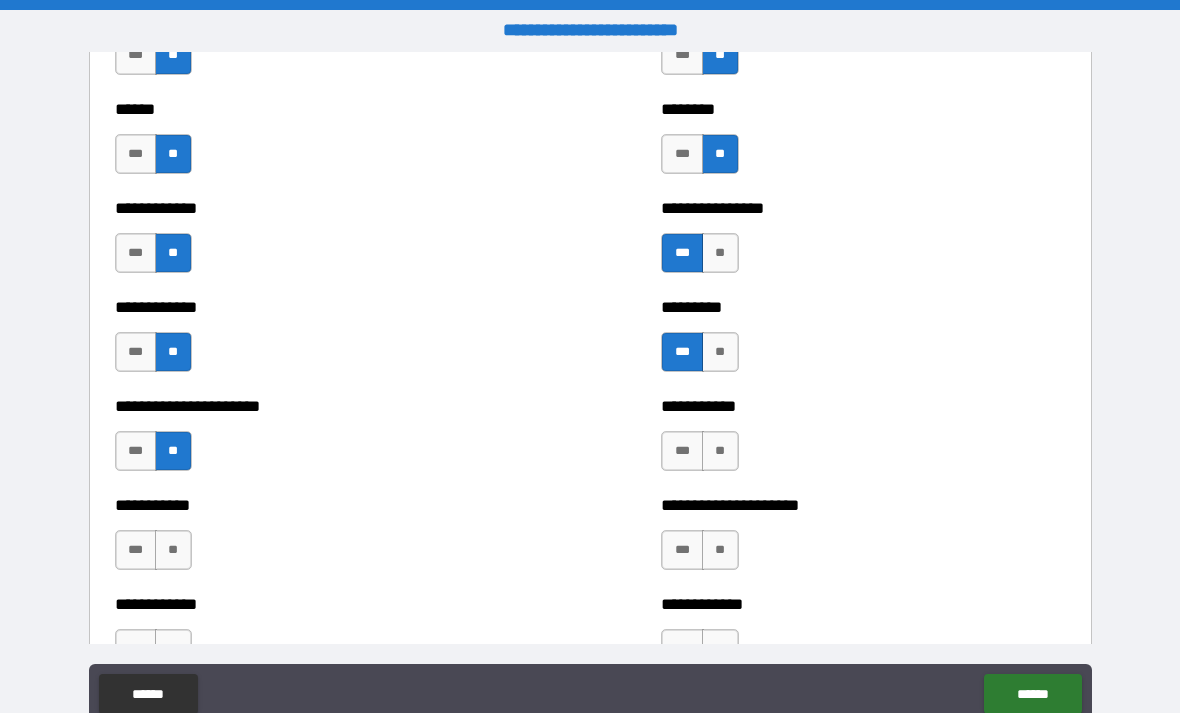 click on "**" at bounding box center (720, 451) 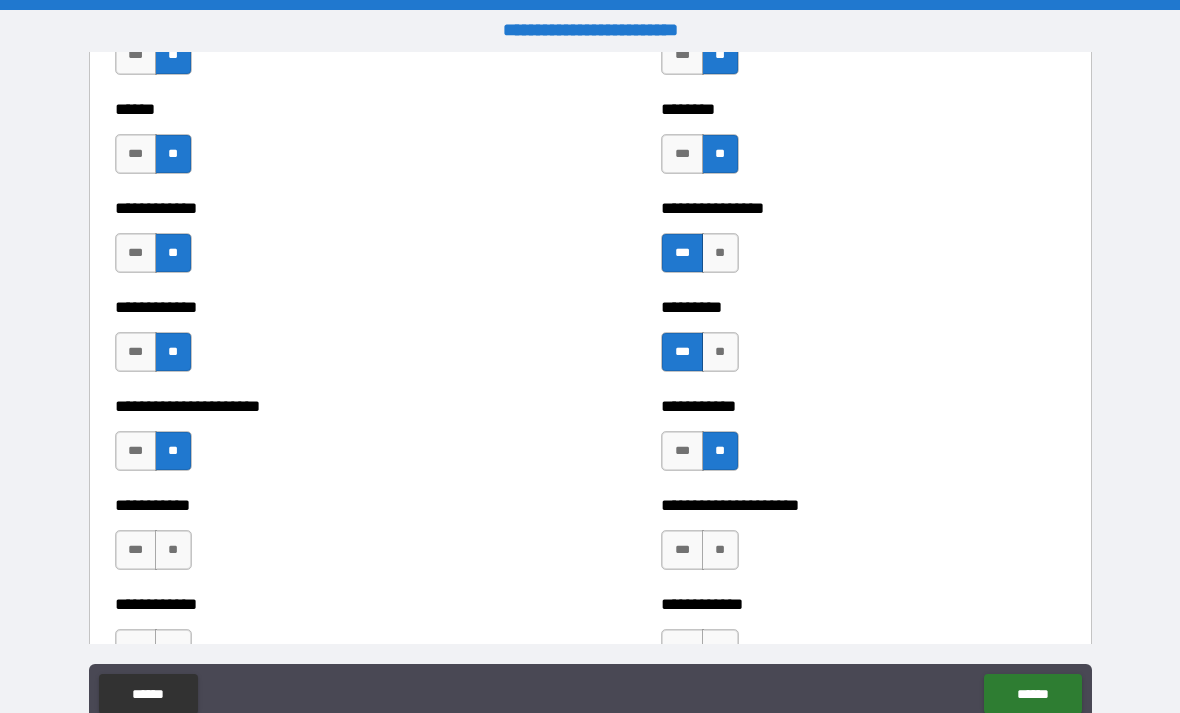 click on "**" at bounding box center (173, 550) 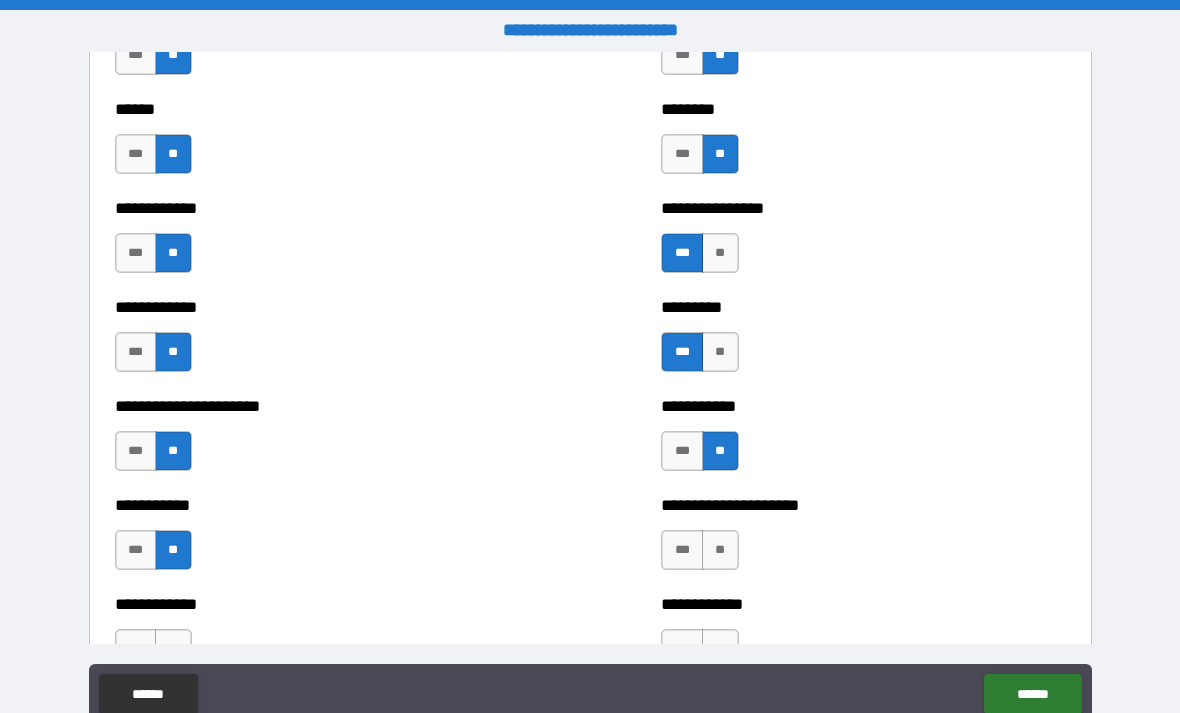 click on "**" at bounding box center [720, 550] 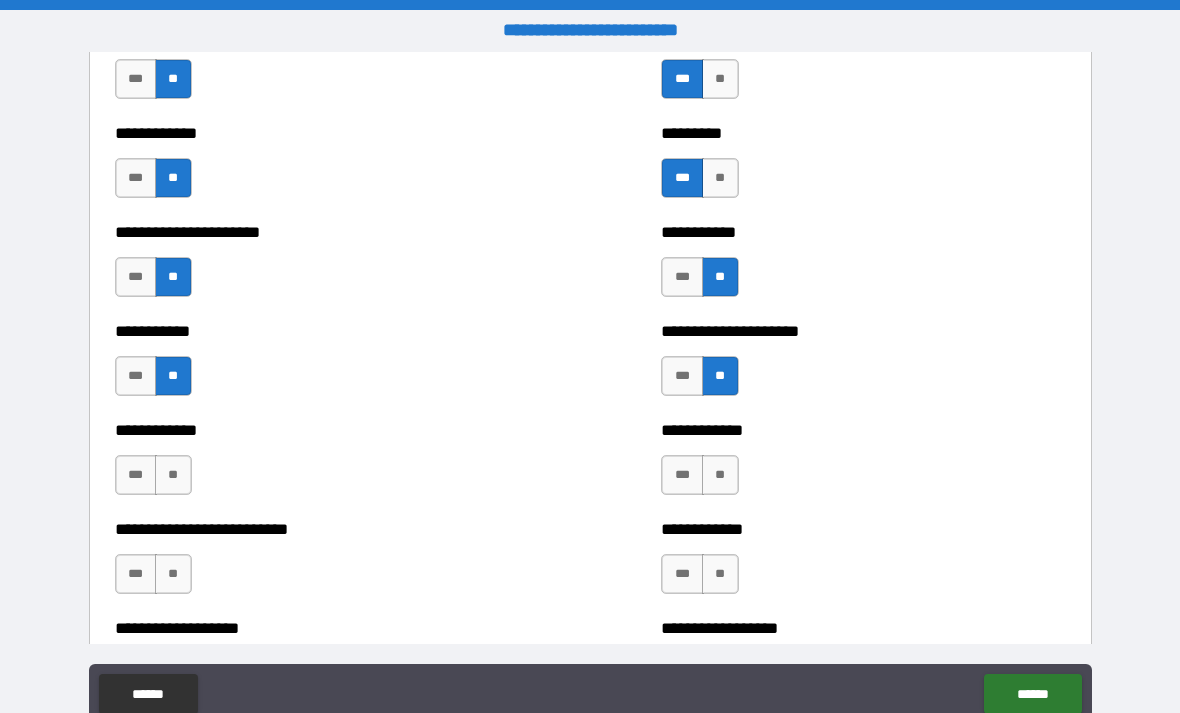 scroll, scrollTop: 5148, scrollLeft: 0, axis: vertical 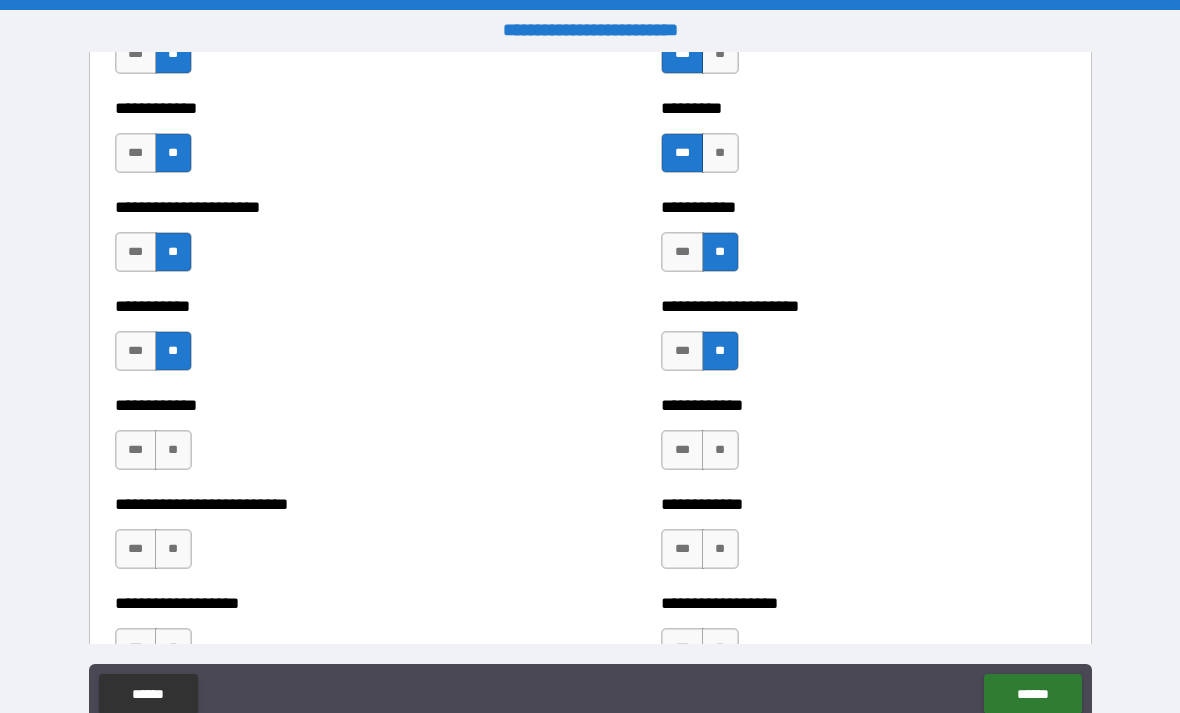 click on "**" at bounding box center (173, 450) 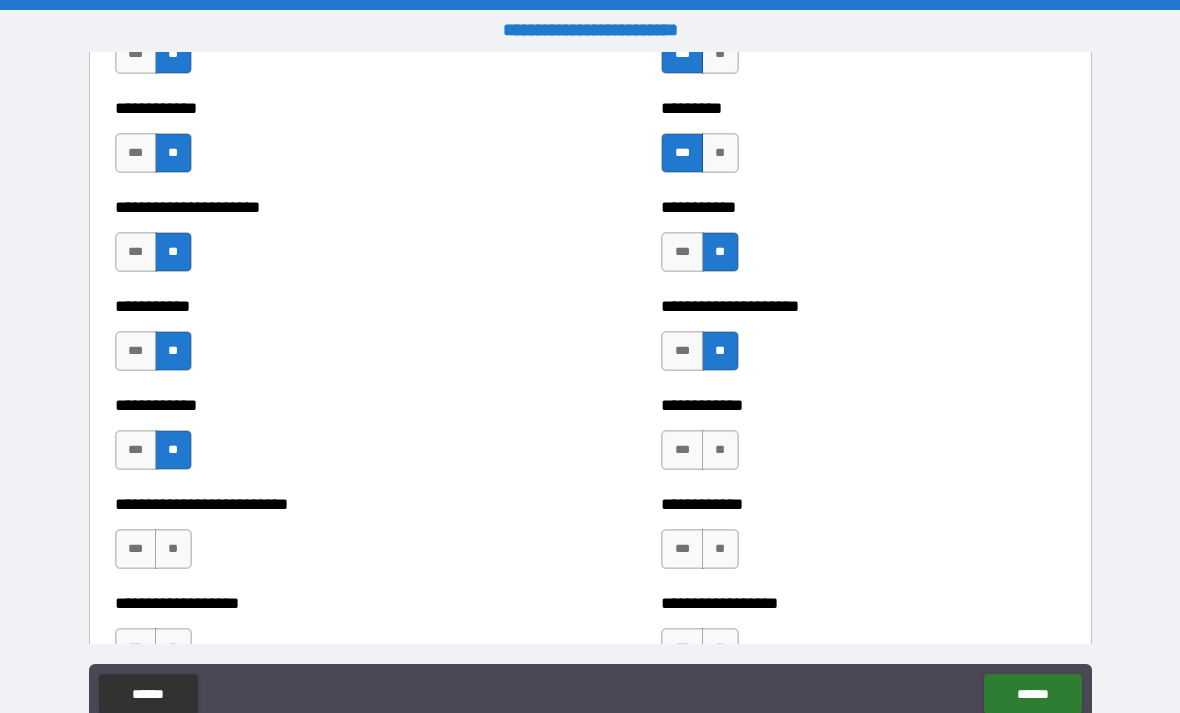 click on "**" at bounding box center (720, 450) 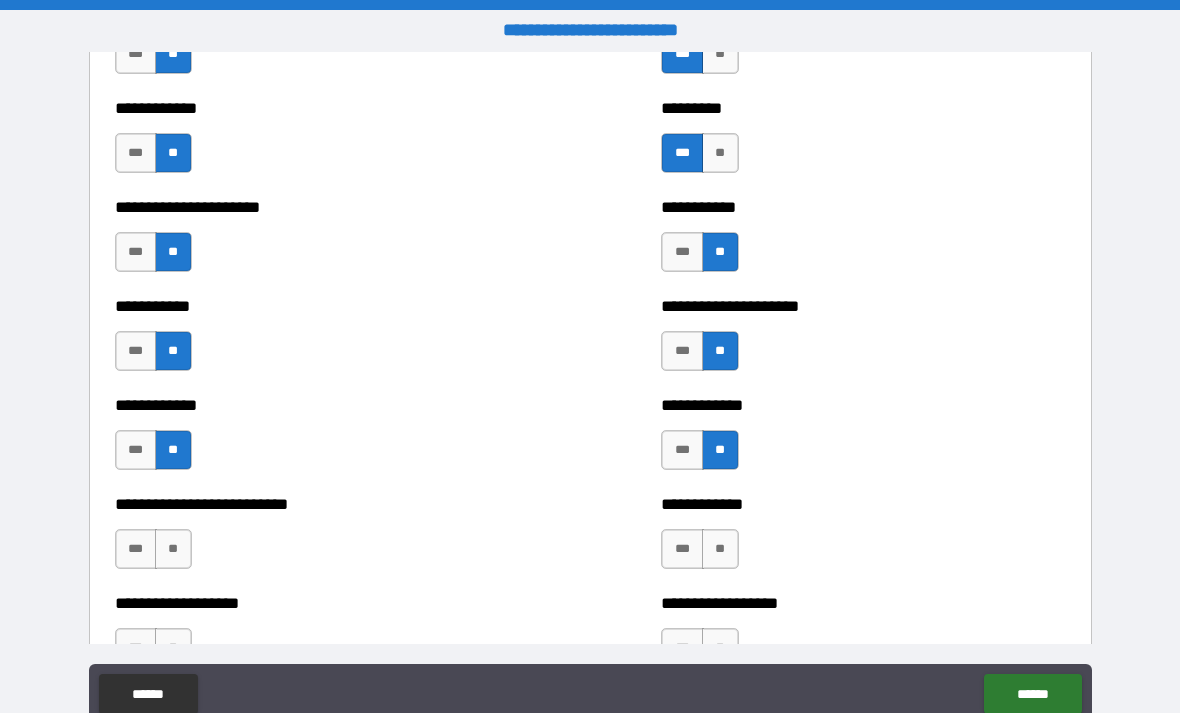 click on "**" at bounding box center [720, 549] 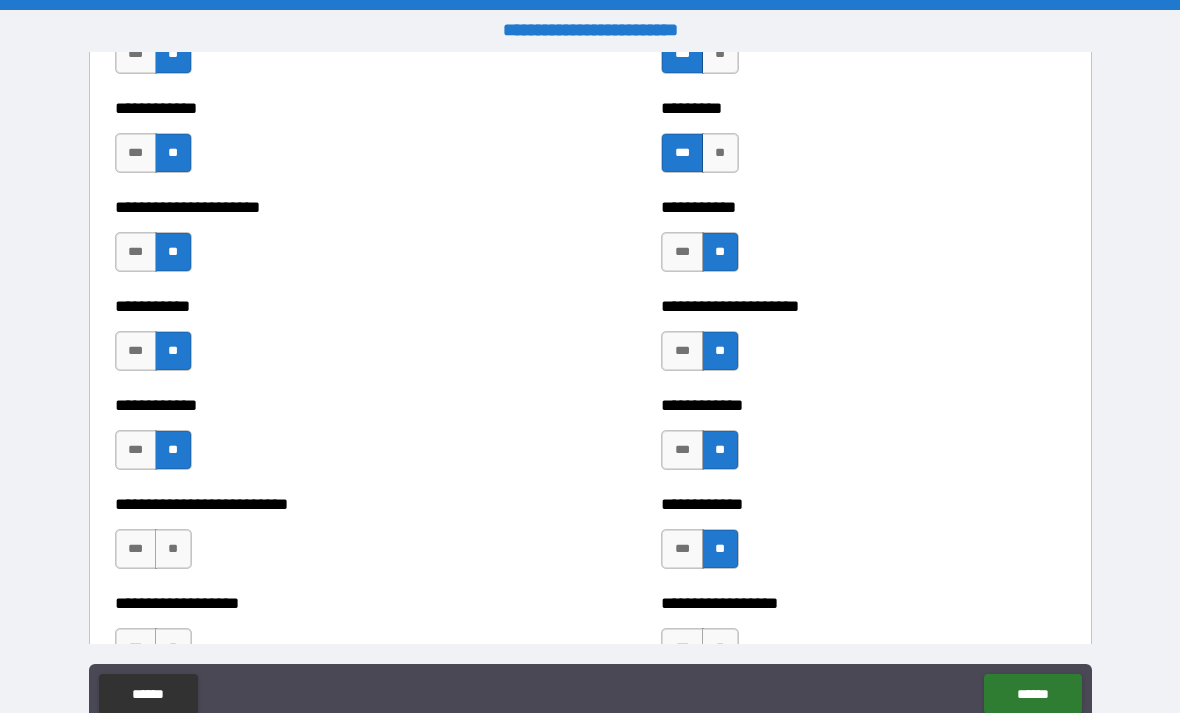 click on "**" at bounding box center [173, 549] 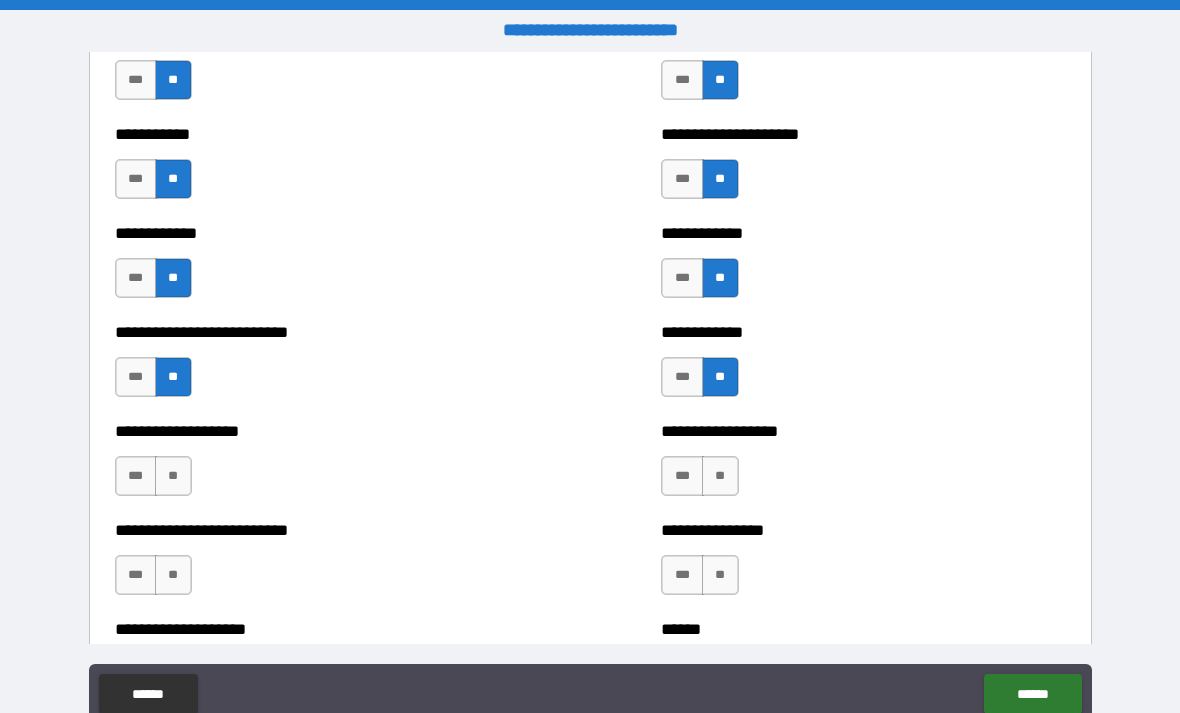 scroll, scrollTop: 5327, scrollLeft: 0, axis: vertical 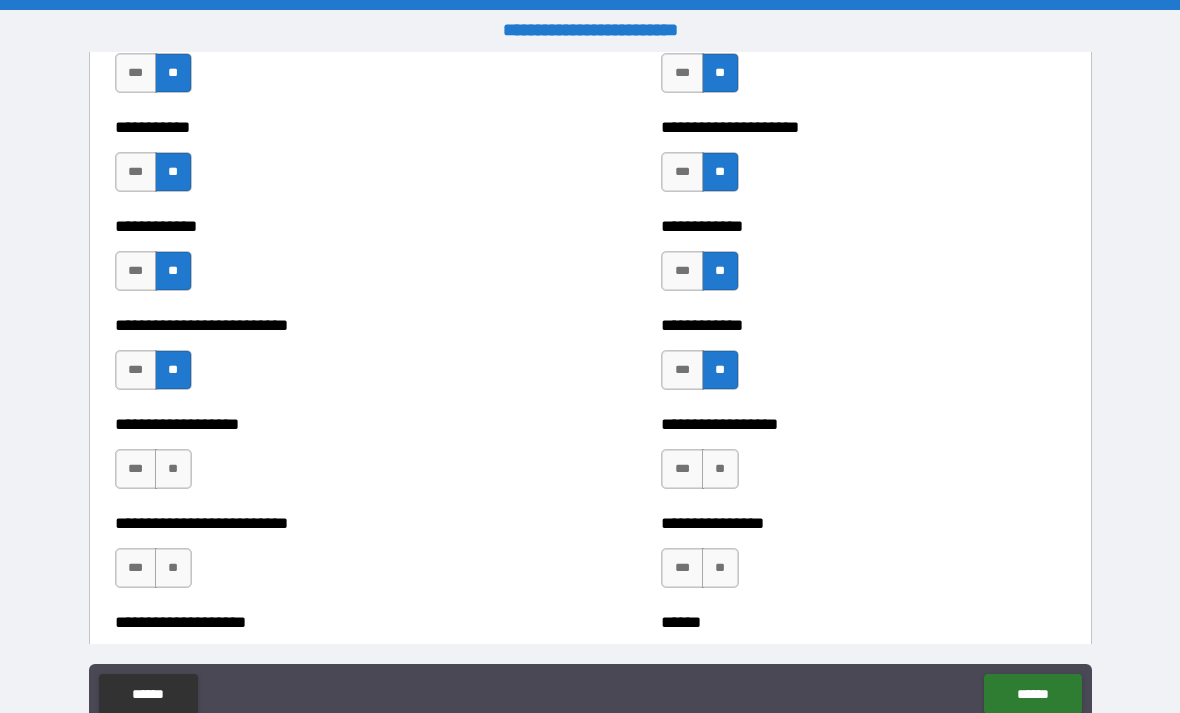 click on "**" at bounding box center (173, 469) 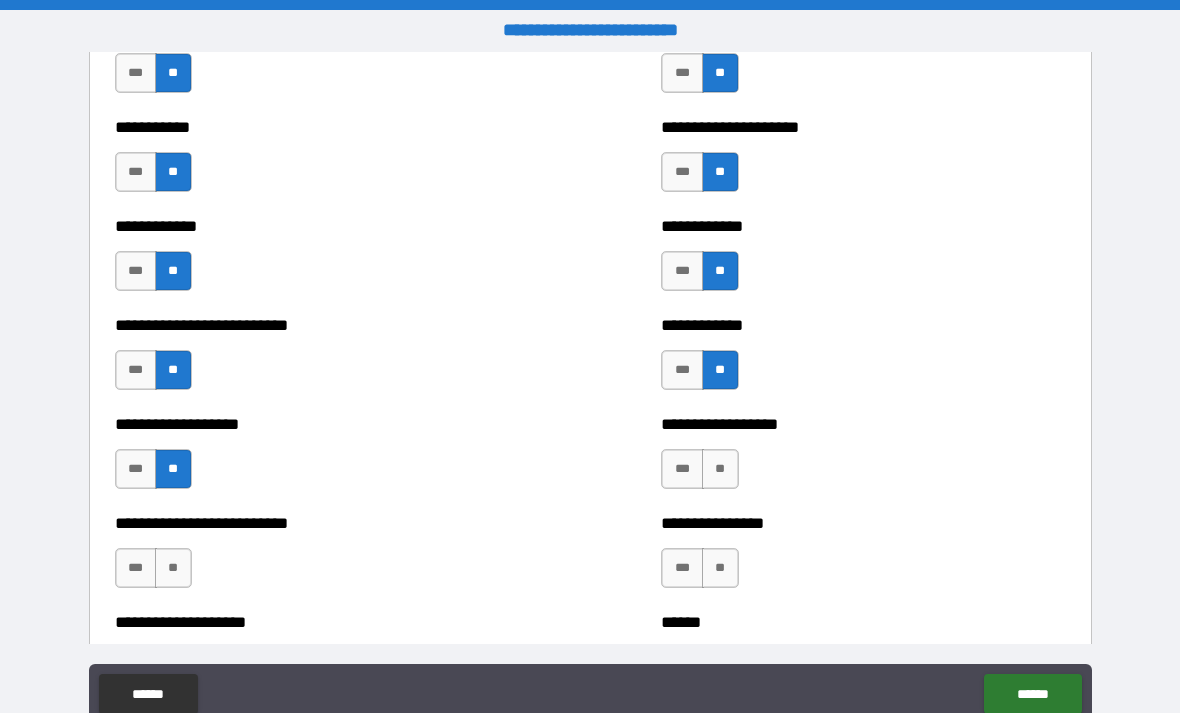 click on "**" at bounding box center (720, 469) 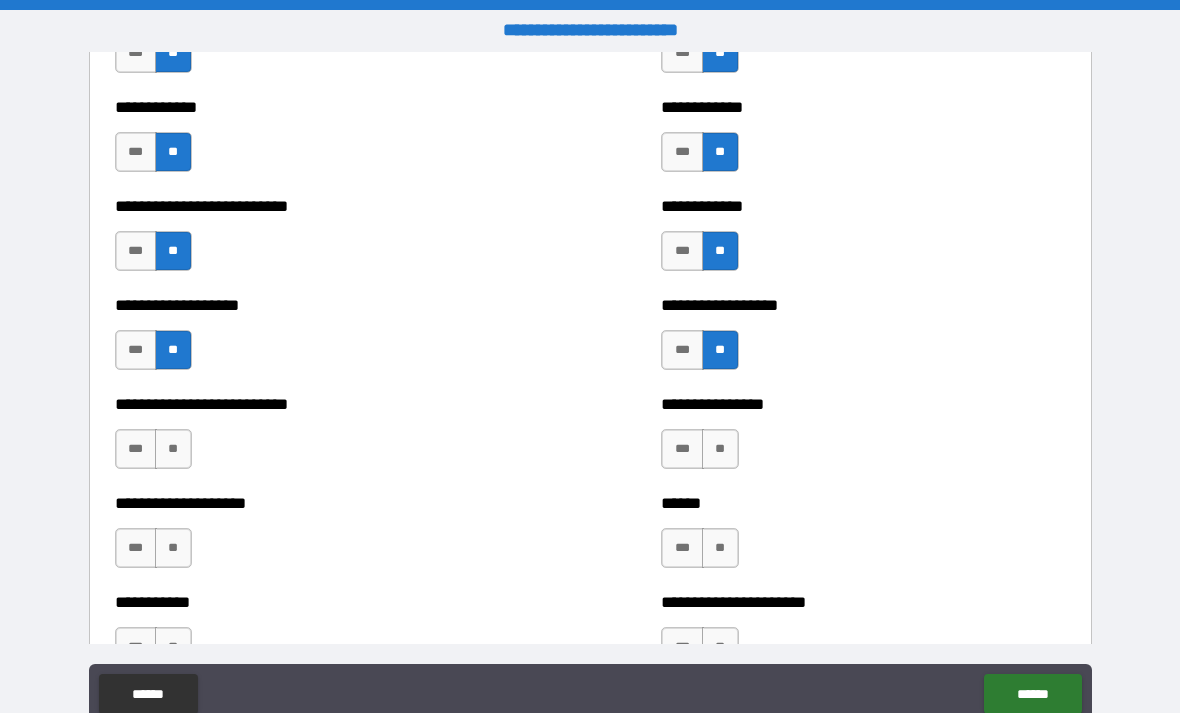 scroll, scrollTop: 5452, scrollLeft: 0, axis: vertical 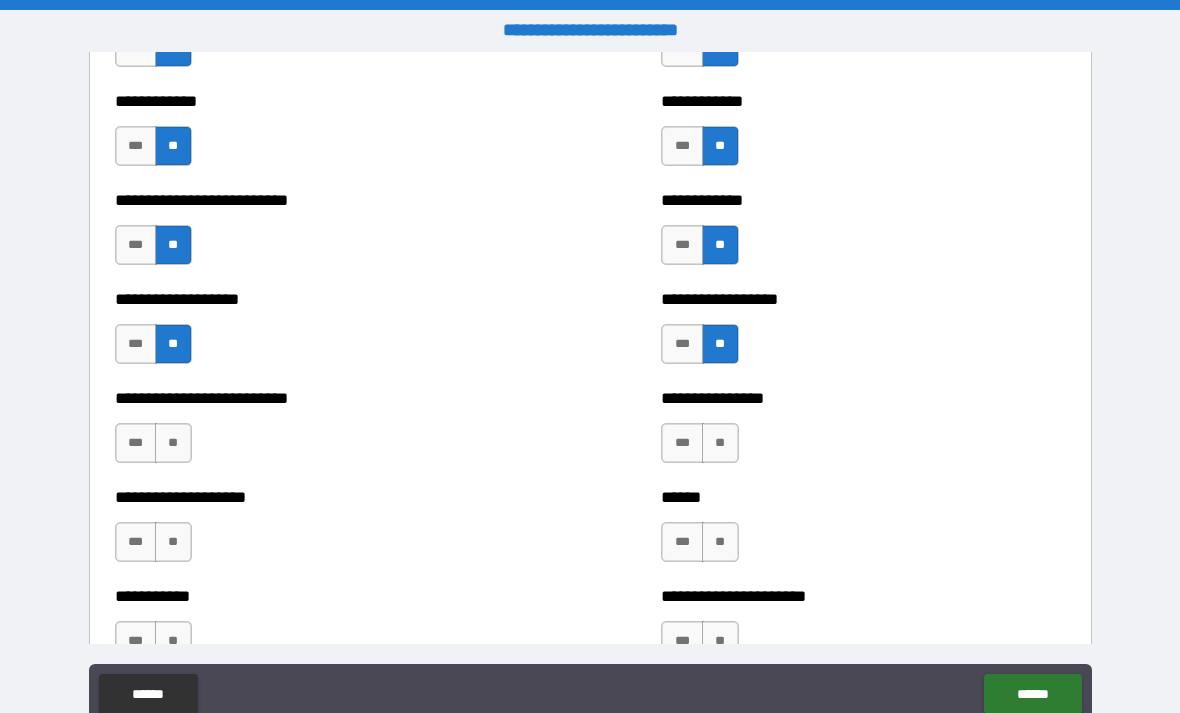 click on "**" at bounding box center (720, 443) 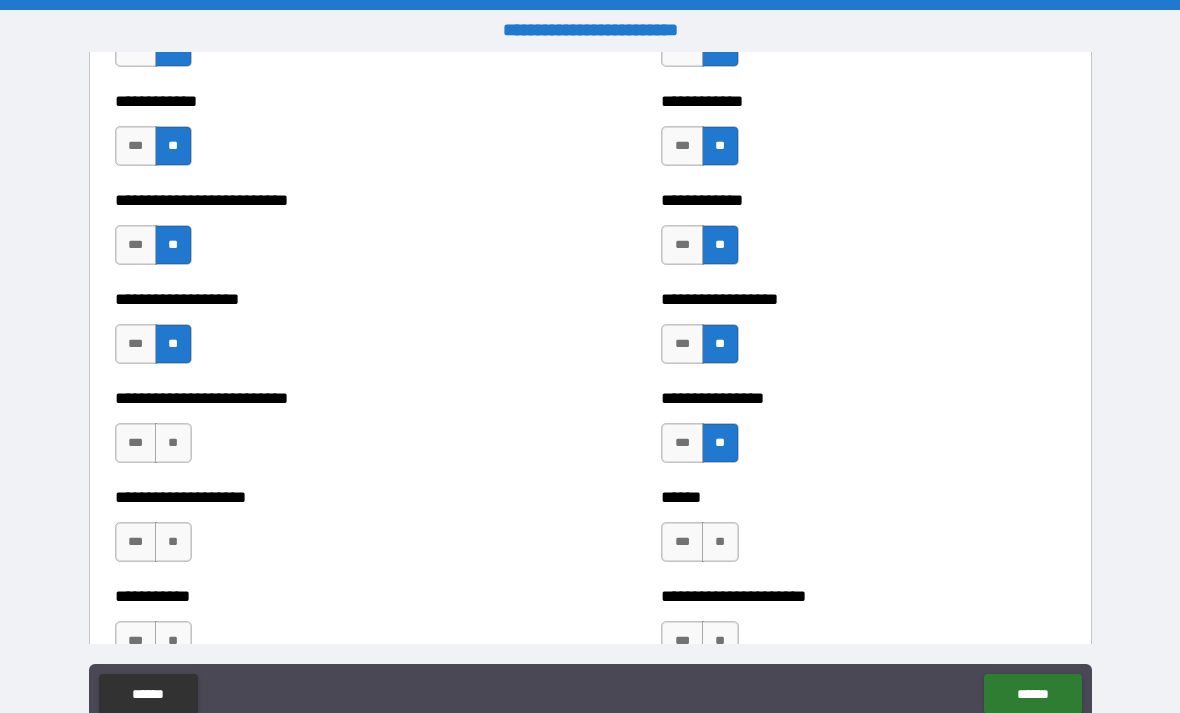 click on "**" at bounding box center [173, 443] 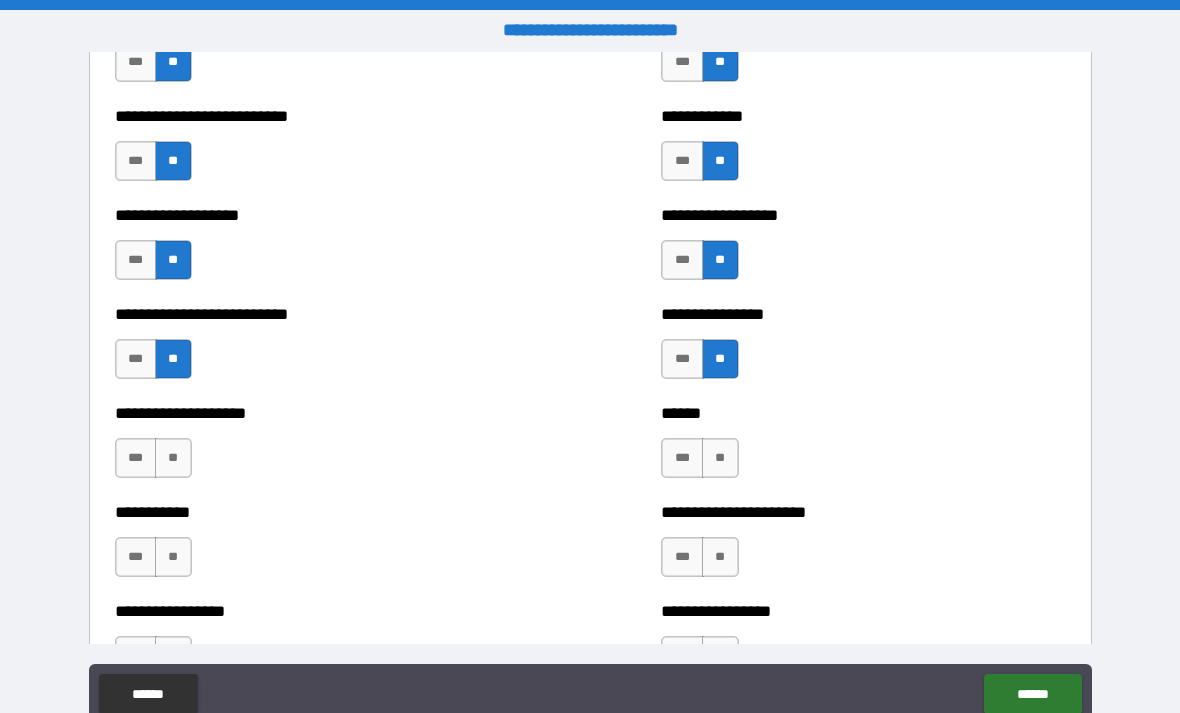 scroll, scrollTop: 5577, scrollLeft: 0, axis: vertical 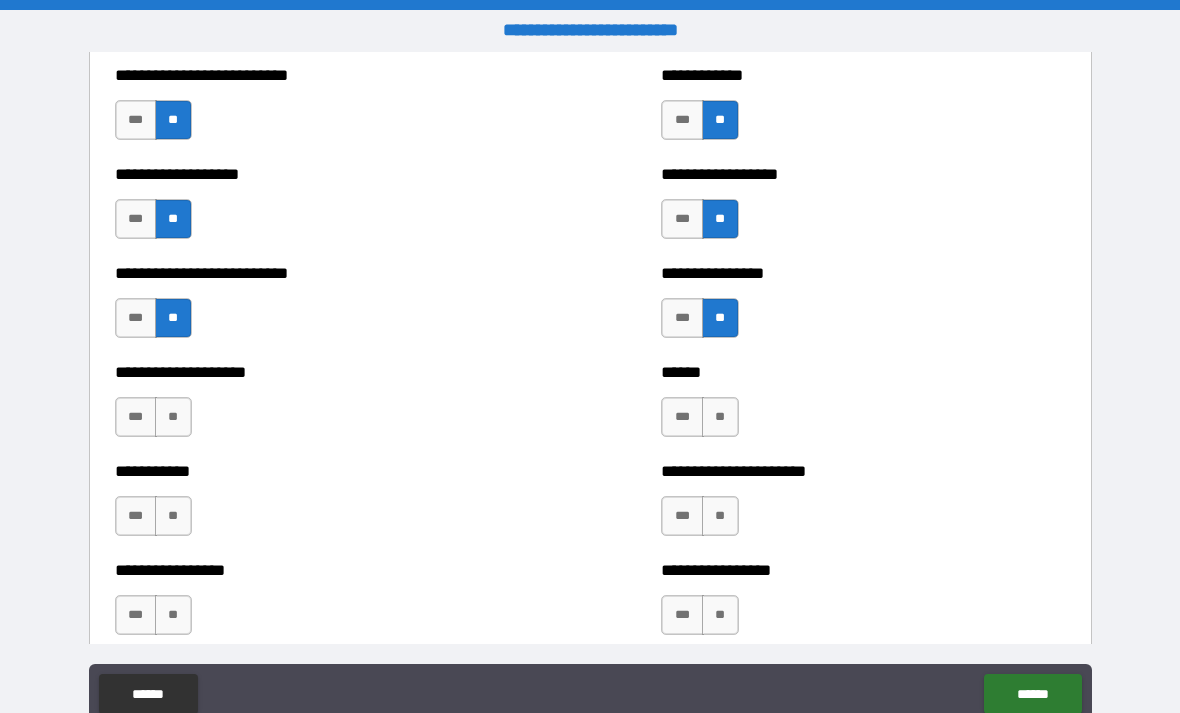 click on "**" at bounding box center (173, 417) 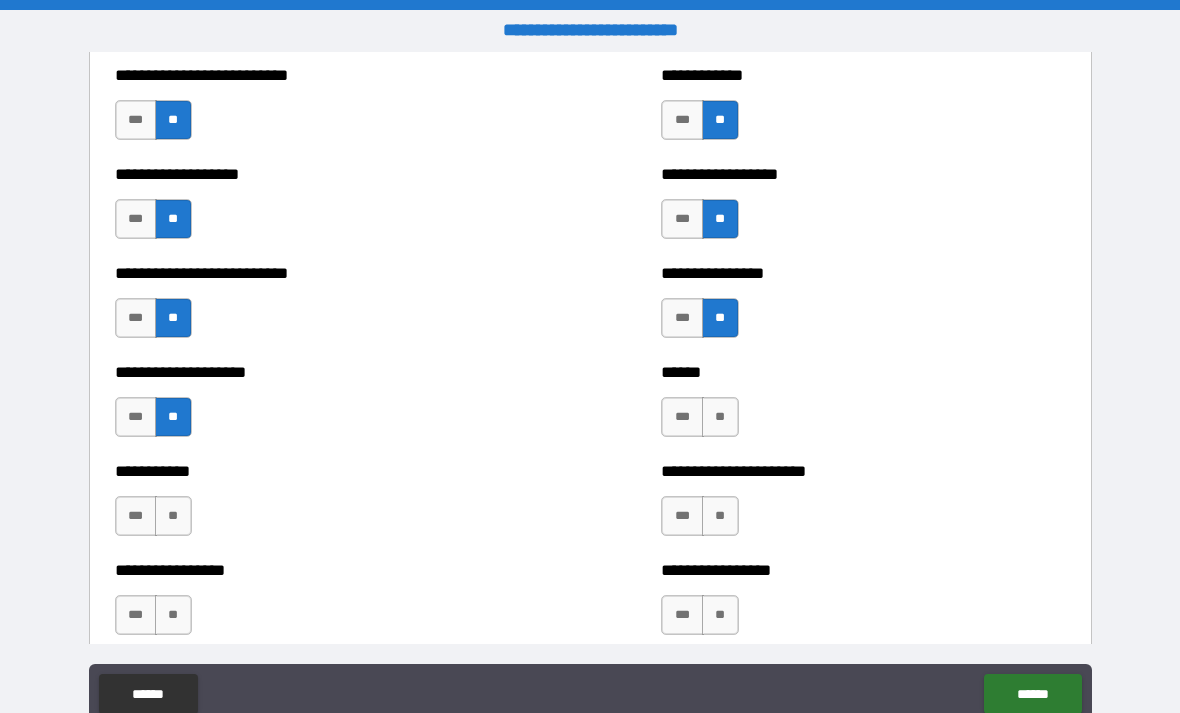 click on "**" at bounding box center (720, 417) 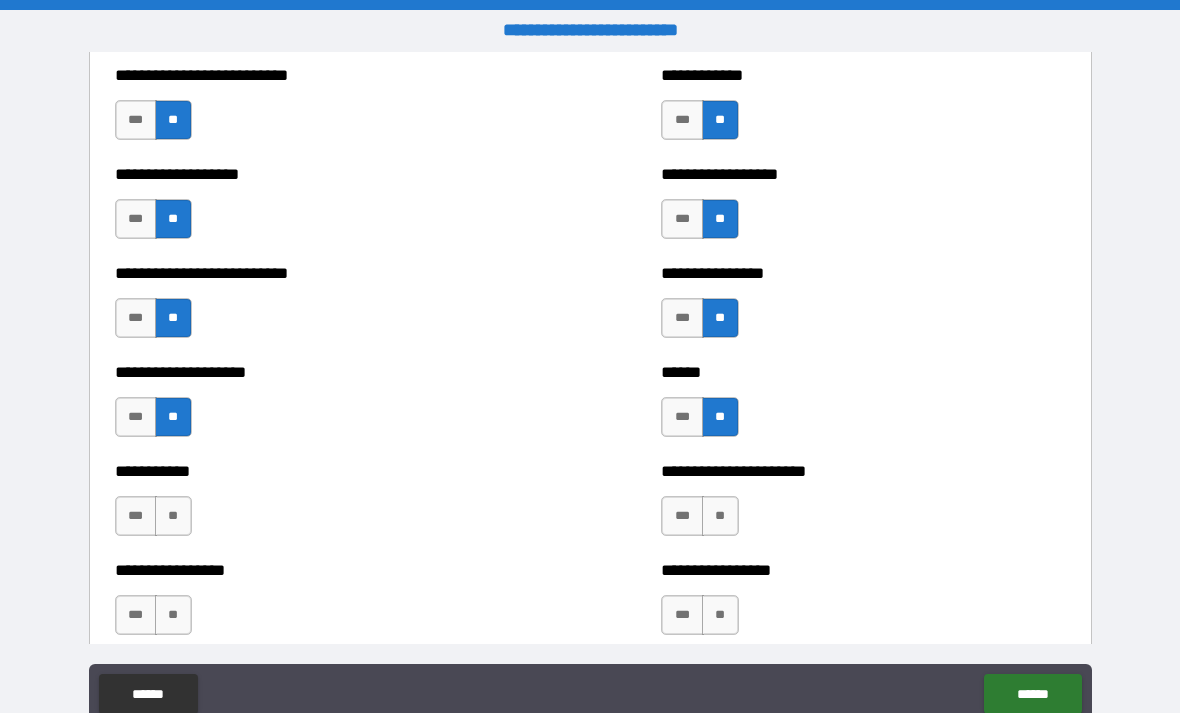 click on "**" at bounding box center (720, 516) 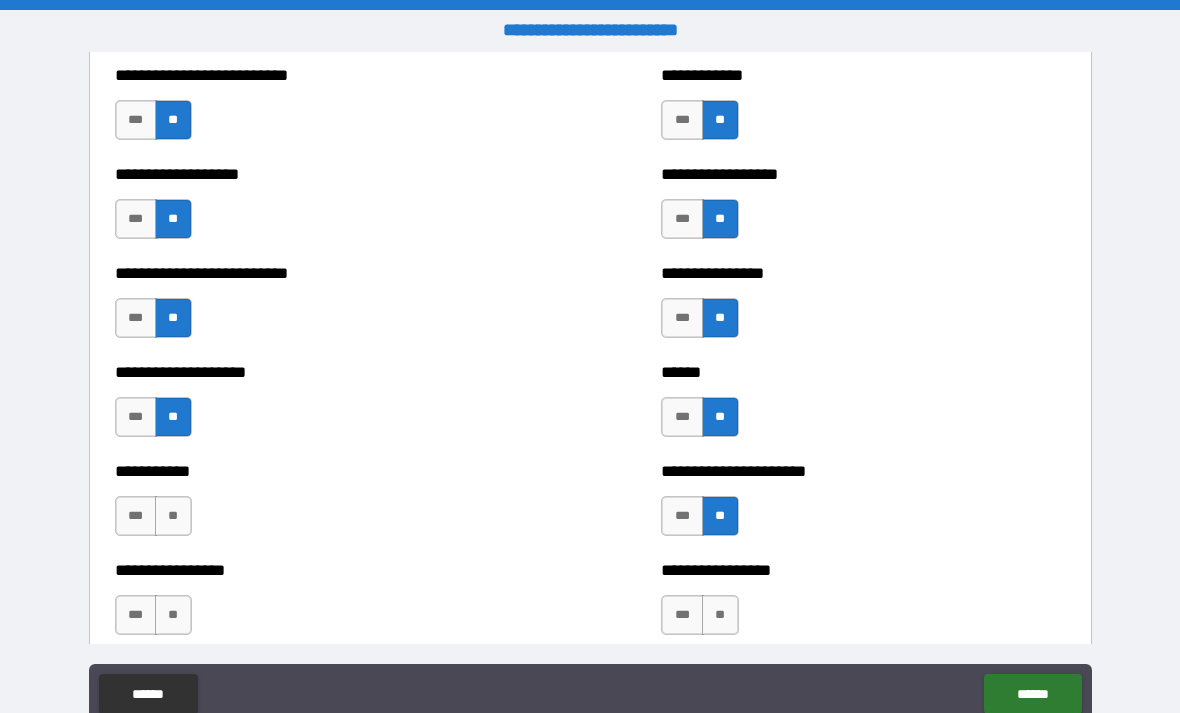 click on "**" at bounding box center (173, 516) 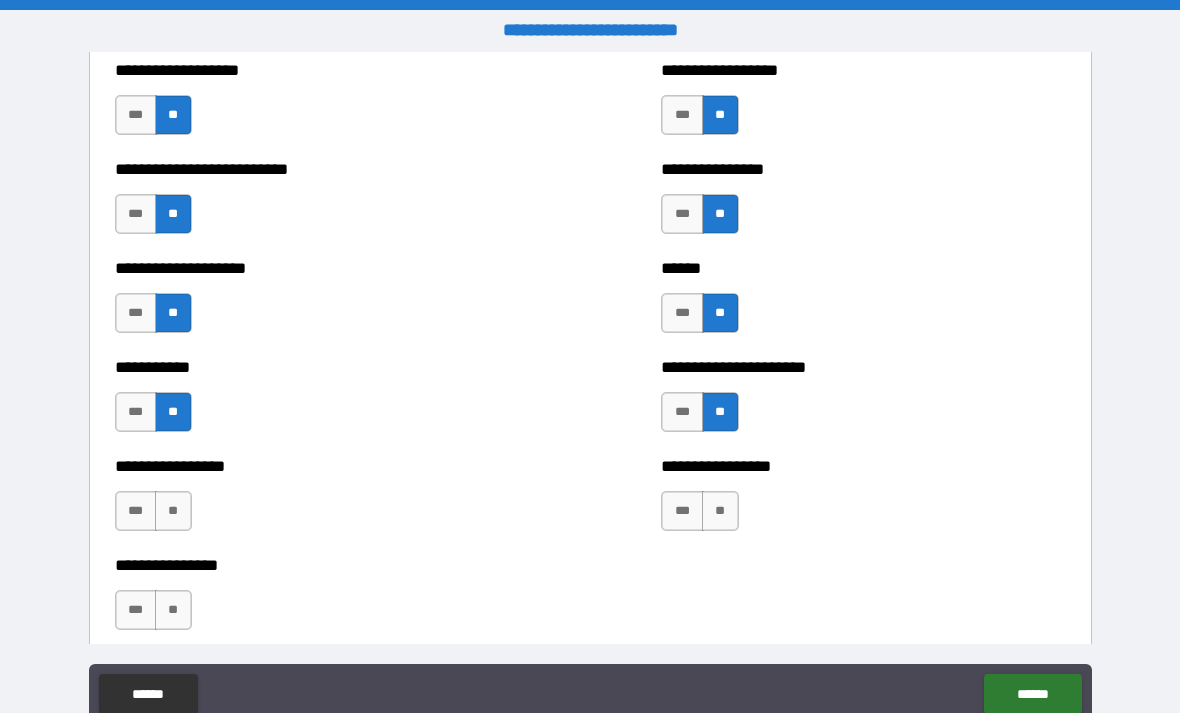 scroll, scrollTop: 5716, scrollLeft: 0, axis: vertical 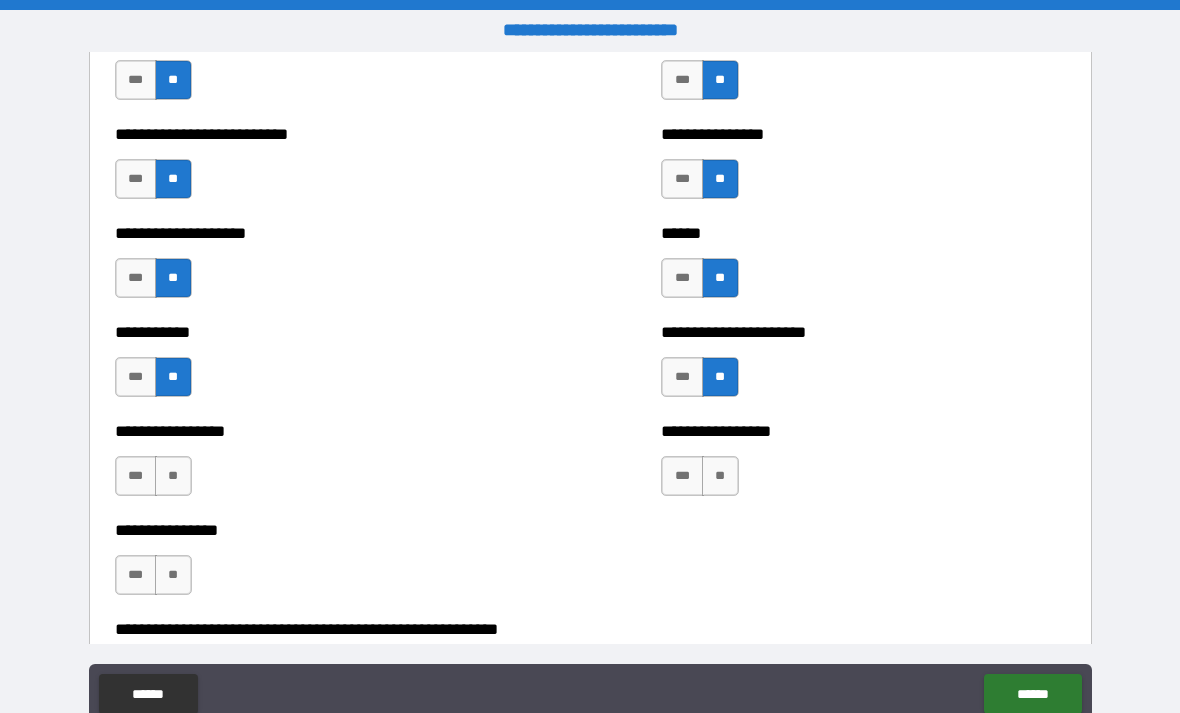 click on "**" at bounding box center [173, 476] 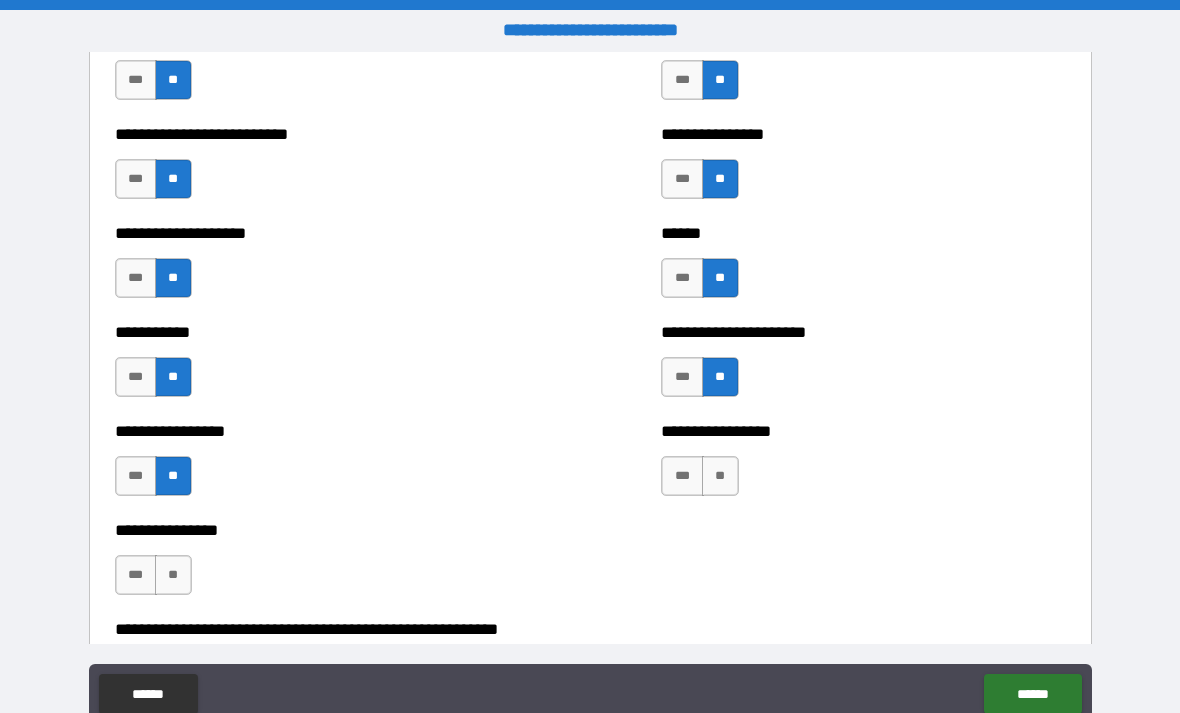 click on "**" at bounding box center [173, 575] 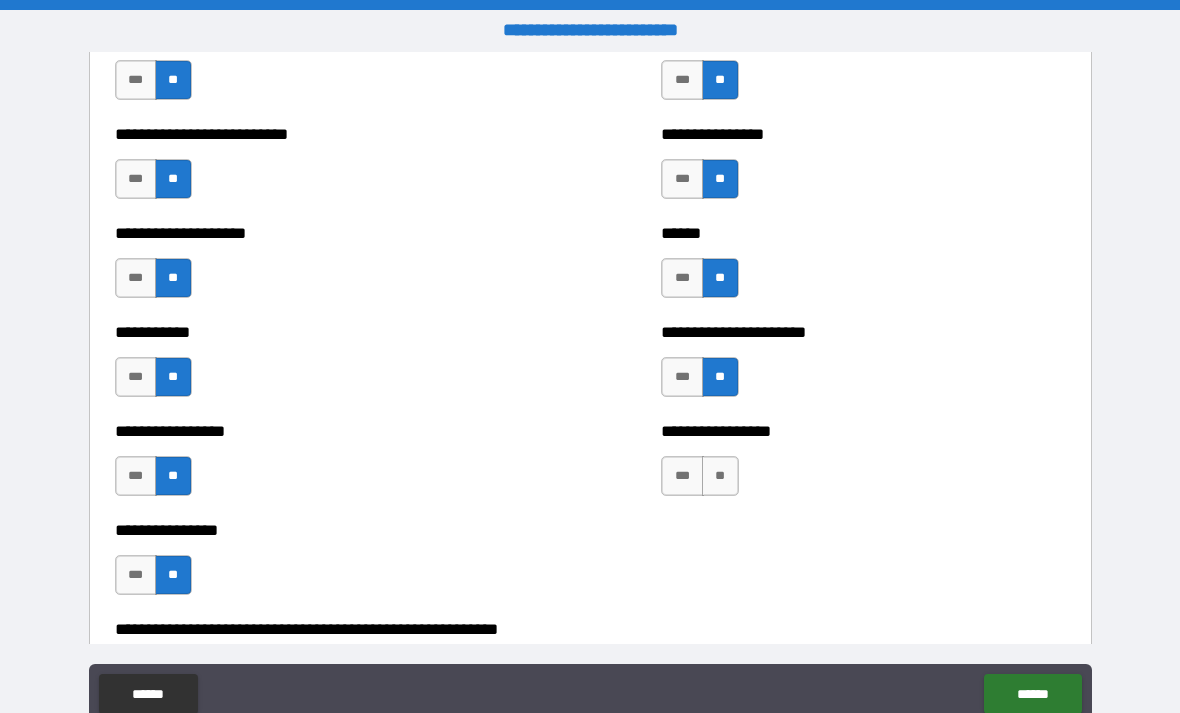 click on "**" at bounding box center (720, 476) 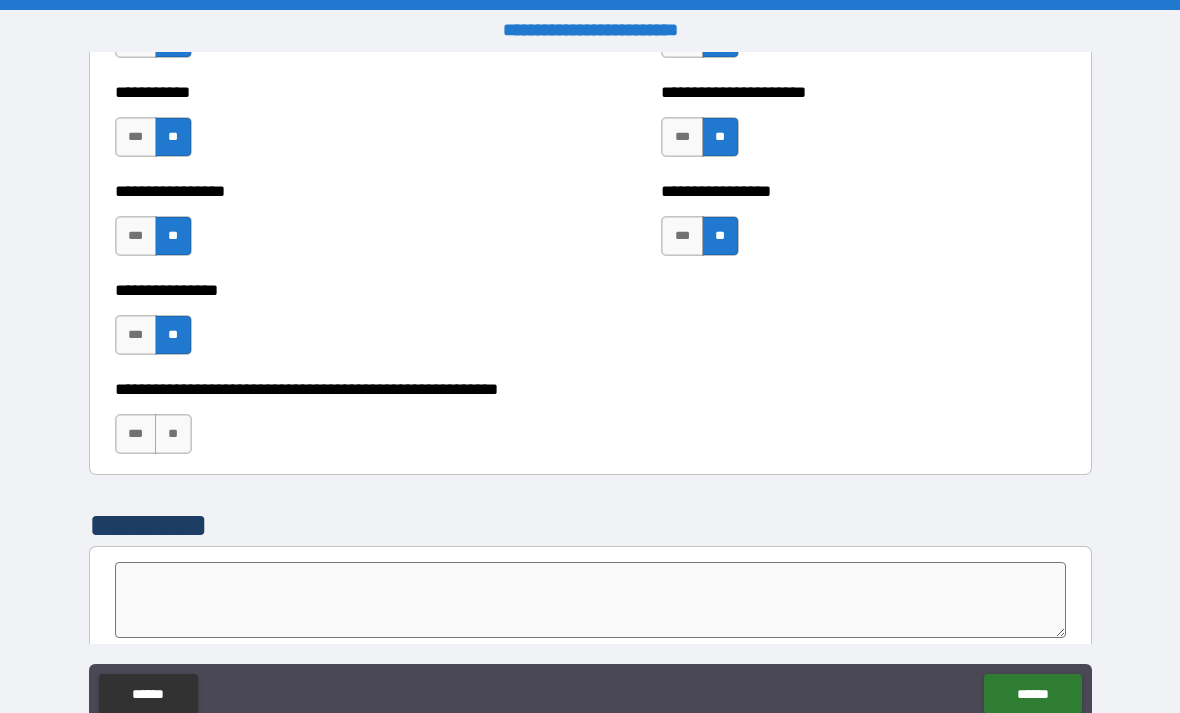 scroll, scrollTop: 5960, scrollLeft: 0, axis: vertical 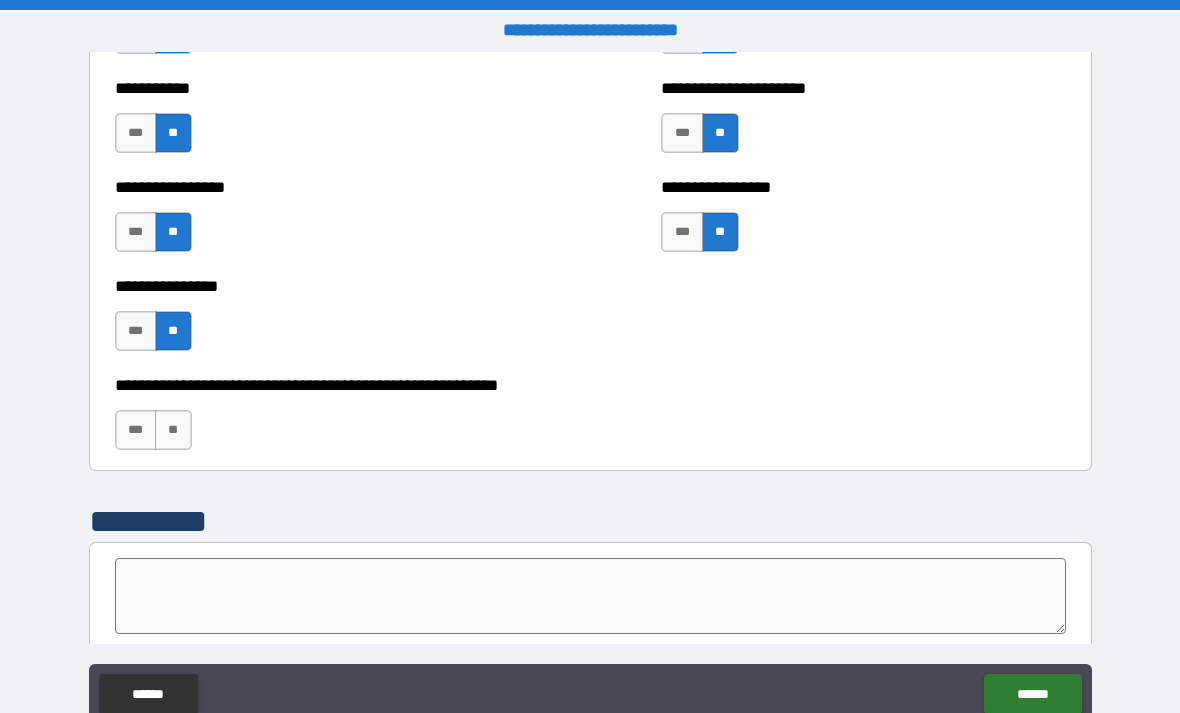 click on "**" at bounding box center [173, 430] 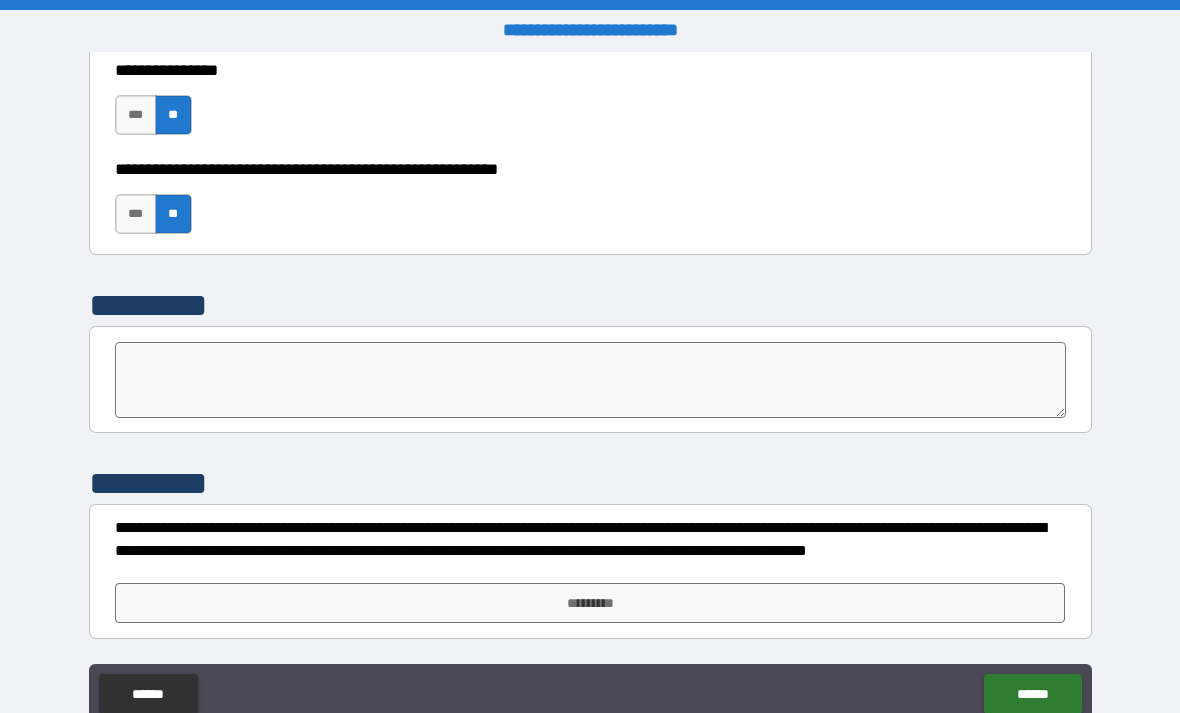 scroll, scrollTop: 6176, scrollLeft: 0, axis: vertical 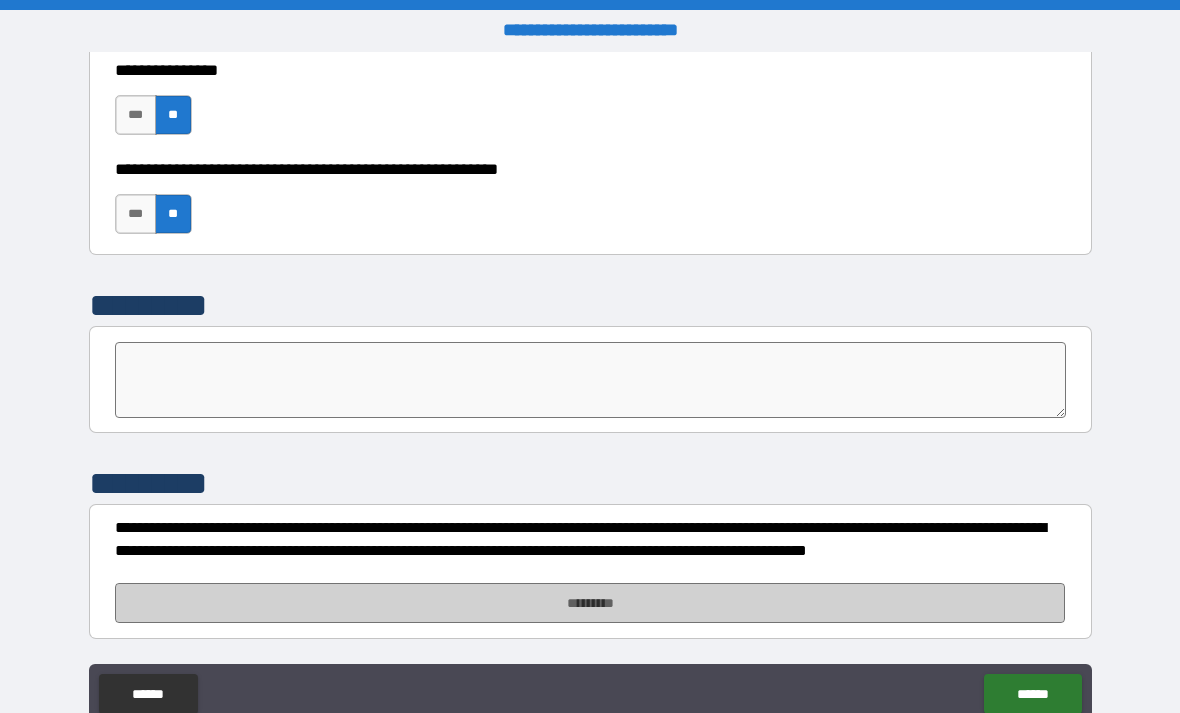 click on "*********" at bounding box center (590, 603) 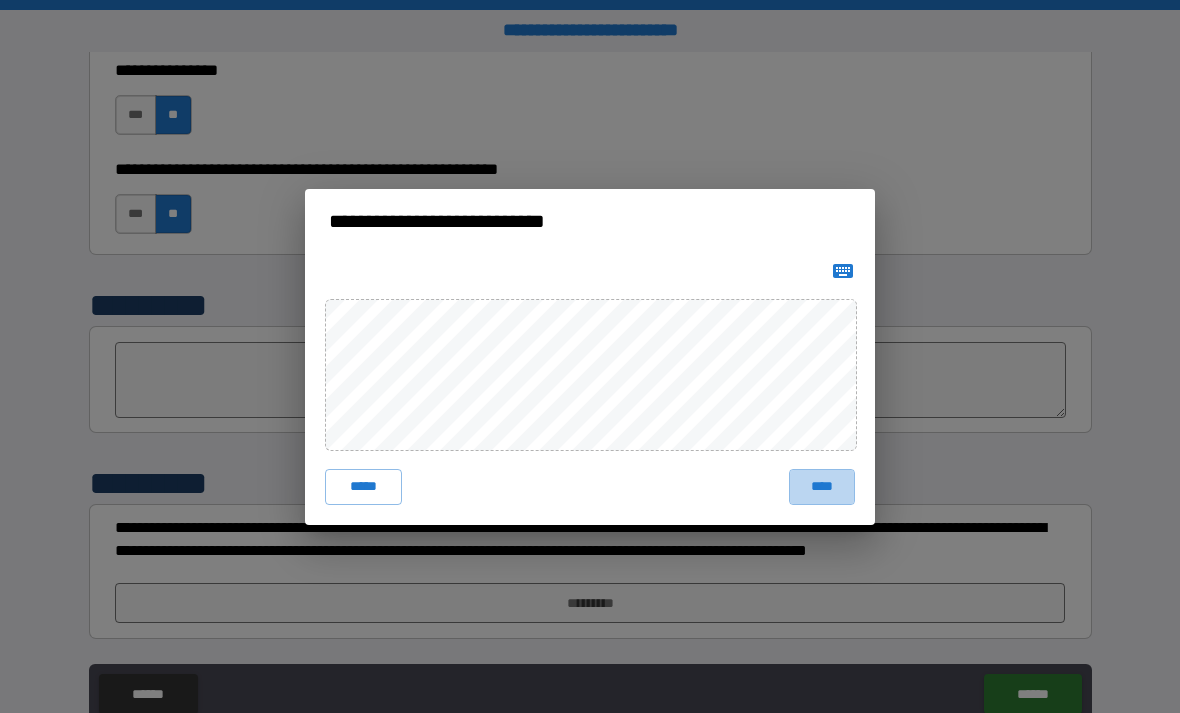 click on "****" at bounding box center (822, 487) 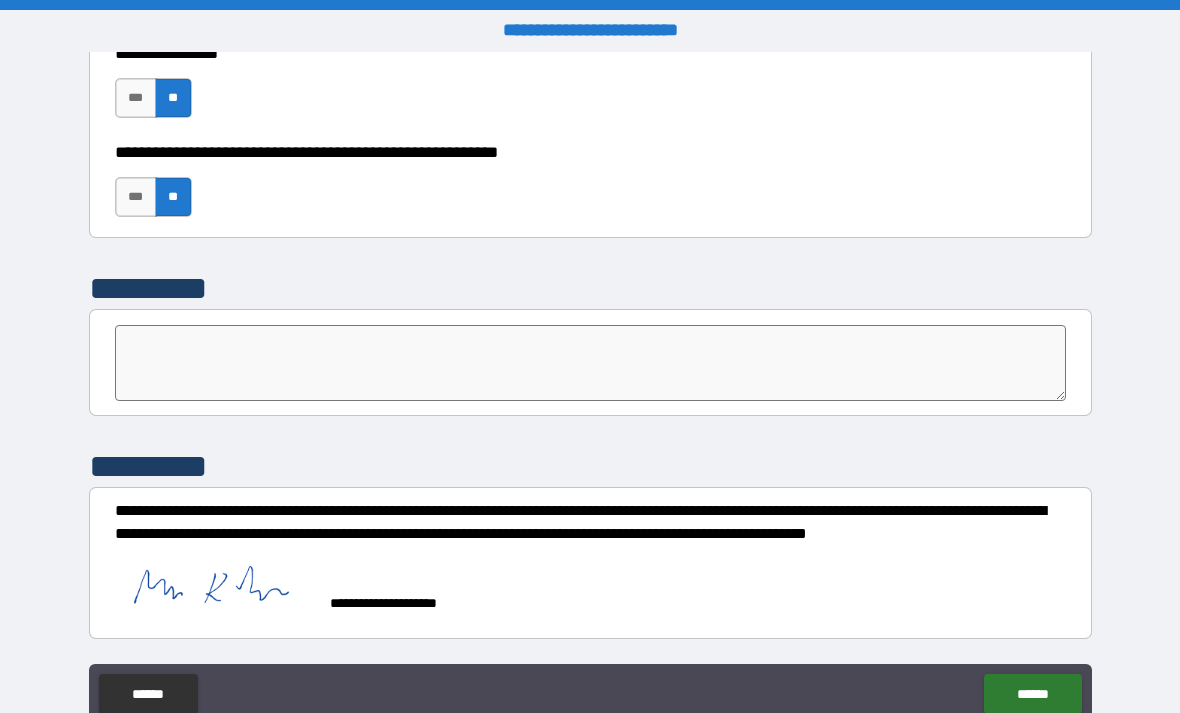 scroll, scrollTop: 6193, scrollLeft: 0, axis: vertical 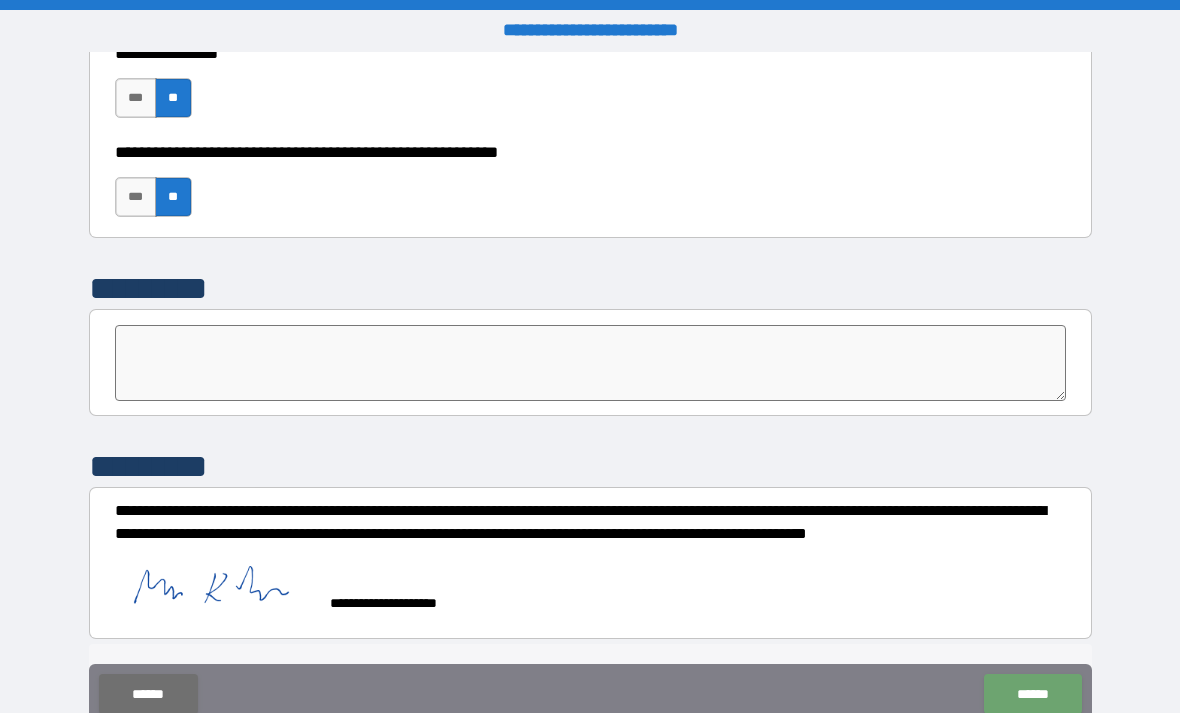 click on "******" at bounding box center [1032, 694] 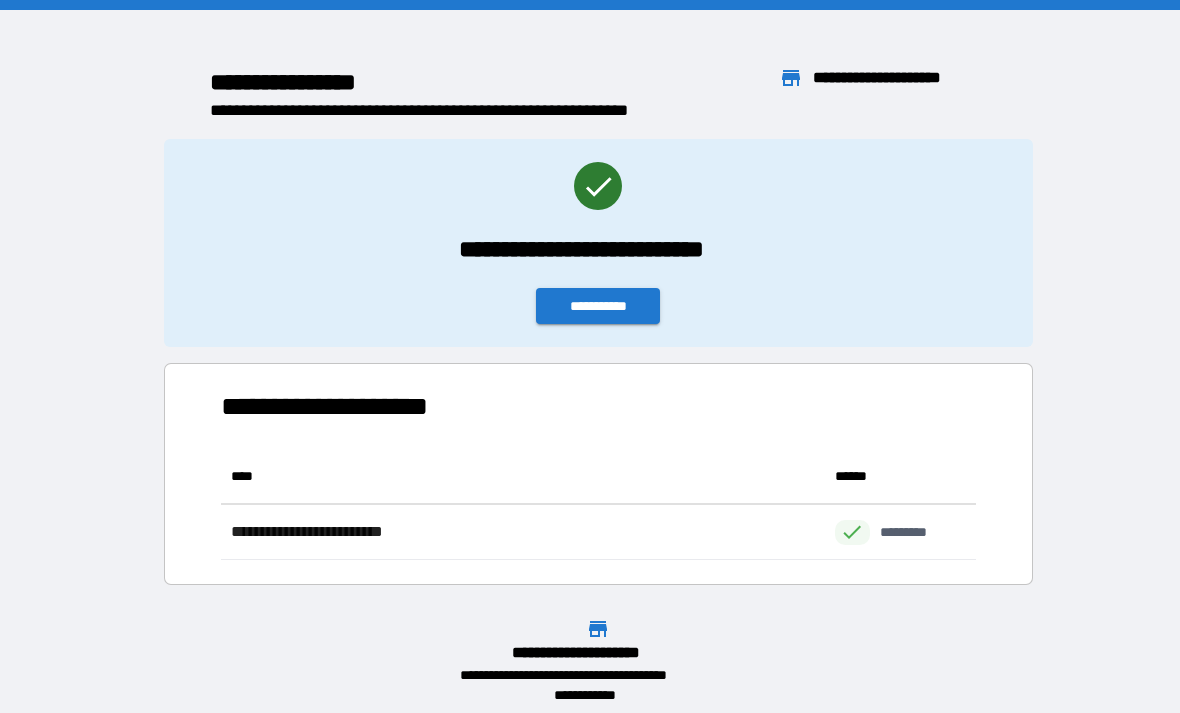 scroll, scrollTop: 111, scrollLeft: 755, axis: both 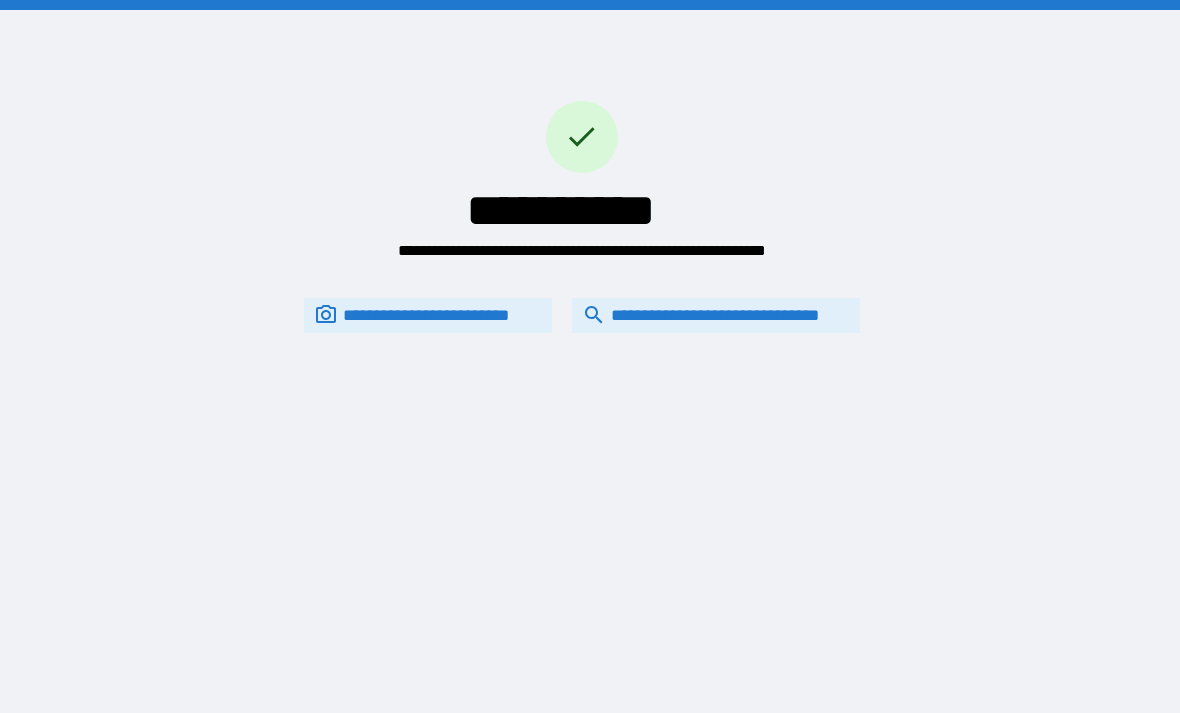 click on "**********" at bounding box center (716, 315) 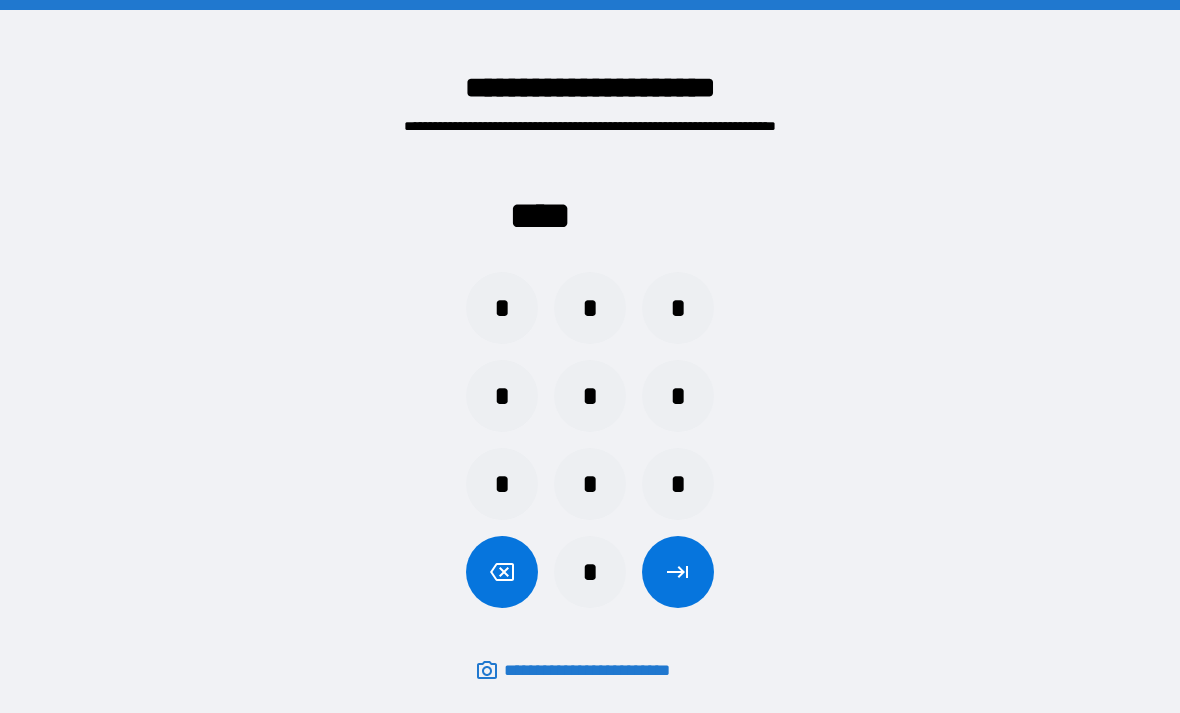 click on "*" at bounding box center (678, 308) 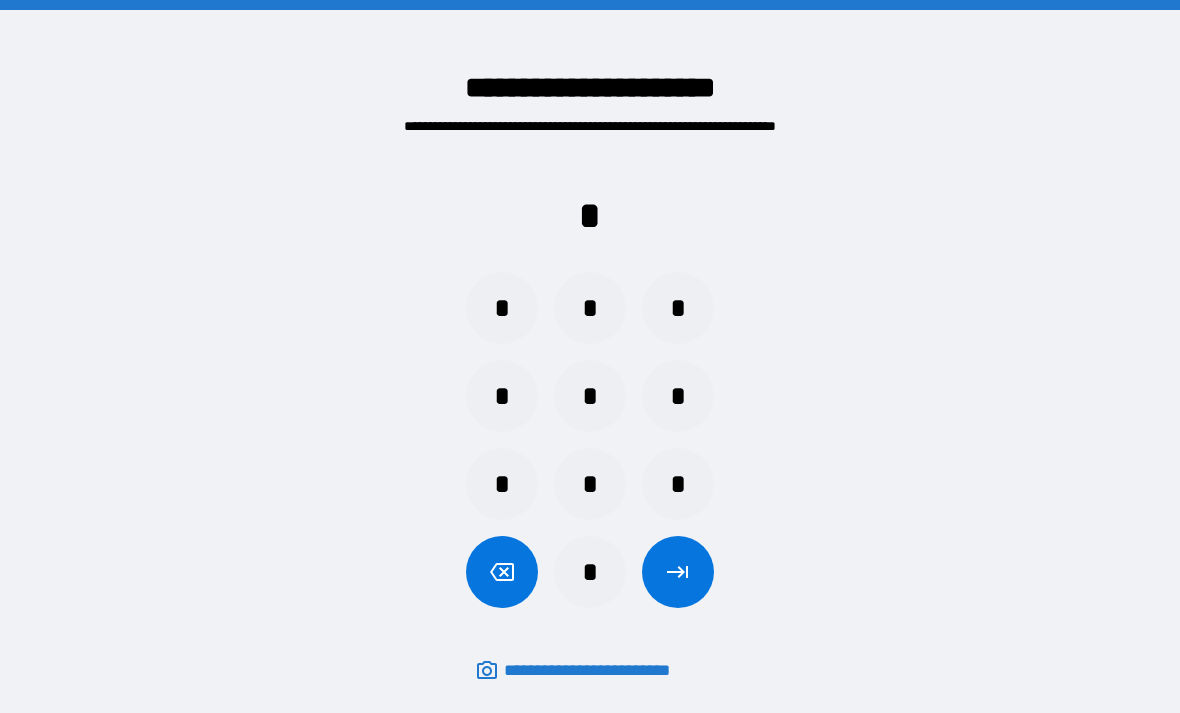 click on "*" at bounding box center (502, 308) 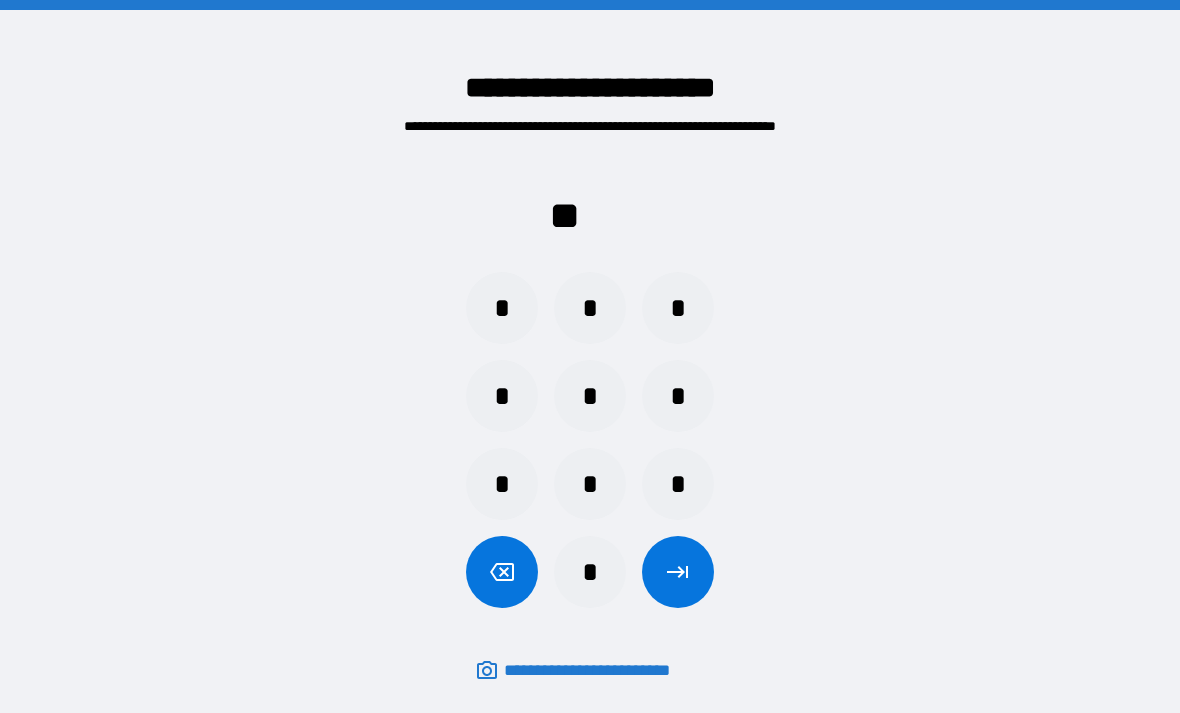 click on "*" at bounding box center (502, 396) 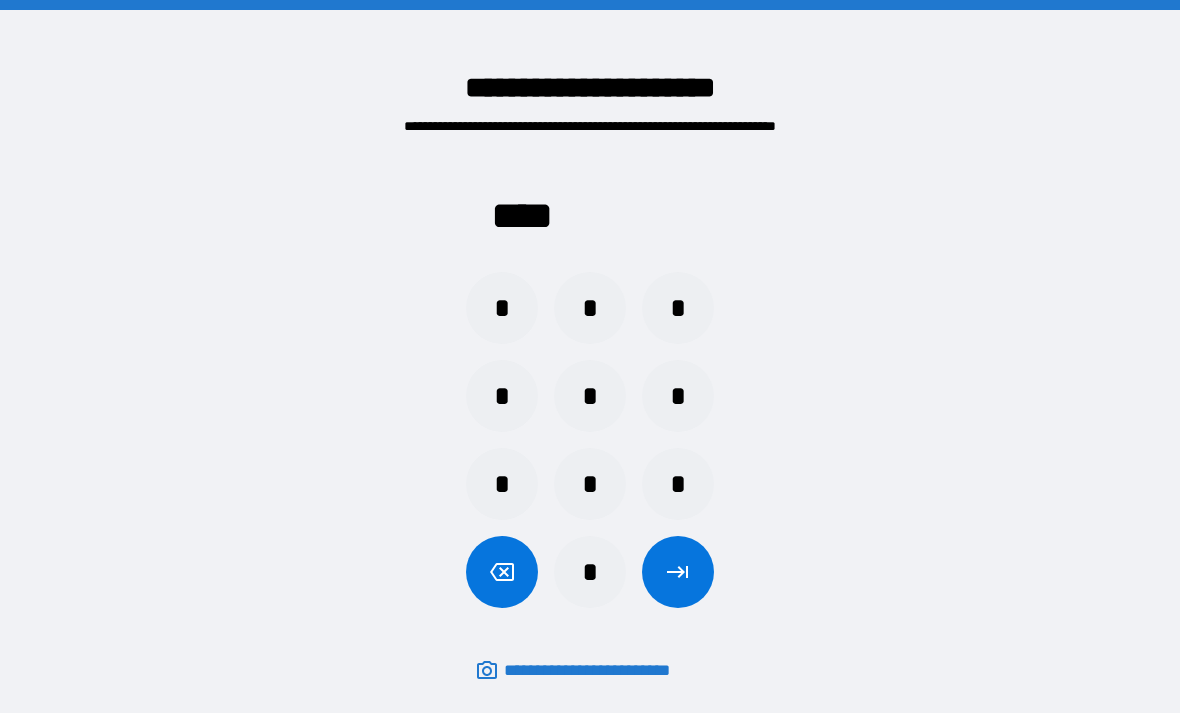 click 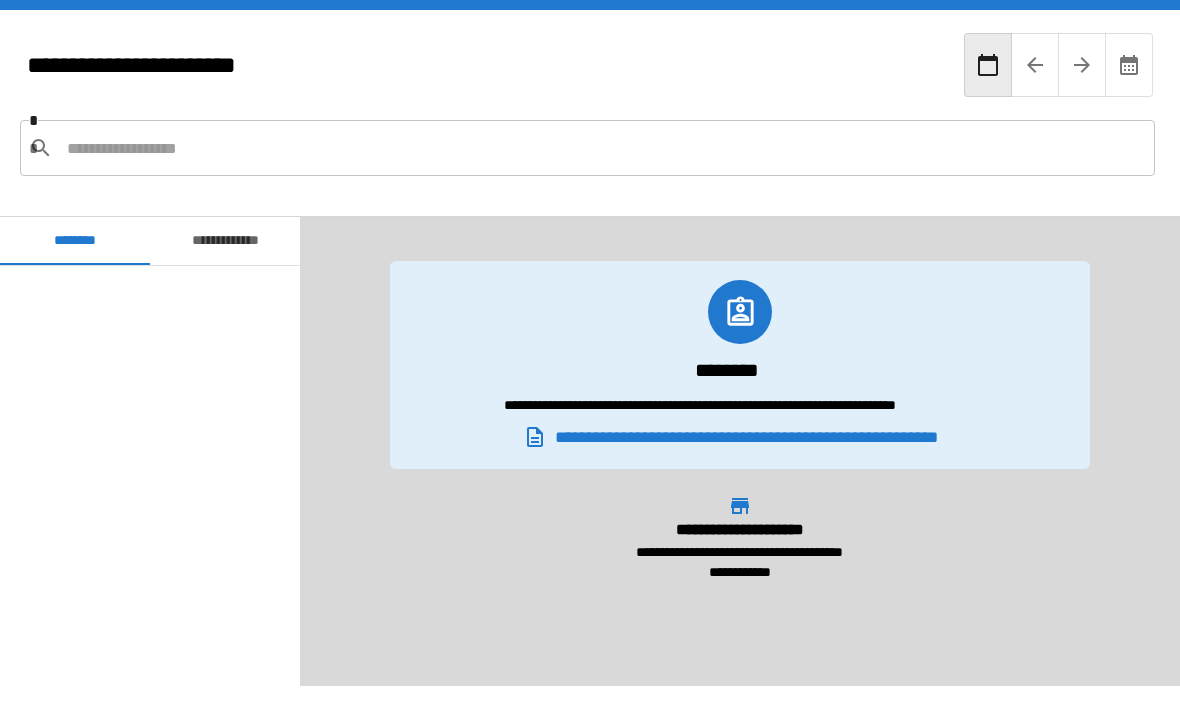 scroll, scrollTop: 960, scrollLeft: 0, axis: vertical 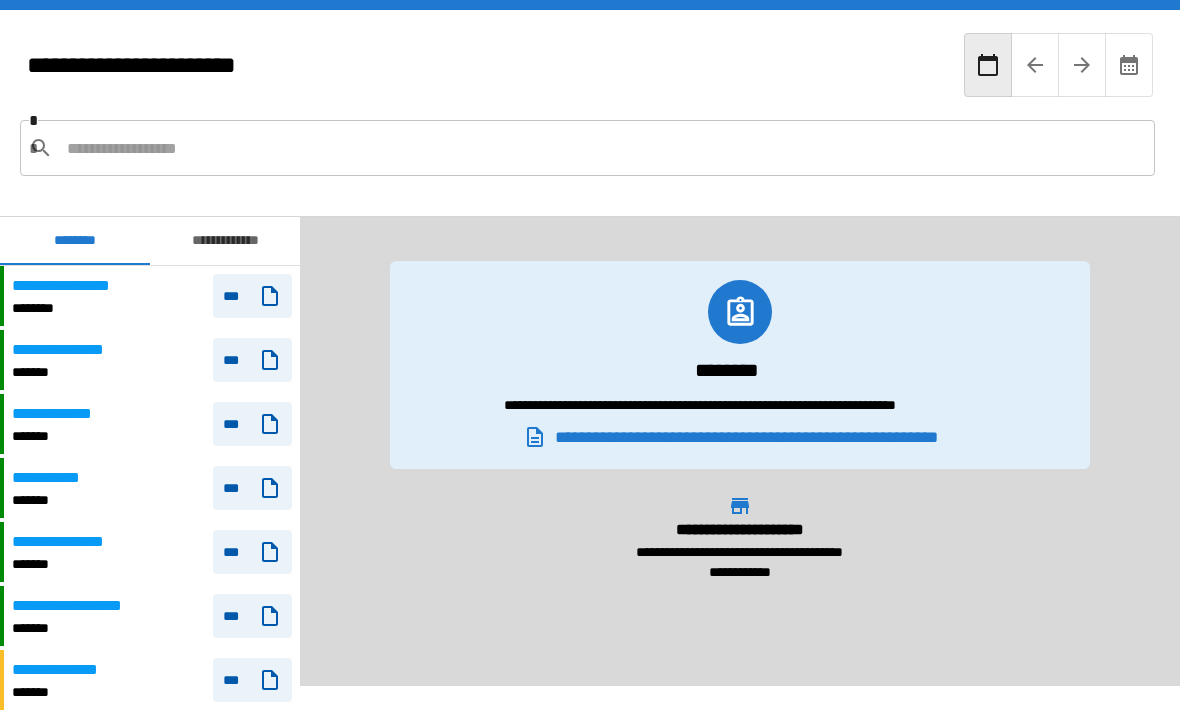click on "********" at bounding box center (75, 308) 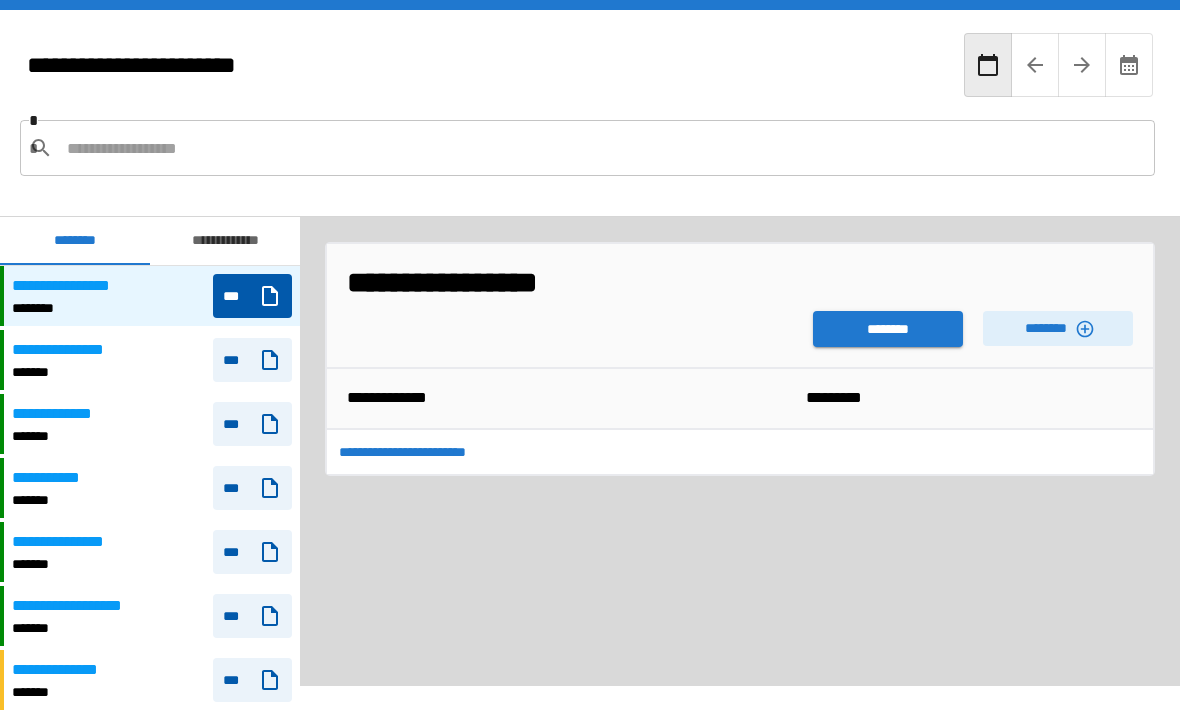 click on "********" at bounding box center [888, 329] 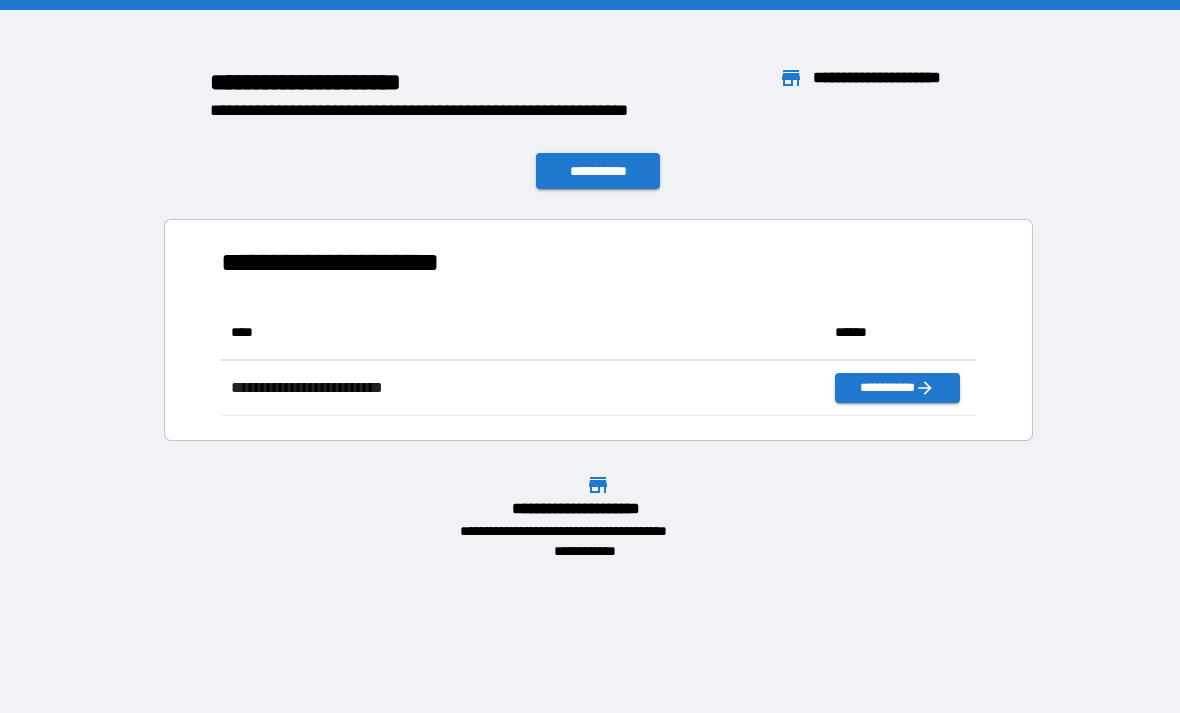 scroll, scrollTop: 1, scrollLeft: 1, axis: both 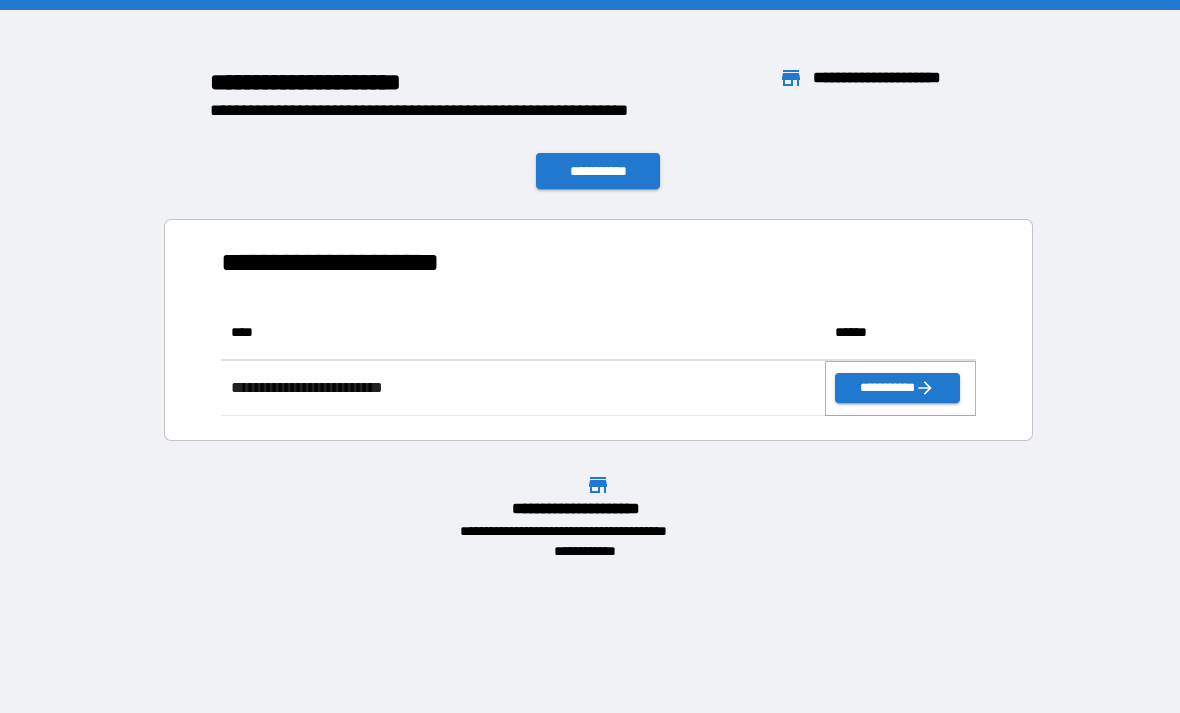 click on "**********" at bounding box center [897, 388] 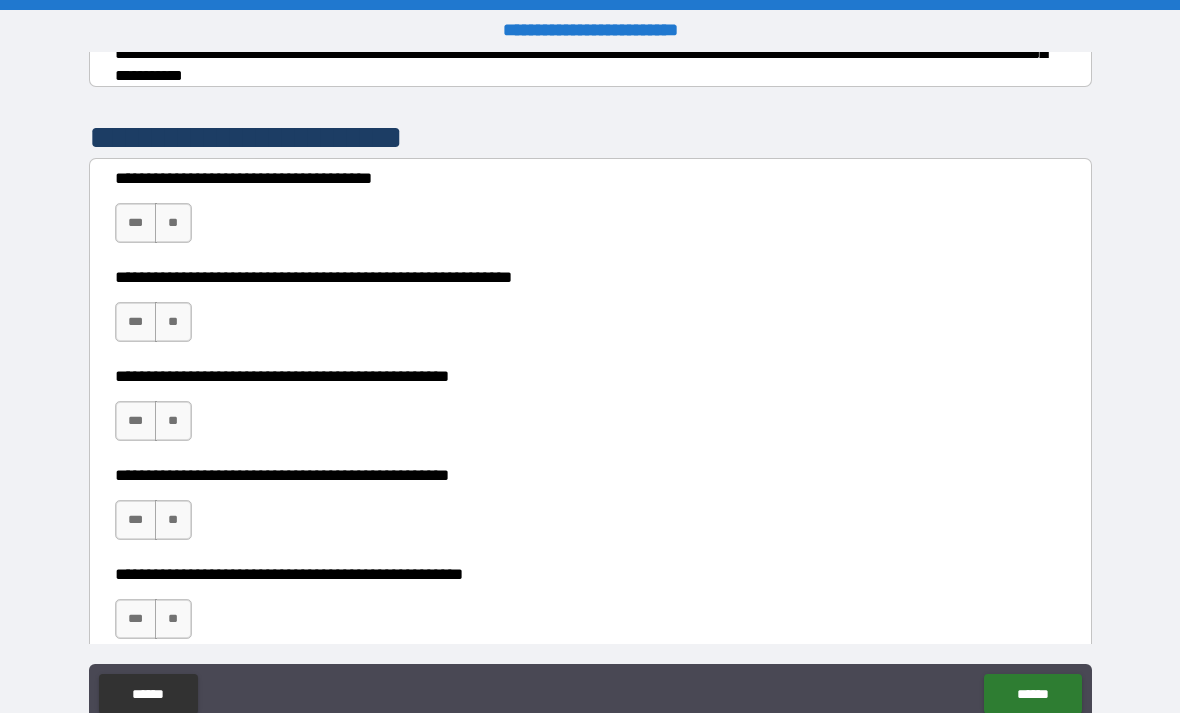 scroll, scrollTop: 357, scrollLeft: 0, axis: vertical 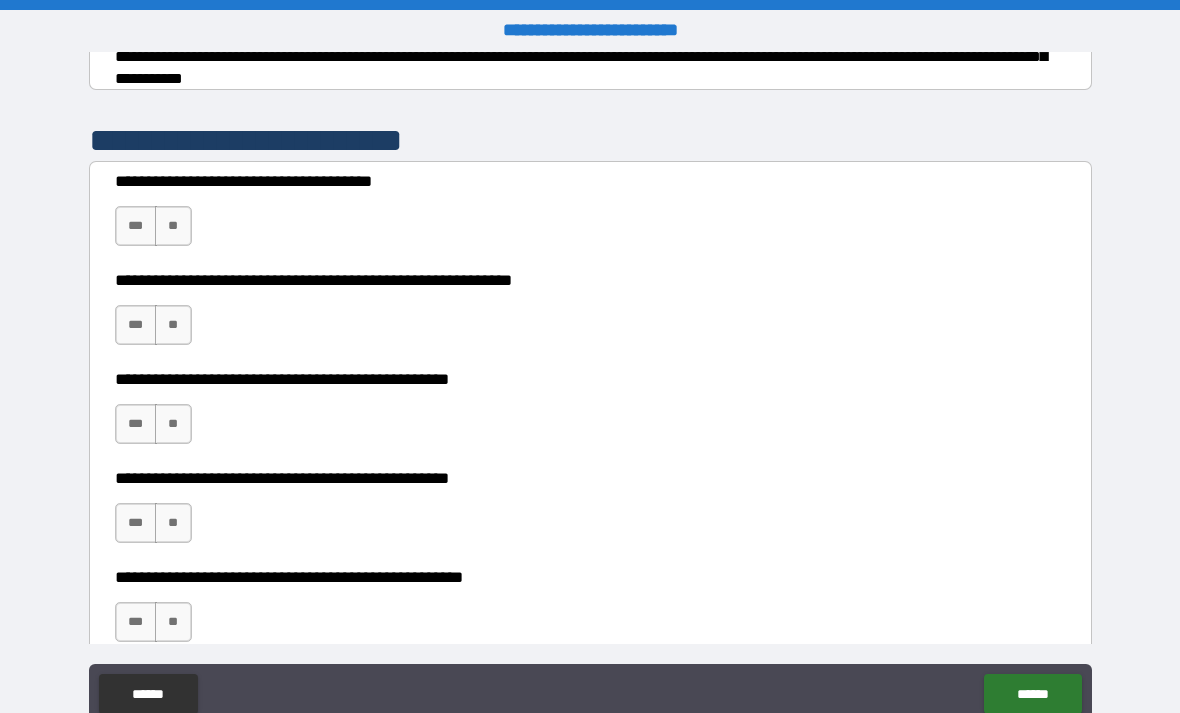 click on "**" at bounding box center [173, 226] 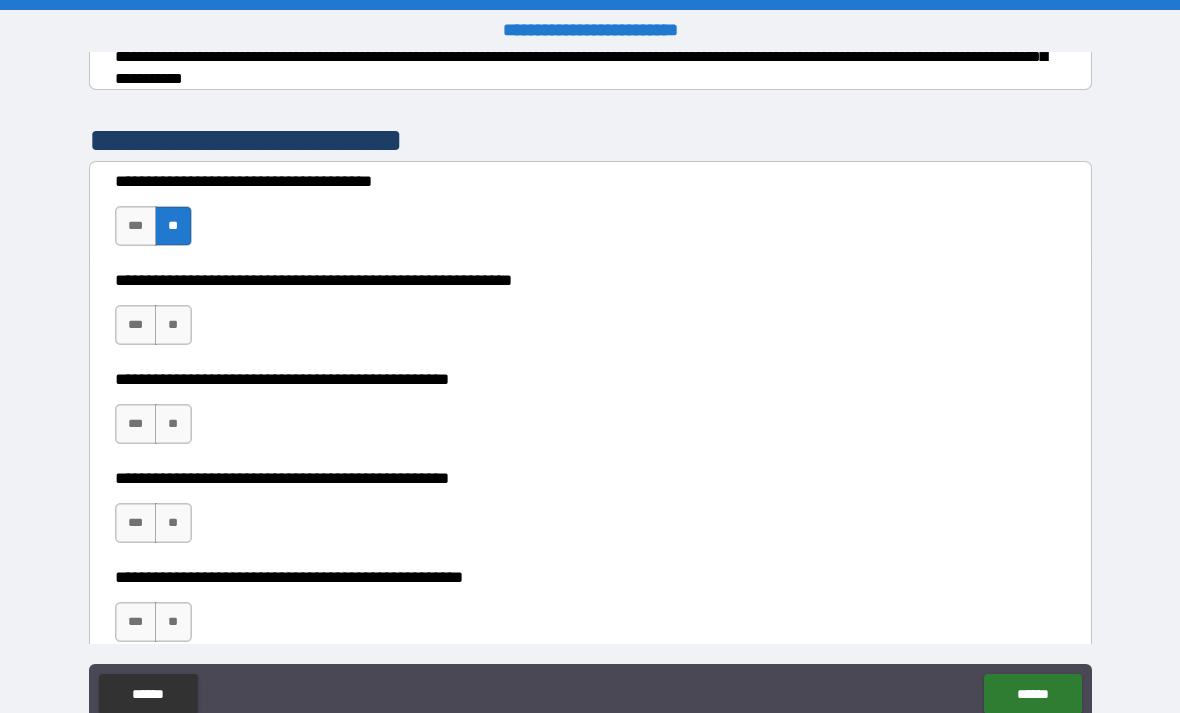 click on "***" at bounding box center [136, 325] 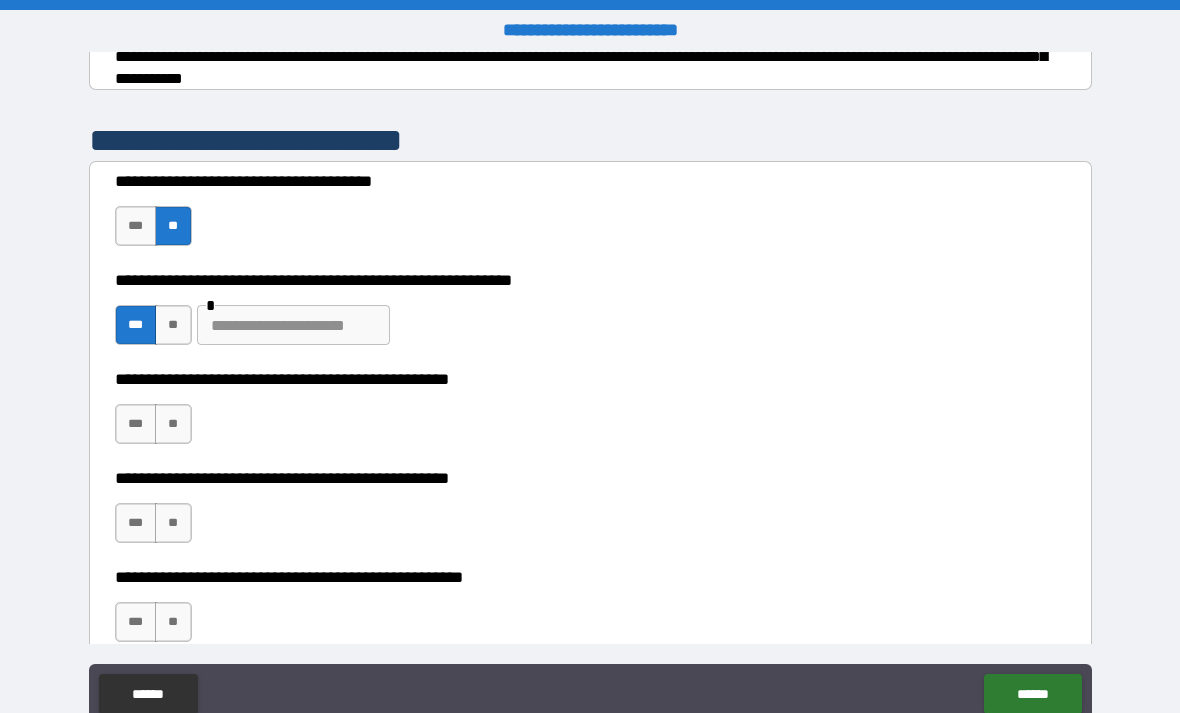 click at bounding box center [293, 325] 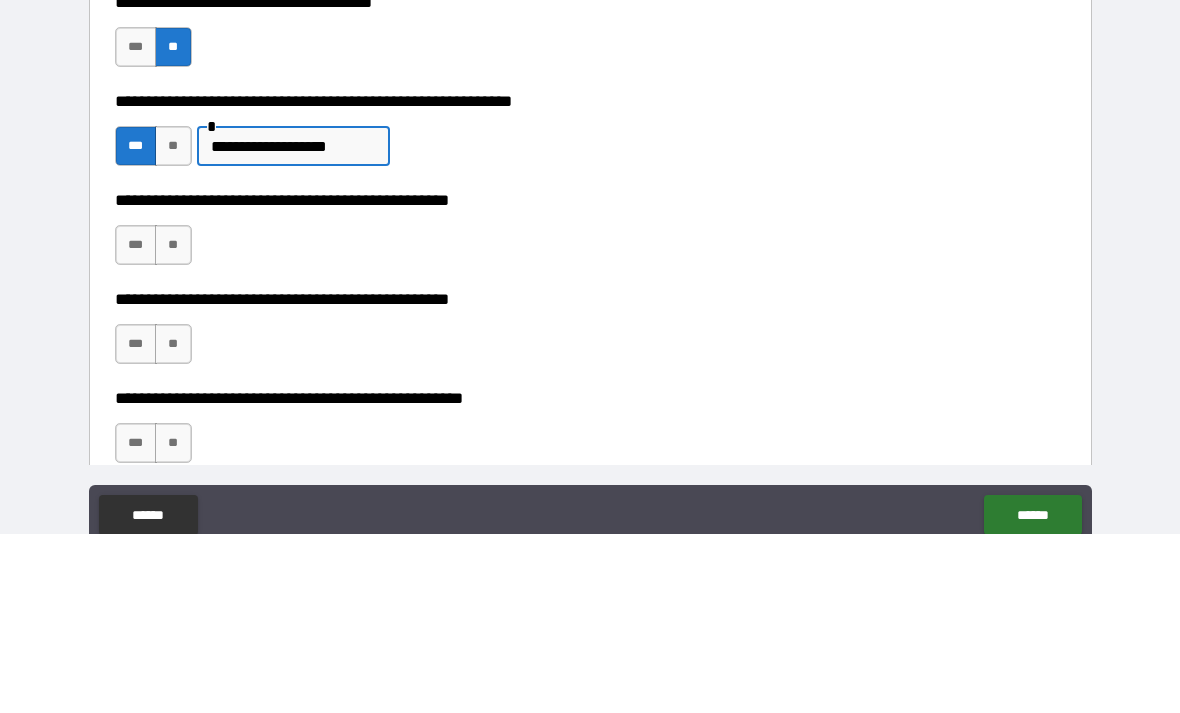 type on "**********" 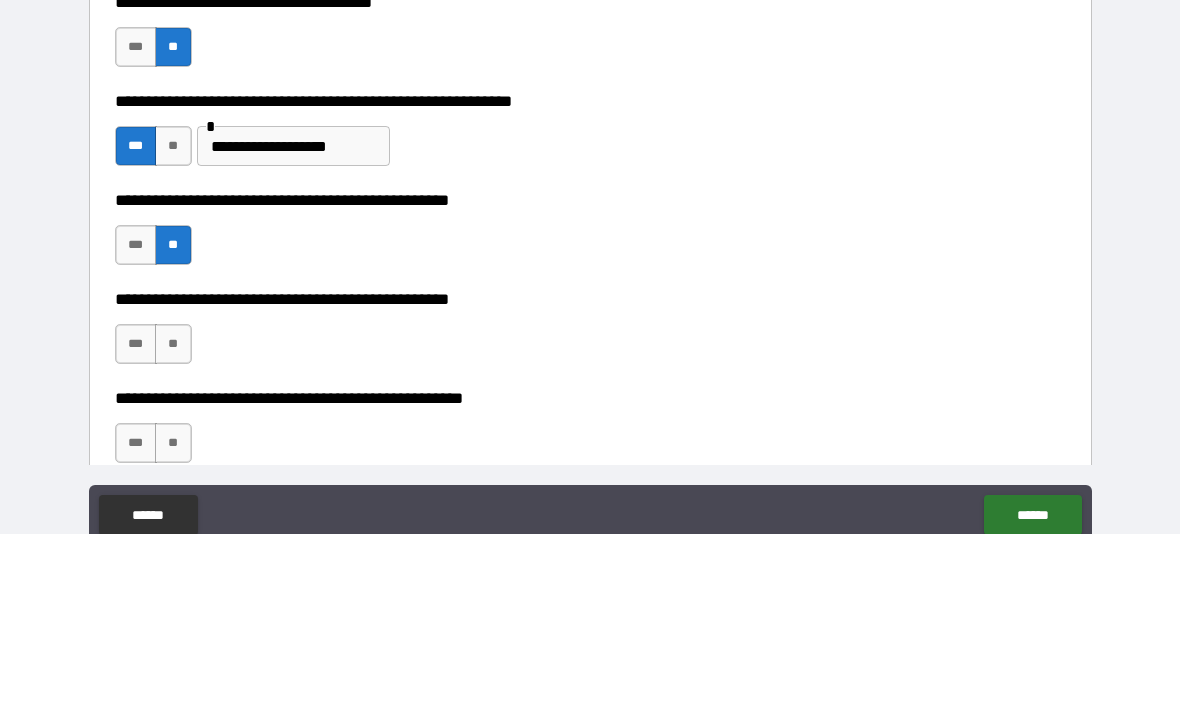 scroll, scrollTop: 64, scrollLeft: 0, axis: vertical 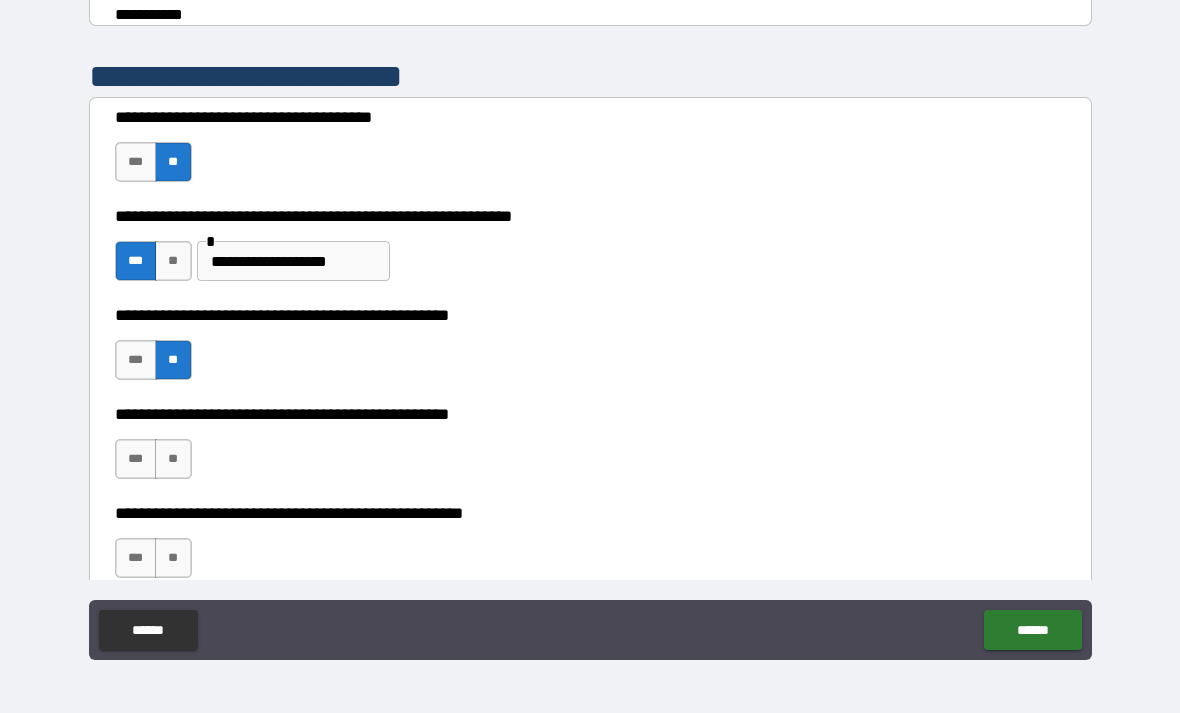 click on "***" at bounding box center [136, 459] 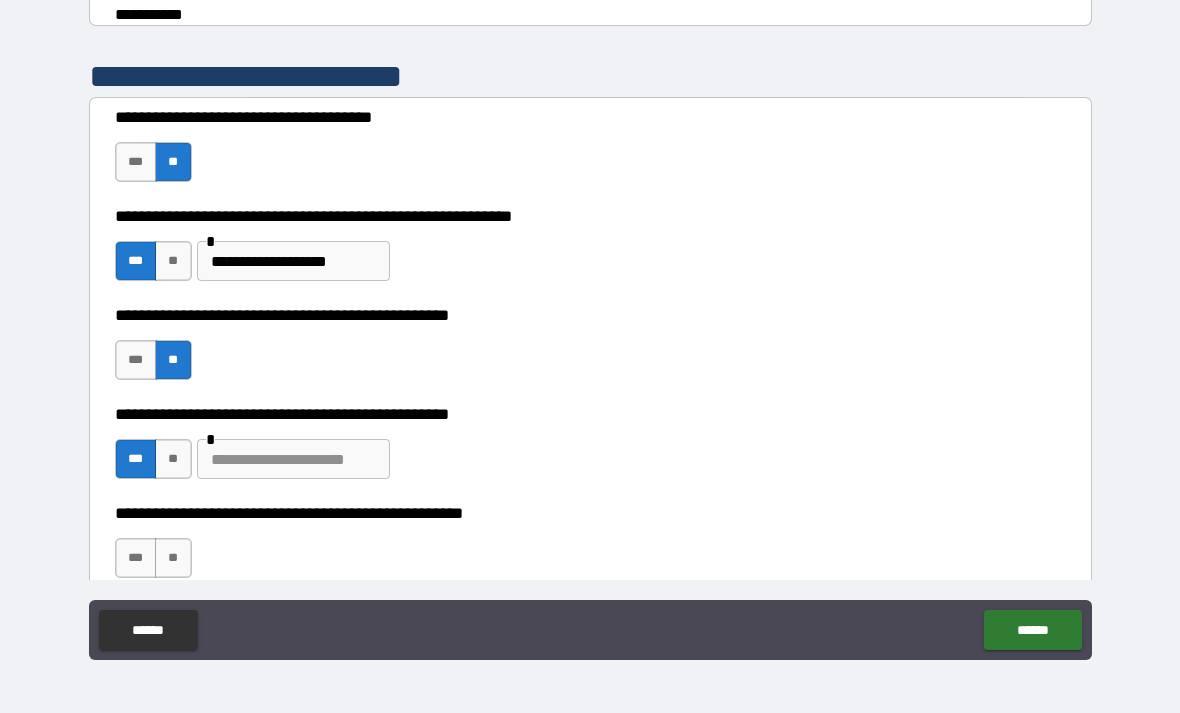 click at bounding box center [293, 459] 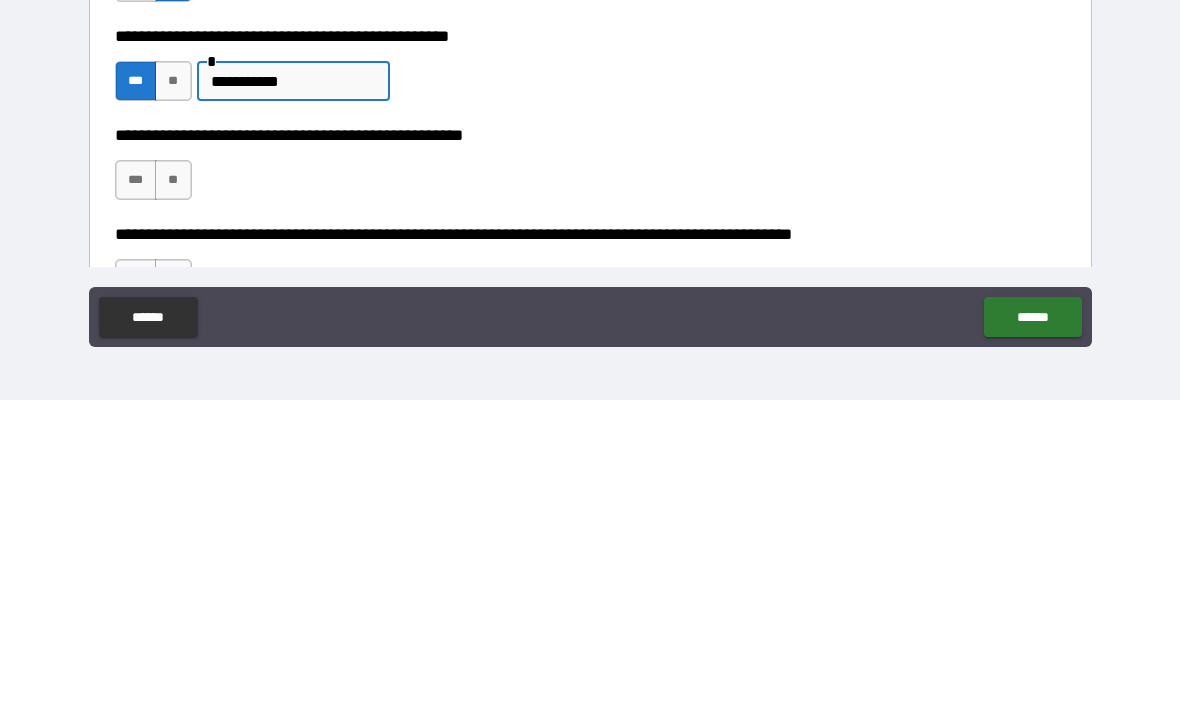 scroll, scrollTop: 432, scrollLeft: 0, axis: vertical 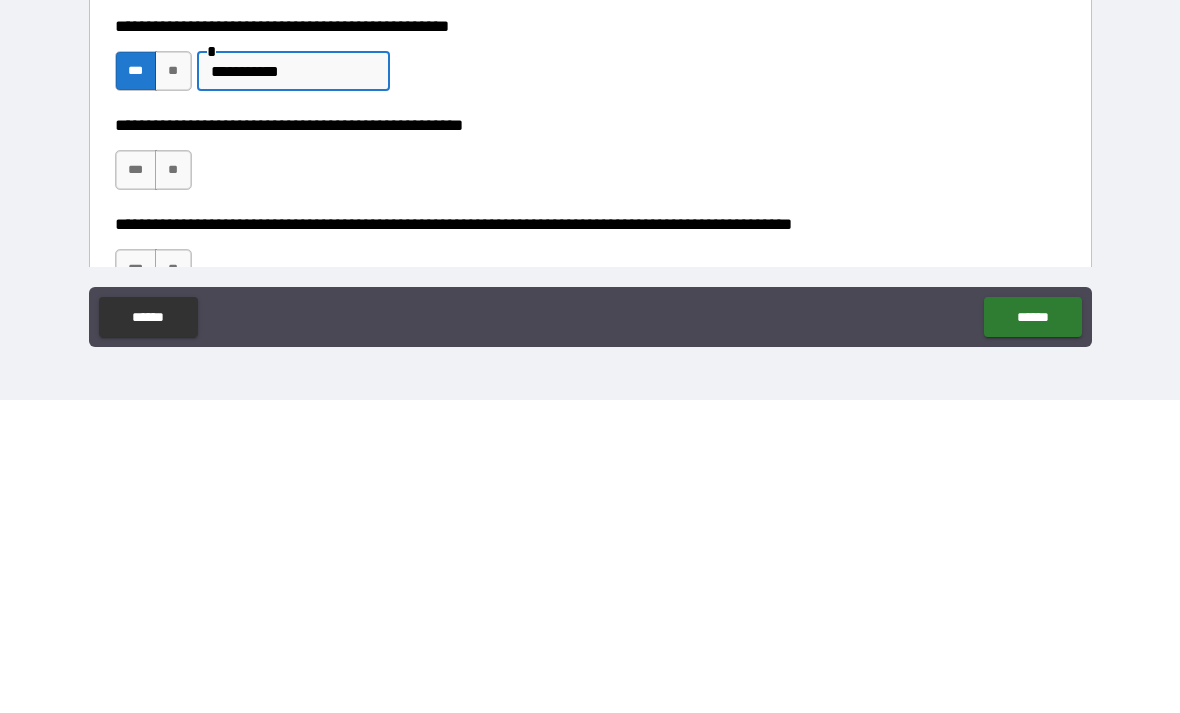 type on "**********" 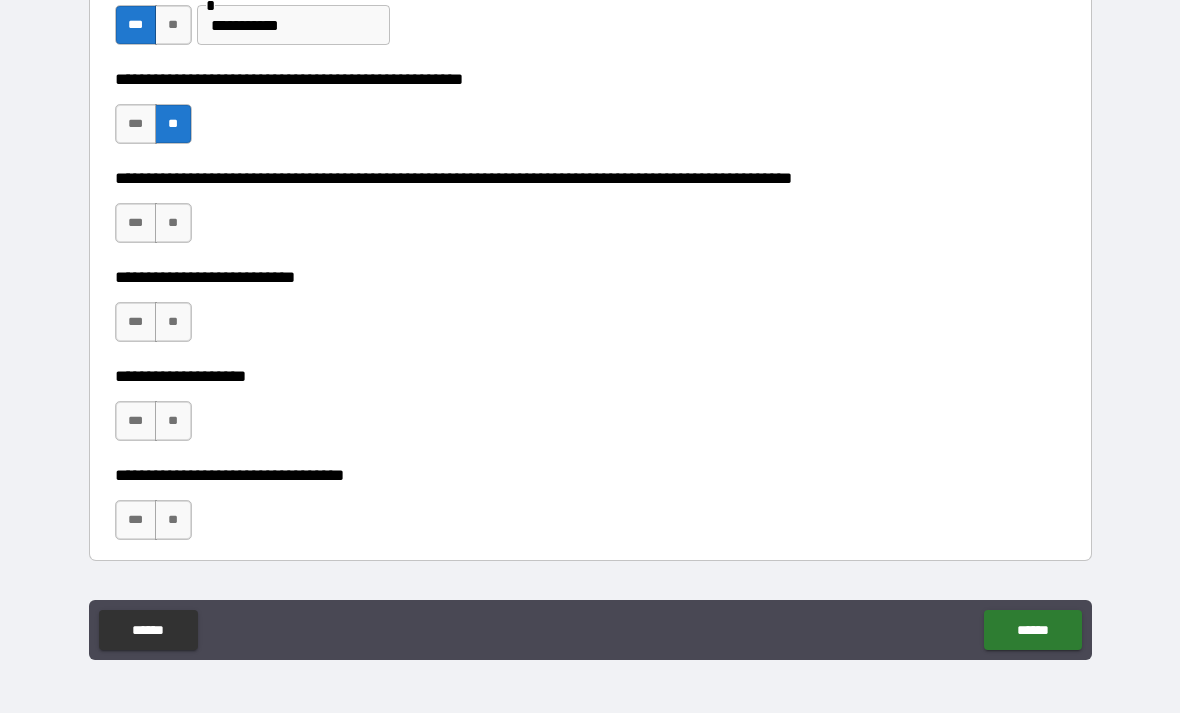 scroll, scrollTop: 797, scrollLeft: 0, axis: vertical 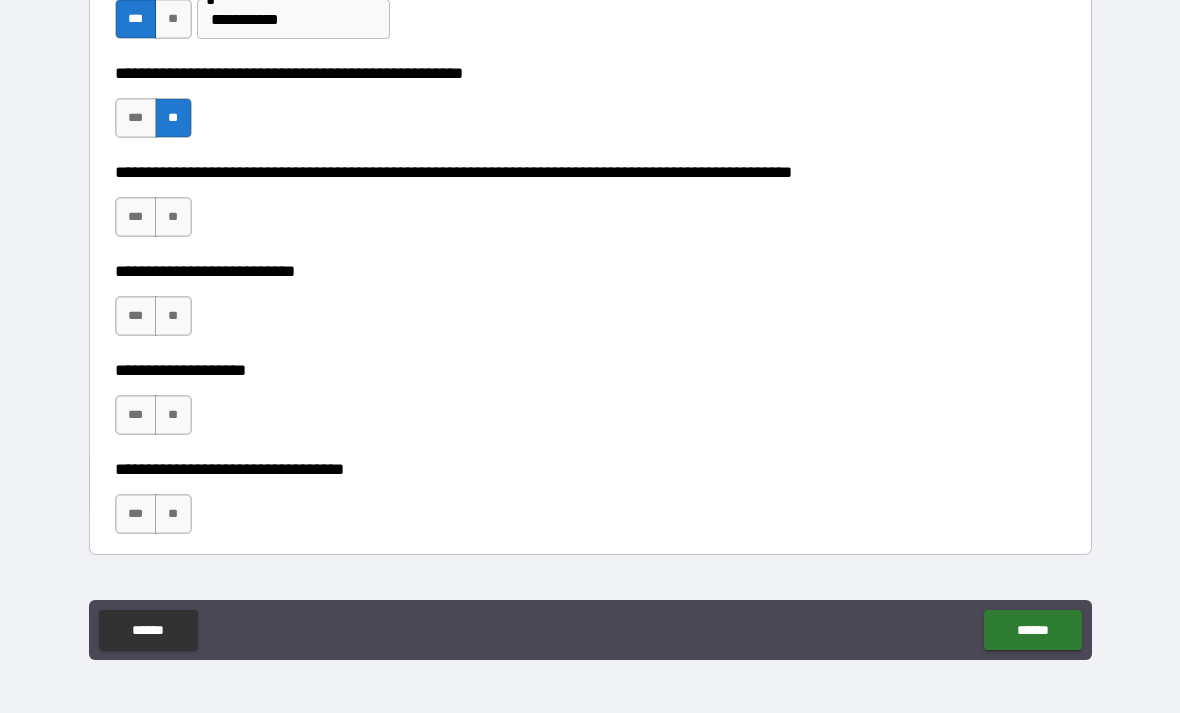 click on "**" at bounding box center [173, 217] 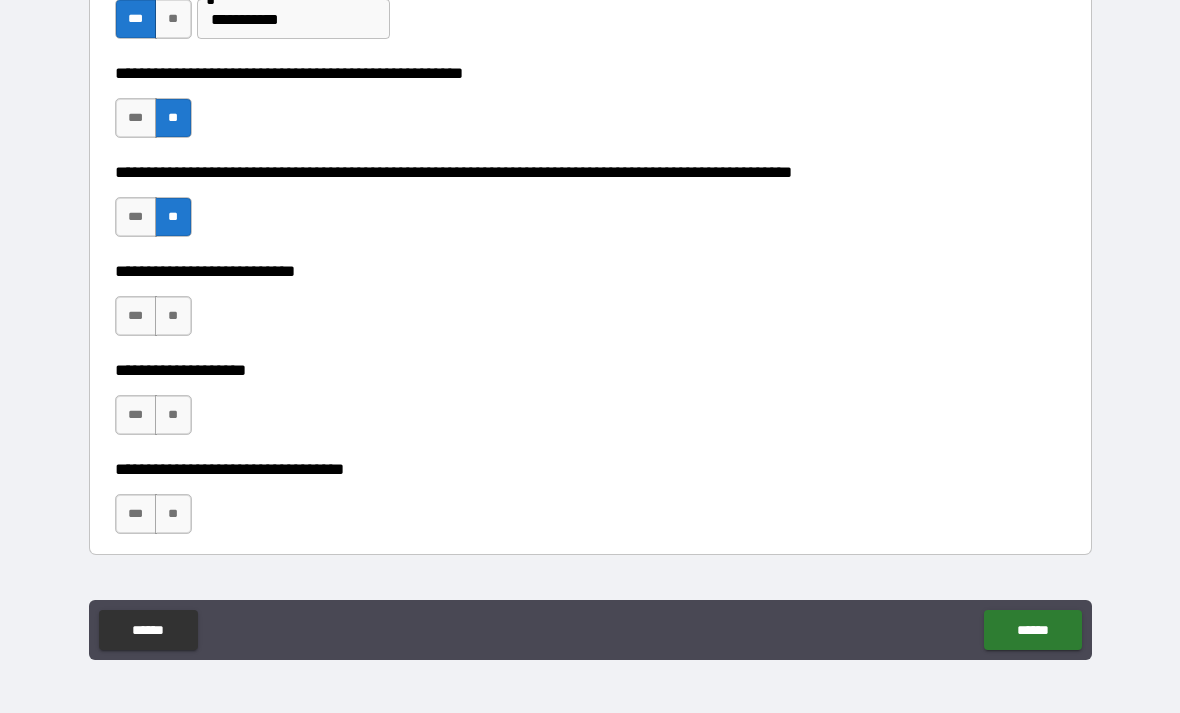 click on "**" at bounding box center [173, 316] 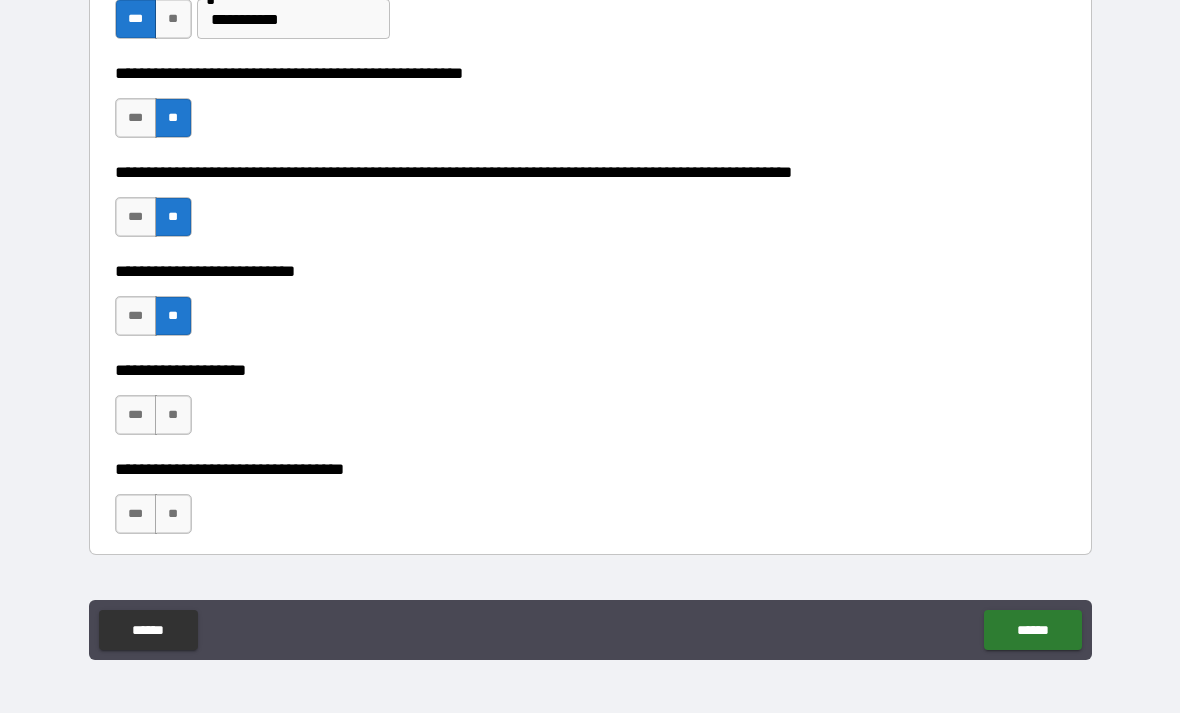 click on "**" at bounding box center [173, 415] 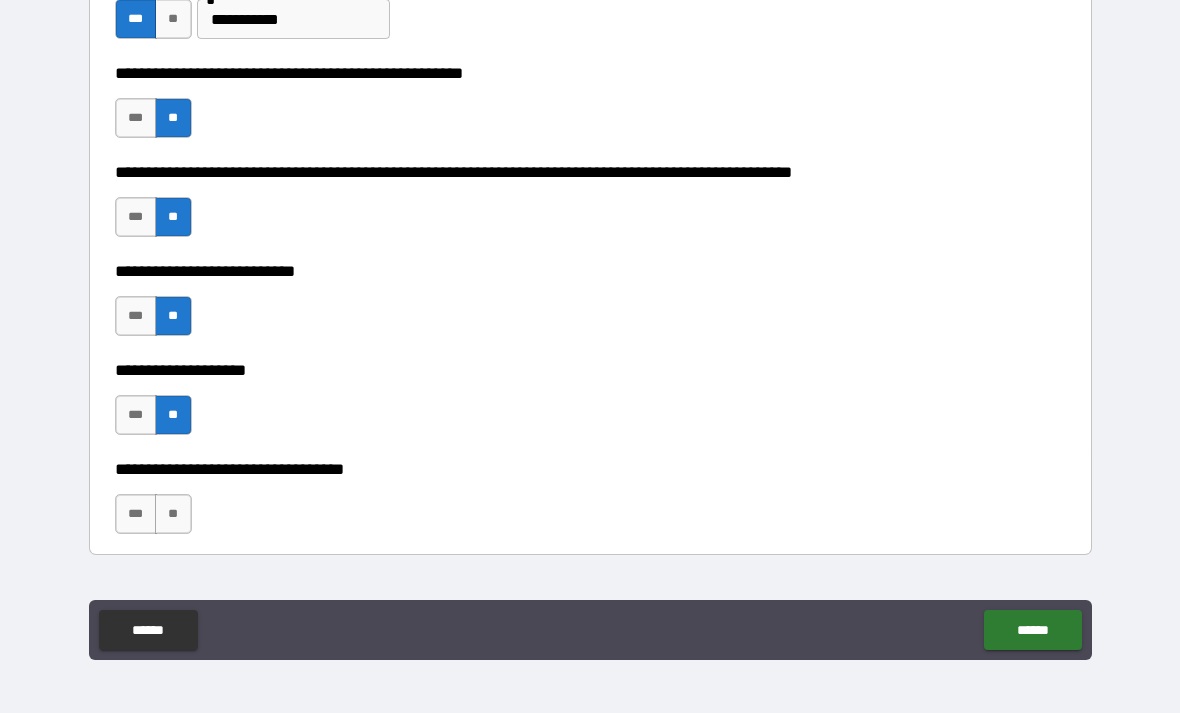 click on "**" at bounding box center (173, 514) 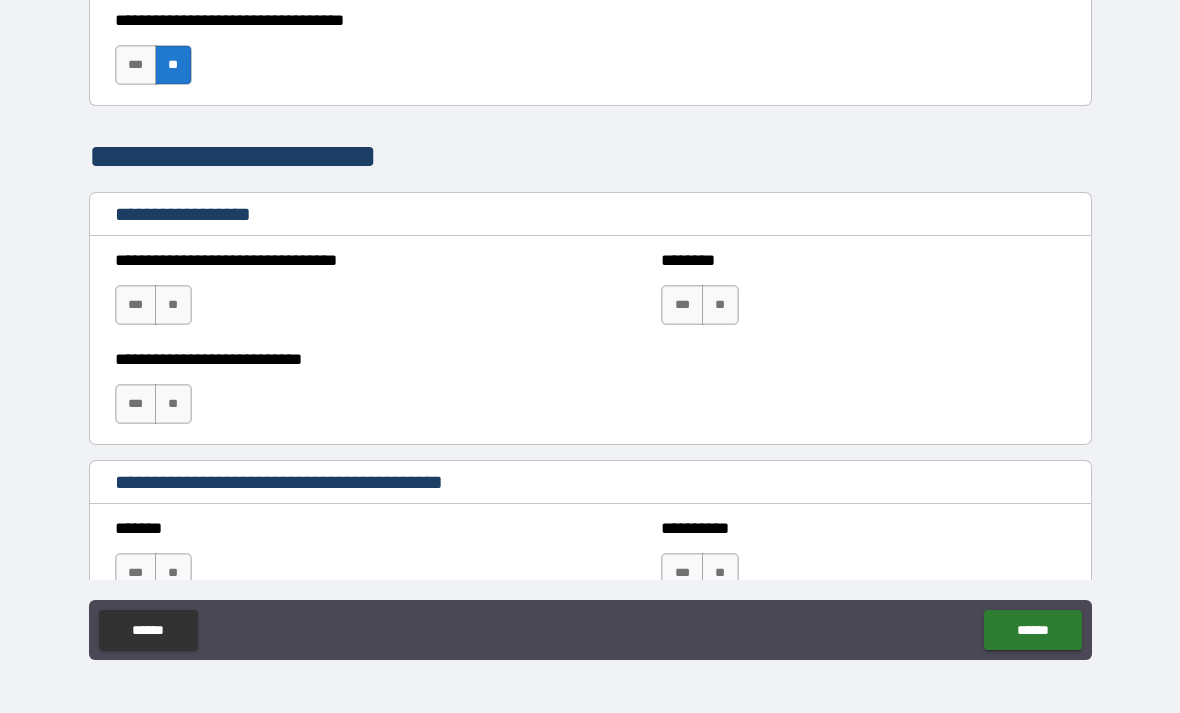scroll, scrollTop: 1250, scrollLeft: 0, axis: vertical 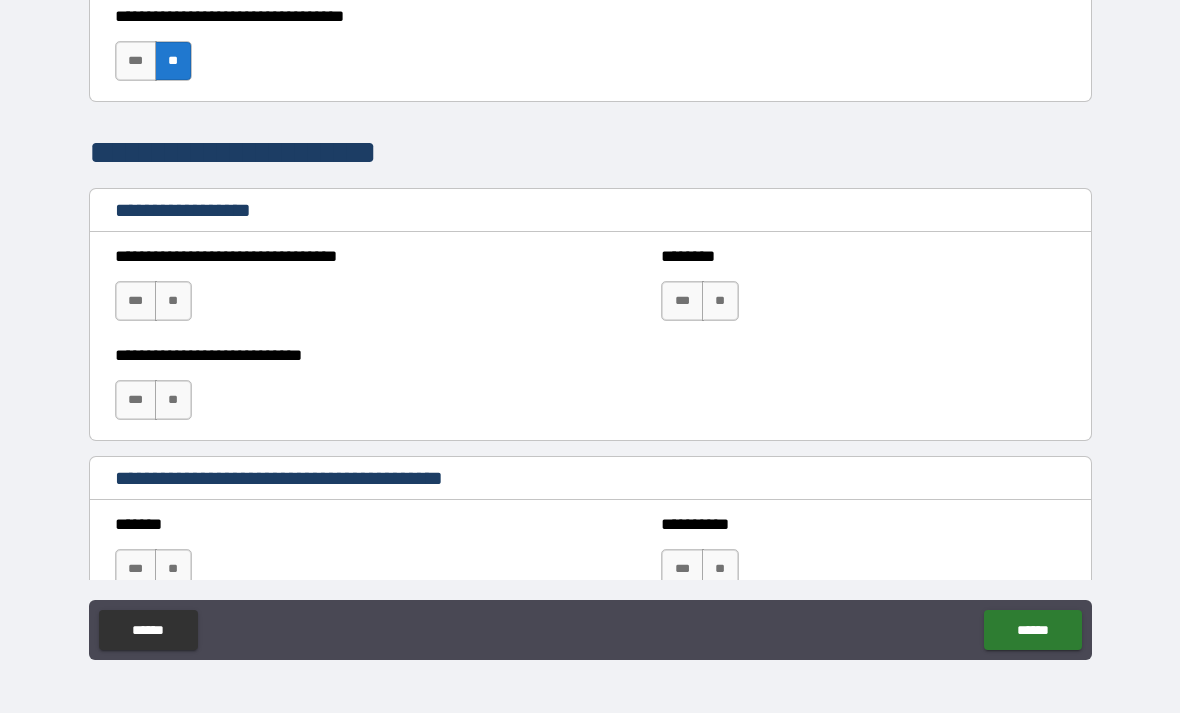 click on "**" at bounding box center [173, 301] 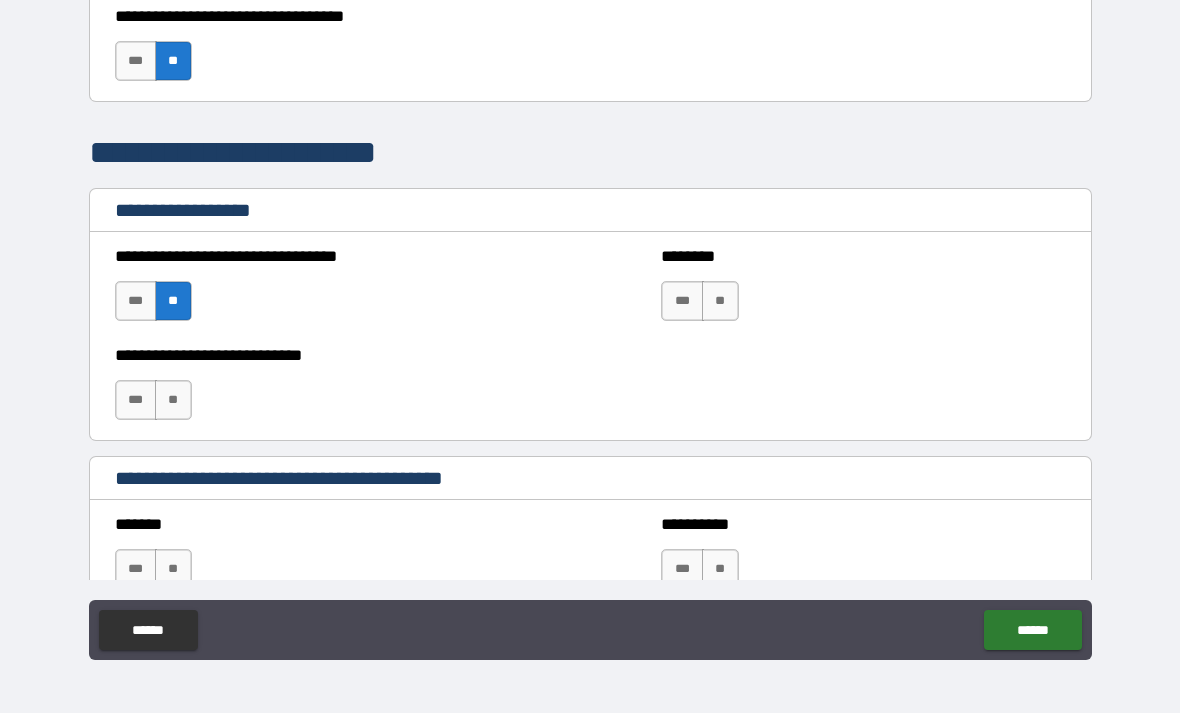 click on "**" at bounding box center [720, 301] 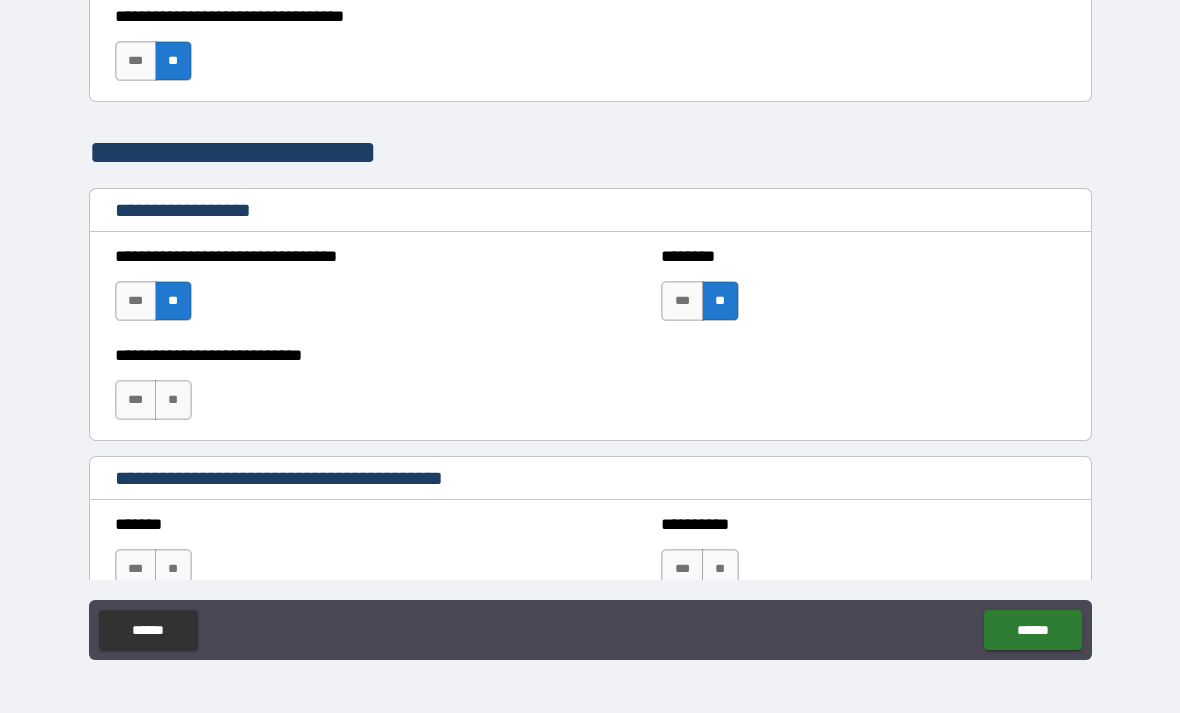 click on "**" at bounding box center (173, 400) 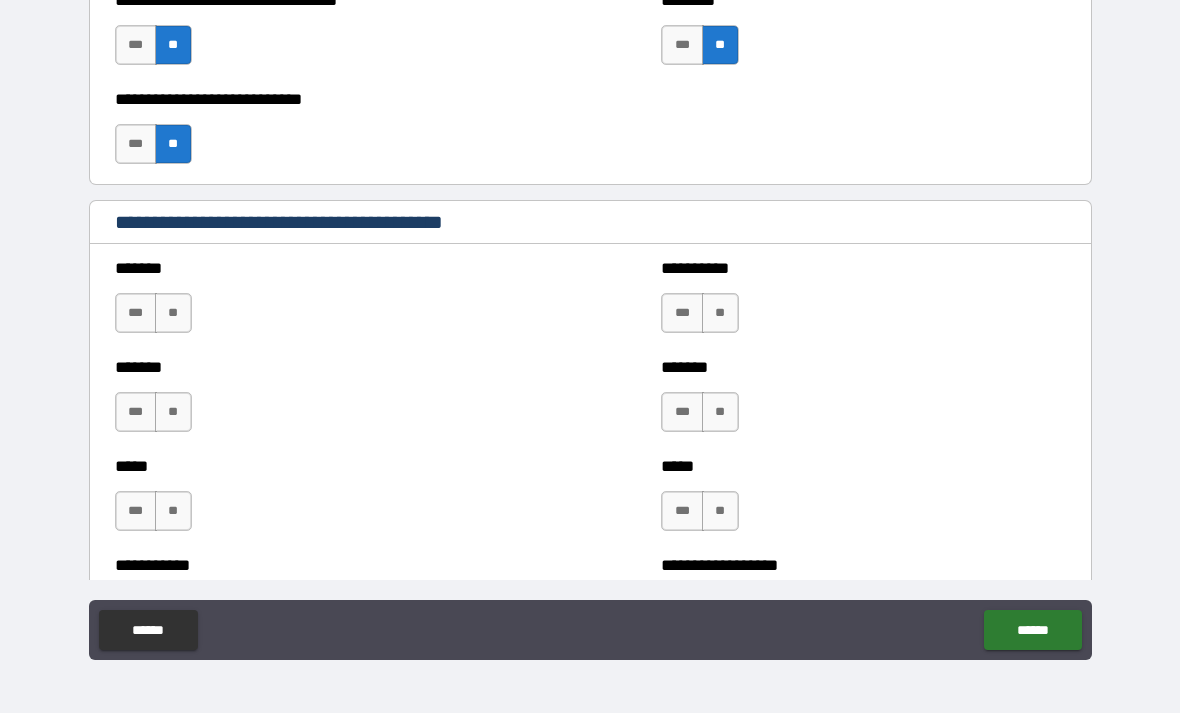scroll, scrollTop: 1513, scrollLeft: 0, axis: vertical 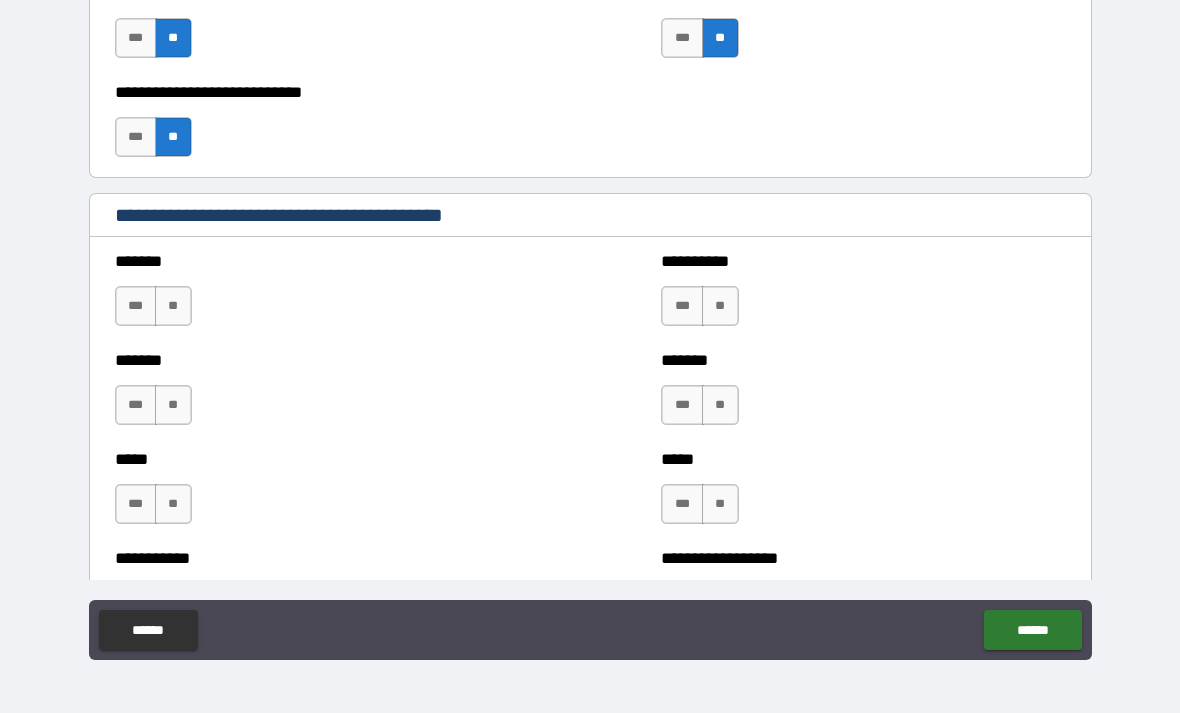 click on "**" at bounding box center [173, 306] 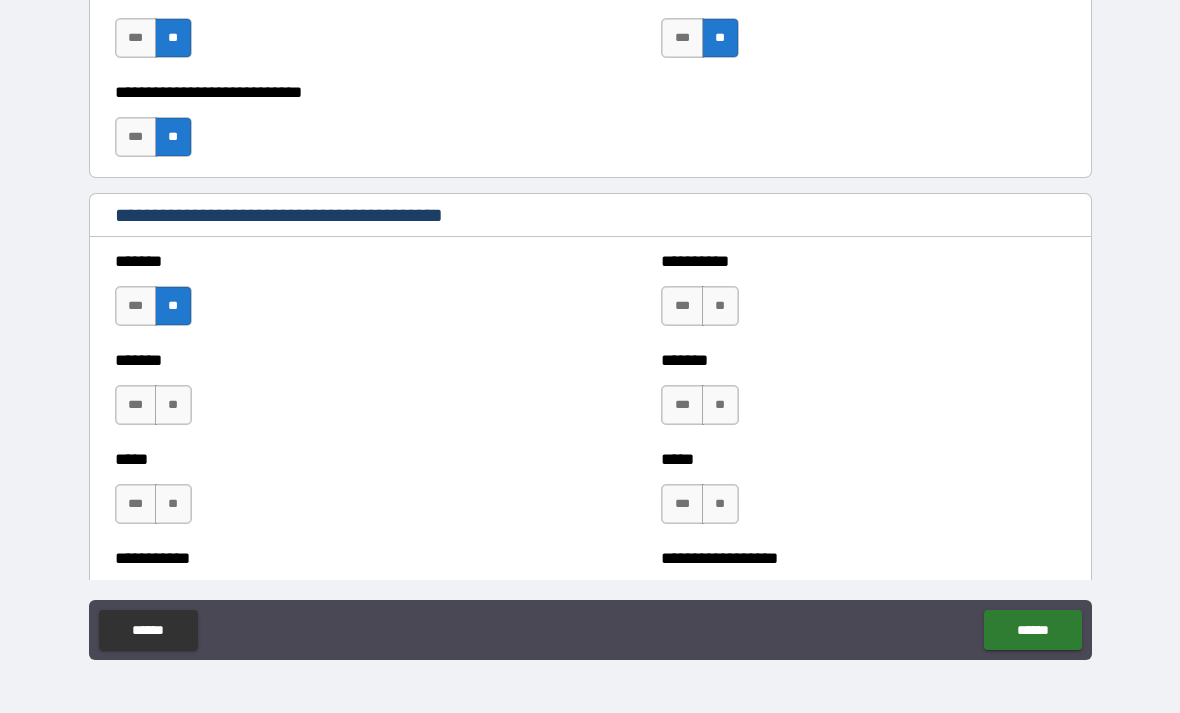 click on "**" at bounding box center [720, 306] 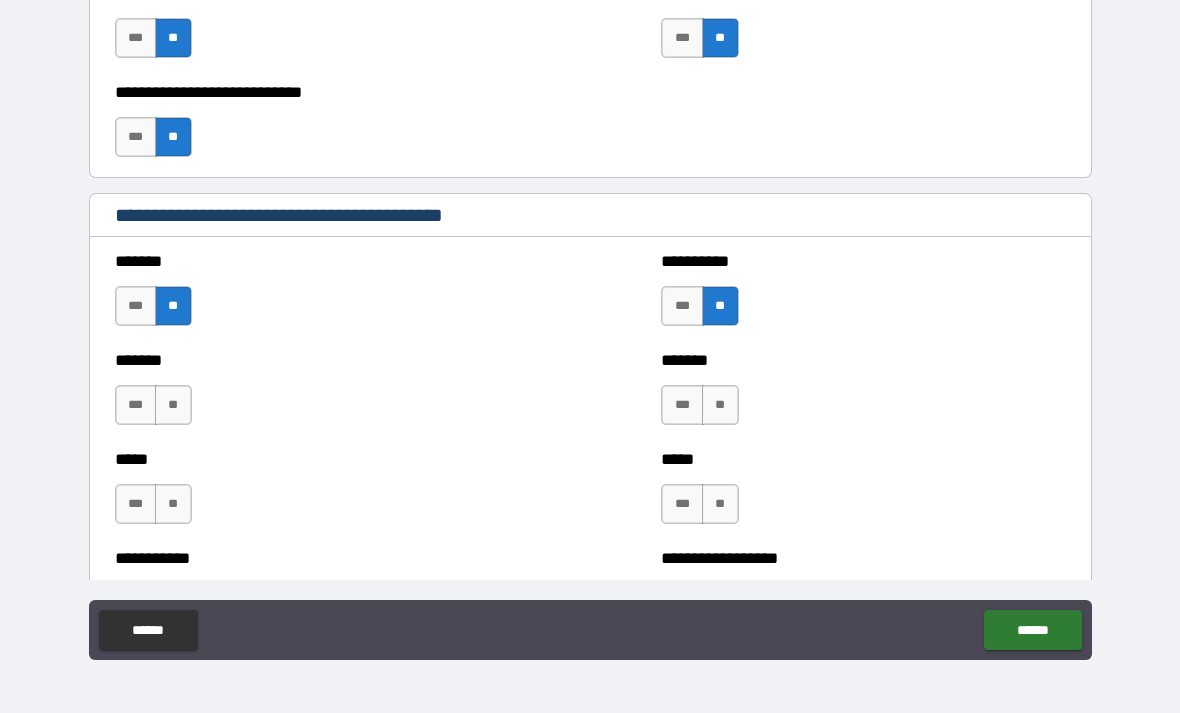 click on "**" at bounding box center (720, 405) 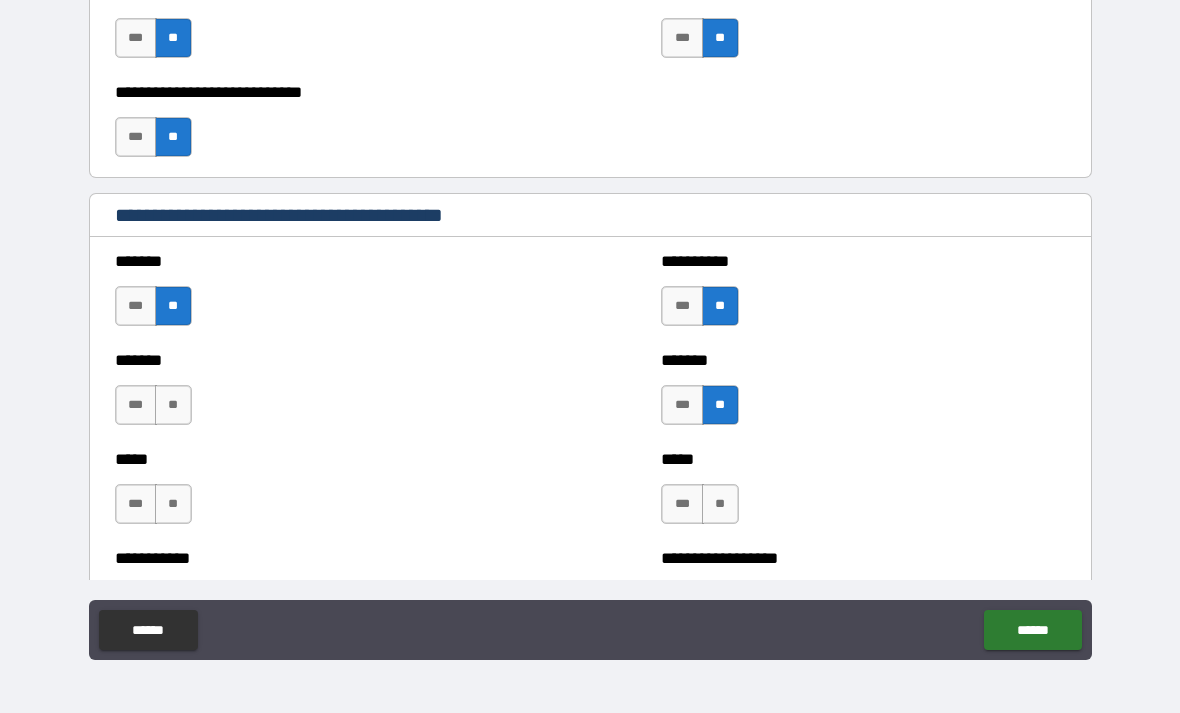 click on "**" at bounding box center (173, 405) 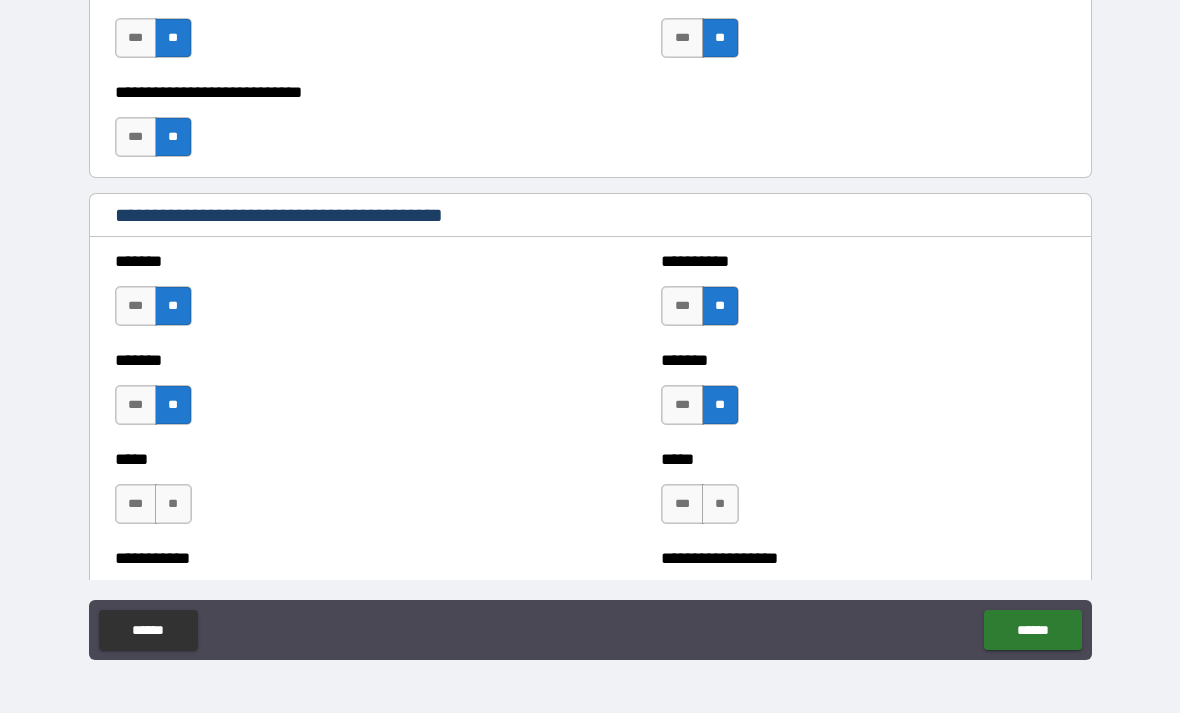 click on "**" at bounding box center (173, 504) 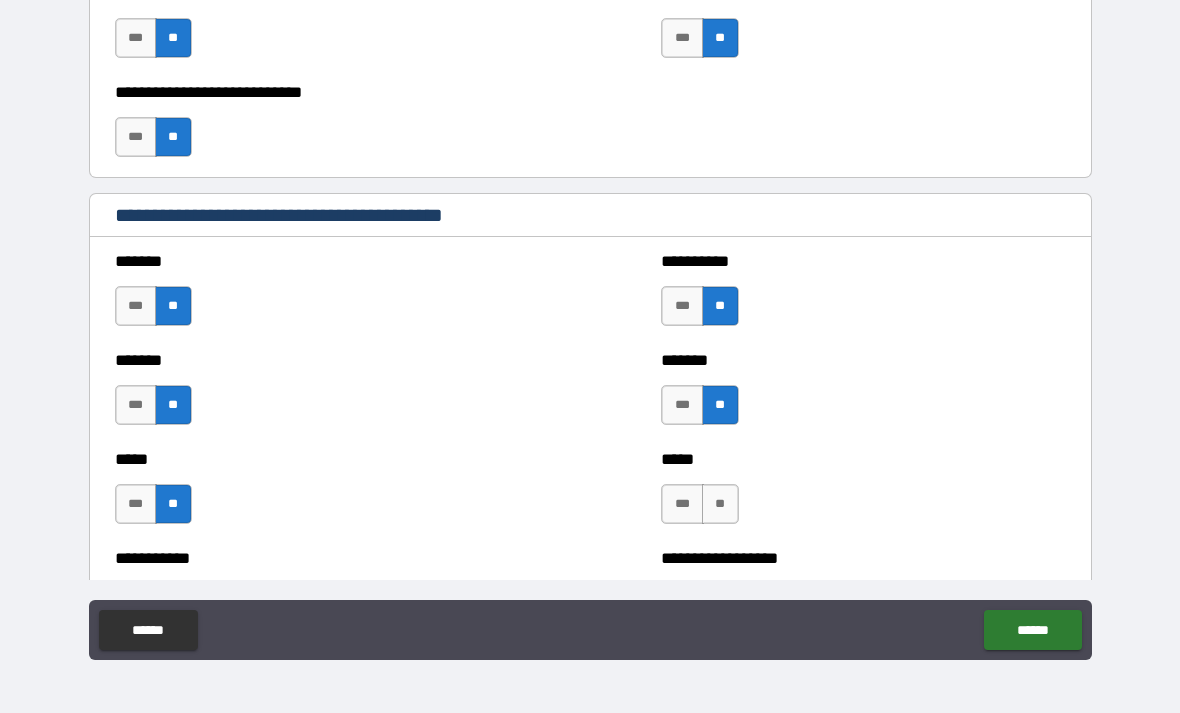 click on "**" at bounding box center [720, 504] 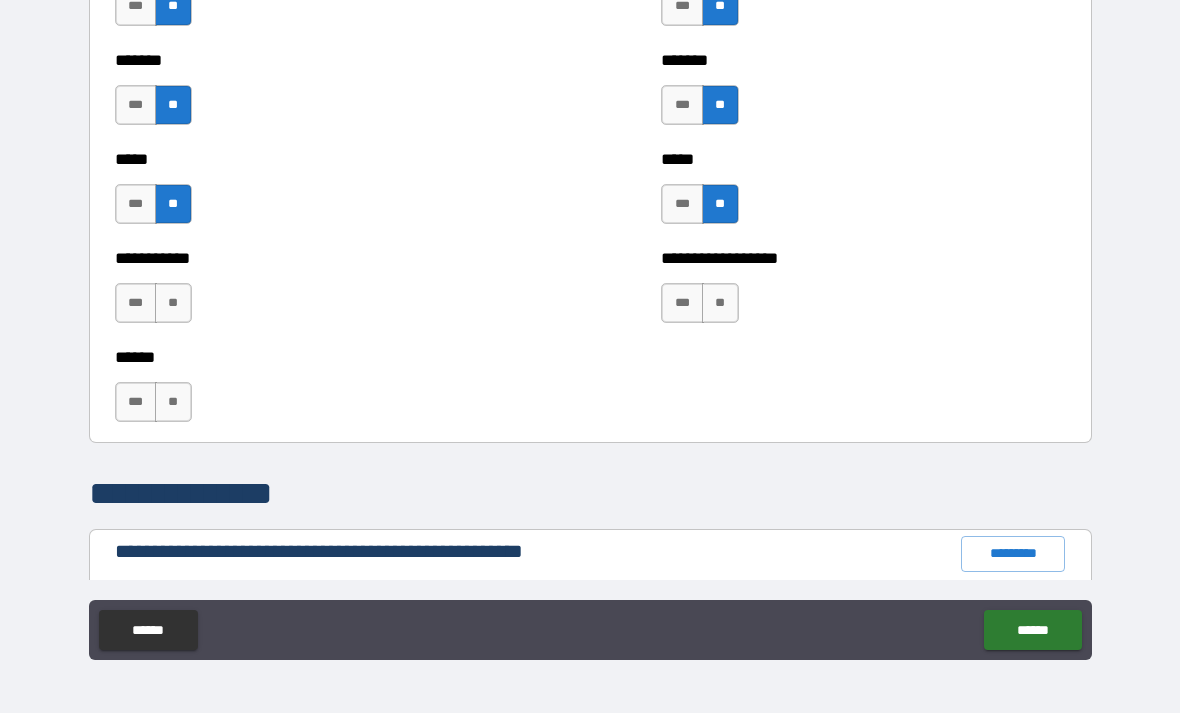 scroll, scrollTop: 1815, scrollLeft: 0, axis: vertical 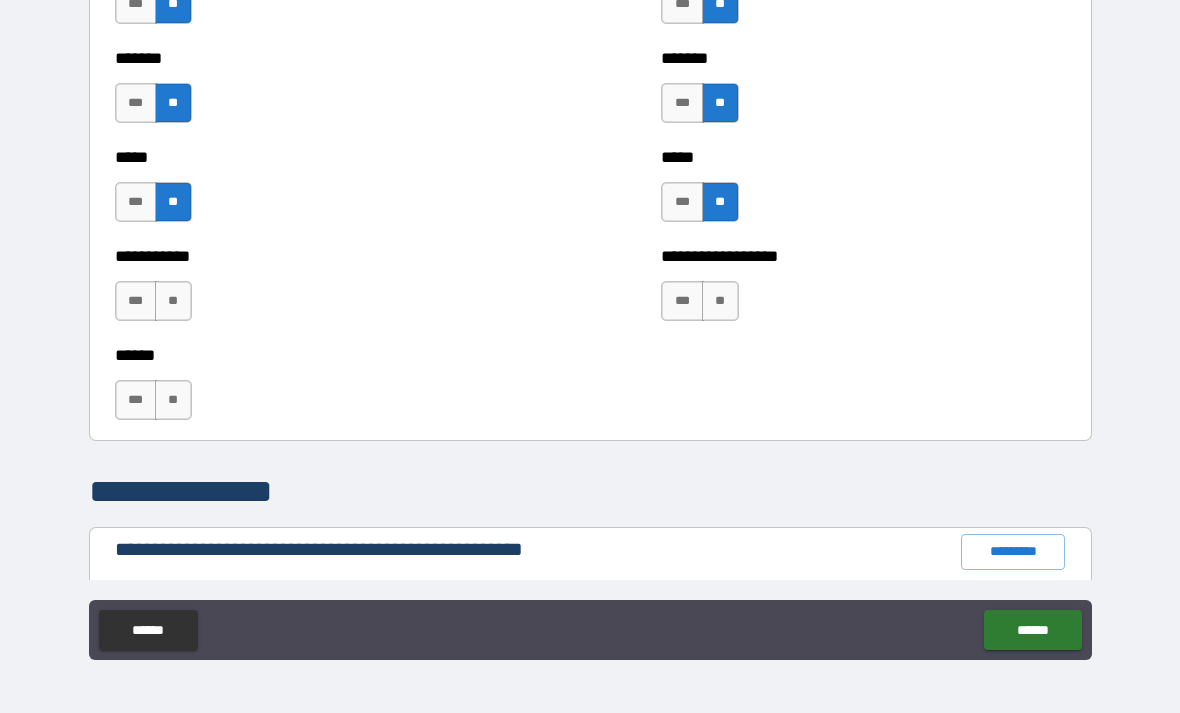 click on "**" at bounding box center [173, 301] 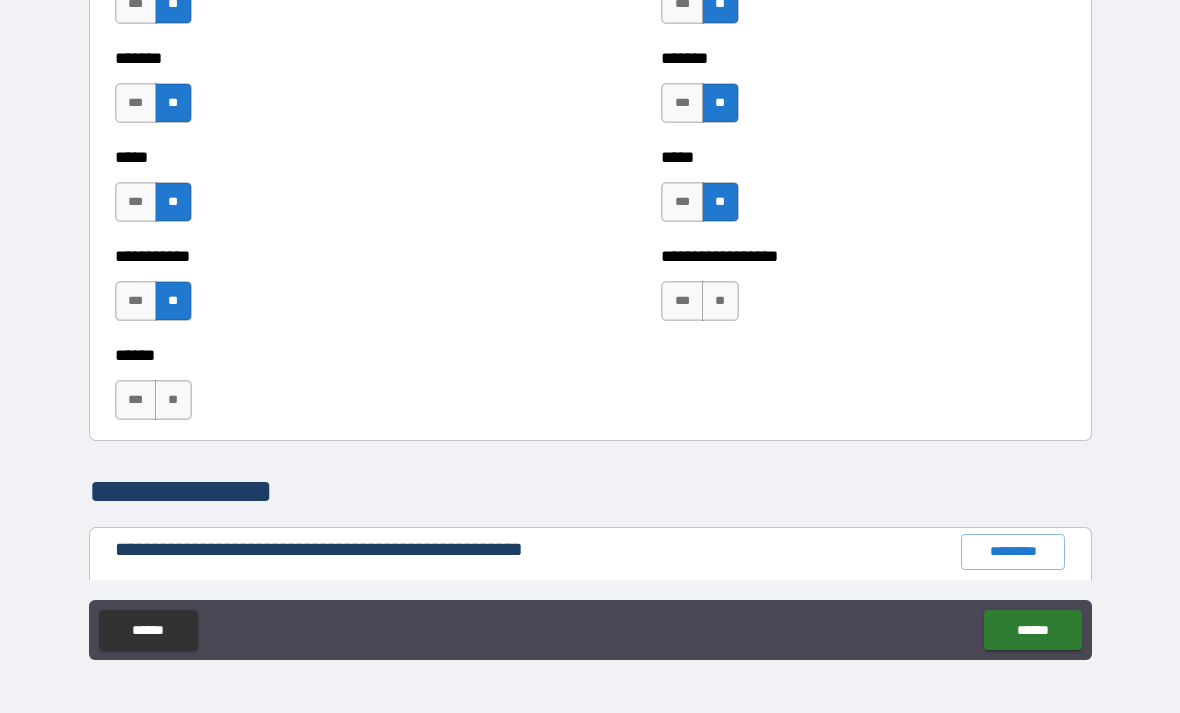 click on "**" at bounding box center (720, 301) 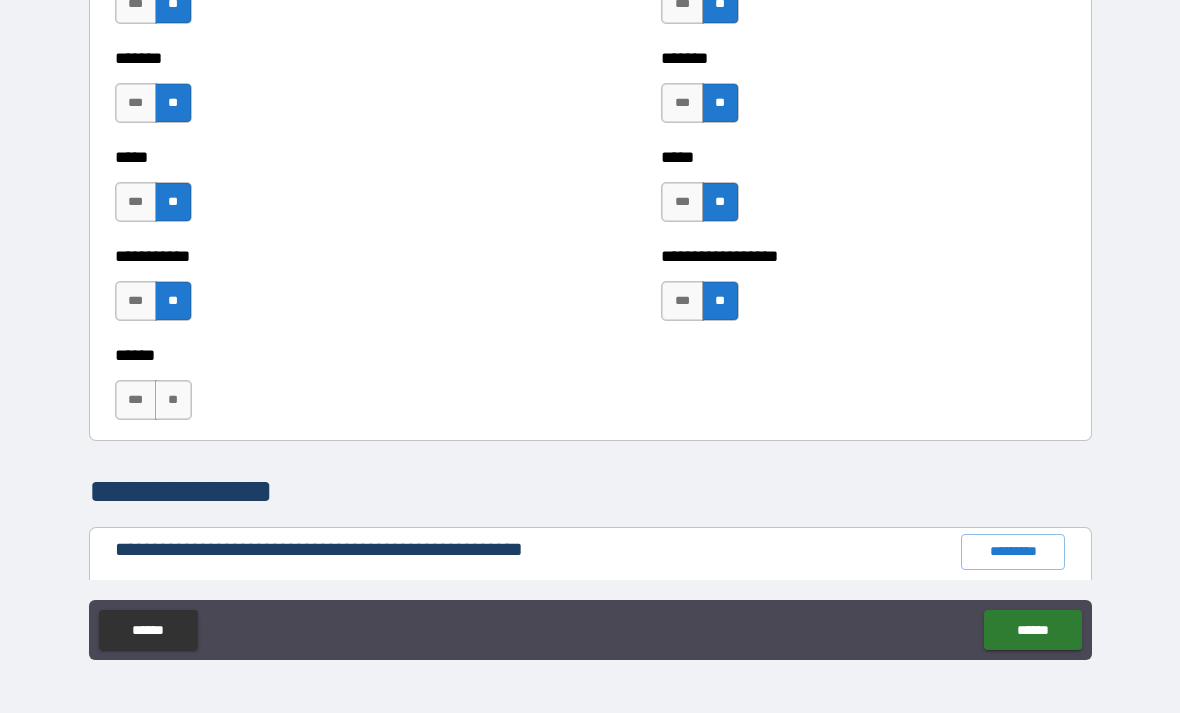 click on "***" at bounding box center (136, 400) 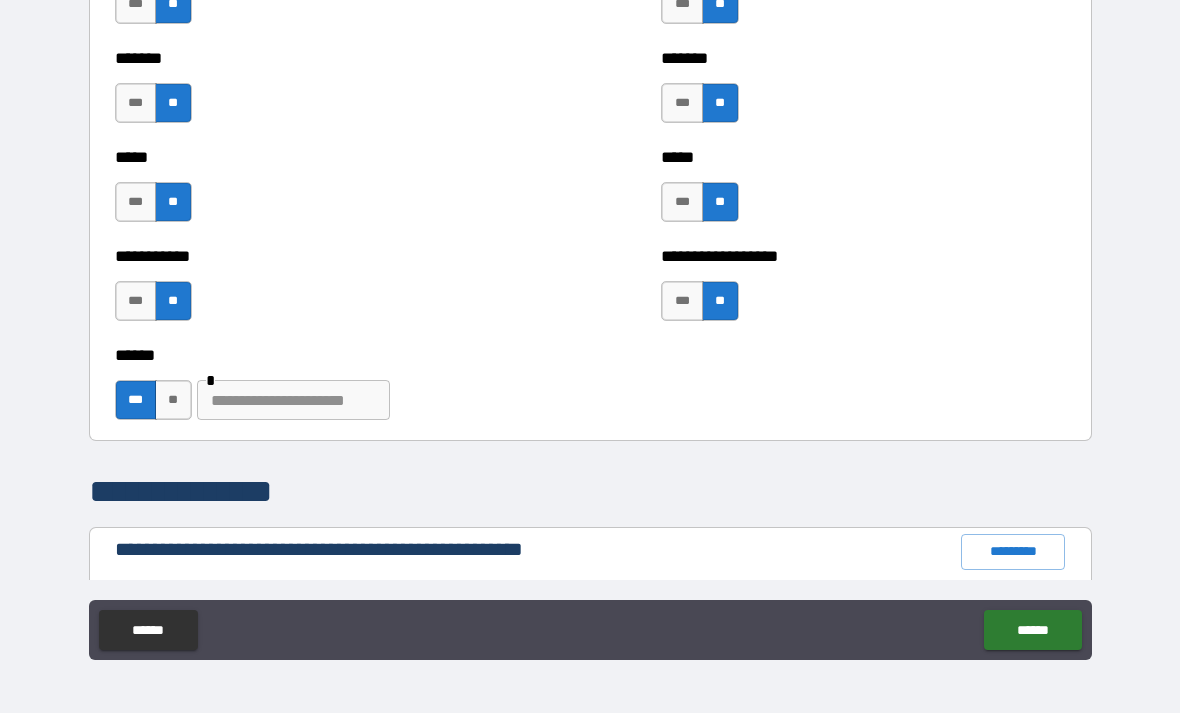click at bounding box center [293, 400] 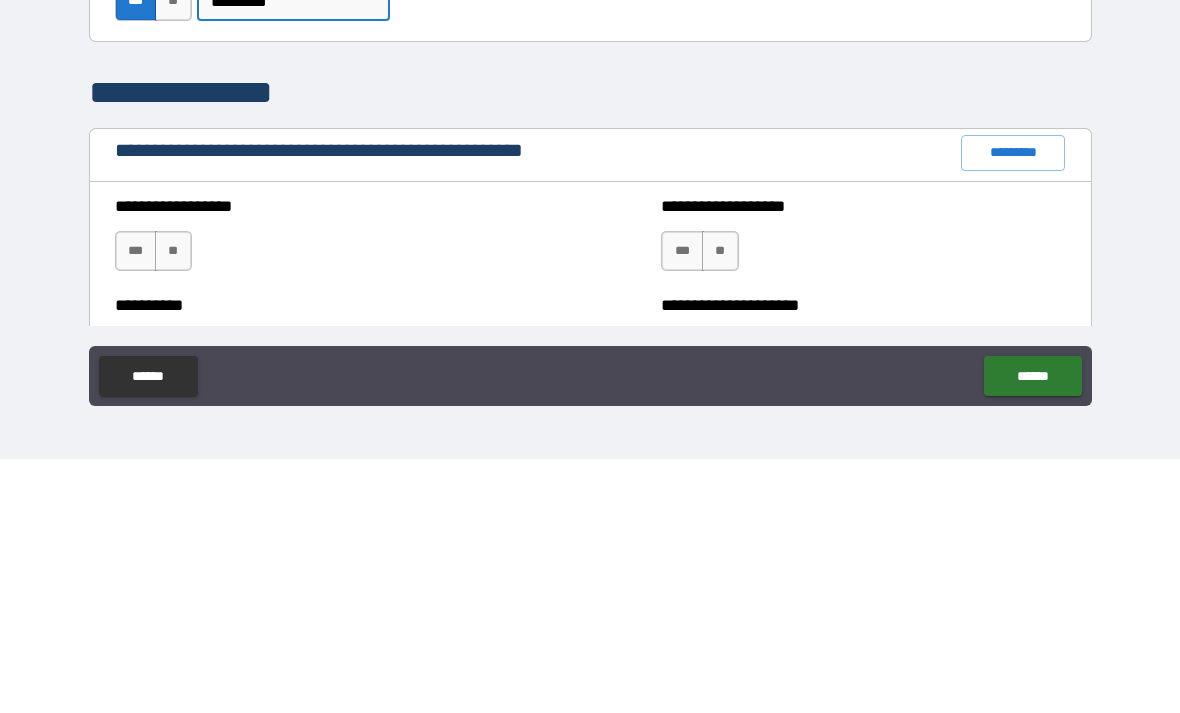 scroll, scrollTop: 1962, scrollLeft: 0, axis: vertical 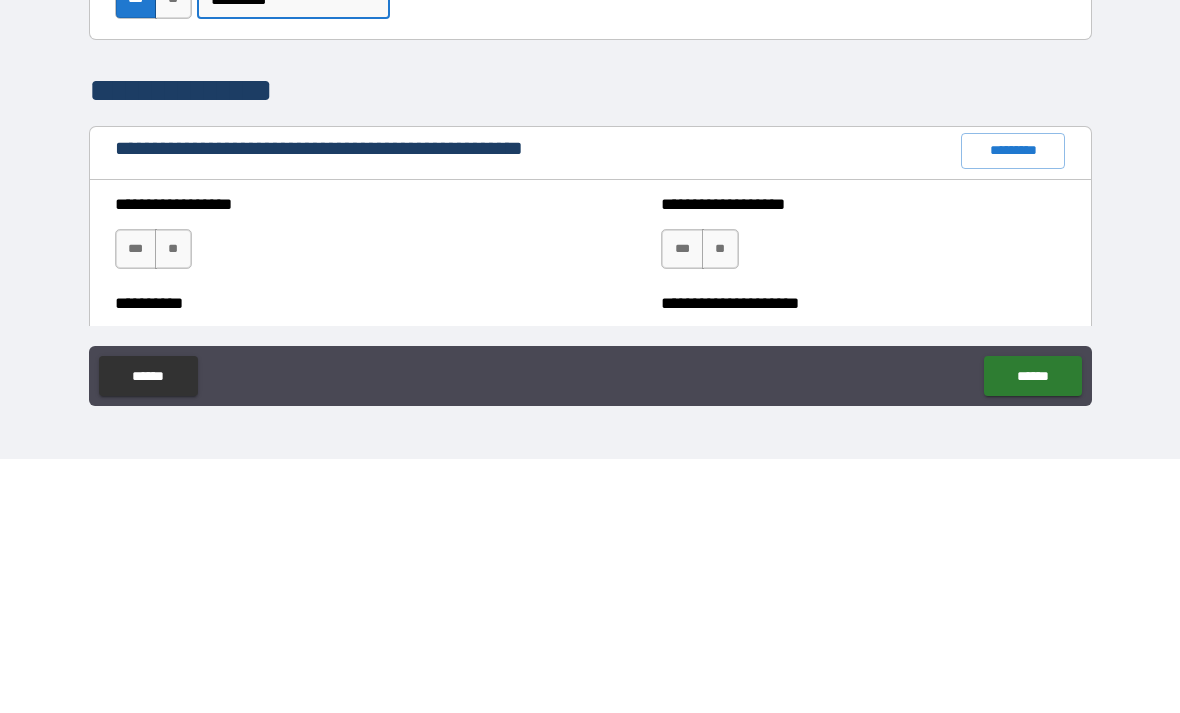 type on "*********" 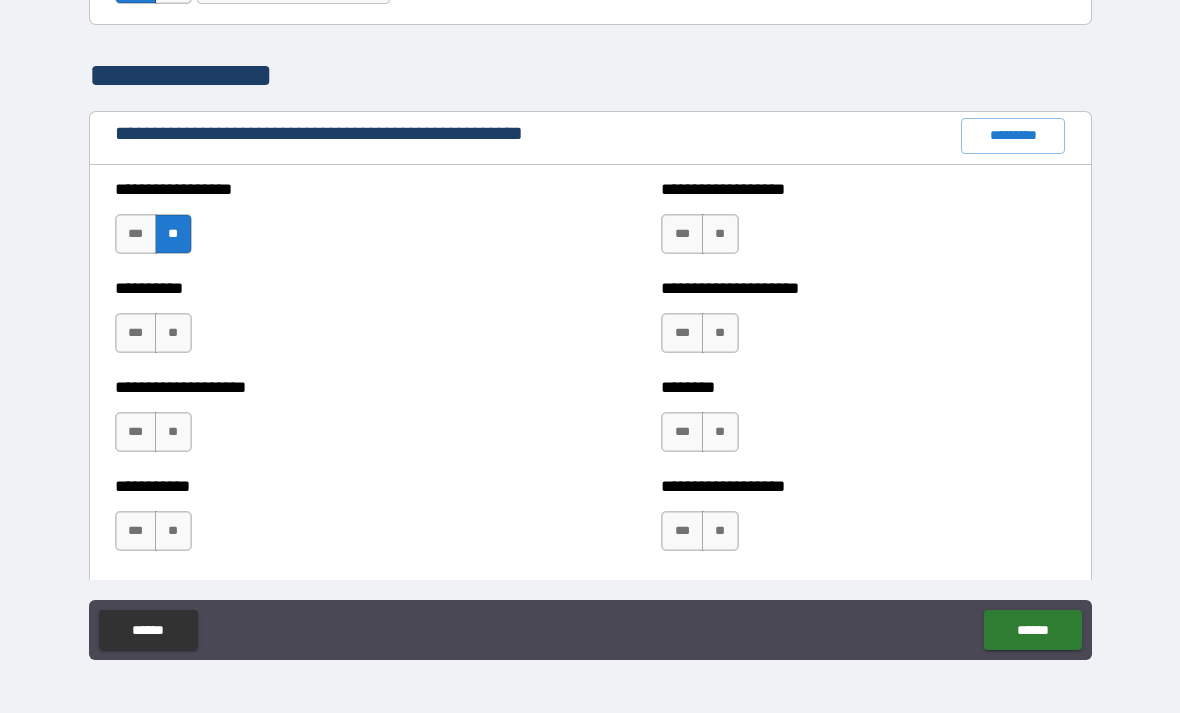 scroll, scrollTop: 2245, scrollLeft: 0, axis: vertical 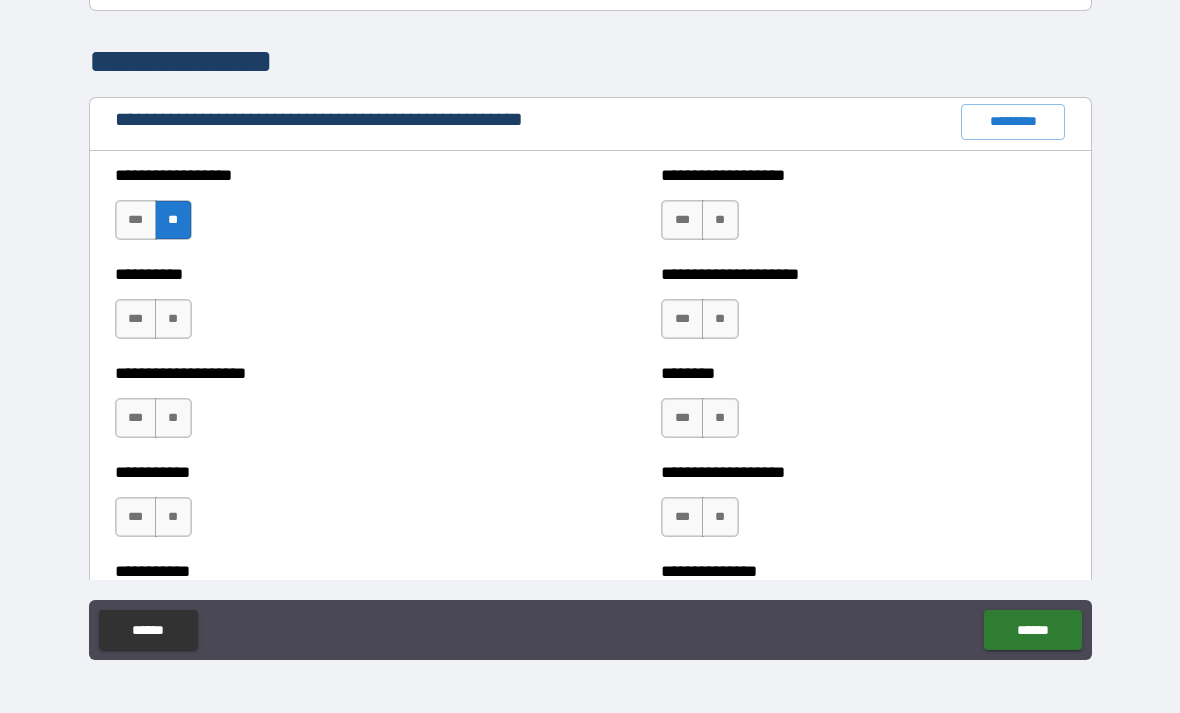 click on "**" at bounding box center (720, 319) 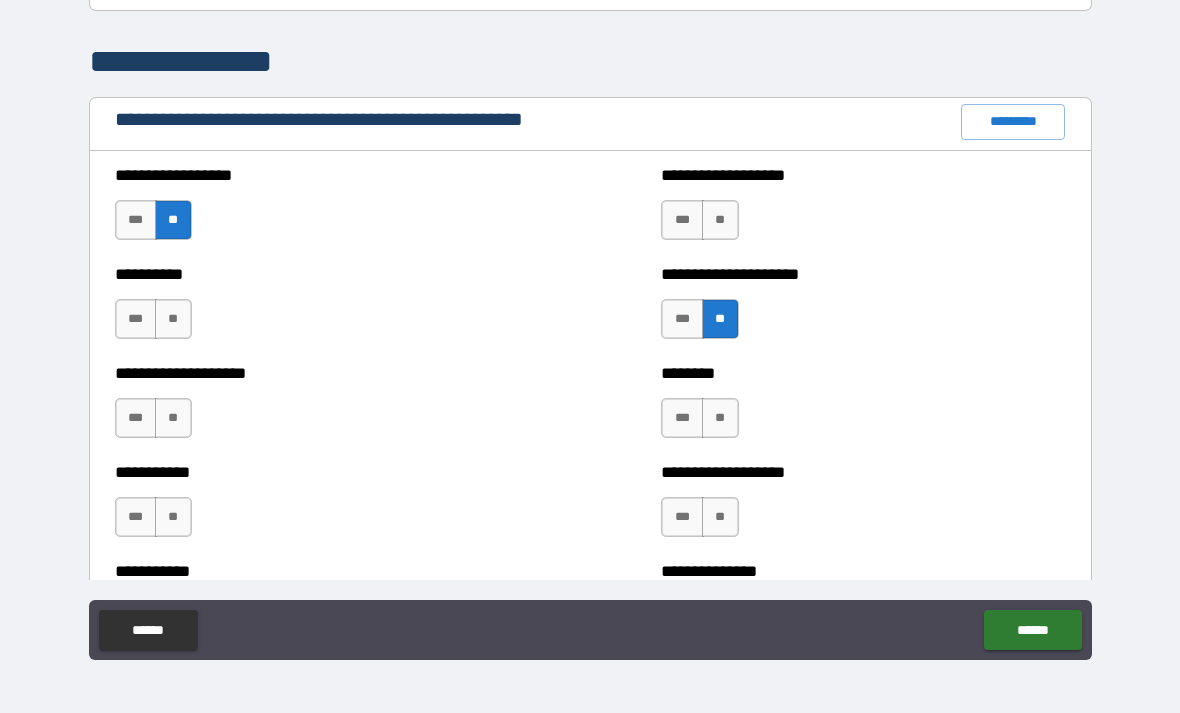 click on "**" at bounding box center (720, 418) 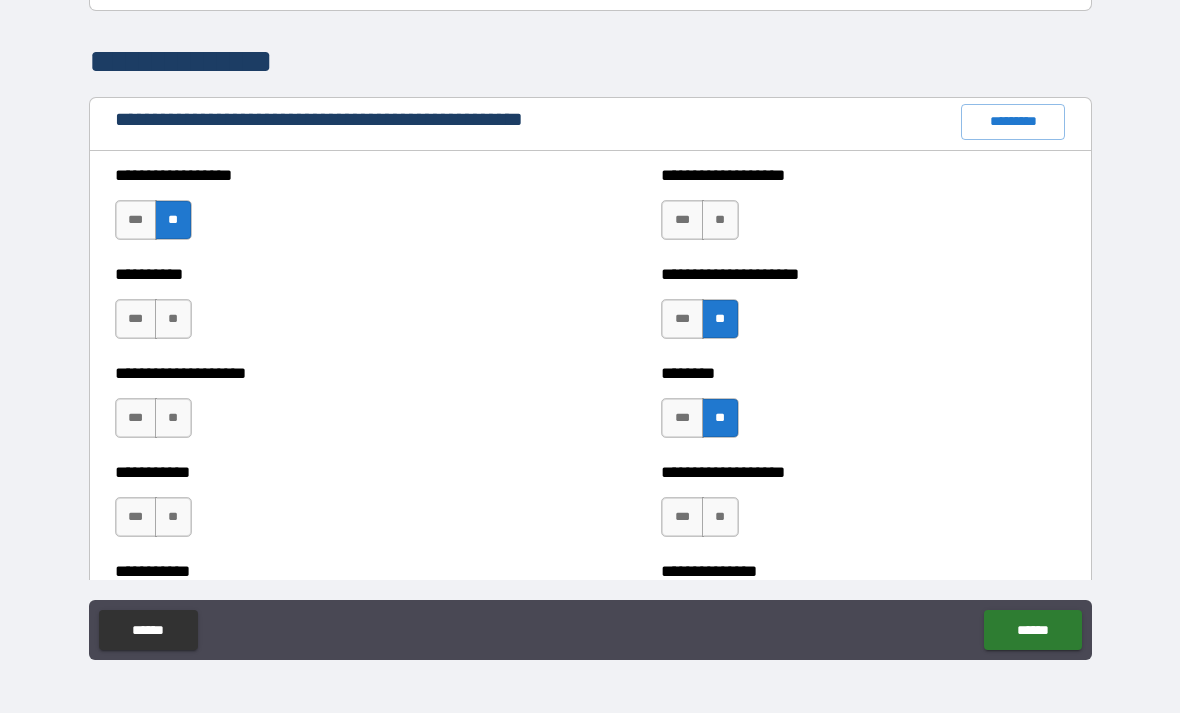 click on "**" at bounding box center [720, 517] 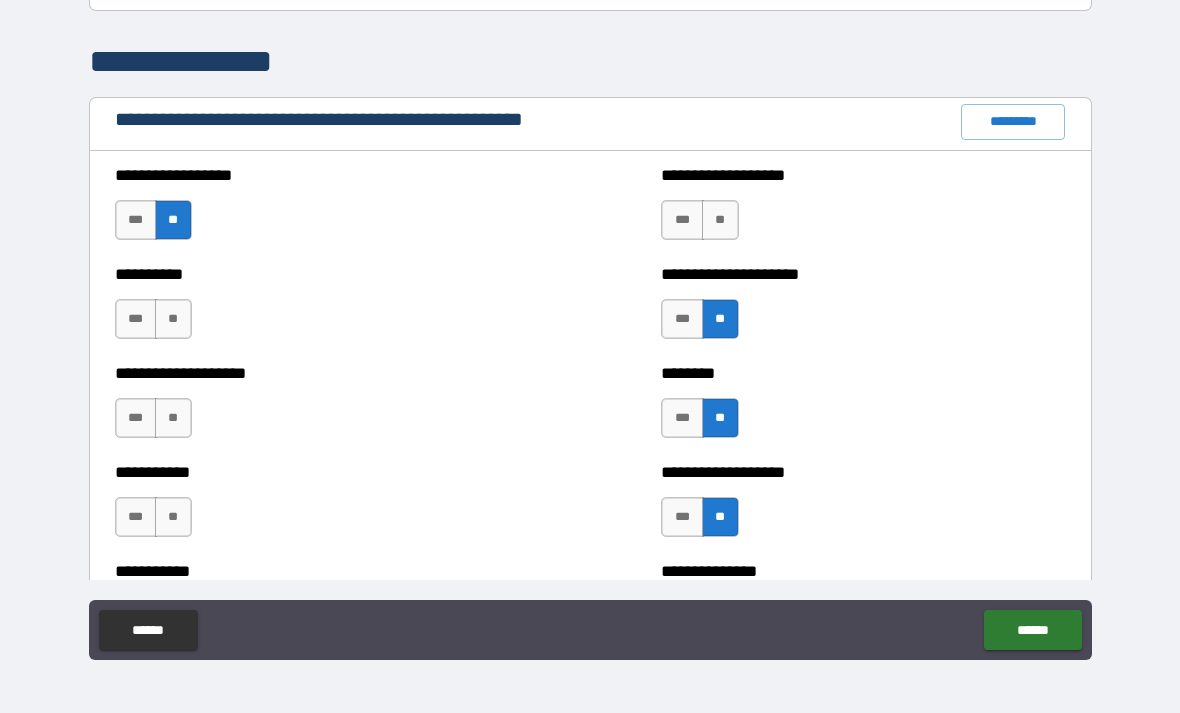 click on "**" at bounding box center (173, 319) 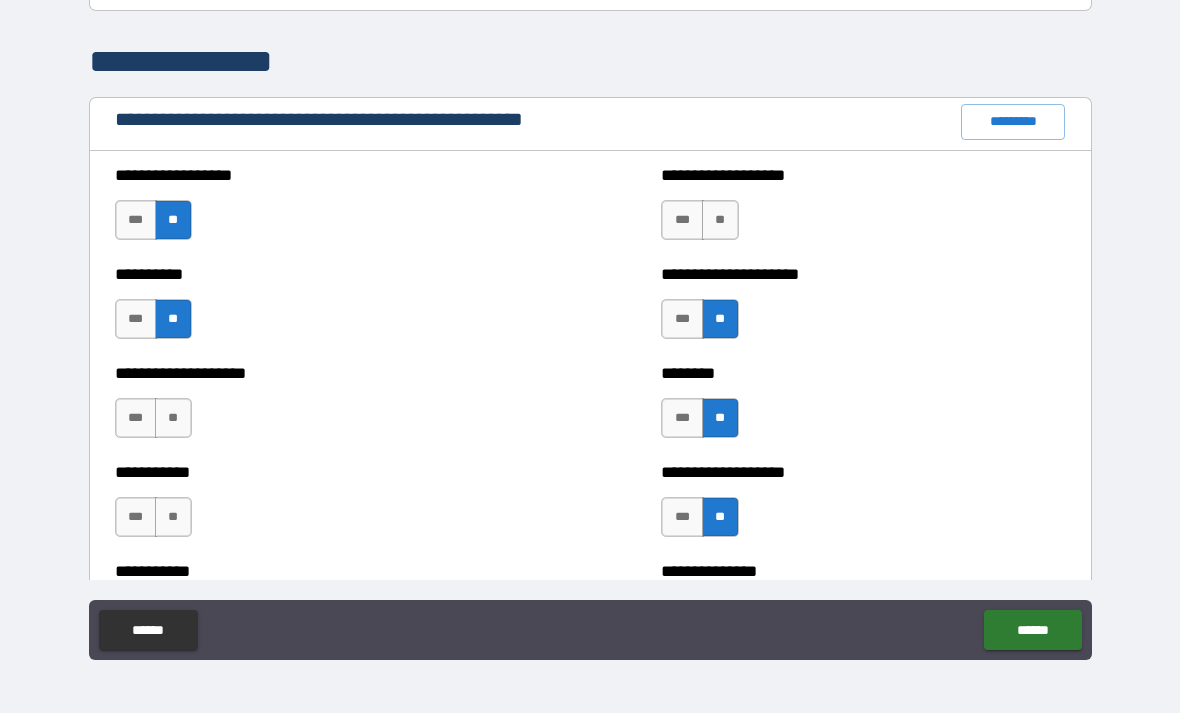 click on "**" at bounding box center (173, 418) 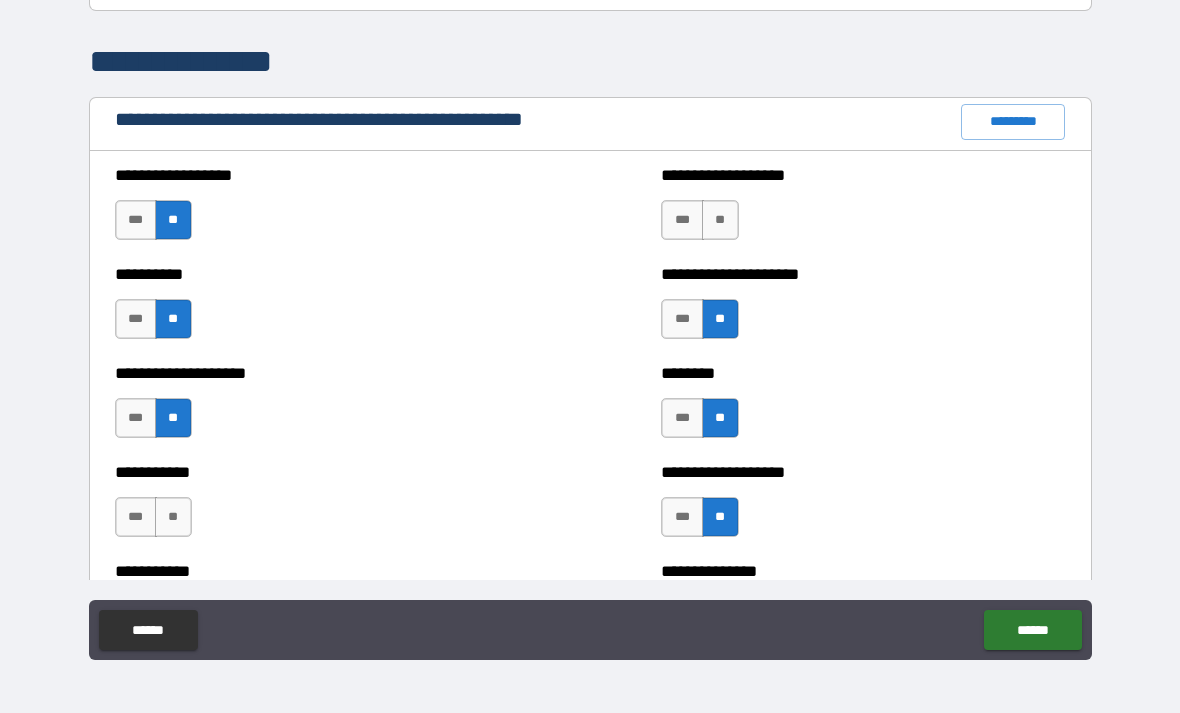 click on "**" at bounding box center (173, 517) 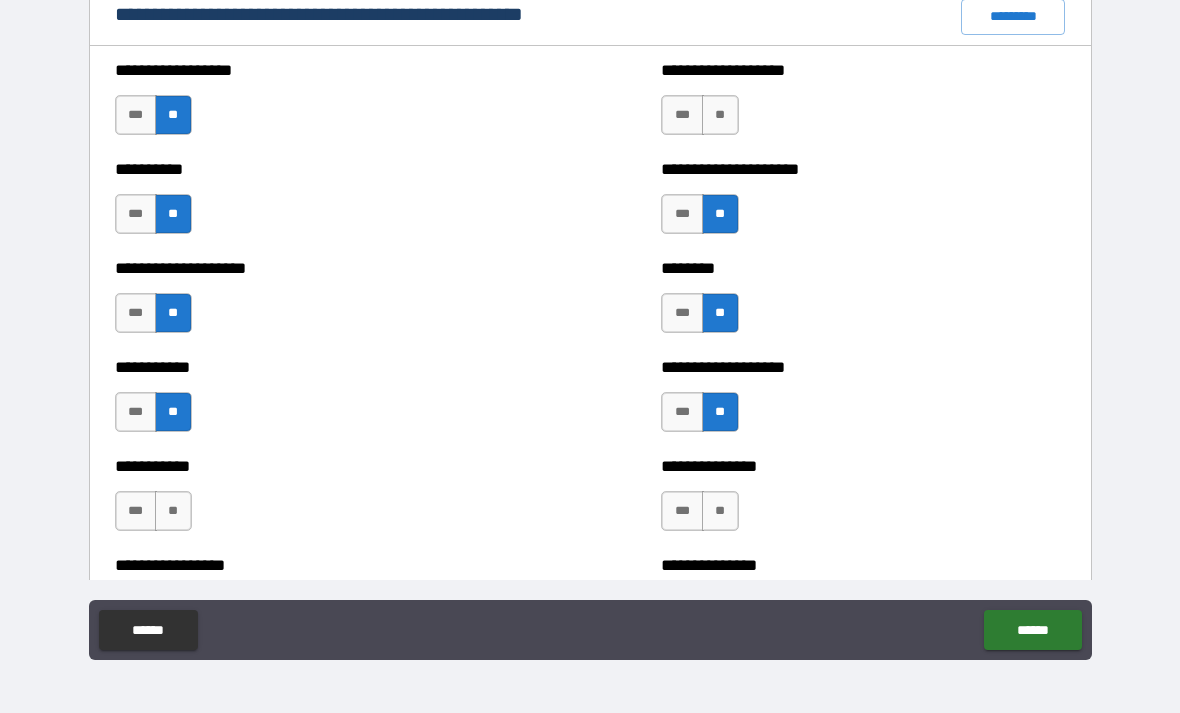 scroll, scrollTop: 2351, scrollLeft: 0, axis: vertical 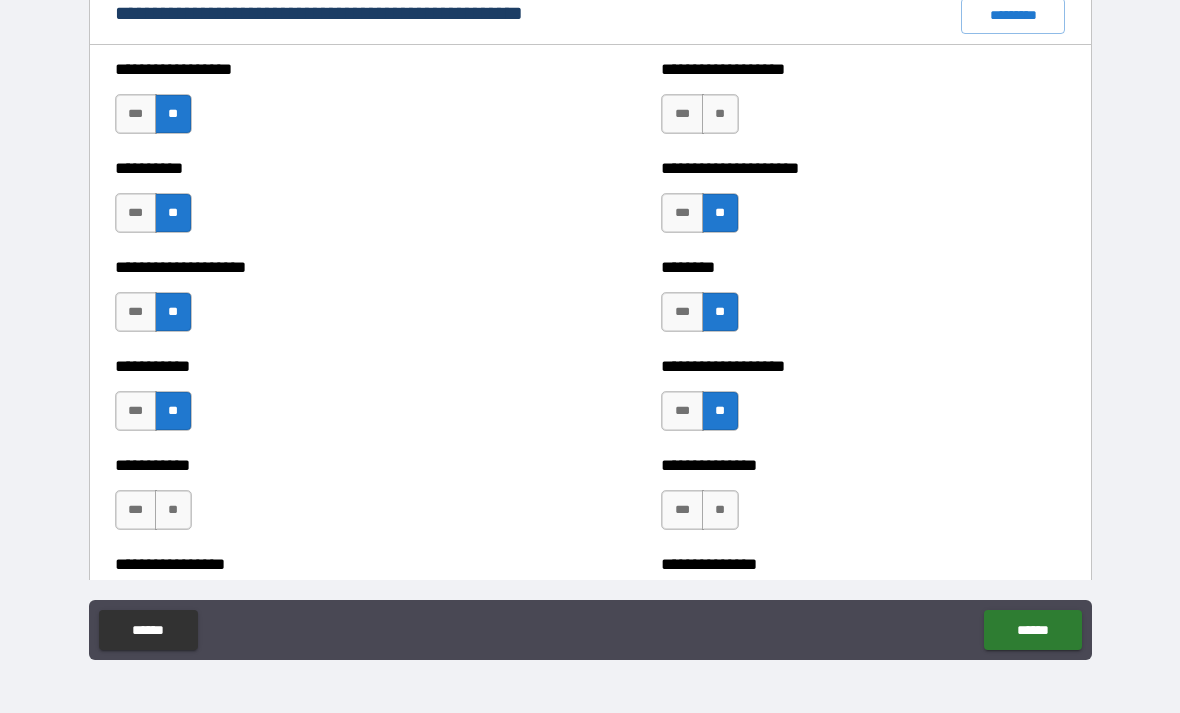 click on "***" at bounding box center (682, 114) 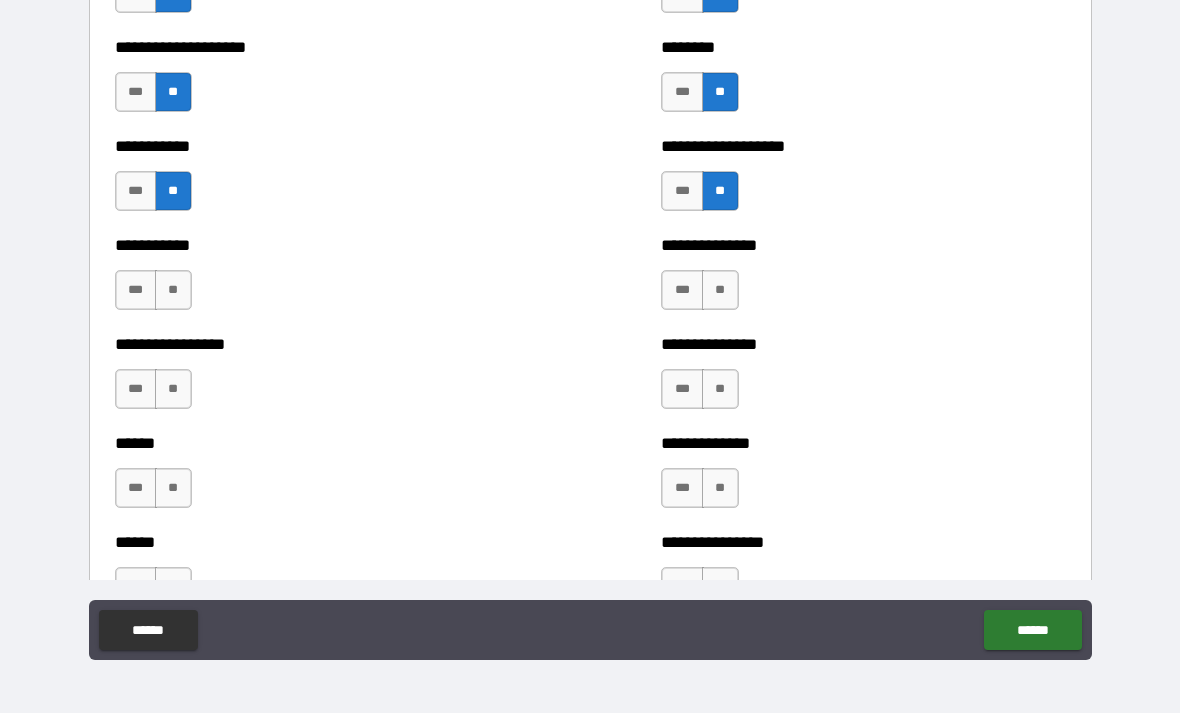 scroll, scrollTop: 2580, scrollLeft: 0, axis: vertical 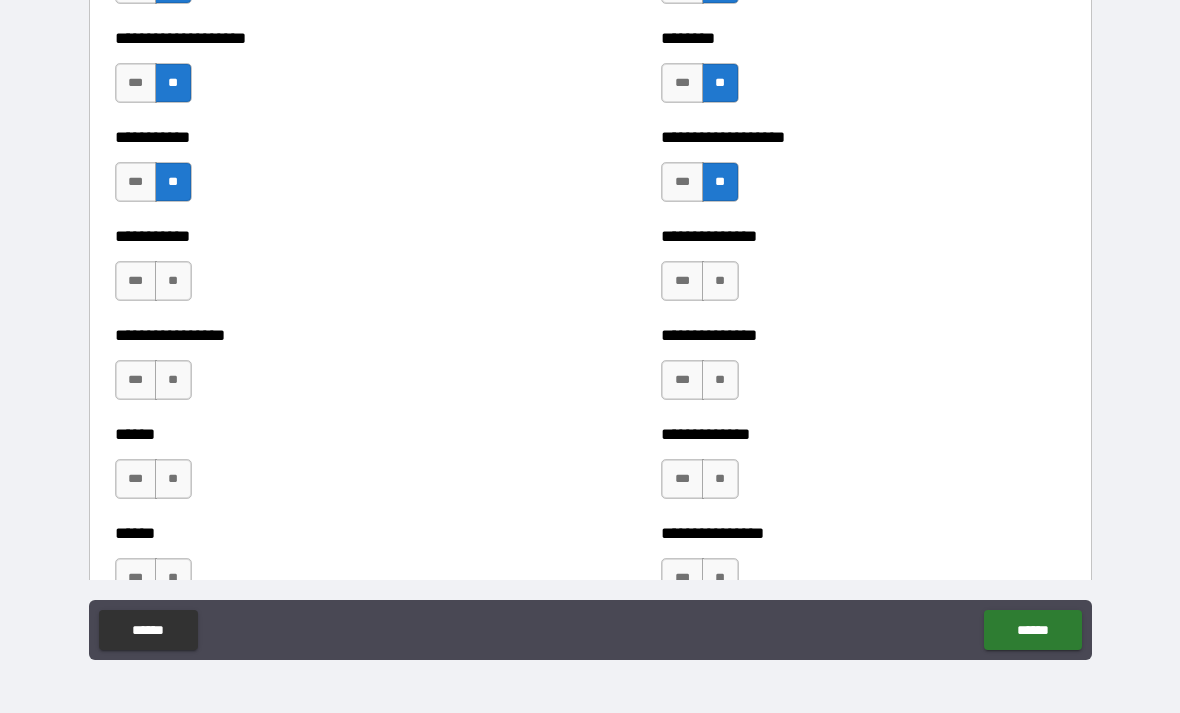 click on "**" at bounding box center (720, 281) 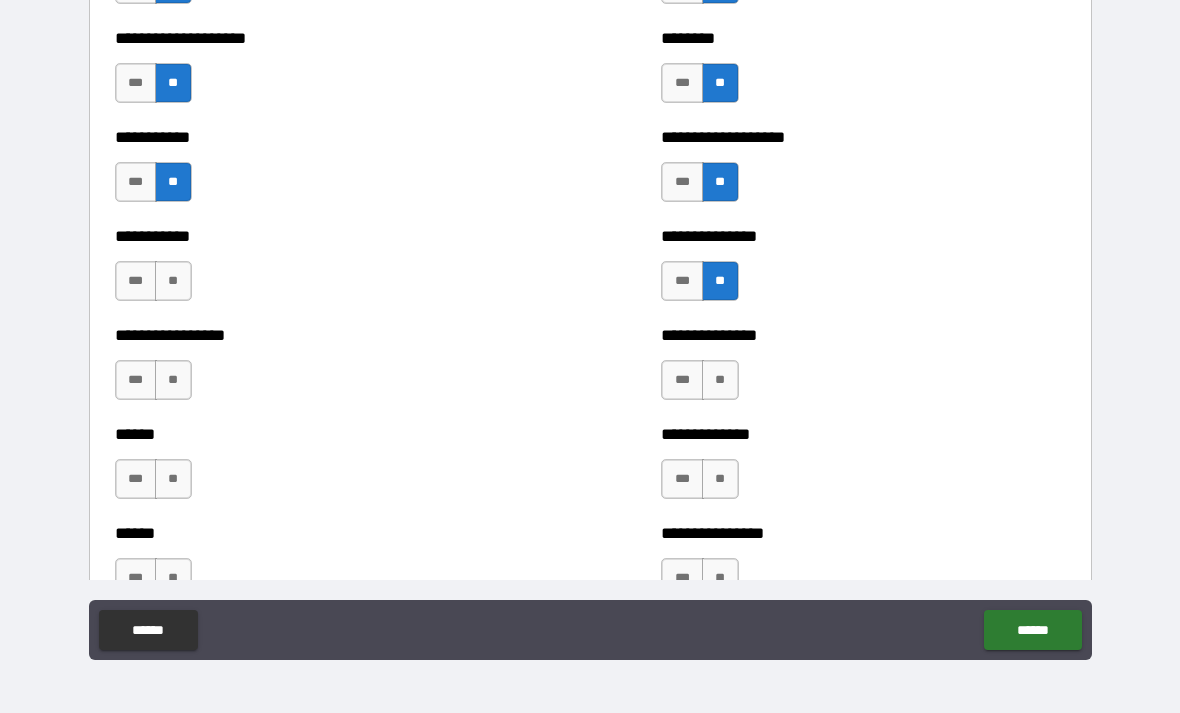 click on "**" at bounding box center [720, 380] 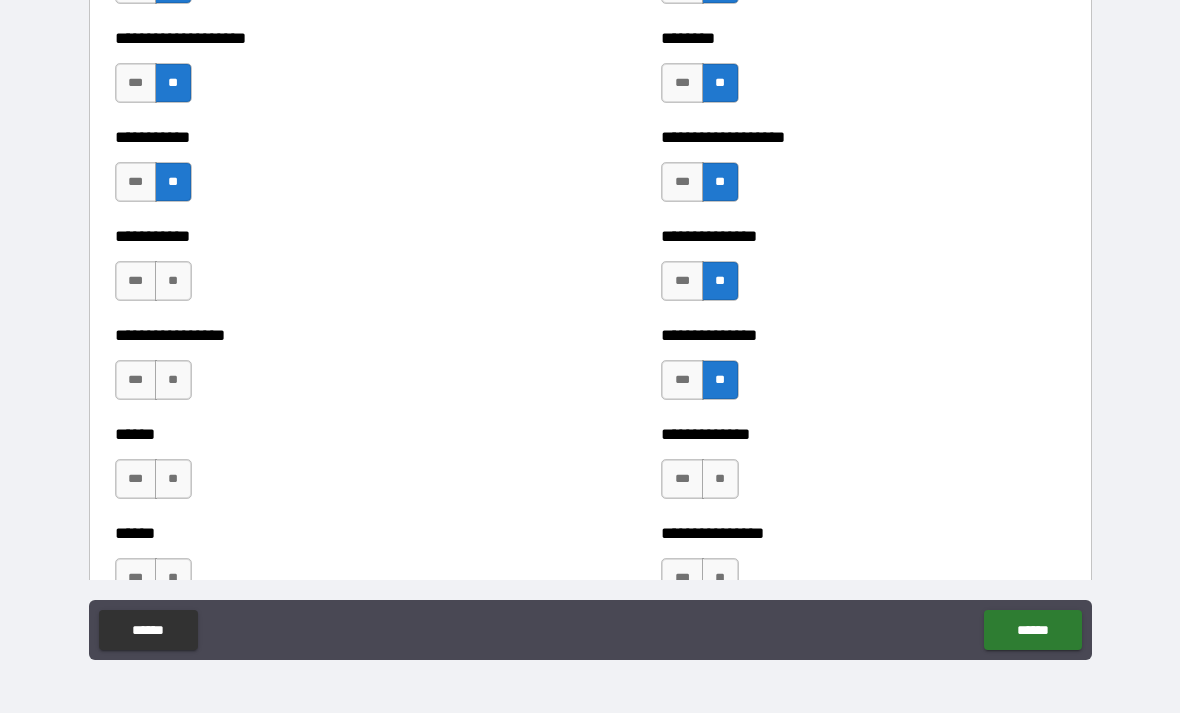 click on "***" at bounding box center [136, 281] 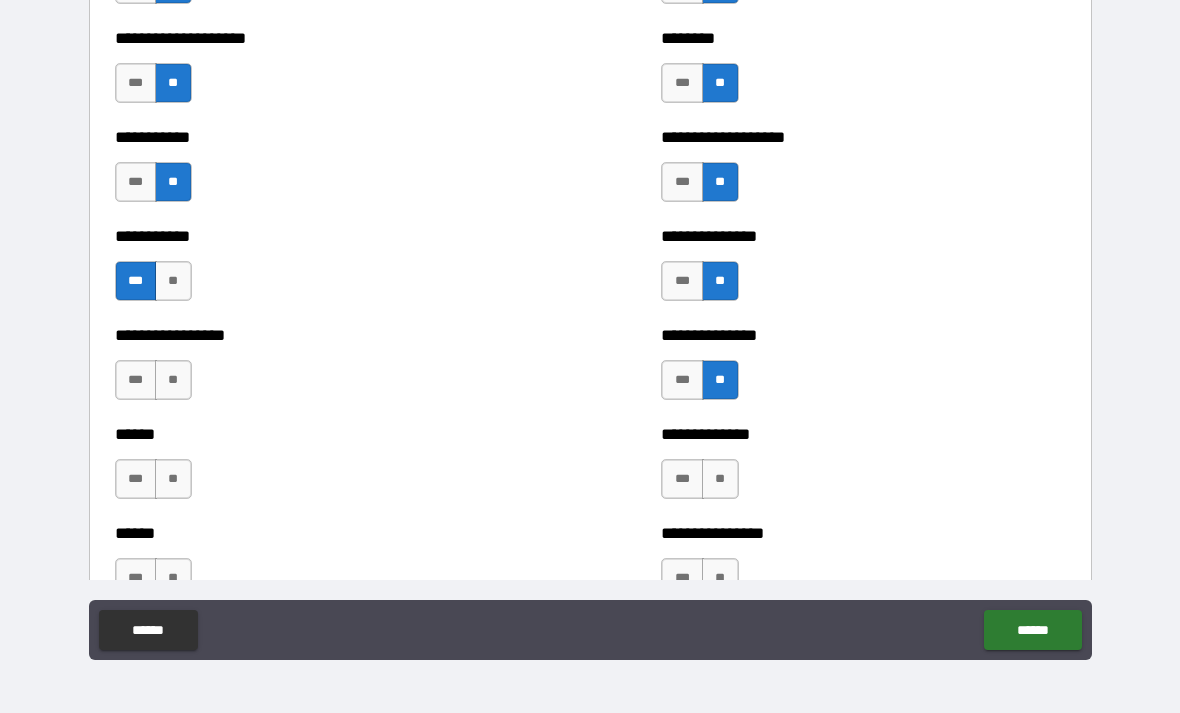click on "**" at bounding box center [173, 380] 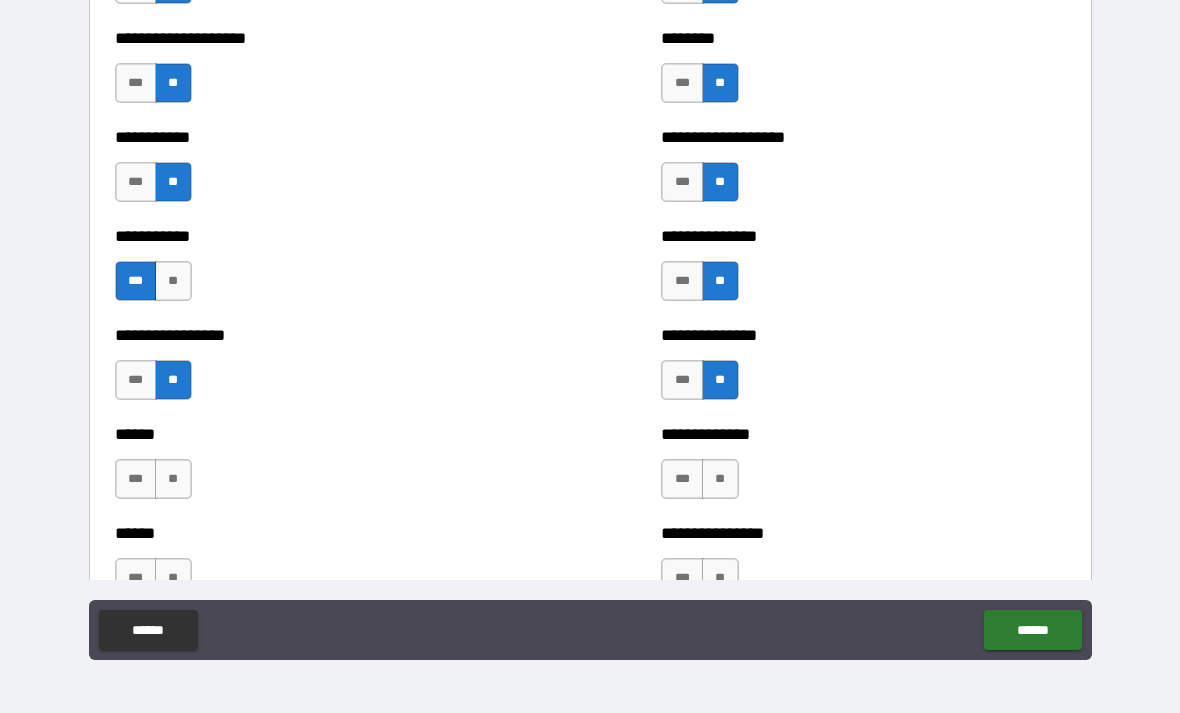 click on "**" at bounding box center [173, 479] 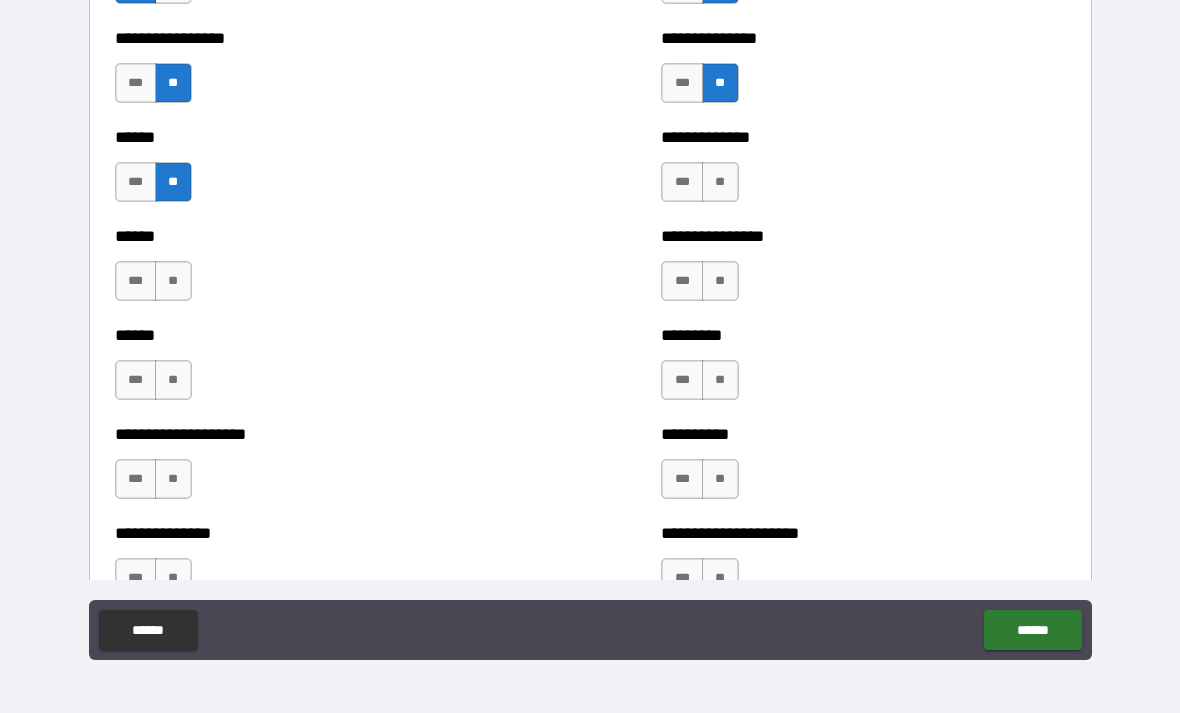 scroll, scrollTop: 2879, scrollLeft: 0, axis: vertical 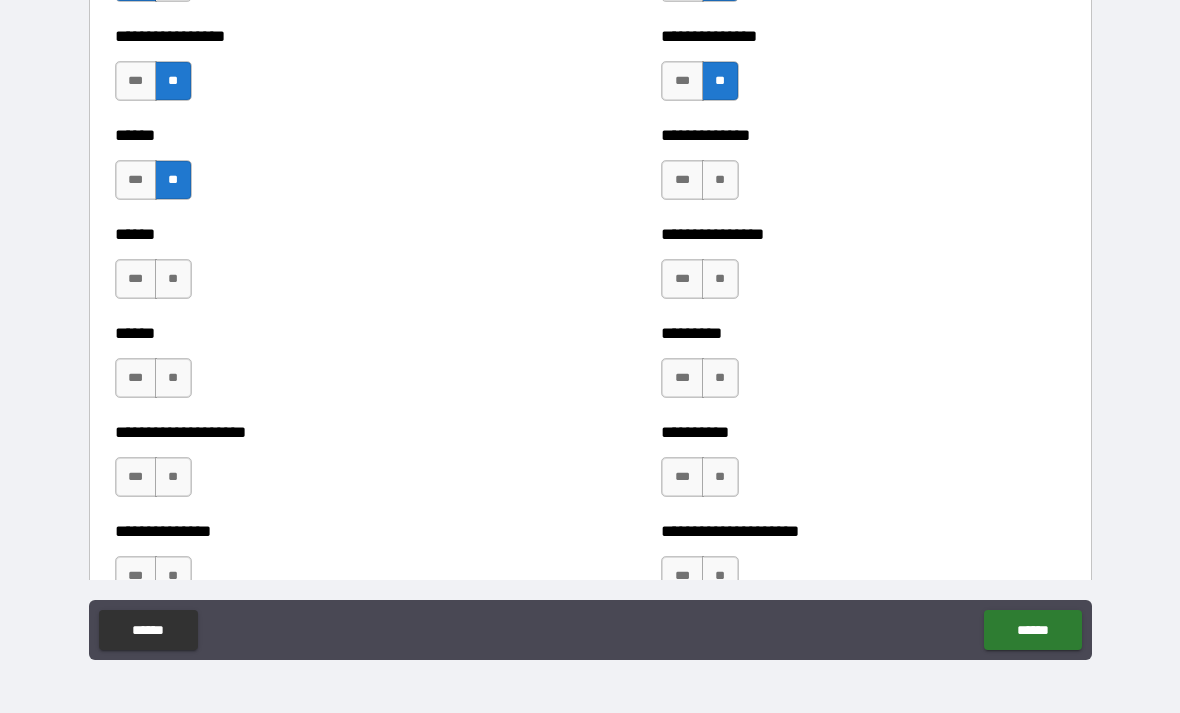 click on "**" at bounding box center [720, 180] 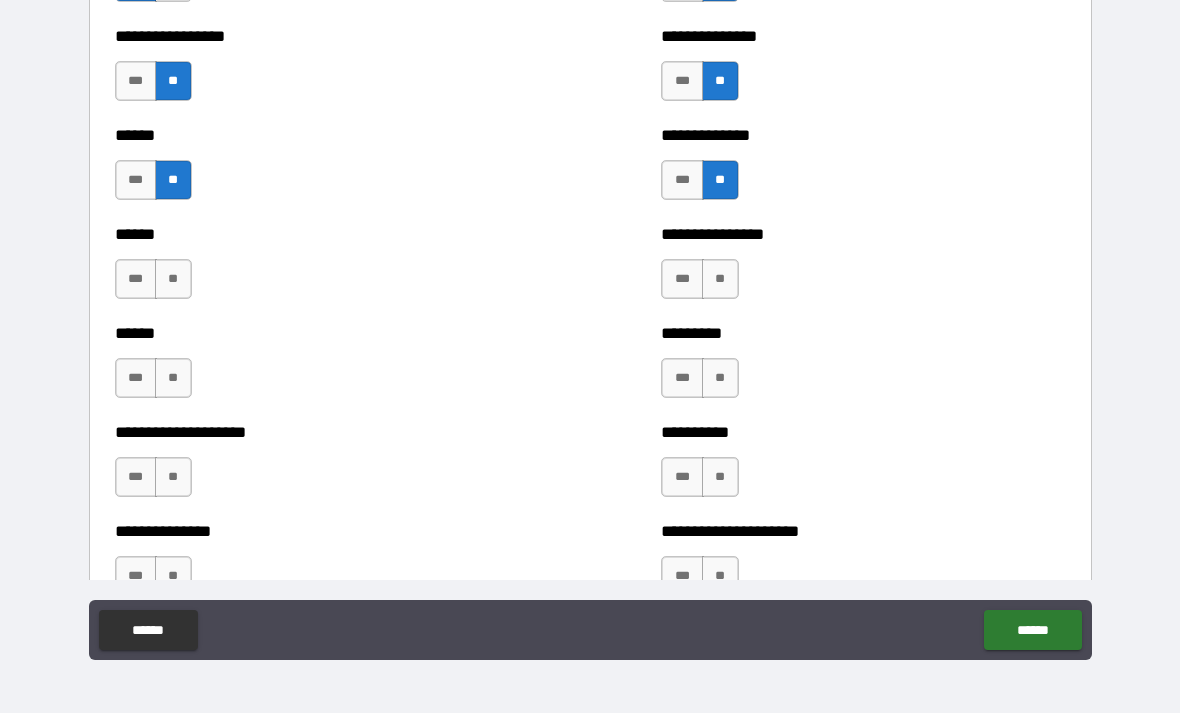 click on "**" at bounding box center (720, 279) 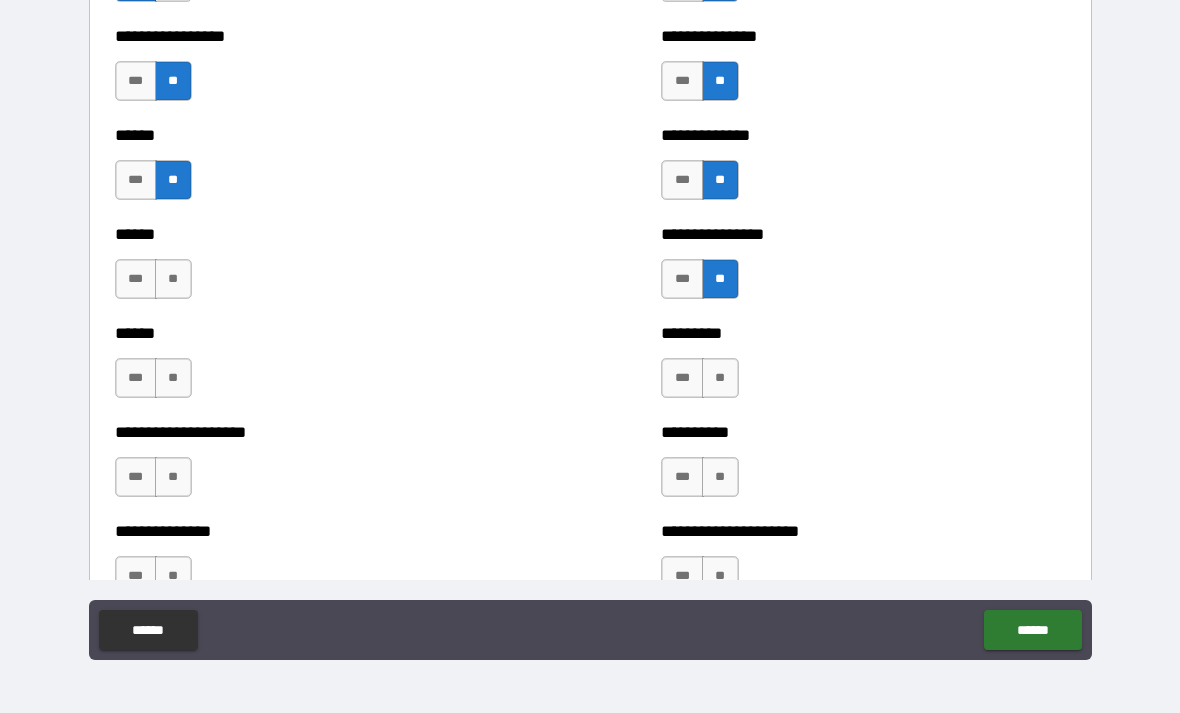 click on "**" at bounding box center (720, 378) 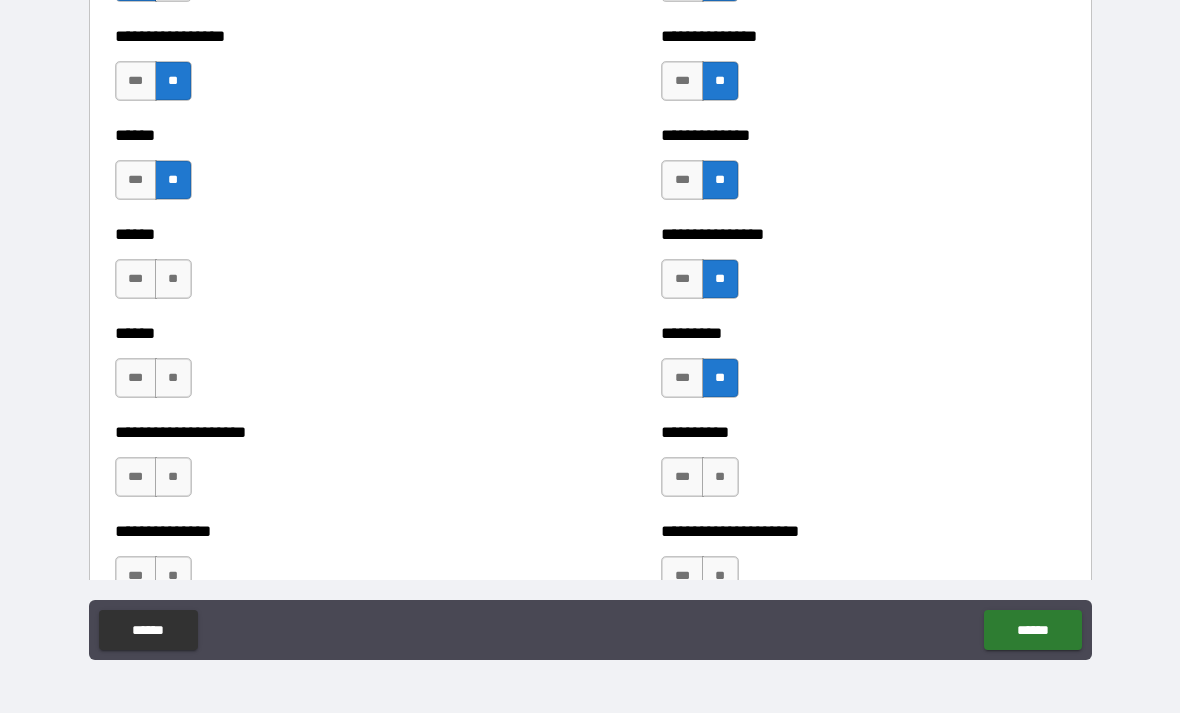 click on "**" at bounding box center [173, 279] 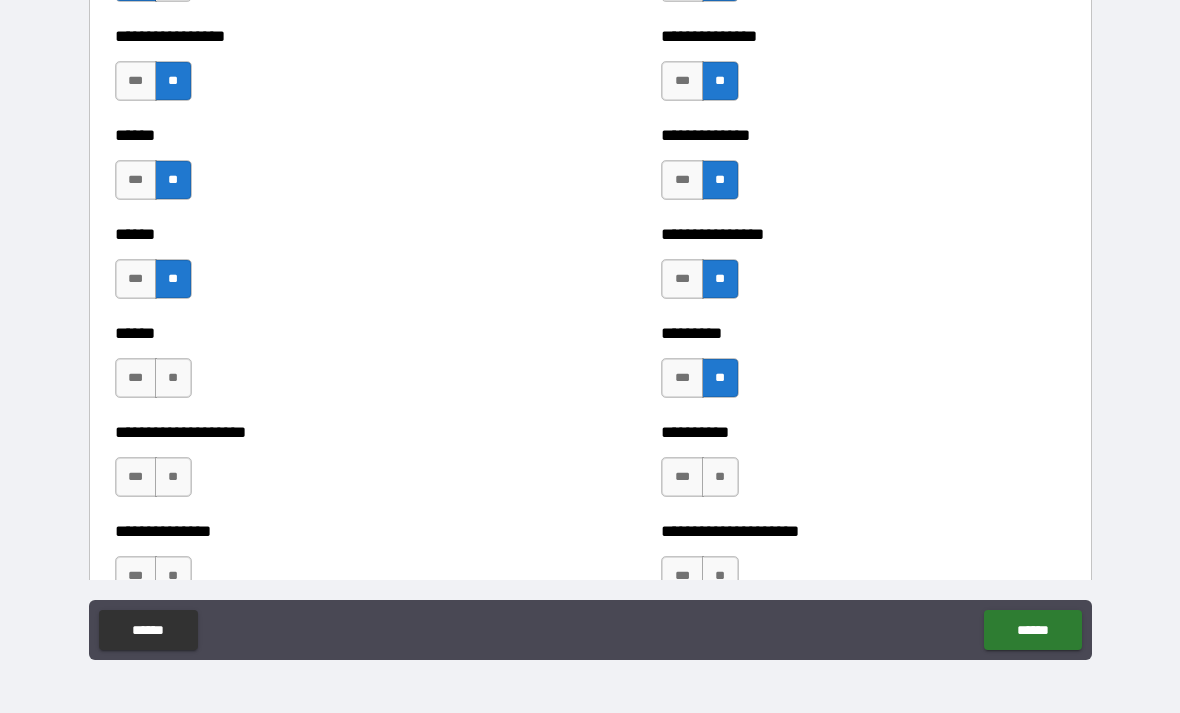click on "**" at bounding box center [173, 378] 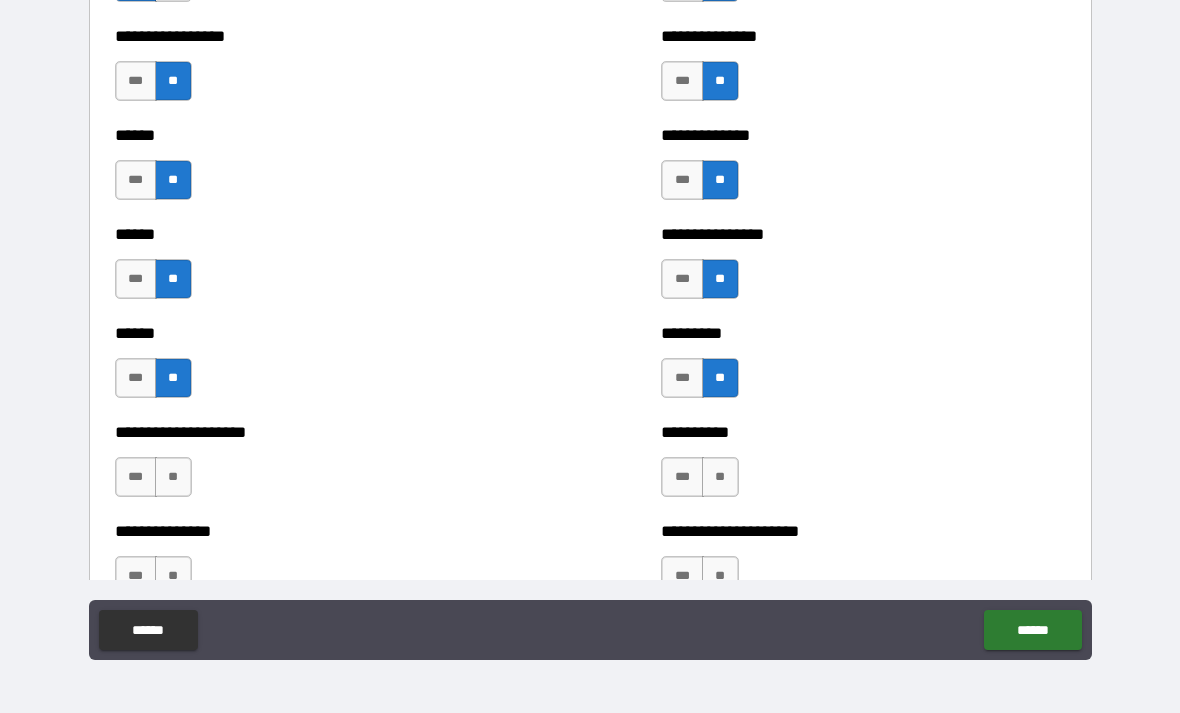 click on "**" at bounding box center [173, 477] 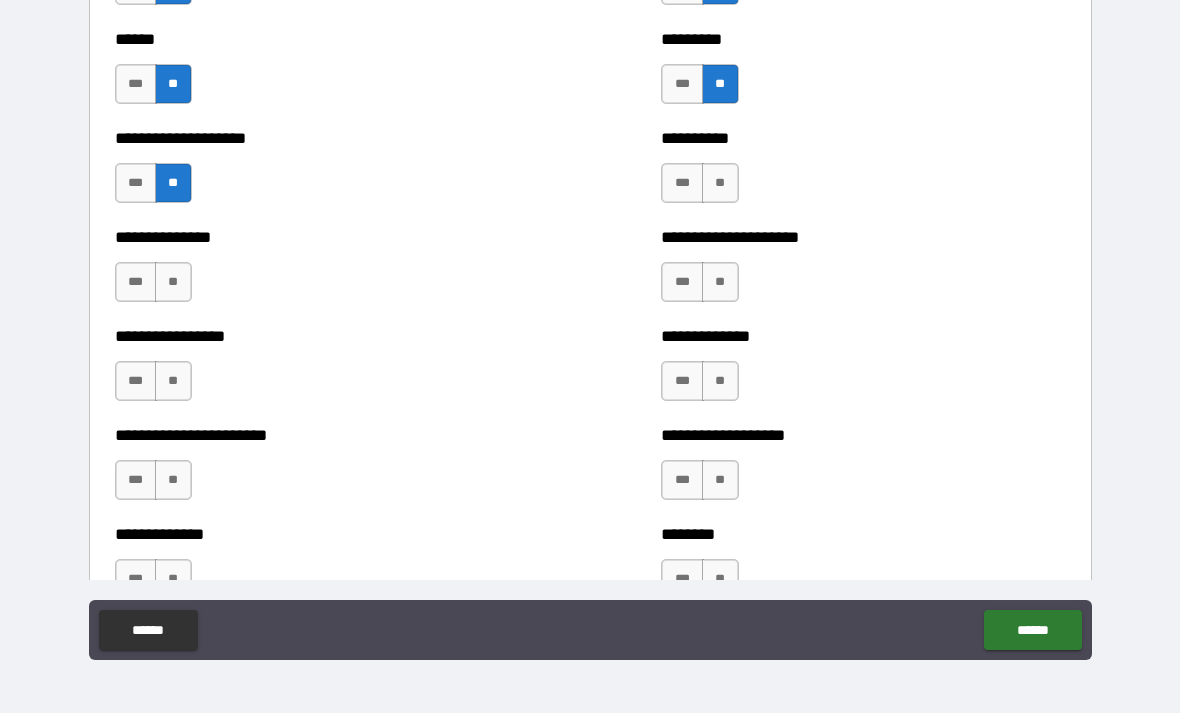 scroll, scrollTop: 3189, scrollLeft: 0, axis: vertical 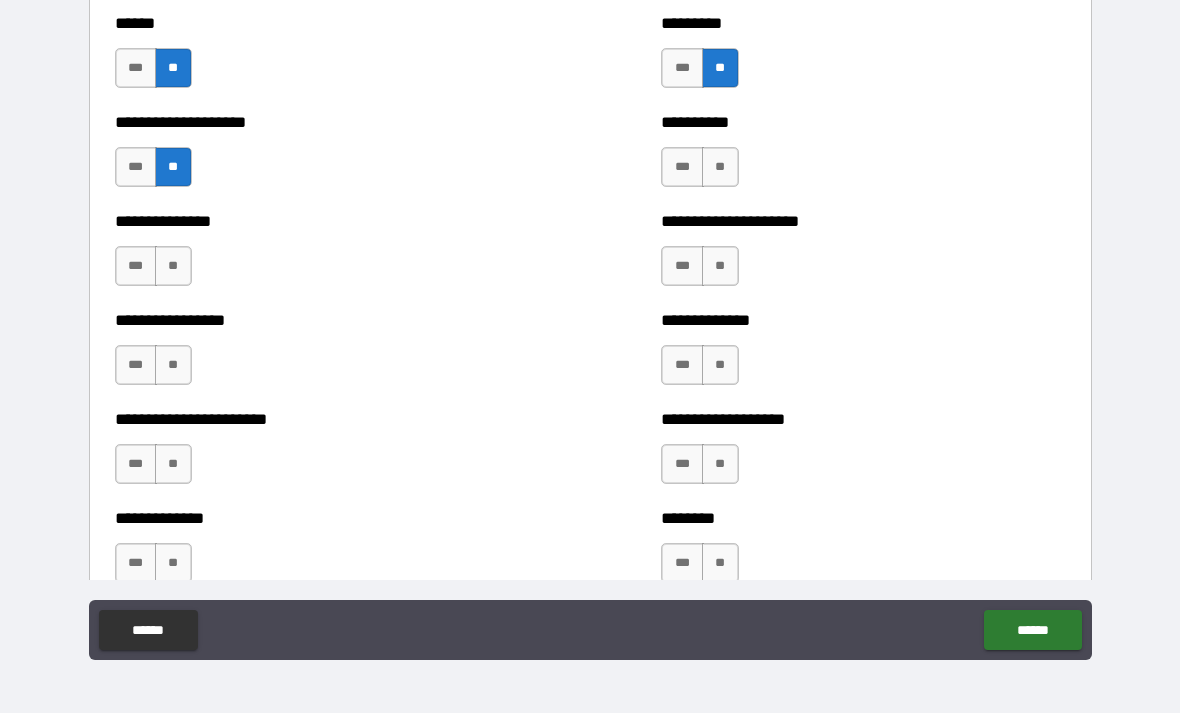 click on "**" at bounding box center (720, 167) 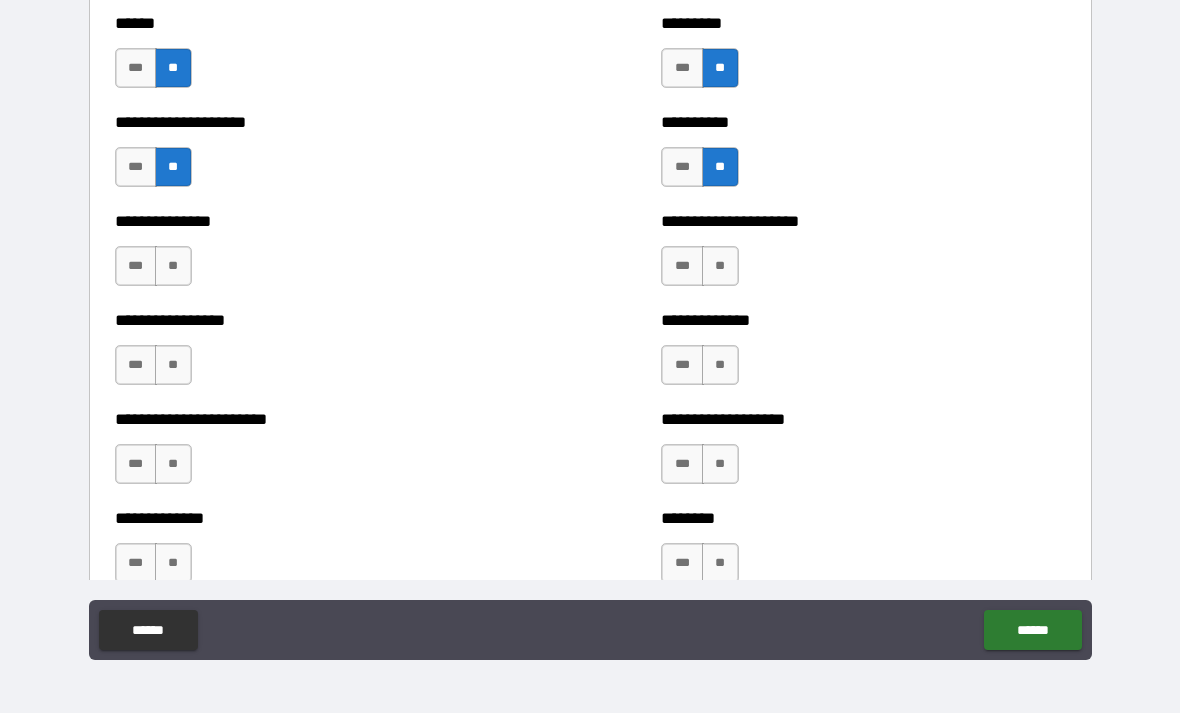 click on "**" at bounding box center (720, 266) 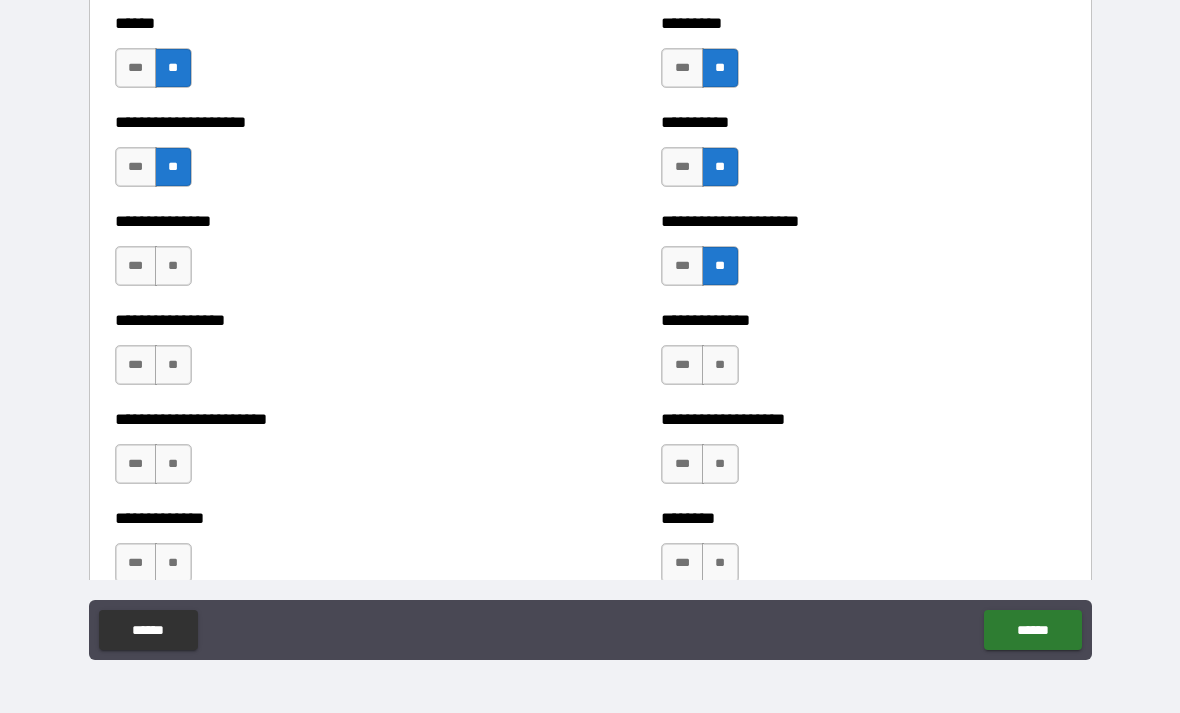 click on "**" at bounding box center [720, 365] 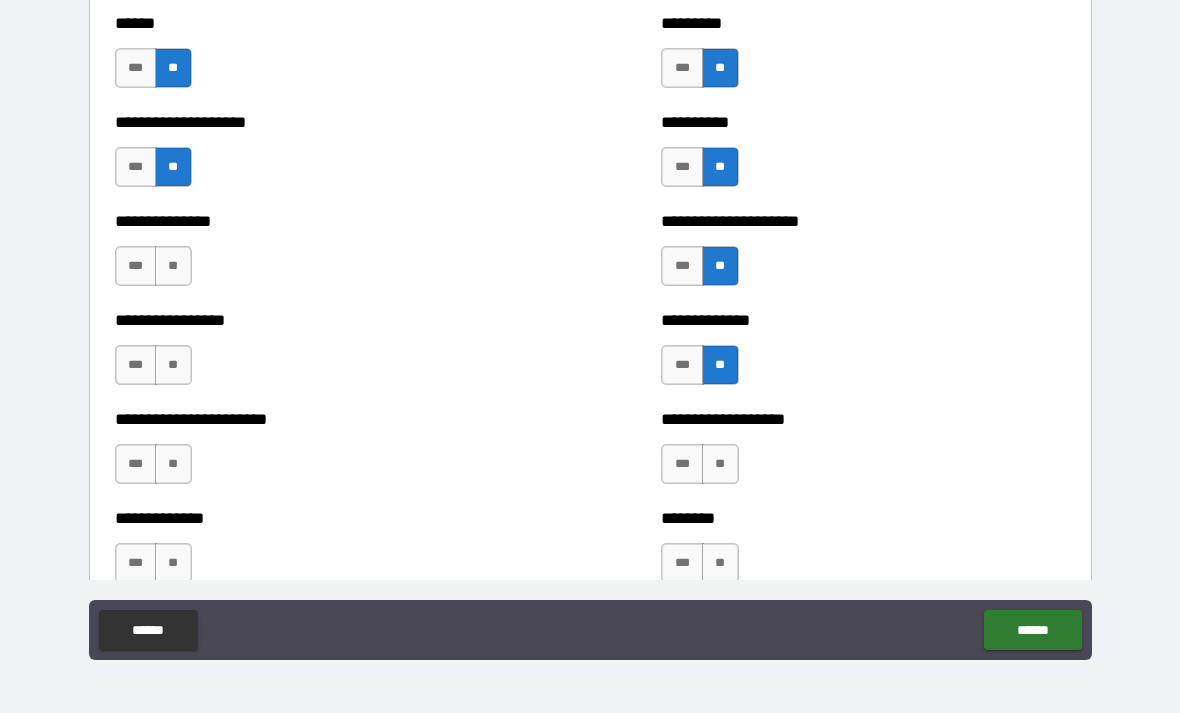 click on "**" at bounding box center [173, 266] 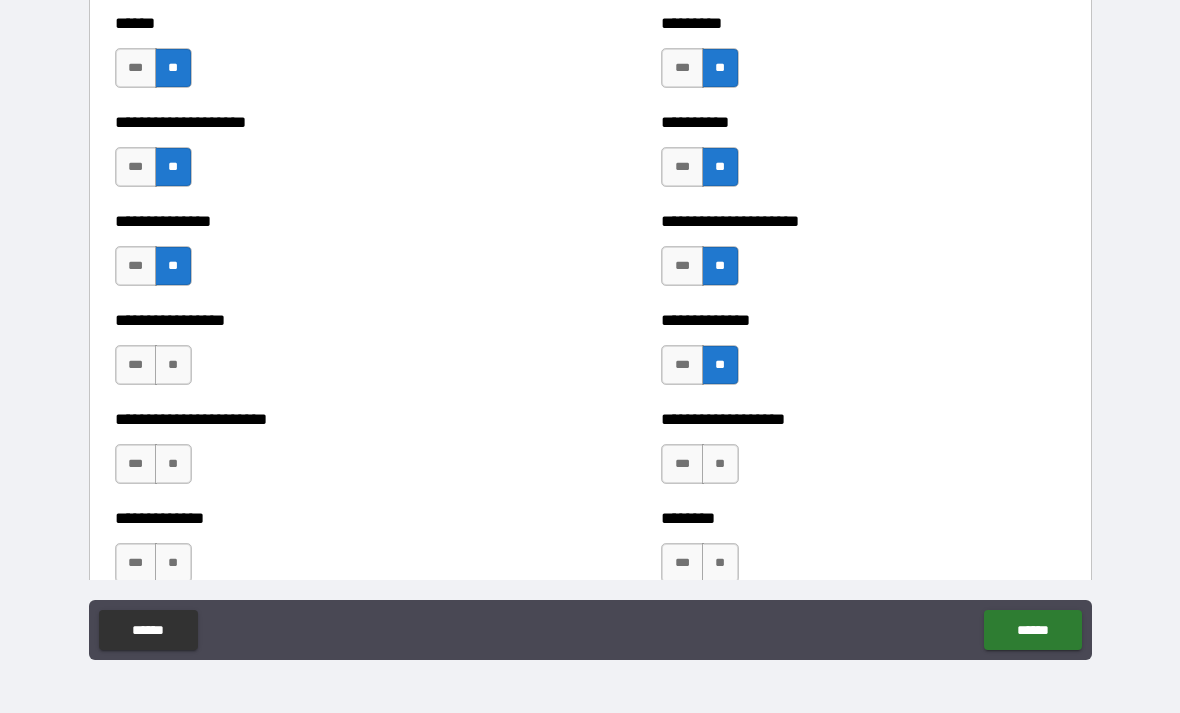 click on "**" at bounding box center (173, 365) 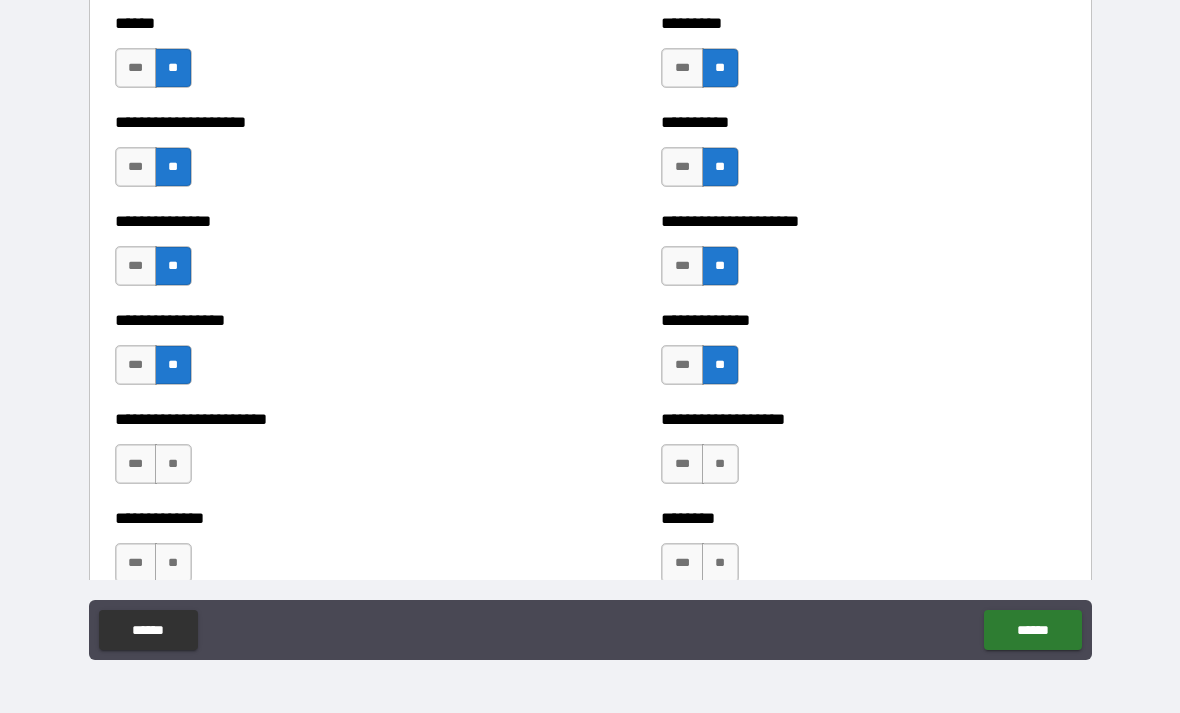 click on "**" at bounding box center (173, 464) 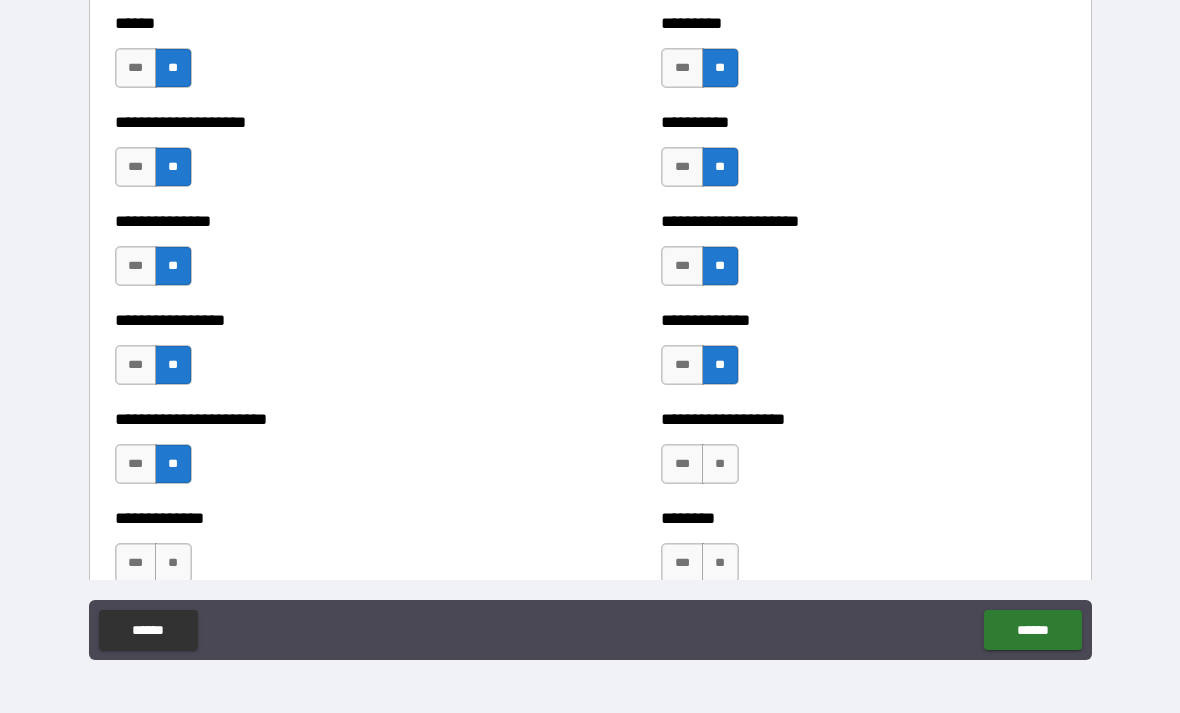 click on "**" at bounding box center [720, 464] 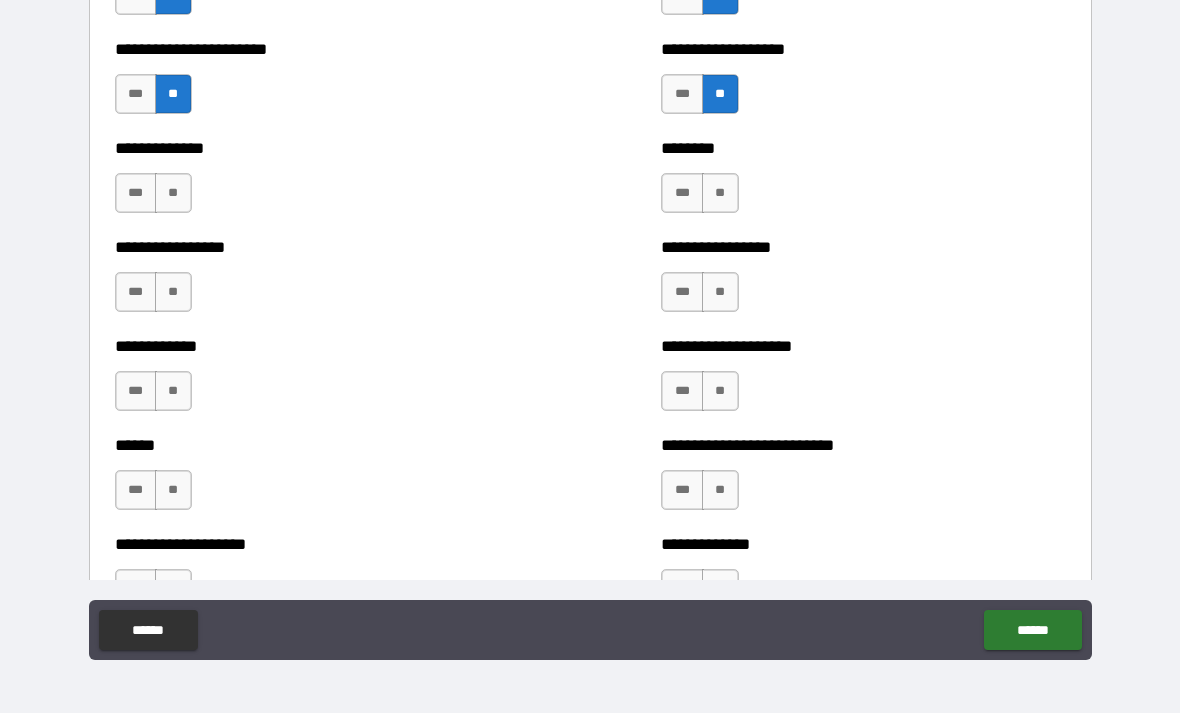 scroll, scrollTop: 3560, scrollLeft: 0, axis: vertical 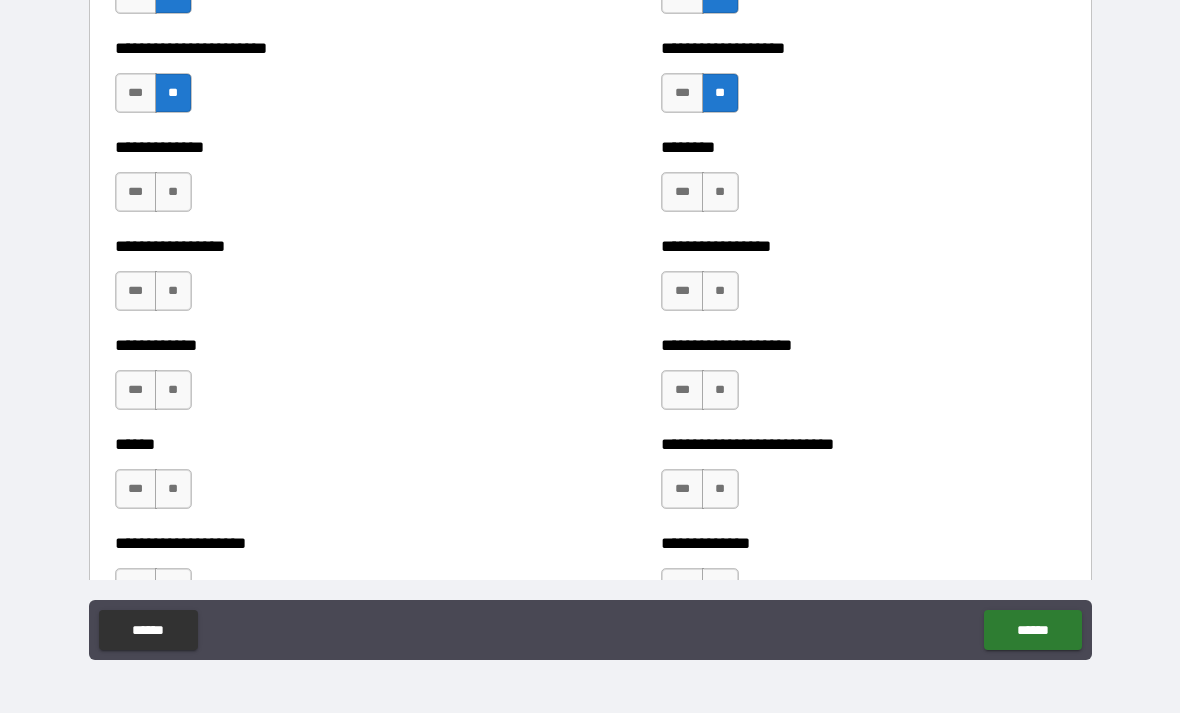 click on "**" at bounding box center (720, 192) 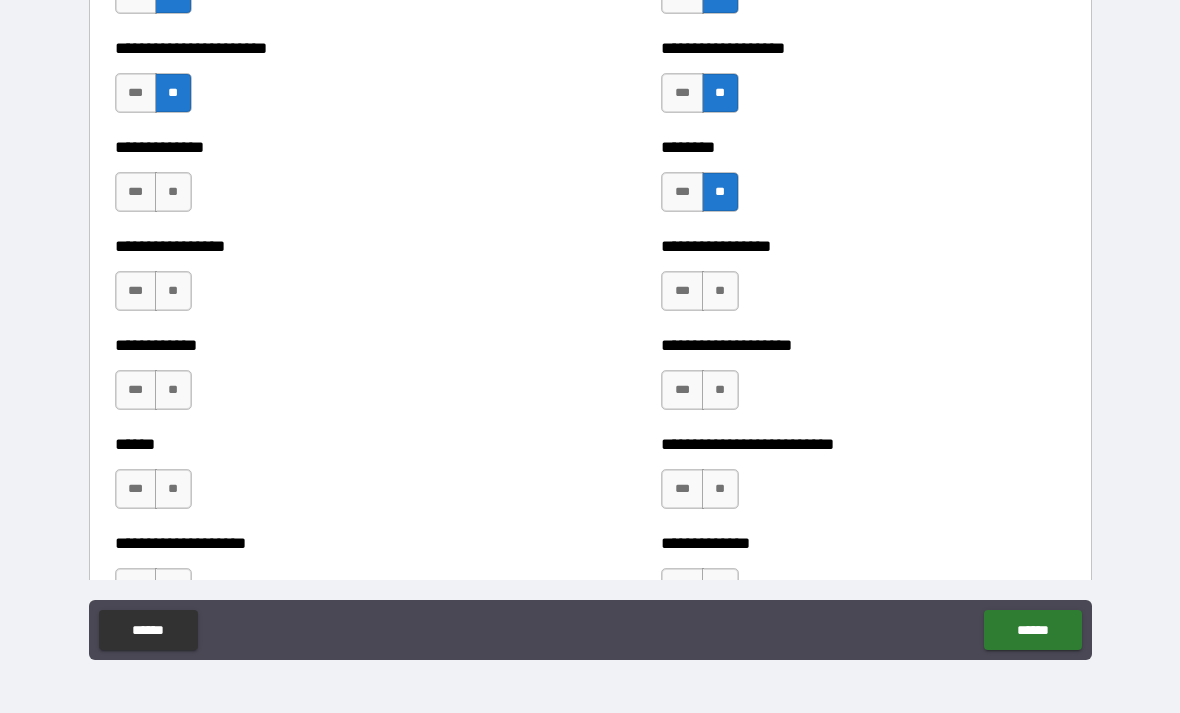 click on "**" at bounding box center (720, 291) 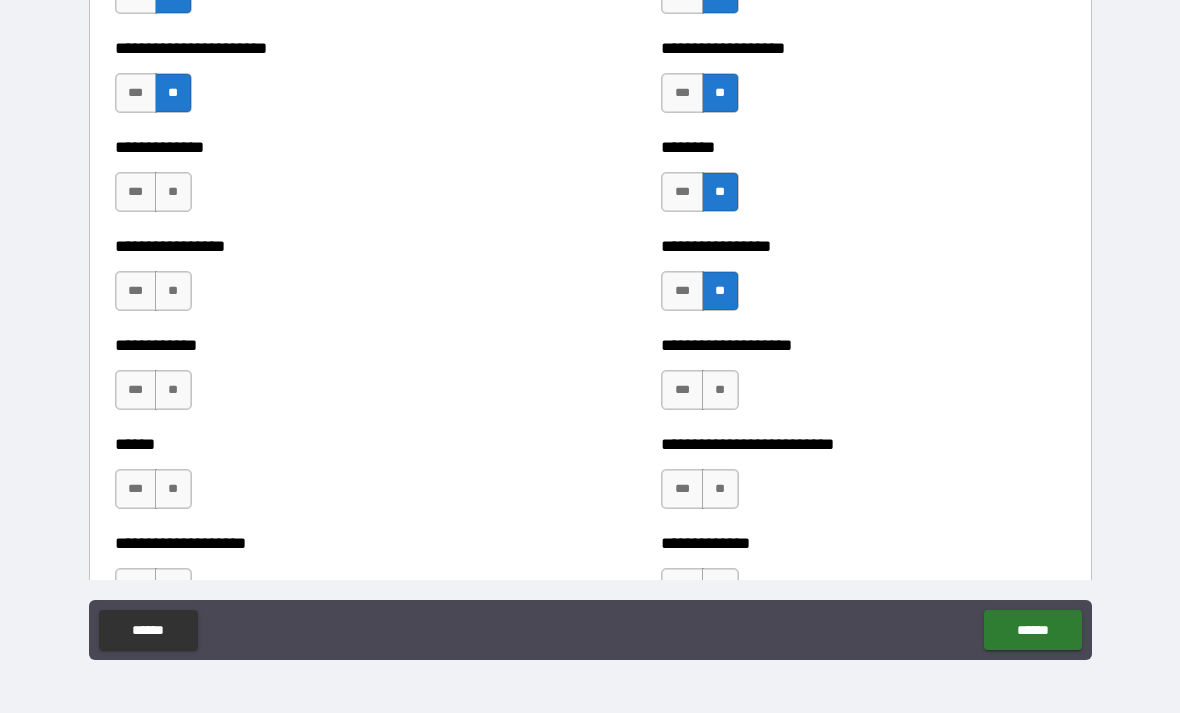 click on "**" at bounding box center [173, 192] 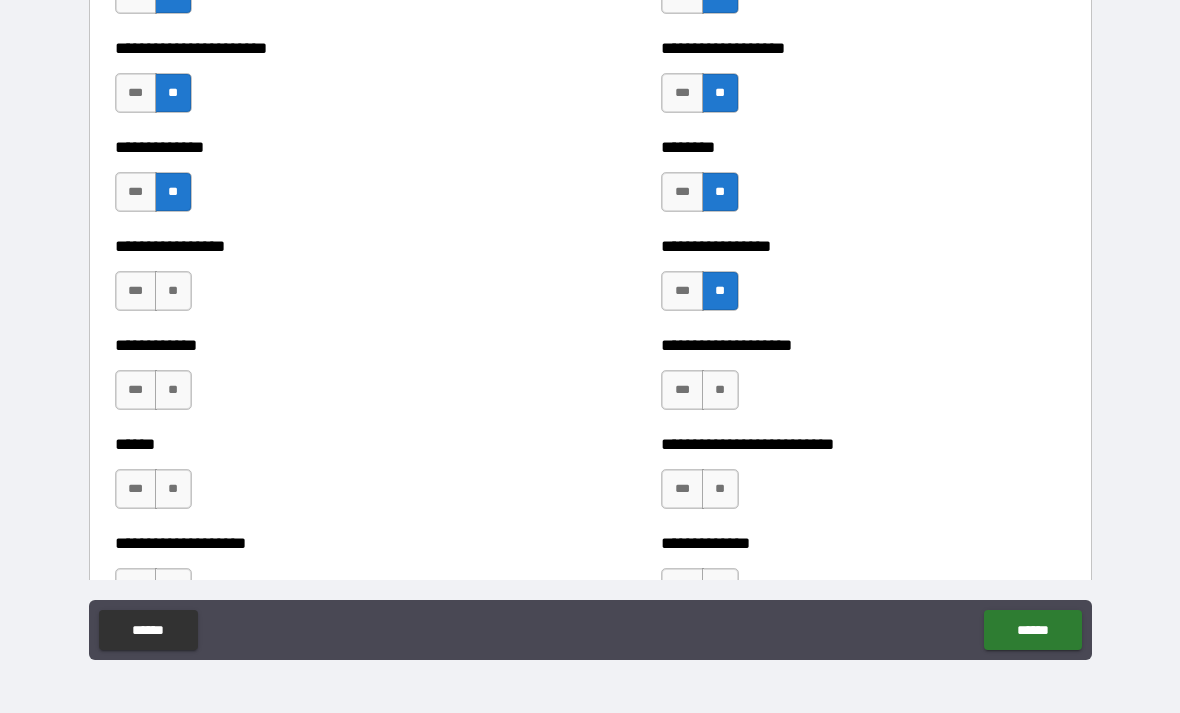 click on "**" at bounding box center [173, 291] 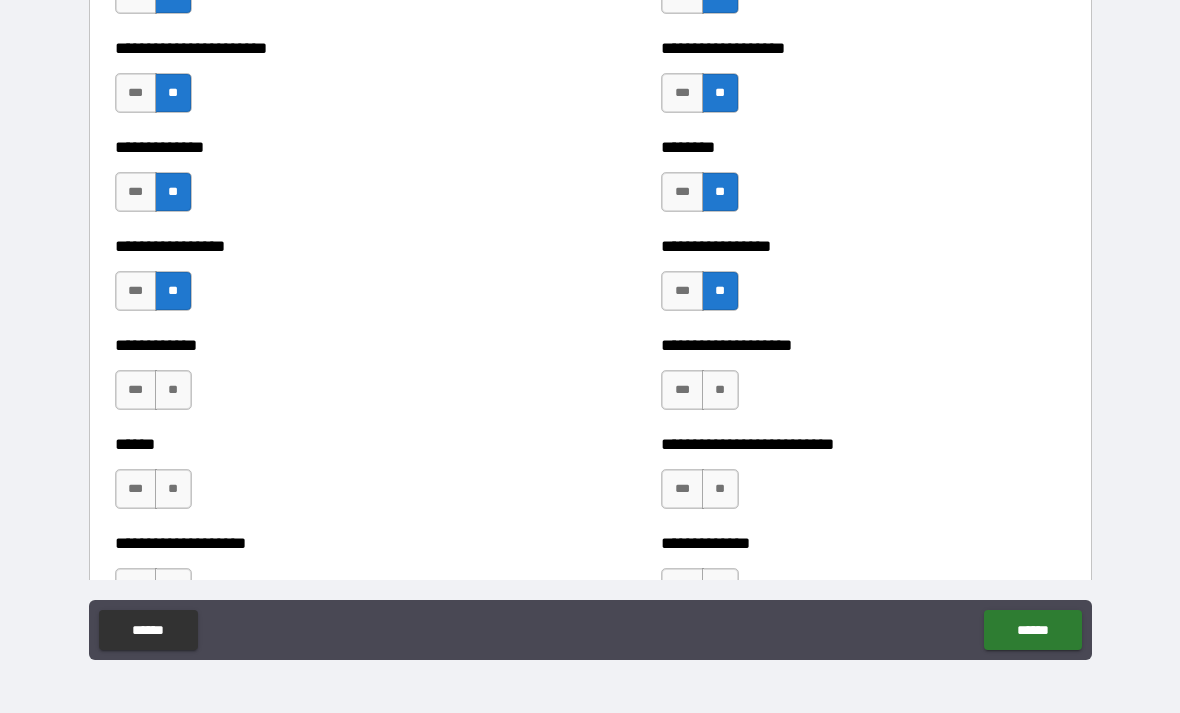 click on "**" at bounding box center (173, 390) 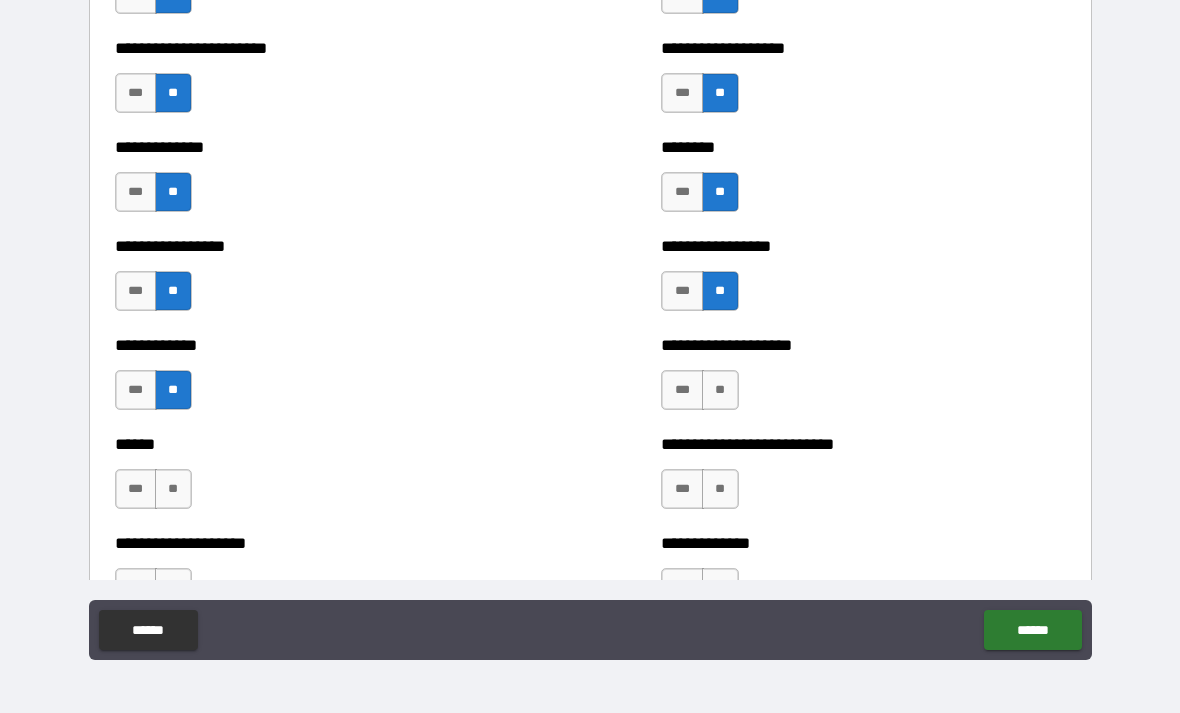 click on "***" at bounding box center [136, 489] 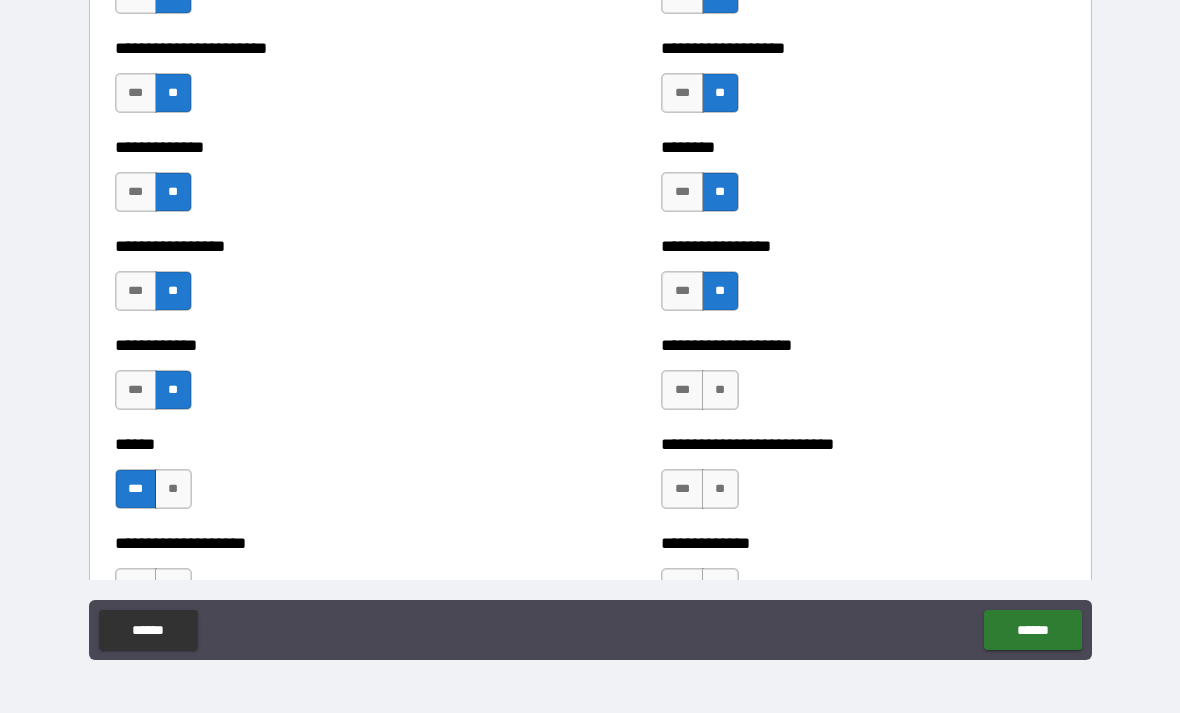 click on "**" at bounding box center (720, 390) 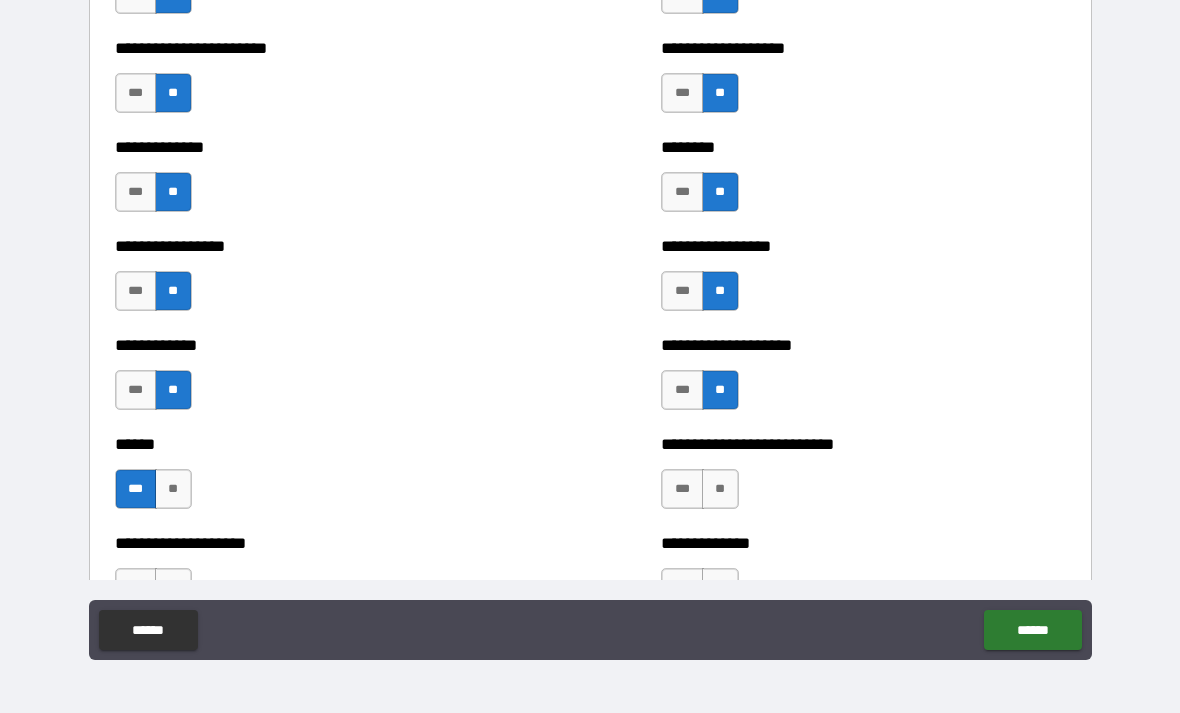 click on "**" at bounding box center [720, 489] 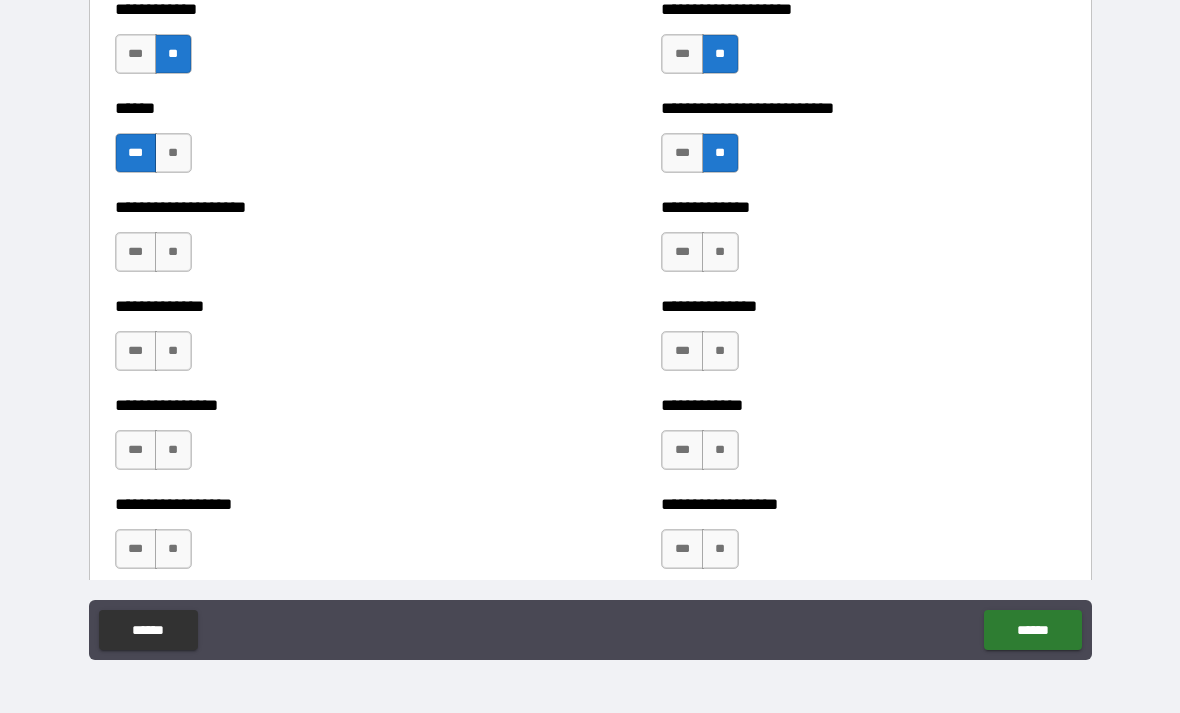 scroll, scrollTop: 3906, scrollLeft: 0, axis: vertical 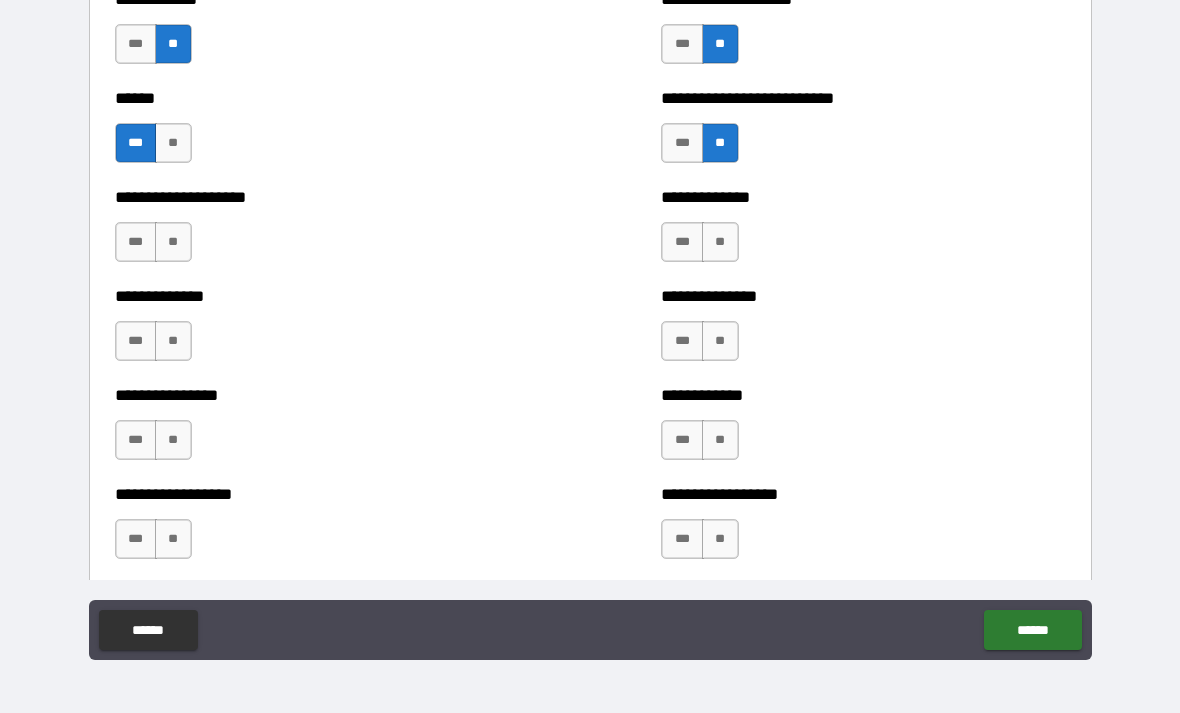 click on "***" at bounding box center [682, 143] 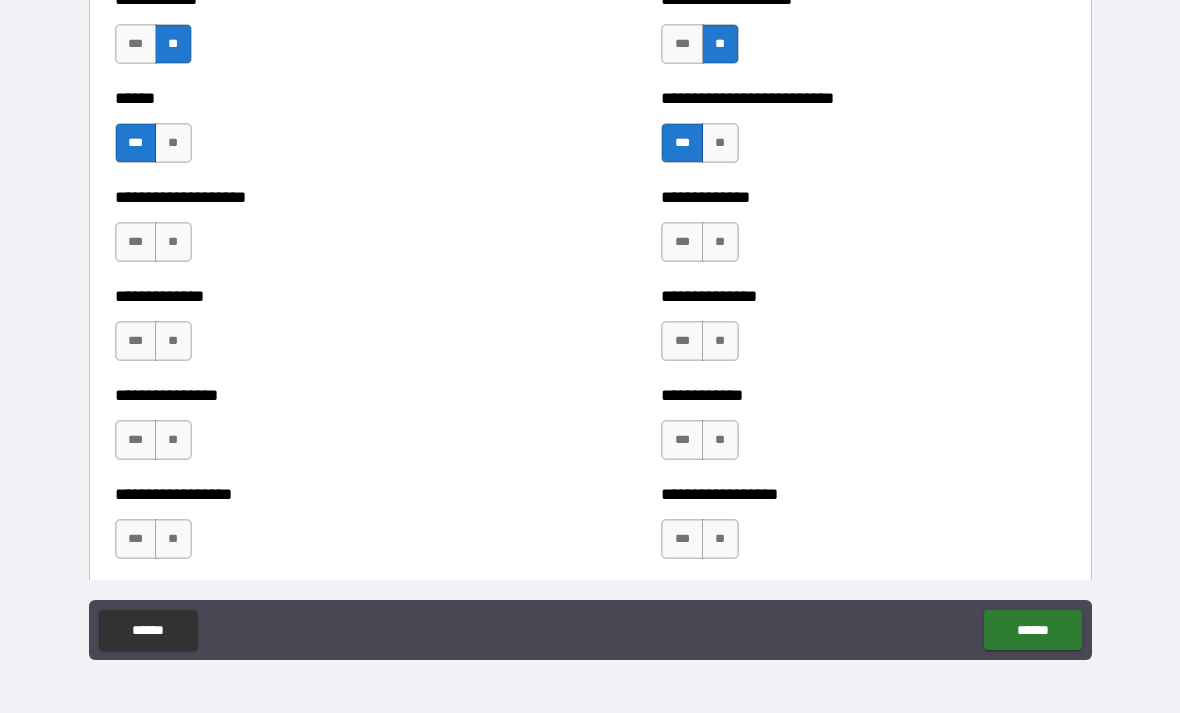 click on "**" at bounding box center [720, 242] 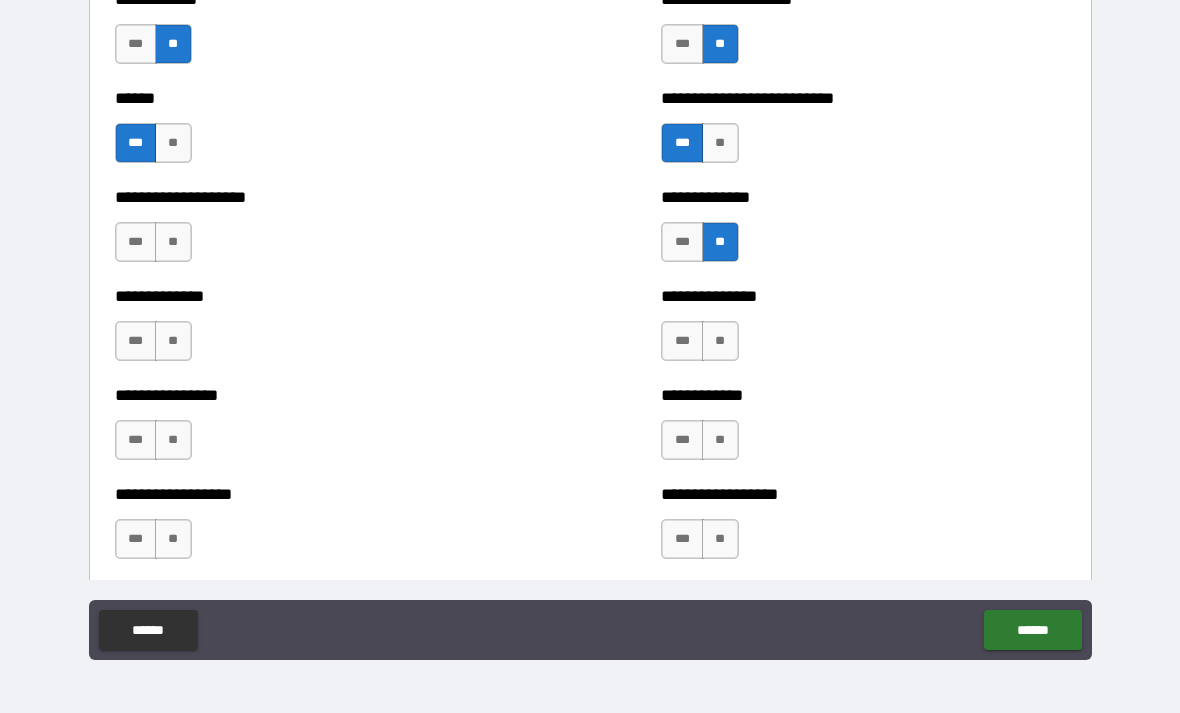 click on "**" at bounding box center (173, 242) 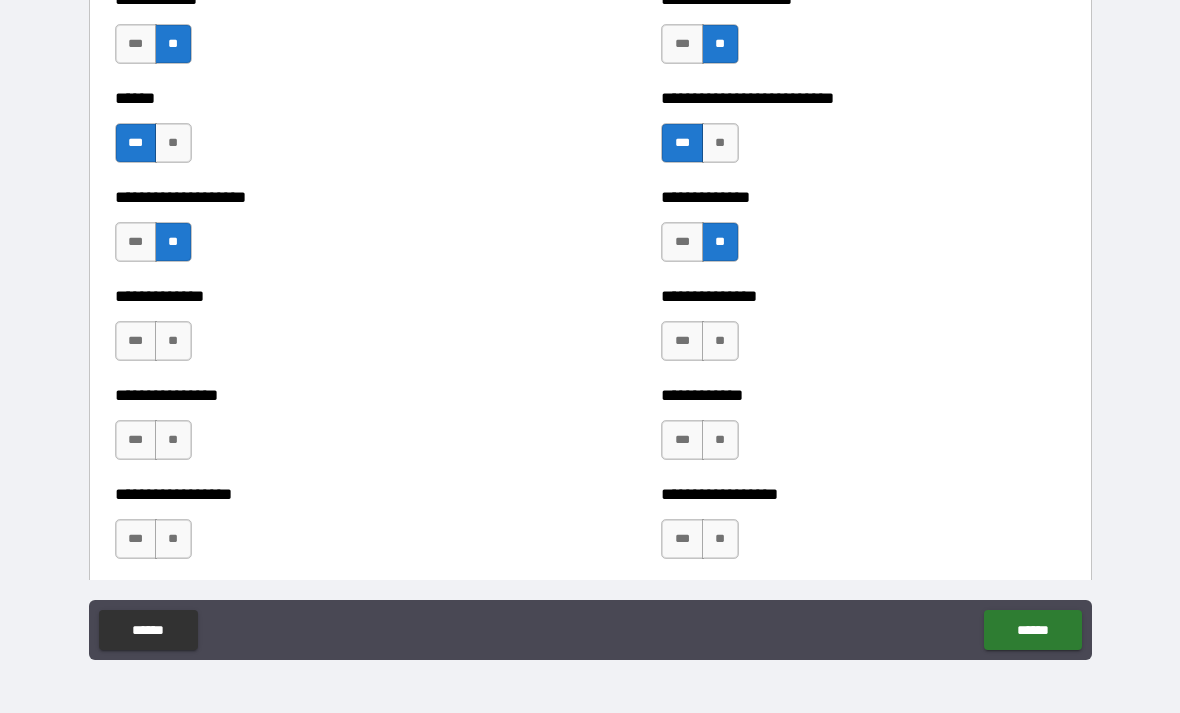 click on "**" at bounding box center (173, 341) 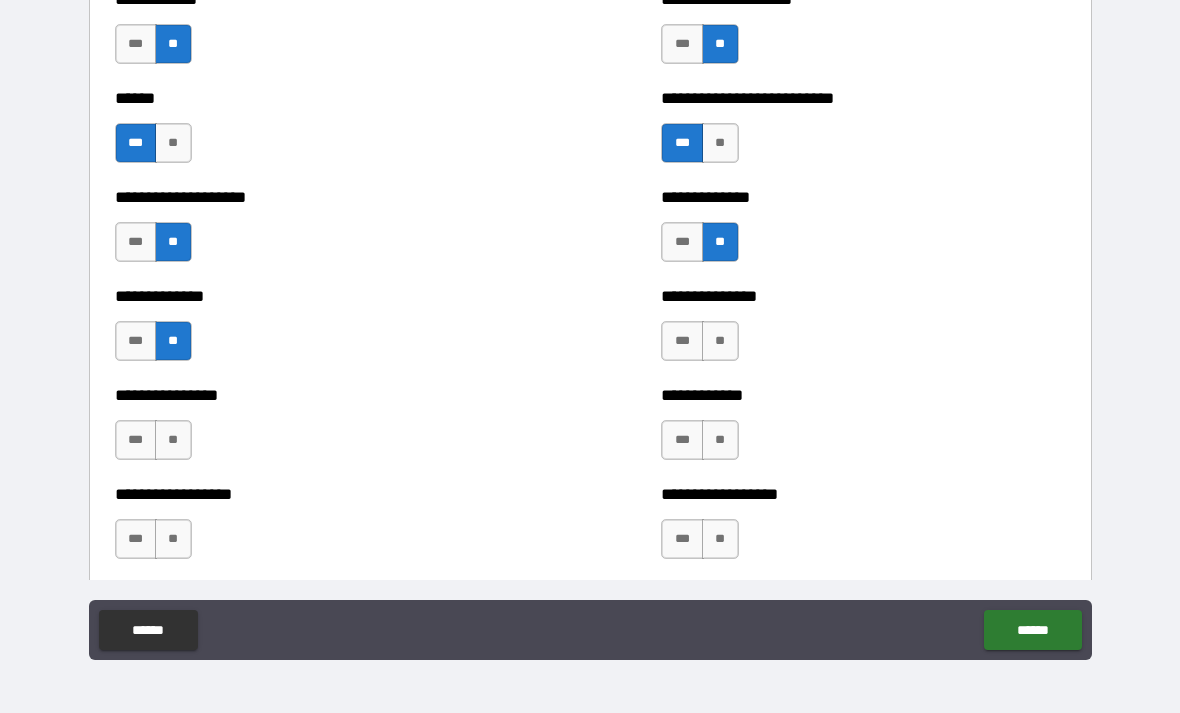 click on "**" at bounding box center [720, 341] 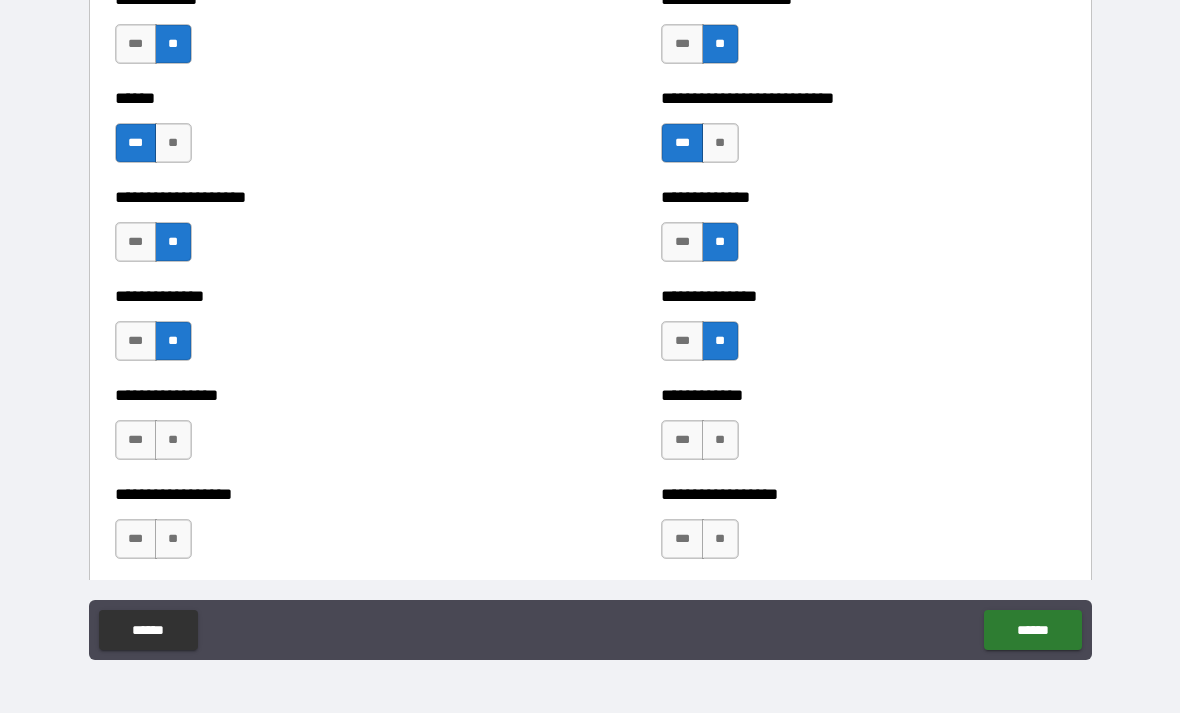 click on "**" at bounding box center [720, 440] 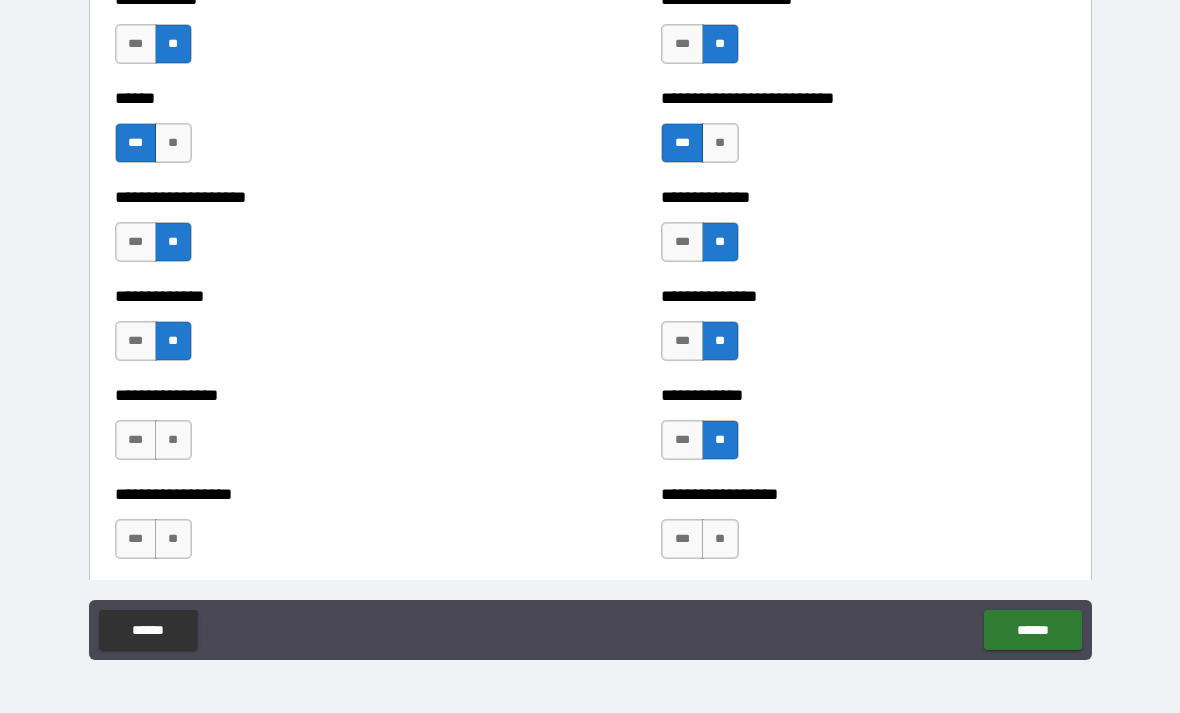 click on "**" at bounding box center (173, 440) 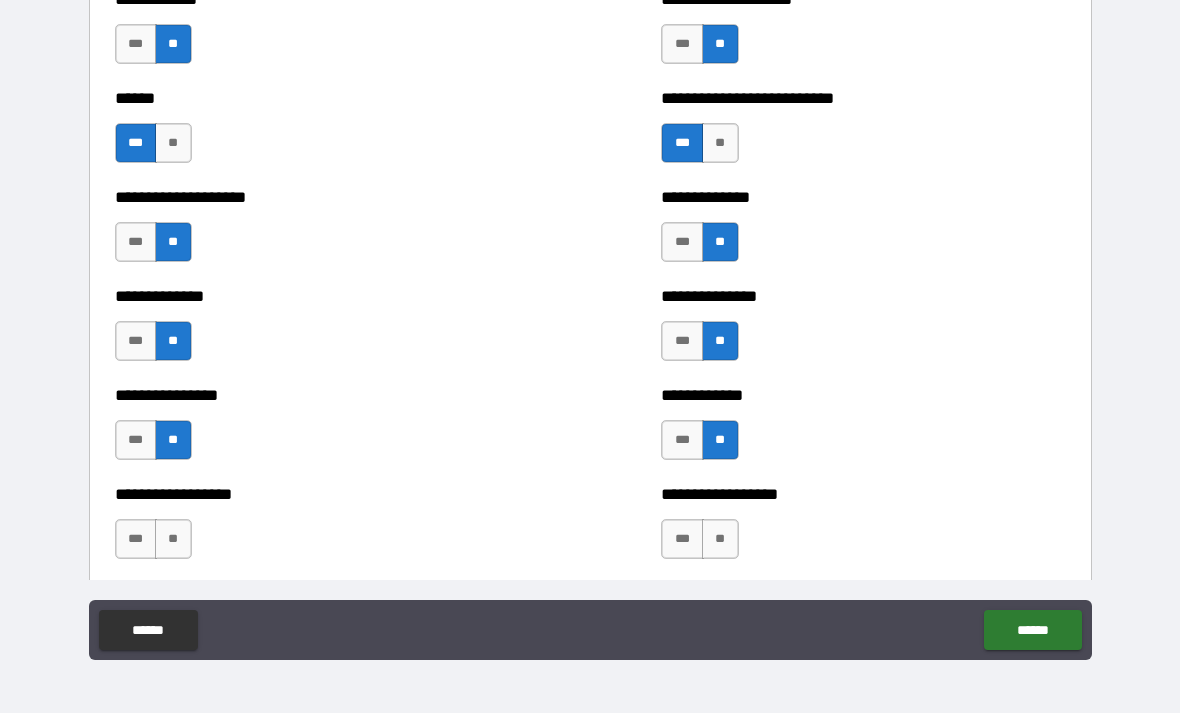 click on "**" at bounding box center [173, 539] 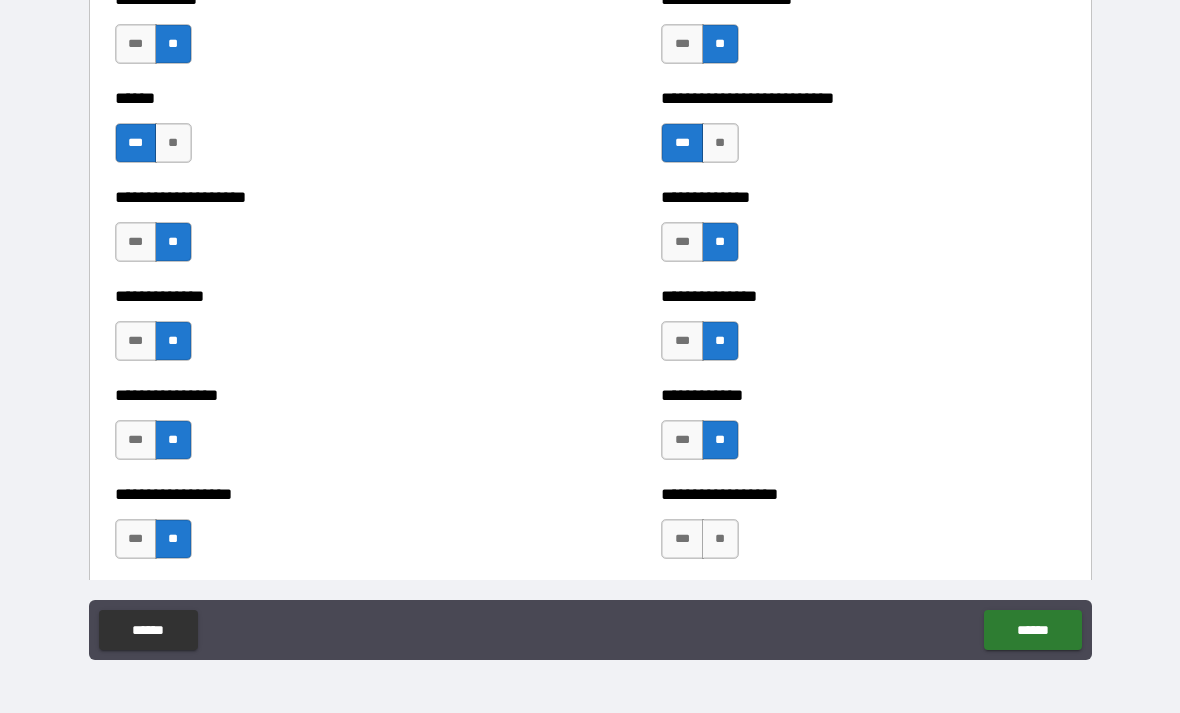 click on "**" at bounding box center [720, 539] 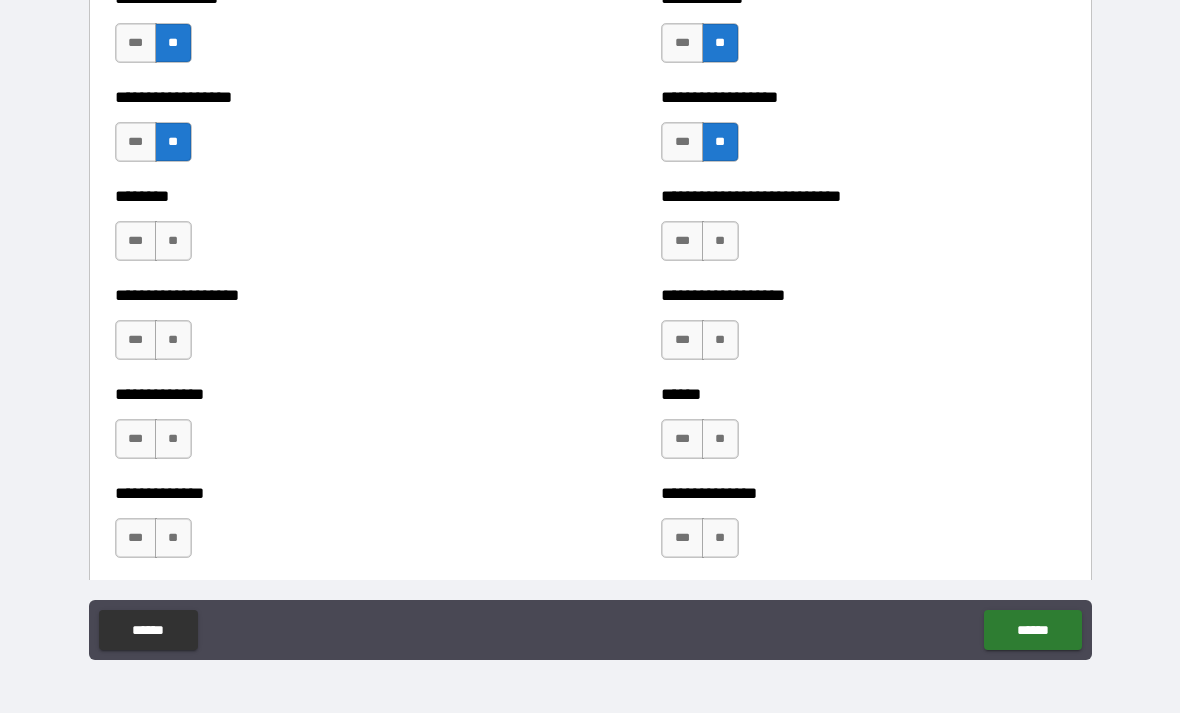 scroll, scrollTop: 4304, scrollLeft: 0, axis: vertical 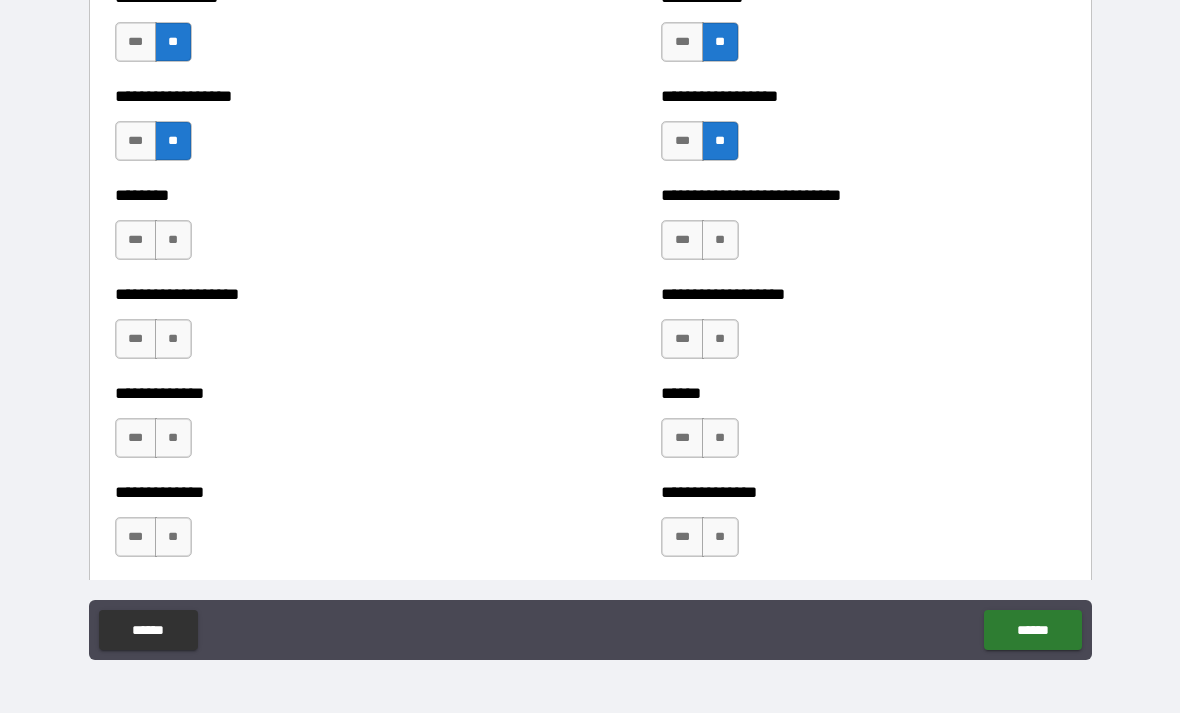 click on "**" at bounding box center (720, 240) 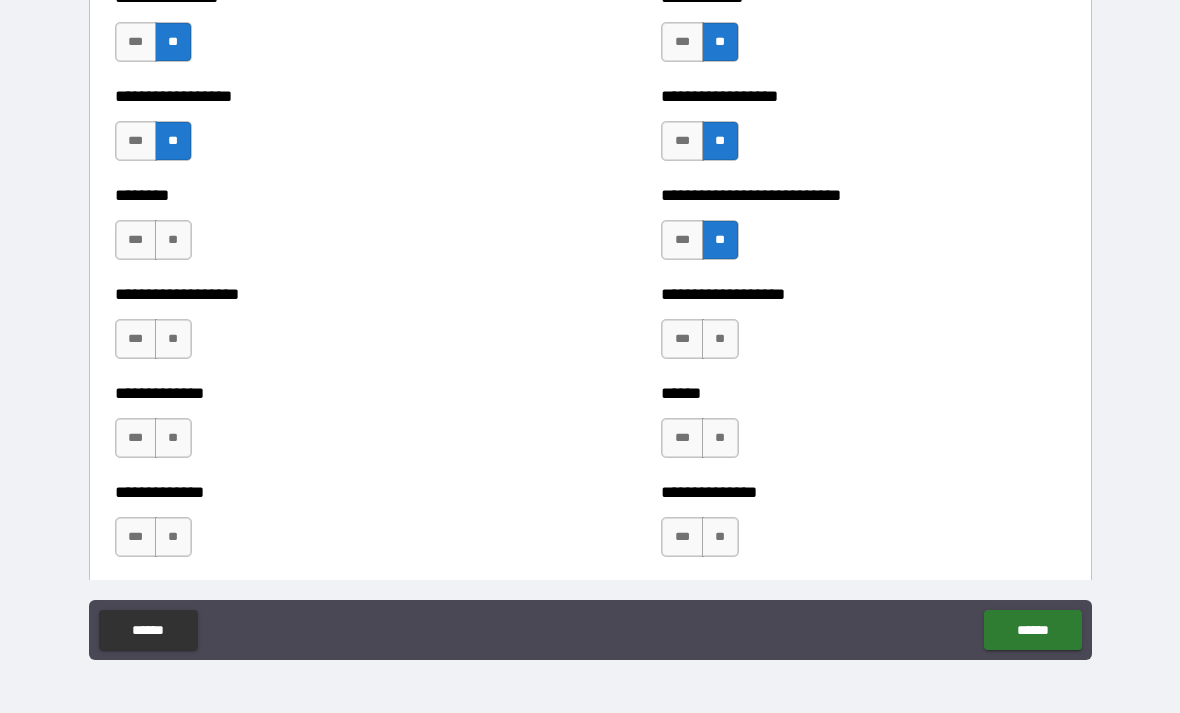 click on "**" at bounding box center [173, 240] 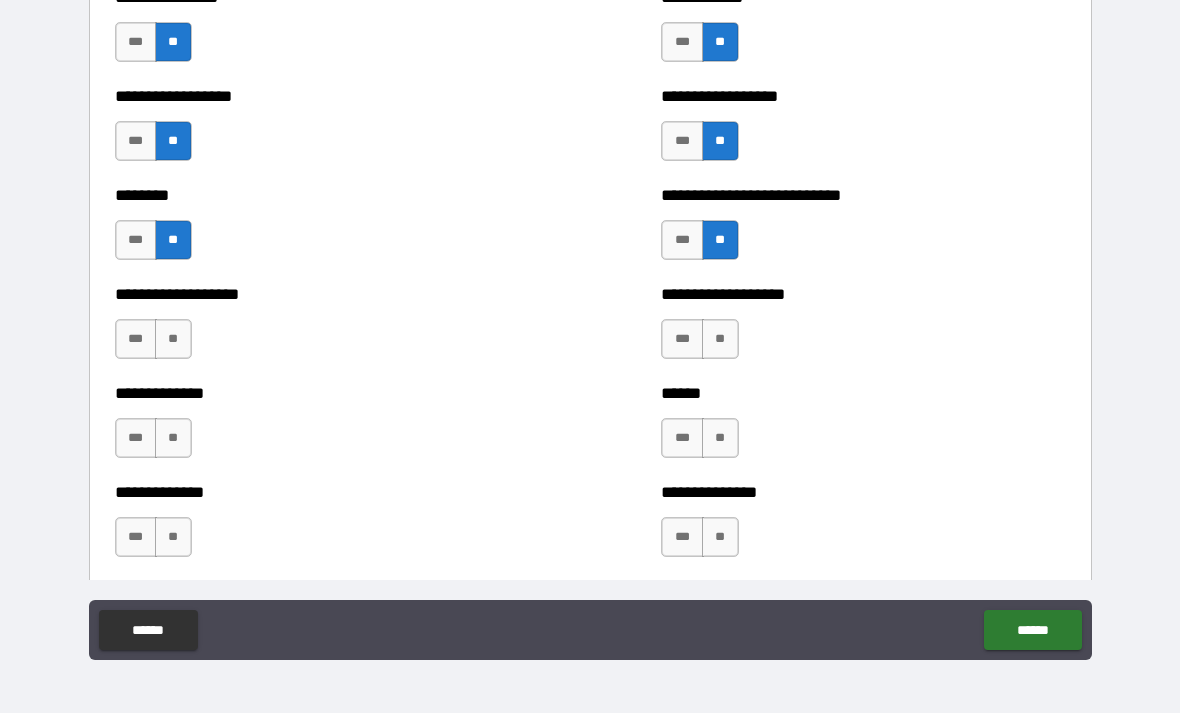 click on "**" at bounding box center (173, 339) 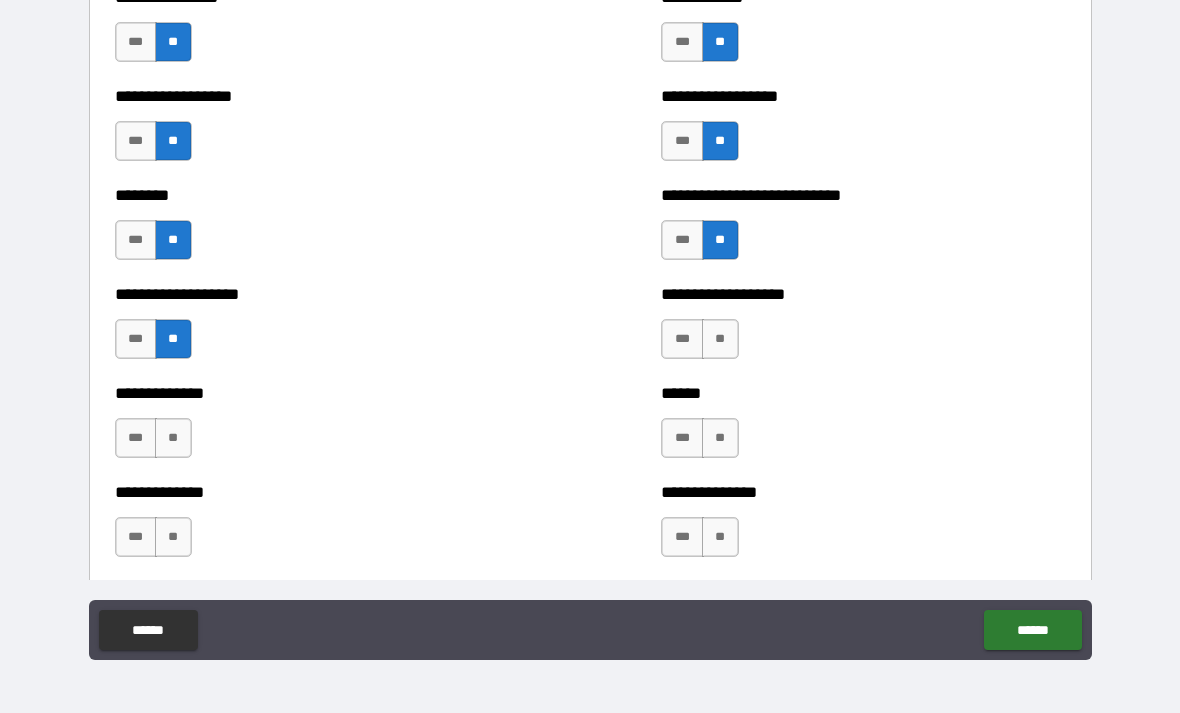 click on "***" at bounding box center [136, 339] 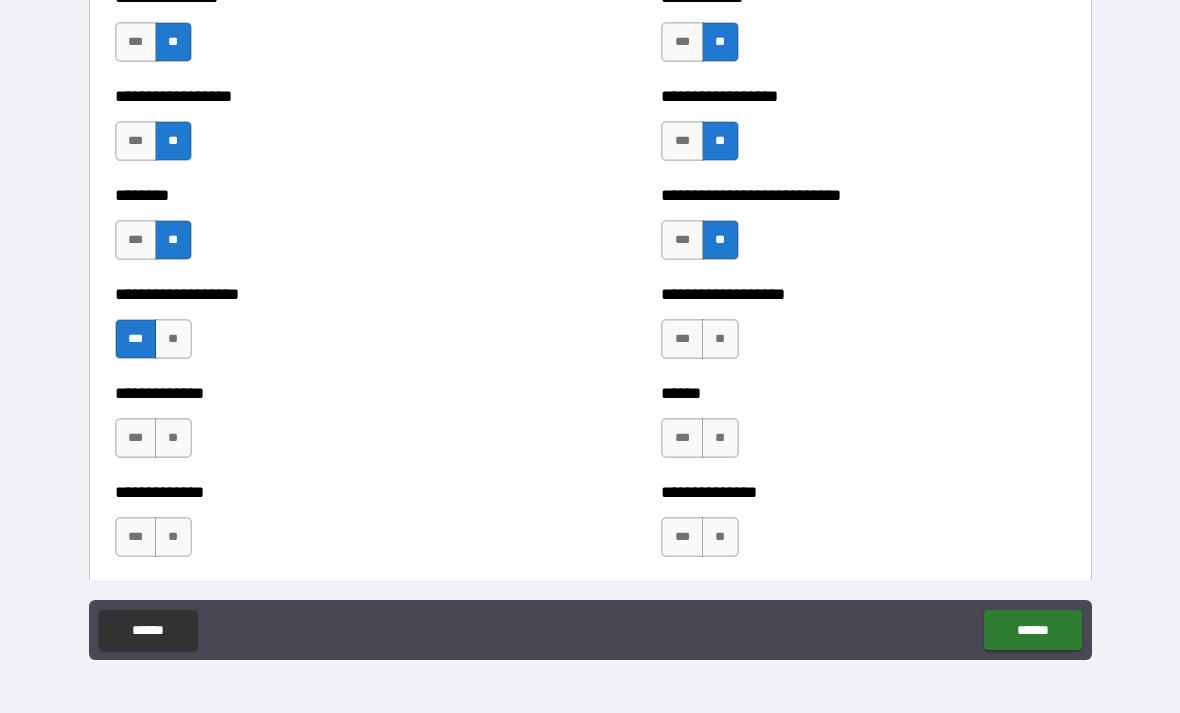 click on "**" at bounding box center [720, 339] 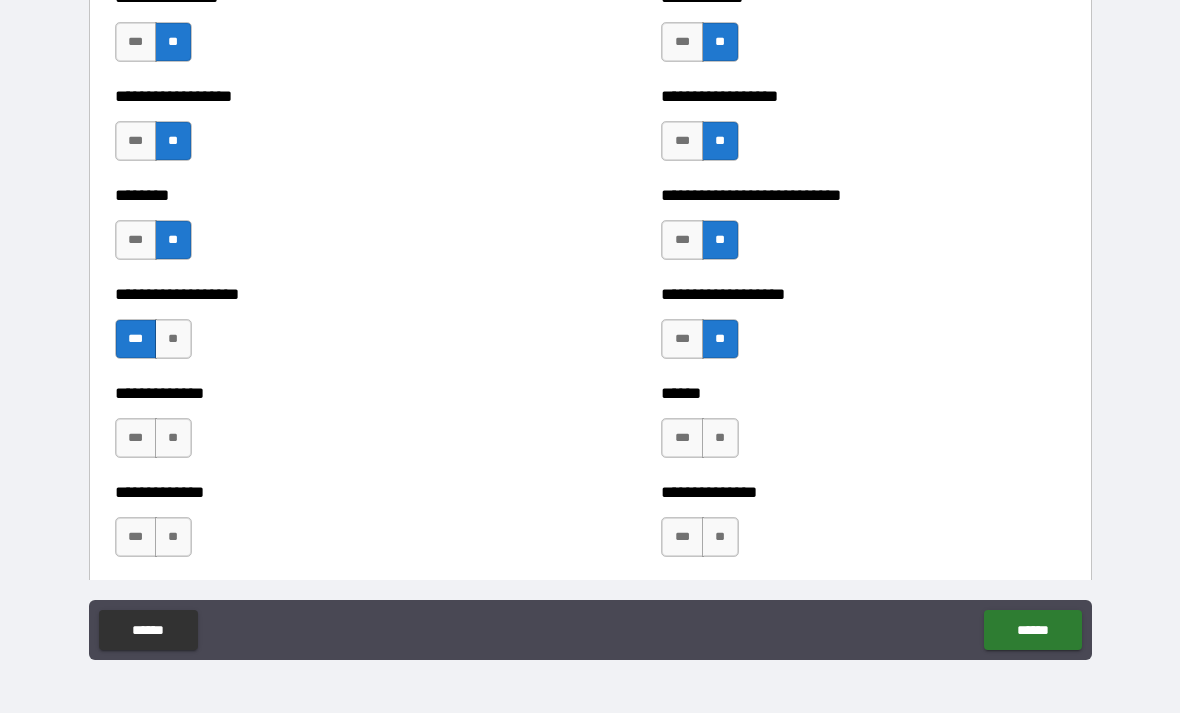 click on "**" at bounding box center (720, 438) 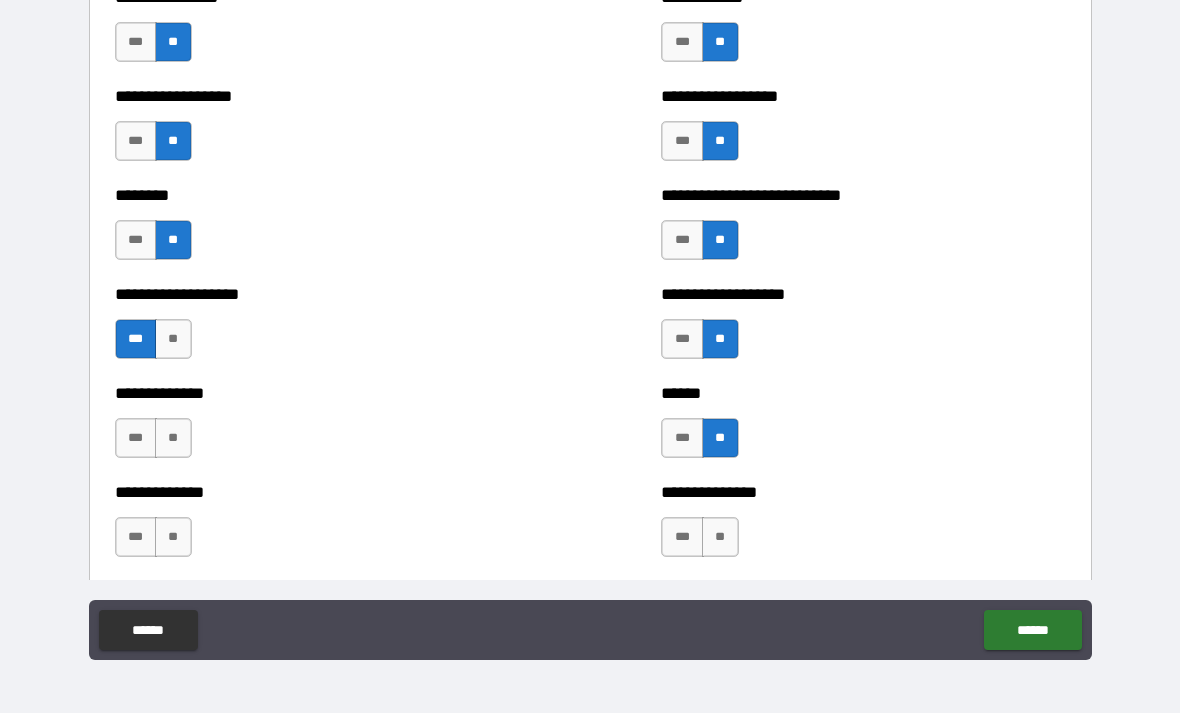 click on "**" at bounding box center (173, 438) 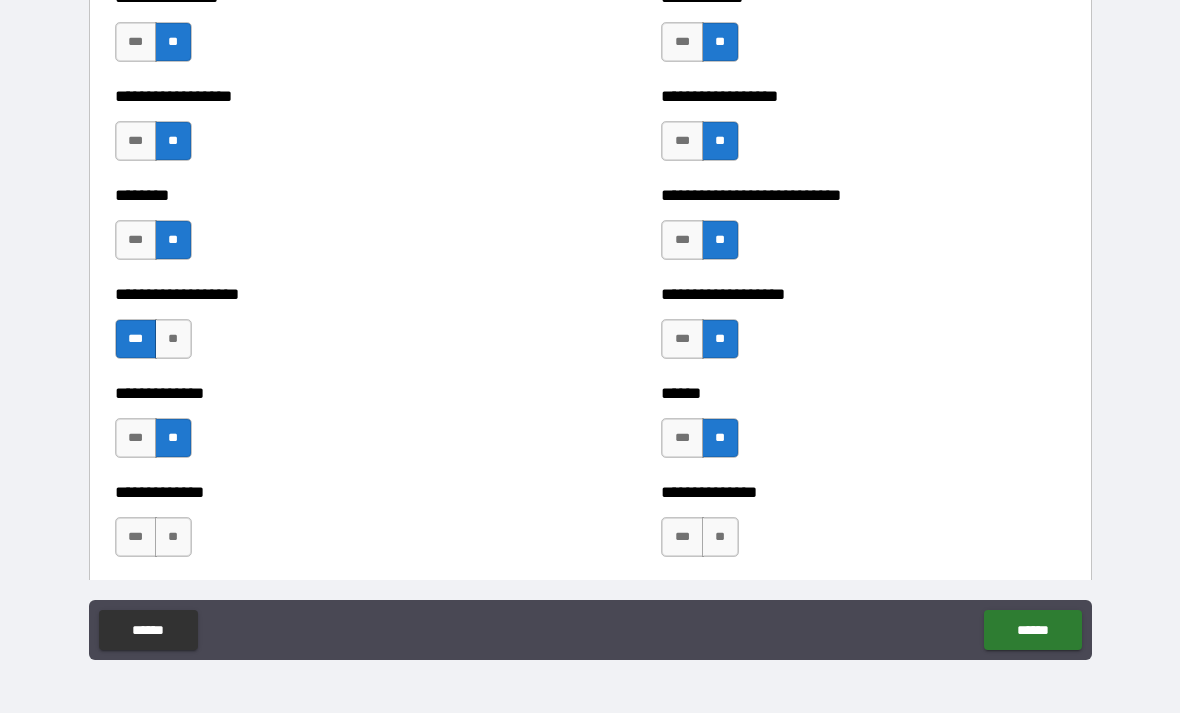 click on "**" at bounding box center (173, 537) 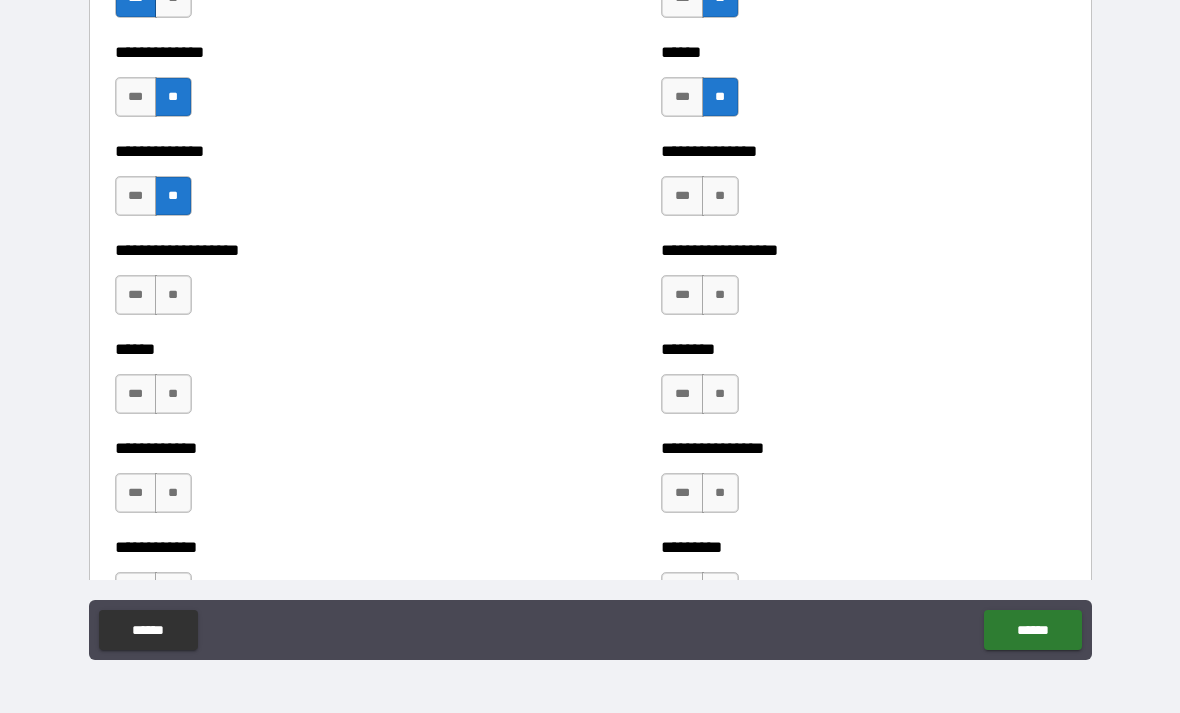 scroll, scrollTop: 4662, scrollLeft: 0, axis: vertical 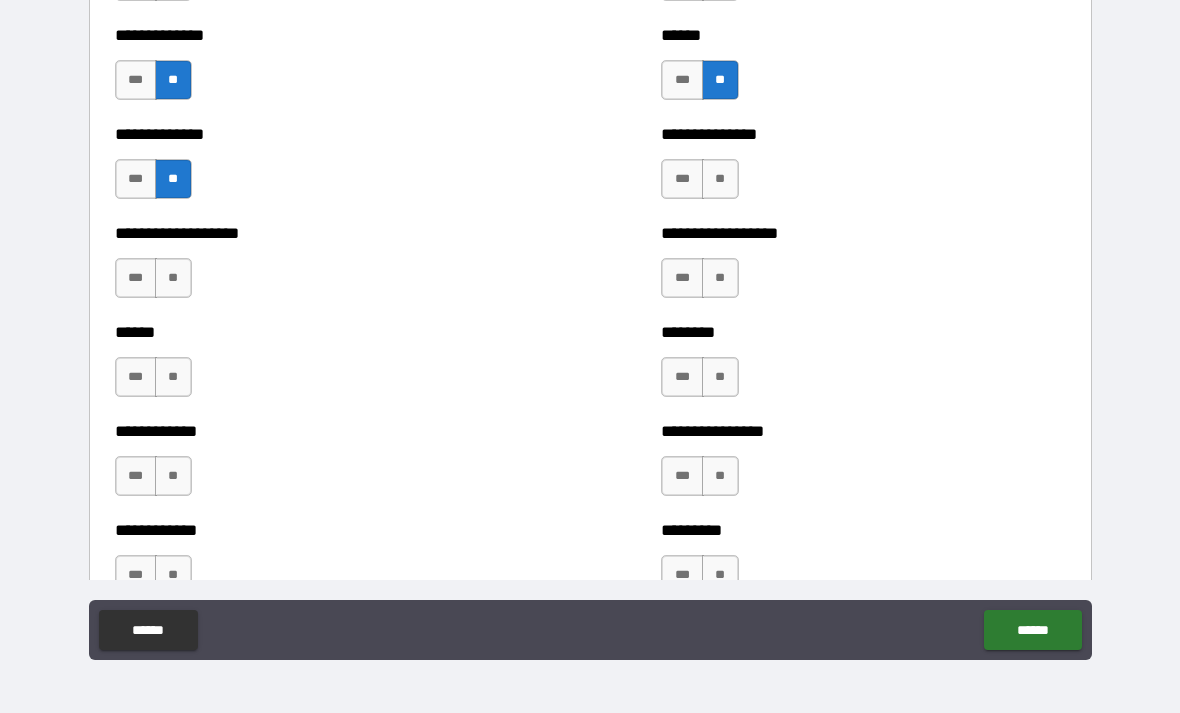 click on "**" at bounding box center [720, 179] 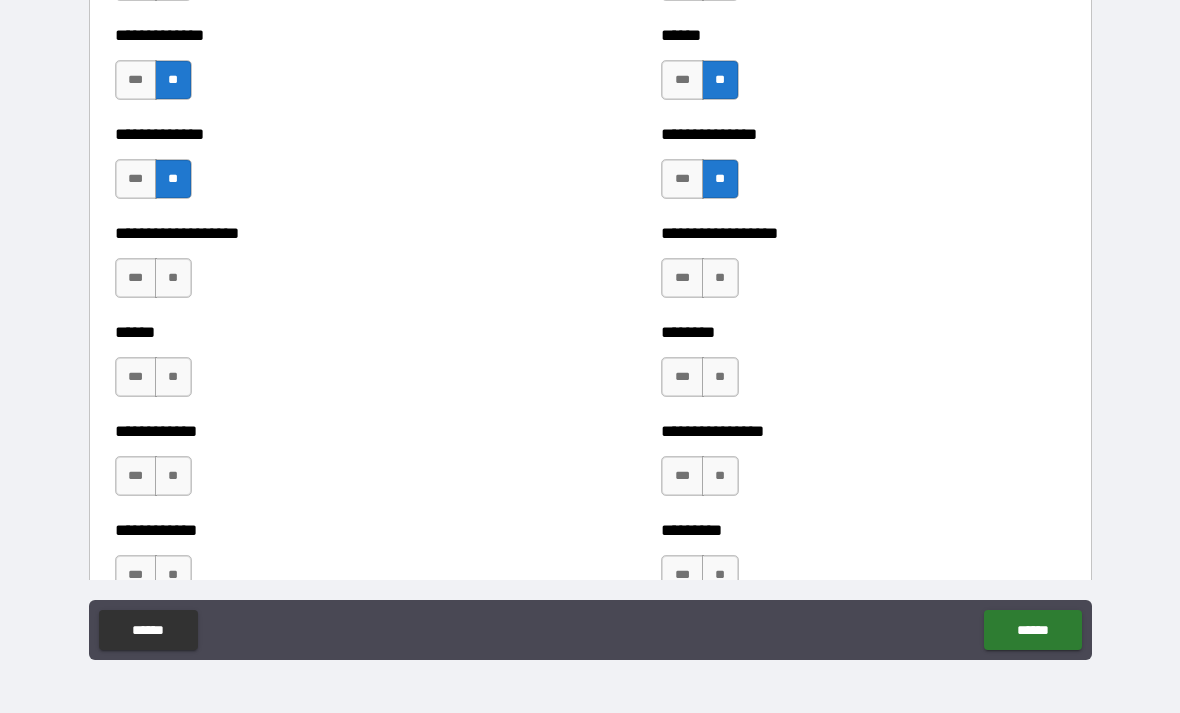 click on "**" at bounding box center (720, 278) 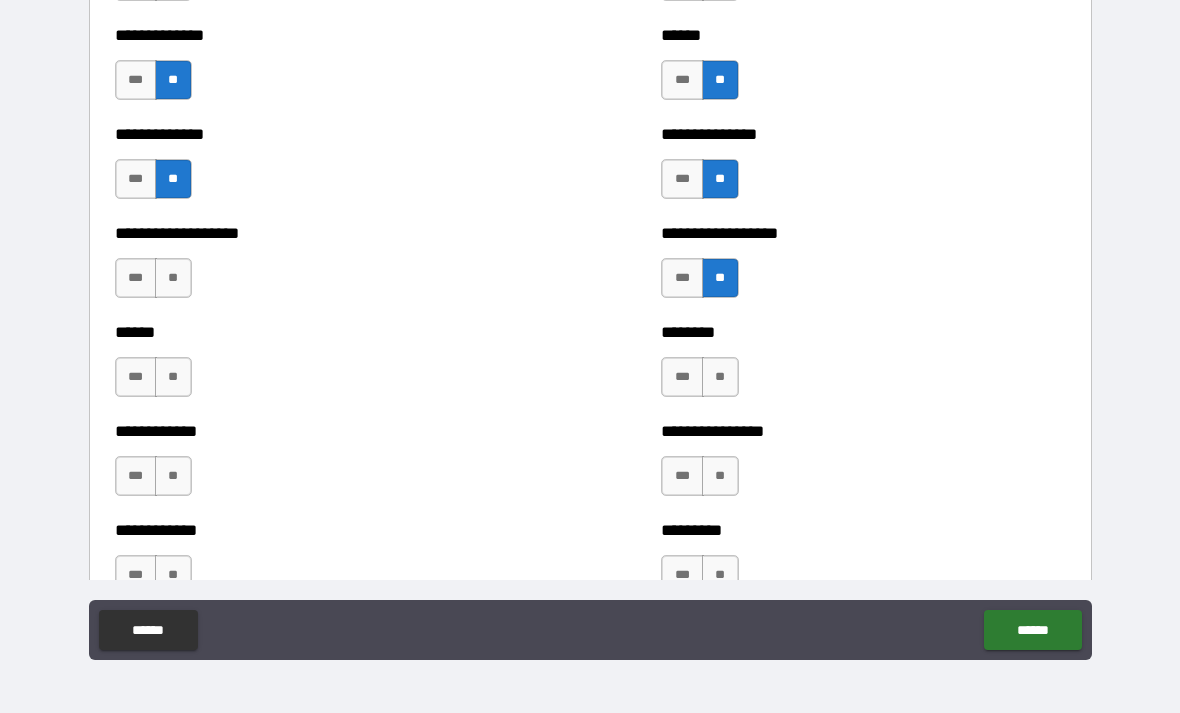 click on "**" at bounding box center [173, 278] 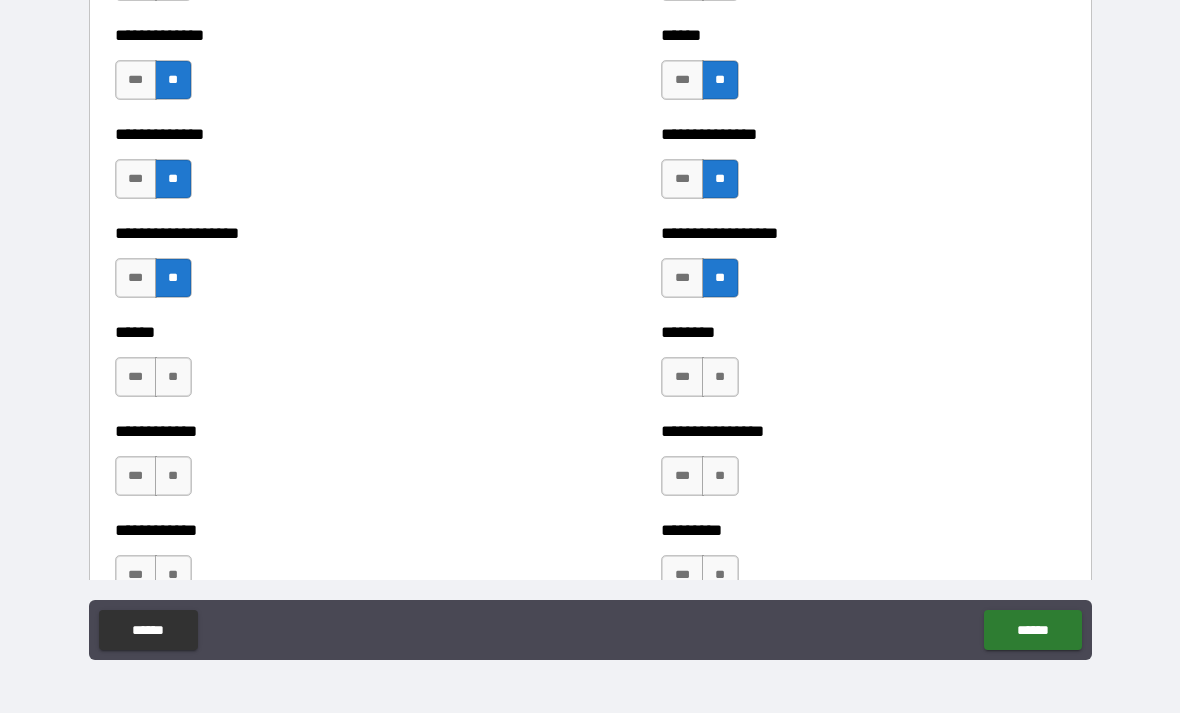 click on "**" at bounding box center (173, 377) 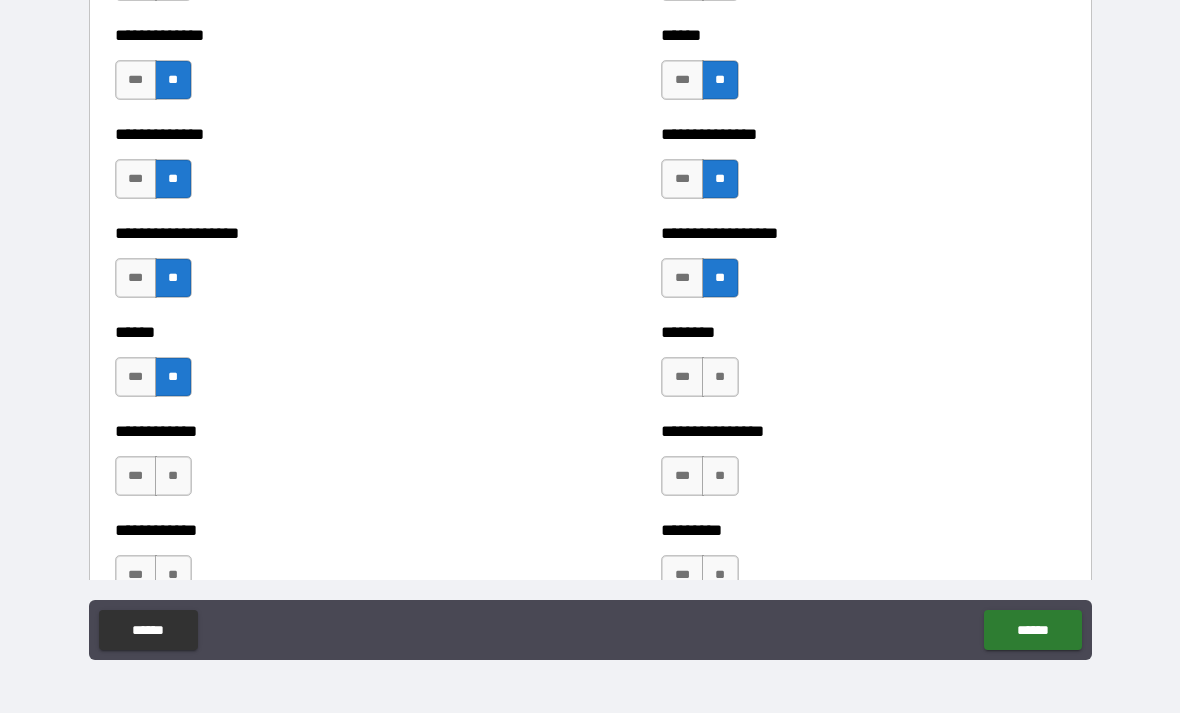 click on "**" at bounding box center [720, 377] 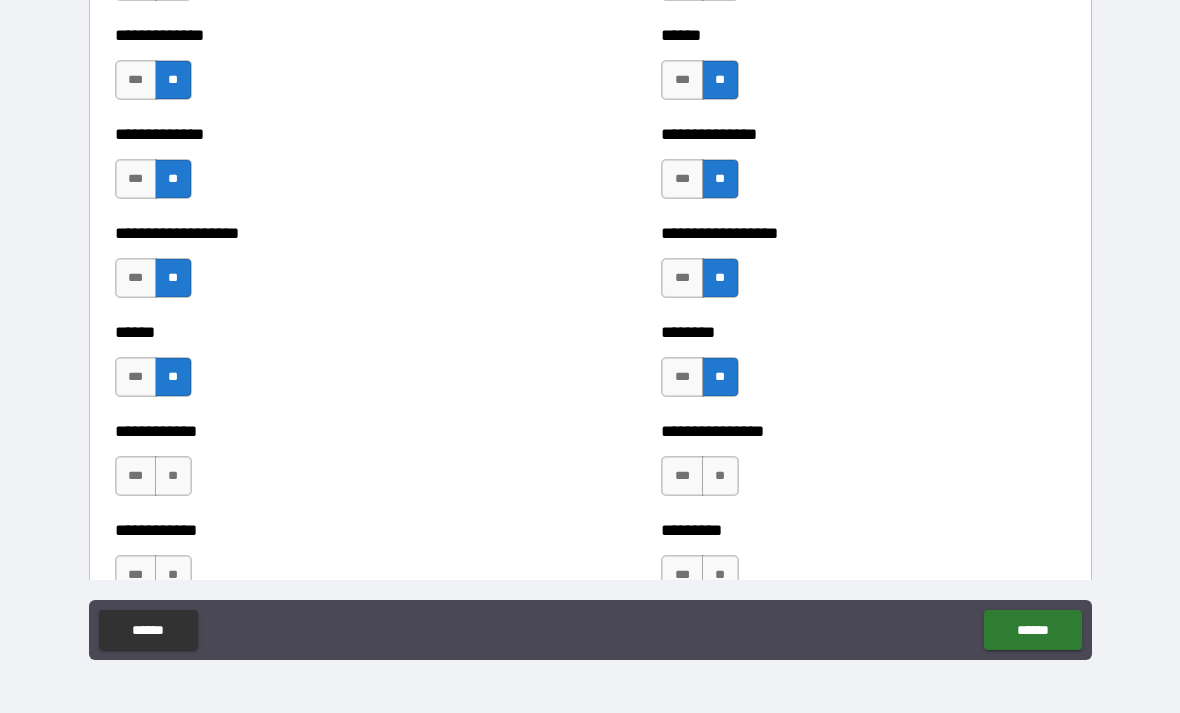 click on "**" at bounding box center (720, 476) 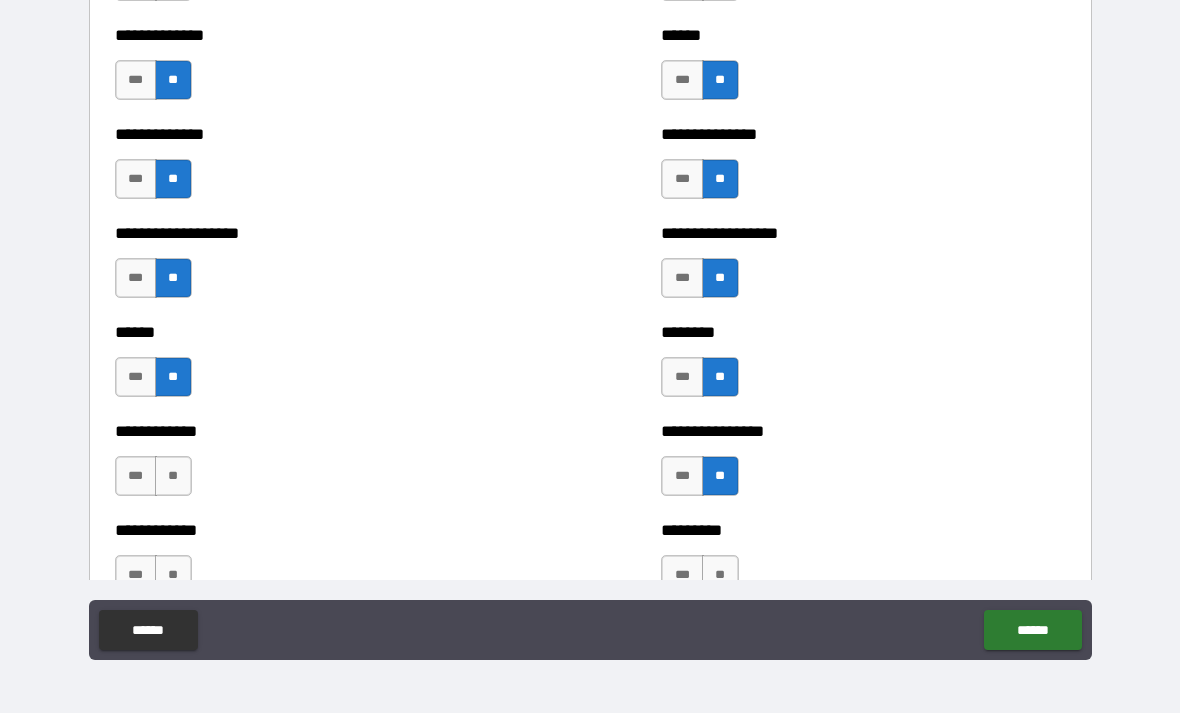 click on "**" at bounding box center [173, 476] 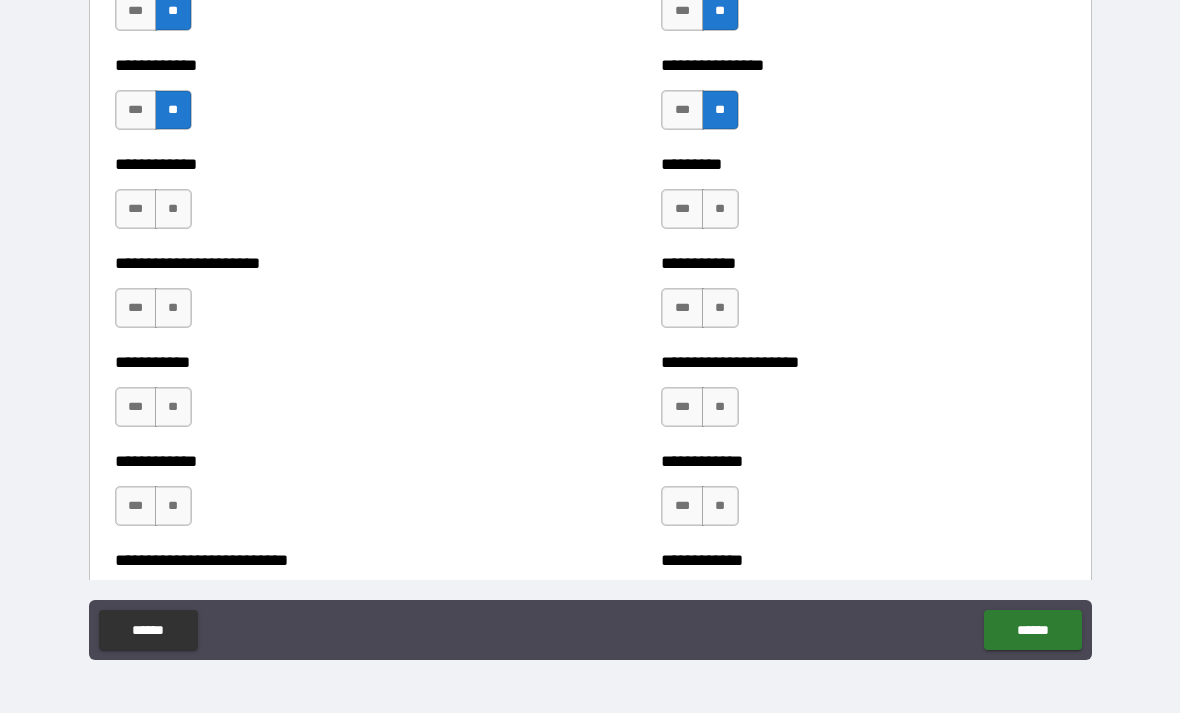 scroll, scrollTop: 5070, scrollLeft: 0, axis: vertical 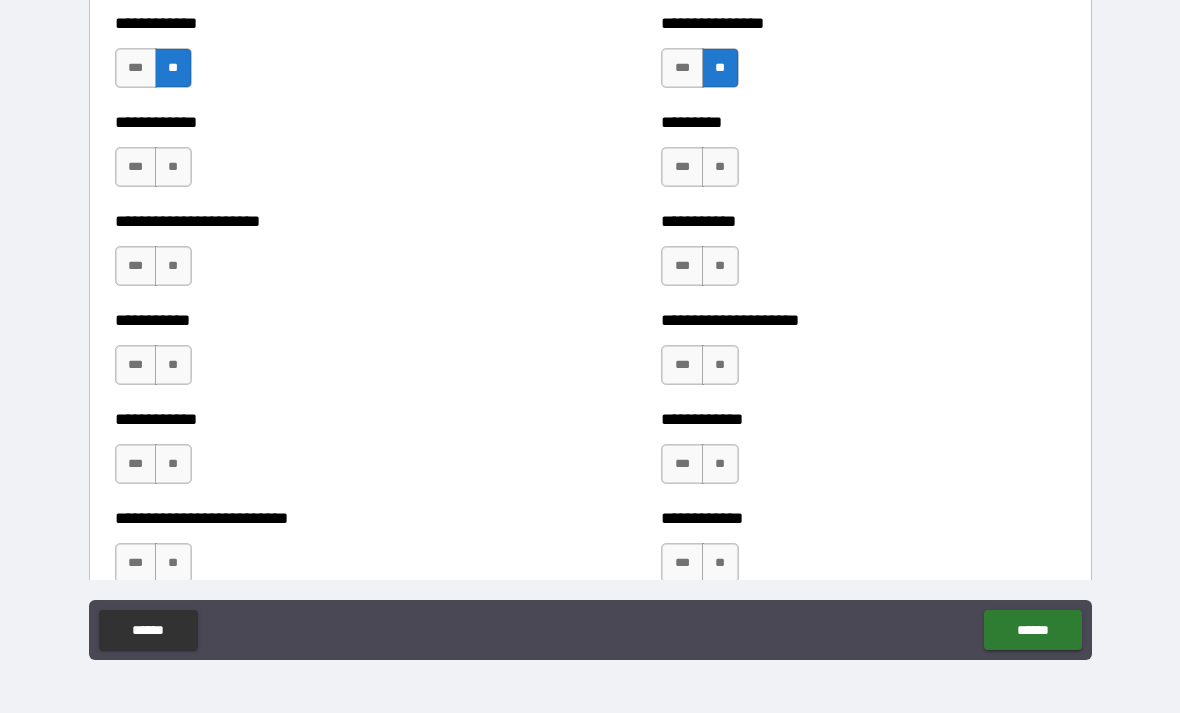 click on "**" at bounding box center (173, 167) 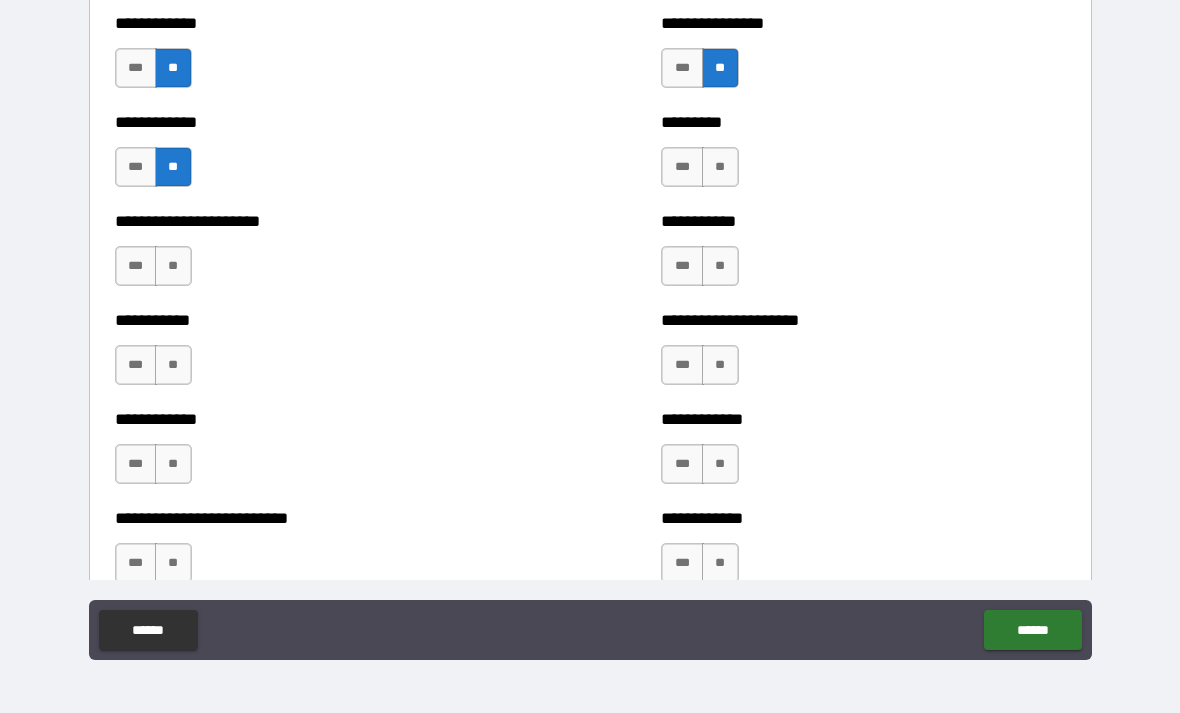 click on "**" at bounding box center (720, 167) 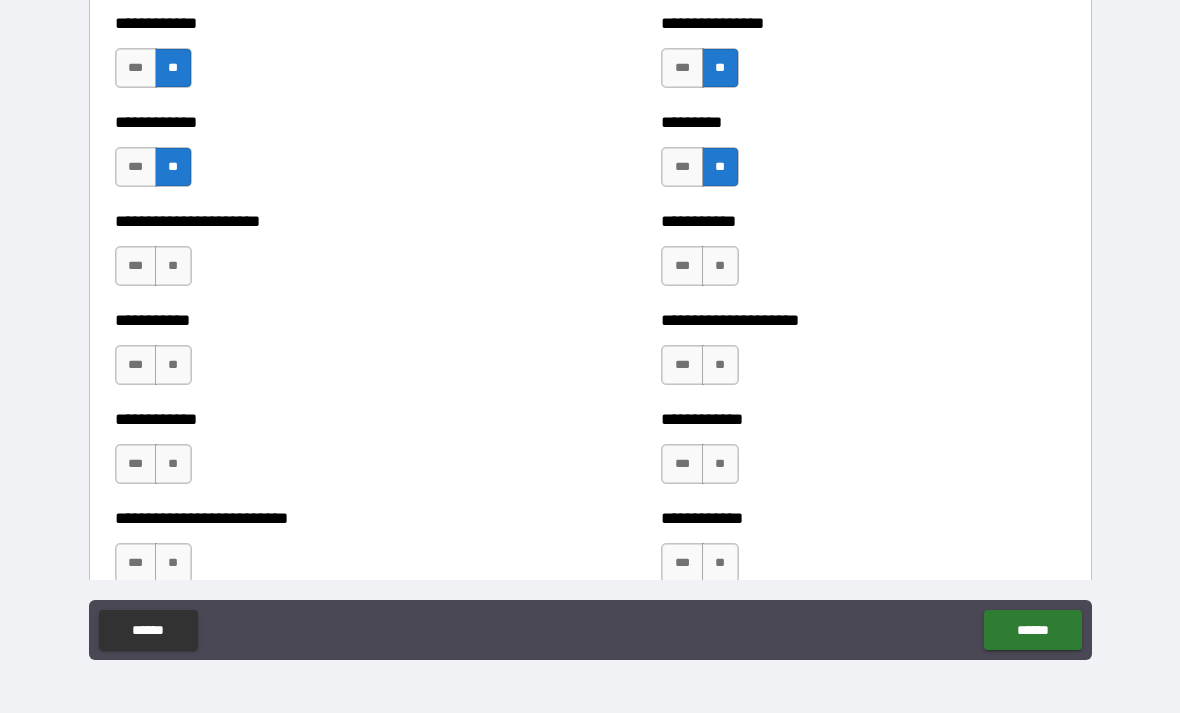 click on "***" at bounding box center [682, 167] 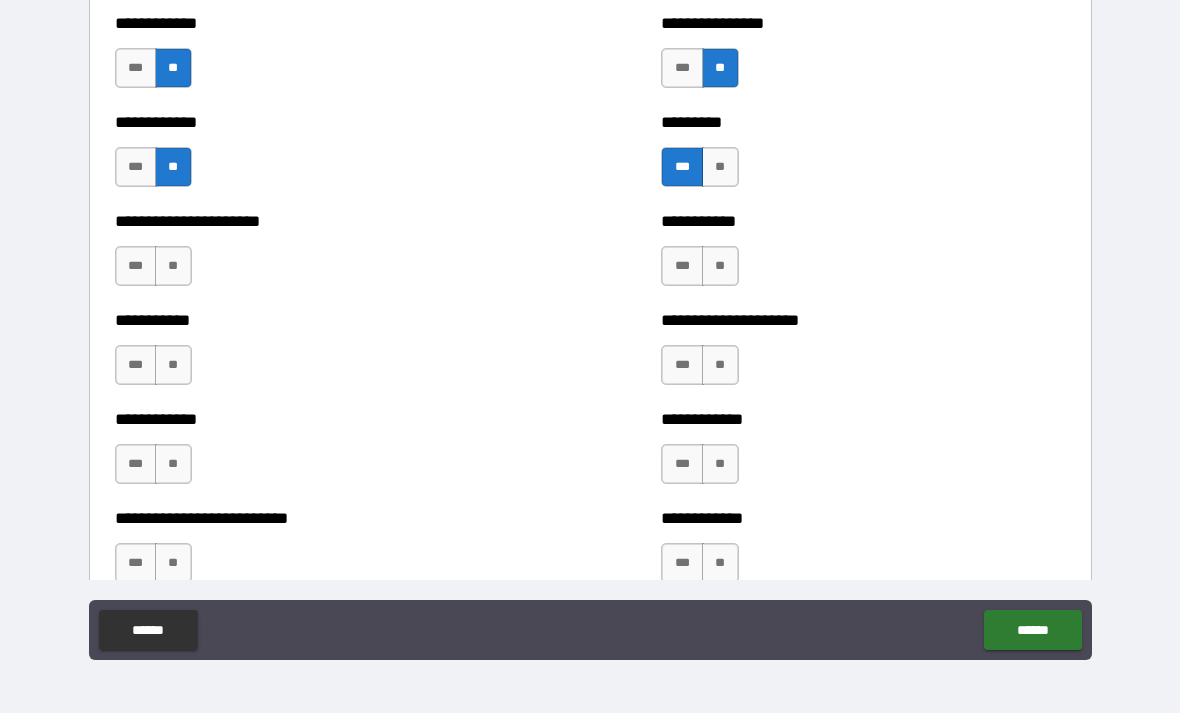 click on "**" at bounding box center [720, 266] 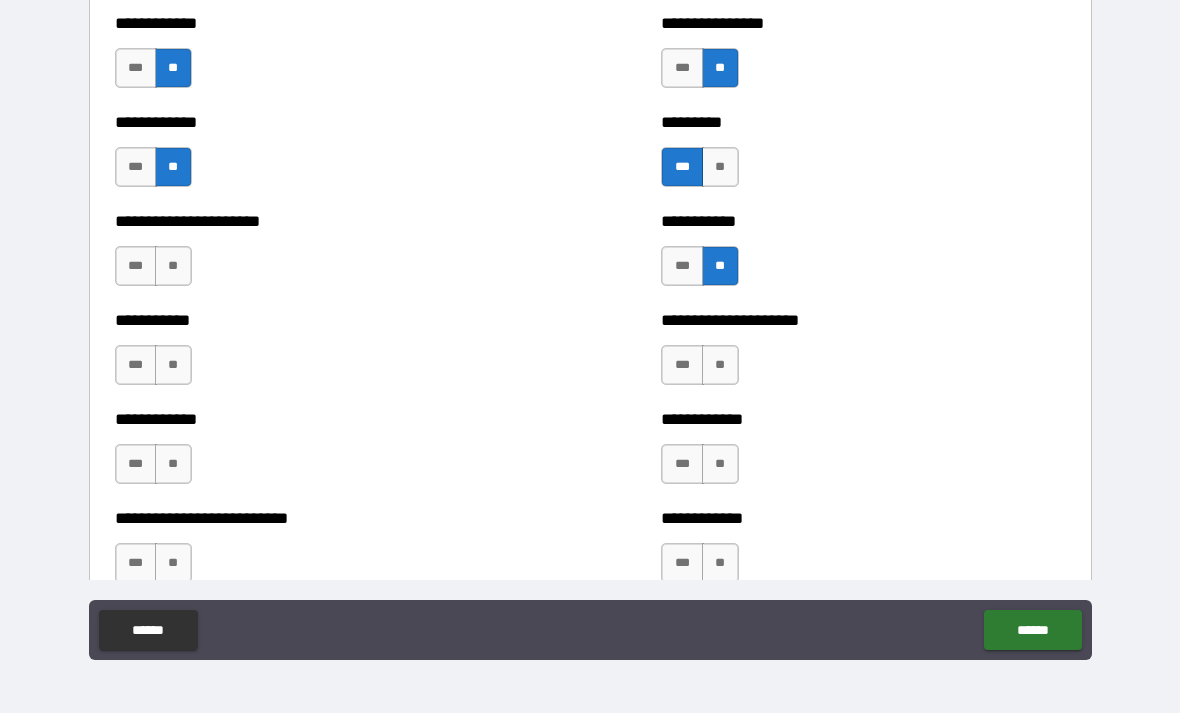 click on "**" at bounding box center [173, 266] 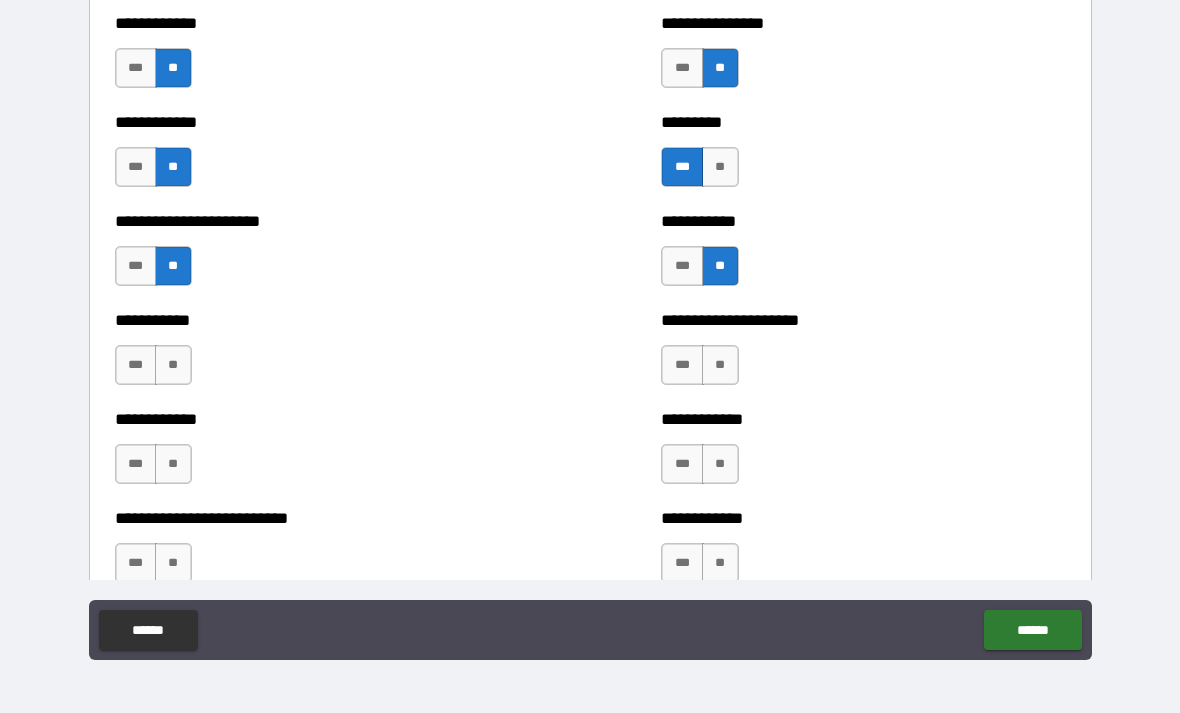 click on "**" at bounding box center [173, 365] 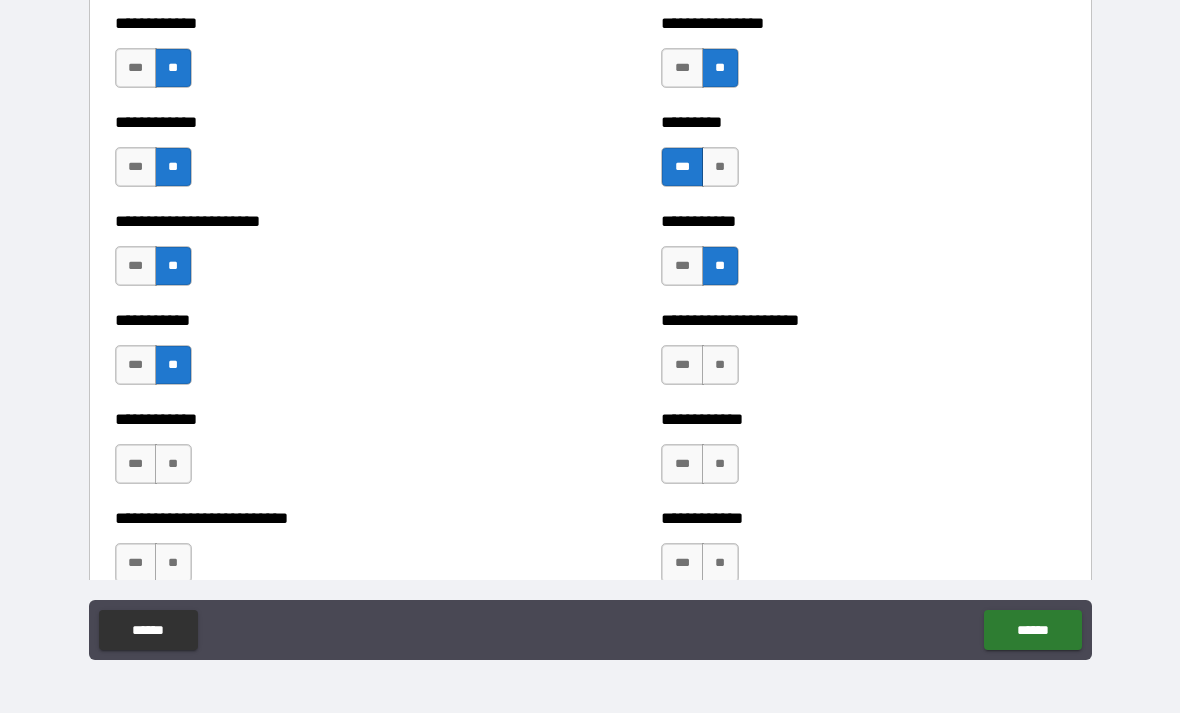 click on "**" at bounding box center [173, 464] 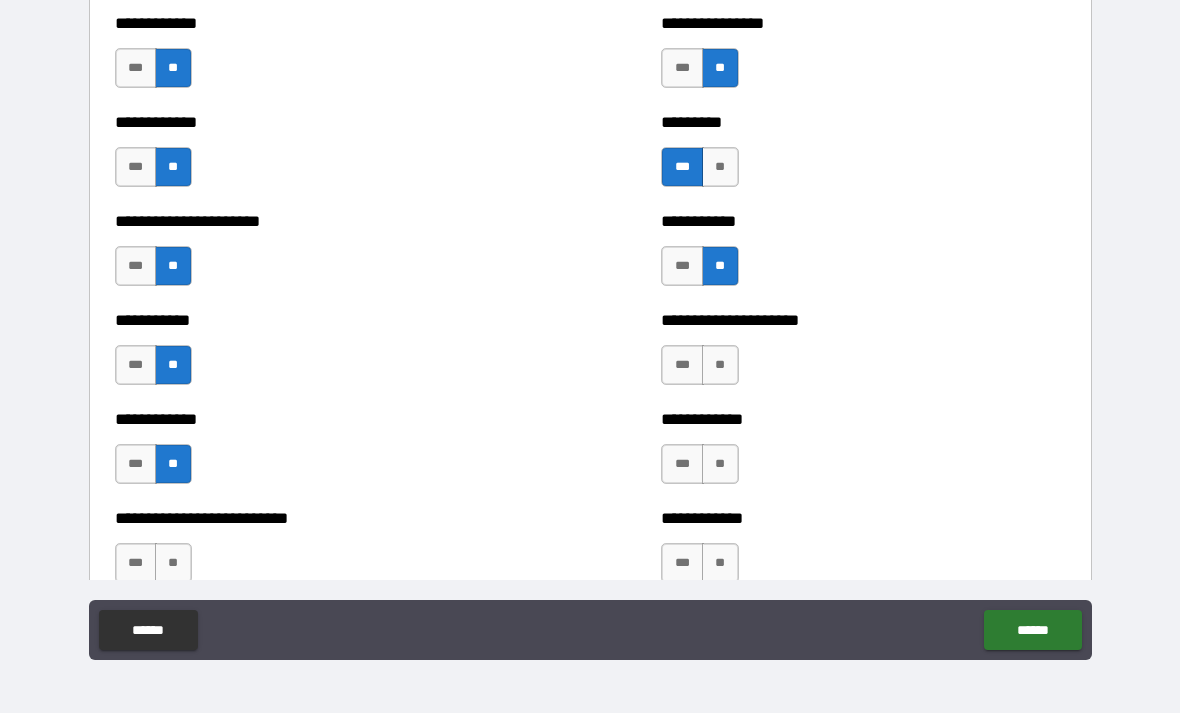 click on "**" at bounding box center (720, 365) 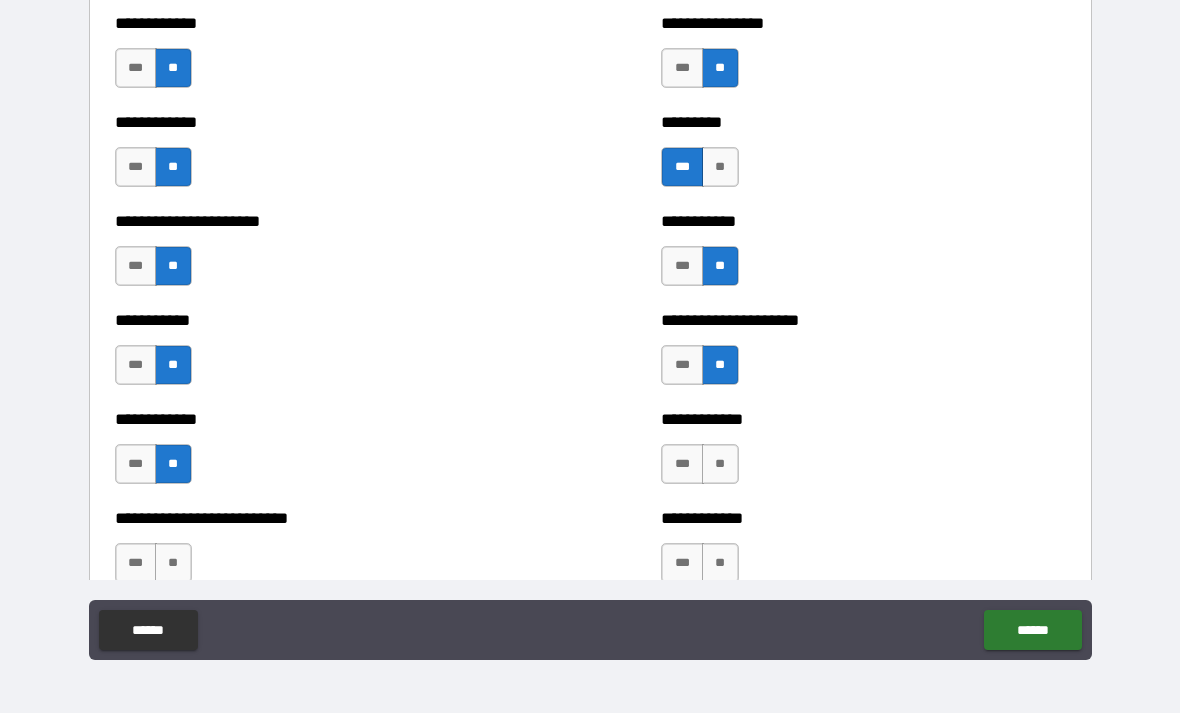 click on "**" at bounding box center (720, 464) 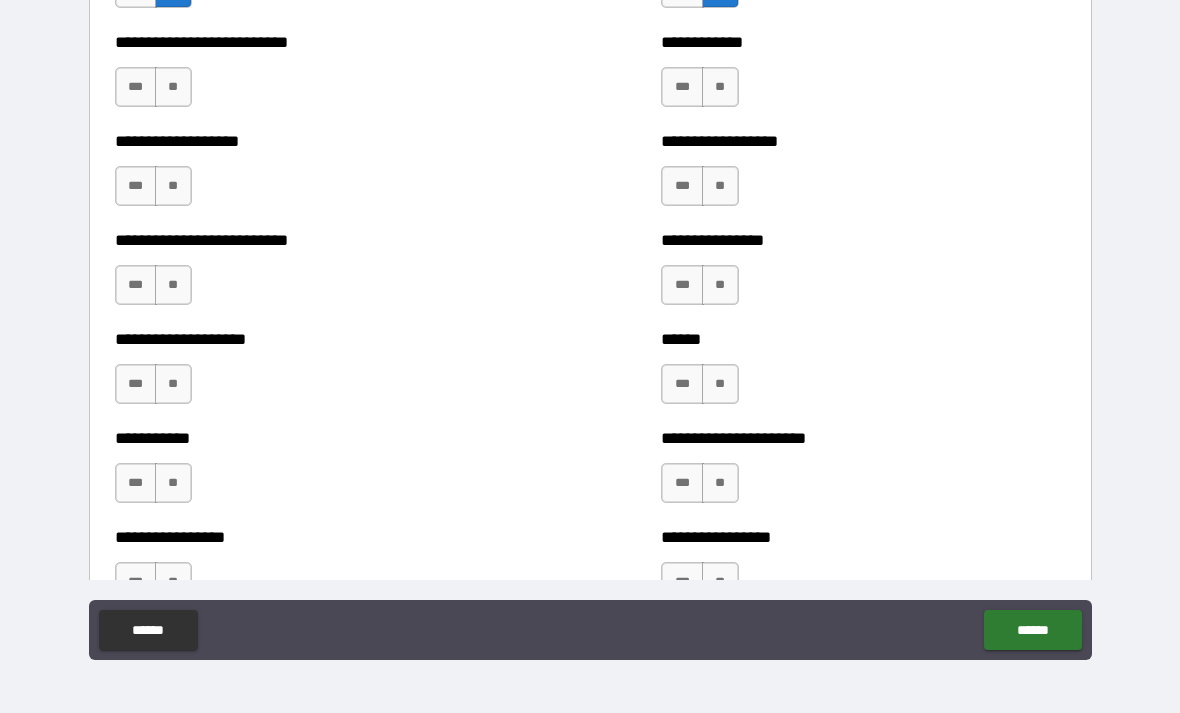 scroll, scrollTop: 5547, scrollLeft: 0, axis: vertical 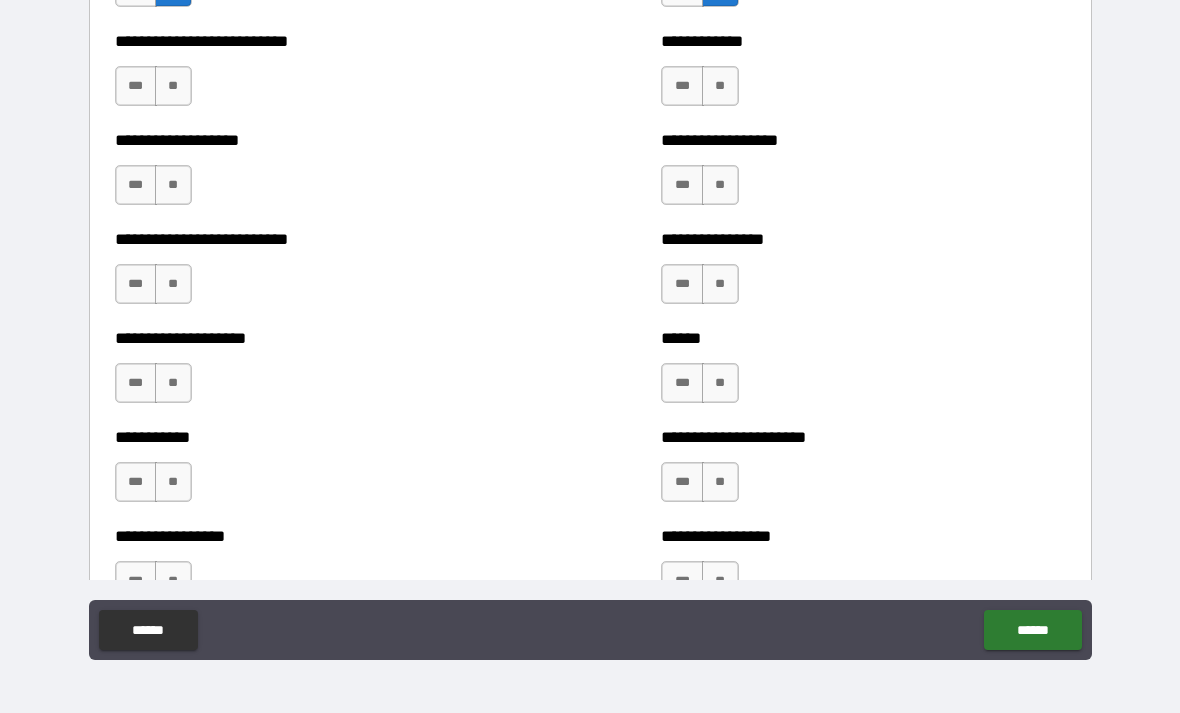 click on "**" at bounding box center (720, 86) 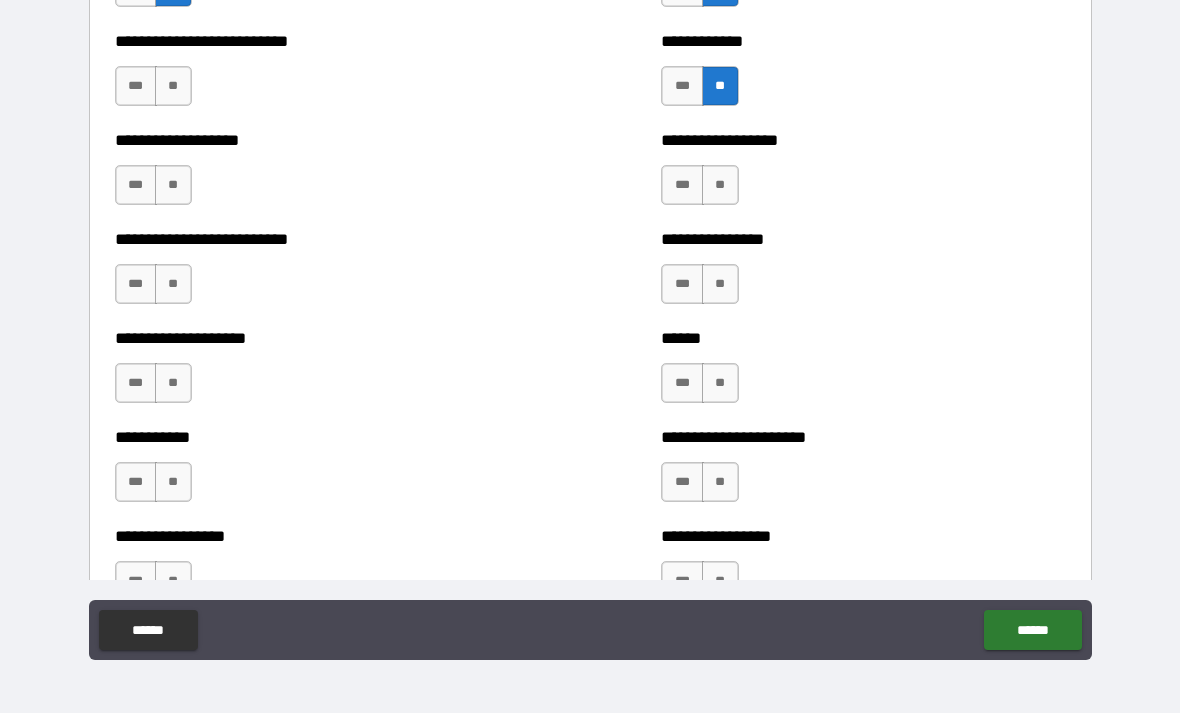 click on "**" at bounding box center [720, 185] 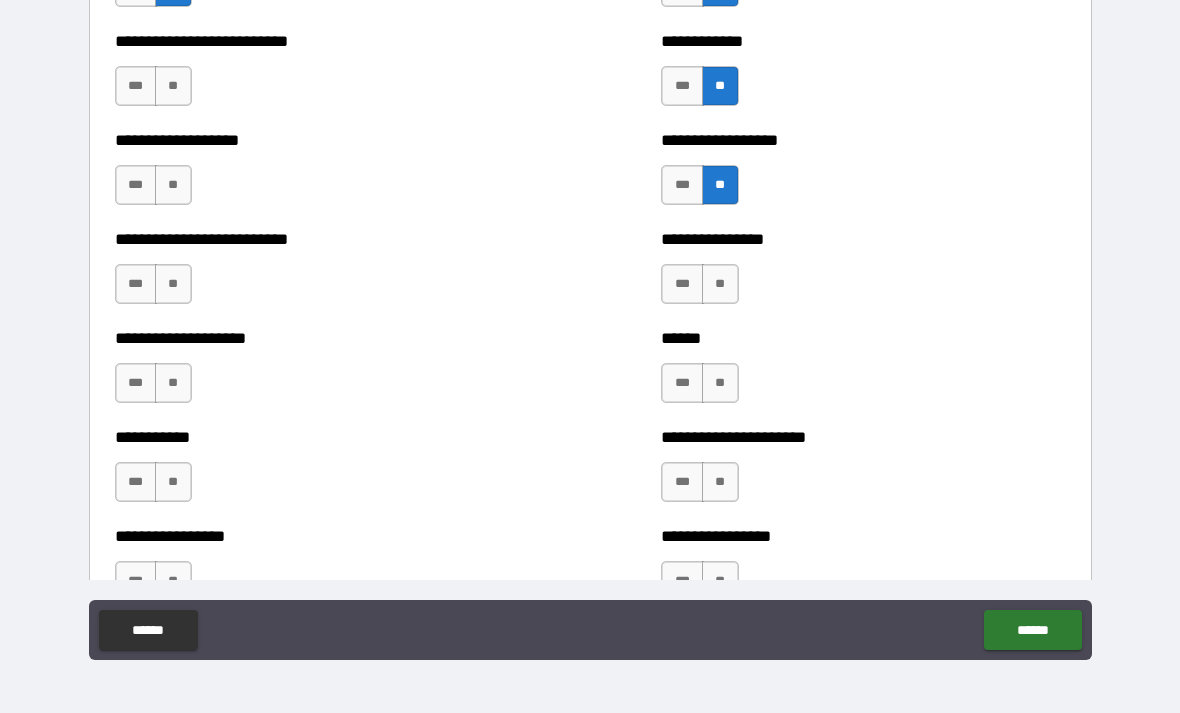 click on "**" at bounding box center [173, 86] 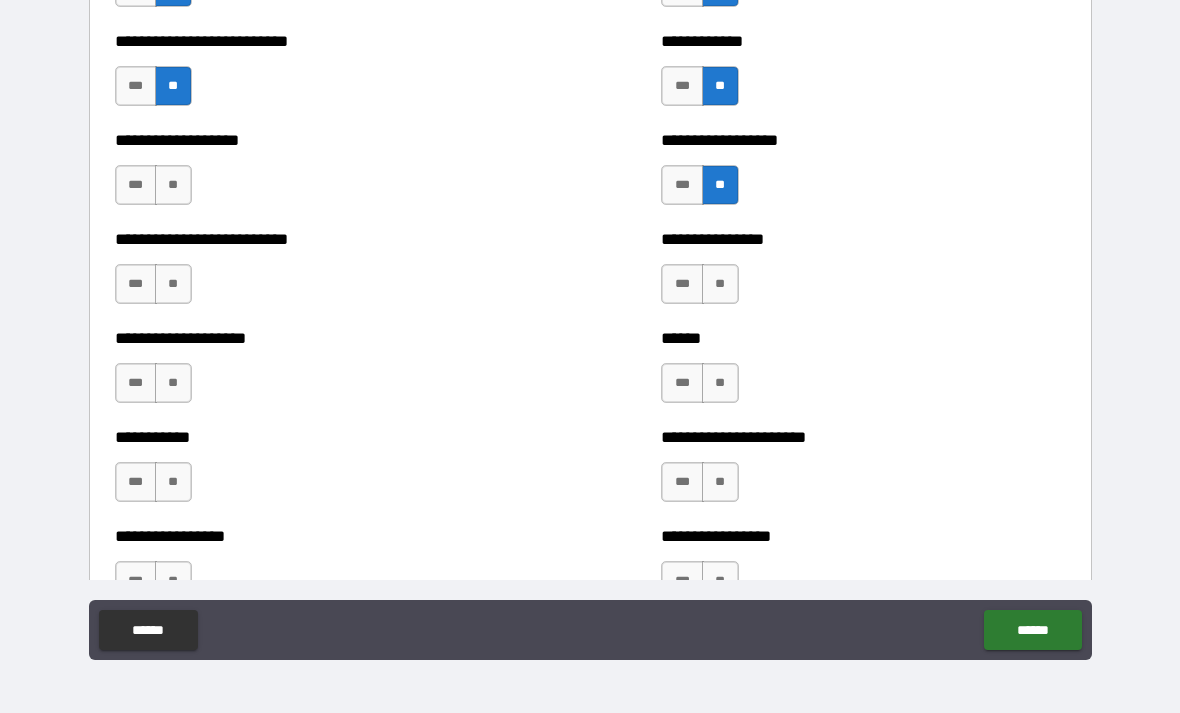 click on "**" at bounding box center (173, 185) 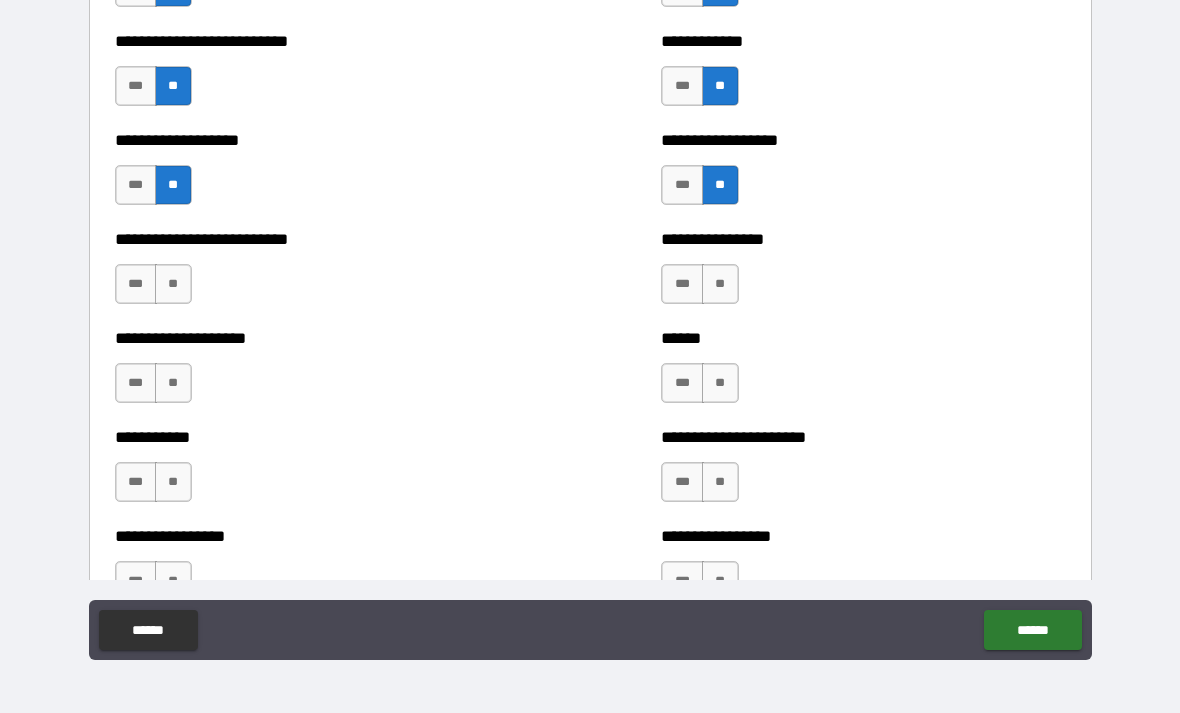 click on "**" at bounding box center [173, 284] 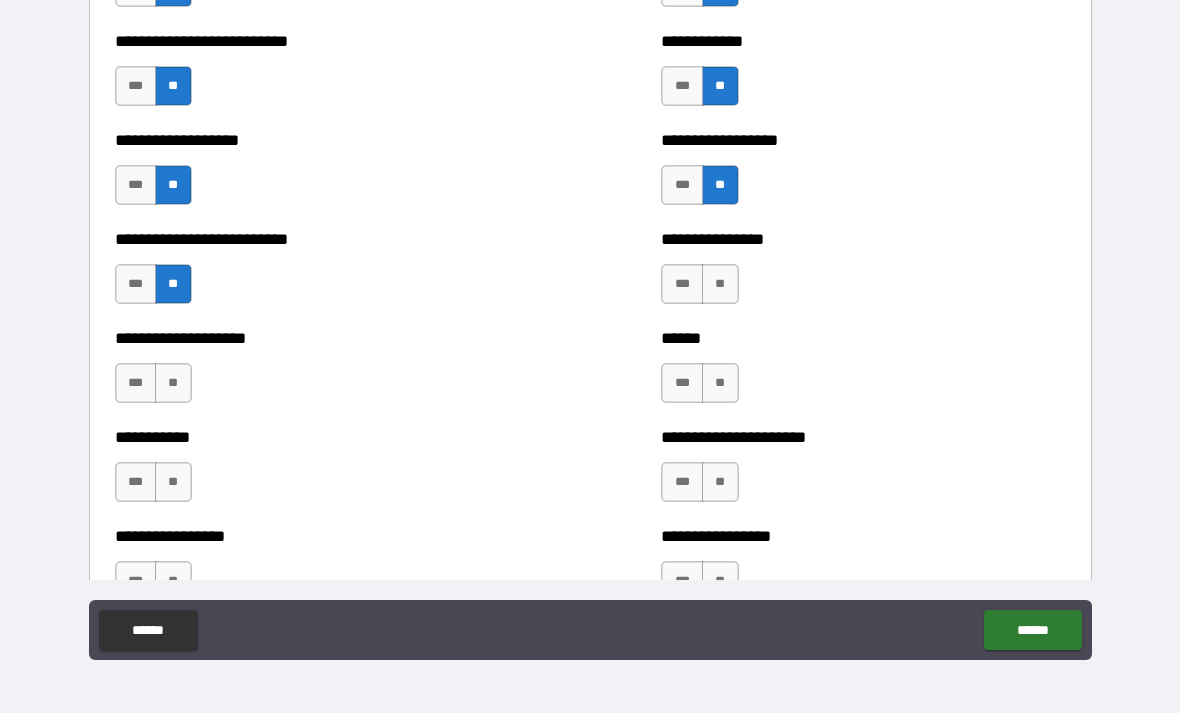 click on "**" at bounding box center [173, 383] 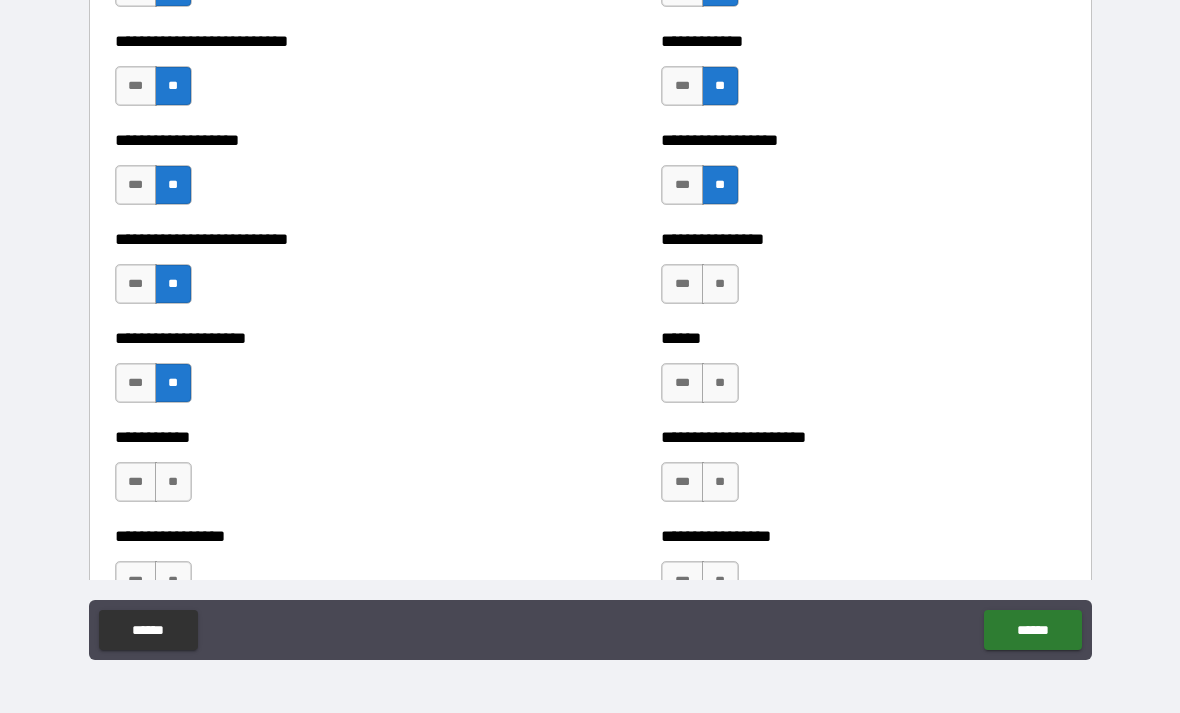 click on "**" at bounding box center [173, 482] 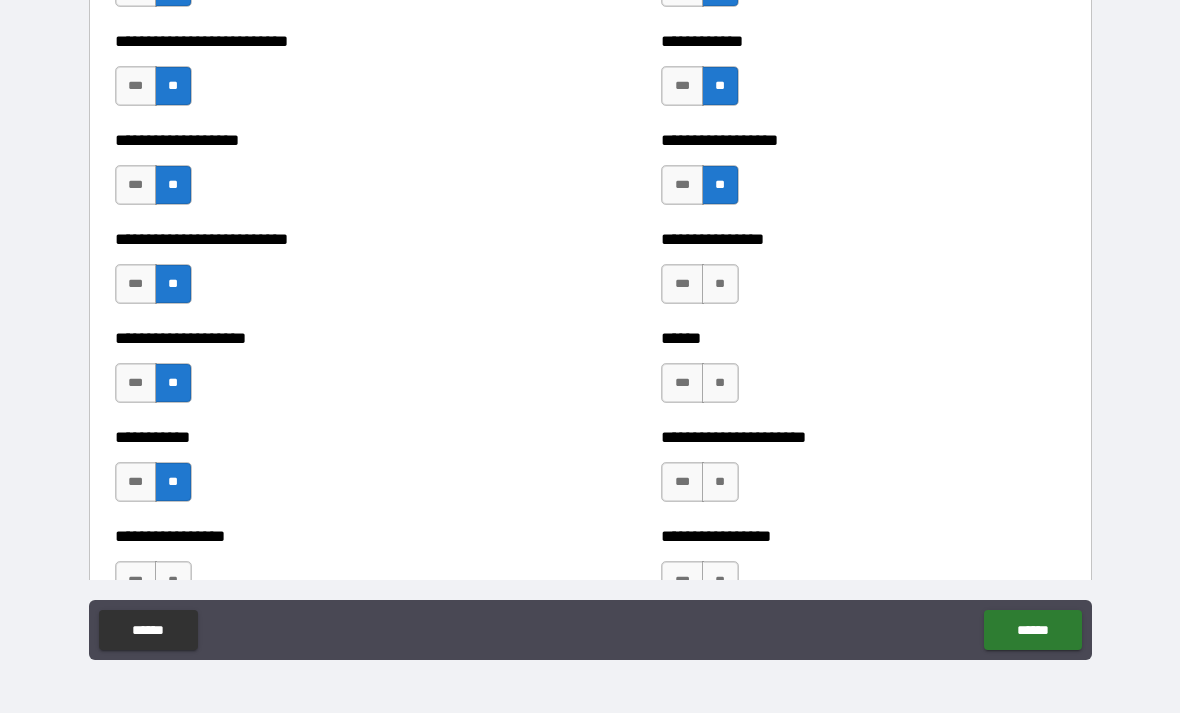 click on "**" at bounding box center [720, 284] 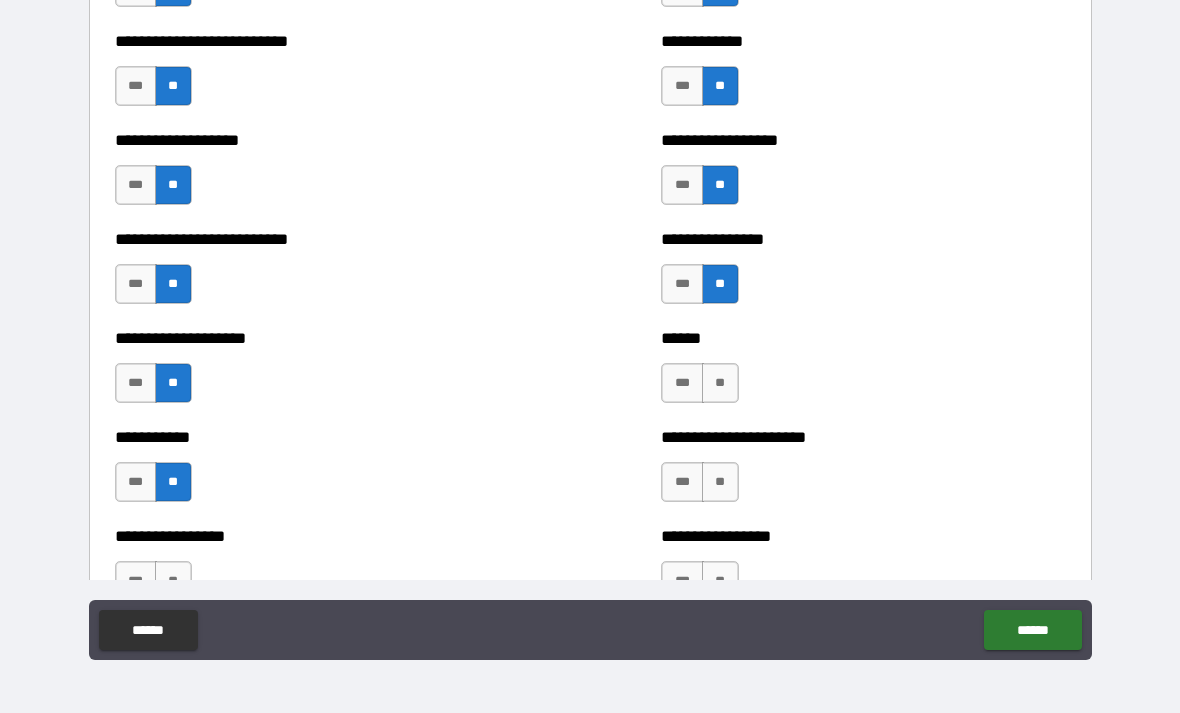 click on "**" at bounding box center [720, 383] 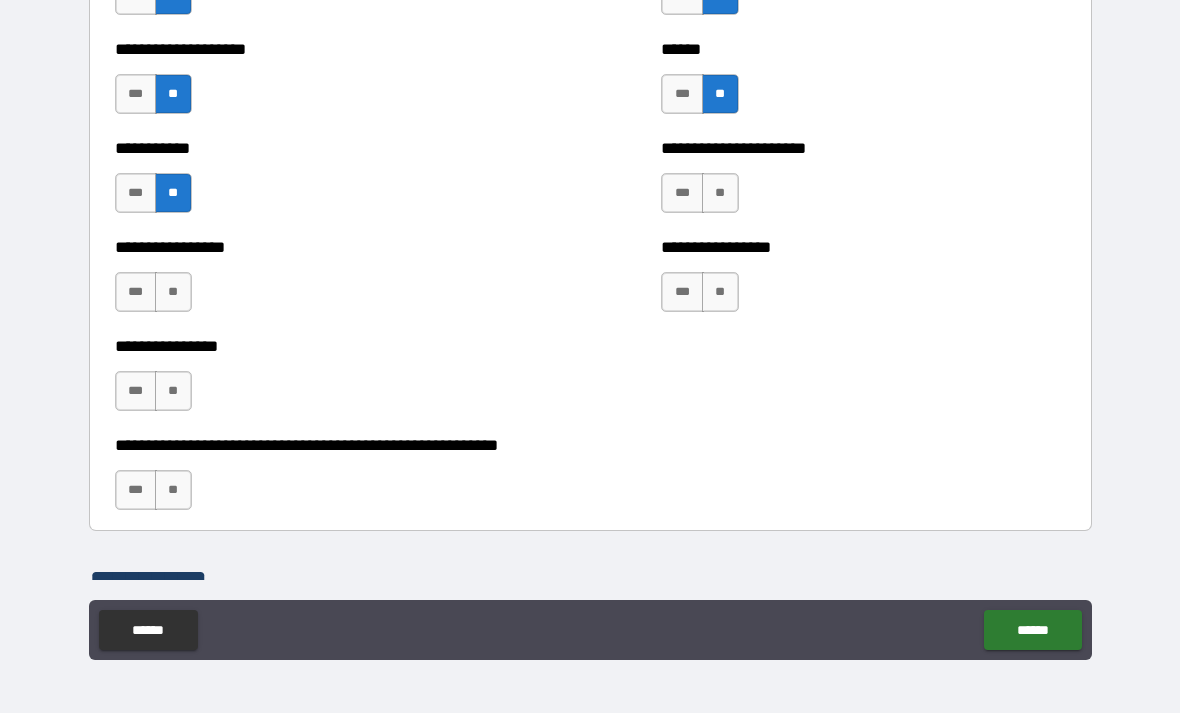 scroll, scrollTop: 5842, scrollLeft: 0, axis: vertical 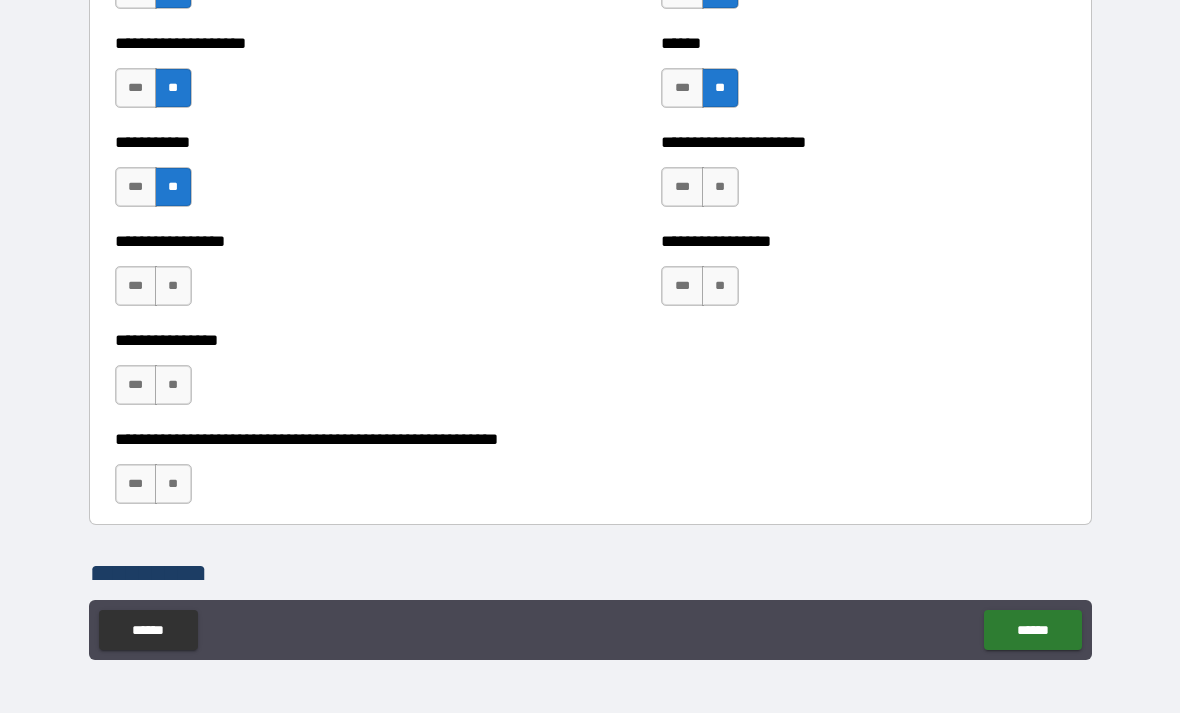click on "**" at bounding box center (720, 187) 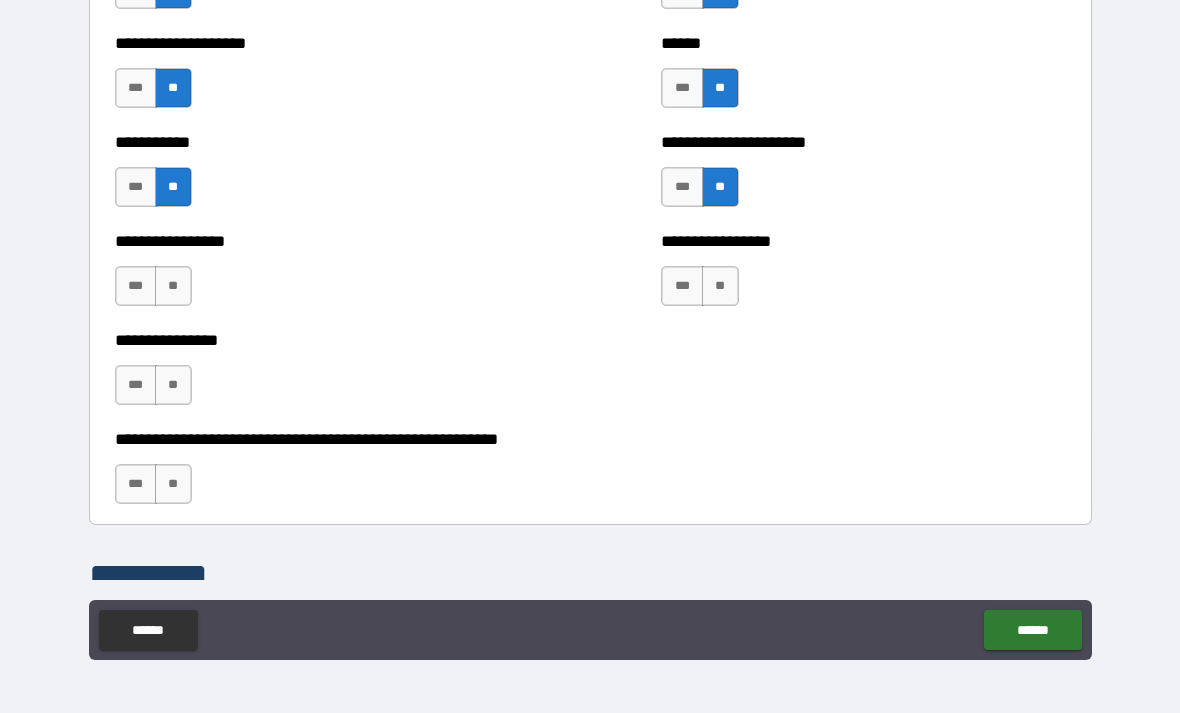 click on "**" at bounding box center (720, 286) 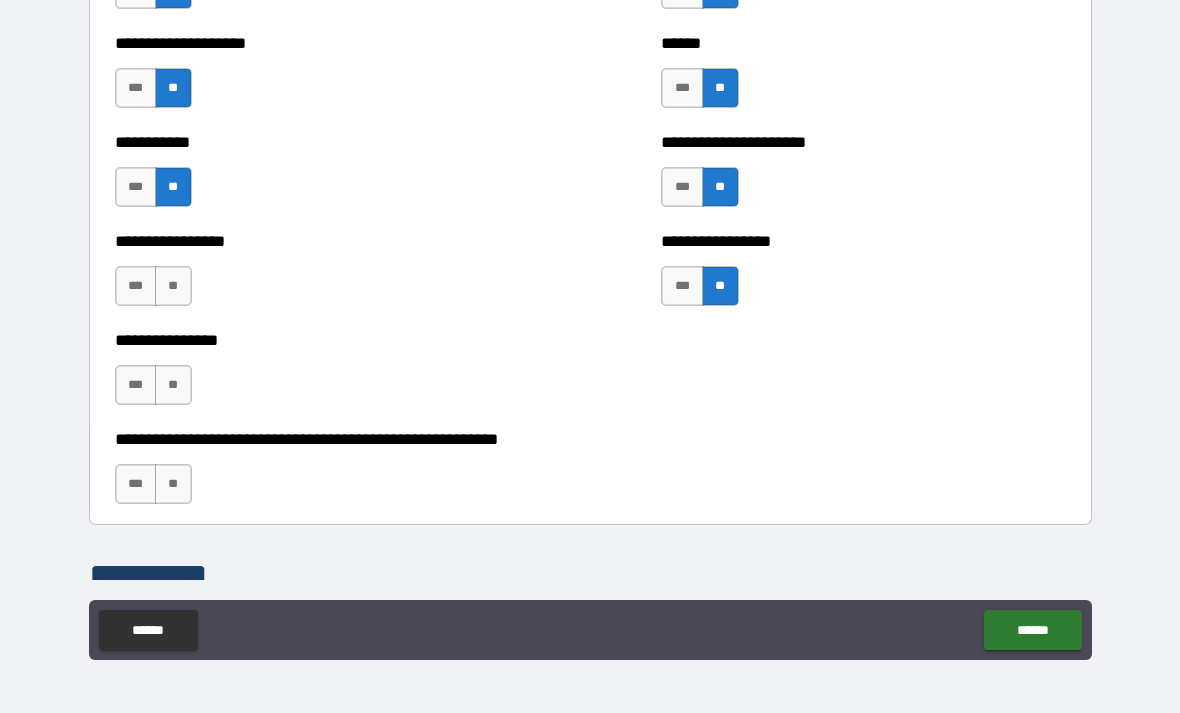 click on "**" at bounding box center (173, 286) 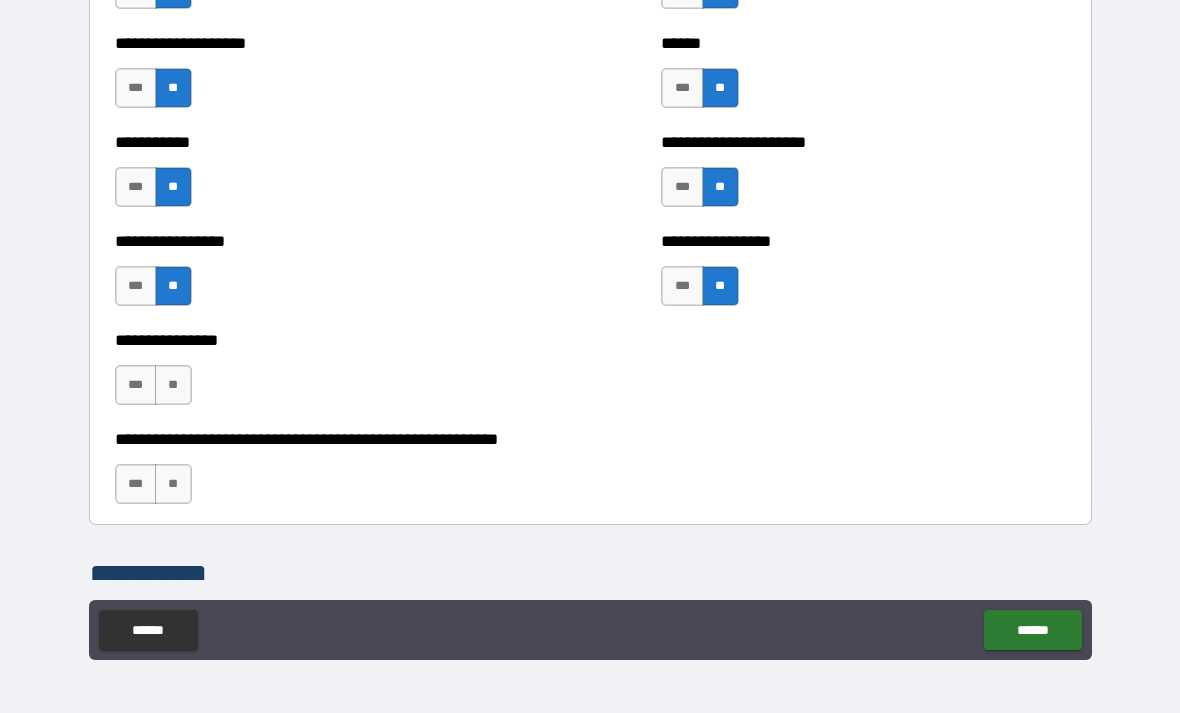 click on "**" at bounding box center (173, 385) 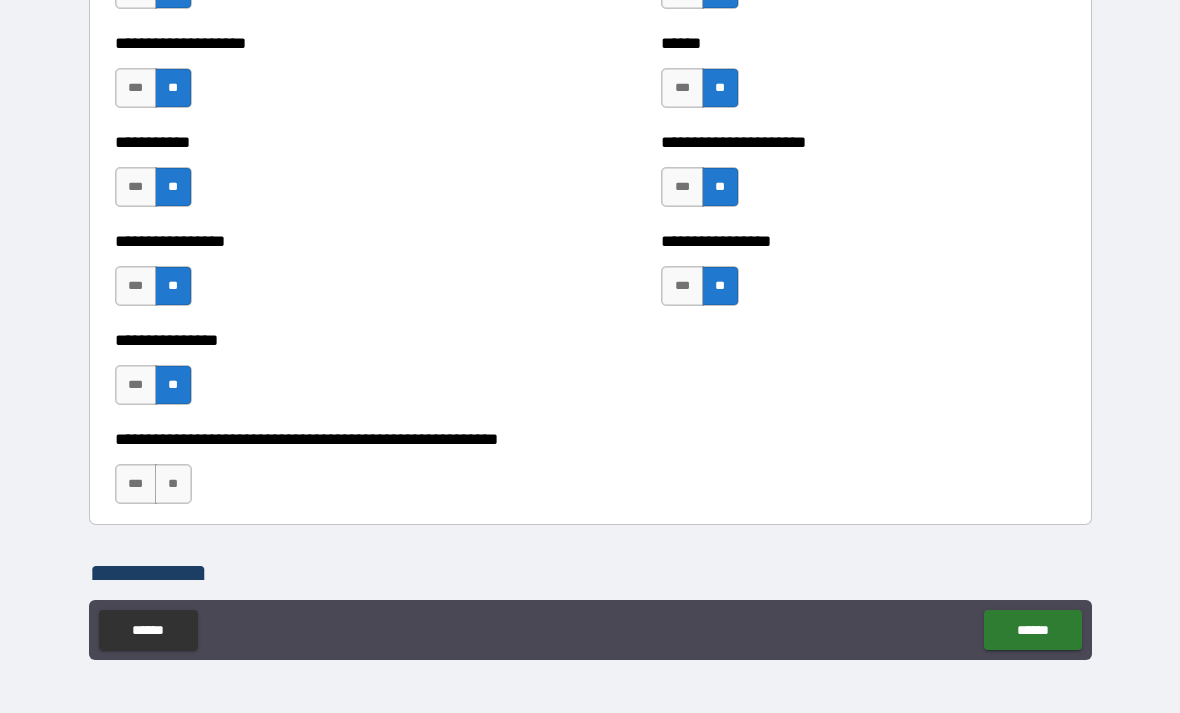 click on "**" at bounding box center (173, 484) 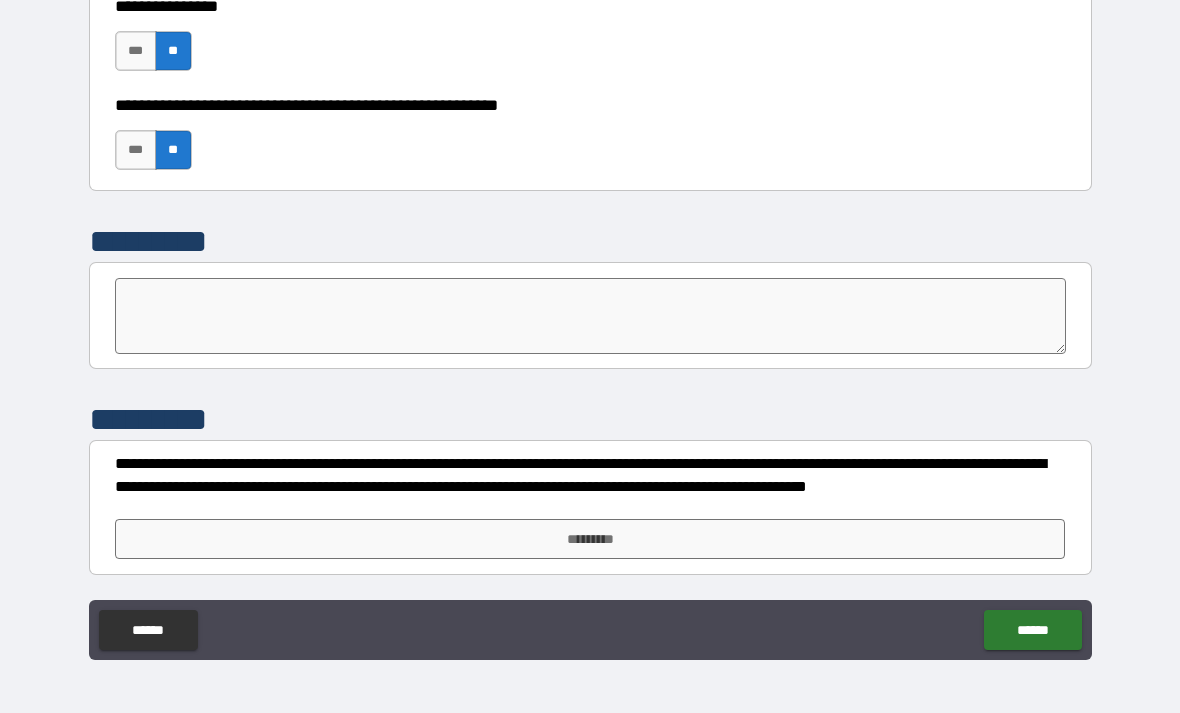 scroll, scrollTop: 6176, scrollLeft: 0, axis: vertical 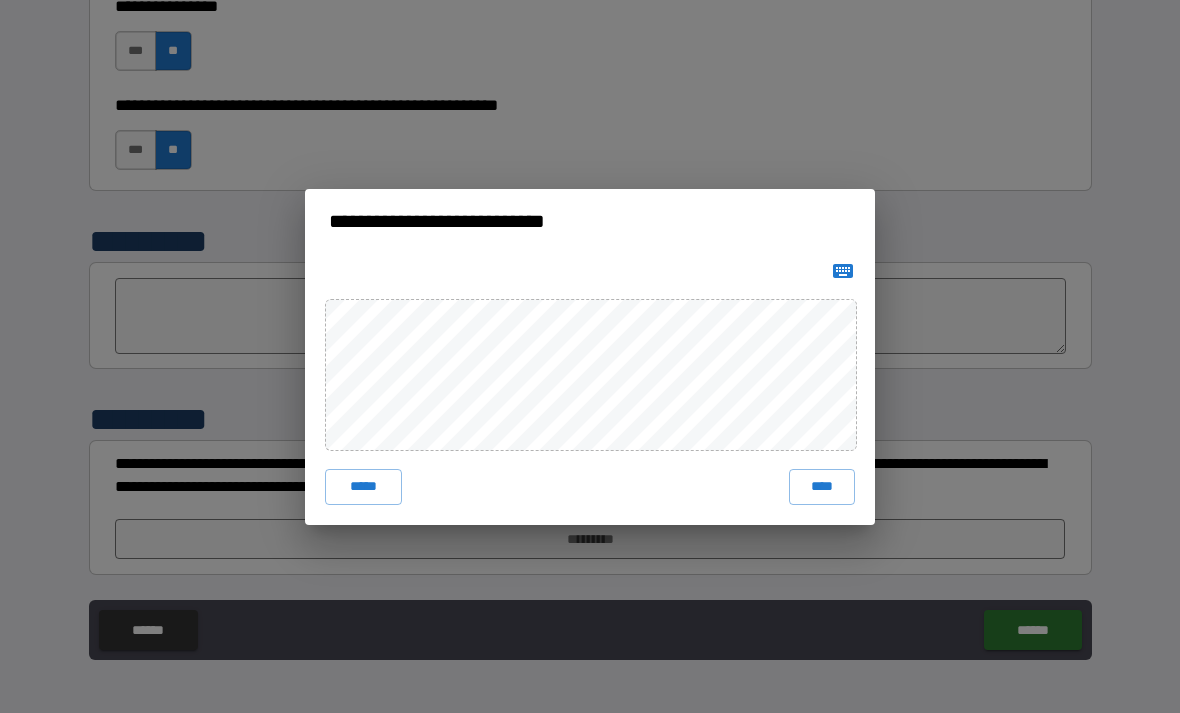 click on "****" at bounding box center (822, 487) 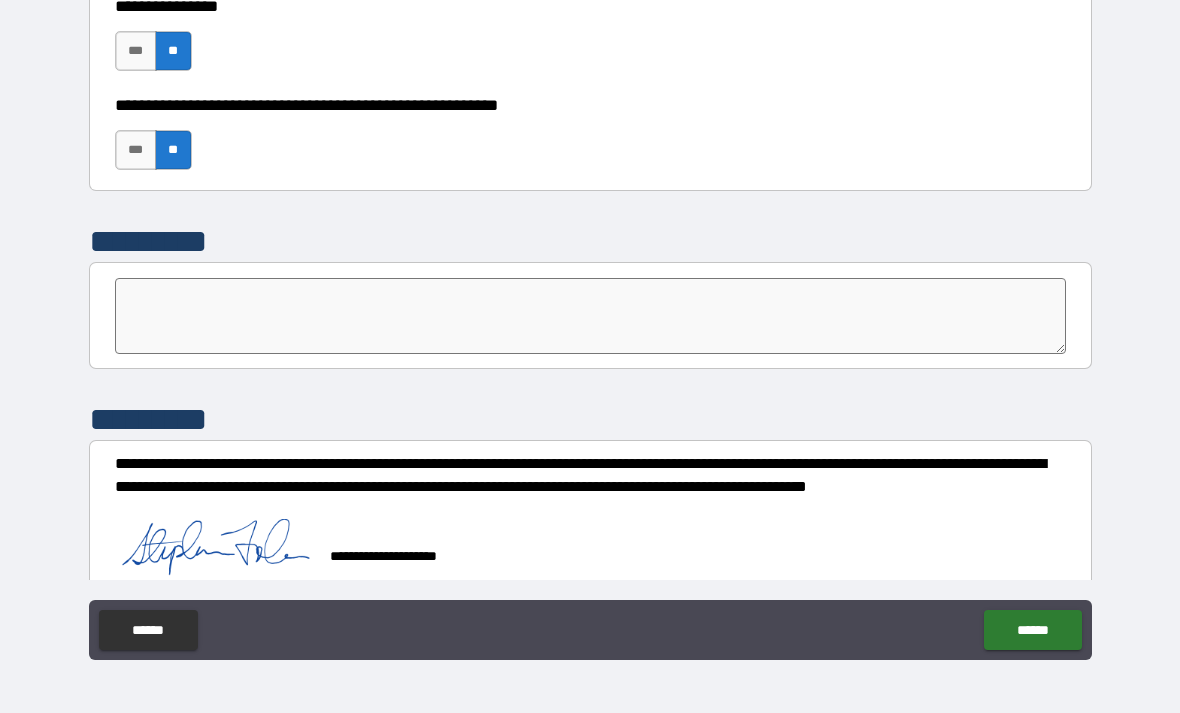 scroll, scrollTop: 6166, scrollLeft: 0, axis: vertical 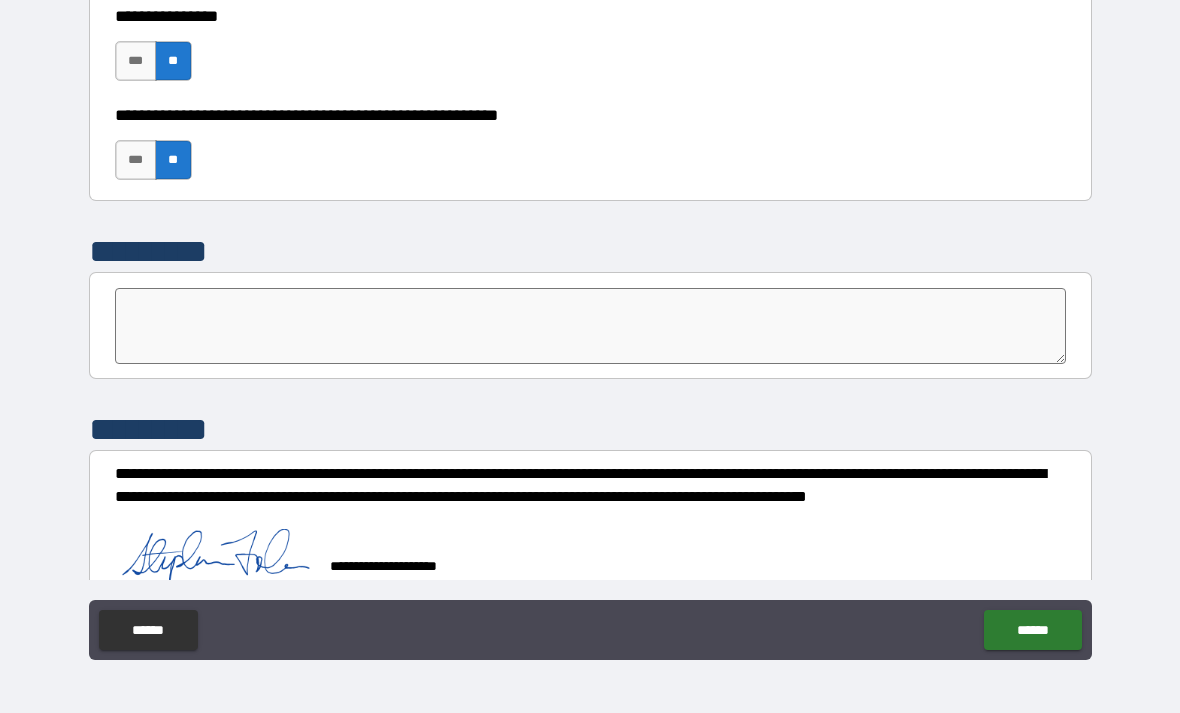 click on "******" at bounding box center [1032, 630] 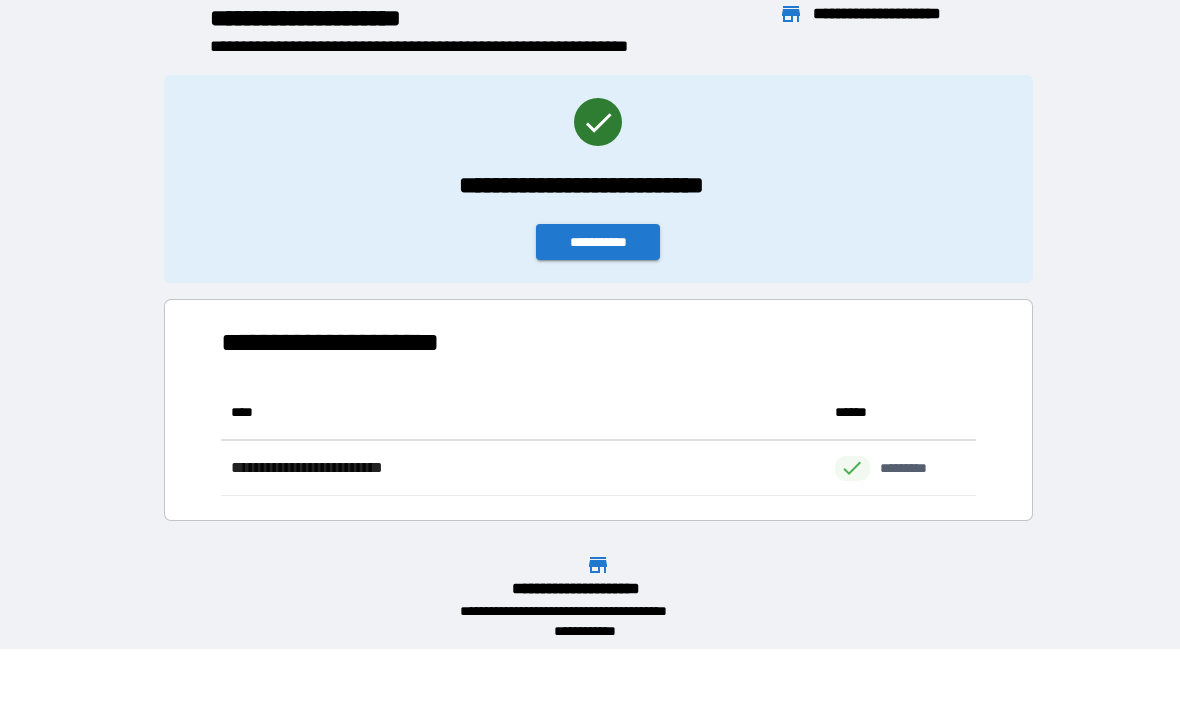 scroll, scrollTop: 1, scrollLeft: 1, axis: both 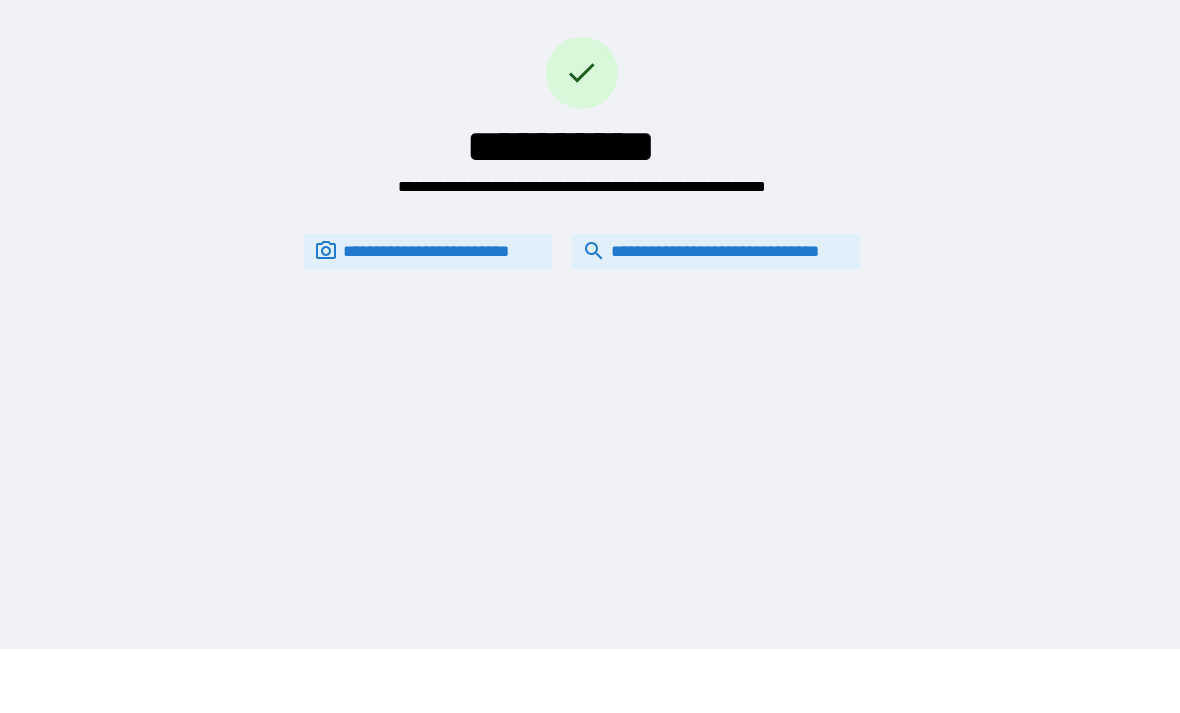 click on "**********" at bounding box center (582, 251) 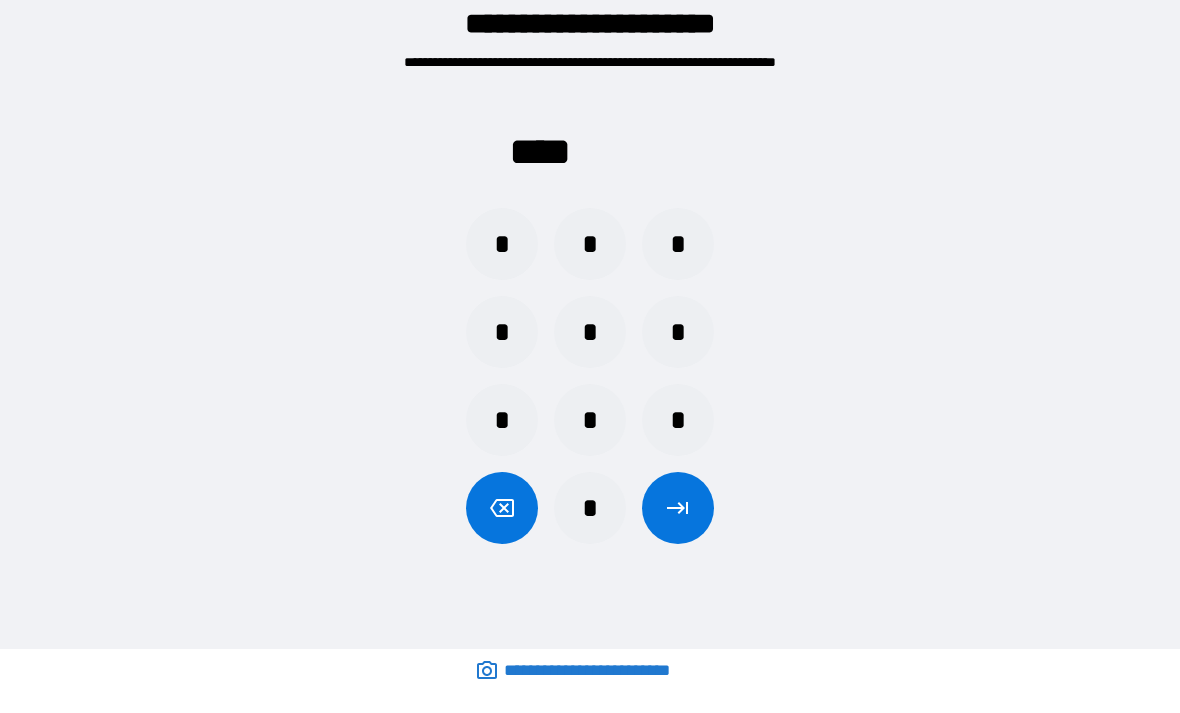 click on "*" at bounding box center [590, 332] 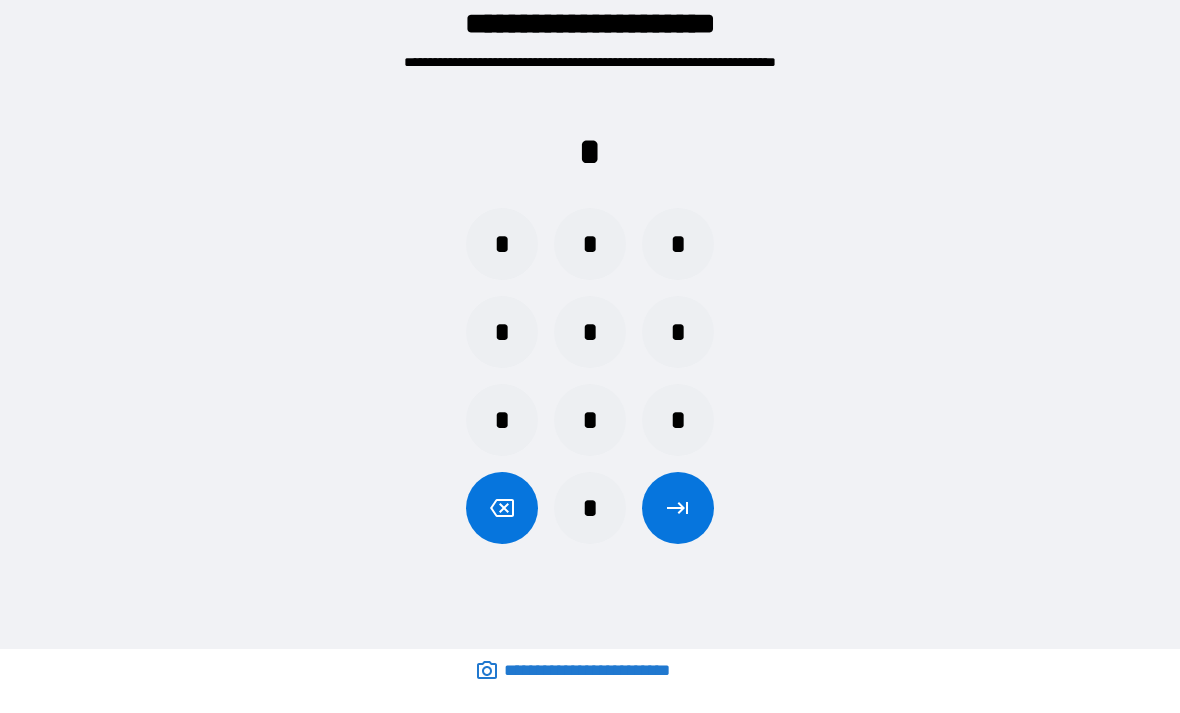 click on "*" at bounding box center [590, 244] 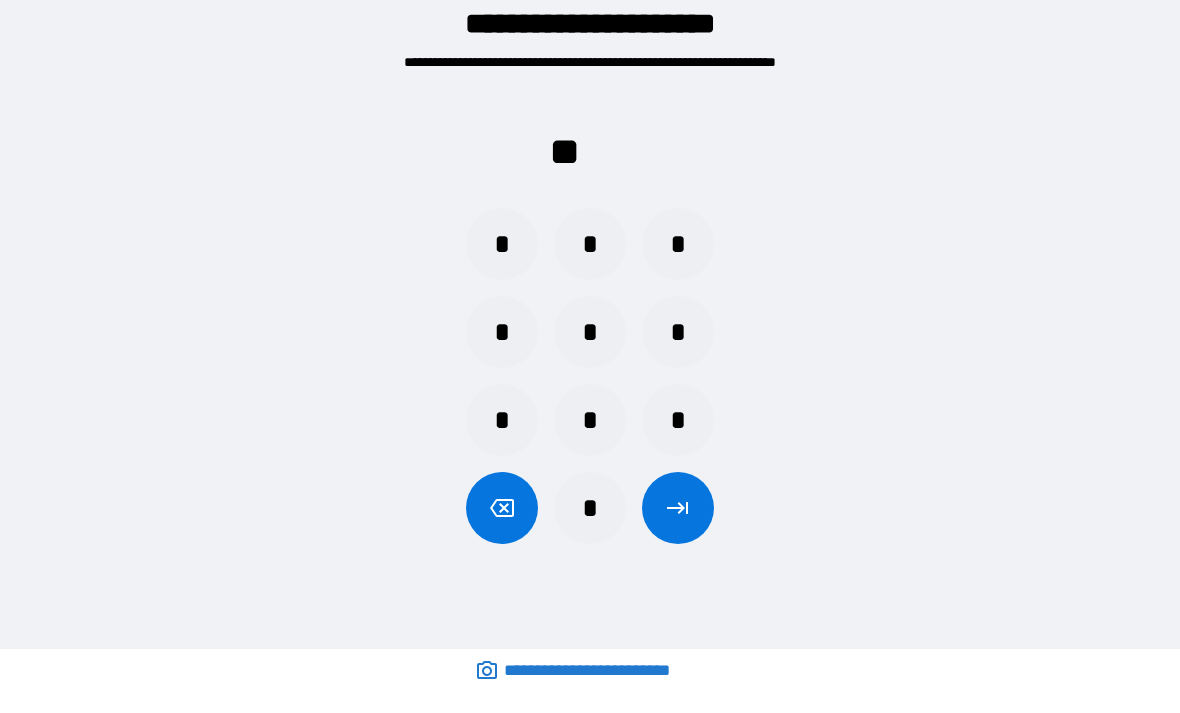 click on "*" at bounding box center [678, 420] 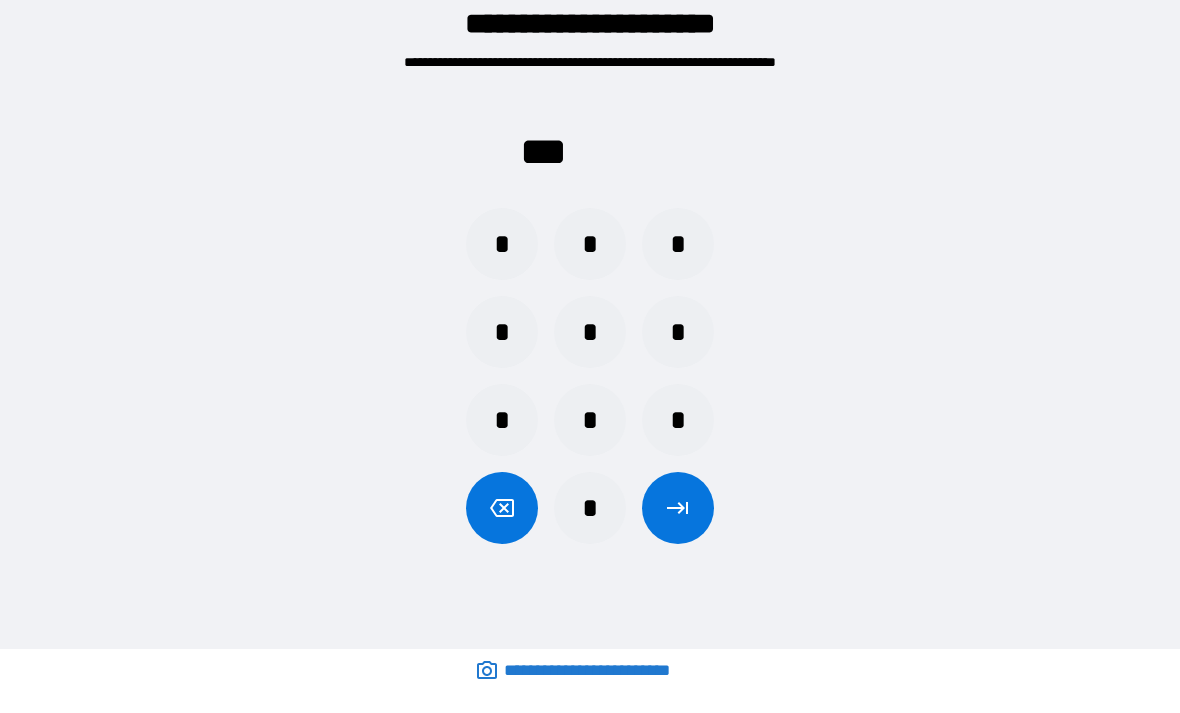 click on "*" at bounding box center (590, 244) 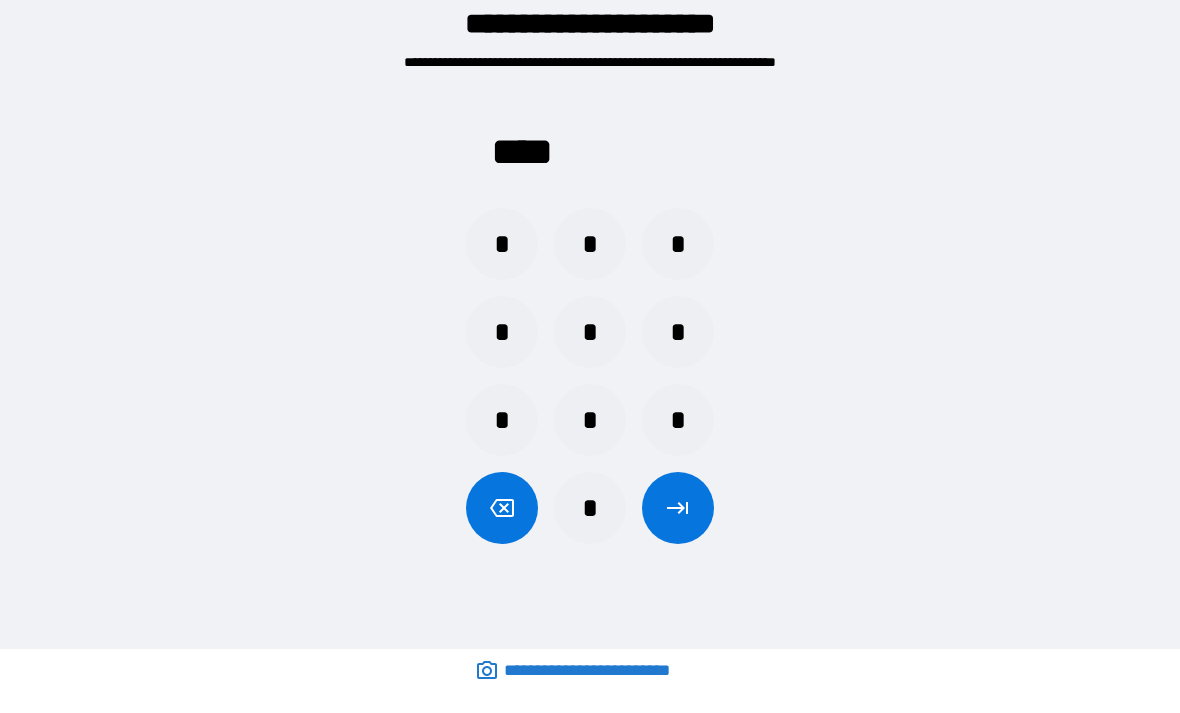 click 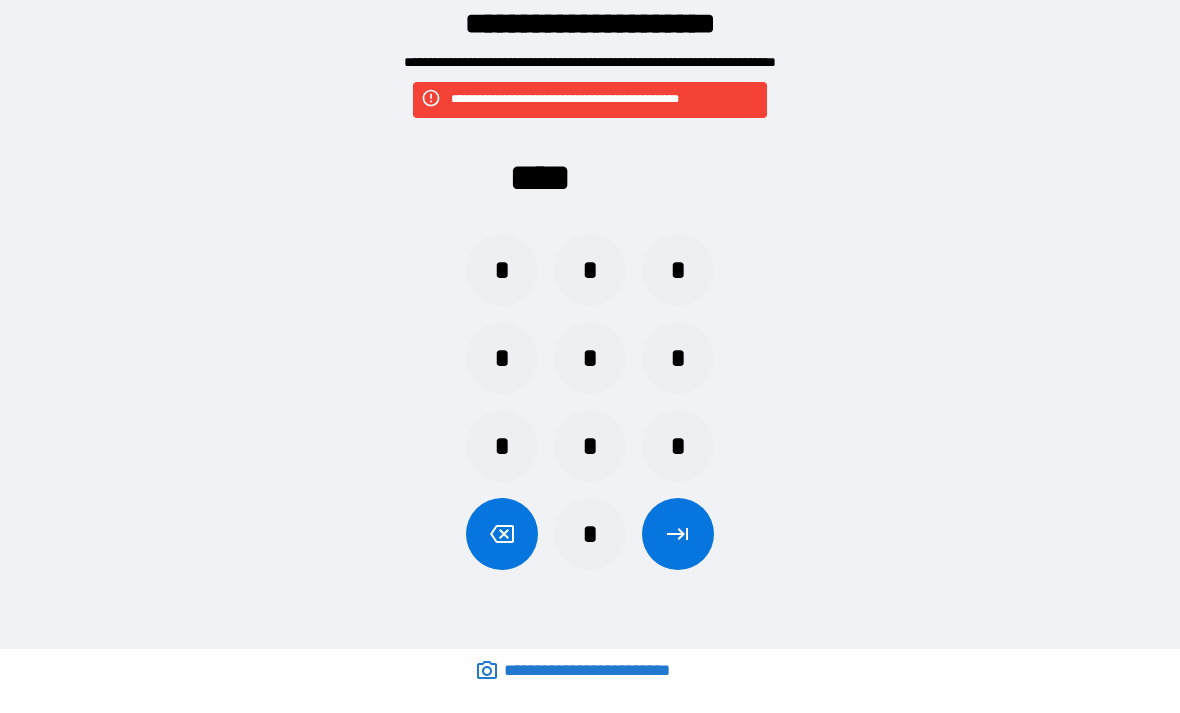 click on "*" at bounding box center (678, 270) 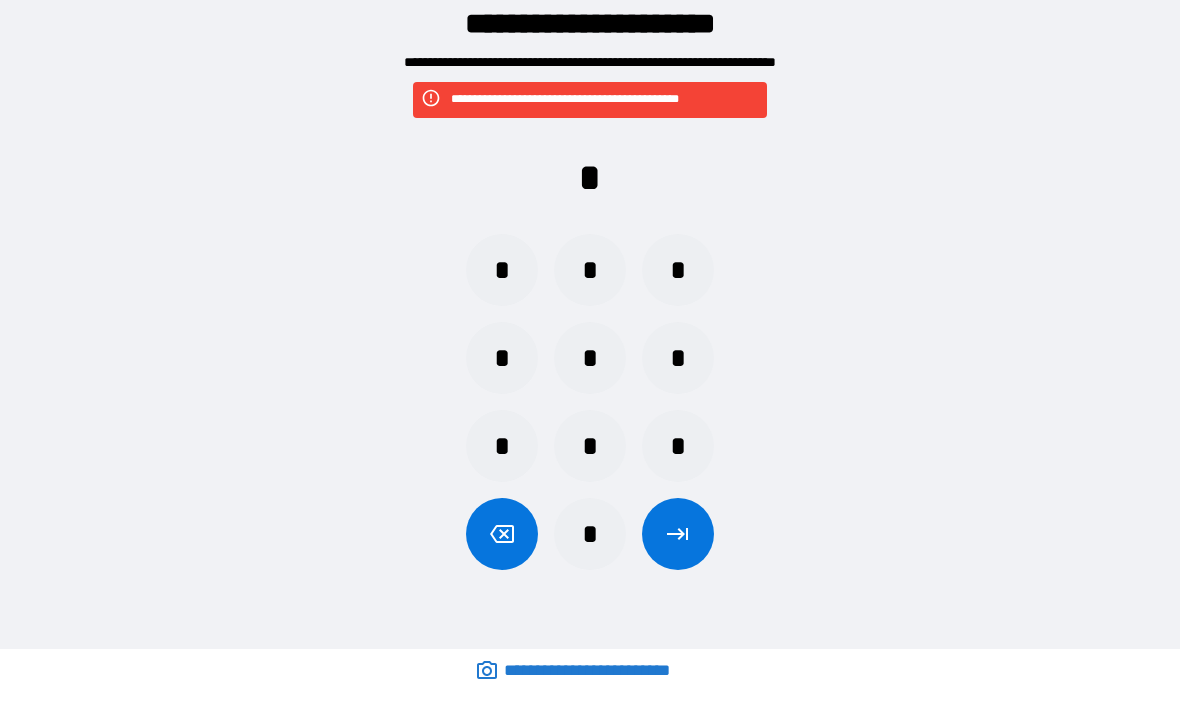 click on "*" at bounding box center [502, 270] 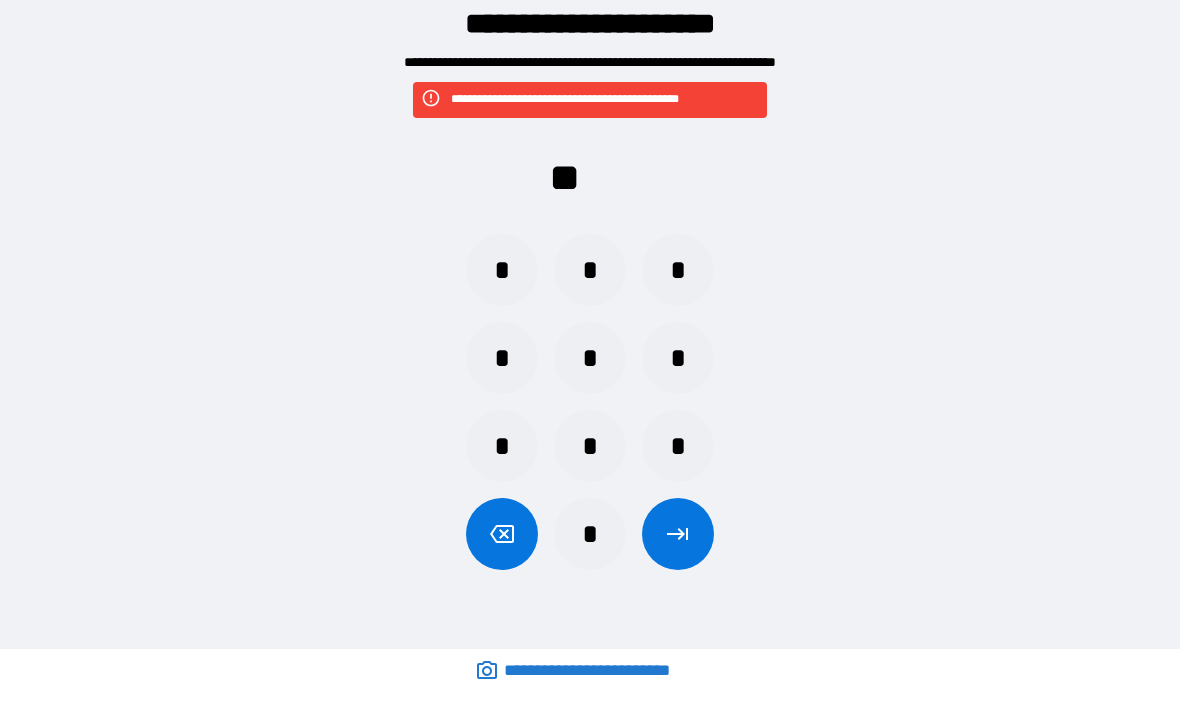 click on "*" at bounding box center [502, 358] 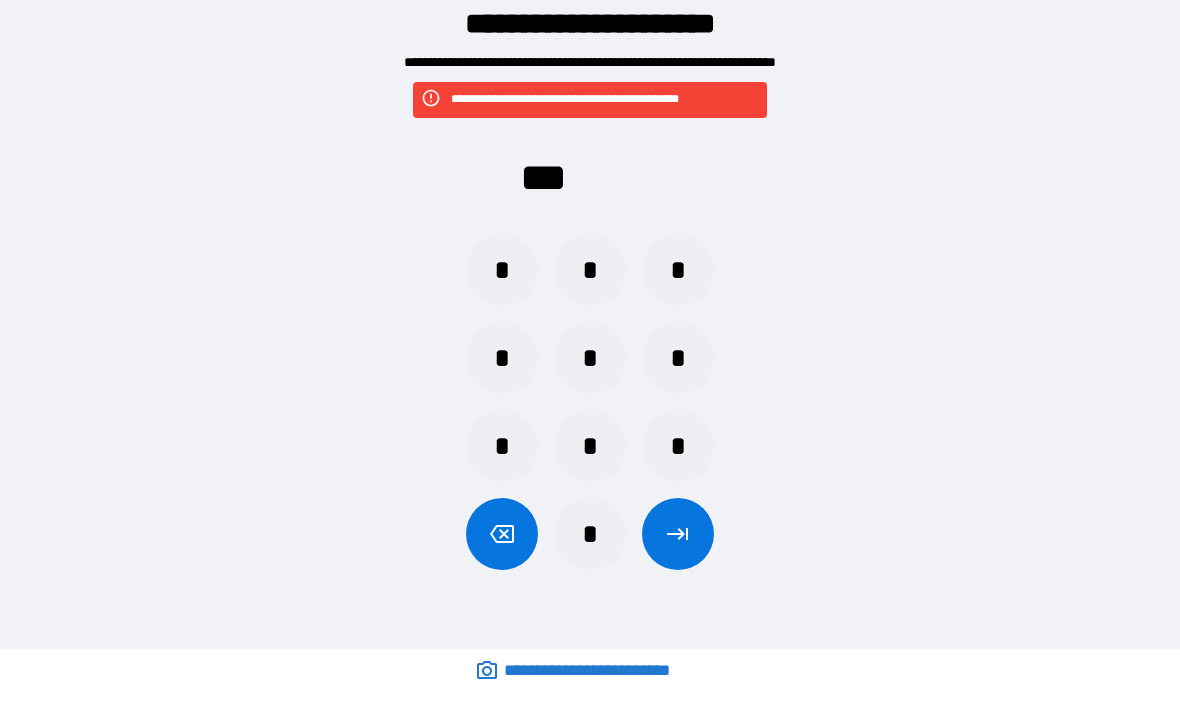 click on "*" at bounding box center (502, 270) 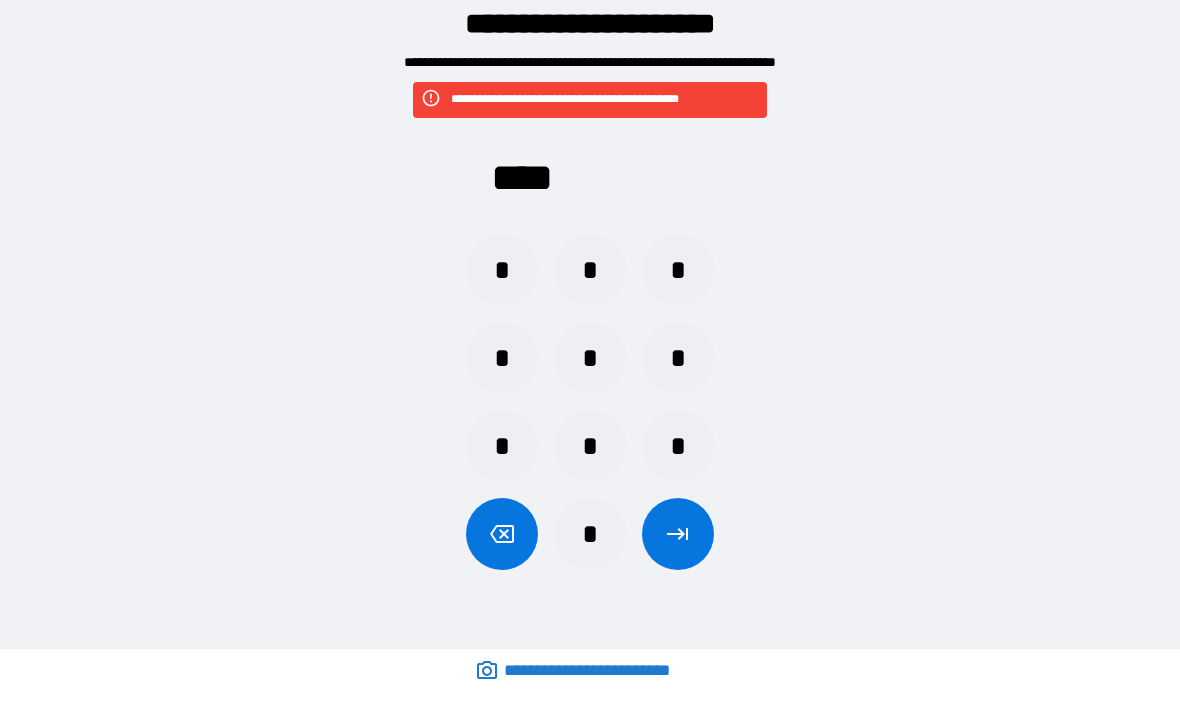 click at bounding box center [678, 534] 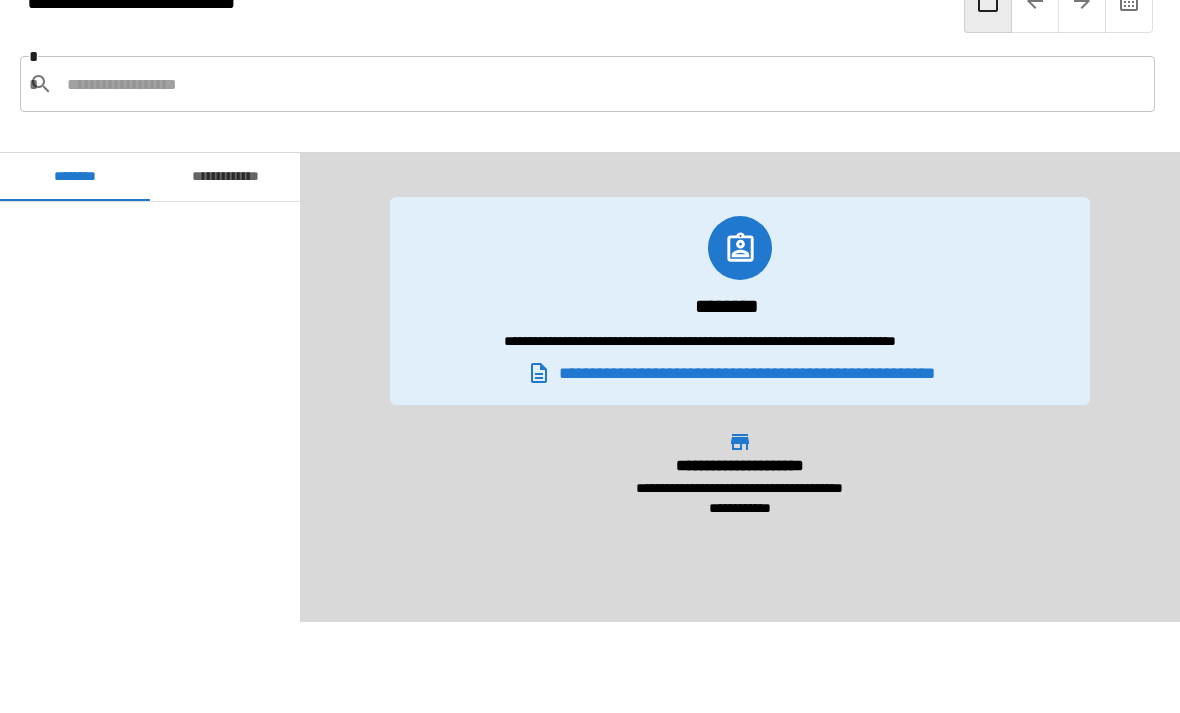 scroll, scrollTop: 960, scrollLeft: 0, axis: vertical 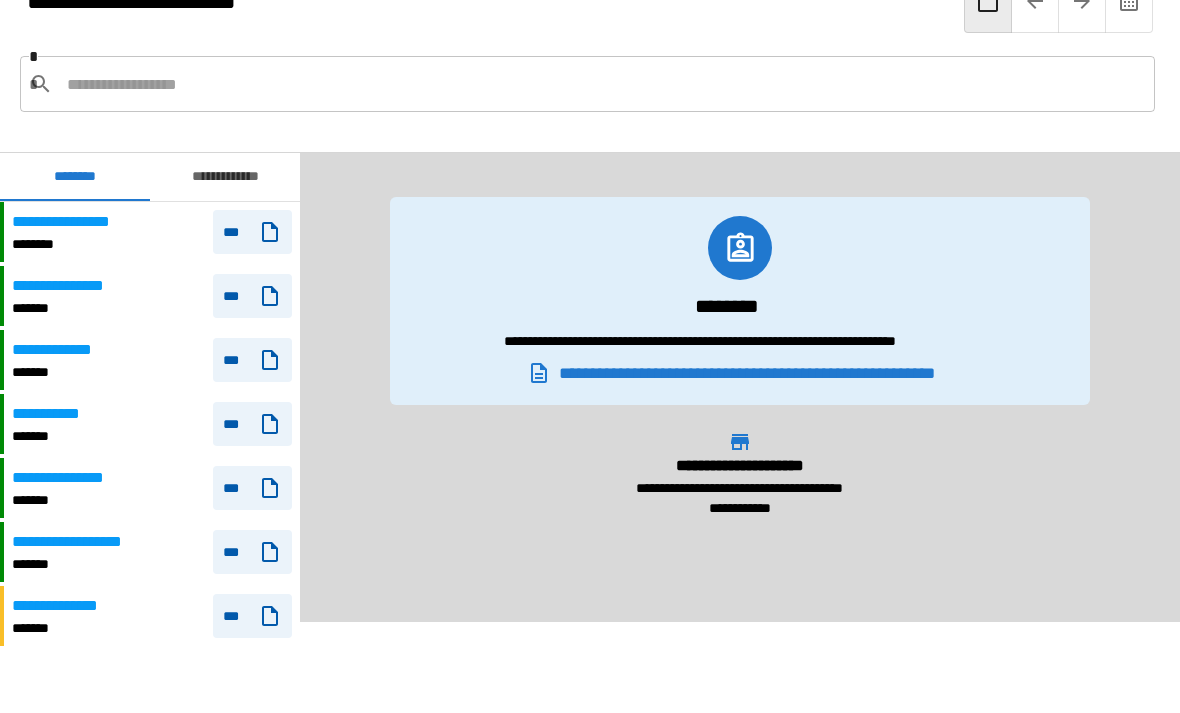 click on "**********" at bounding box center [72, 286] 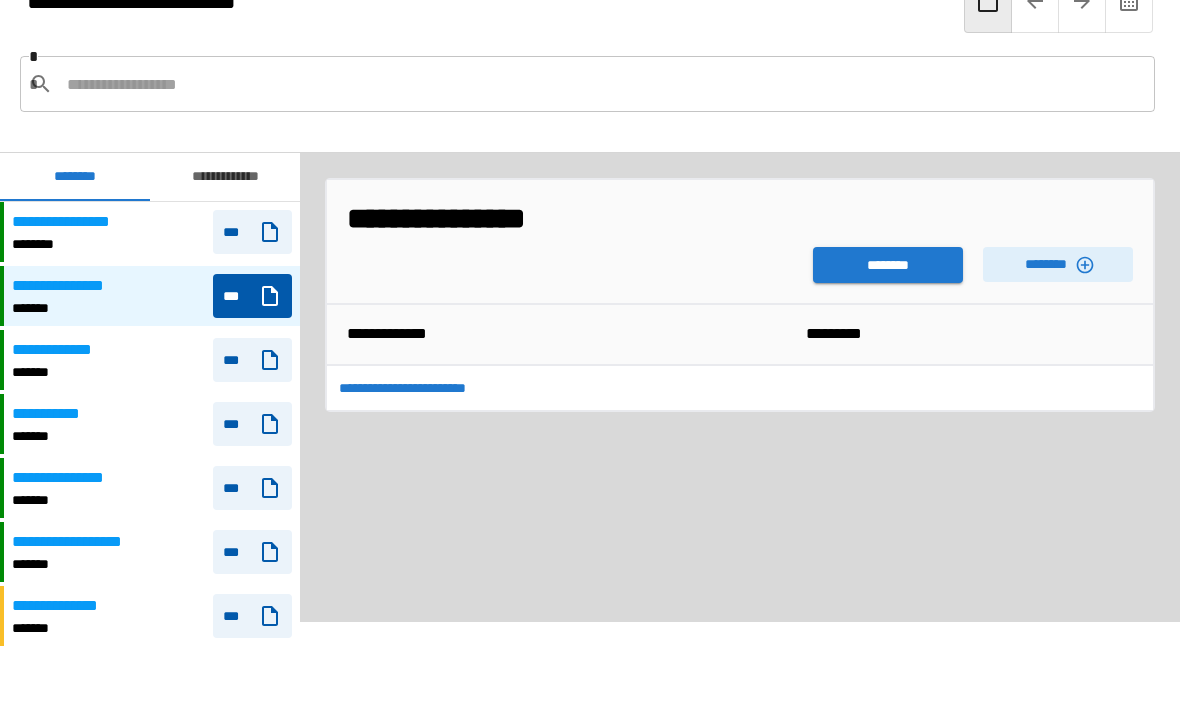 click on "********" at bounding box center [888, 265] 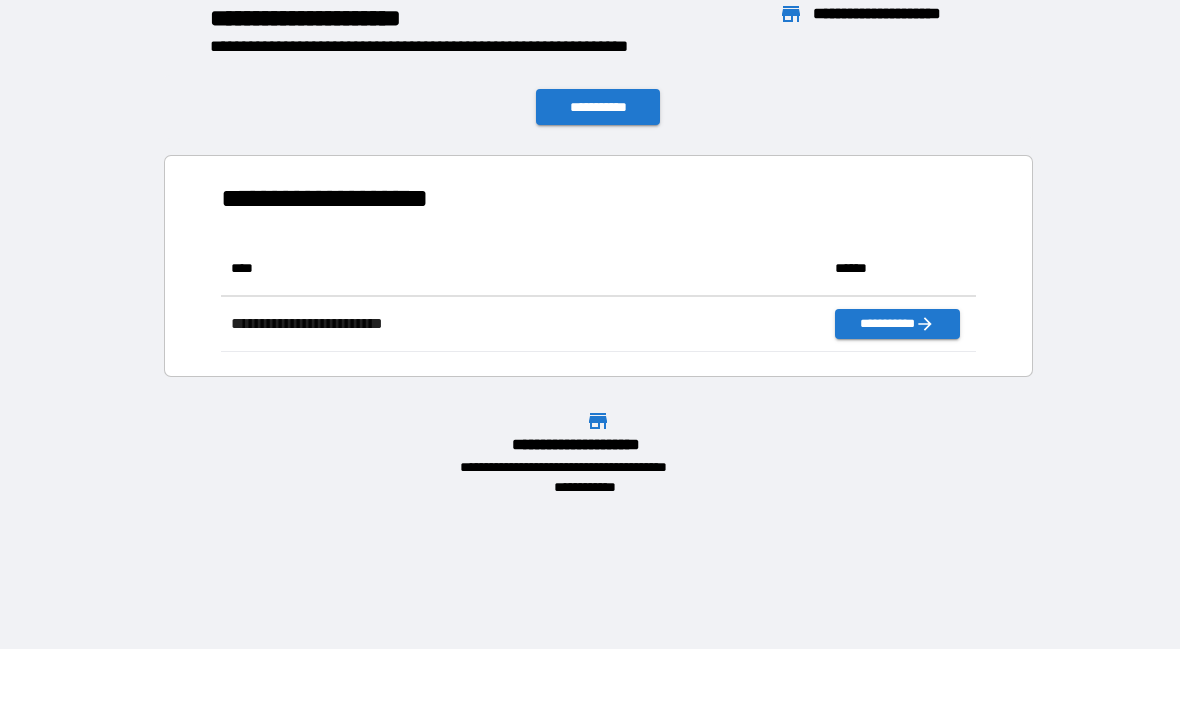 scroll, scrollTop: 111, scrollLeft: 755, axis: both 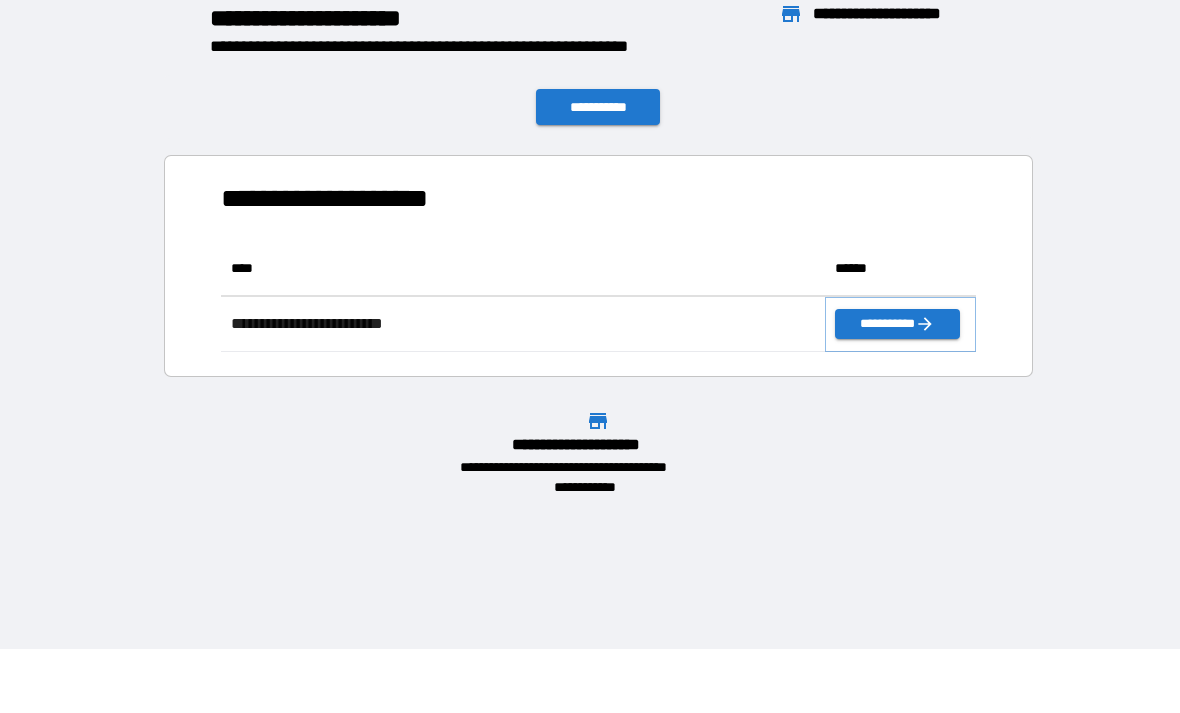 click on "**********" at bounding box center (897, 324) 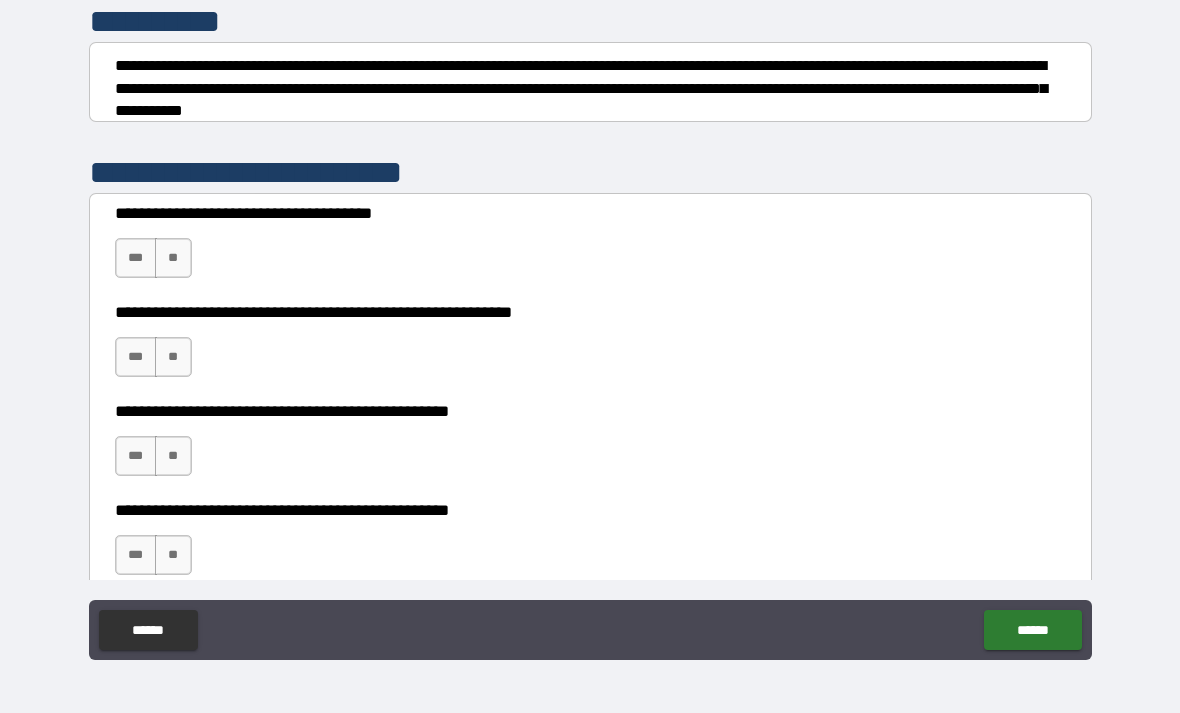 scroll, scrollTop: 273, scrollLeft: 0, axis: vertical 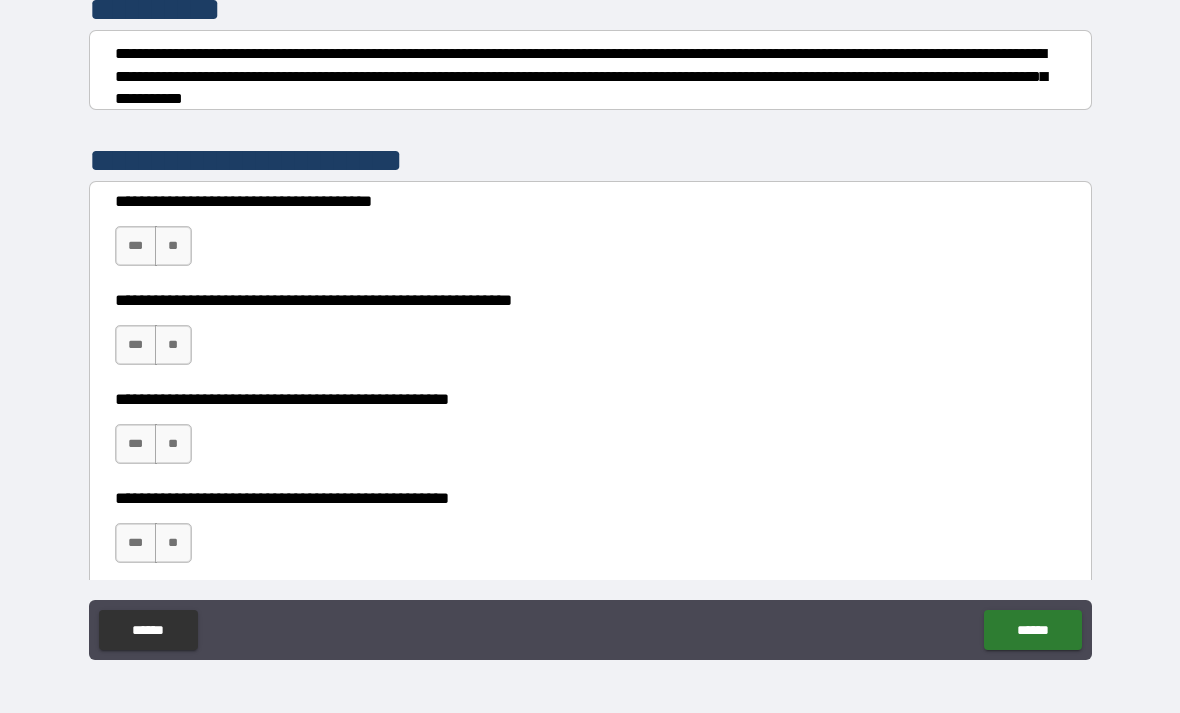 click on "***" at bounding box center (136, 246) 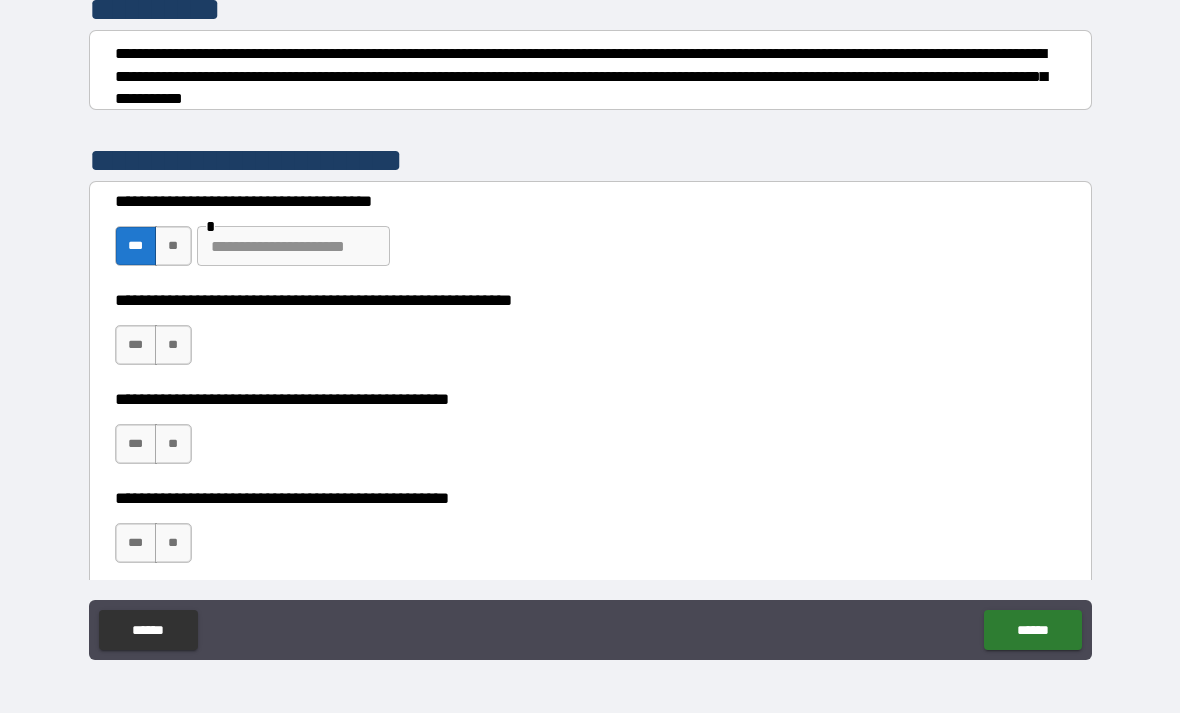 click on "**" at bounding box center [173, 444] 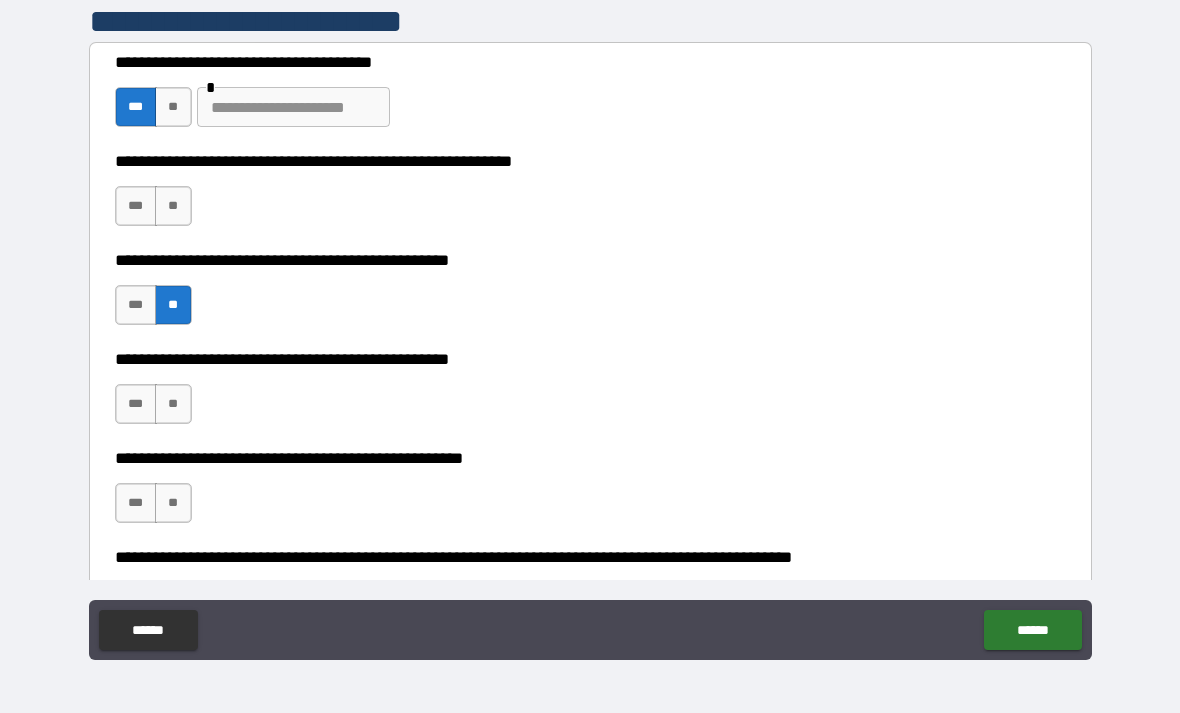 scroll, scrollTop: 415, scrollLeft: 0, axis: vertical 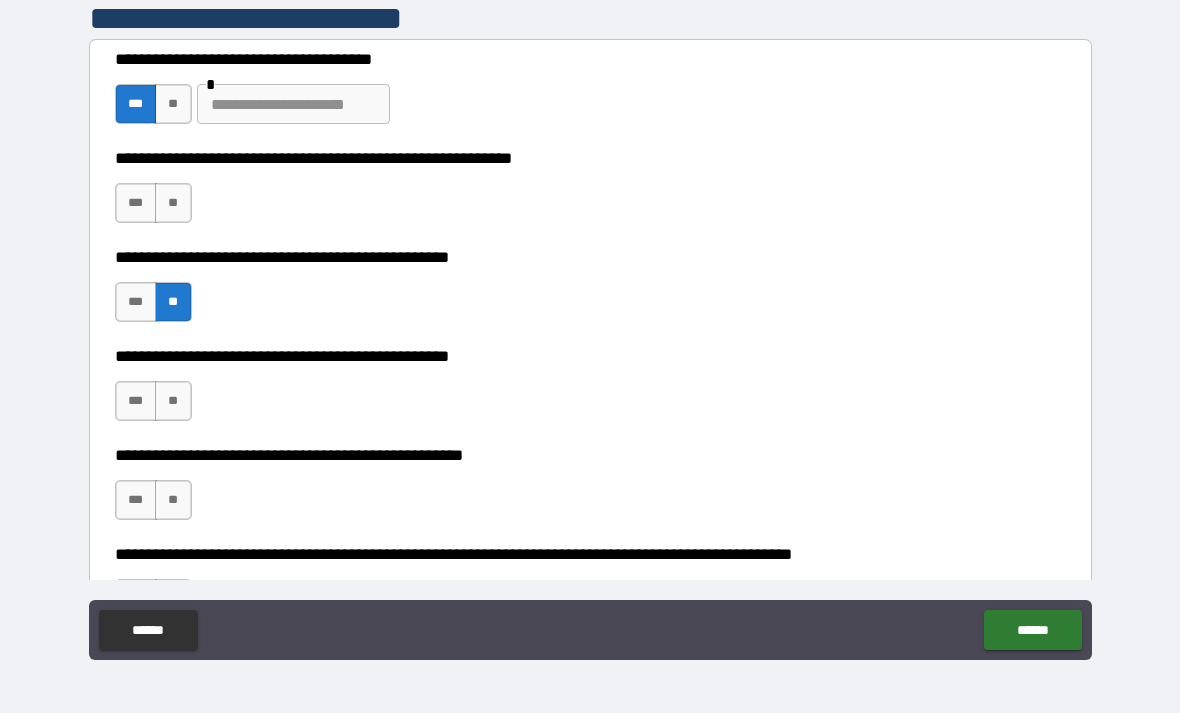 click on "**" at bounding box center (173, 500) 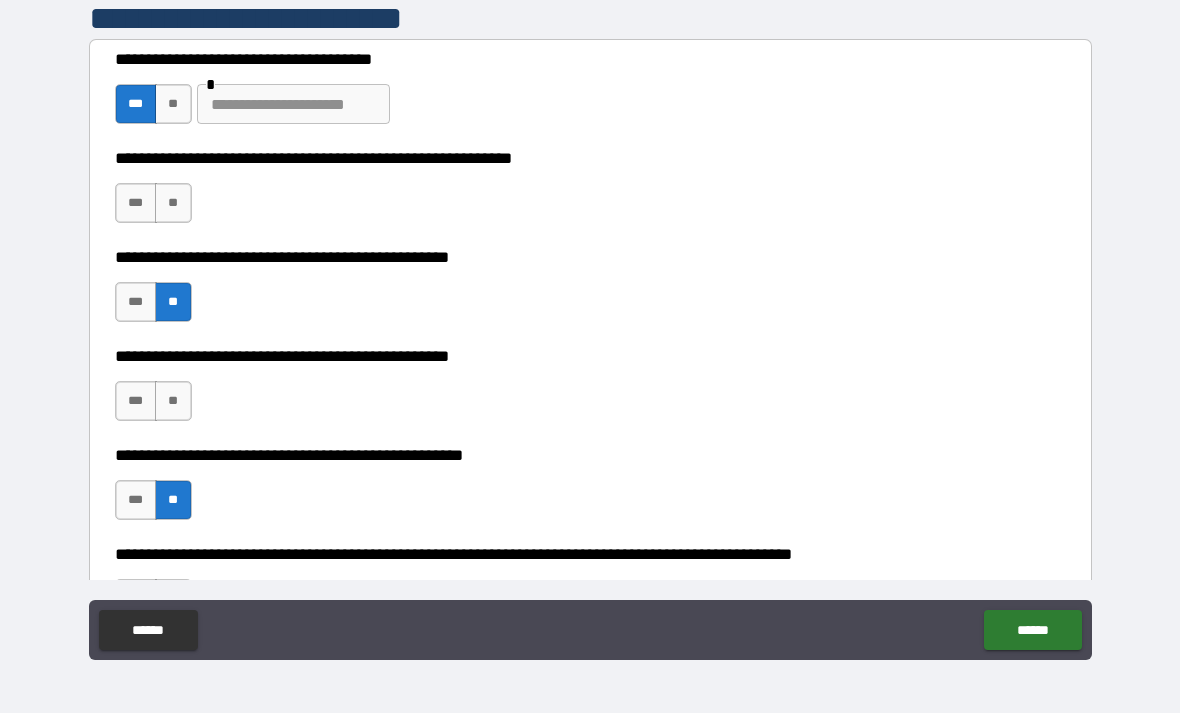 click on "***" at bounding box center [136, 401] 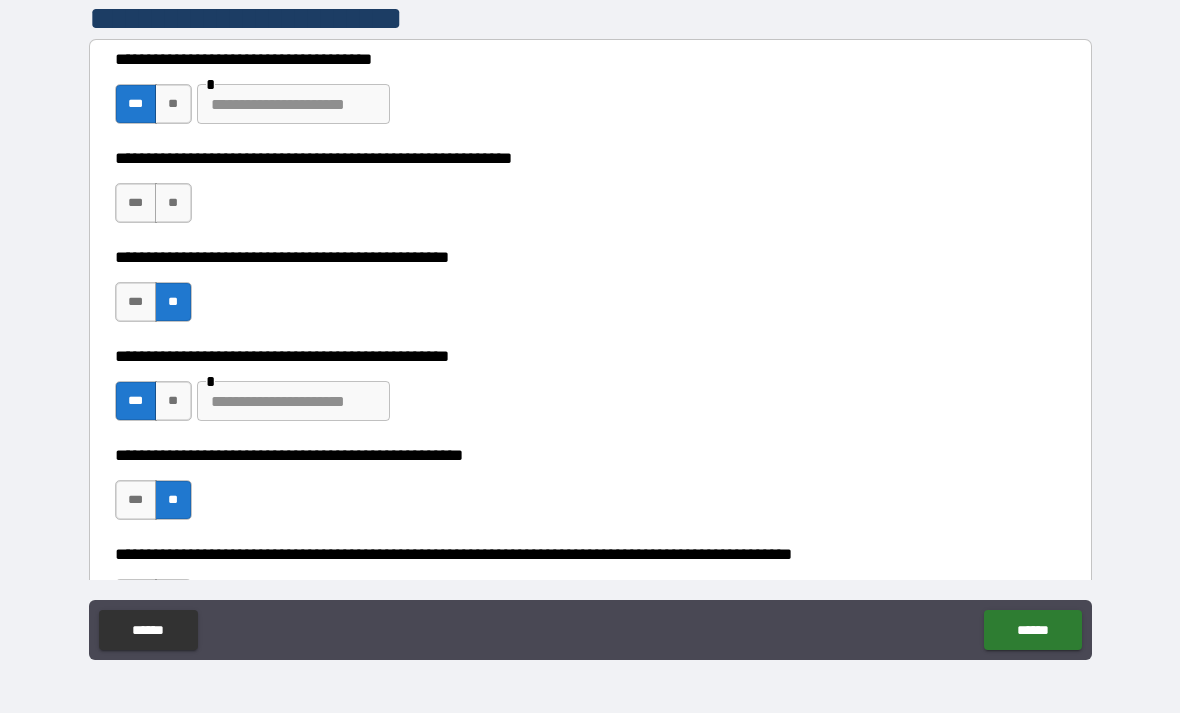 click on "**" at bounding box center [173, 104] 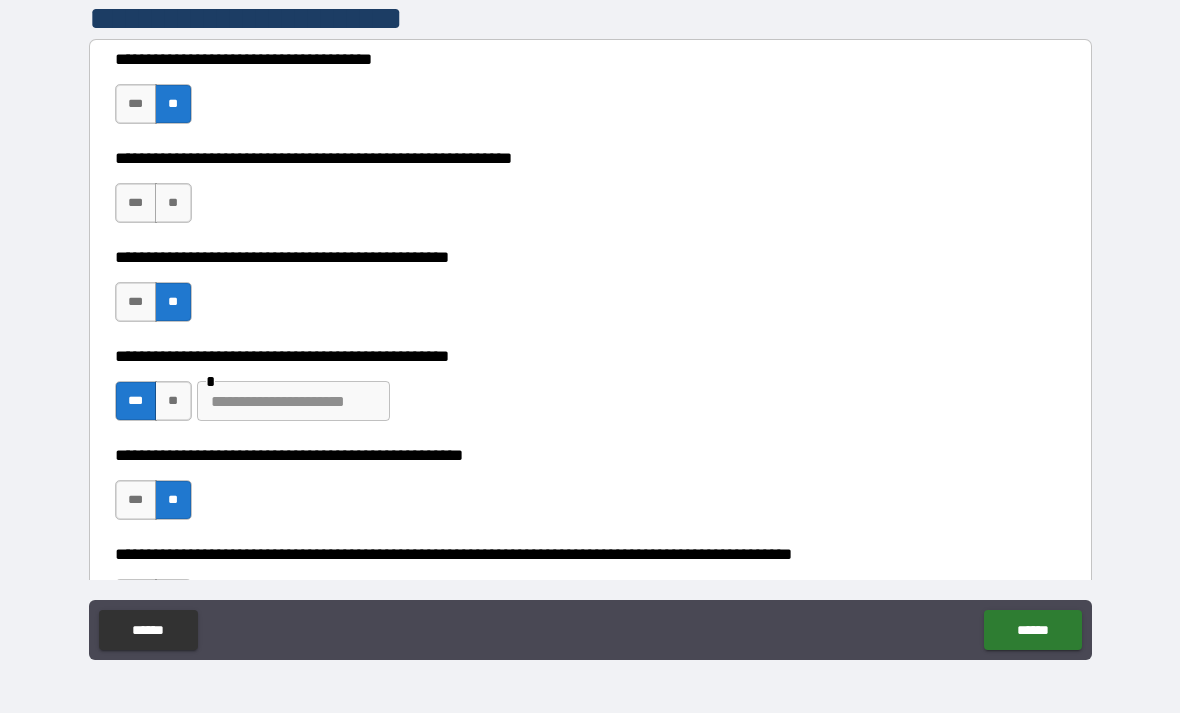 click on "**" at bounding box center (173, 203) 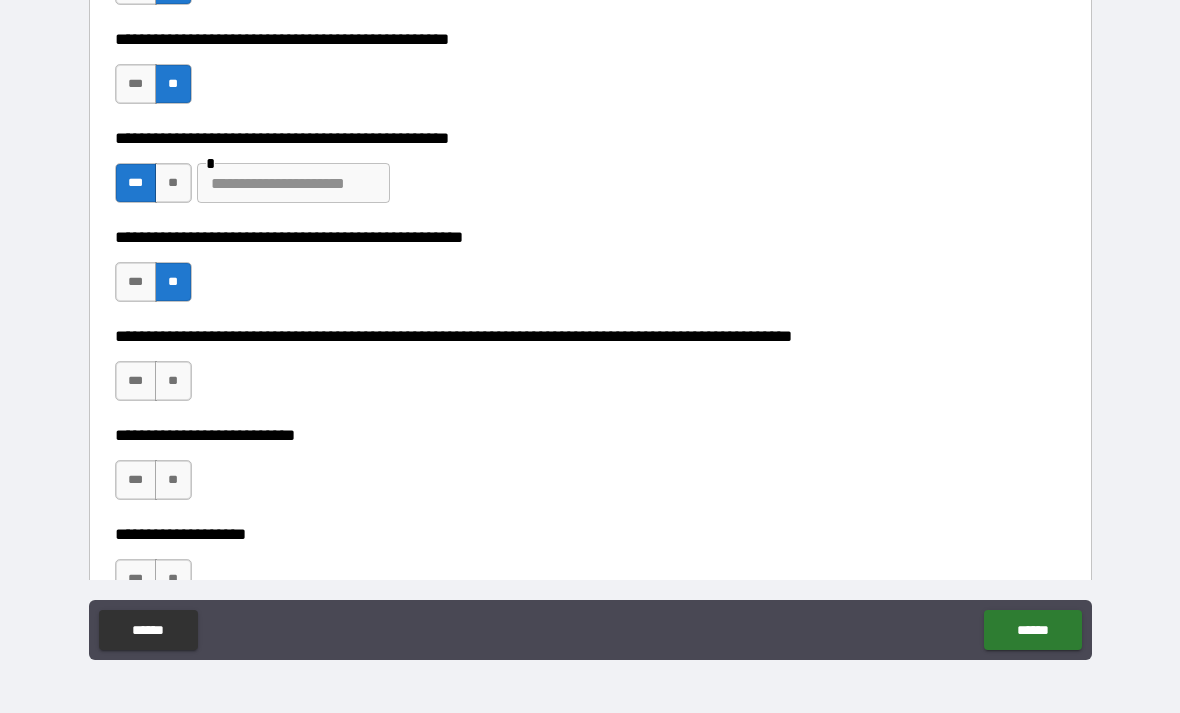 scroll, scrollTop: 635, scrollLeft: 0, axis: vertical 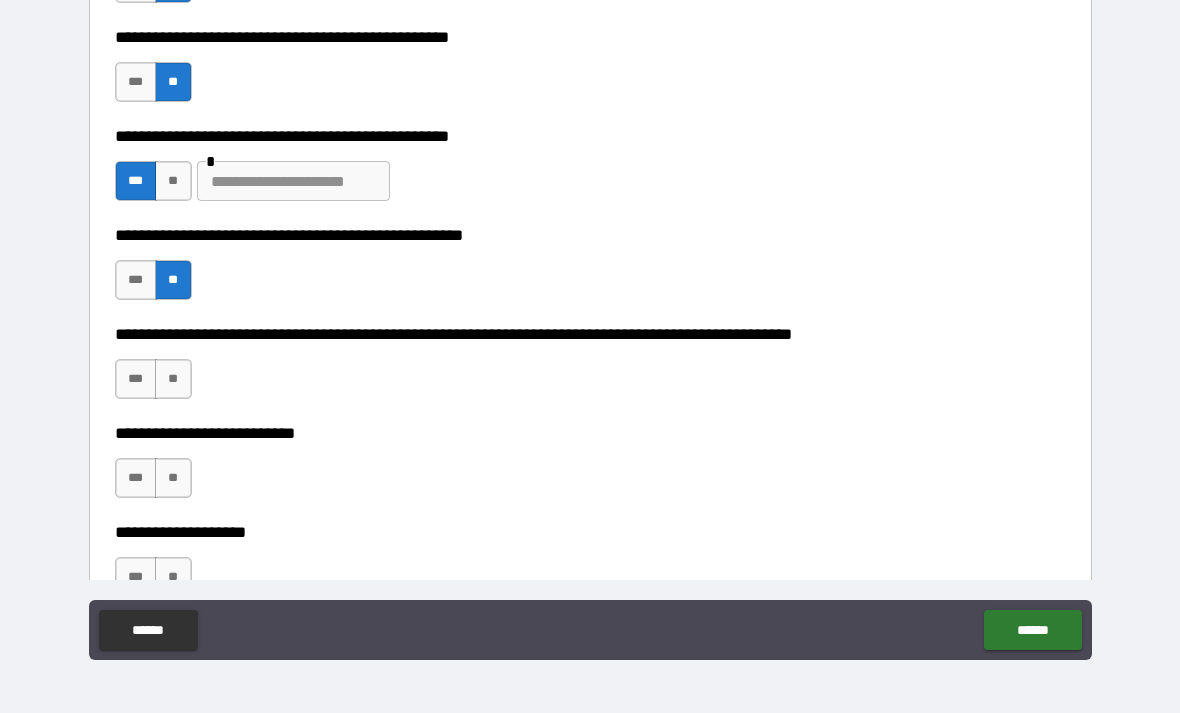 click on "**" at bounding box center (173, 379) 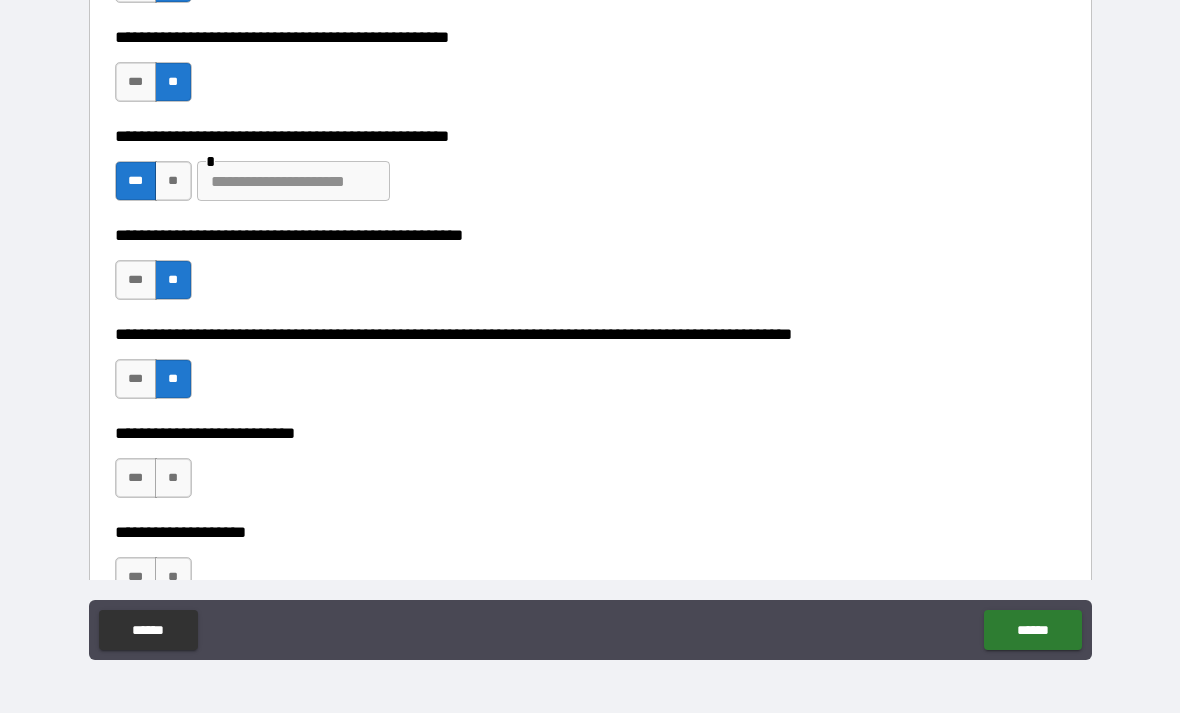 click on "**" at bounding box center [173, 478] 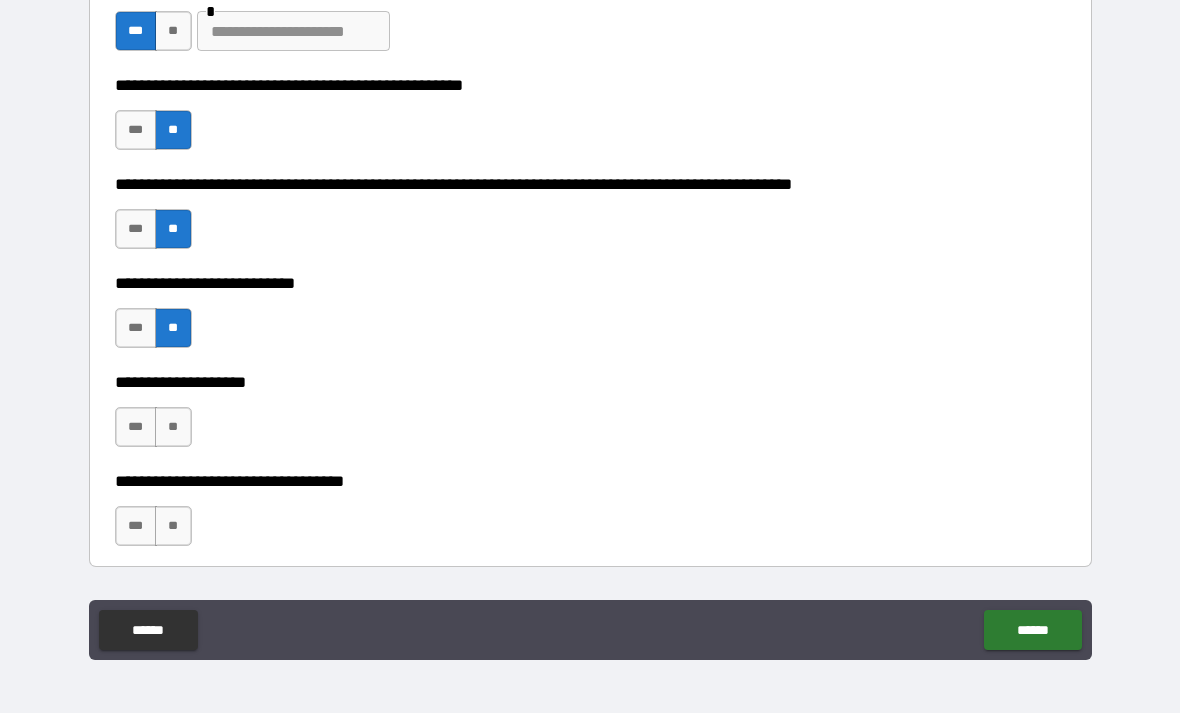 scroll, scrollTop: 786, scrollLeft: 0, axis: vertical 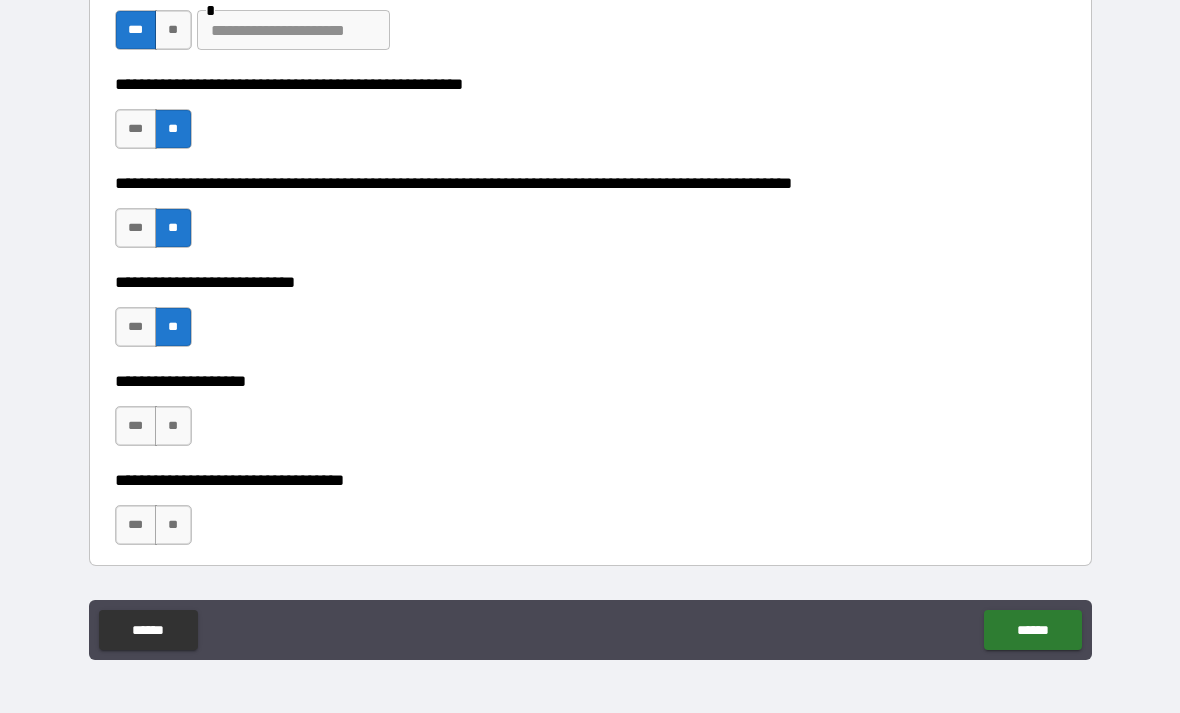 click on "**" at bounding box center (173, 426) 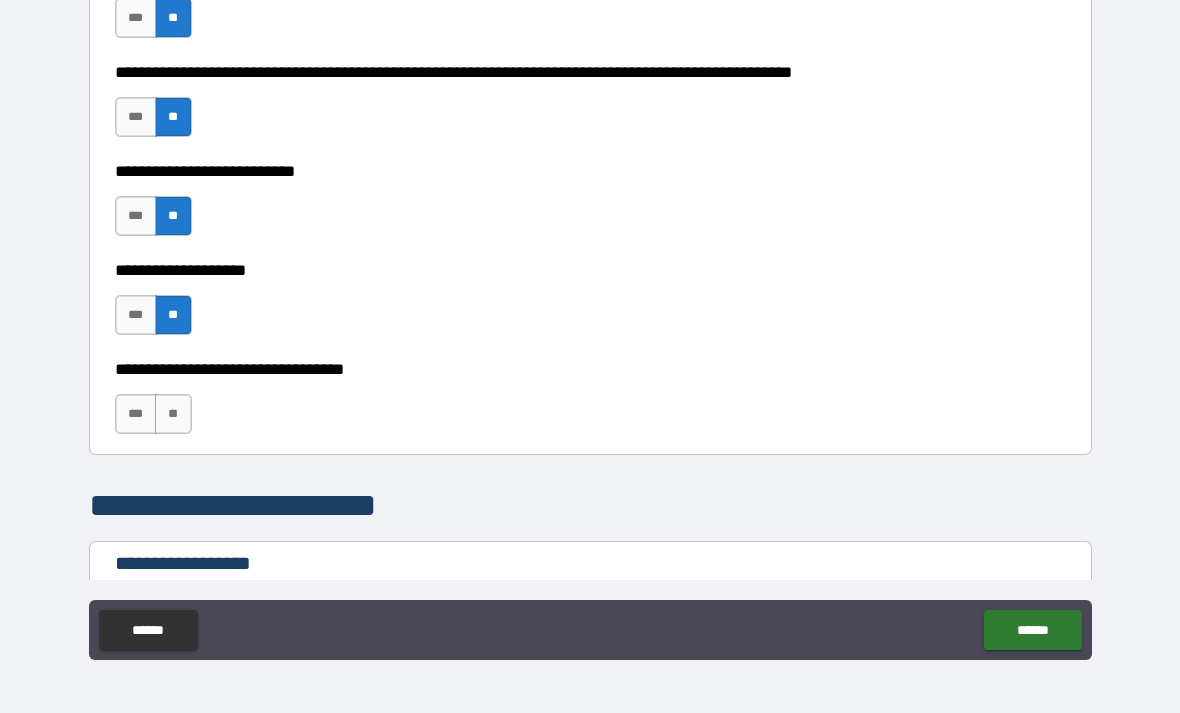 scroll, scrollTop: 904, scrollLeft: 0, axis: vertical 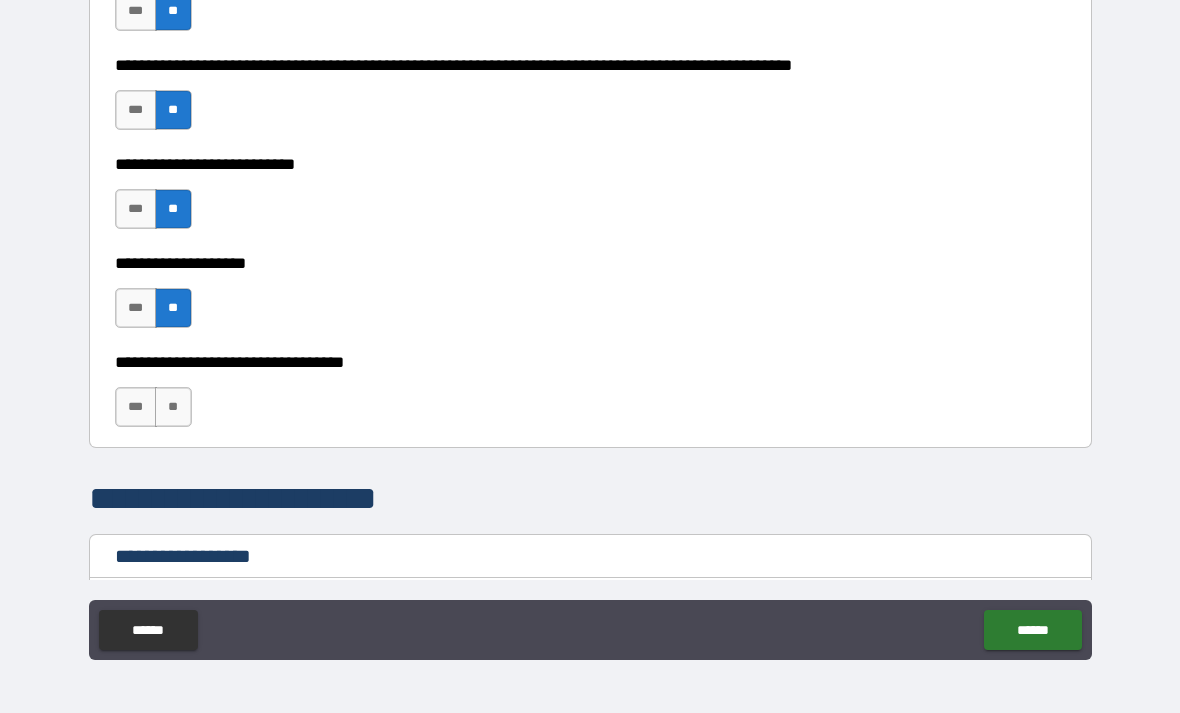 click on "**" at bounding box center [173, 407] 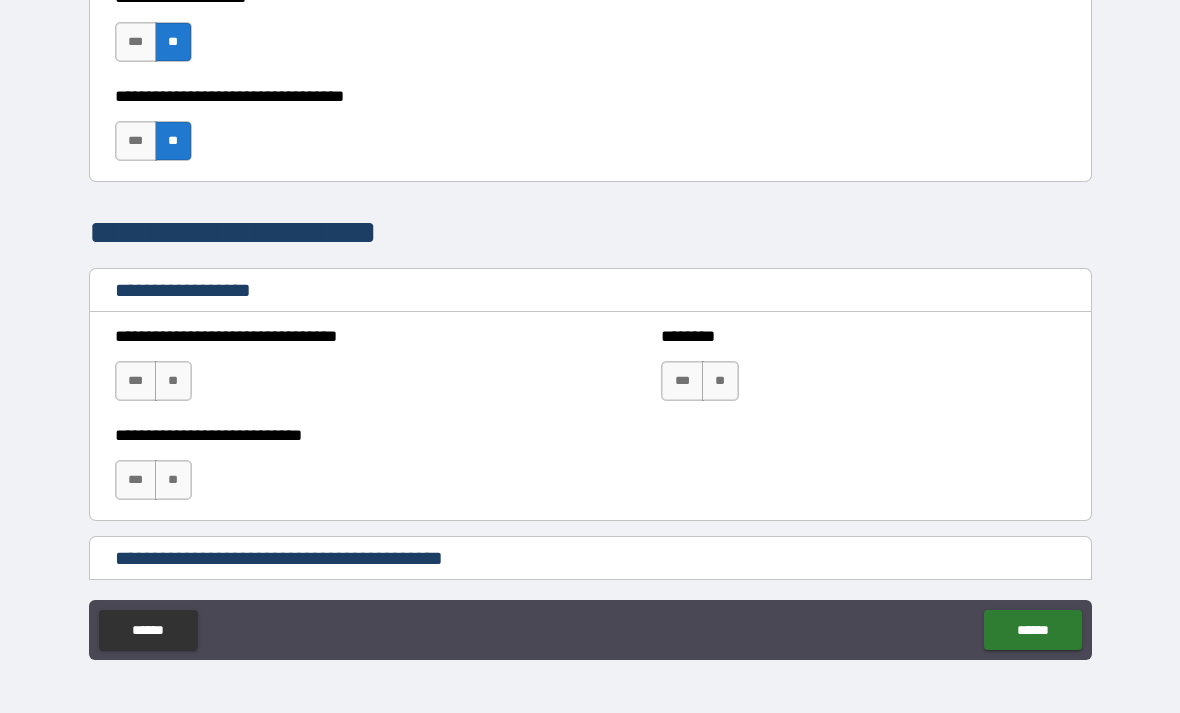 scroll, scrollTop: 1175, scrollLeft: 0, axis: vertical 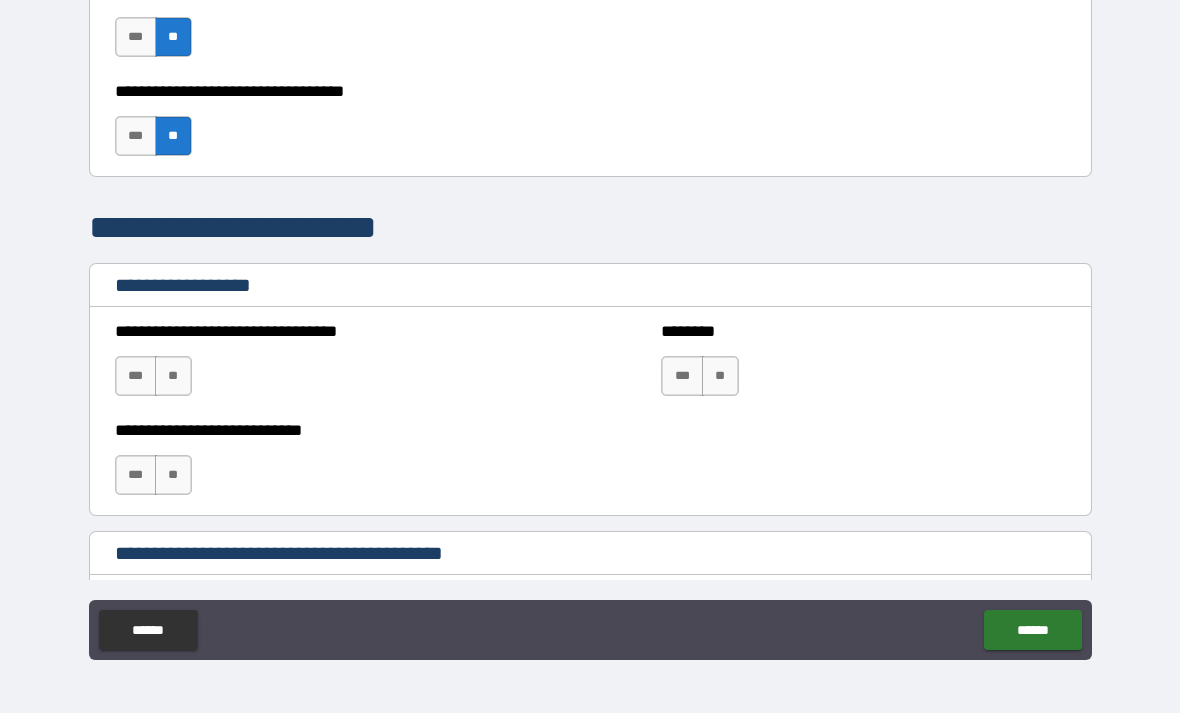 click on "***" at bounding box center (136, 376) 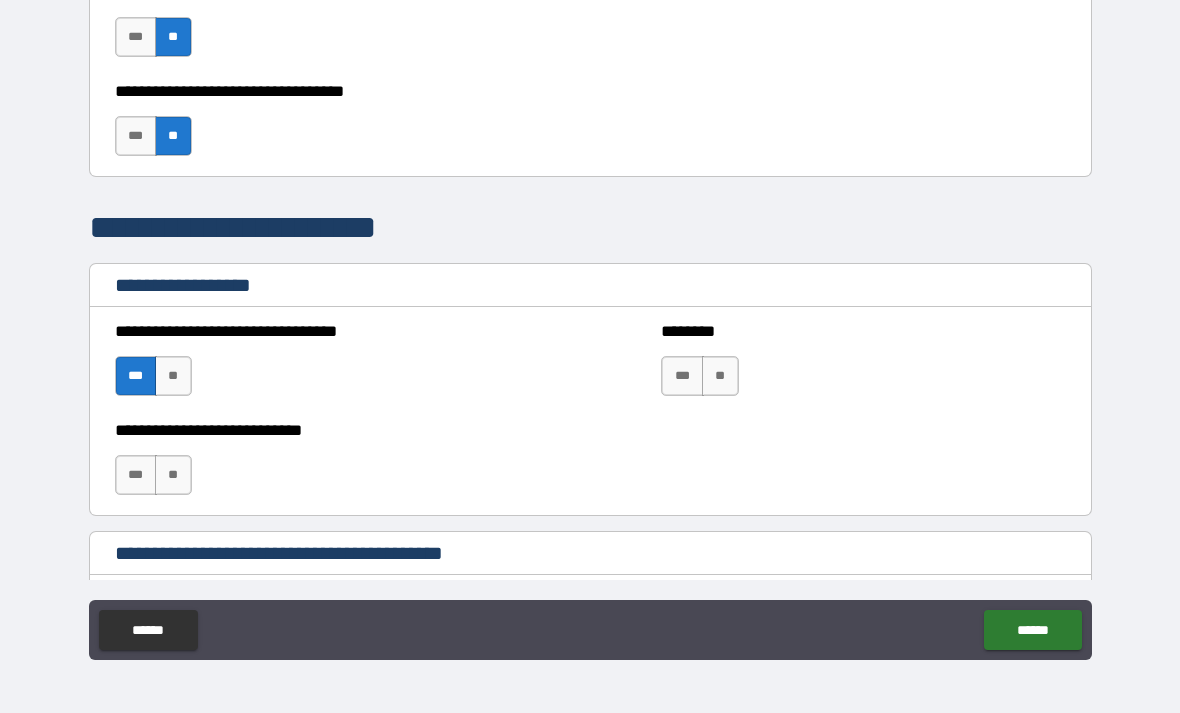 click on "**" at bounding box center [720, 376] 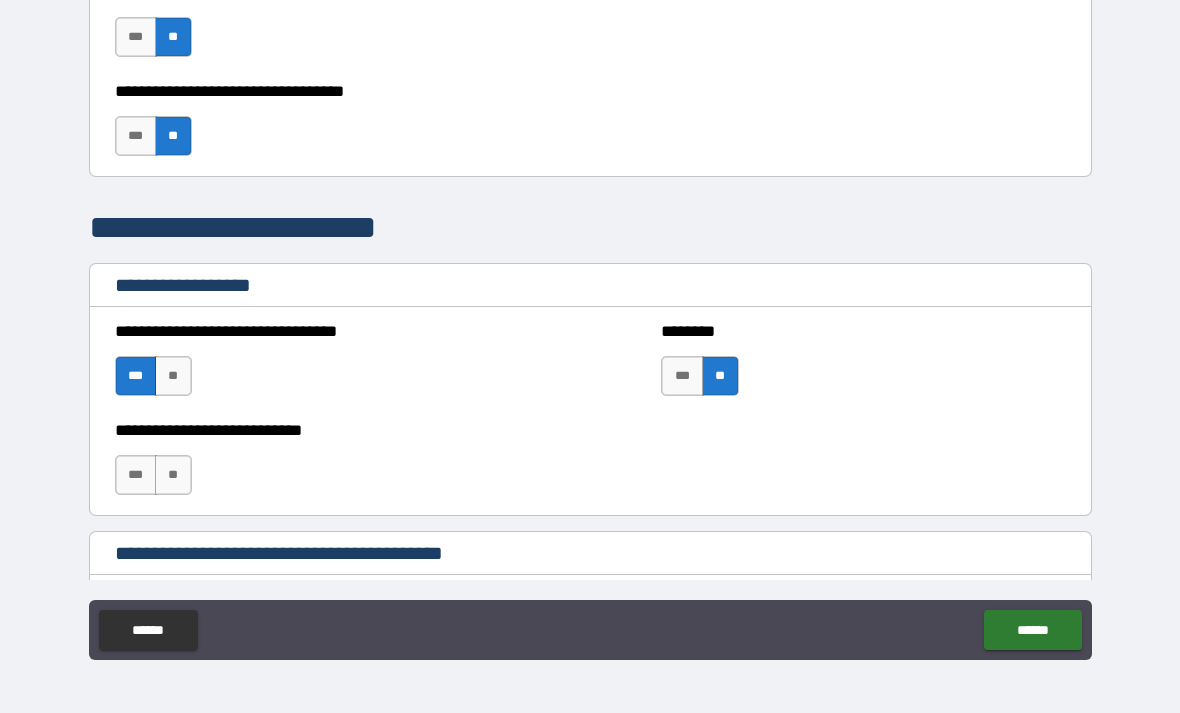 click on "**" at bounding box center [173, 475] 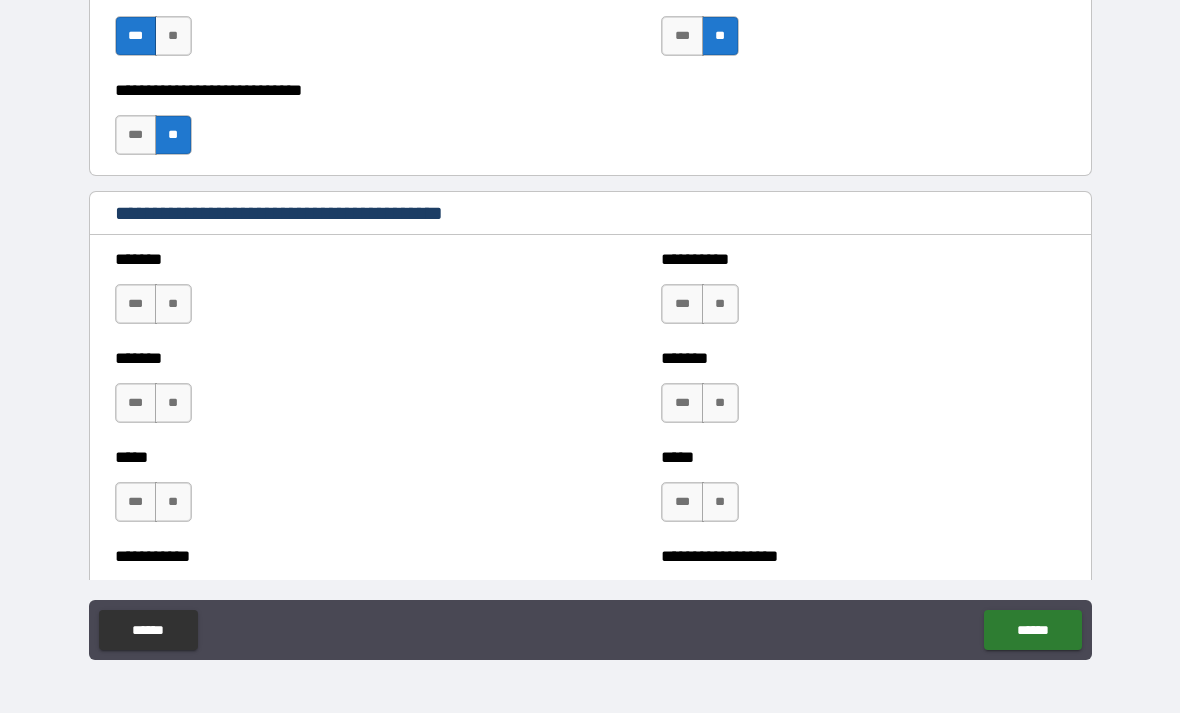 scroll, scrollTop: 1509, scrollLeft: 0, axis: vertical 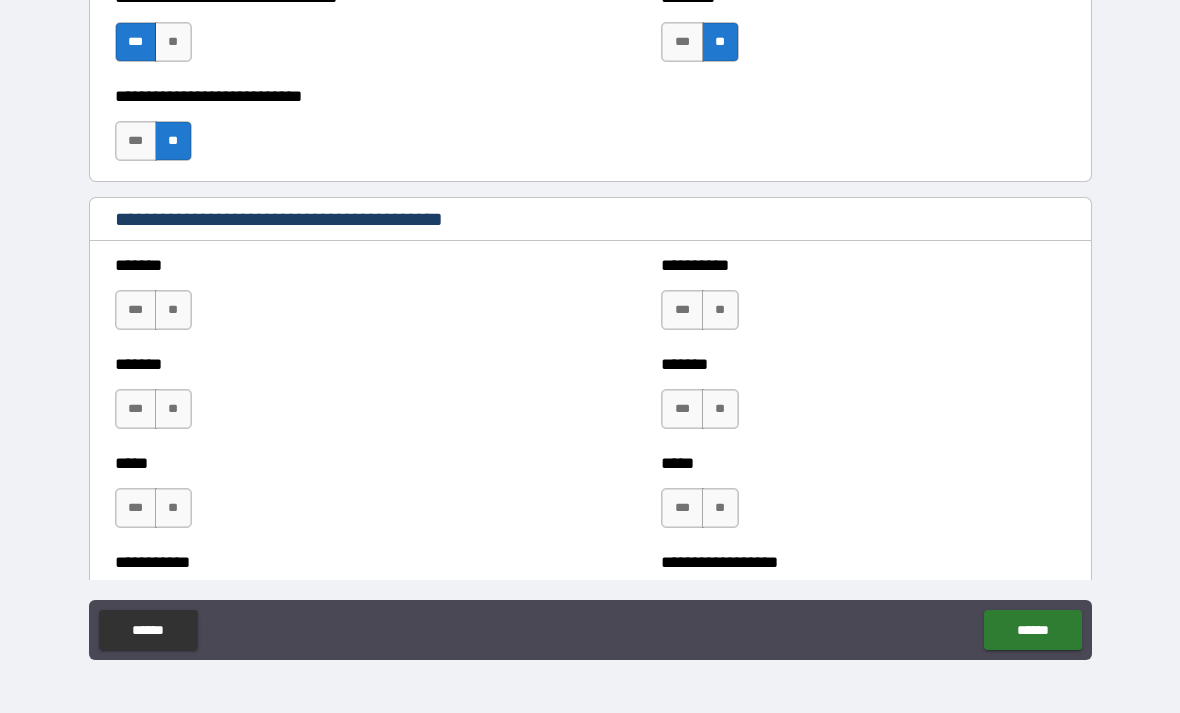 click on "***" at bounding box center [682, 310] 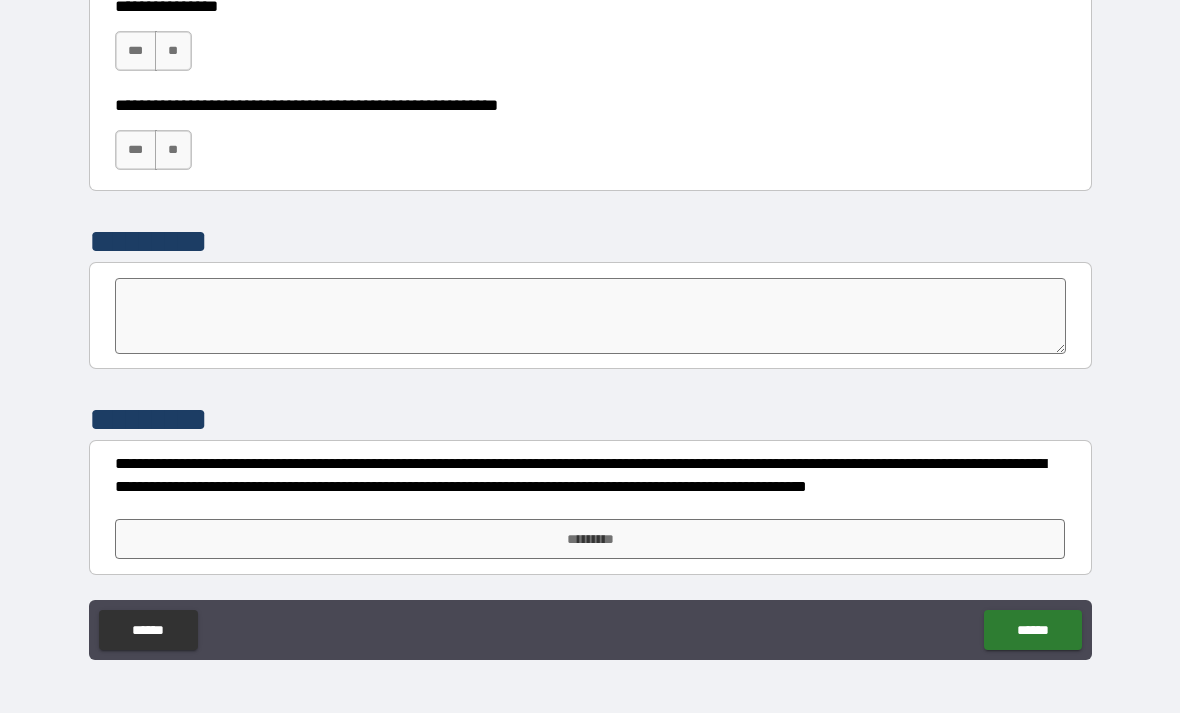 scroll, scrollTop: 6176, scrollLeft: 0, axis: vertical 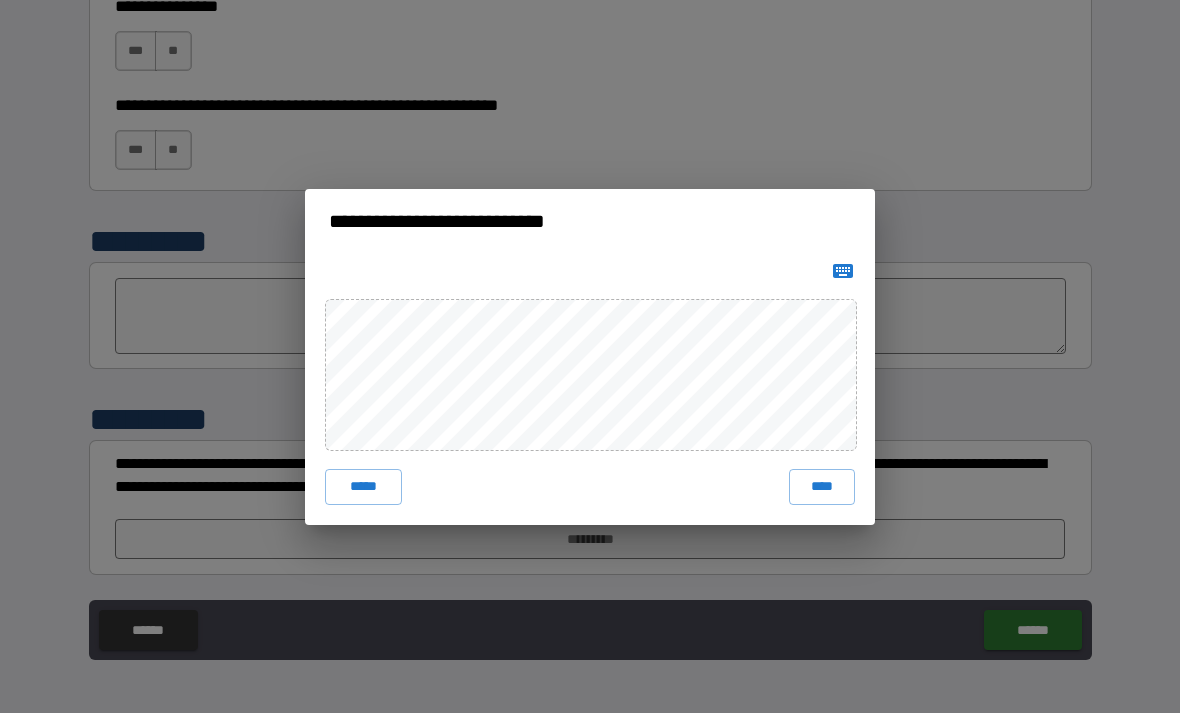 click on "****" at bounding box center [822, 487] 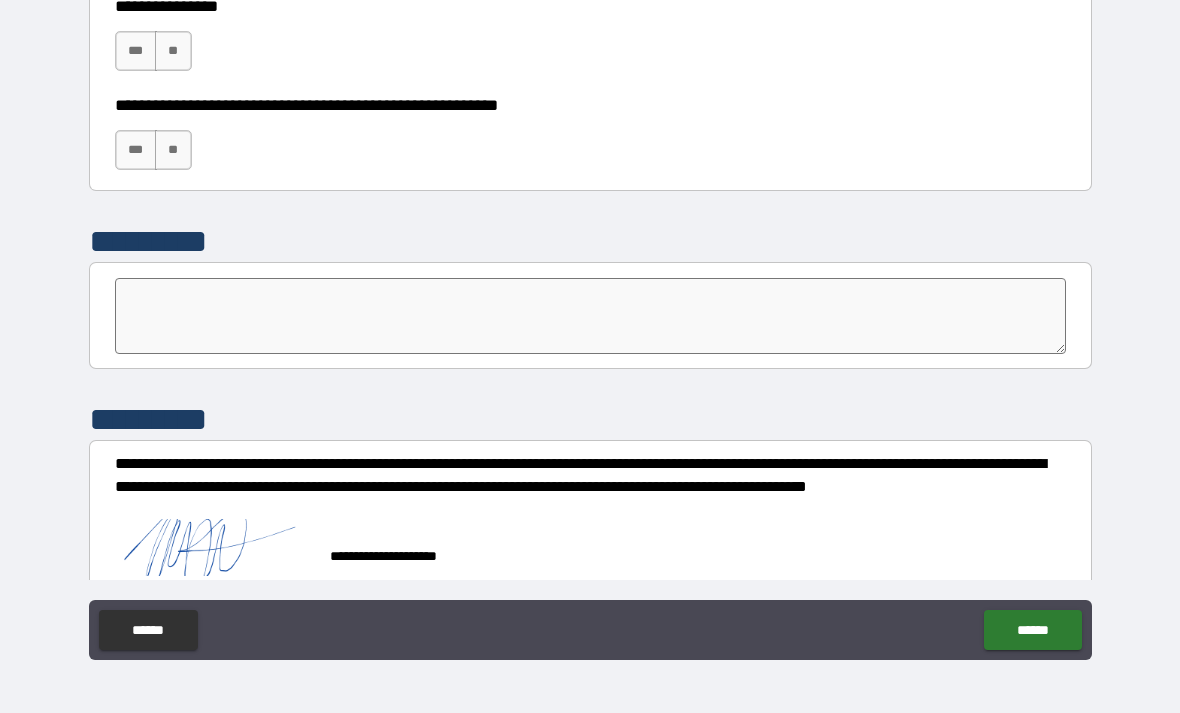 scroll, scrollTop: 6166, scrollLeft: 0, axis: vertical 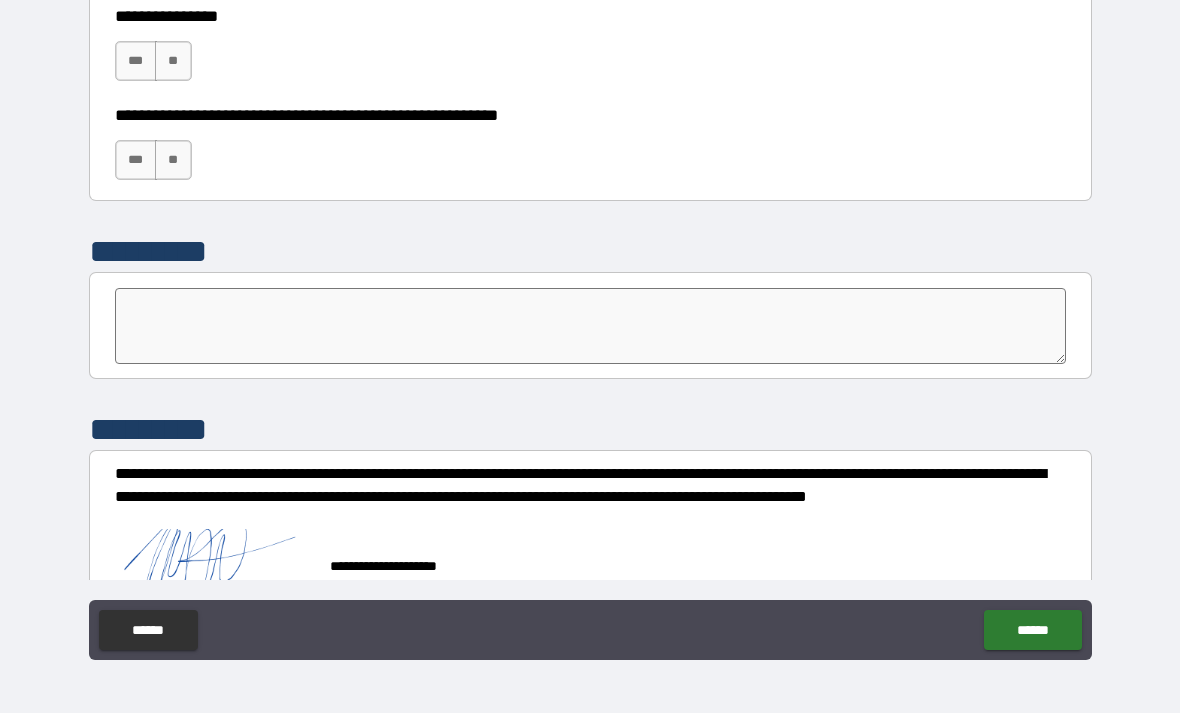 click on "******" at bounding box center (1032, 630) 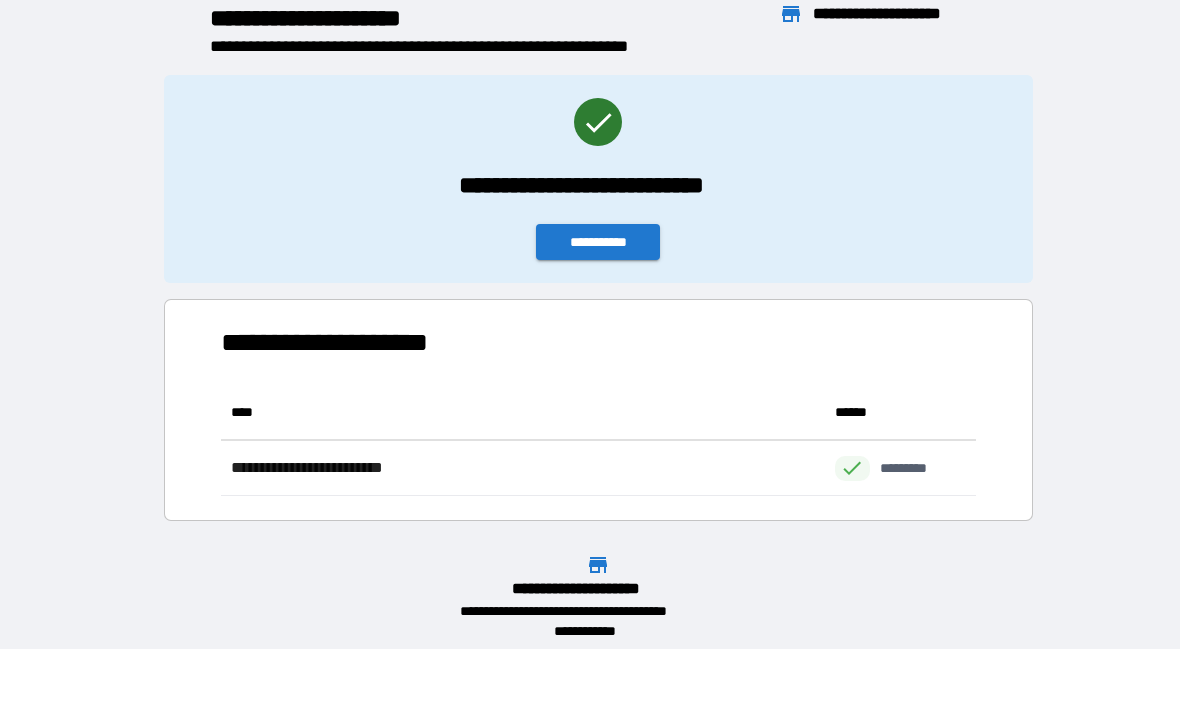 scroll, scrollTop: 1, scrollLeft: 1, axis: both 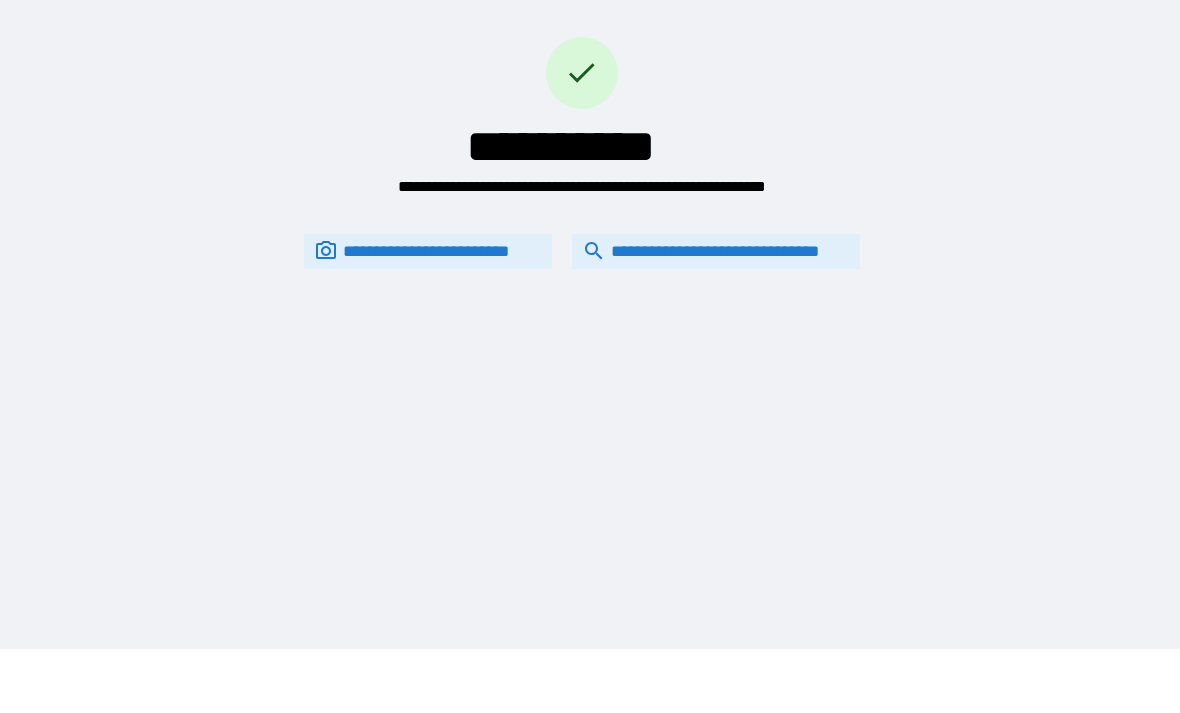 click on "**********" at bounding box center [716, 251] 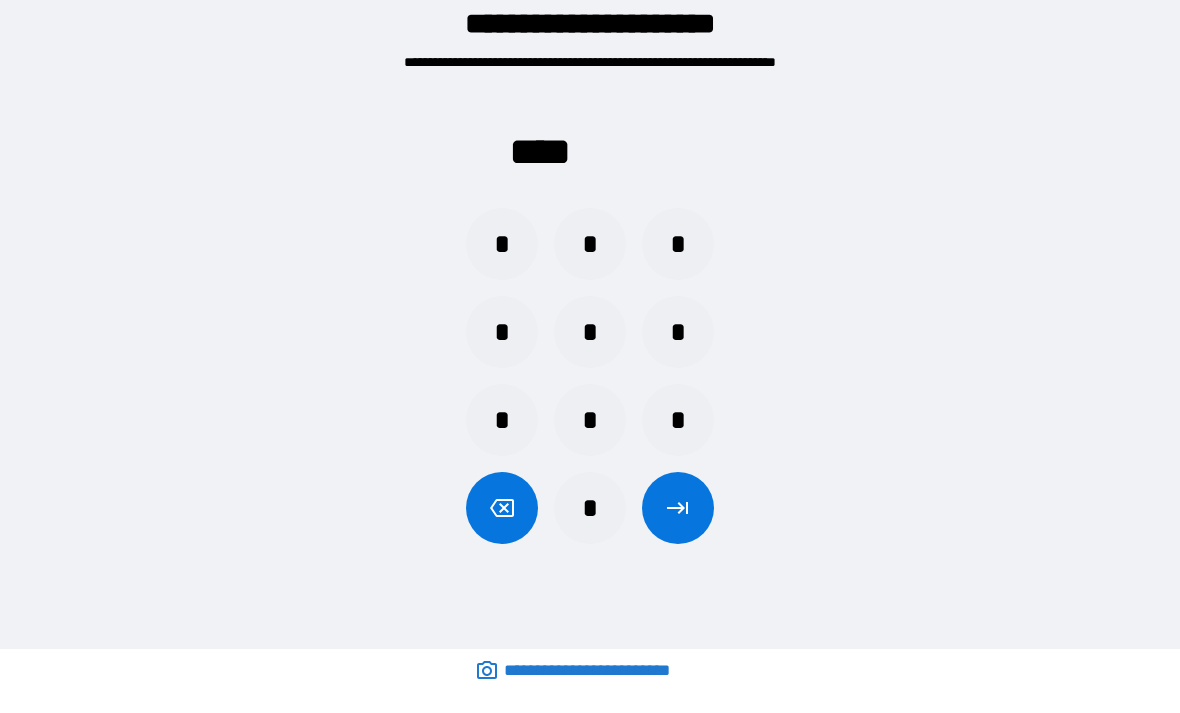 click on "*" at bounding box center [678, 244] 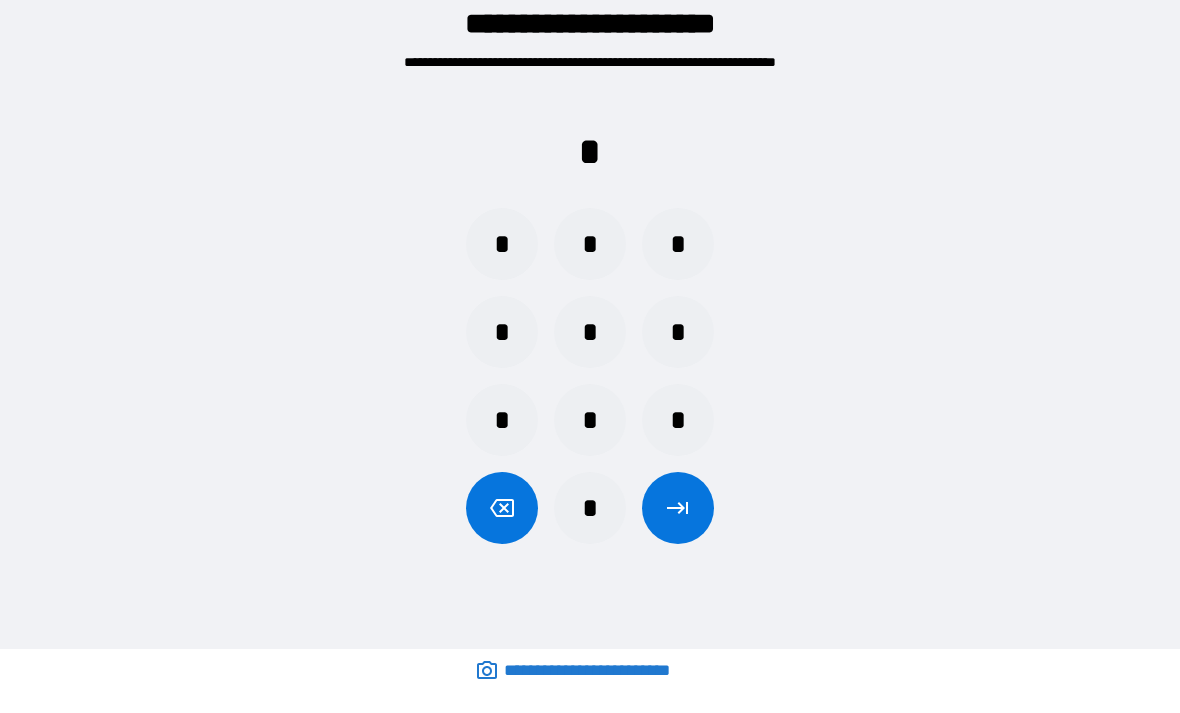 click on "*" at bounding box center [502, 244] 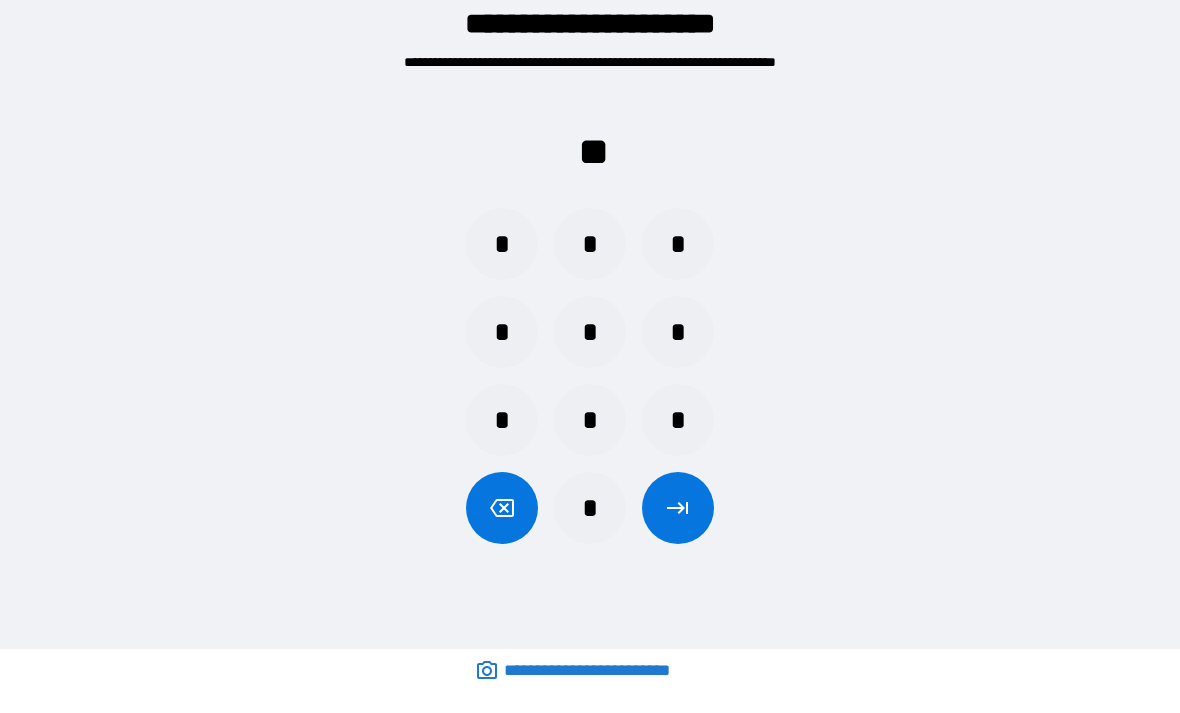 click on "*" at bounding box center [502, 332] 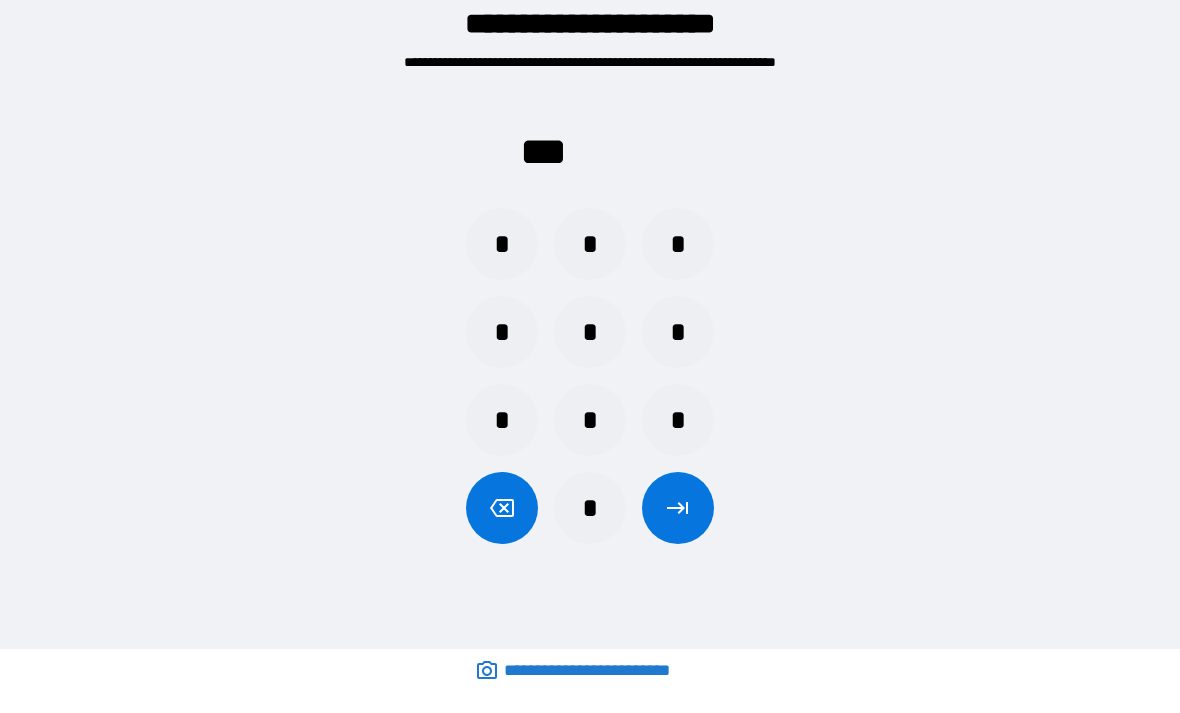 click on "*" at bounding box center (502, 244) 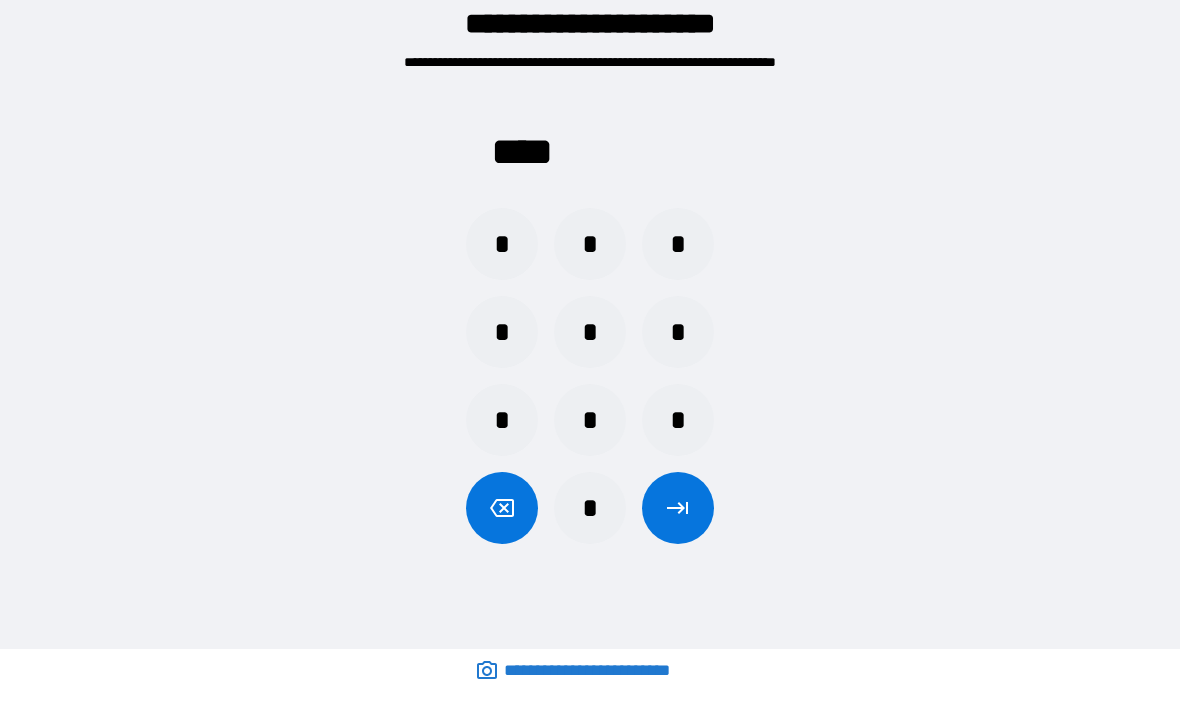 click at bounding box center (678, 508) 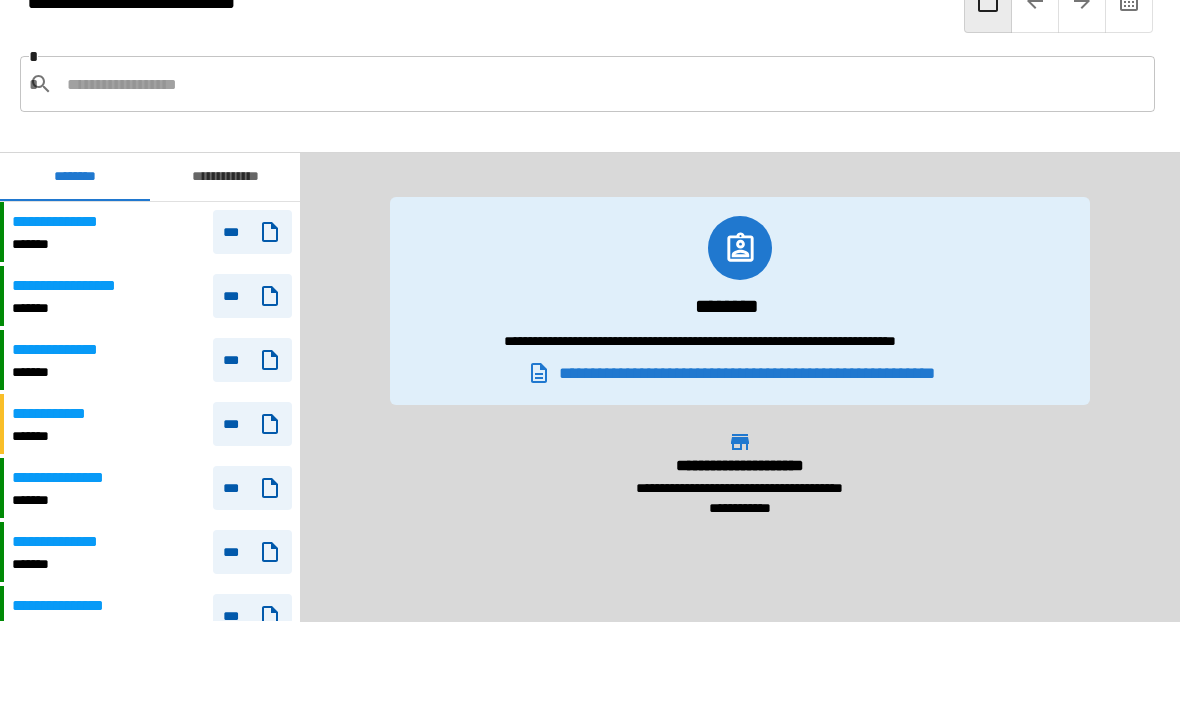 scroll, scrollTop: 1020, scrollLeft: 0, axis: vertical 